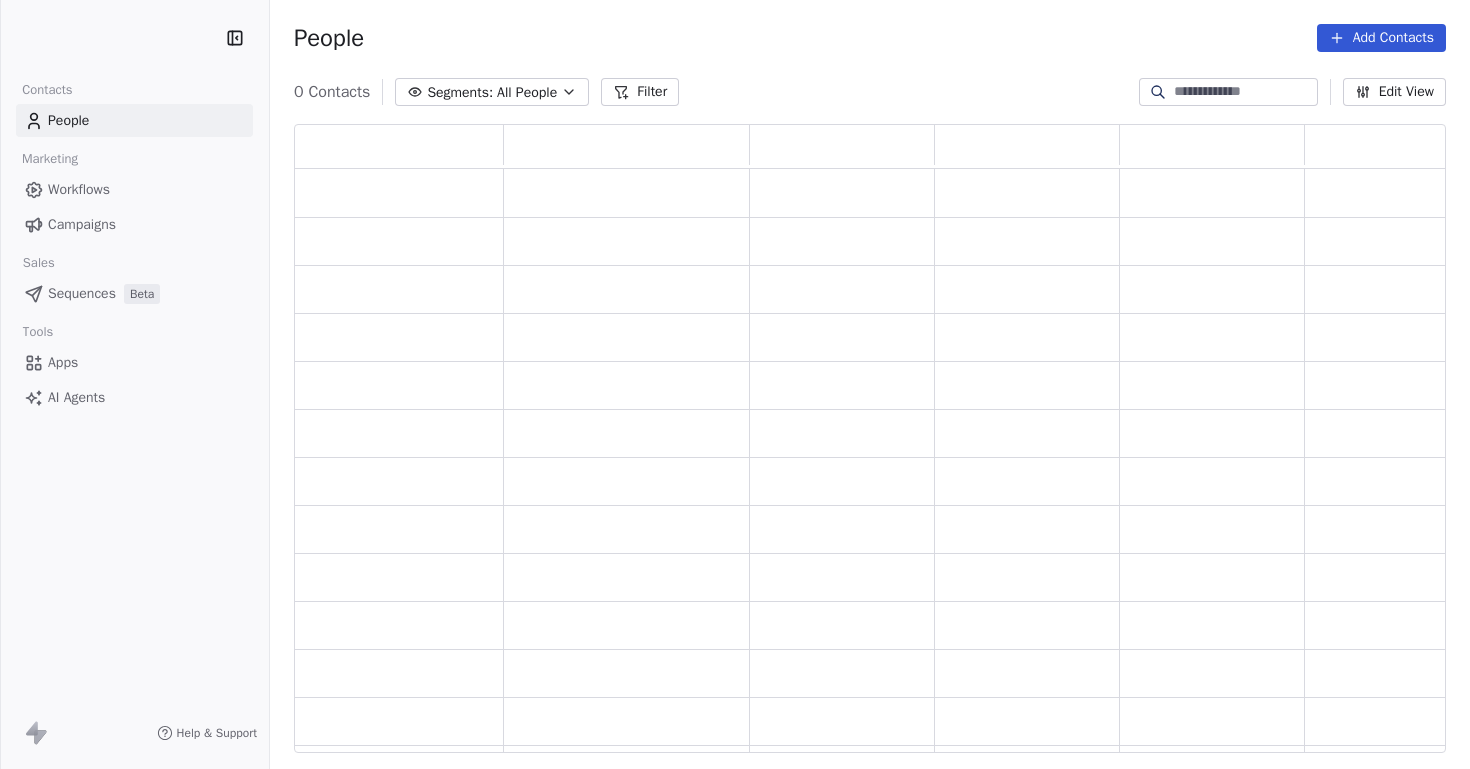 scroll, scrollTop: 0, scrollLeft: 0, axis: both 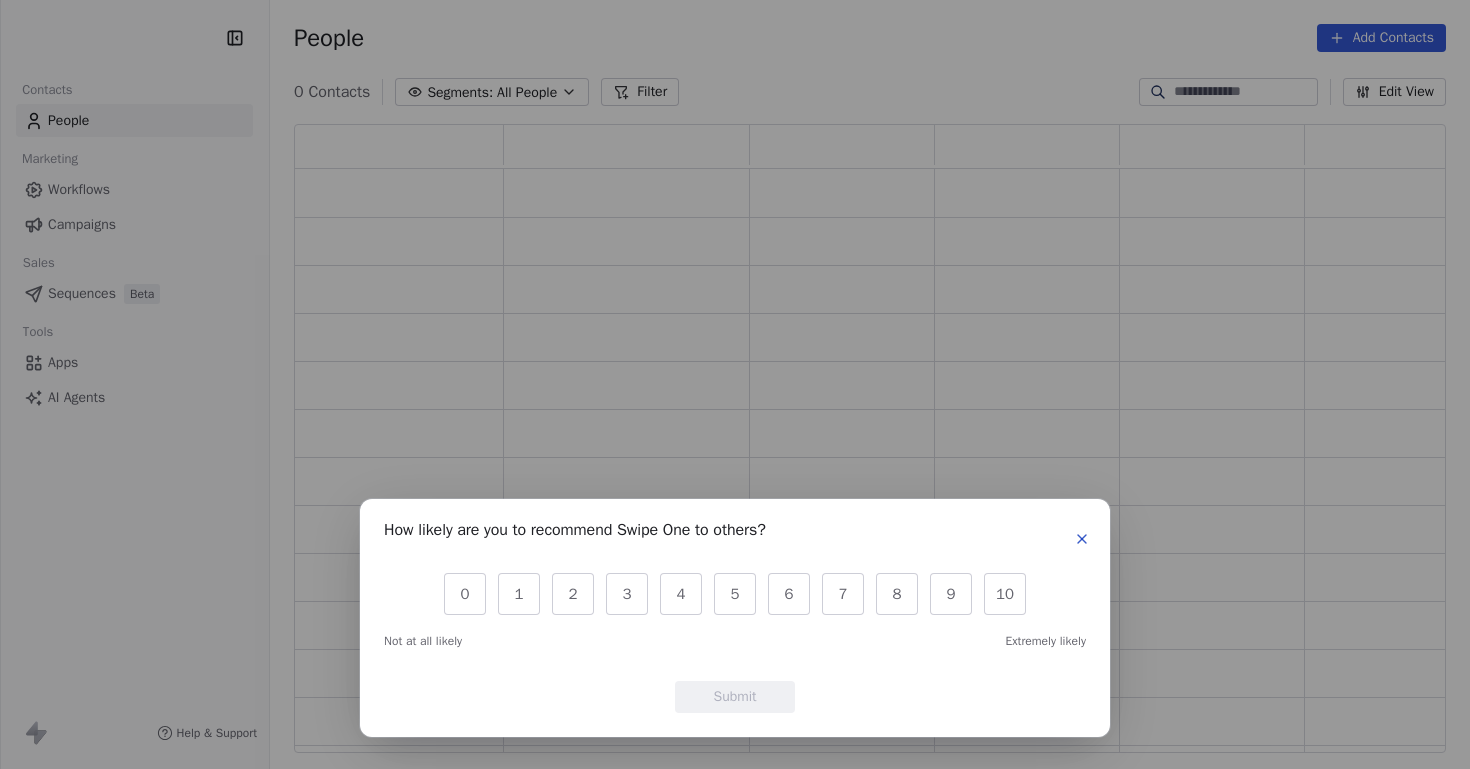 click 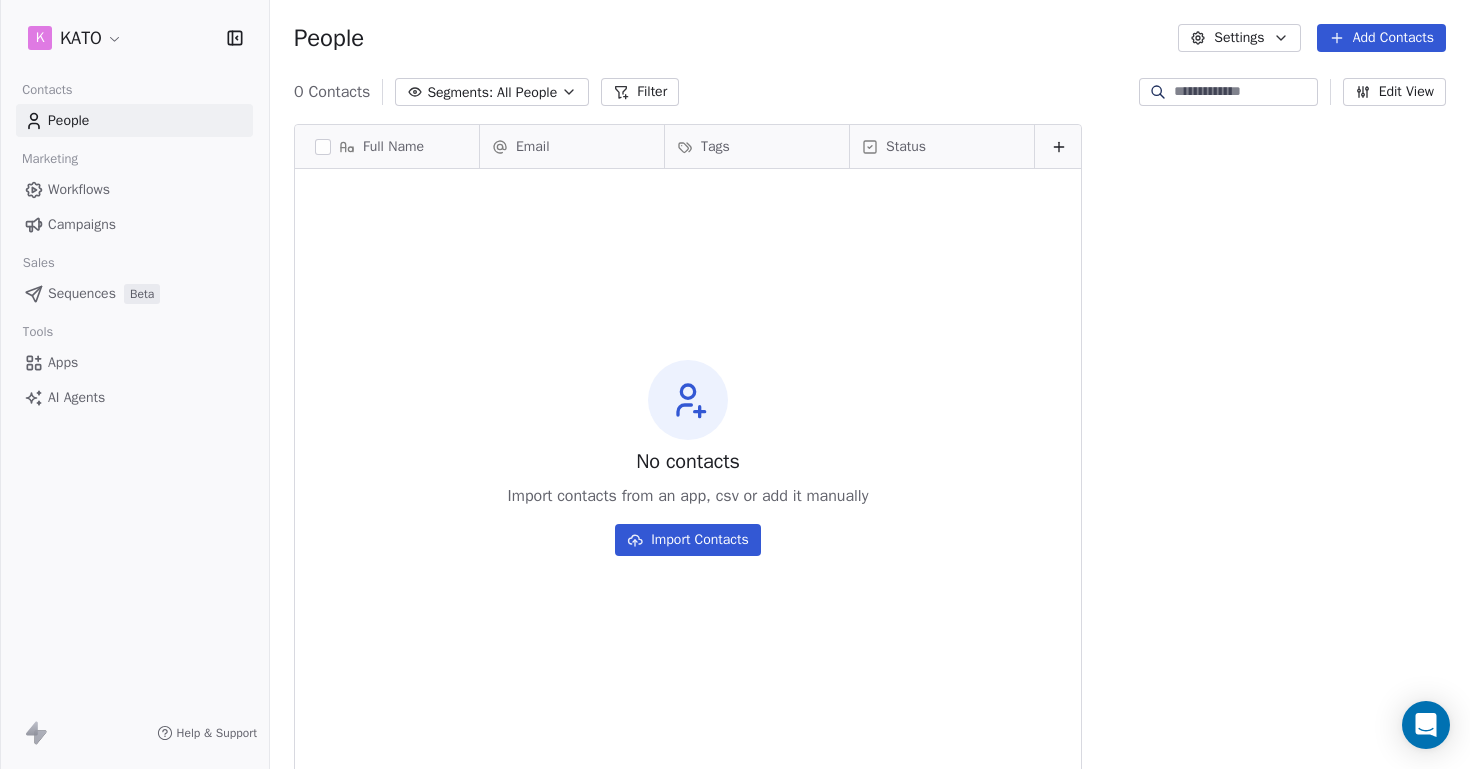 scroll, scrollTop: 16, scrollLeft: 16, axis: both 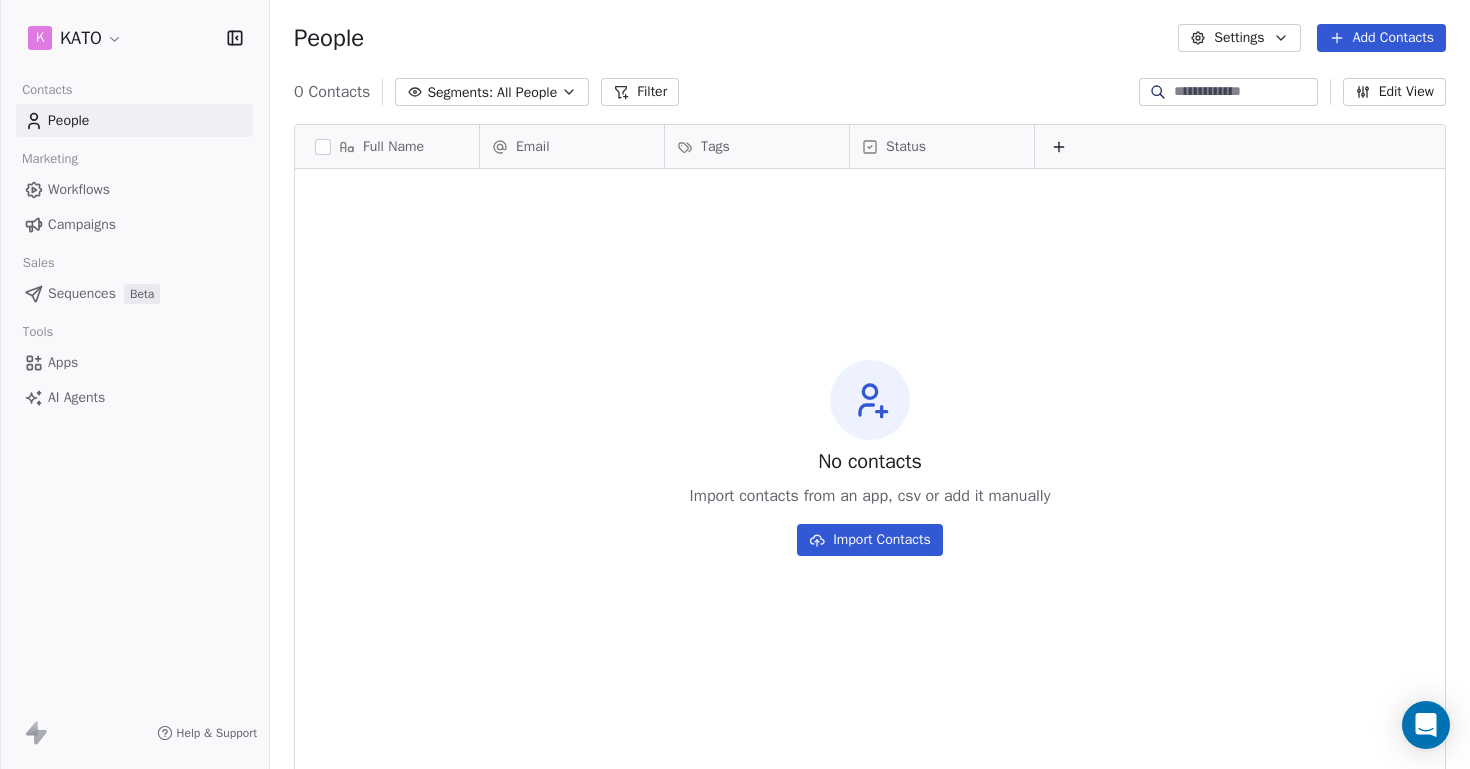 click on "Settings" at bounding box center [1239, 38] 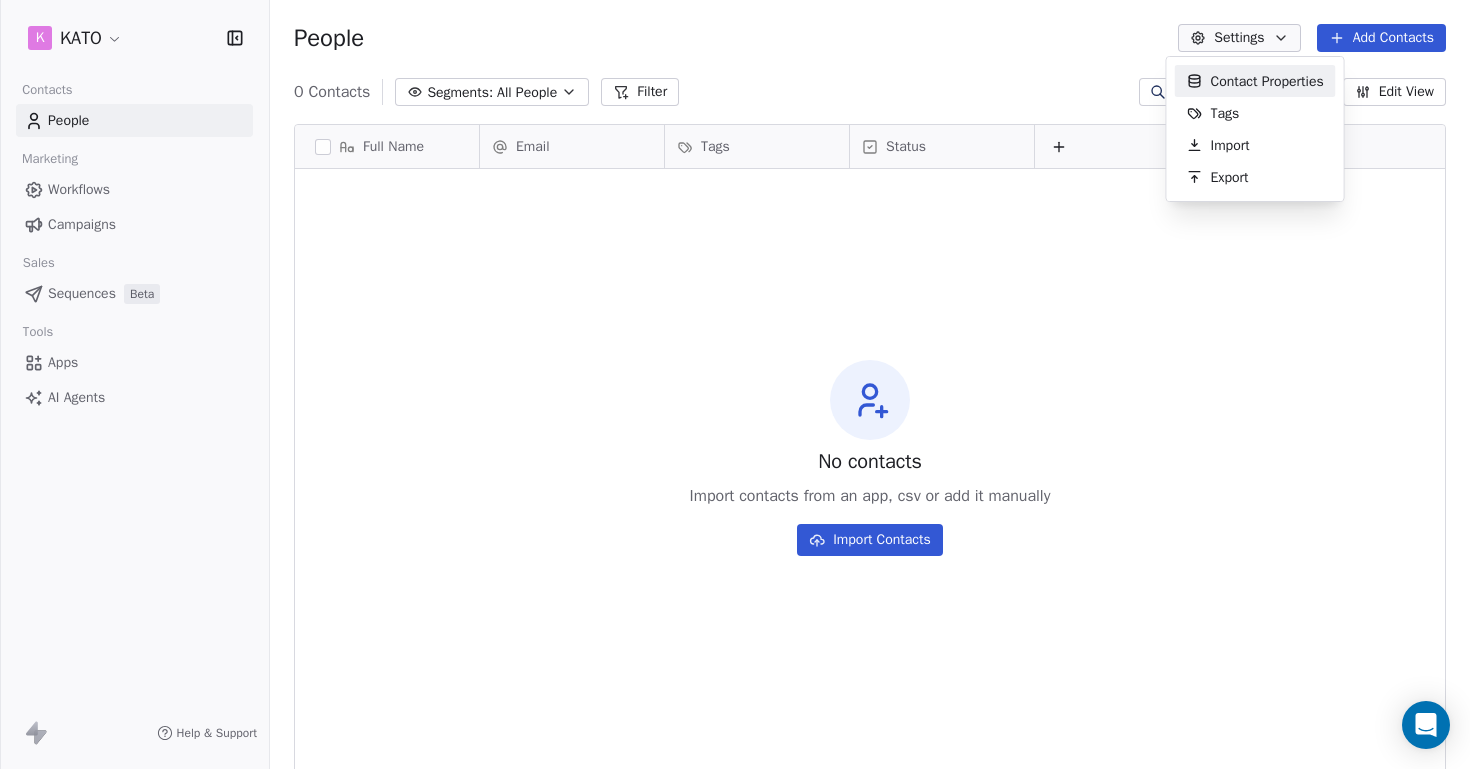 click on "K KATO Contacts People Marketing Workflows Campaigns Sales Sequences Beta Tools Apps AI Agents Help & Support People Settings  Add Contacts 0 Contacts Segments: All People Filter  Edit View Tag Add to Sequence Export Full Name Email Tags Status
To pick up a draggable item, press the space bar.
While dragging, use the arrow keys to move the item.
Press space again to drop the item in its new position, or press escape to cancel.
No contacts Import contacts from an app, csv or add it manually   Import Contacts
Contact Properties Tags Import Export" at bounding box center [735, 384] 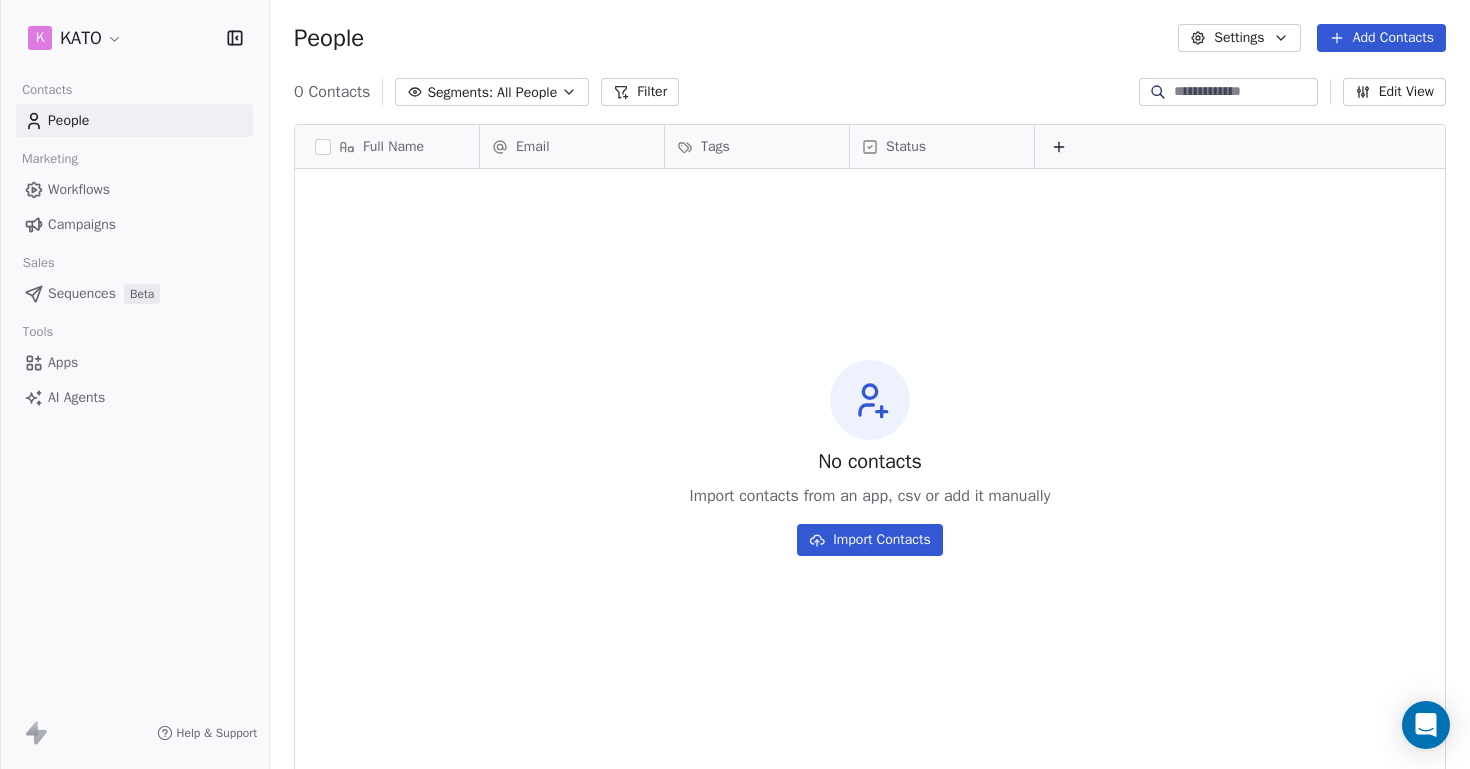 click on "Workflows" at bounding box center [79, 189] 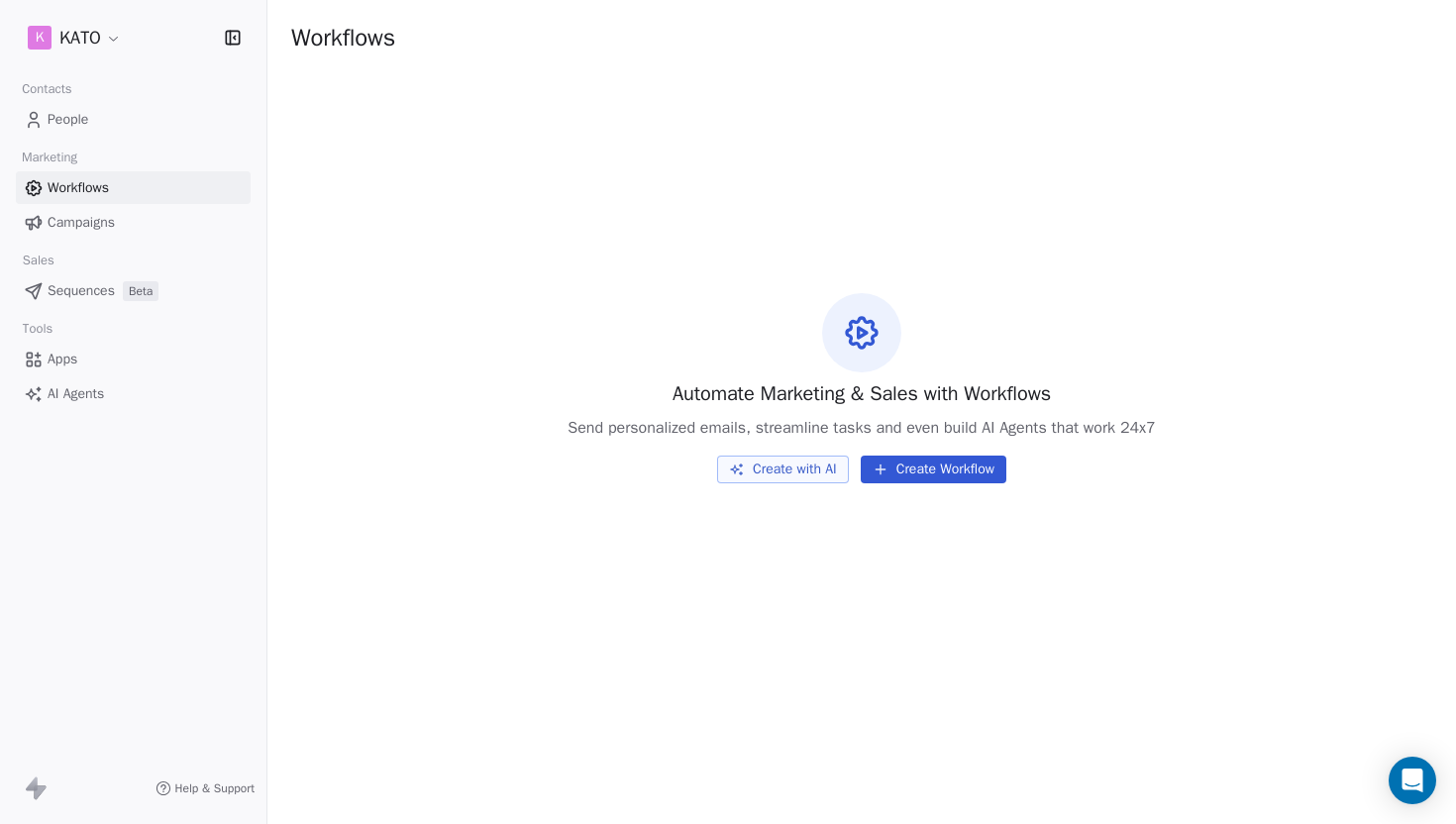 click on "Apps" at bounding box center (62, 359) 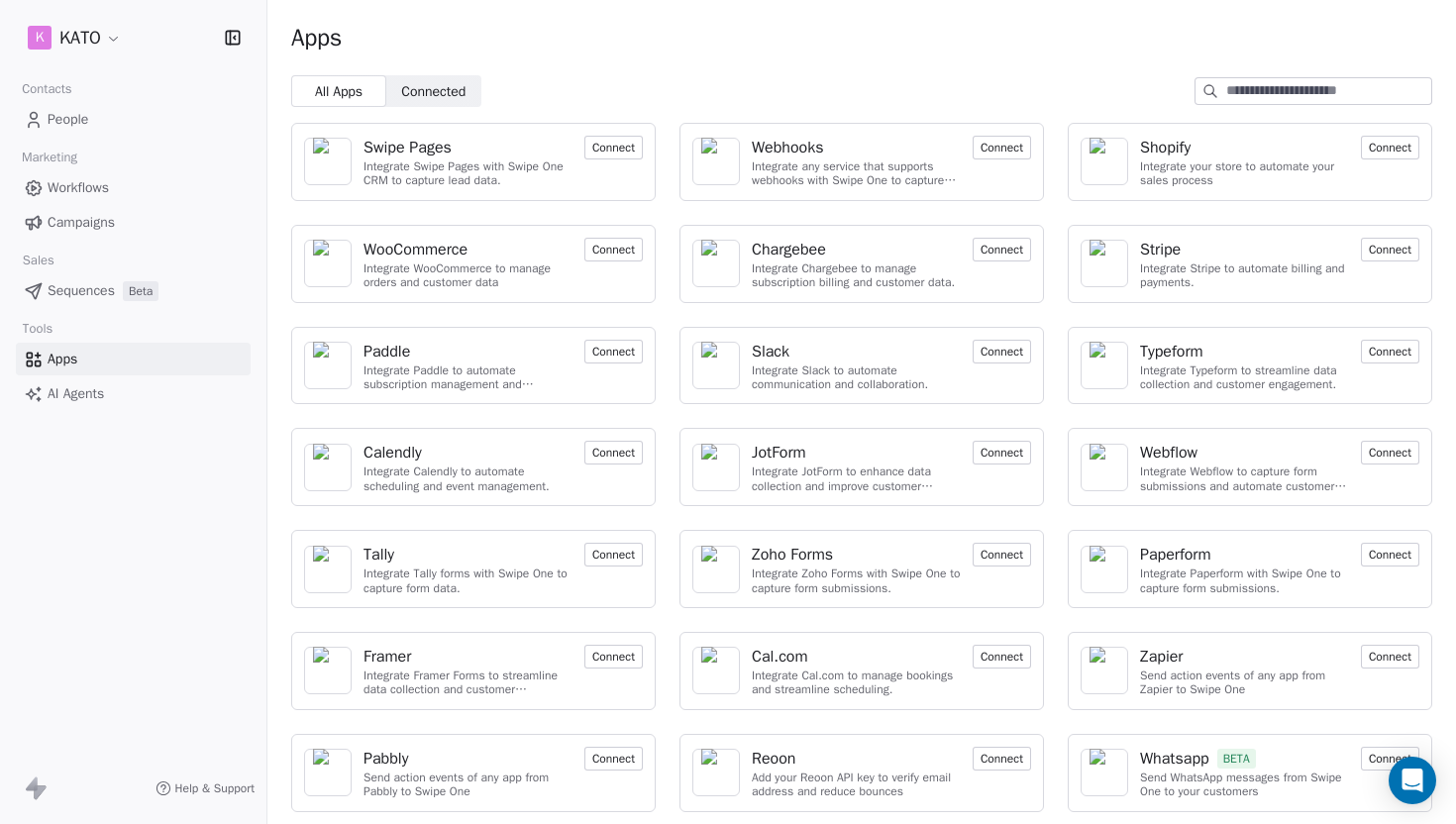 click on "Connect" at bounding box center [1390, 250] 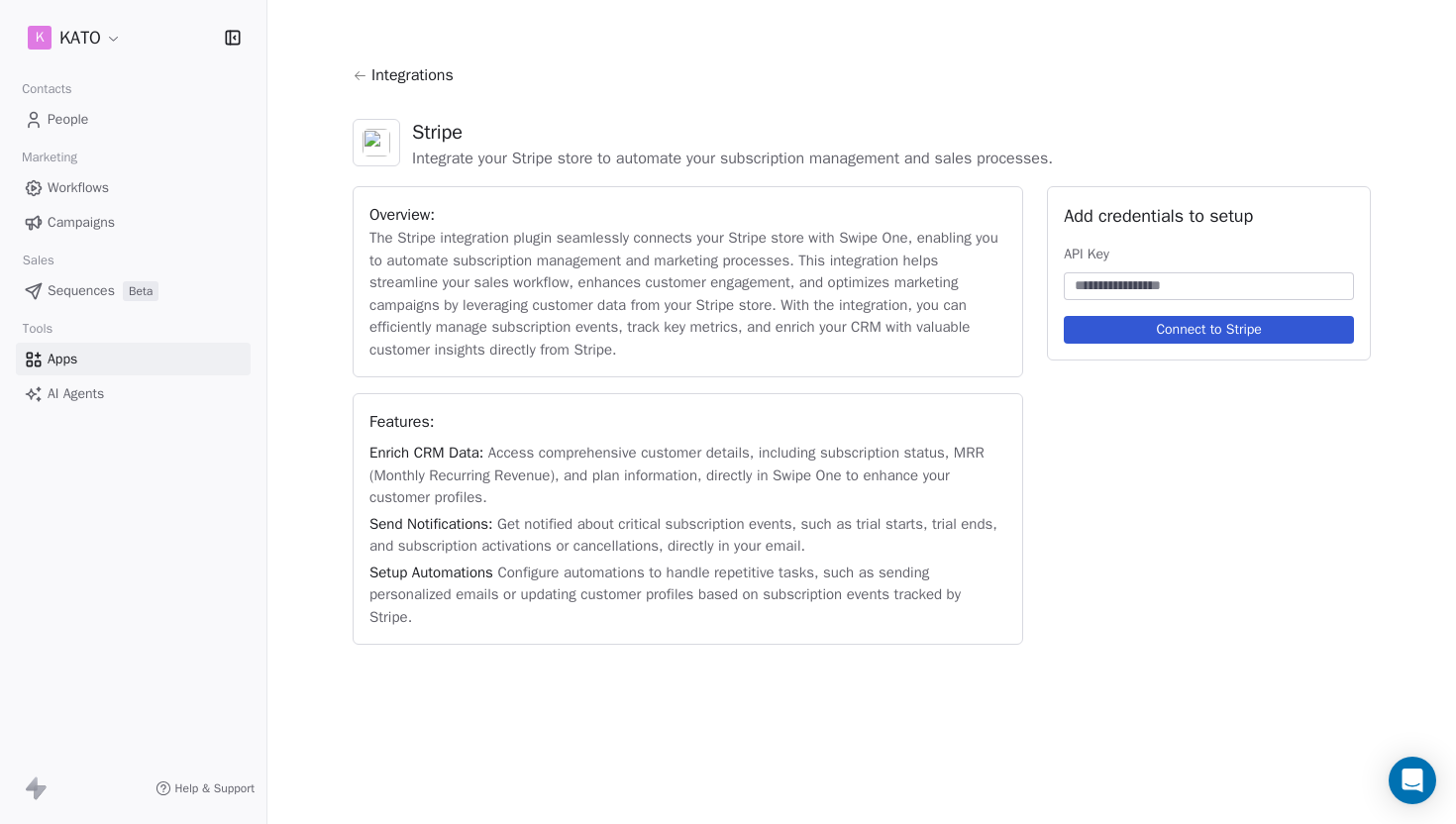 click at bounding box center (1208, 286) 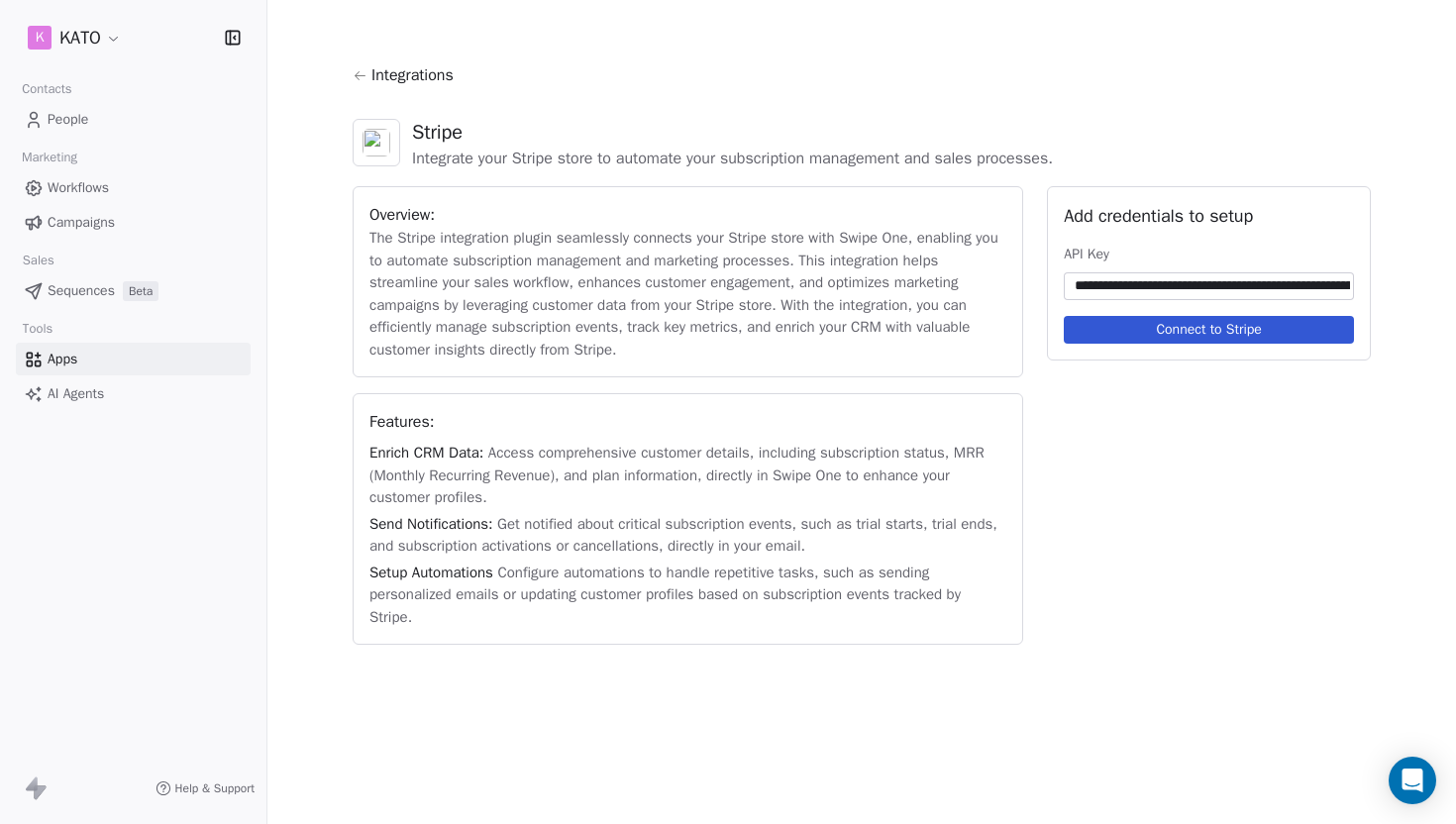 scroll, scrollTop: 0, scrollLeft: 599, axis: horizontal 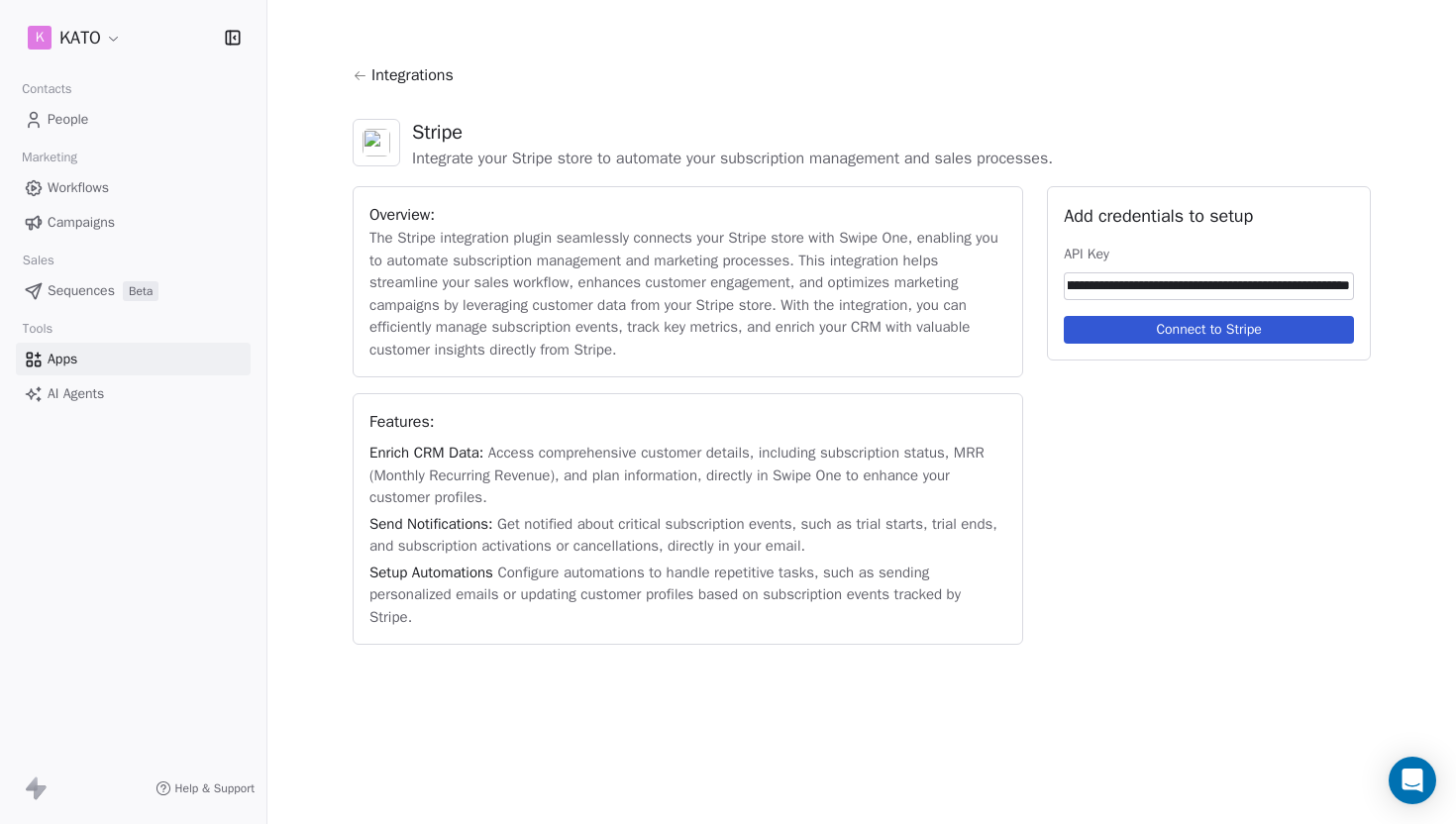 type on "**********" 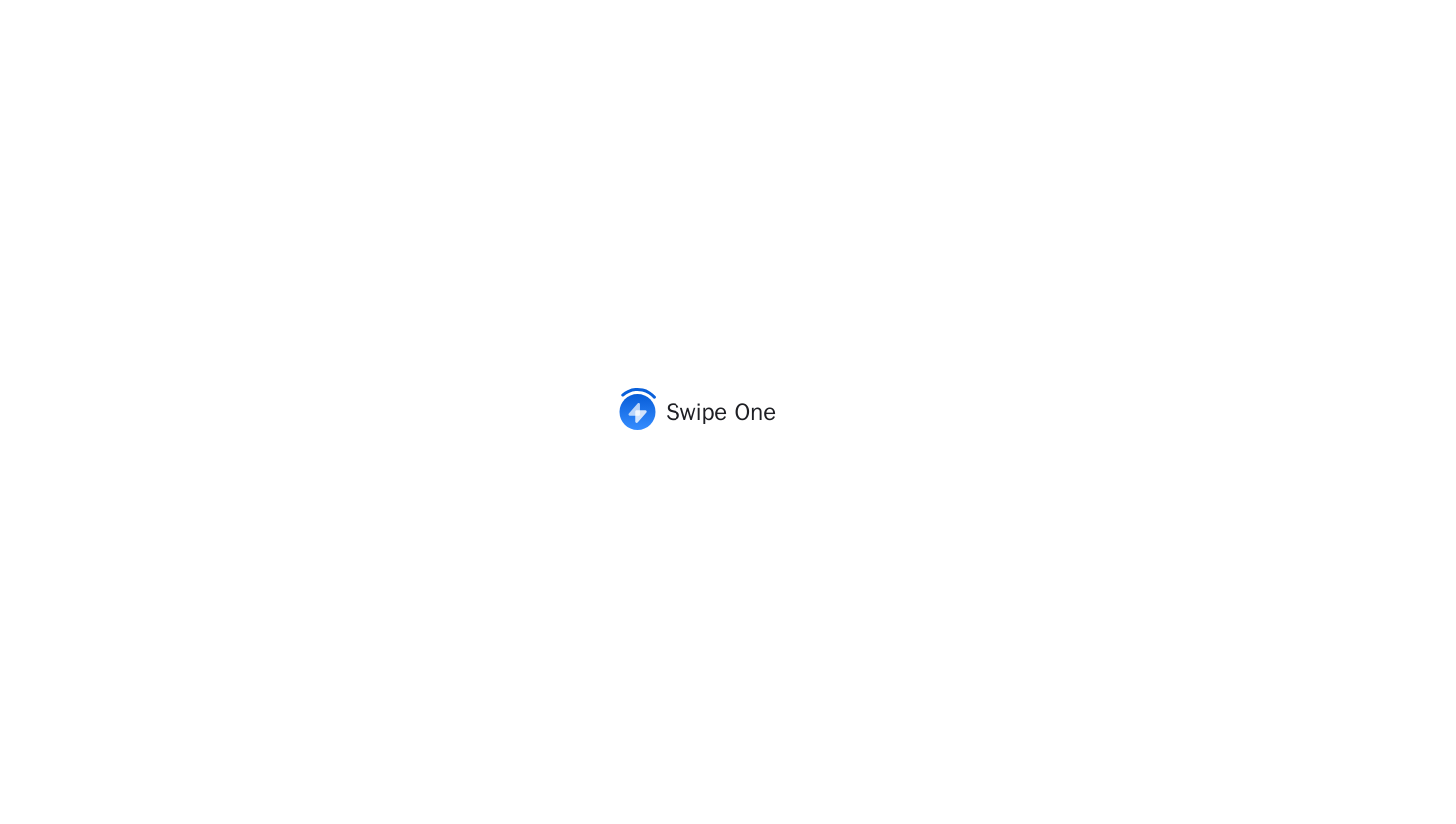 scroll, scrollTop: 0, scrollLeft: 0, axis: both 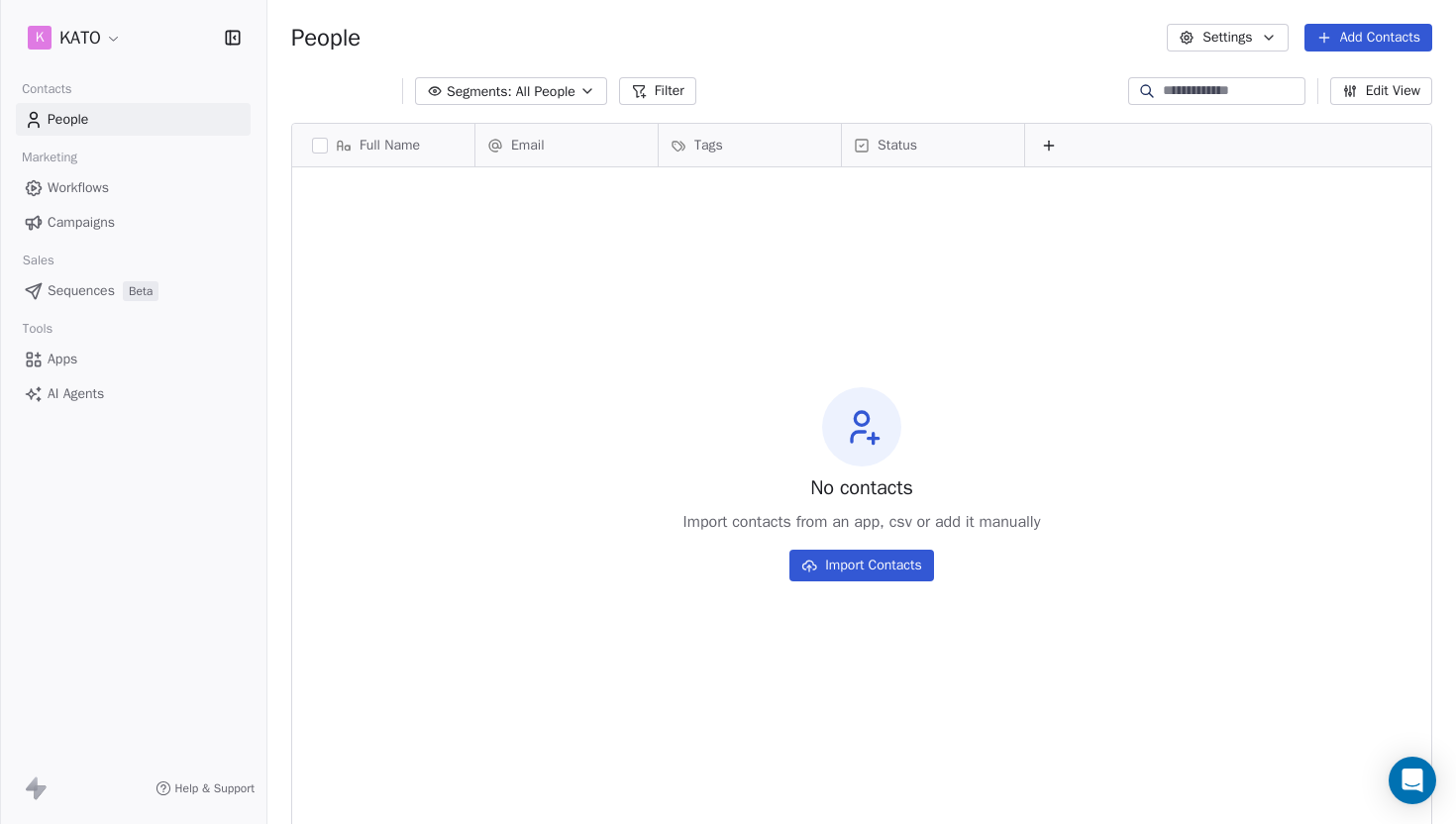 click on "Apps" at bounding box center (133, 359) 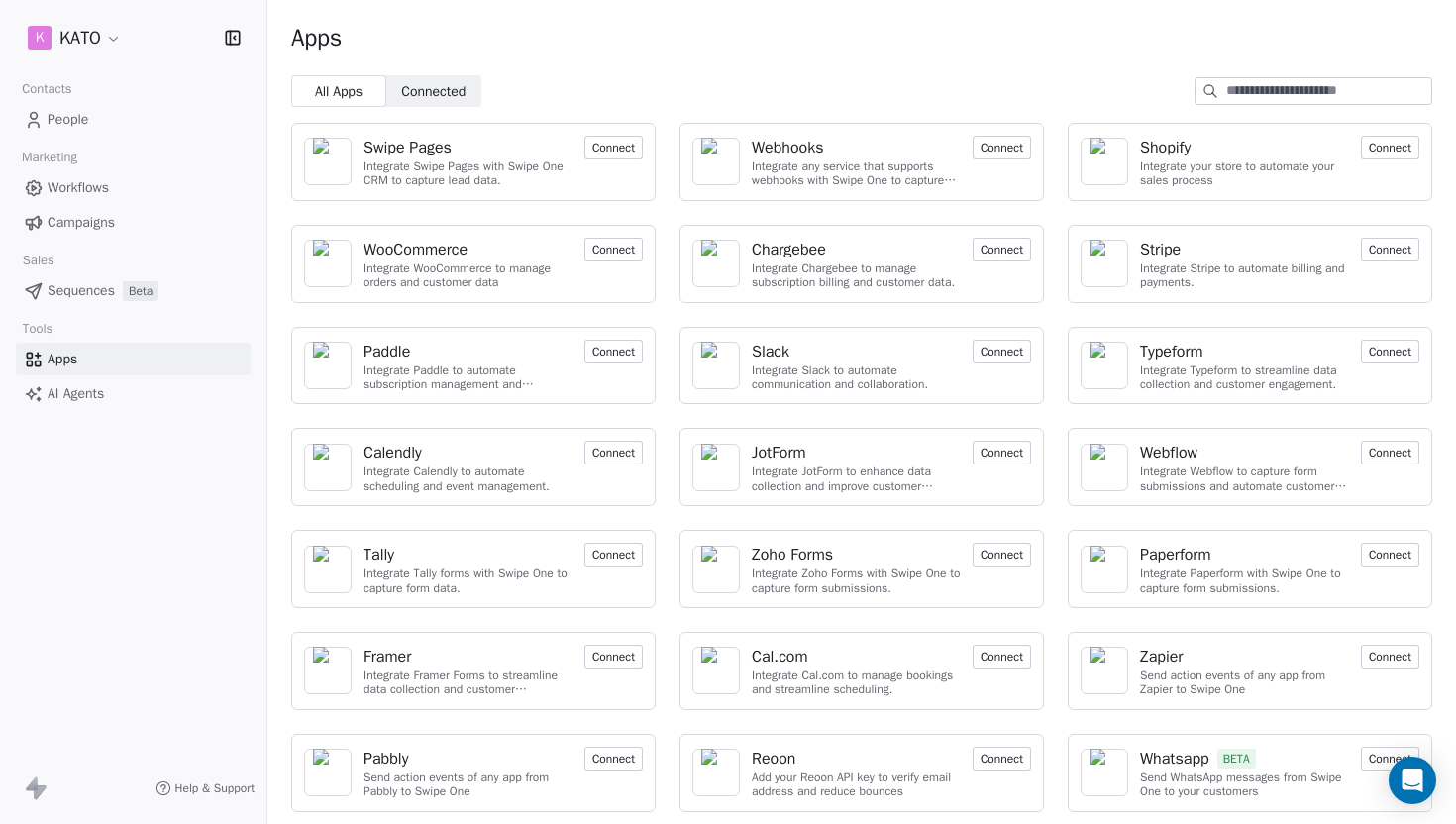 click on "Connect" at bounding box center [1390, 250] 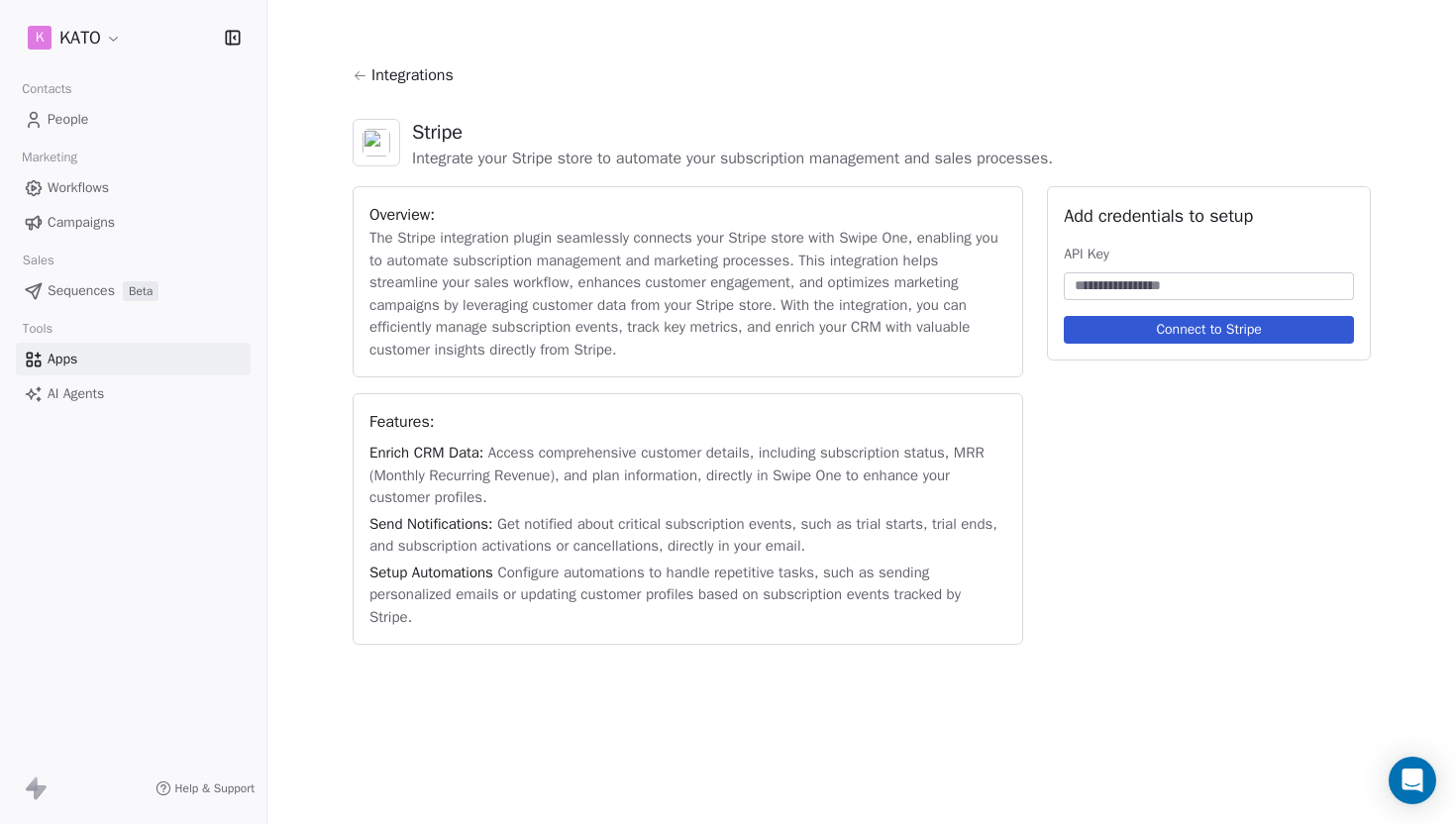 click at bounding box center (1208, 286) 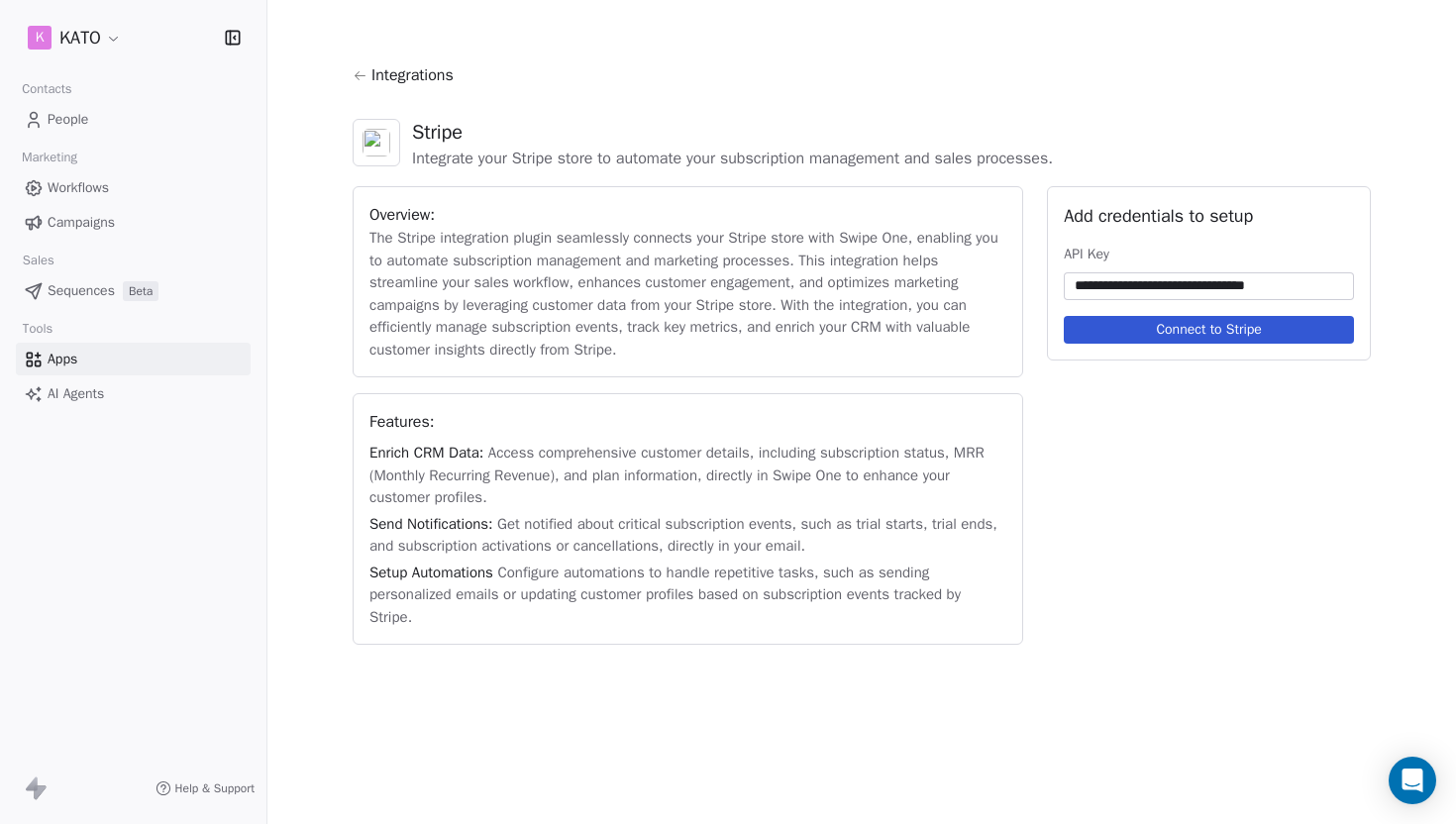 type on "**********" 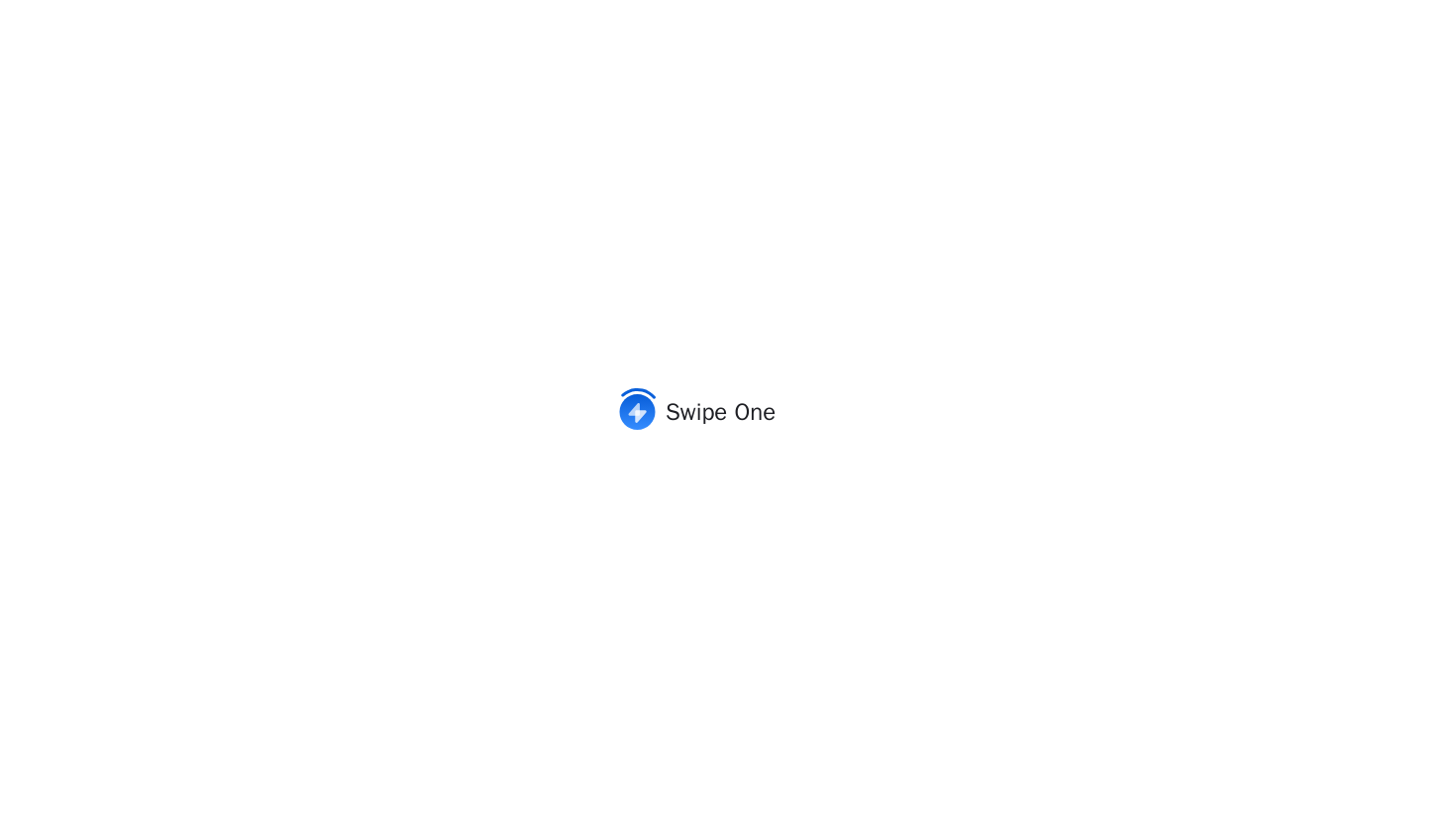 scroll, scrollTop: 0, scrollLeft: 0, axis: both 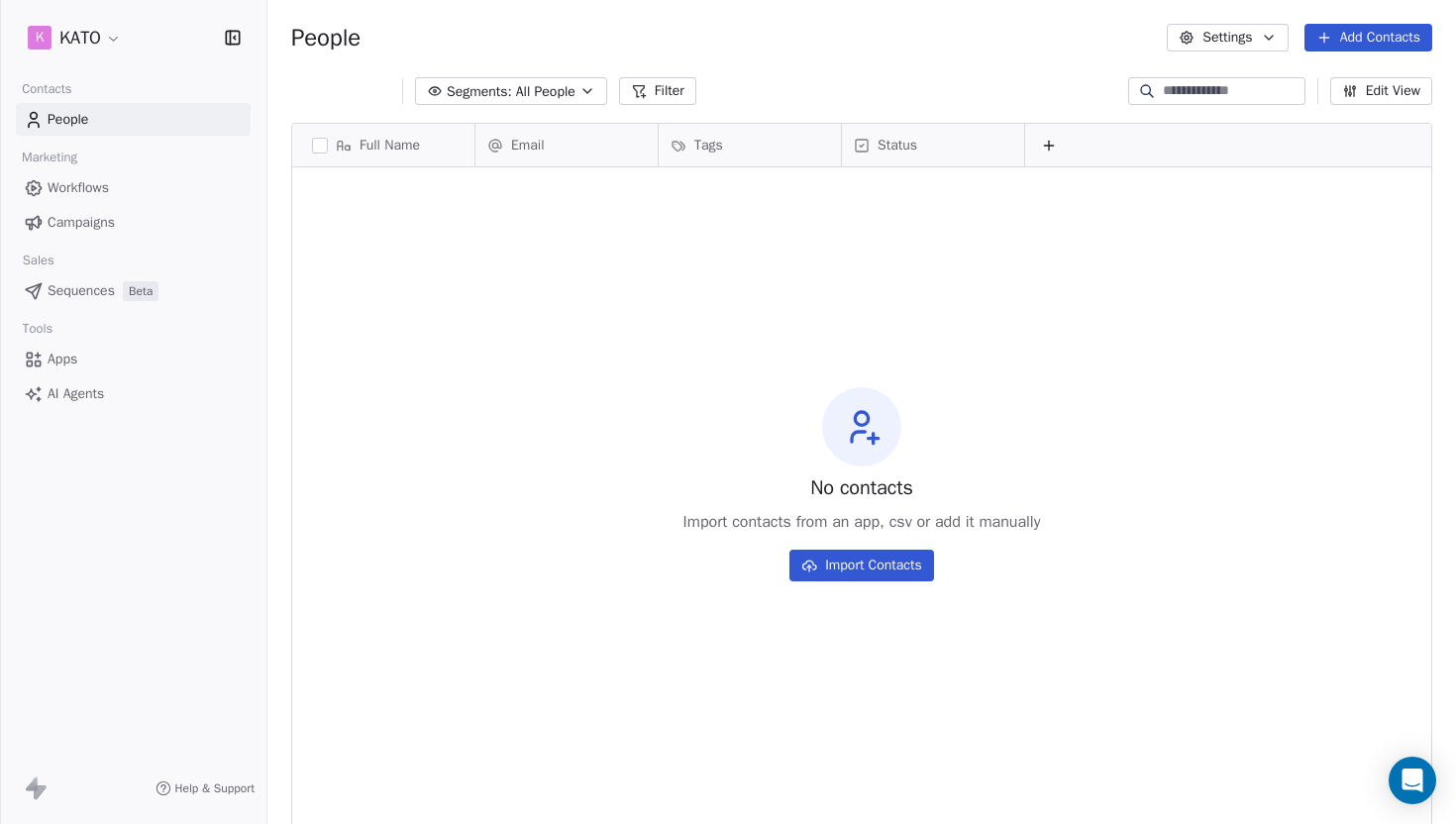 click on "Apps" at bounding box center [62, 359] 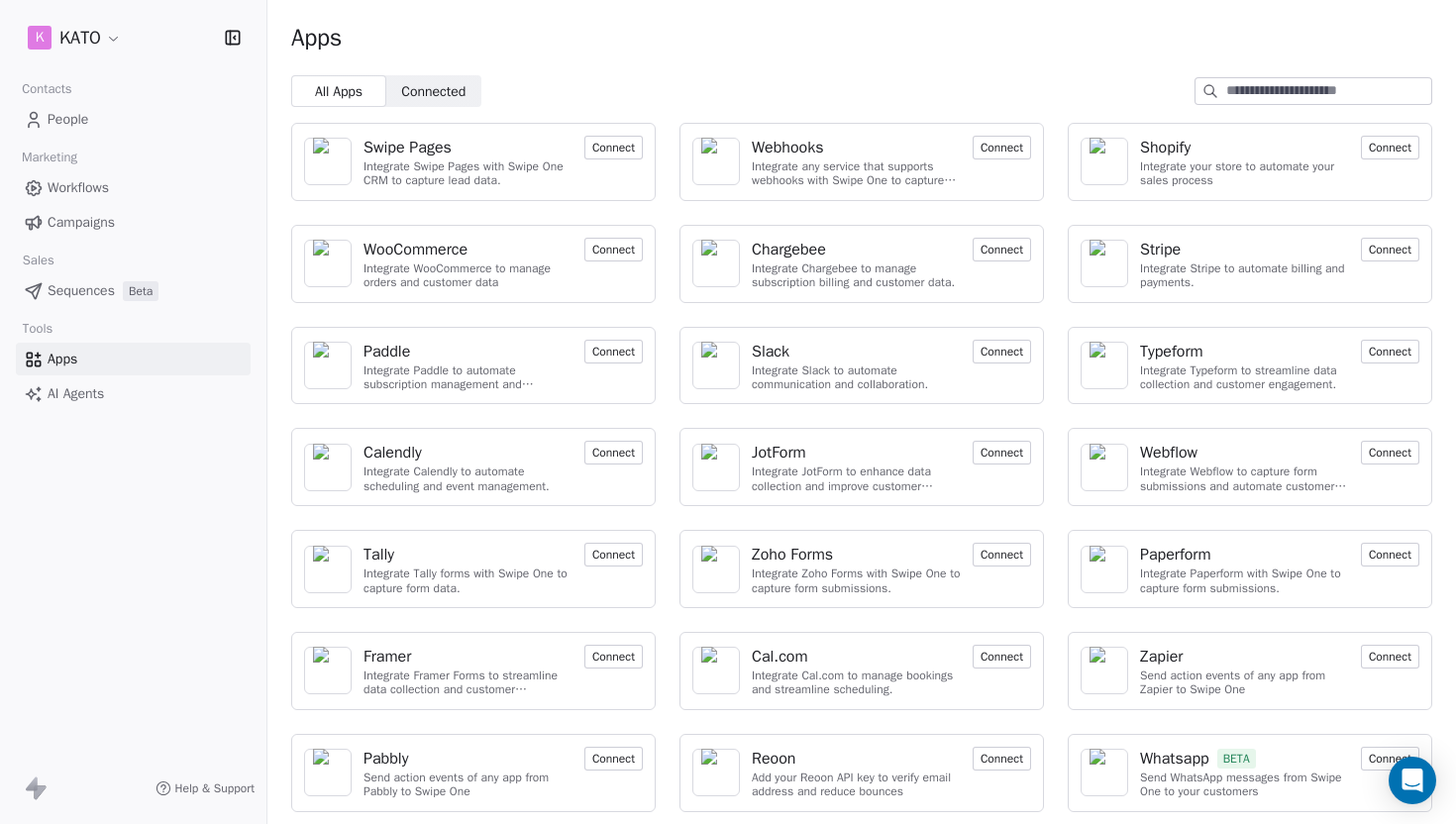 click on "Connect" at bounding box center [1390, 250] 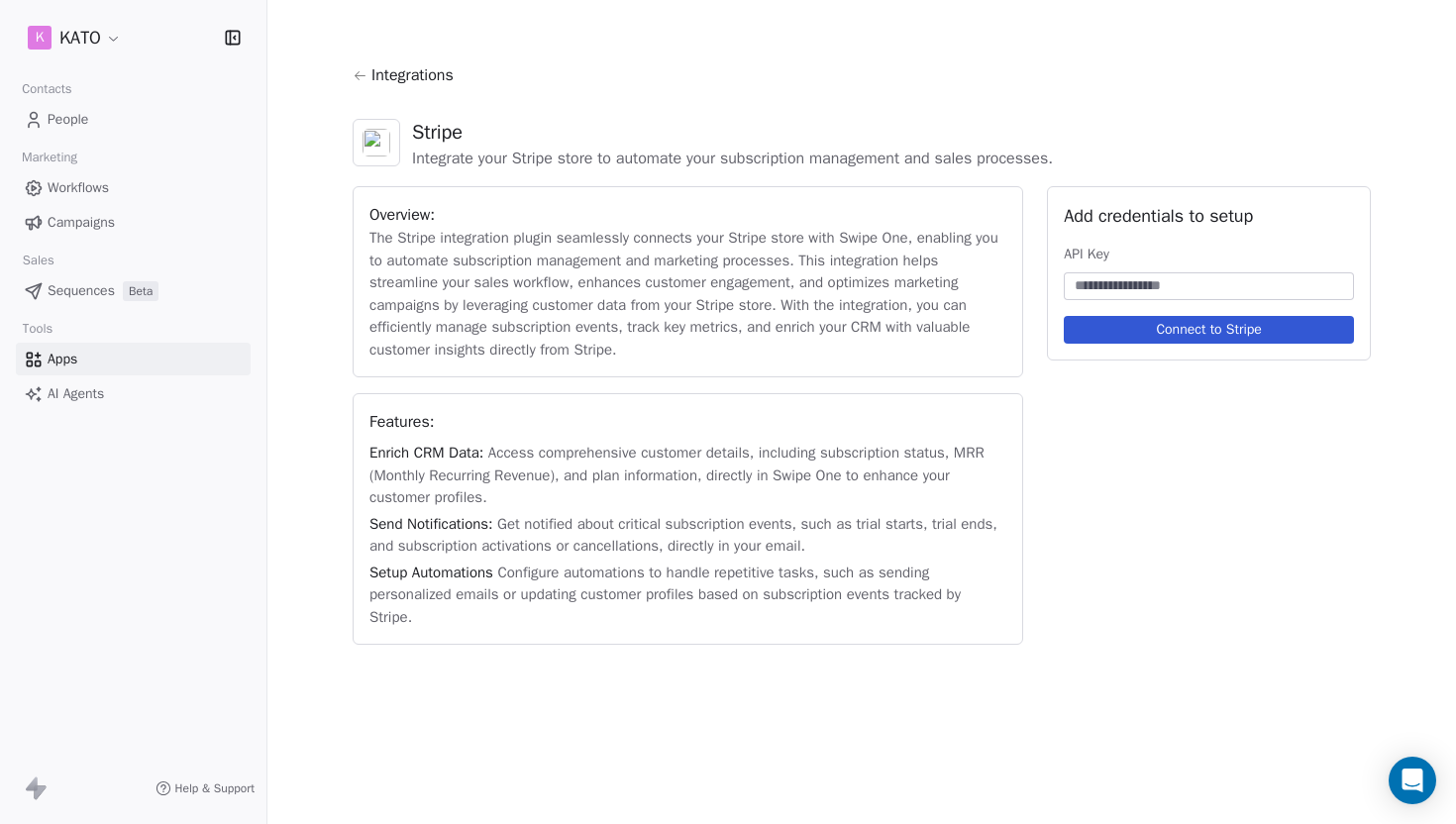 click at bounding box center [1208, 286] 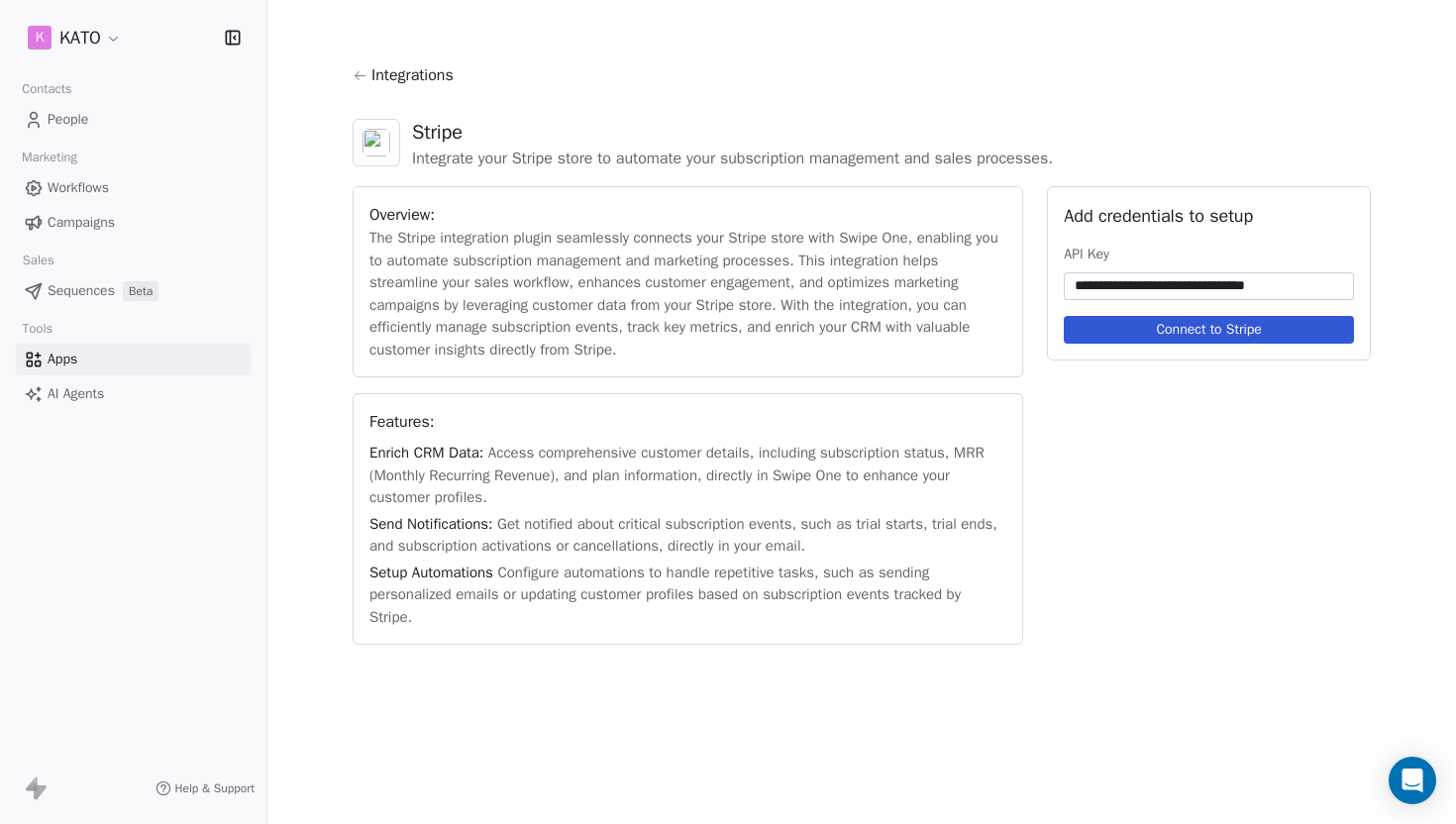 type on "**********" 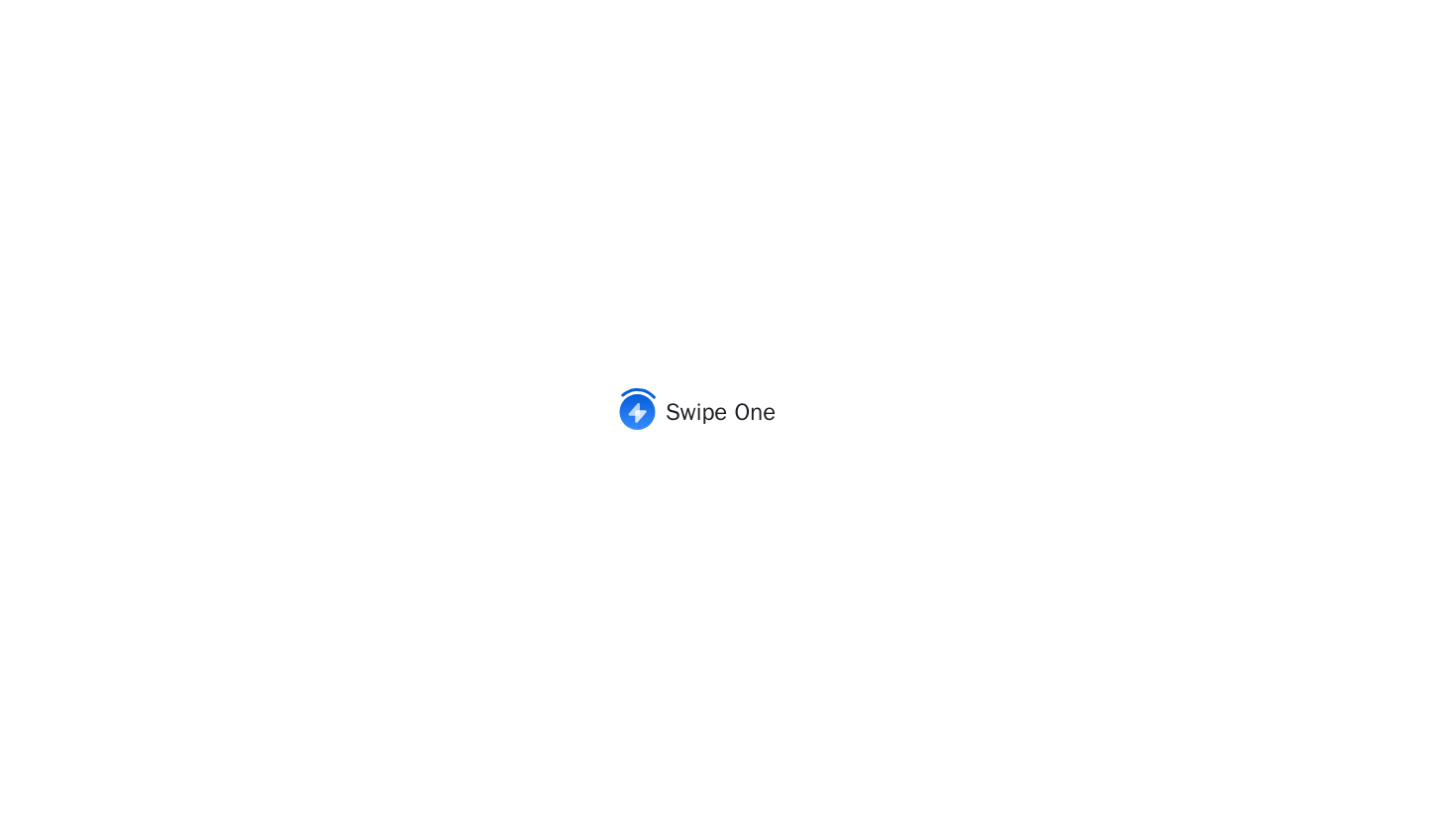 scroll, scrollTop: 0, scrollLeft: 0, axis: both 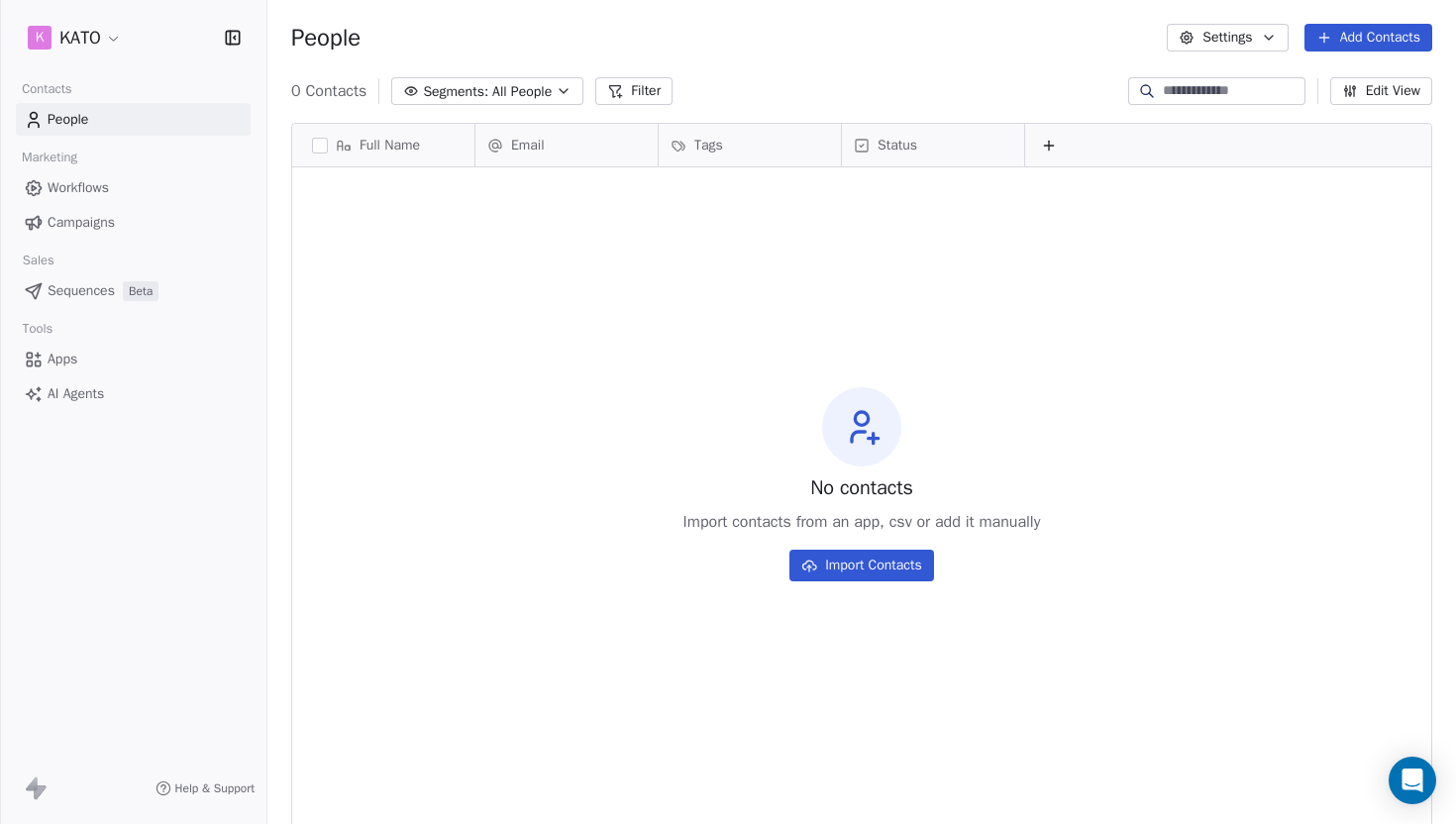click on "AI Agents" at bounding box center [75, 393] 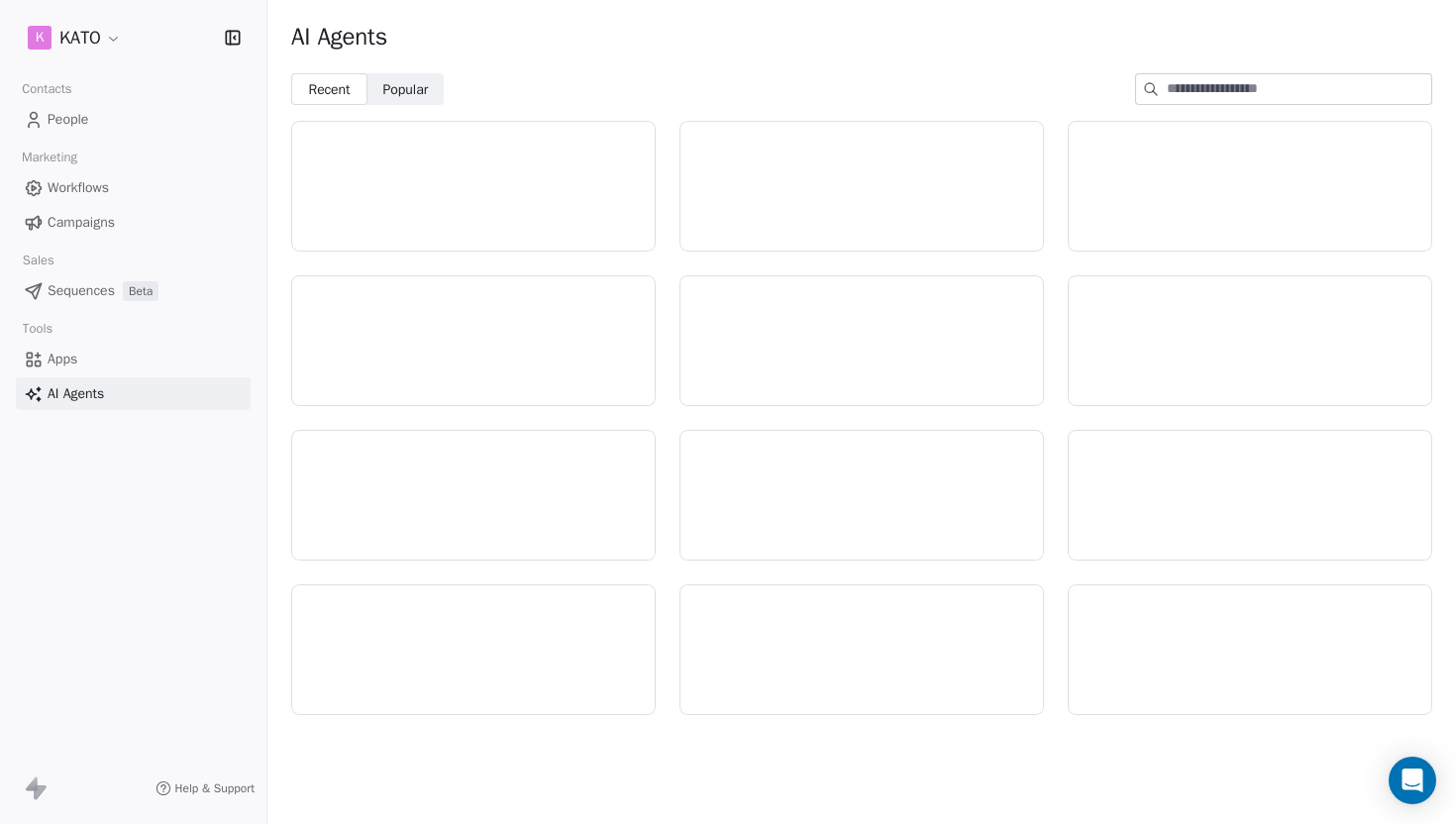 click on "Apps" at bounding box center [62, 359] 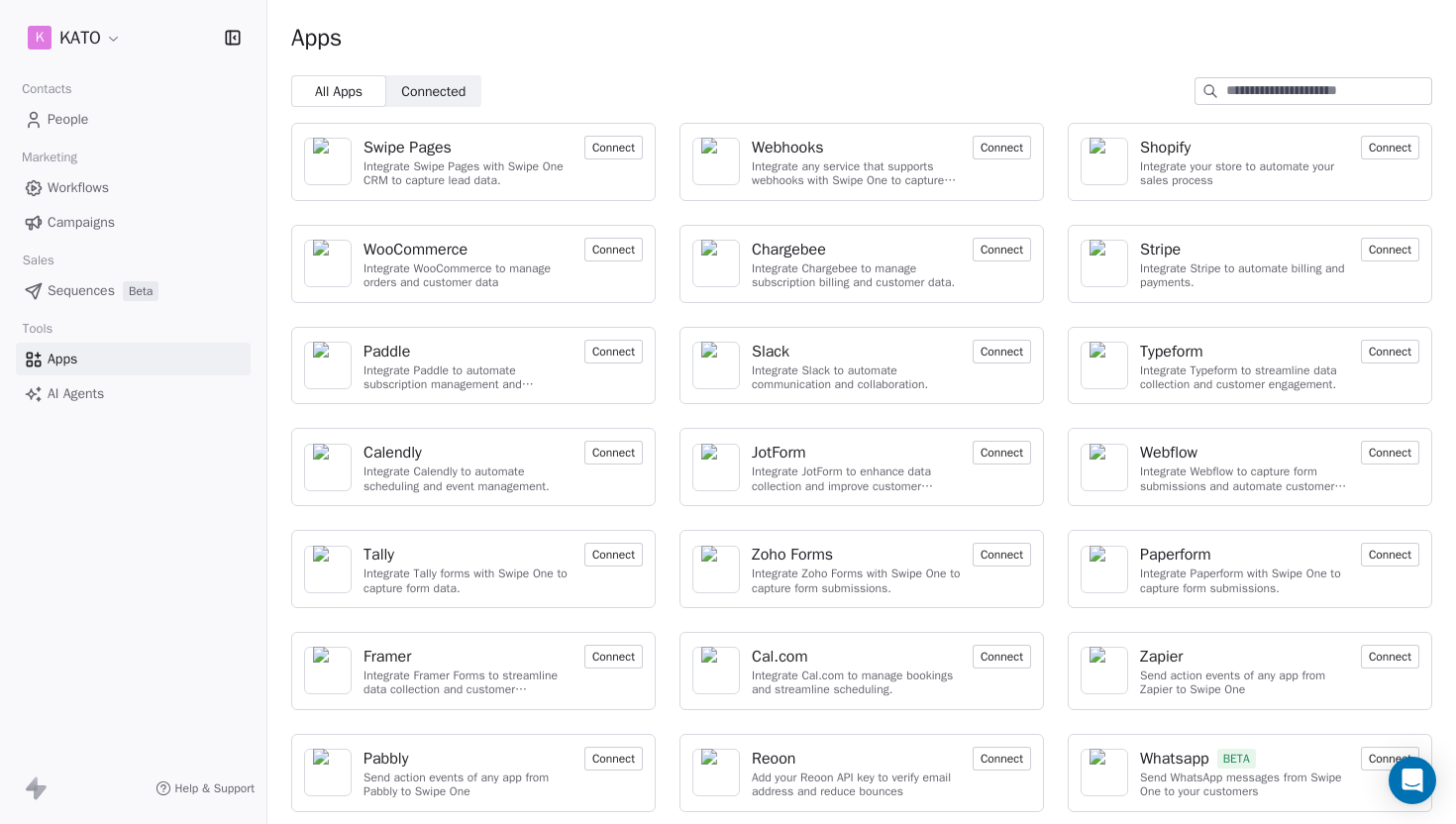 click on "Connect" at bounding box center [1390, 250] 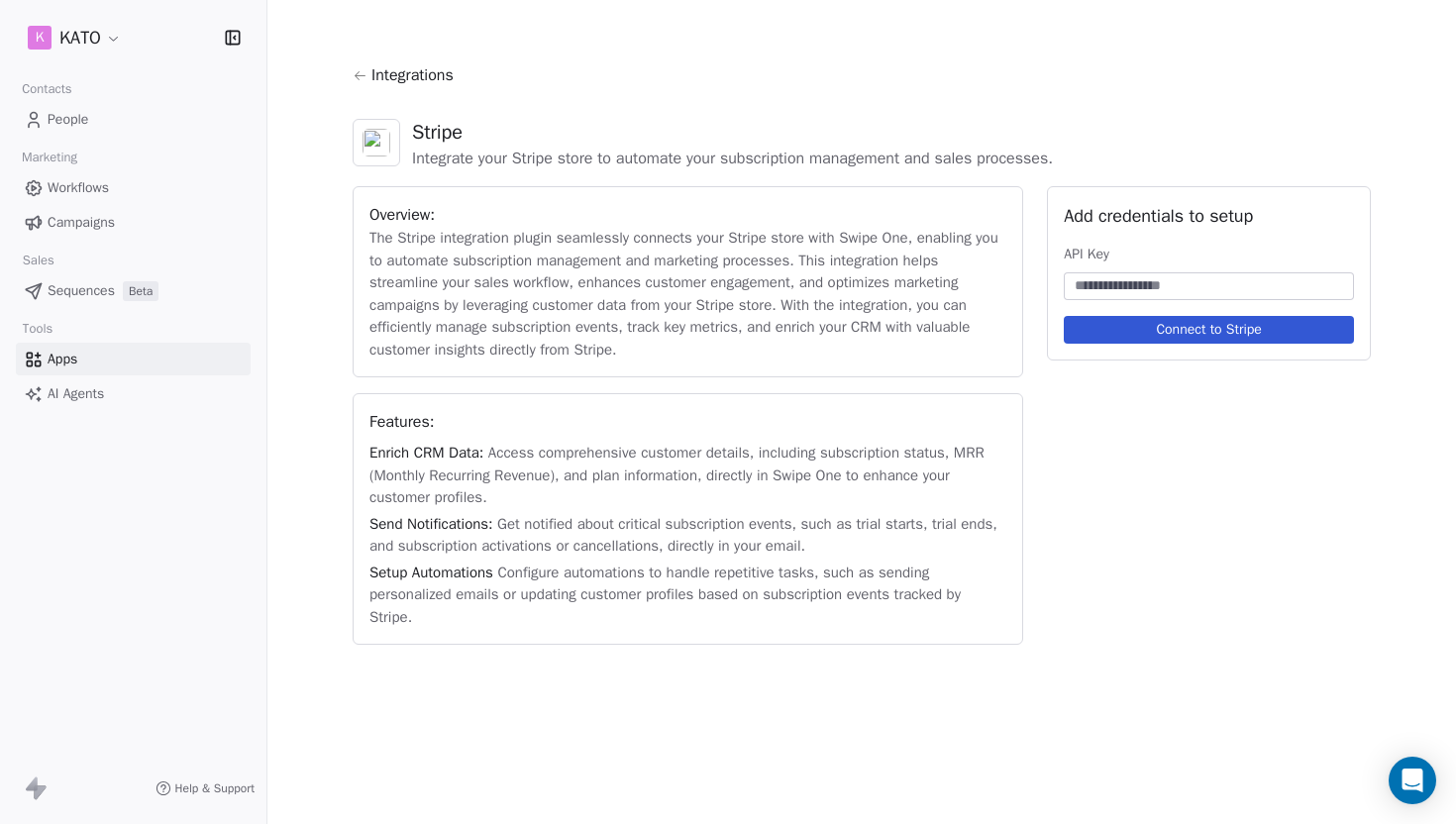 click on "Add credentials to setup API Key Connect to Stripe" at bounding box center [1208, 273] 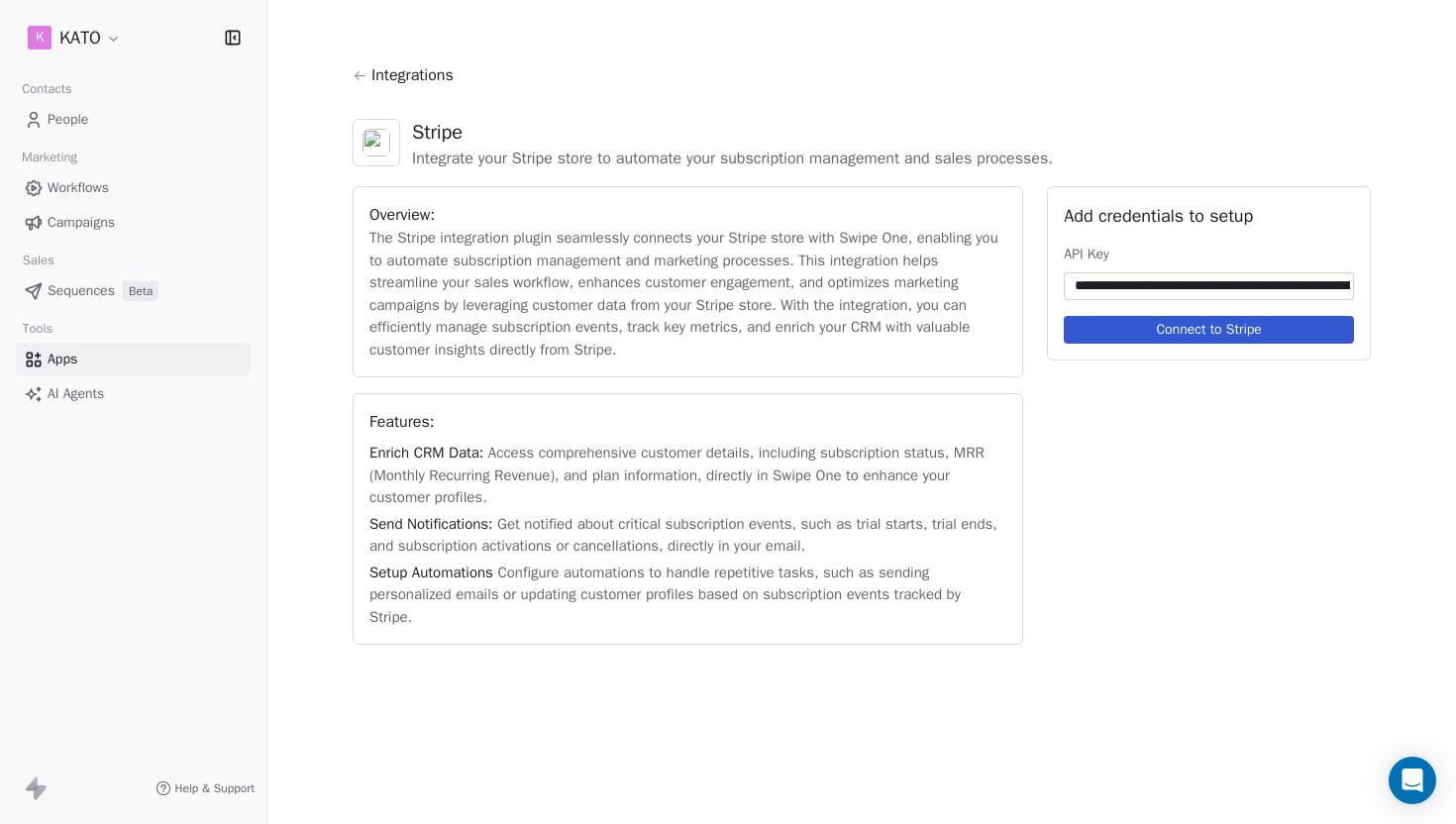 scroll, scrollTop: 0, scrollLeft: 596, axis: horizontal 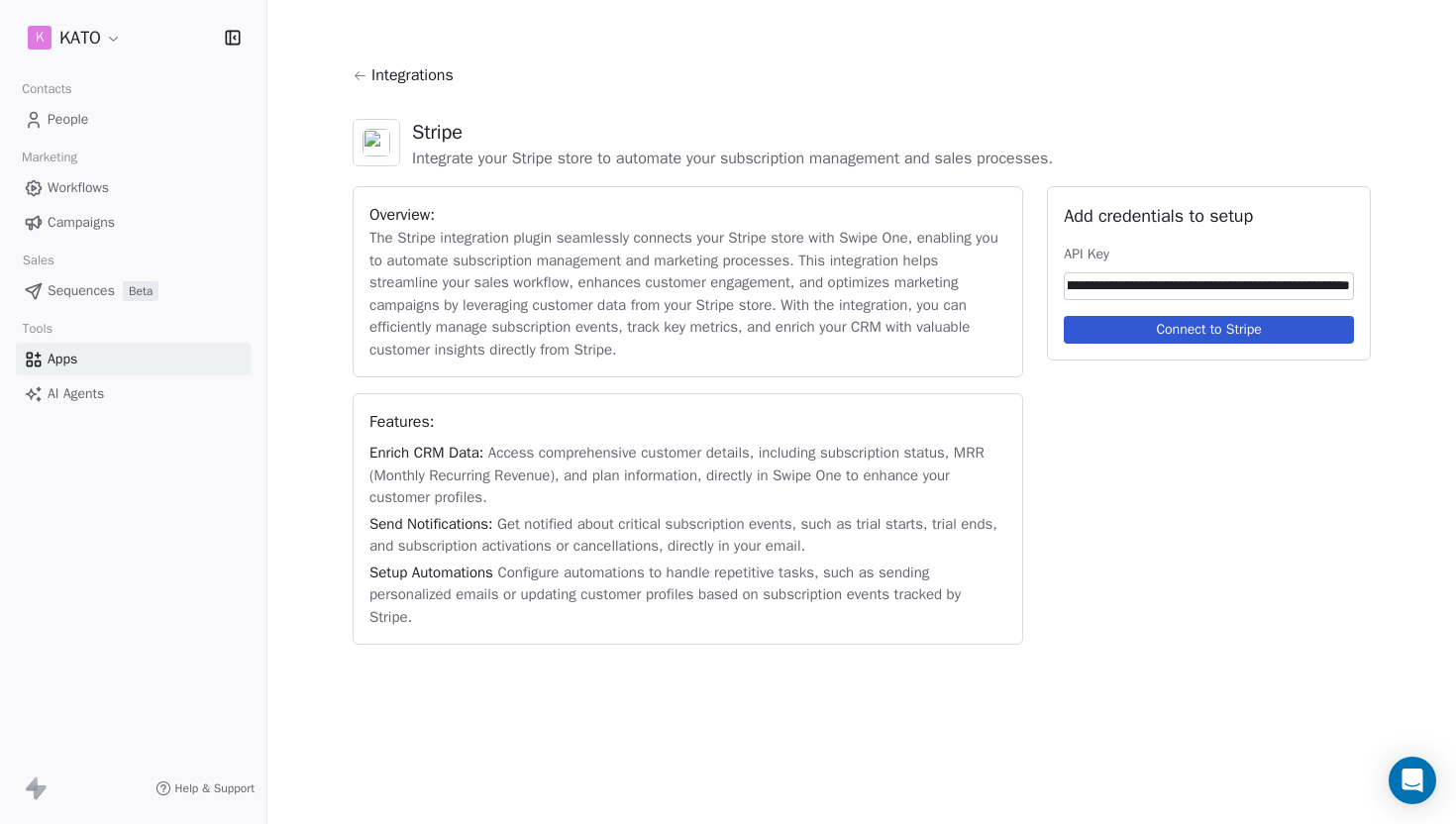 type on "**********" 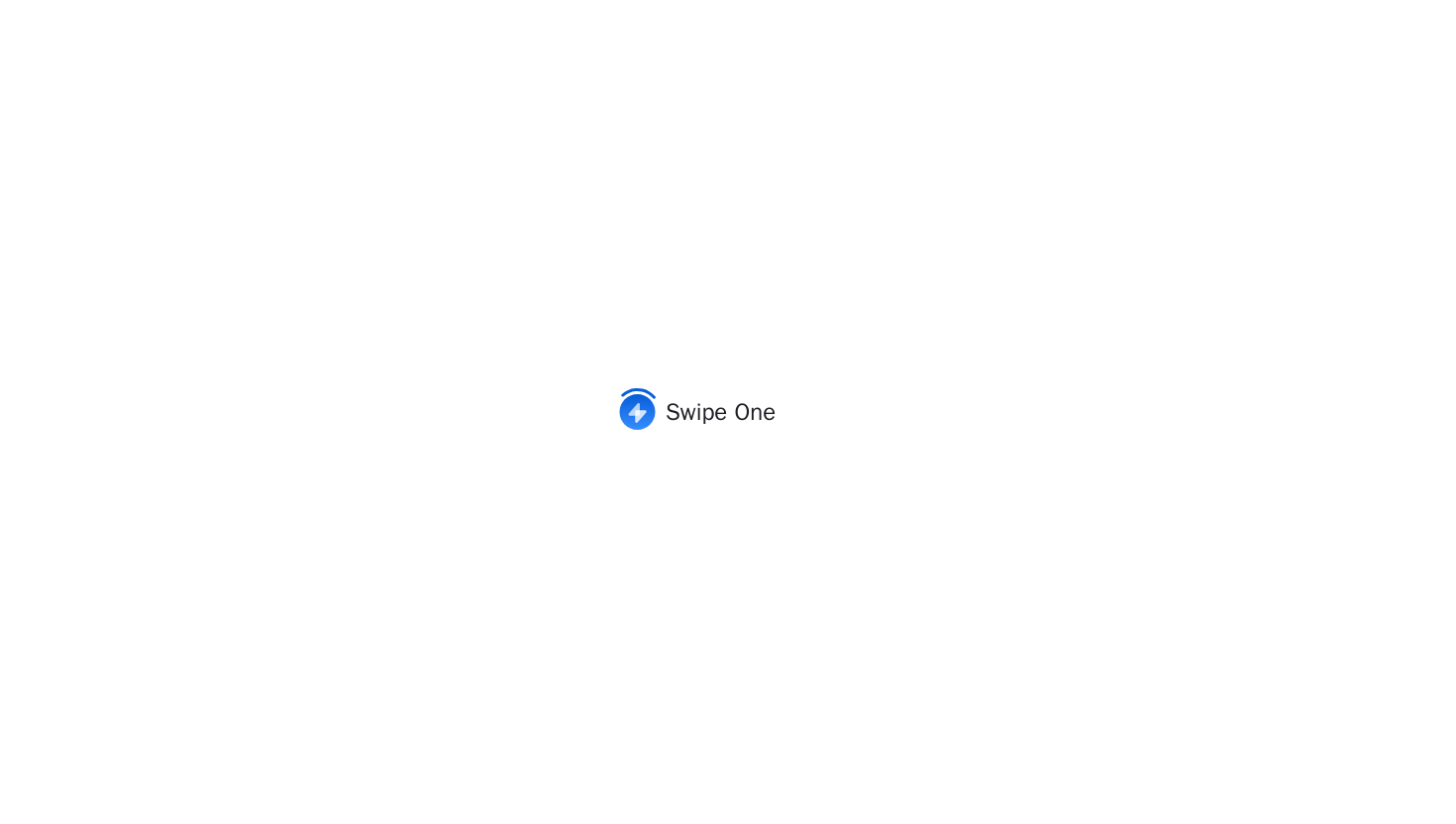 scroll, scrollTop: 0, scrollLeft: 0, axis: both 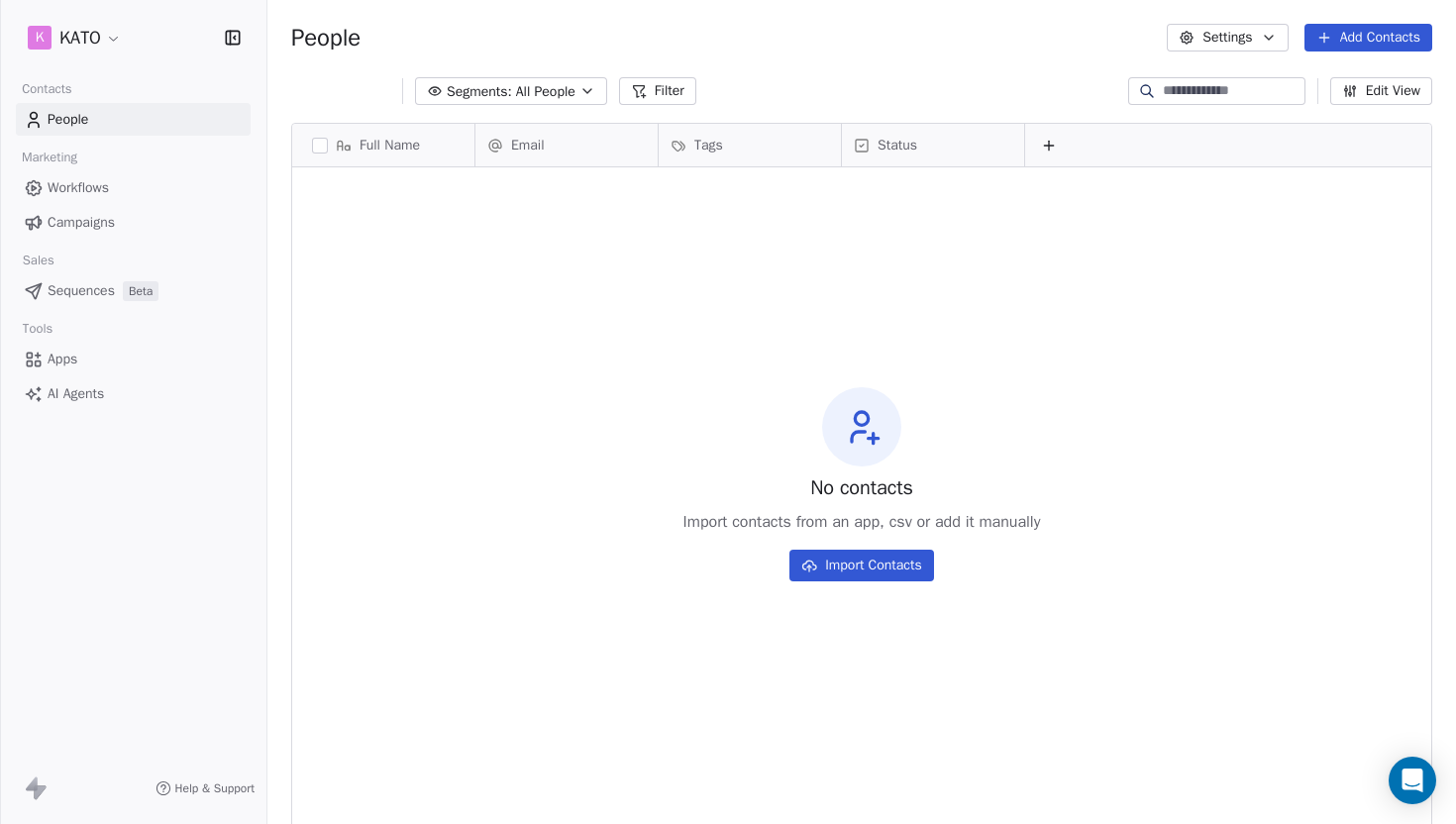 click on "AI Agents" at bounding box center (75, 393) 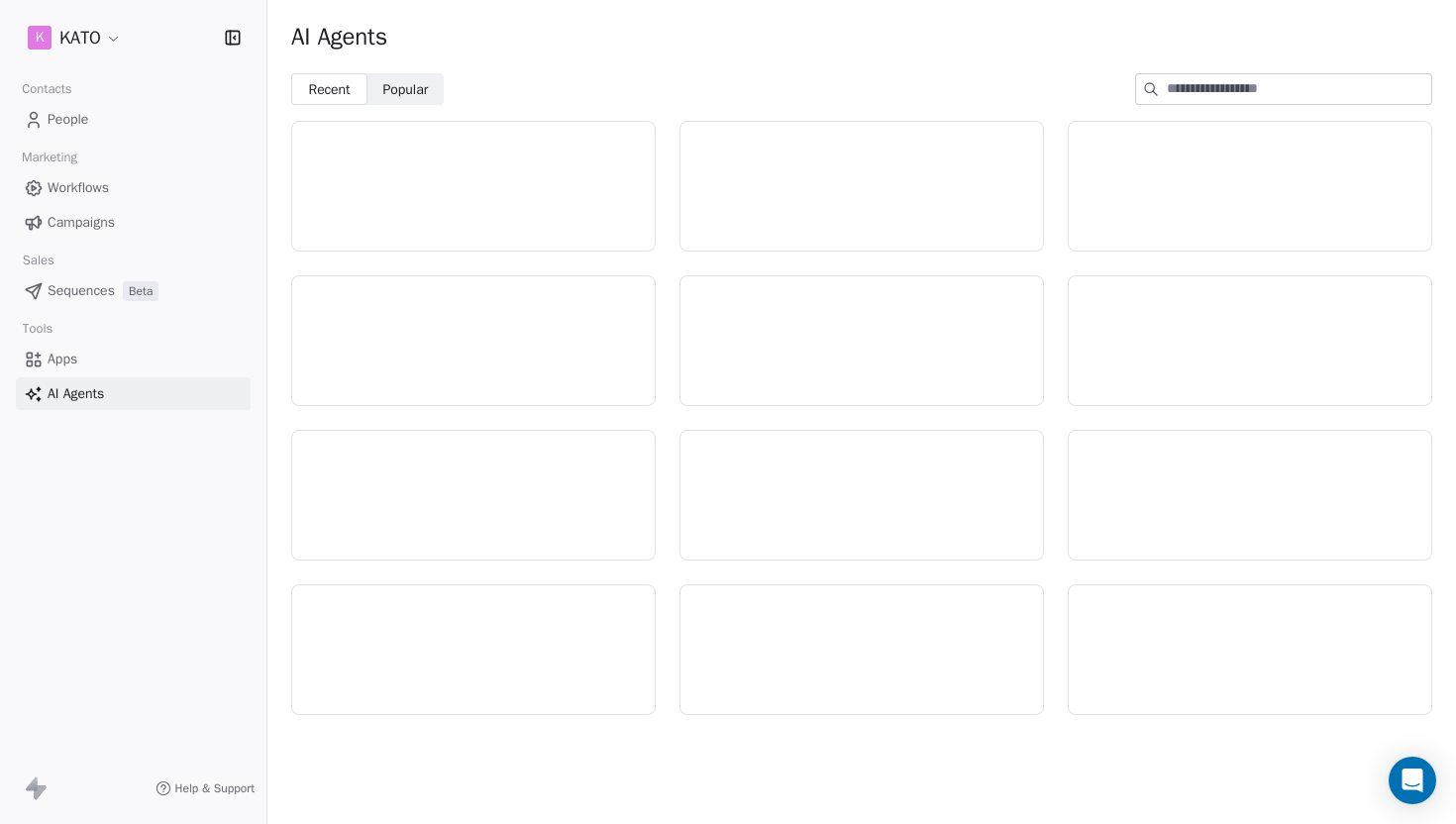 click on "Apps" at bounding box center [62, 359] 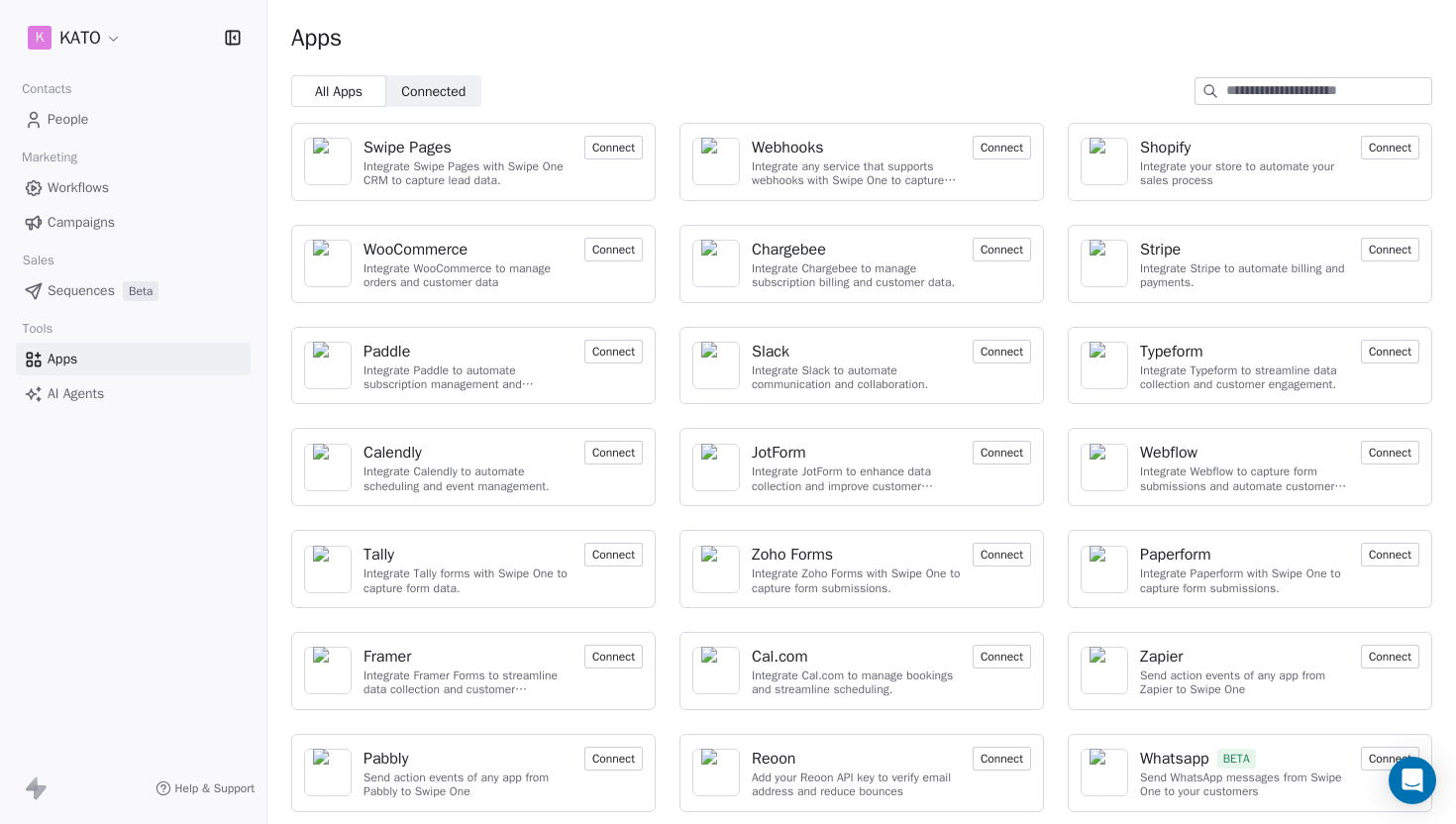 click on "Connect" at bounding box center [1390, 250] 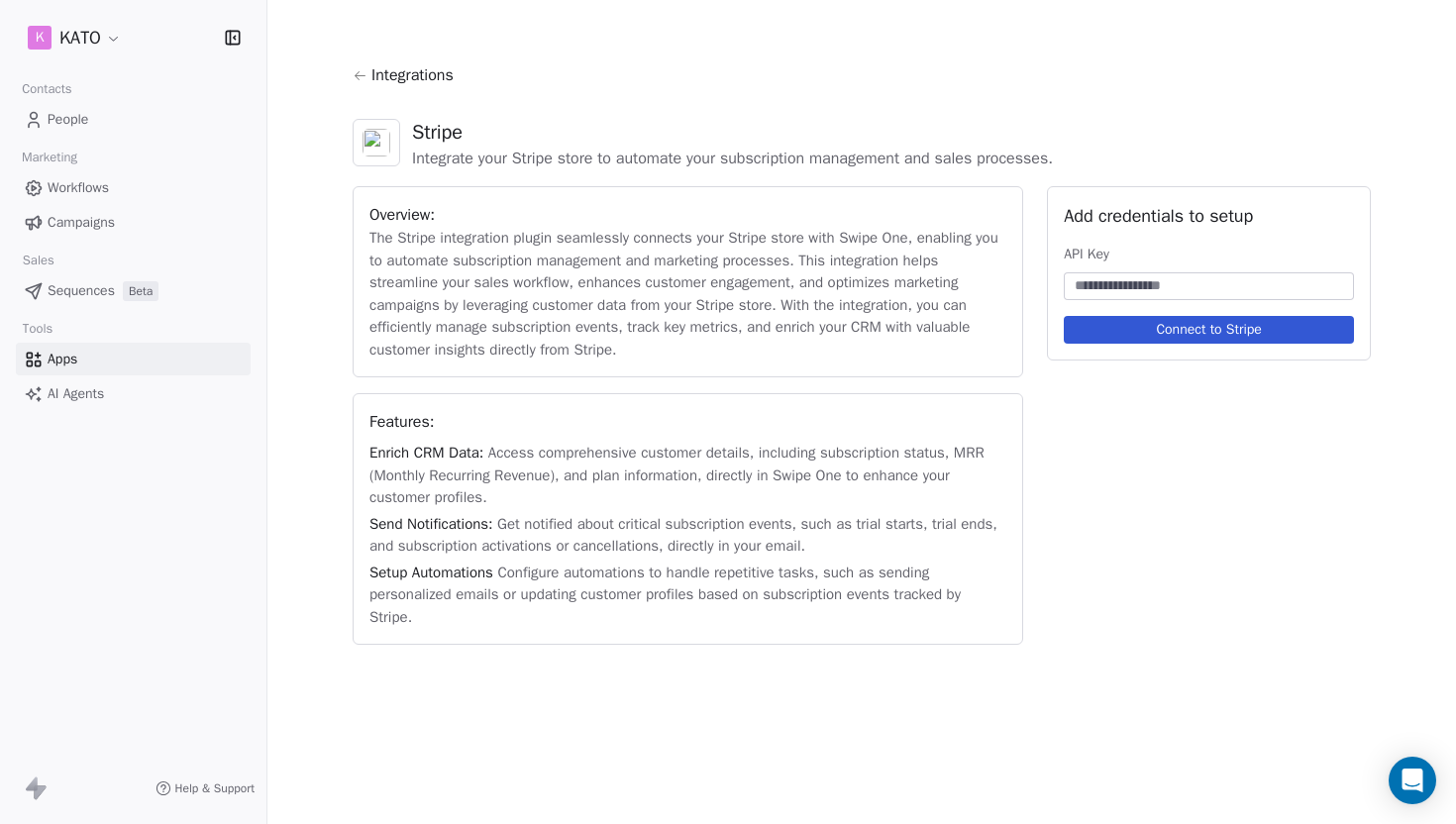 click on "Add credentials to setup" at bounding box center [1208, 216] 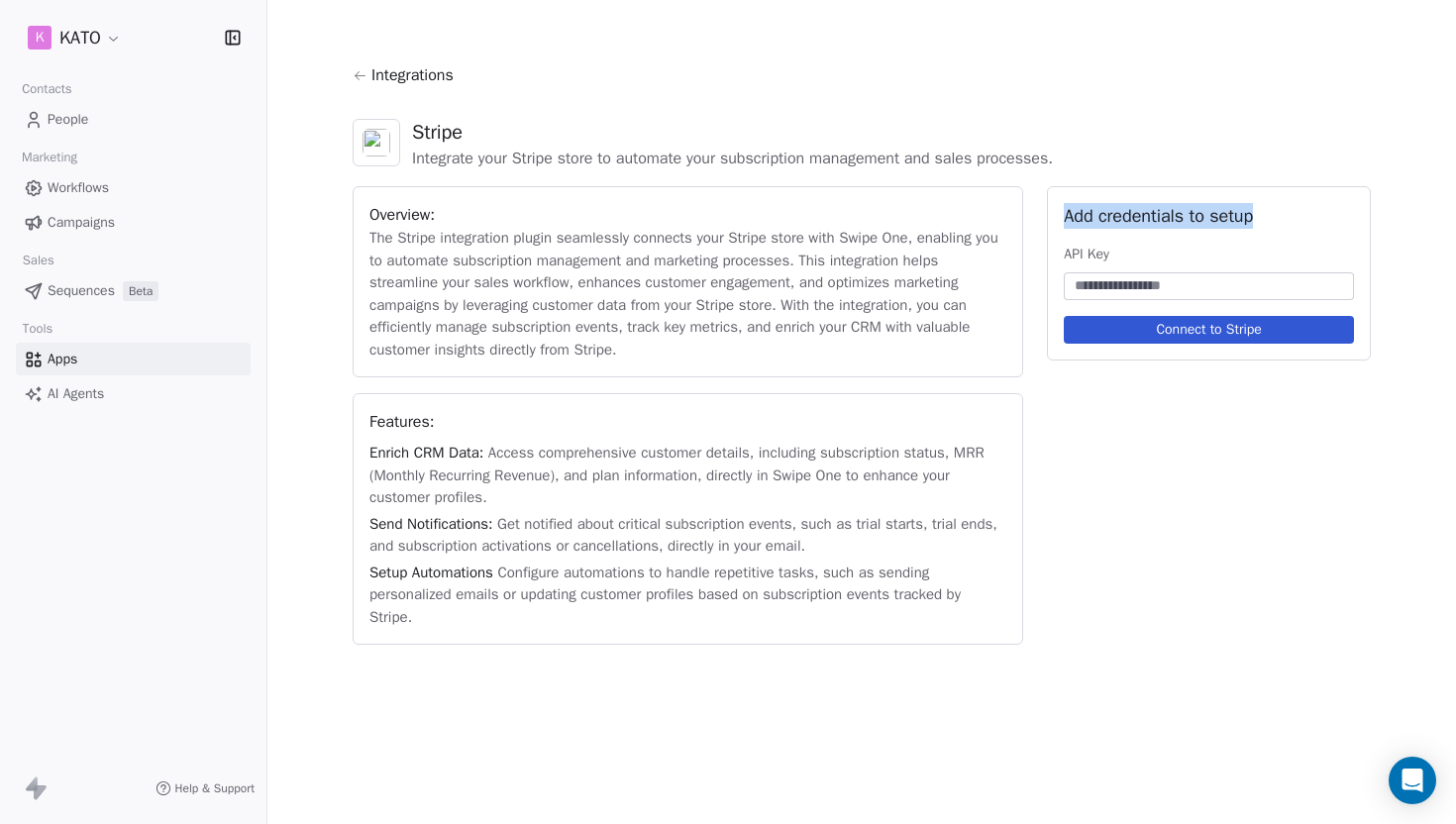 drag, startPoint x: 1065, startPoint y: 208, endPoint x: 1291, endPoint y: 210, distance: 226.00885 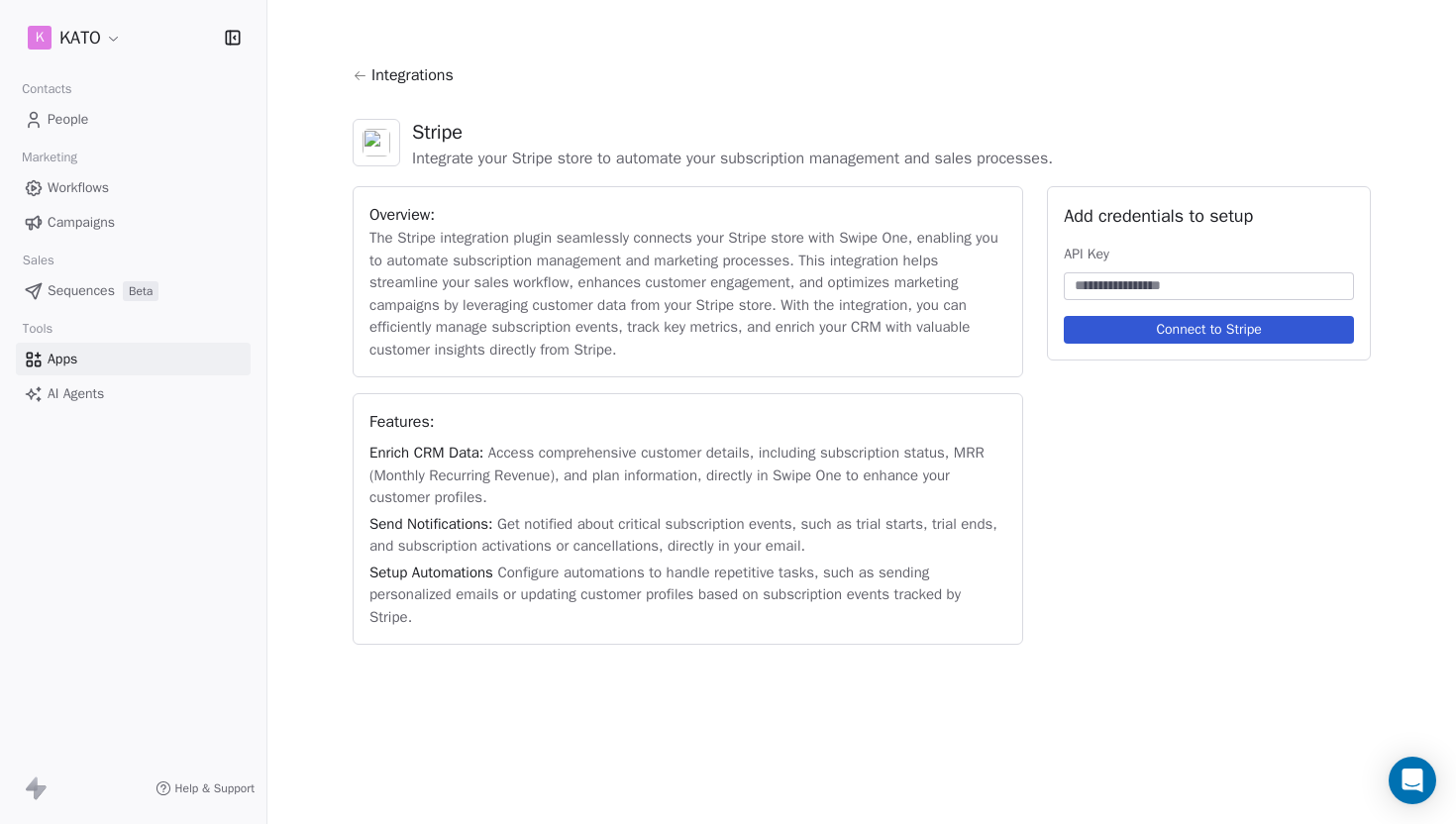 click at bounding box center (1208, 286) 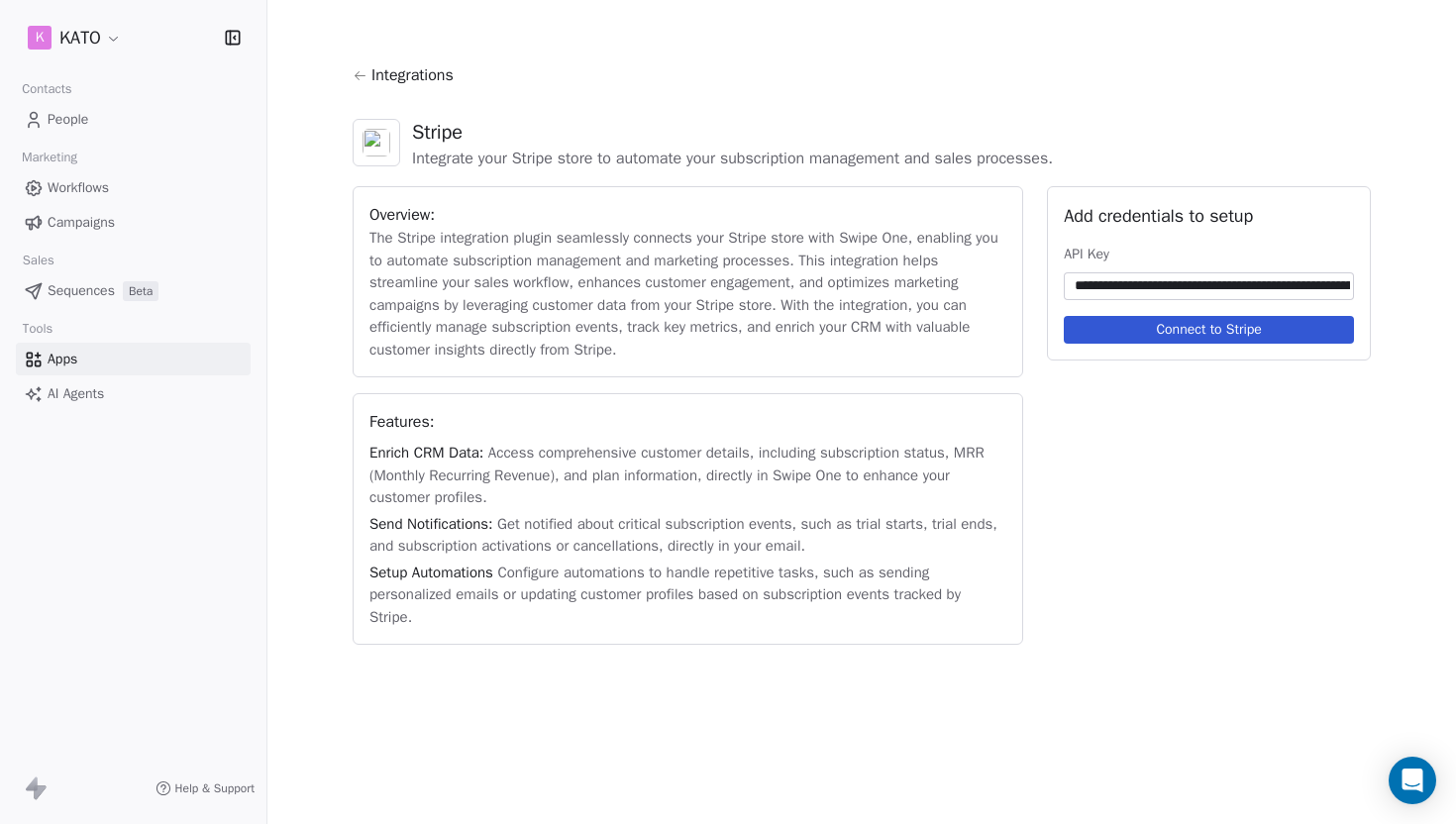 scroll, scrollTop: 0, scrollLeft: 596, axis: horizontal 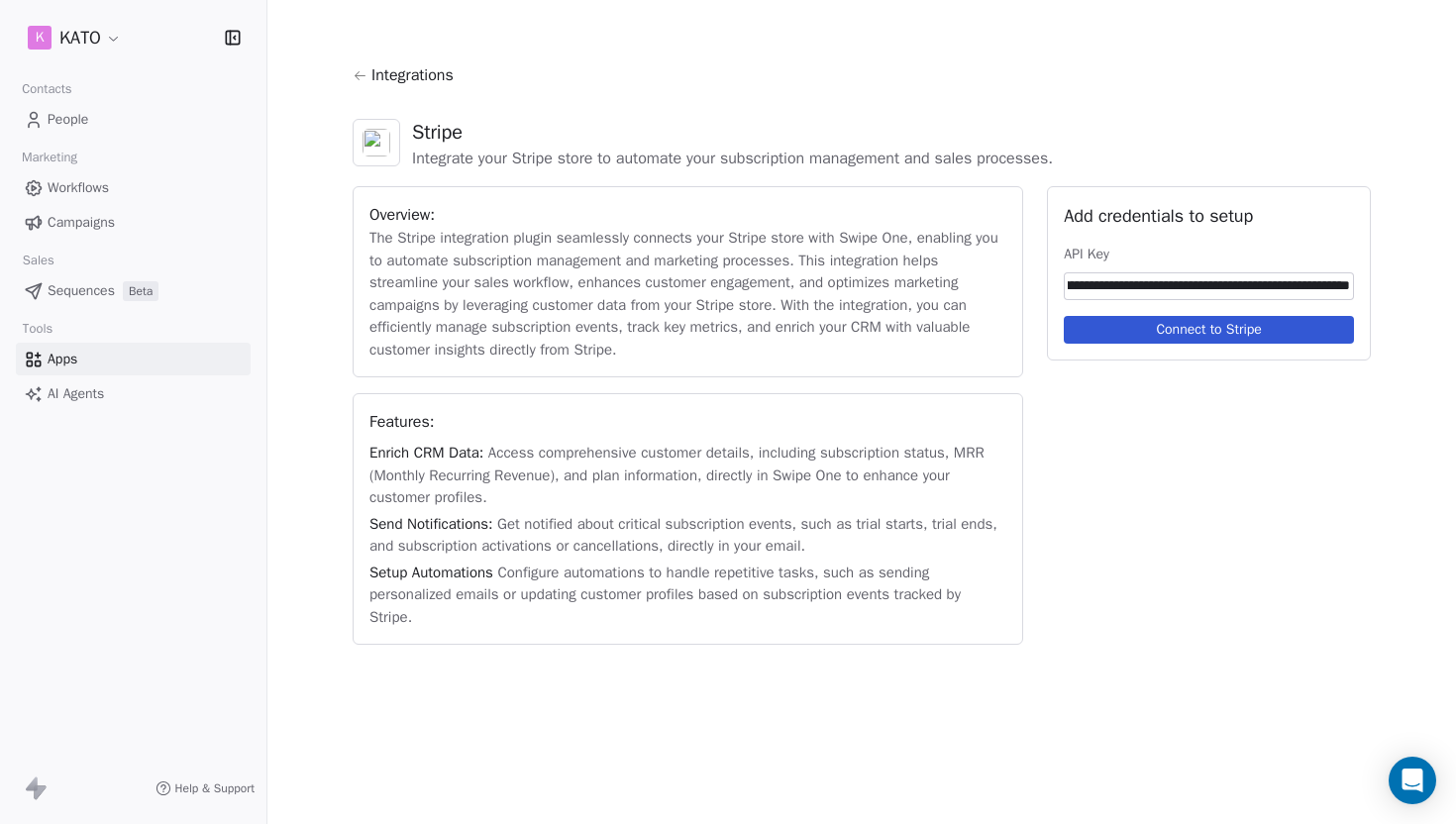 type on "**********" 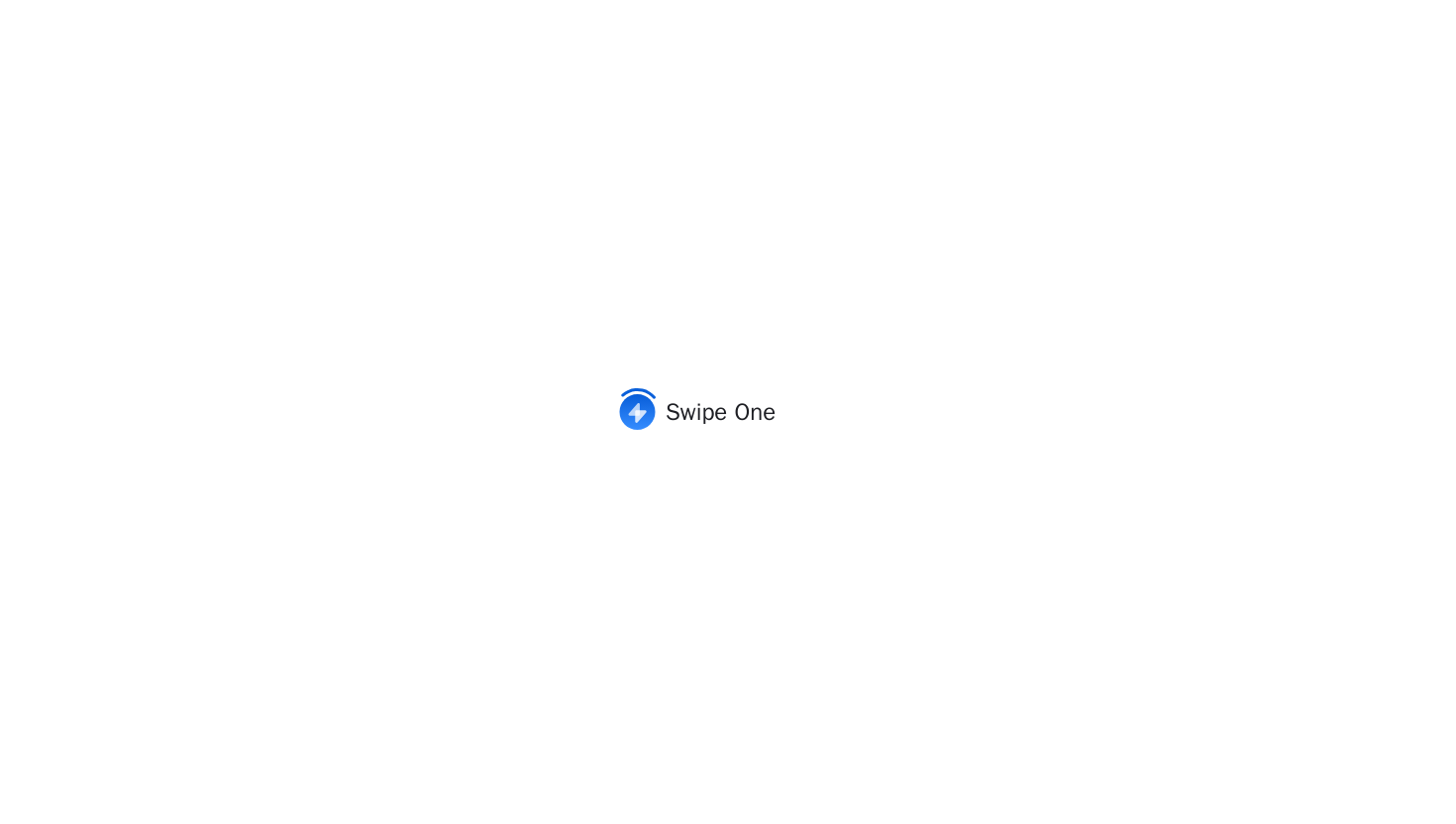 scroll, scrollTop: 0, scrollLeft: 0, axis: both 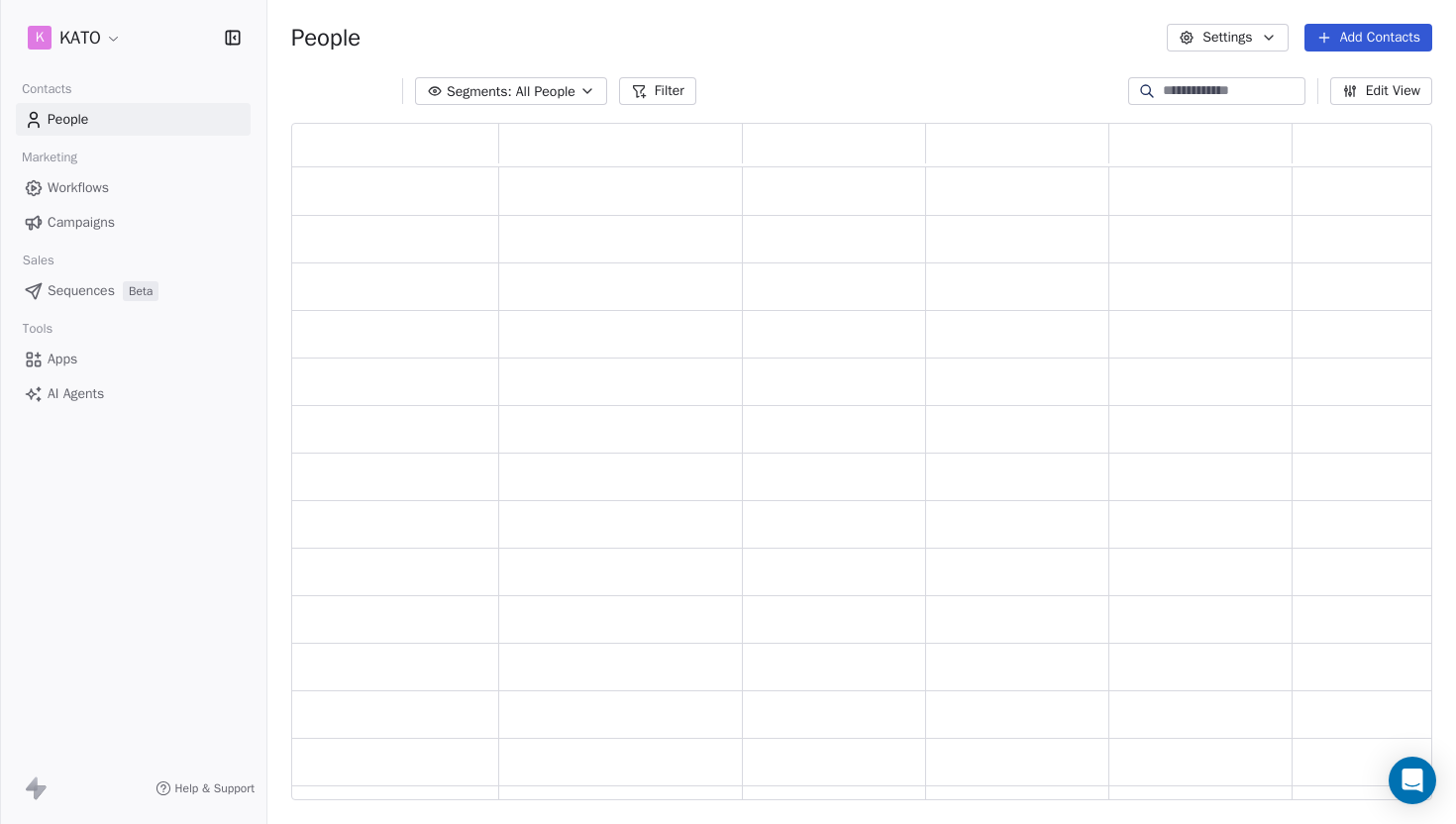 click on "Apps" at bounding box center (133, 359) 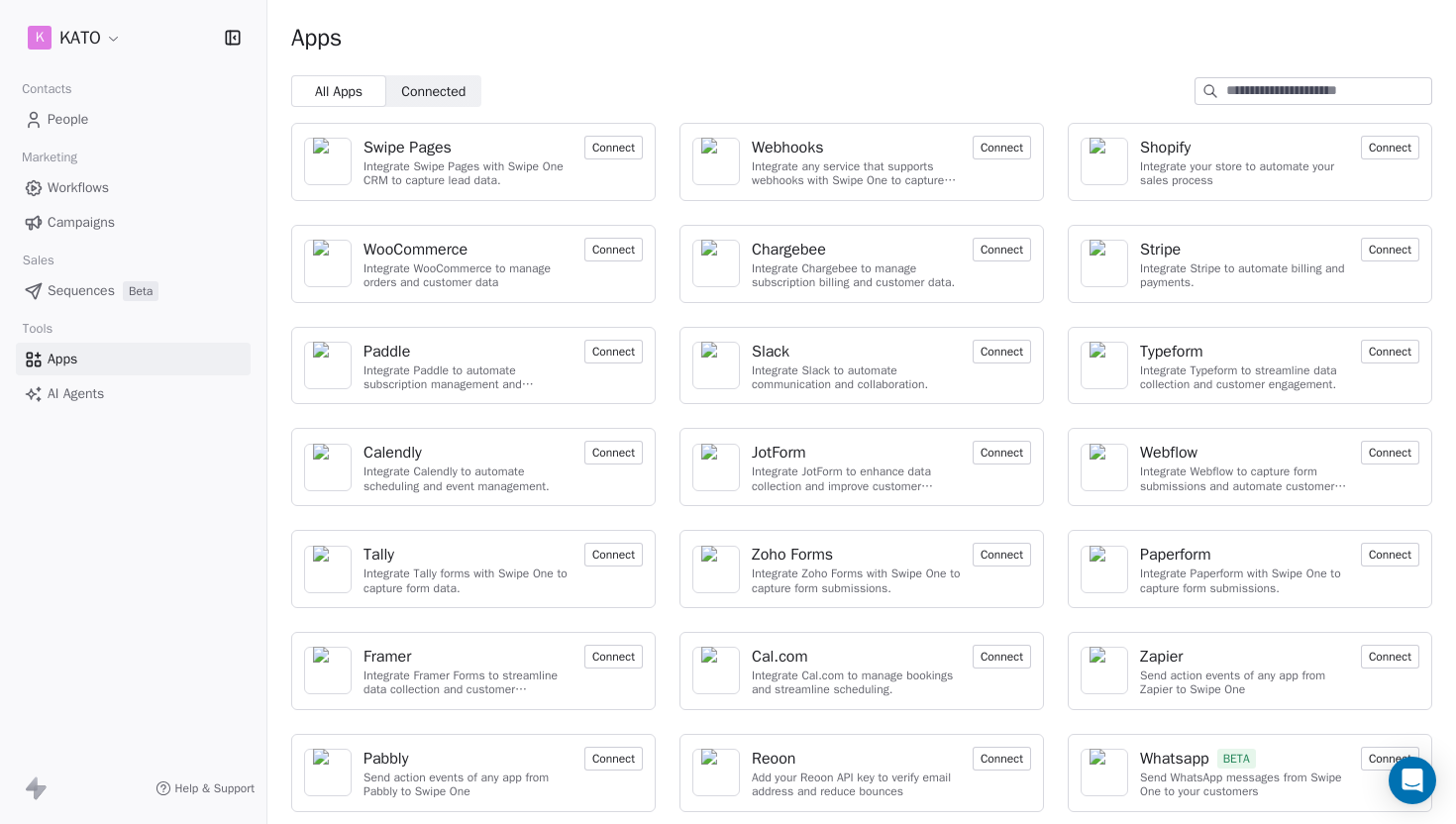 click on "Connect" at bounding box center (1390, 250) 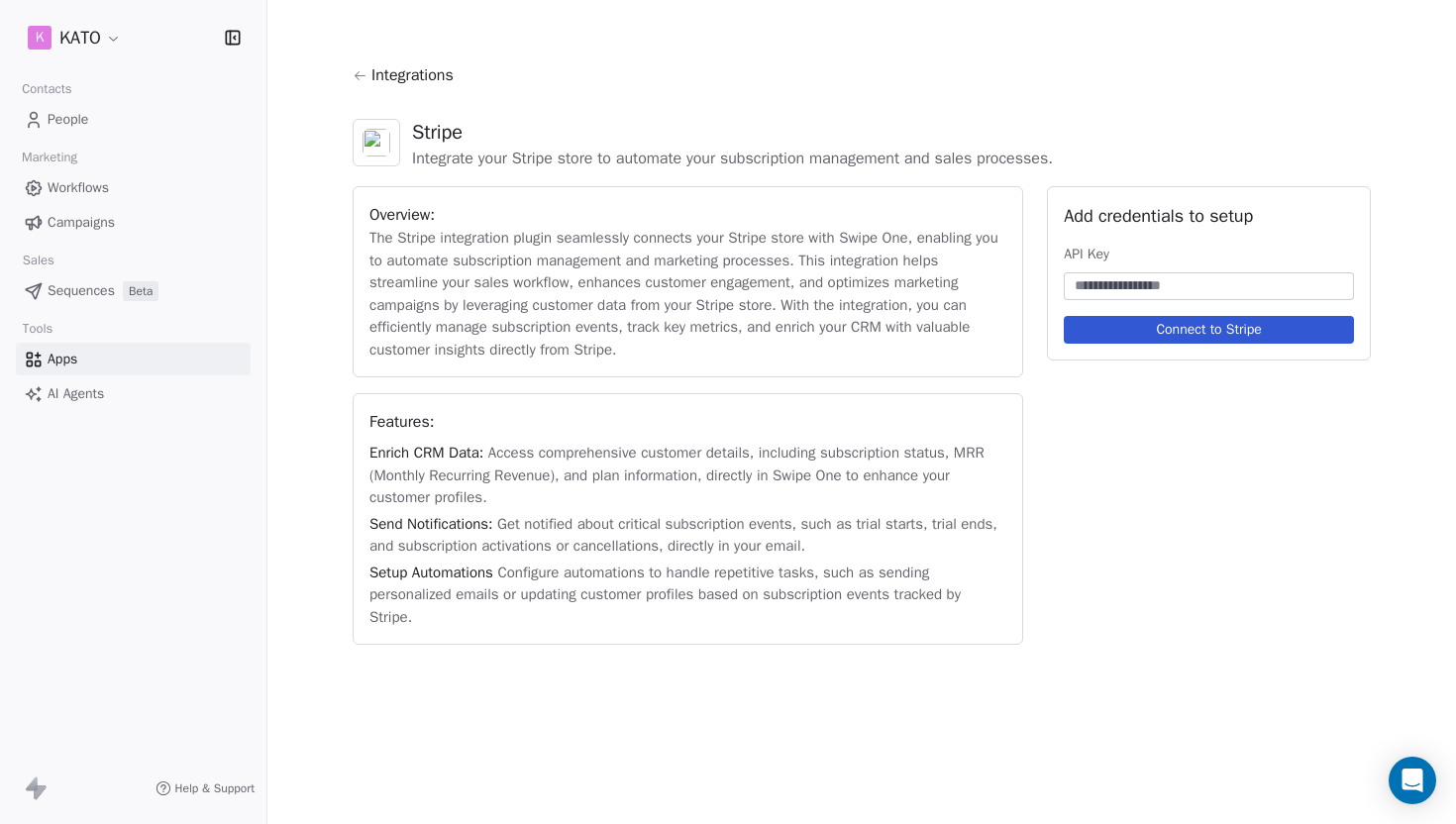 click at bounding box center [1208, 286] 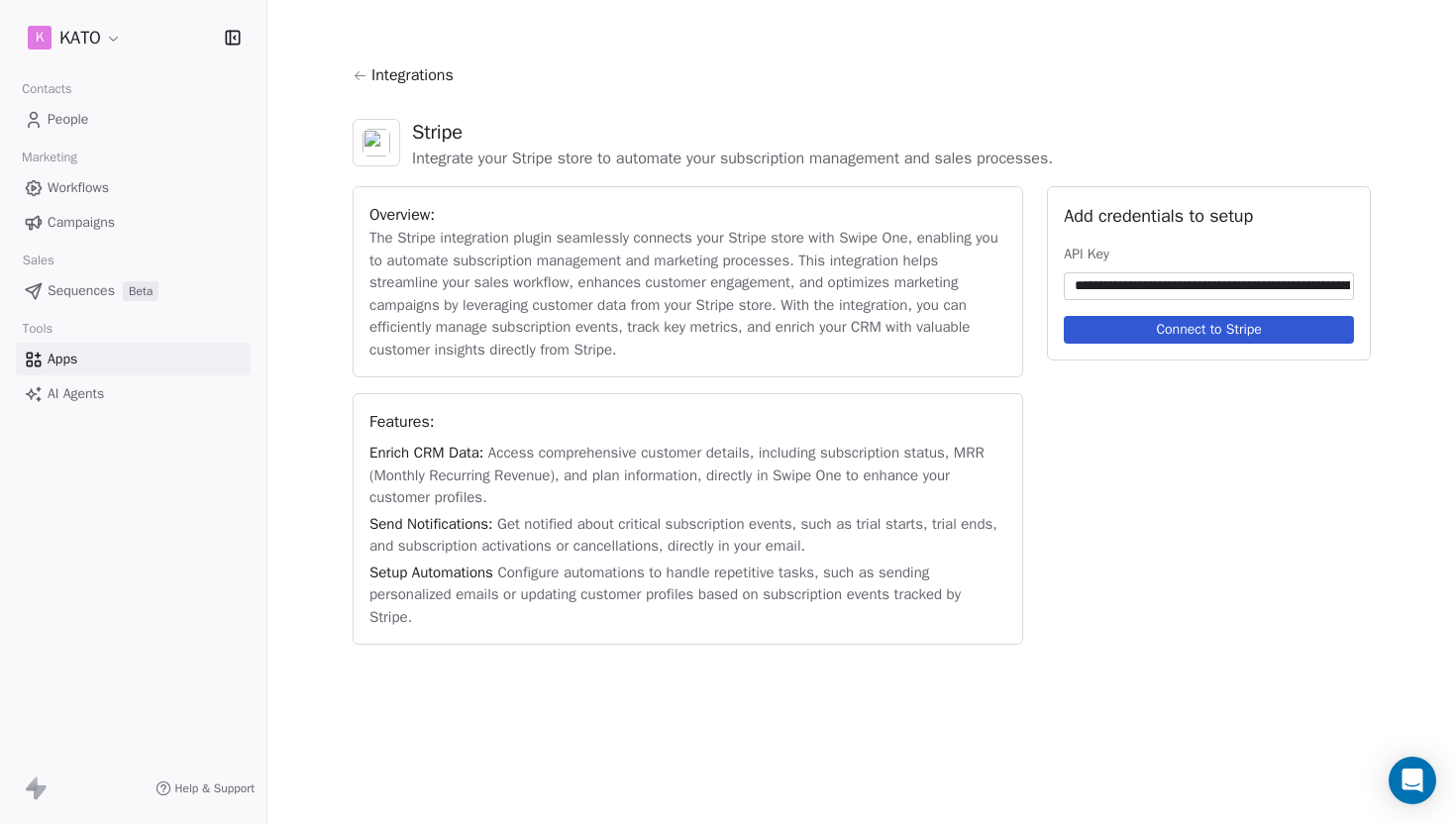 scroll, scrollTop: 0, scrollLeft: 579, axis: horizontal 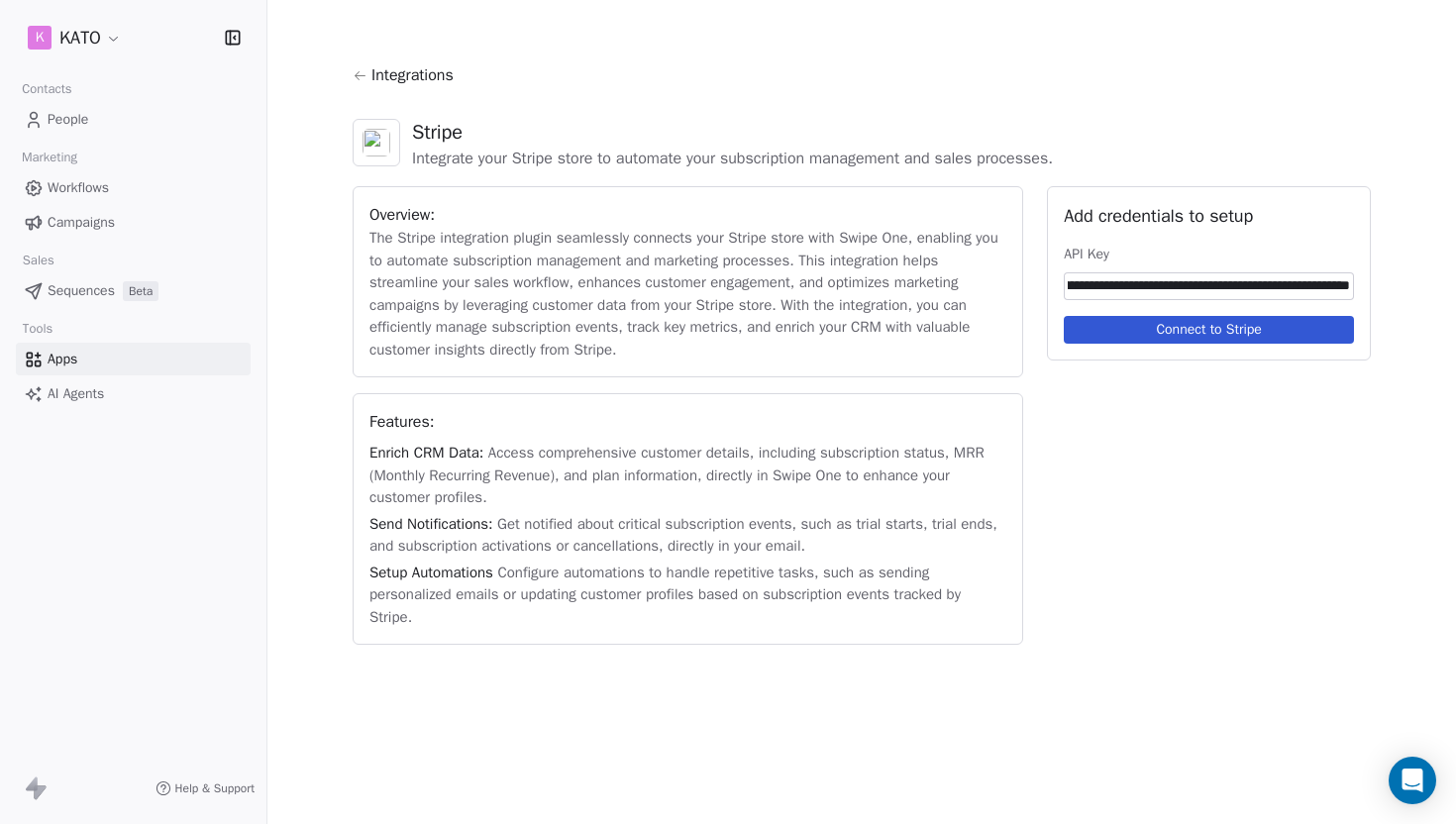 type on "**********" 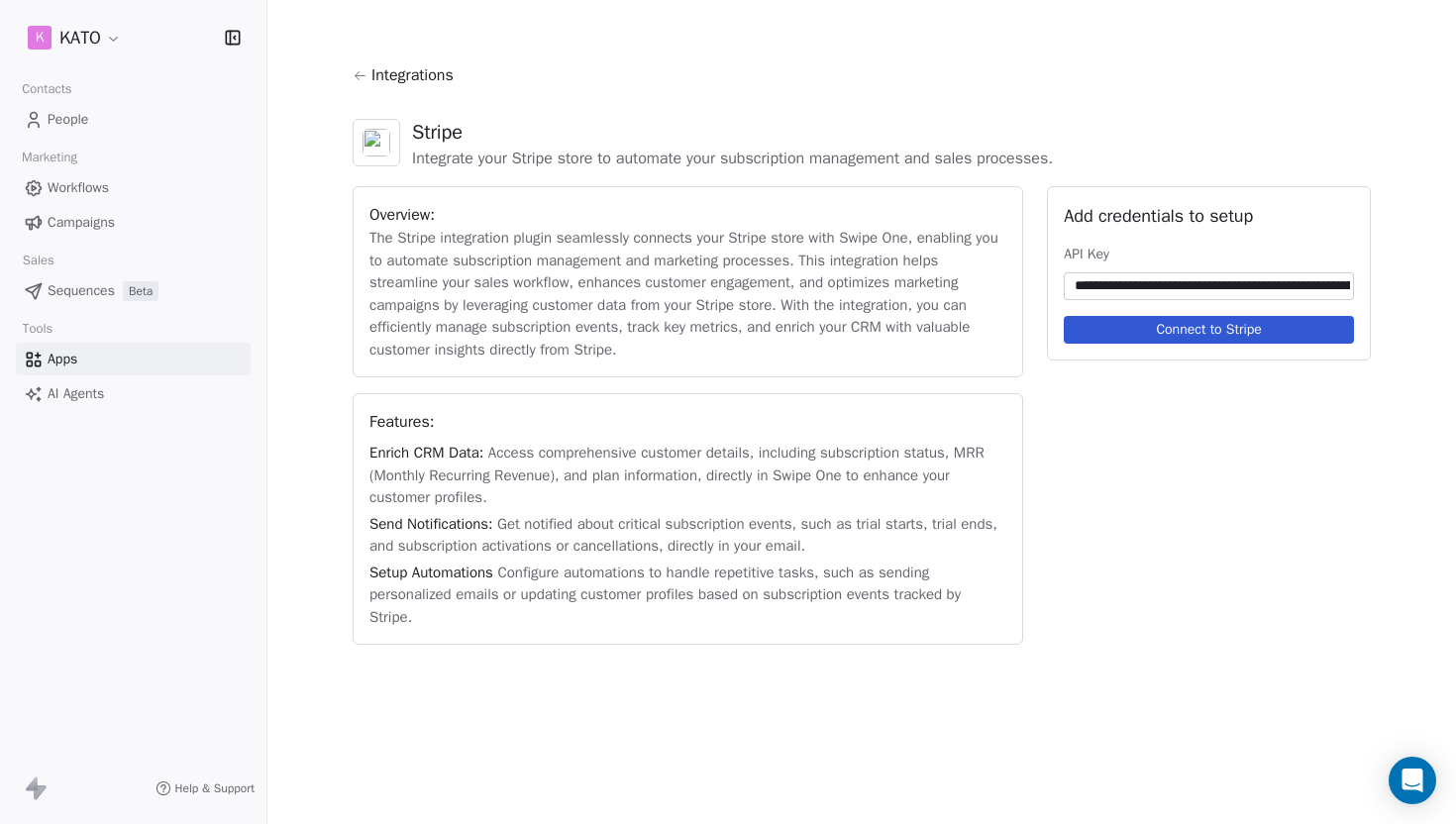 click on "Connect to Stripe" at bounding box center (1208, 330) 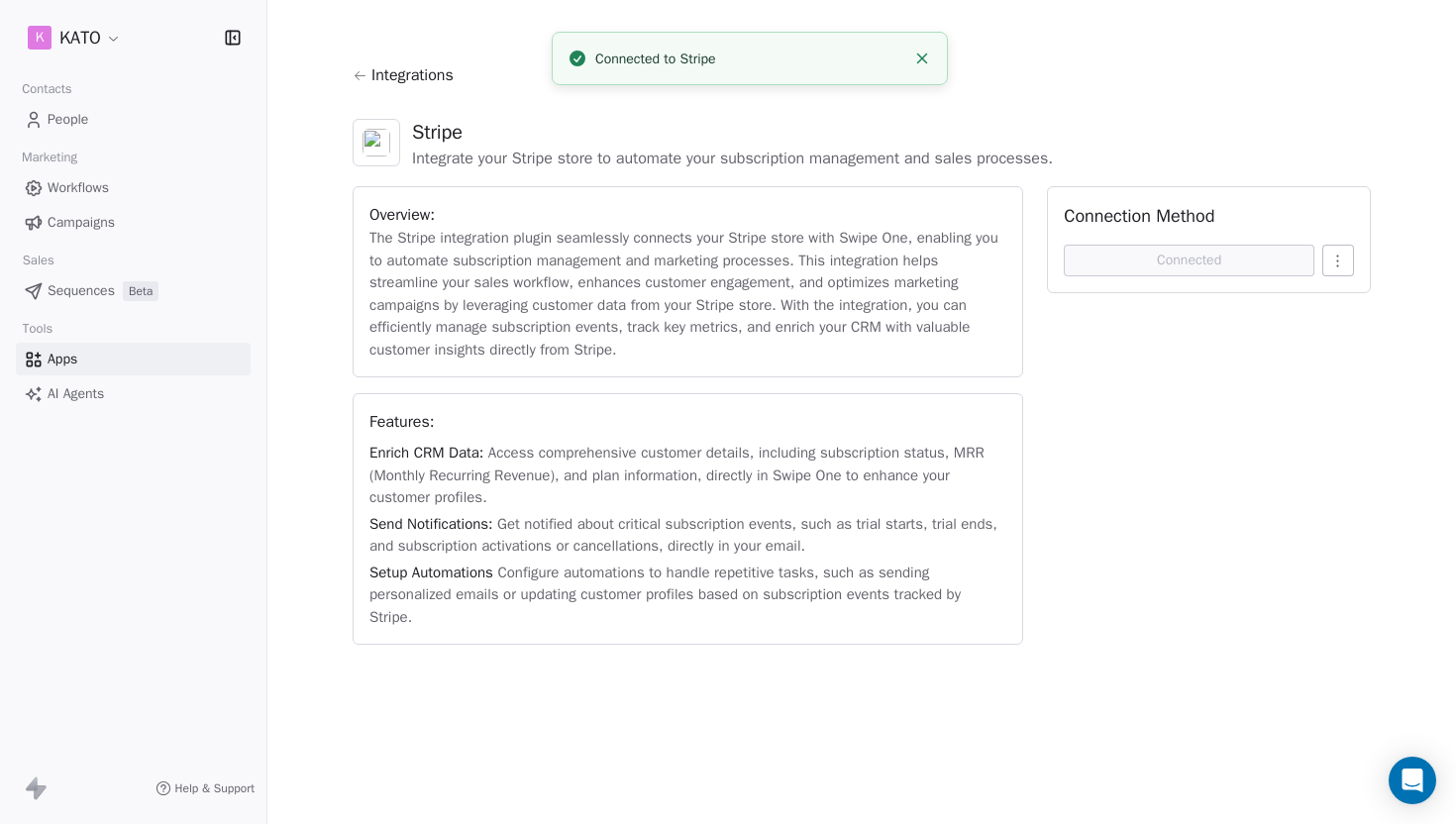 click on "Overview: The Stripe integration plugin seamlessly connects your Stripe store with Swipe One, enabling you to automate subscription management and marketing processes. This integration helps streamline your sales workflow, enhances customer engagement, and optimizes marketing campaigns by leveraging customer data from your Stripe store. With the integration, you can efficiently manage subscription events, track key metrics, and enrich your CRM with valuable customer insights directly from Stripe. Features: Enrich CRM Data:   Access comprehensive customer details, including subscription status, MRR (Monthly Recurring Revenue), and plan information, directly in Swipe One to enhance your customer profiles. Send Notifications:   Get notified about critical subscription events, such as trial starts, trial ends, and subscription activations or cancellations, directly in your email. Setup Automations   Connection Method Connected" at bounding box center (862, 415) 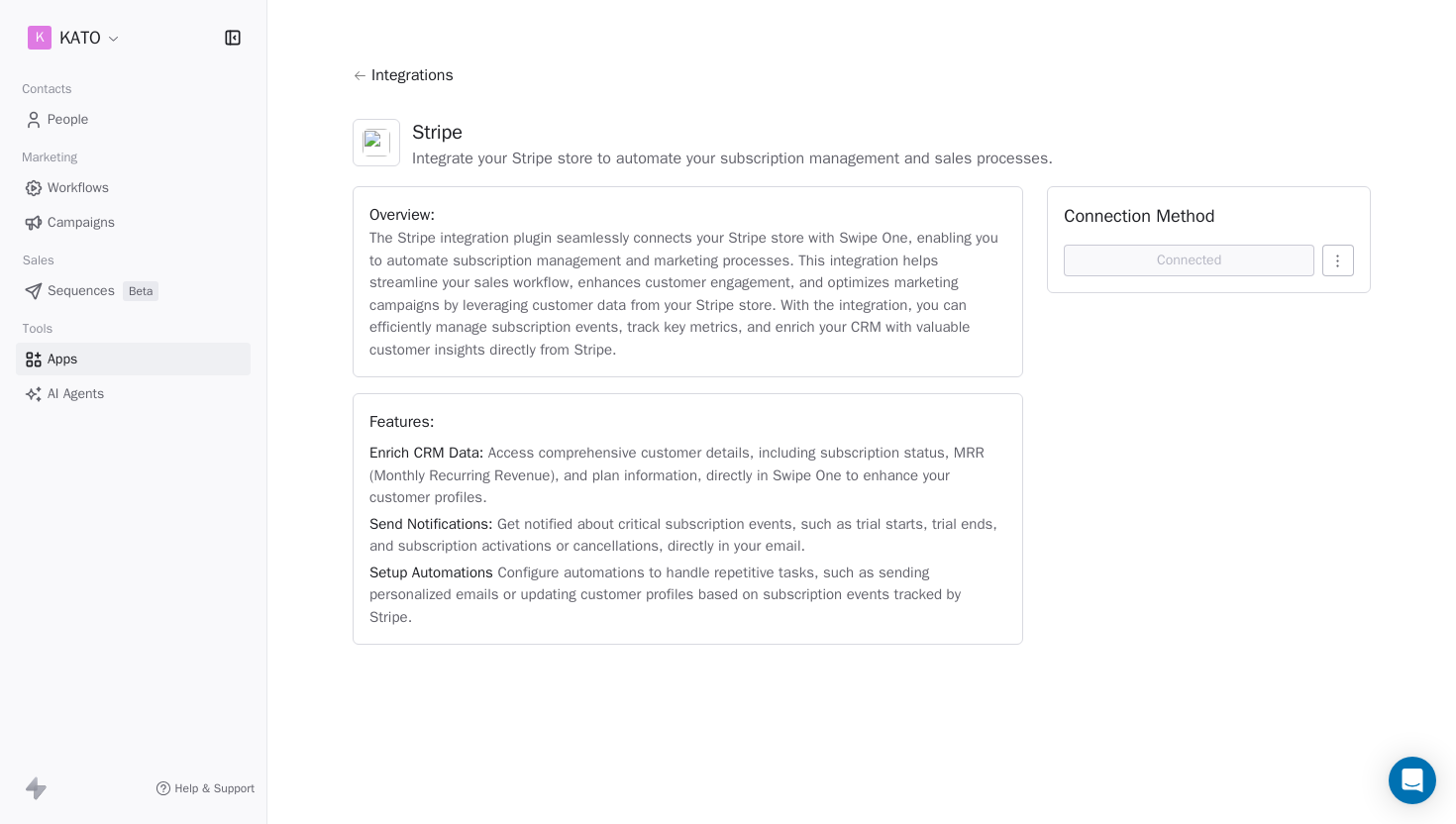 click on "Workflows" at bounding box center (78, 187) 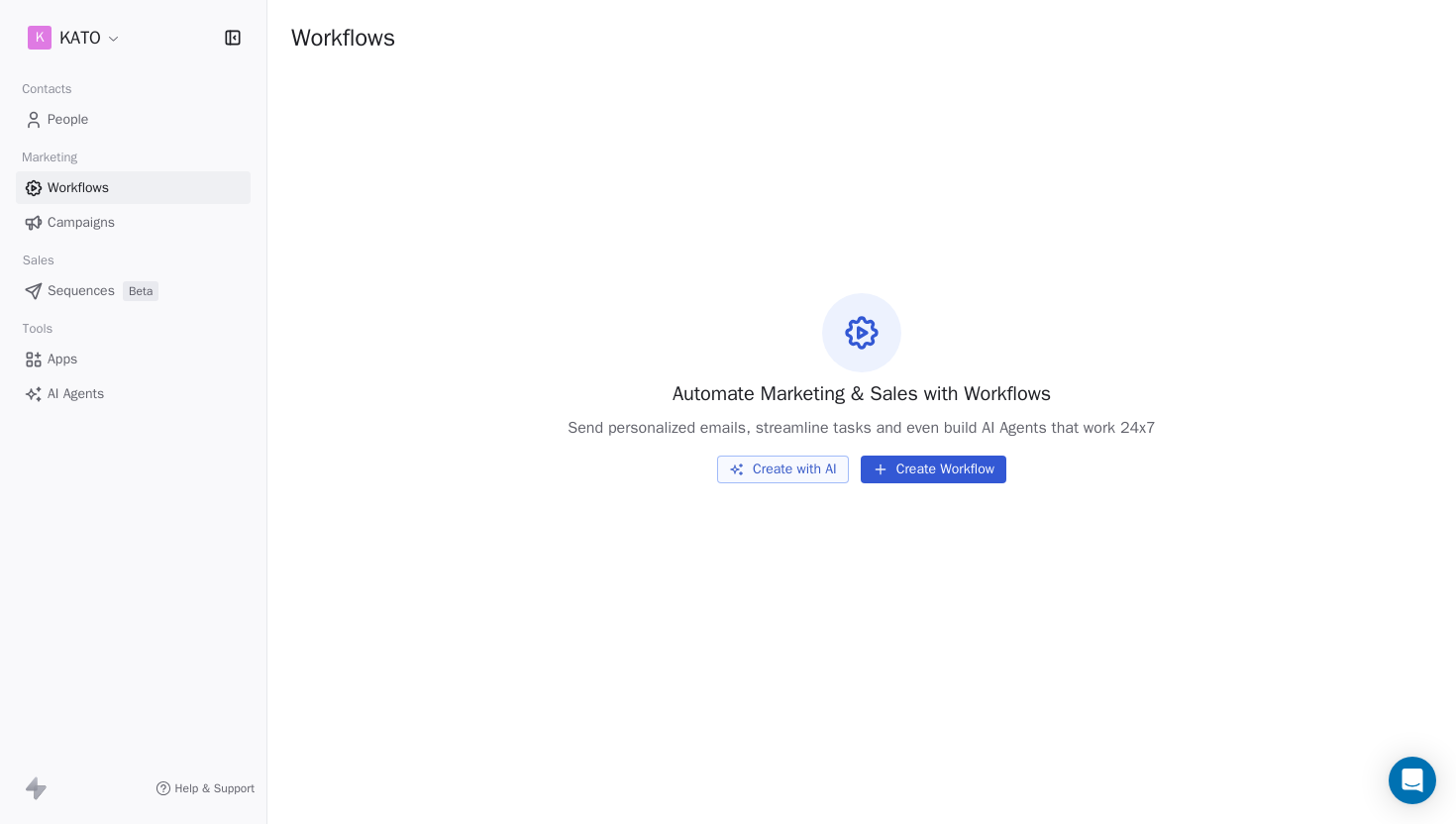 click on "Create Workflow" at bounding box center [933, 469] 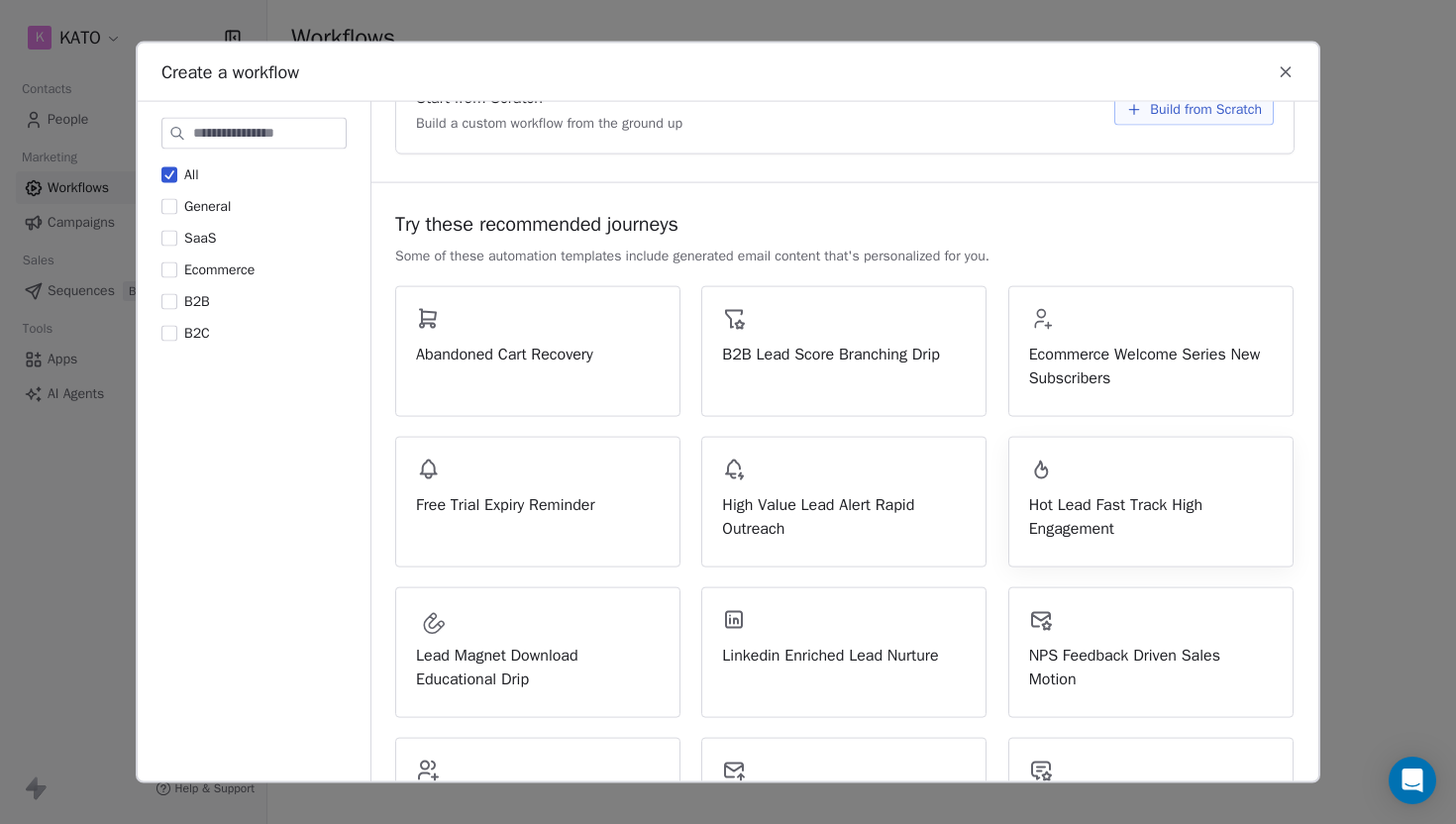 scroll, scrollTop: 0, scrollLeft: 0, axis: both 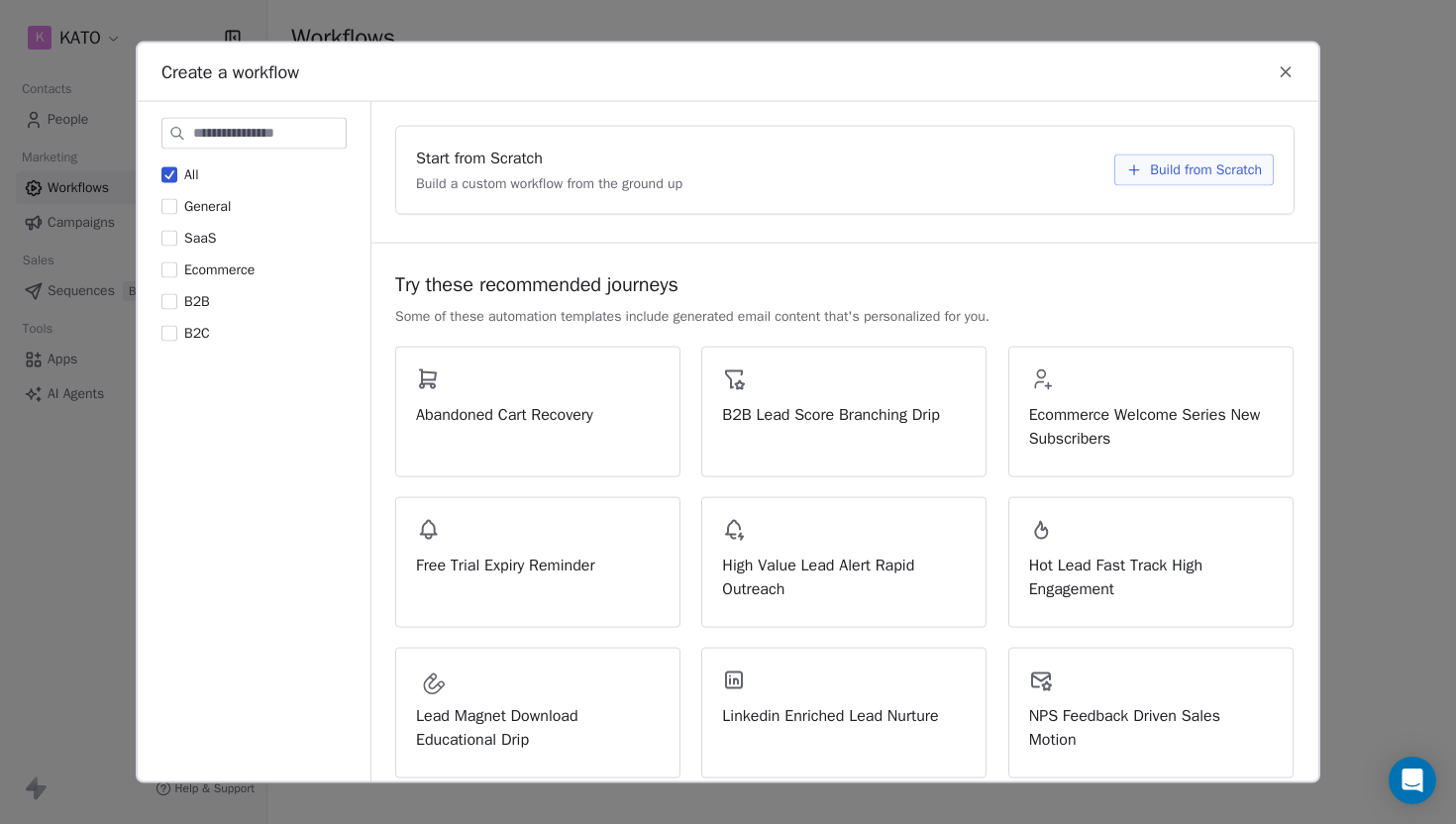 click on "Build from Scratch" at bounding box center (1205, 170) 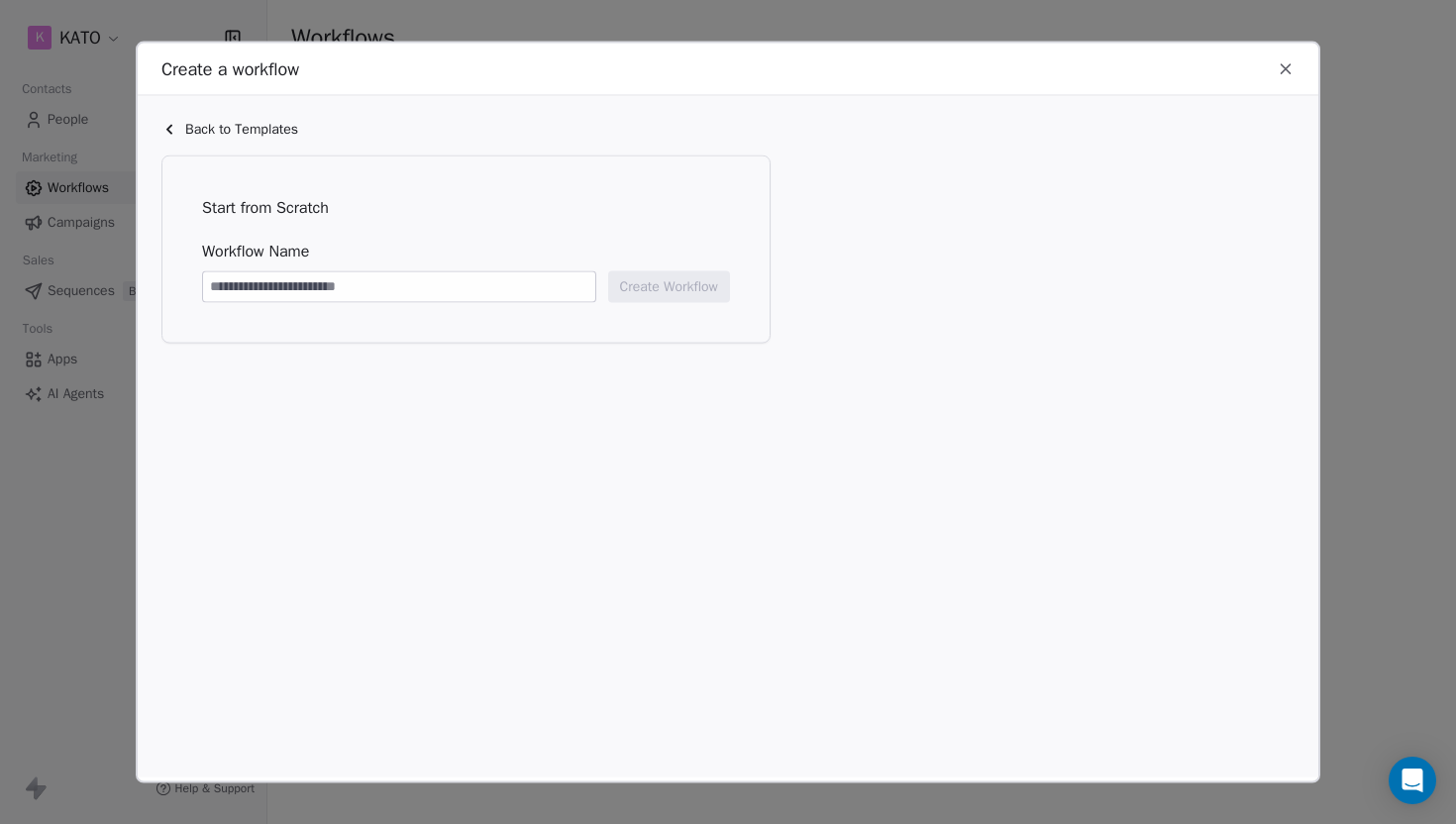 click at bounding box center [399, 287] 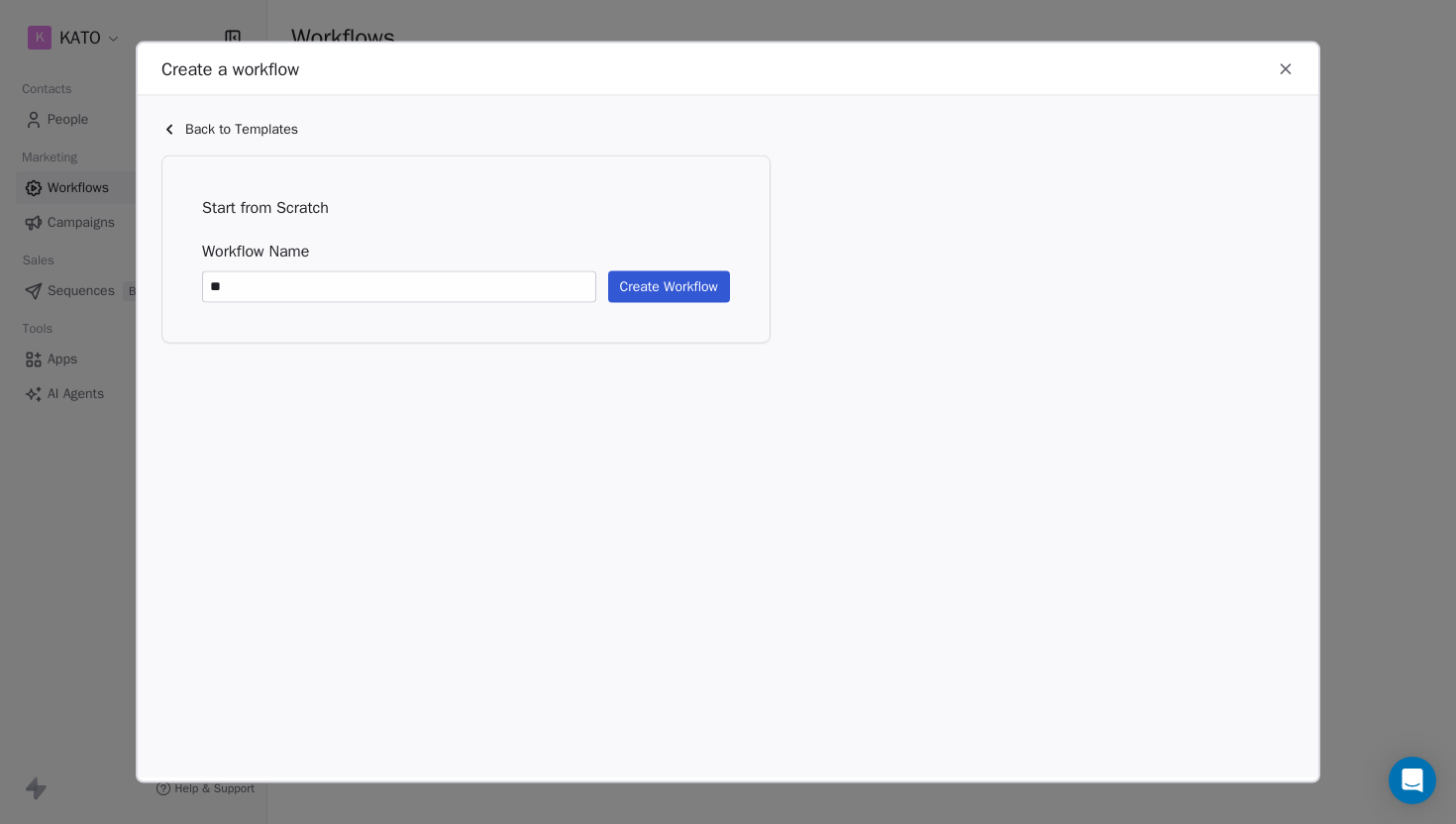 type on "*" 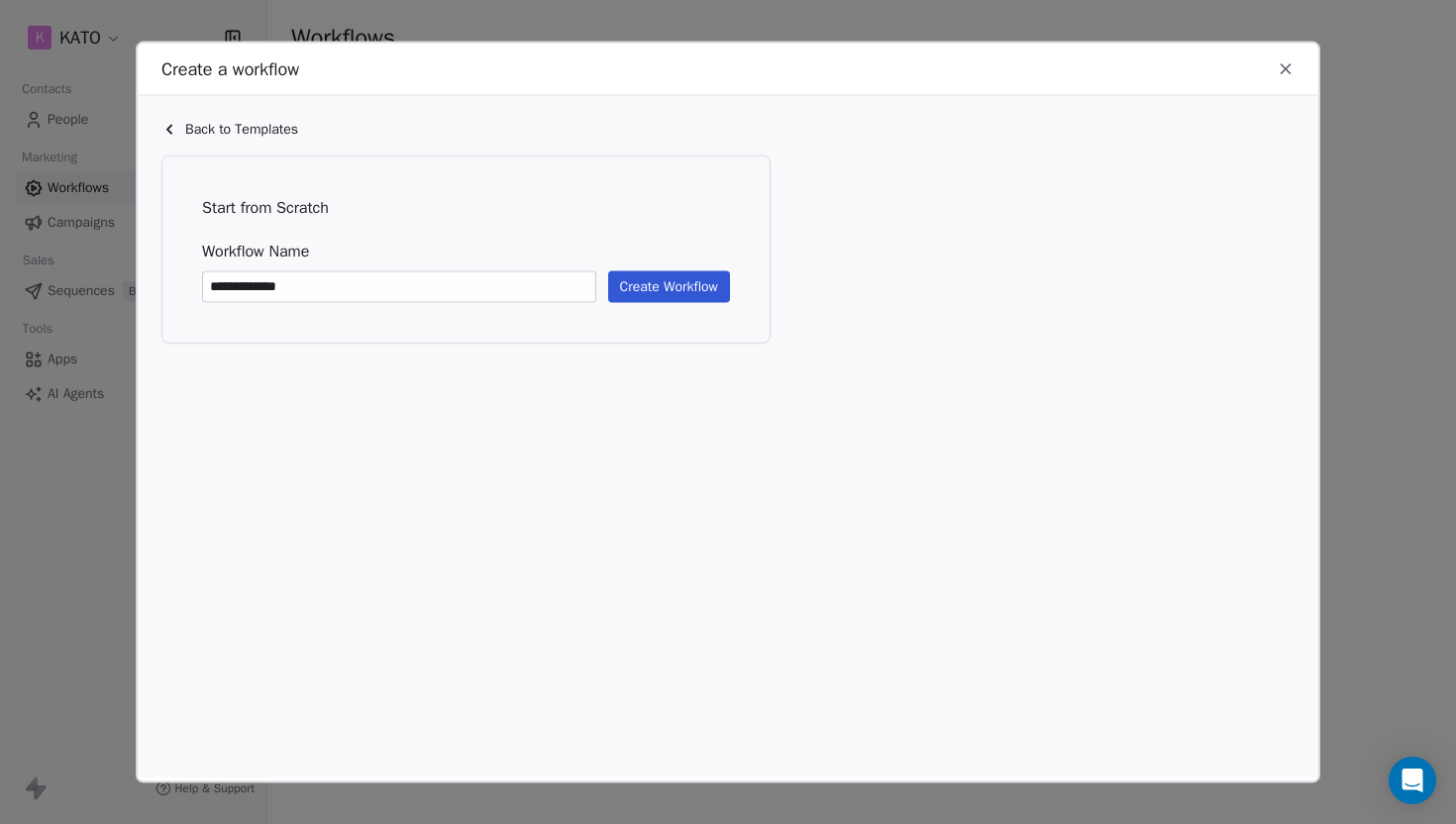 click on "**********" at bounding box center (399, 287) 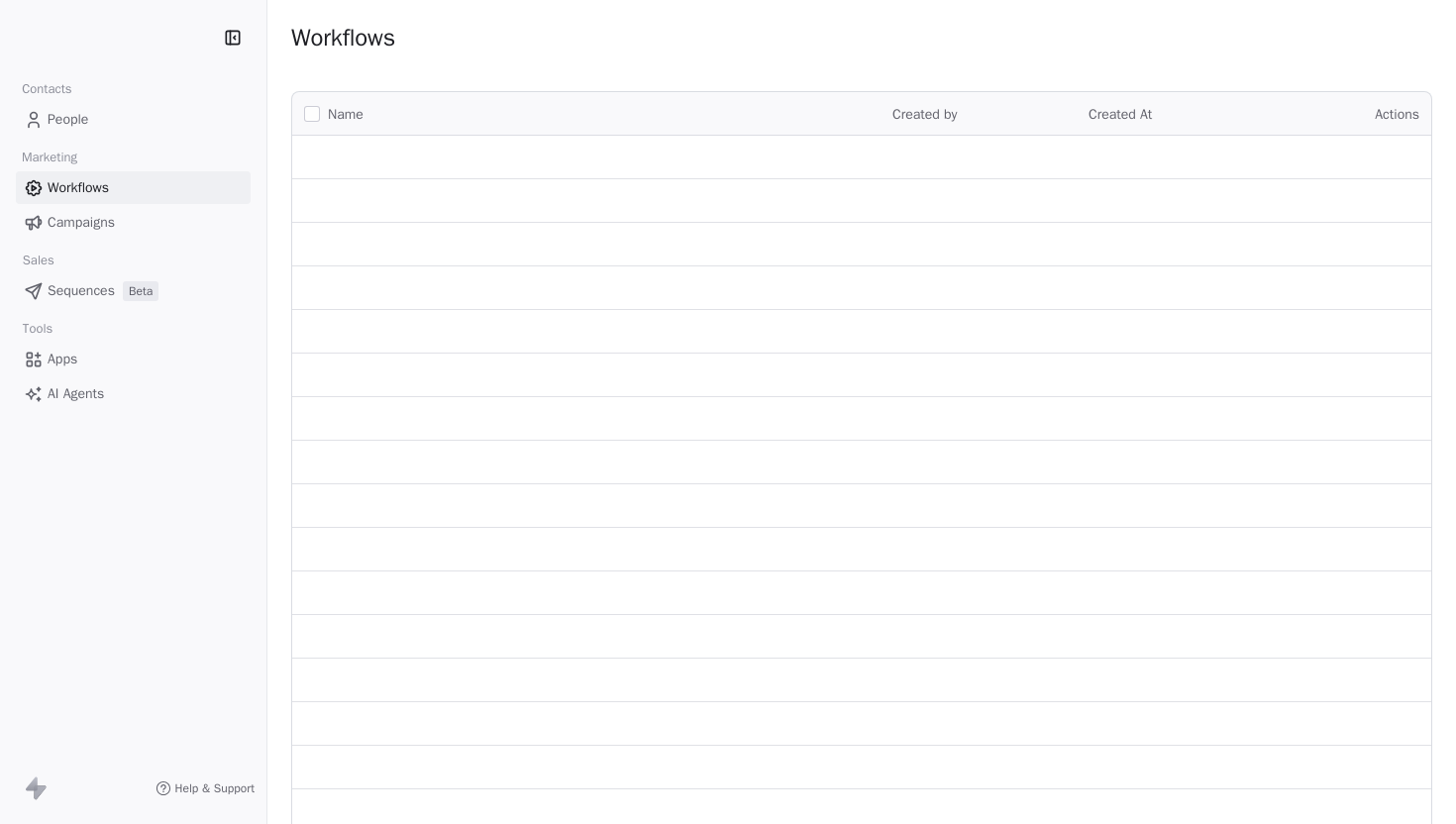 scroll, scrollTop: 0, scrollLeft: 0, axis: both 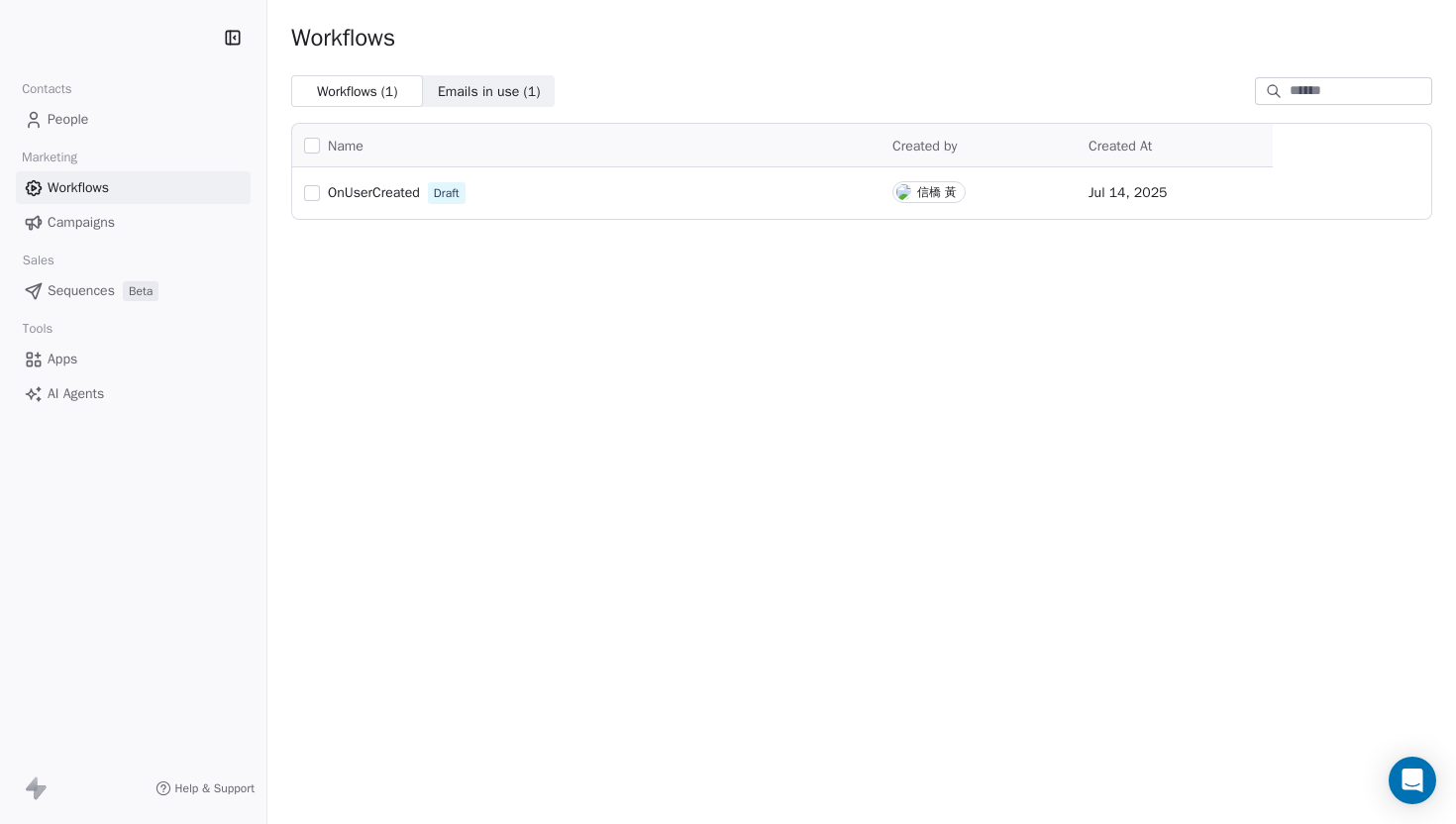 click on "OnUserCreated" at bounding box center [373, 192] 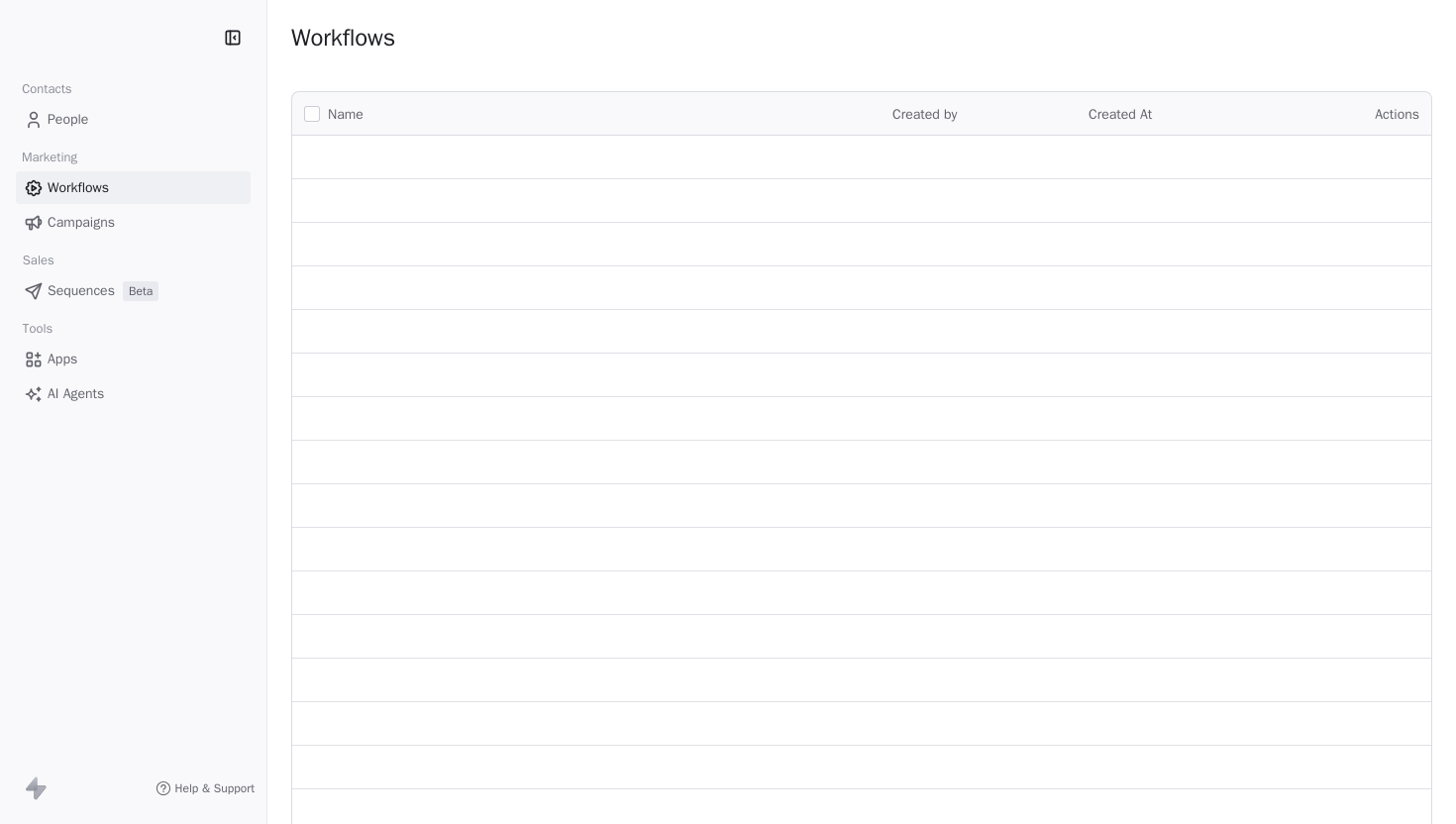 scroll, scrollTop: 0, scrollLeft: 0, axis: both 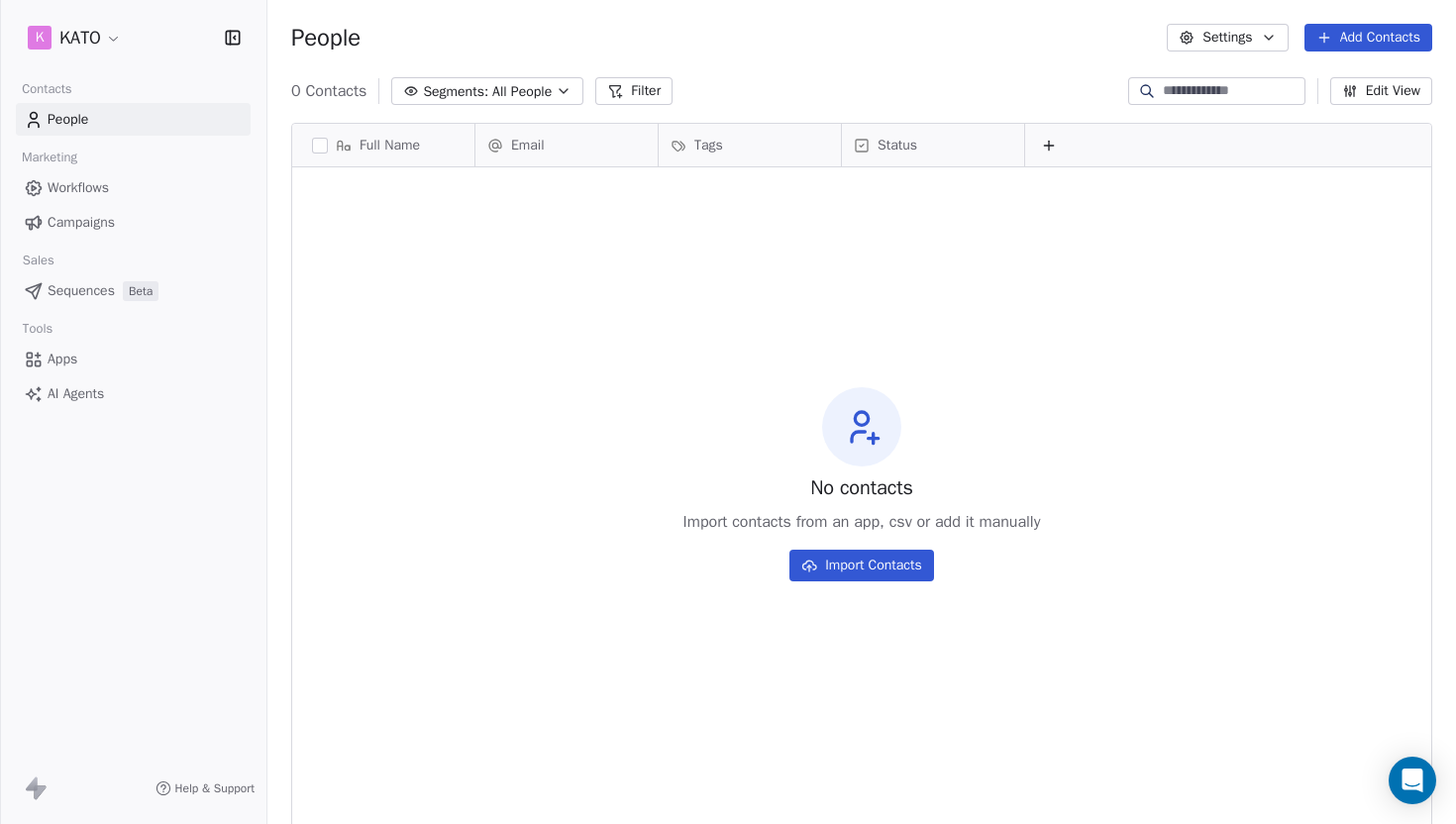click 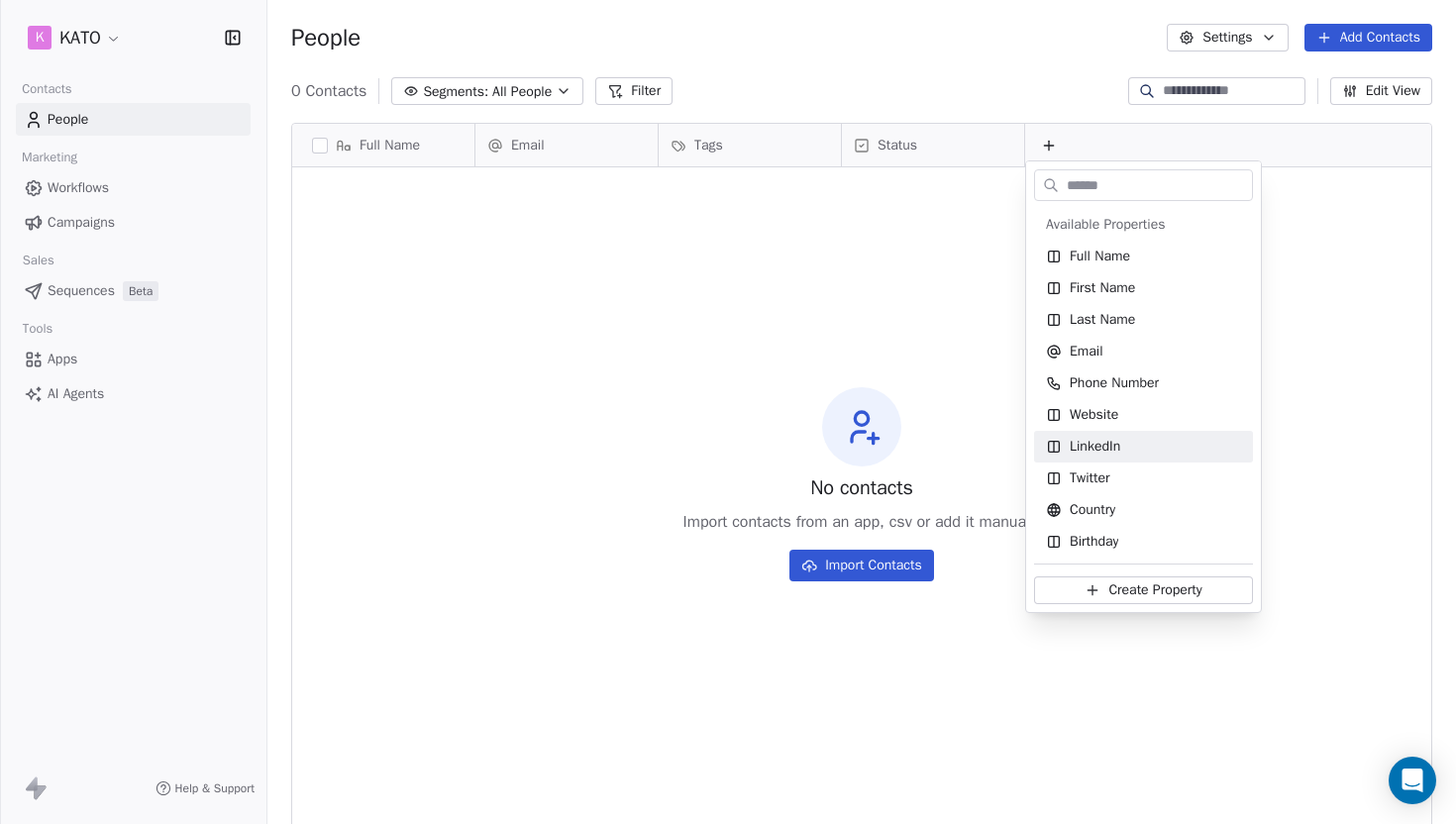 click on "K KATO Contacts People Marketing Workflows Campaigns Sales Sequences Beta Tools Apps AI Agents Help & Support People Settings  Add Contacts 0 Contacts Segments: All People Filter  Edit View Tag Add to Sequence Export Full Name Email Tags Status
To pick up a draggable item, press the space bar.
While dragging, use the arrow keys to move the item.
Press space again to drop the item in its new position, or press escape to cancel.
No contacts Import contacts from an app, csv or add it manually   Import Contacts
Available Properties Full Name First Name Last Name Email Phone Number Website LinkedIn Twitter Country Birthday Address NPS Score Customer Lifetime Value Contact Source Email Marketing Consent Email Verification Status Created Date Last Activity Date Marketing Contact Status Last Updated Date Annual Revenue Job Title Team Size MRR Next Billing Date Subscription Activated Date Subscription Cancelled Date Subscription Created Date Trial End Date Trial Start Date Create Property" at bounding box center [728, 412] 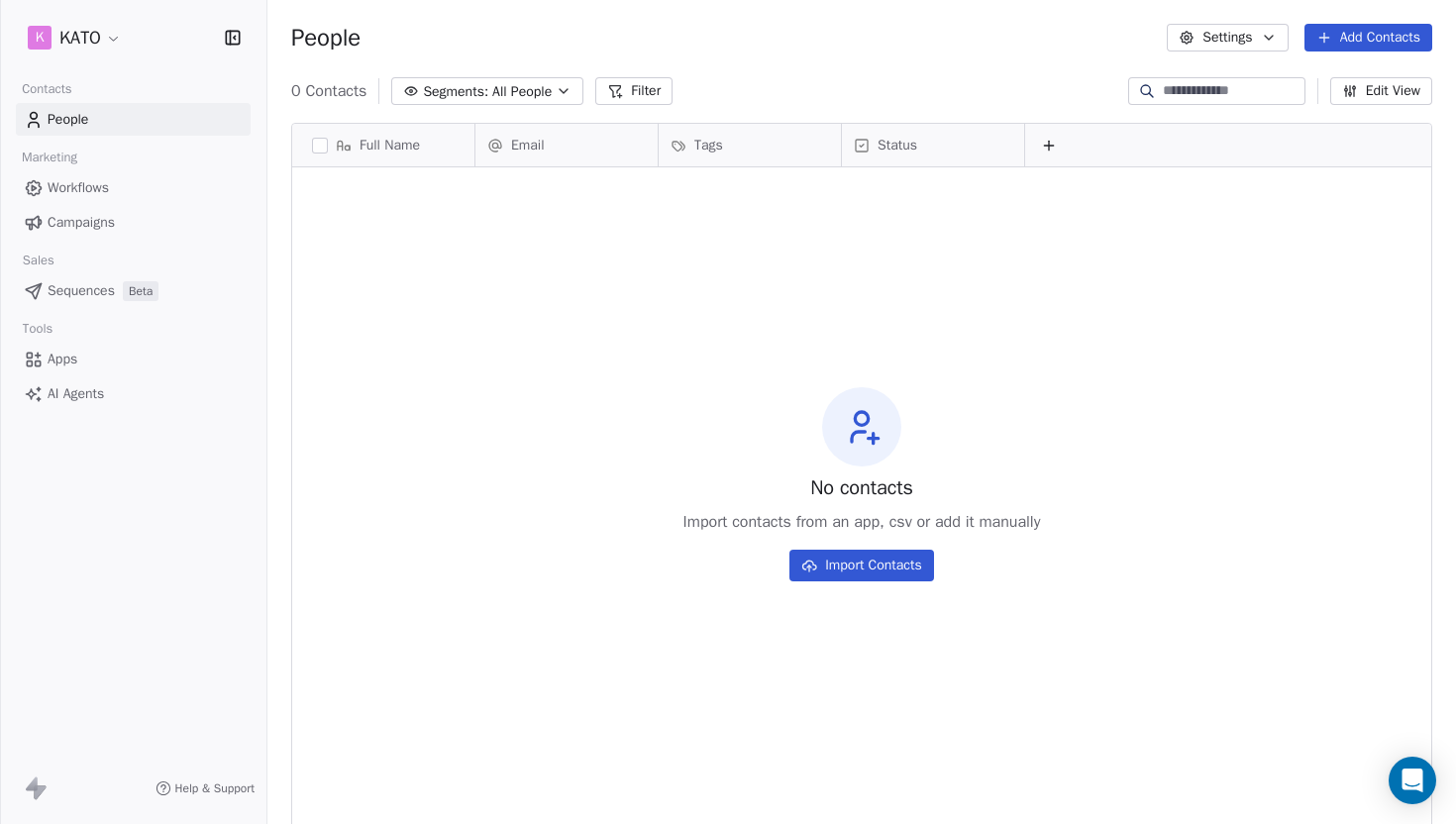 click on "Add Contacts" at bounding box center [1368, 38] 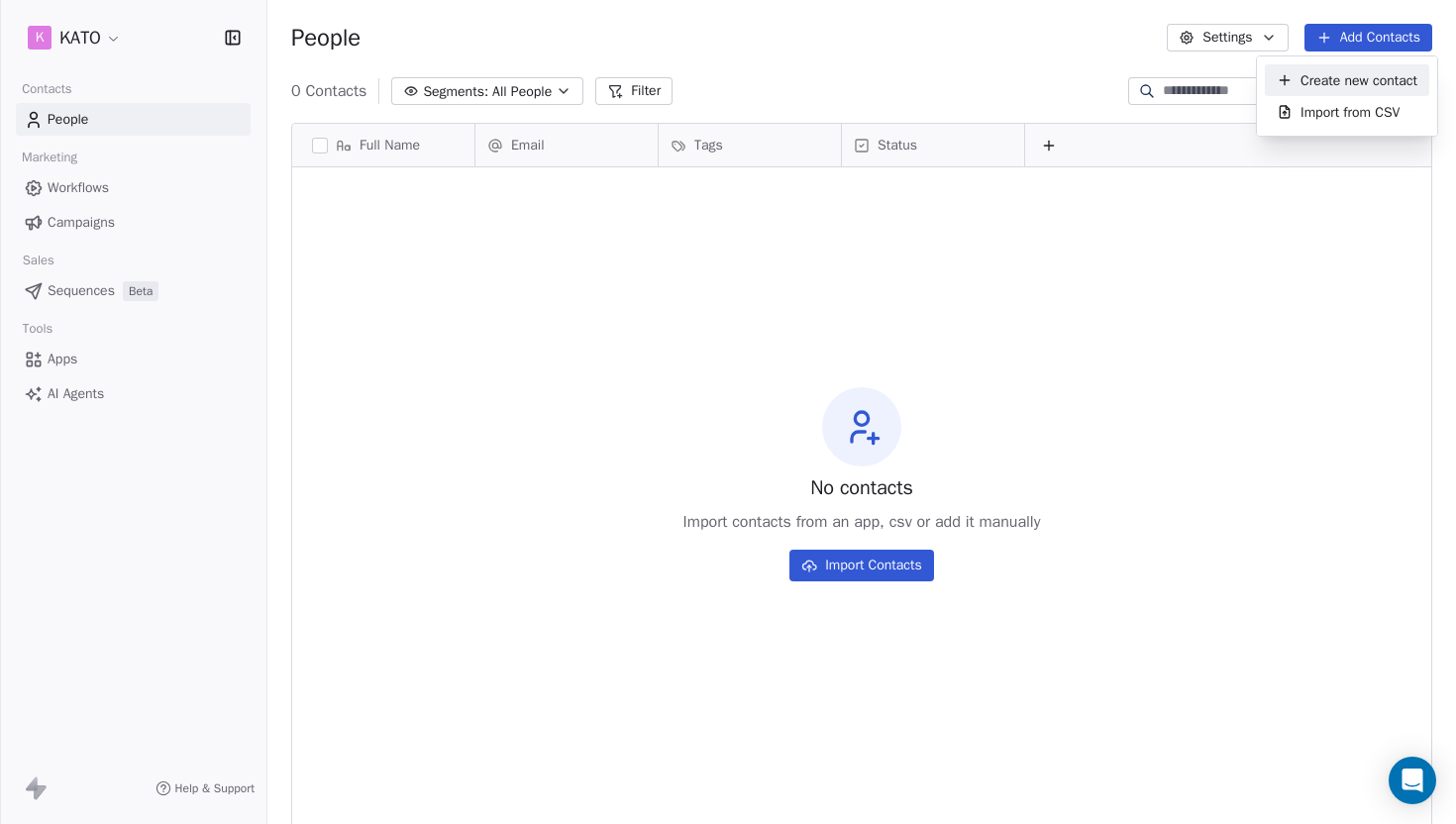 click on "K KATO Contacts People Marketing Workflows Campaigns Sales Sequences Beta Tools Apps AI Agents Help & Support People Settings  Add Contacts 0 Contacts Segments: All People Filter  Edit View Tag Add to Sequence Export Full Name Email Tags Status
To pick up a draggable item, press the space bar.
While dragging, use the arrow keys to move the item.
Press space again to drop the item in its new position, or press escape to cancel.
No contacts Import contacts from an app, csv or add it manually   Import Contacts
Create new contact Import from CSV" at bounding box center [728, 412] 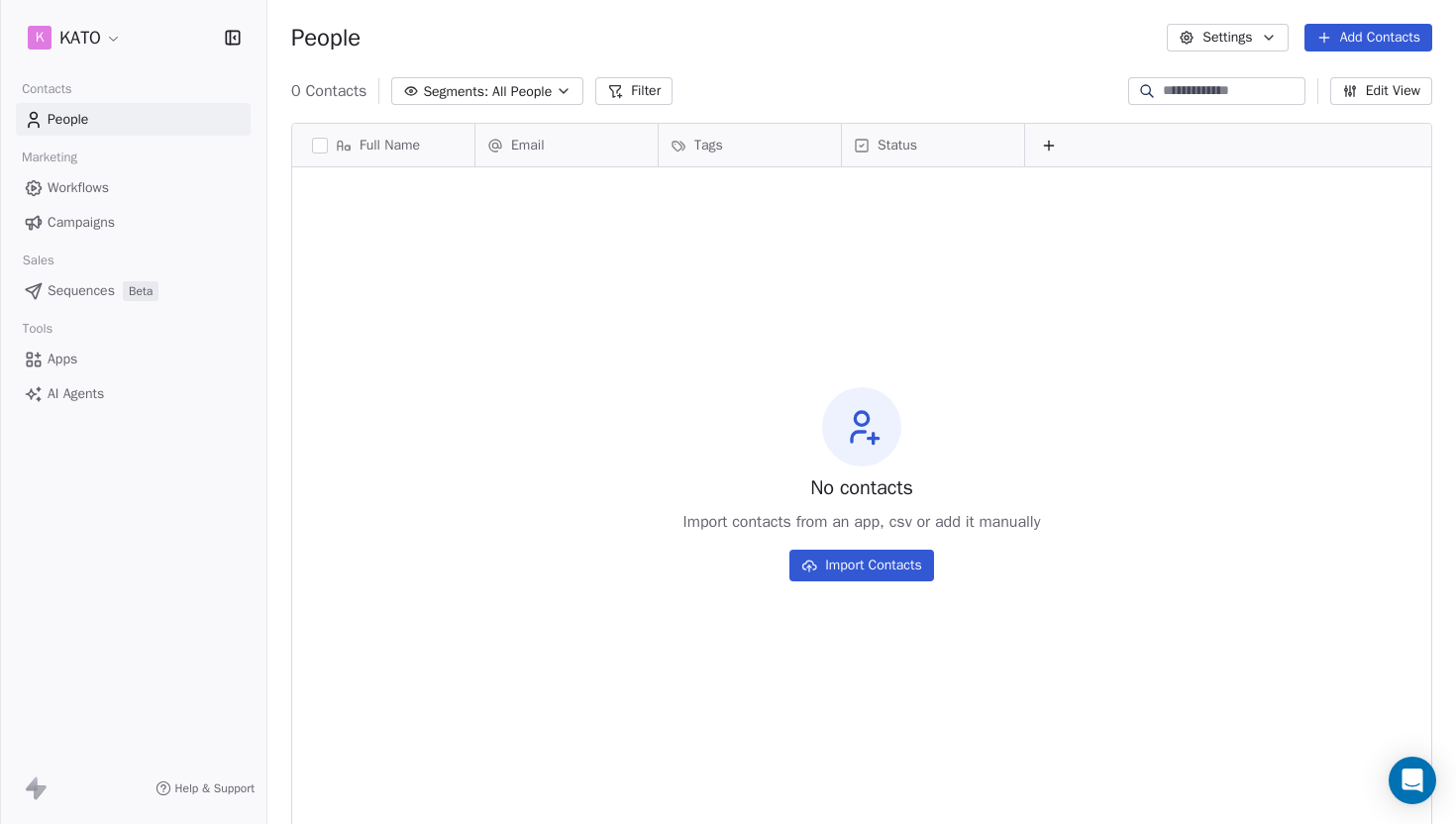 click at bounding box center [1049, 146] 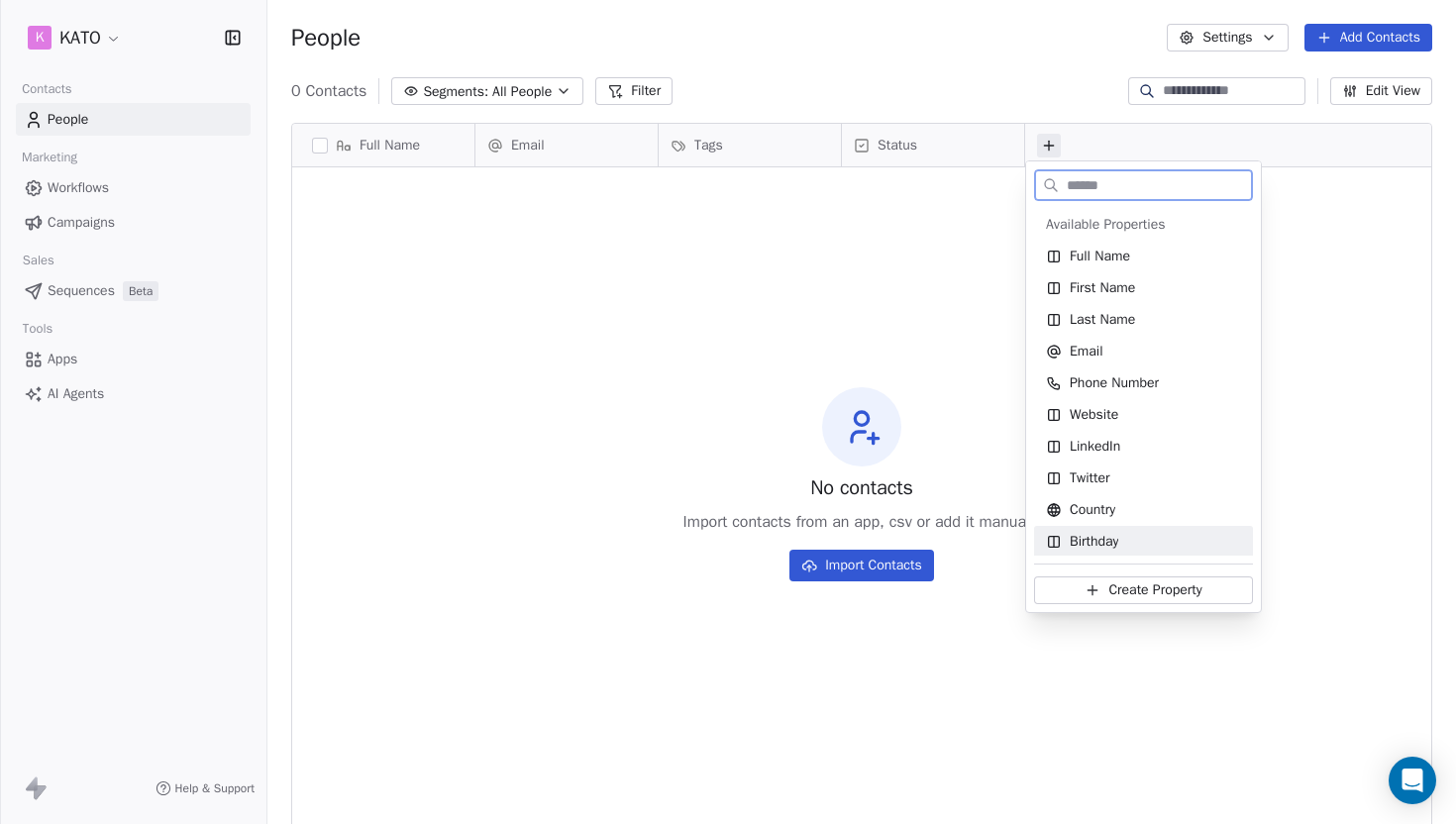 click on "Create Property" at bounding box center [1155, 590] 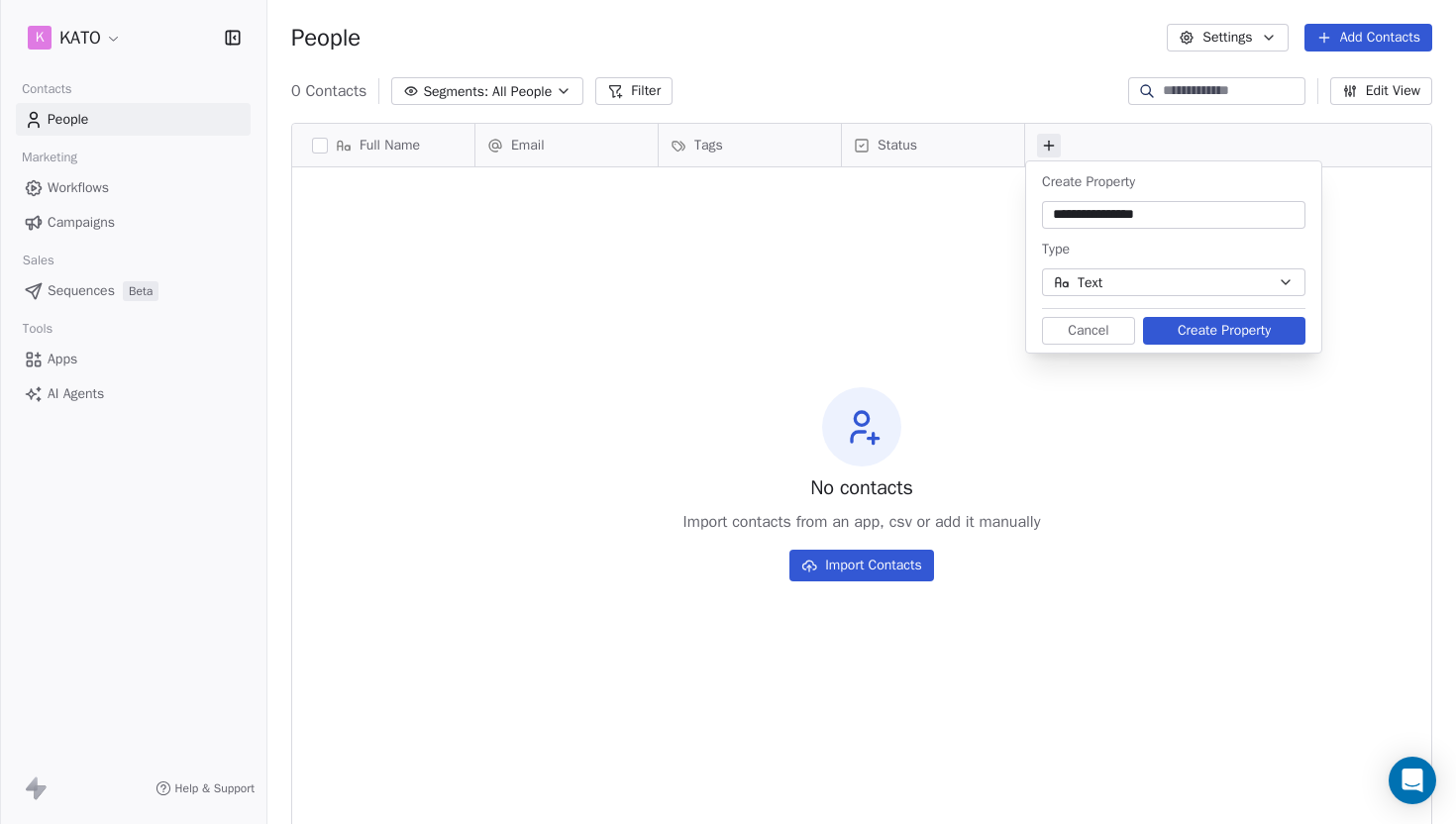 type on "**********" 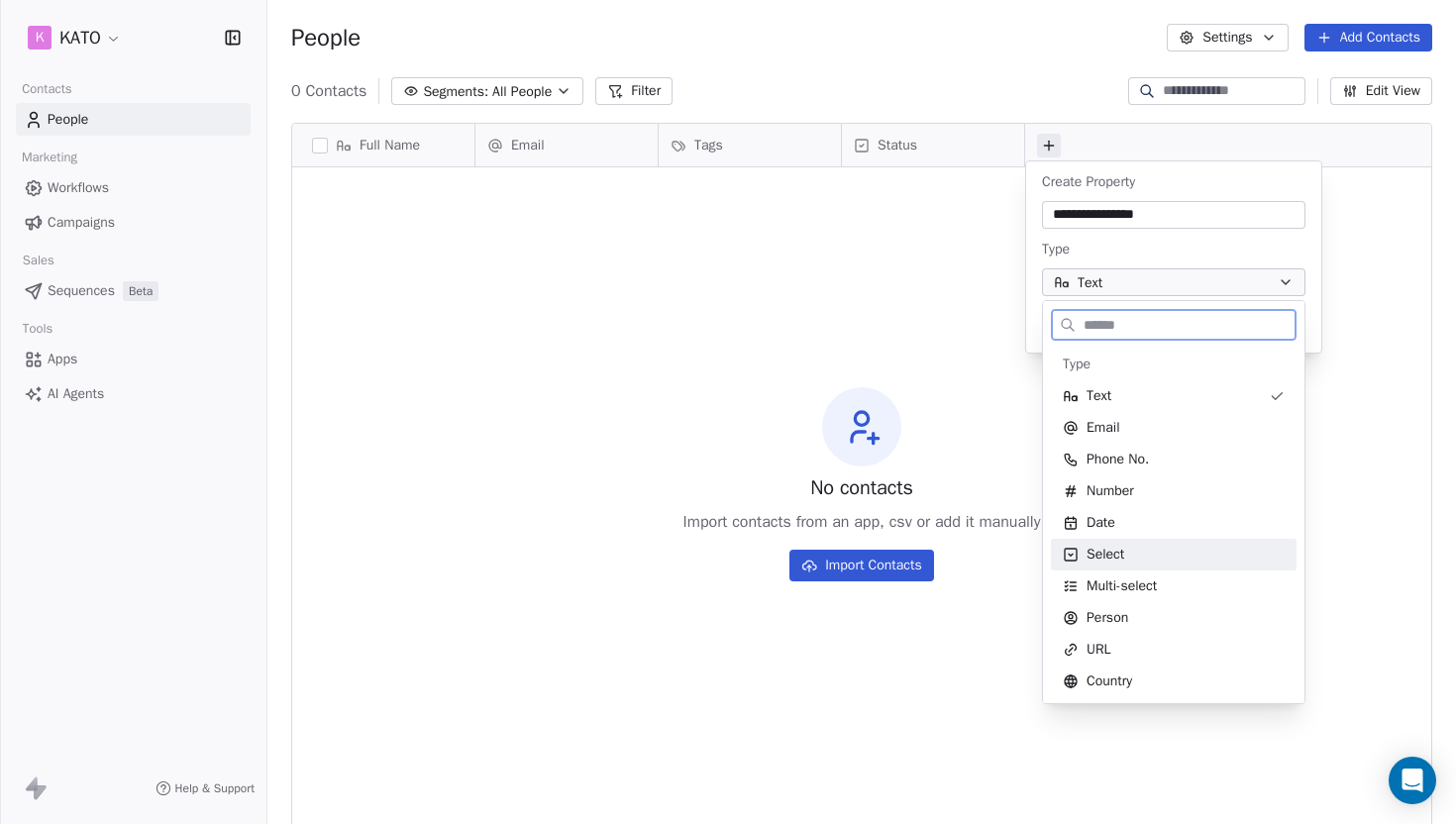 click on "Select" at bounding box center (1174, 555) 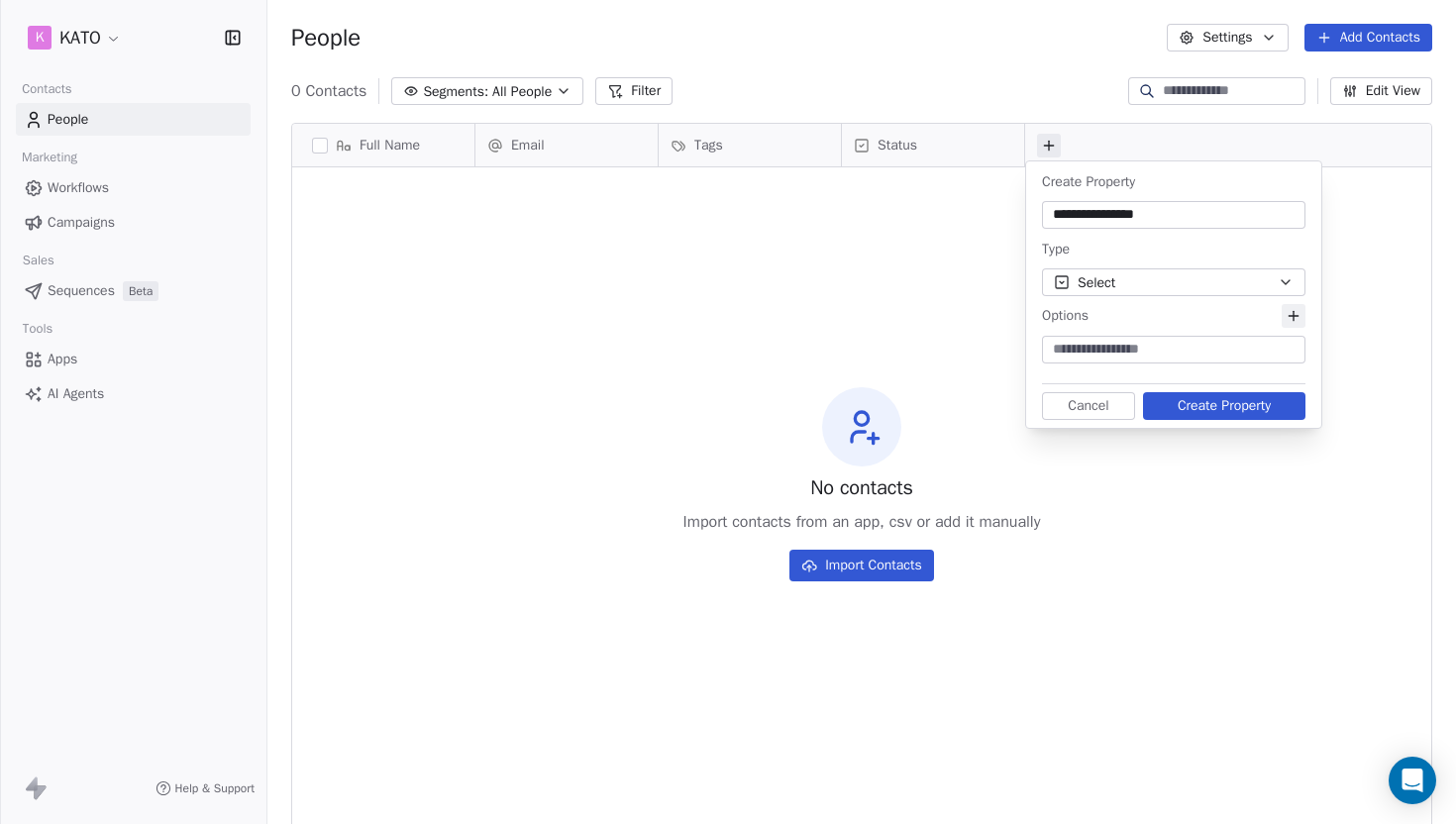 click on "Options" at bounding box center (1174, 316) 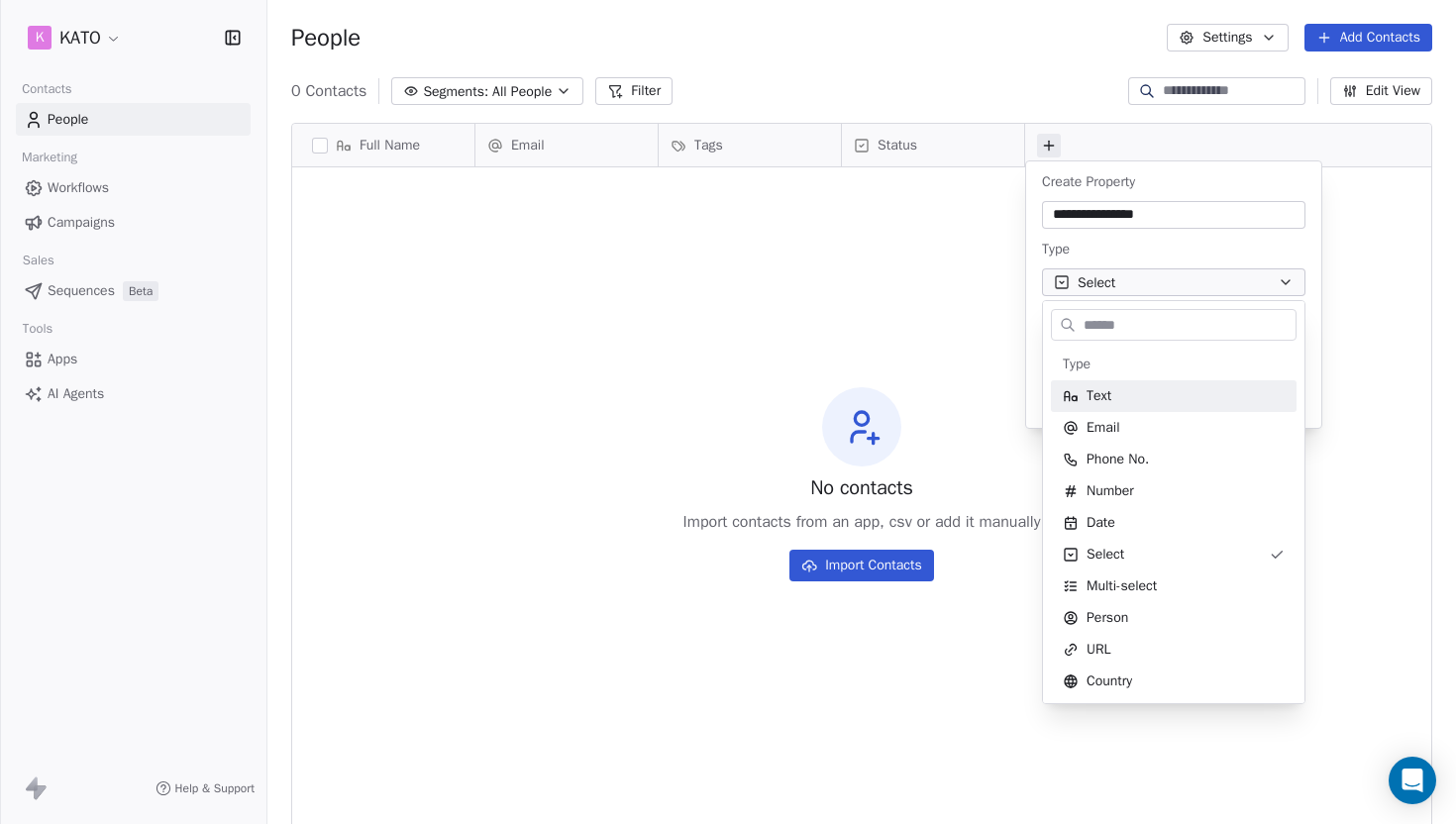 click on "**********" at bounding box center (728, 412) 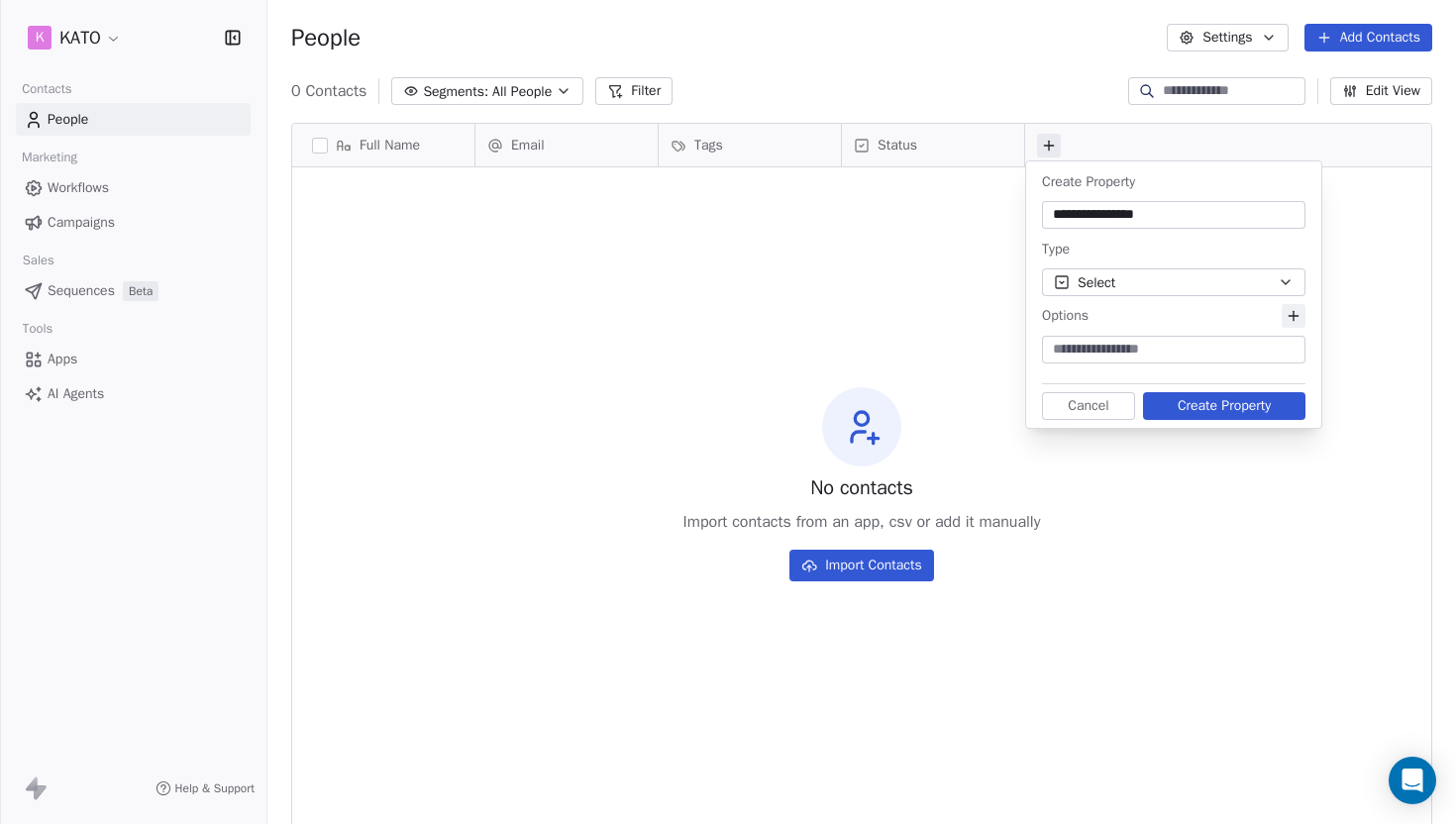 click at bounding box center (1174, 350) 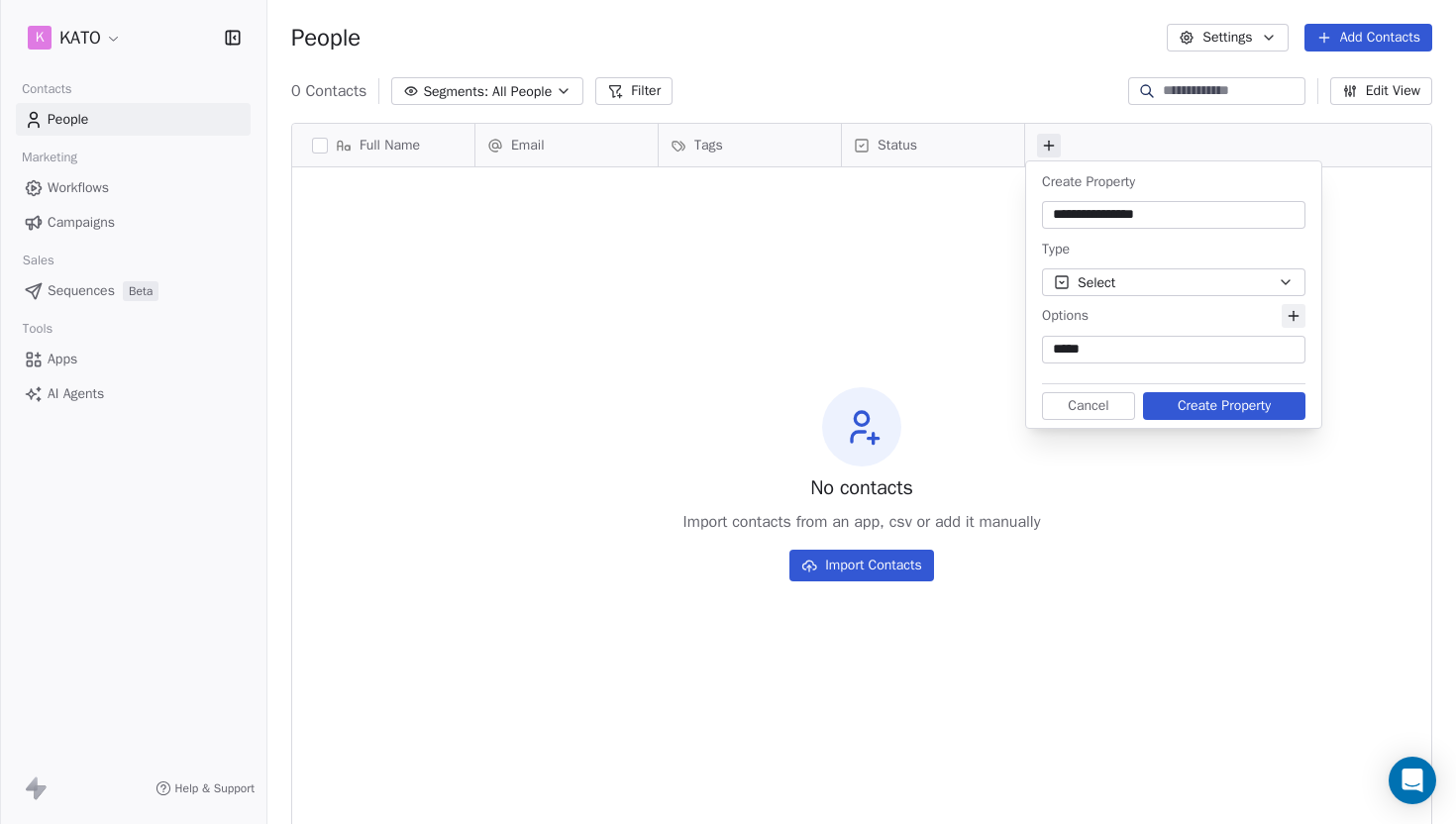 drag, startPoint x: 1145, startPoint y: 347, endPoint x: 1049, endPoint y: 347, distance: 96 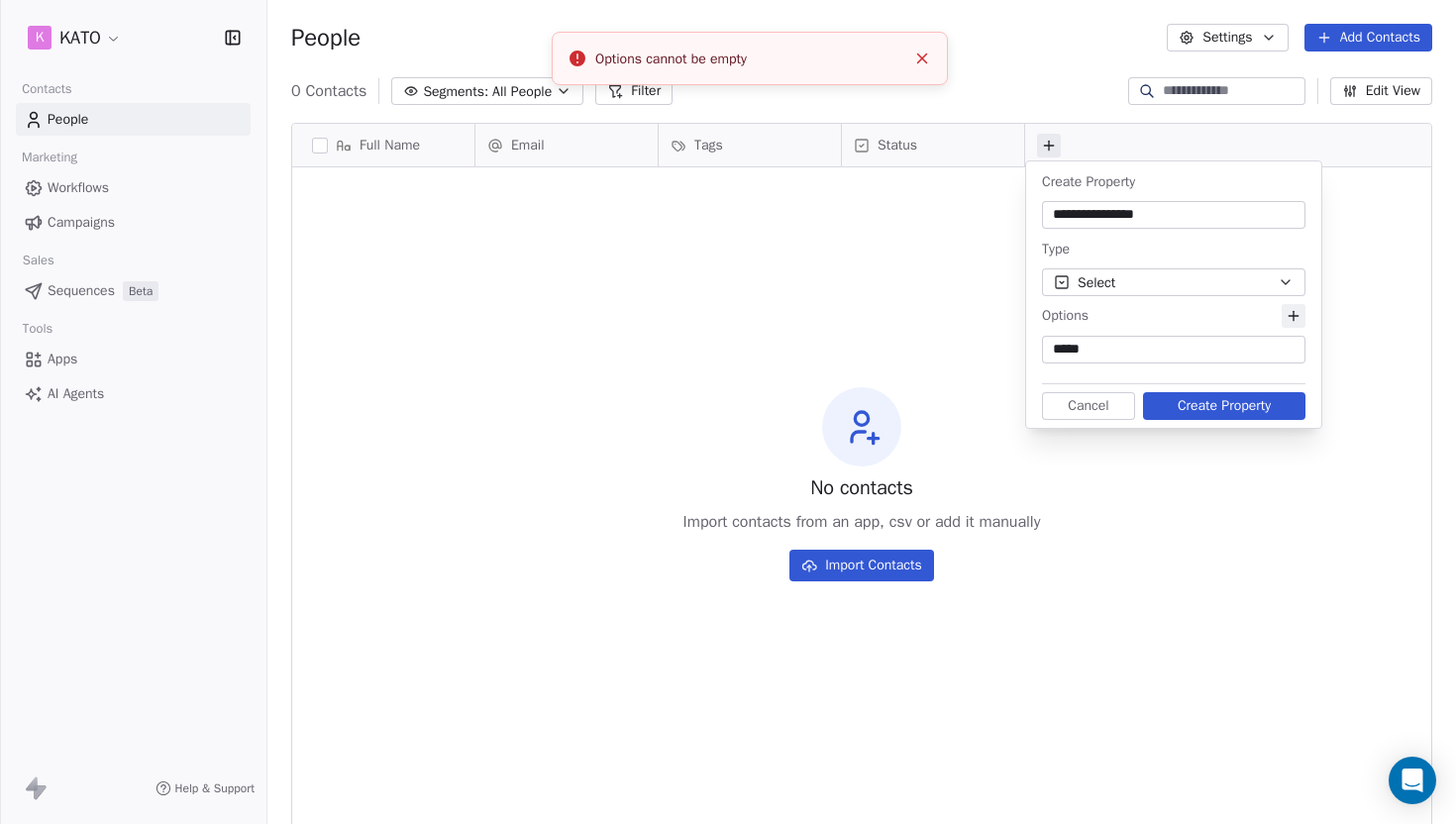 drag, startPoint x: 1154, startPoint y: 351, endPoint x: 1030, endPoint y: 350, distance: 124.004 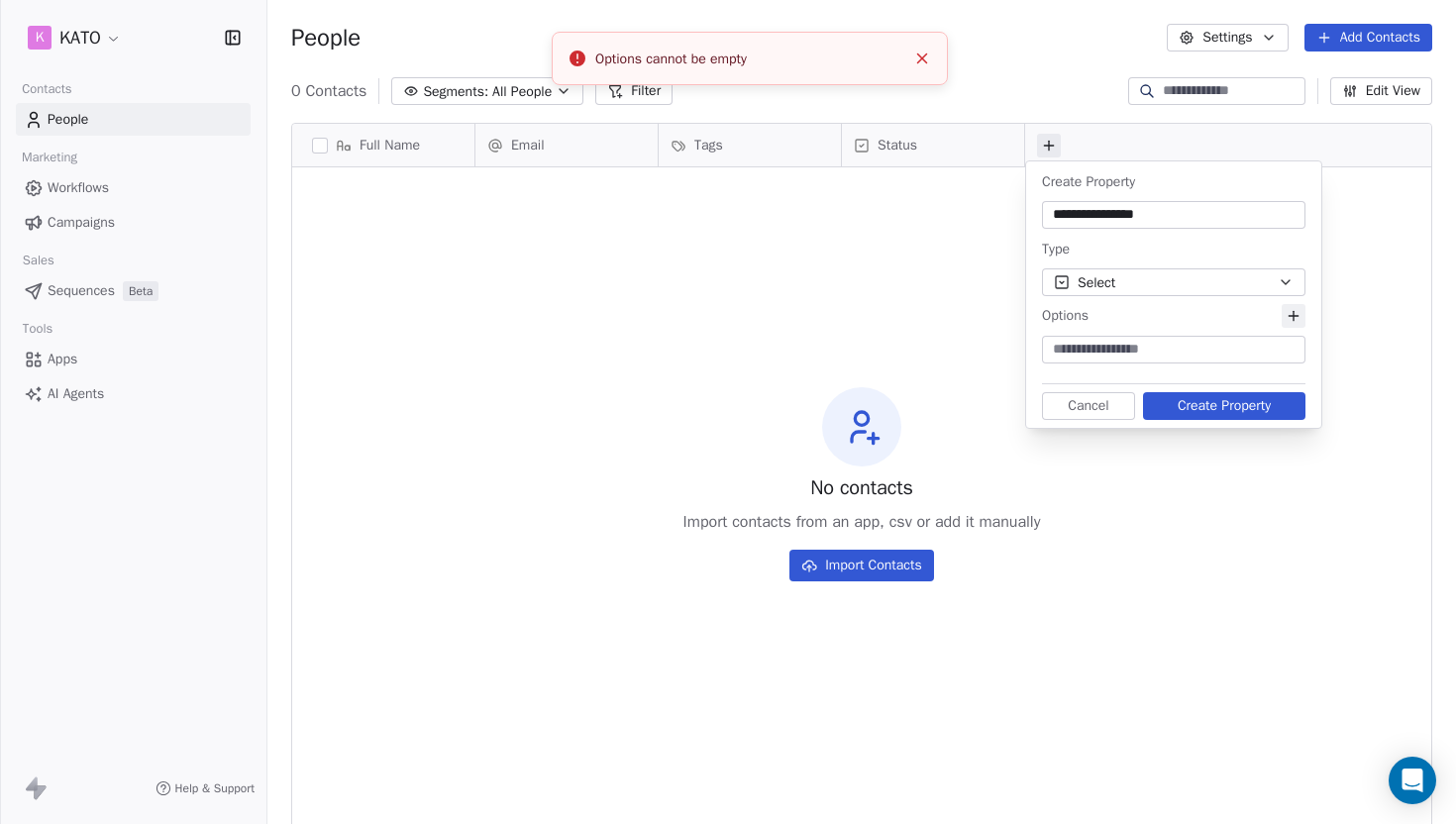 click at bounding box center [1174, 350] 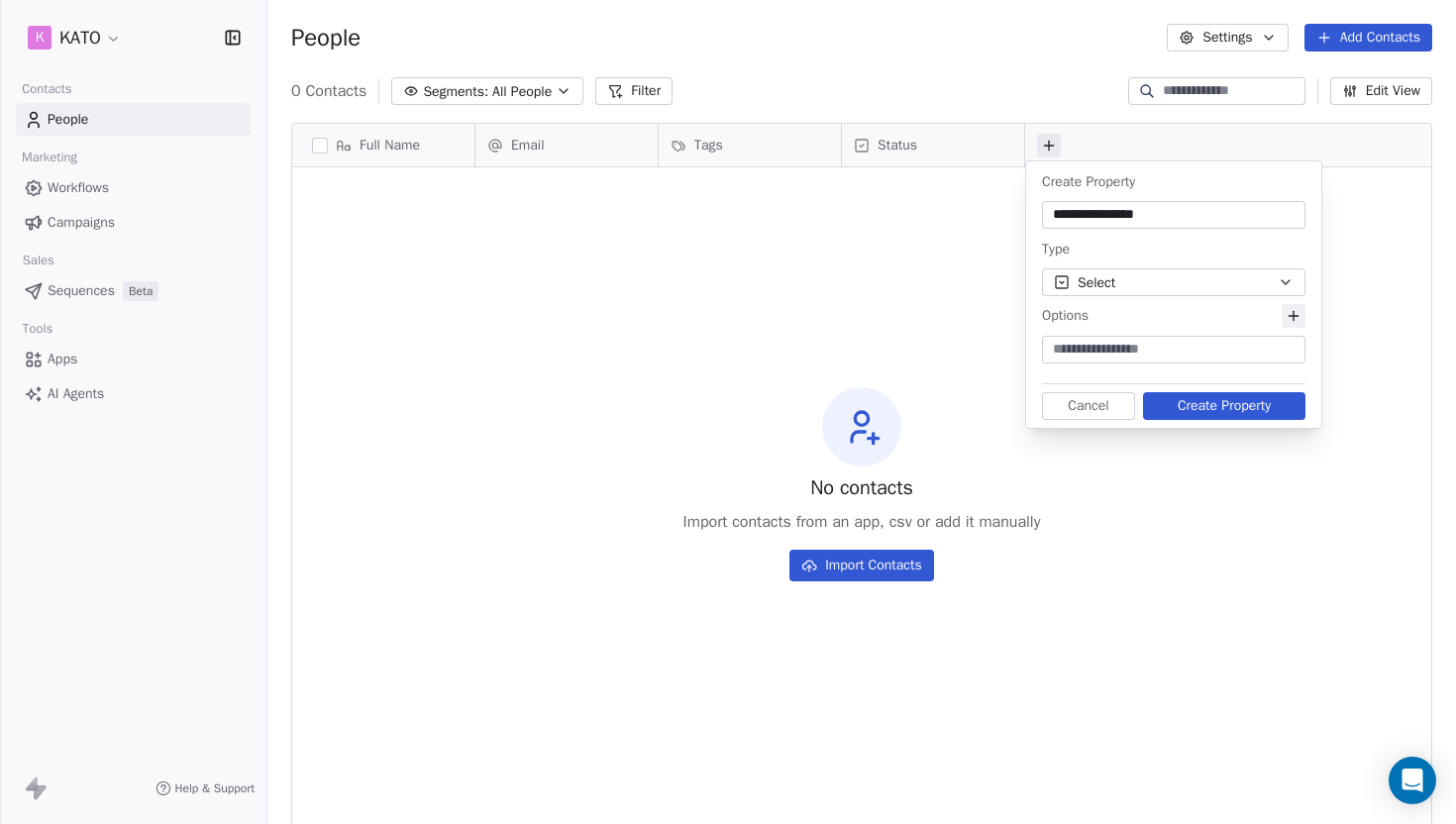 paste on "*****" 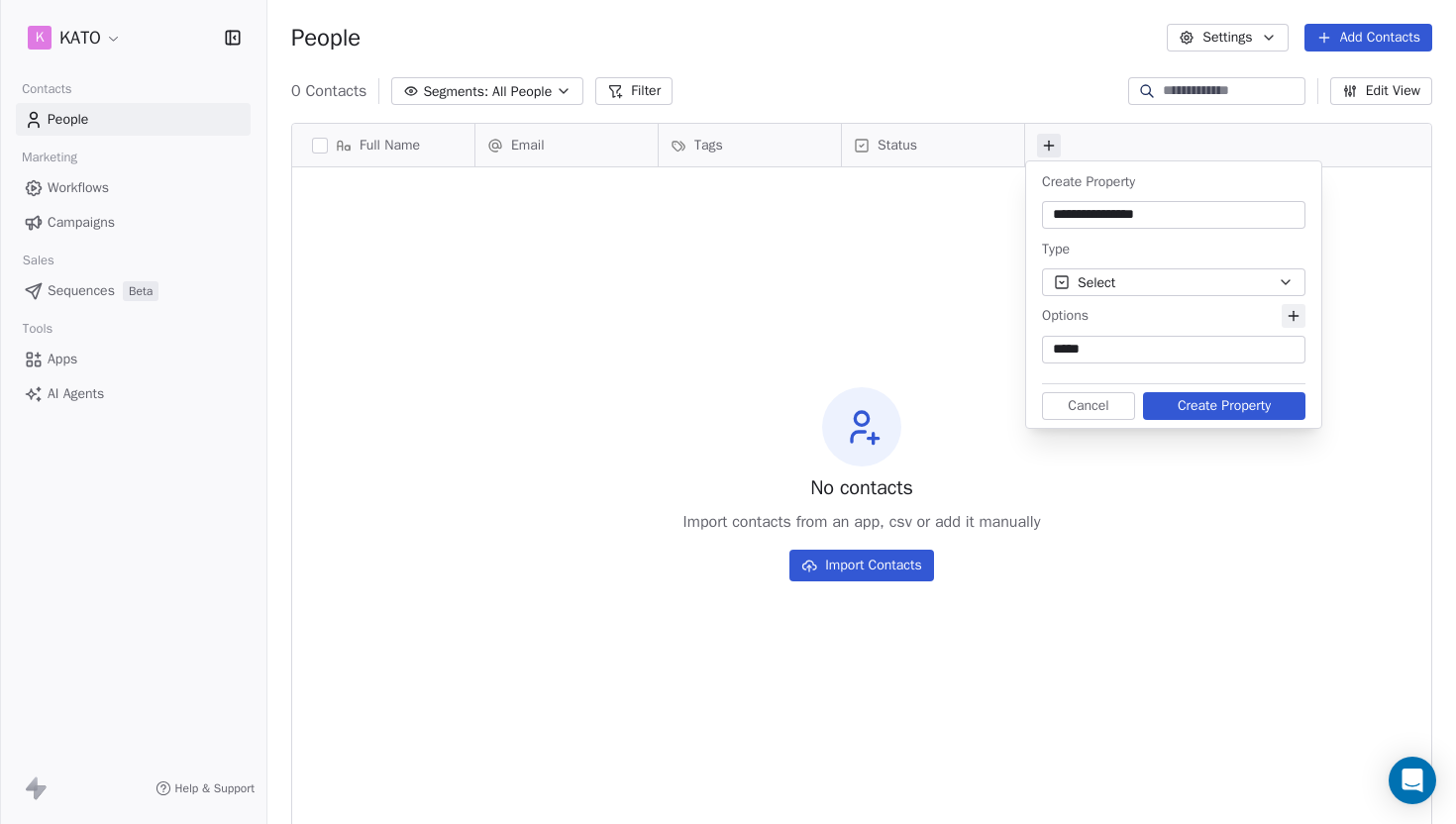 click on "Select" at bounding box center (1174, 282) 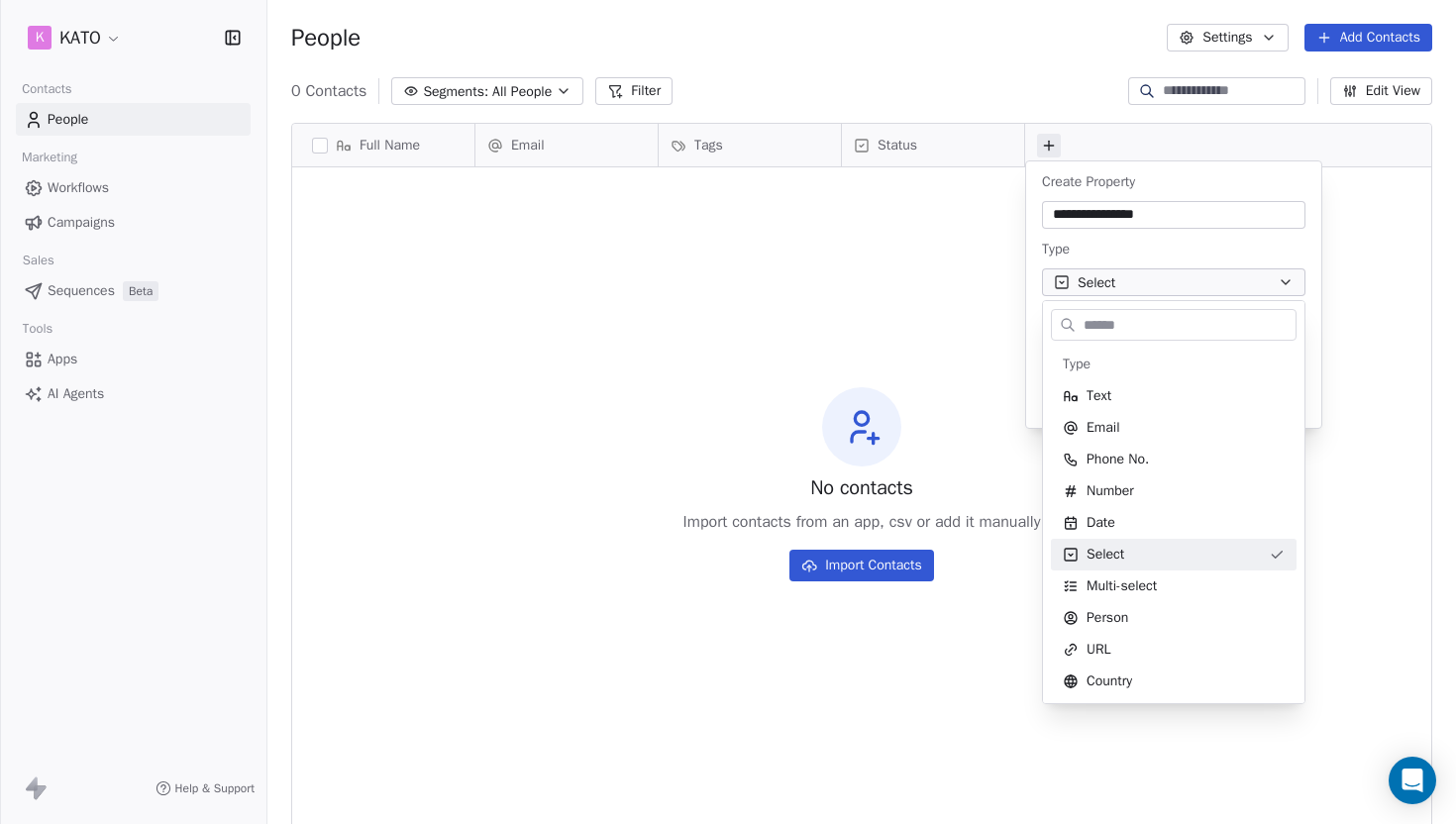click on "**********" at bounding box center (728, 412) 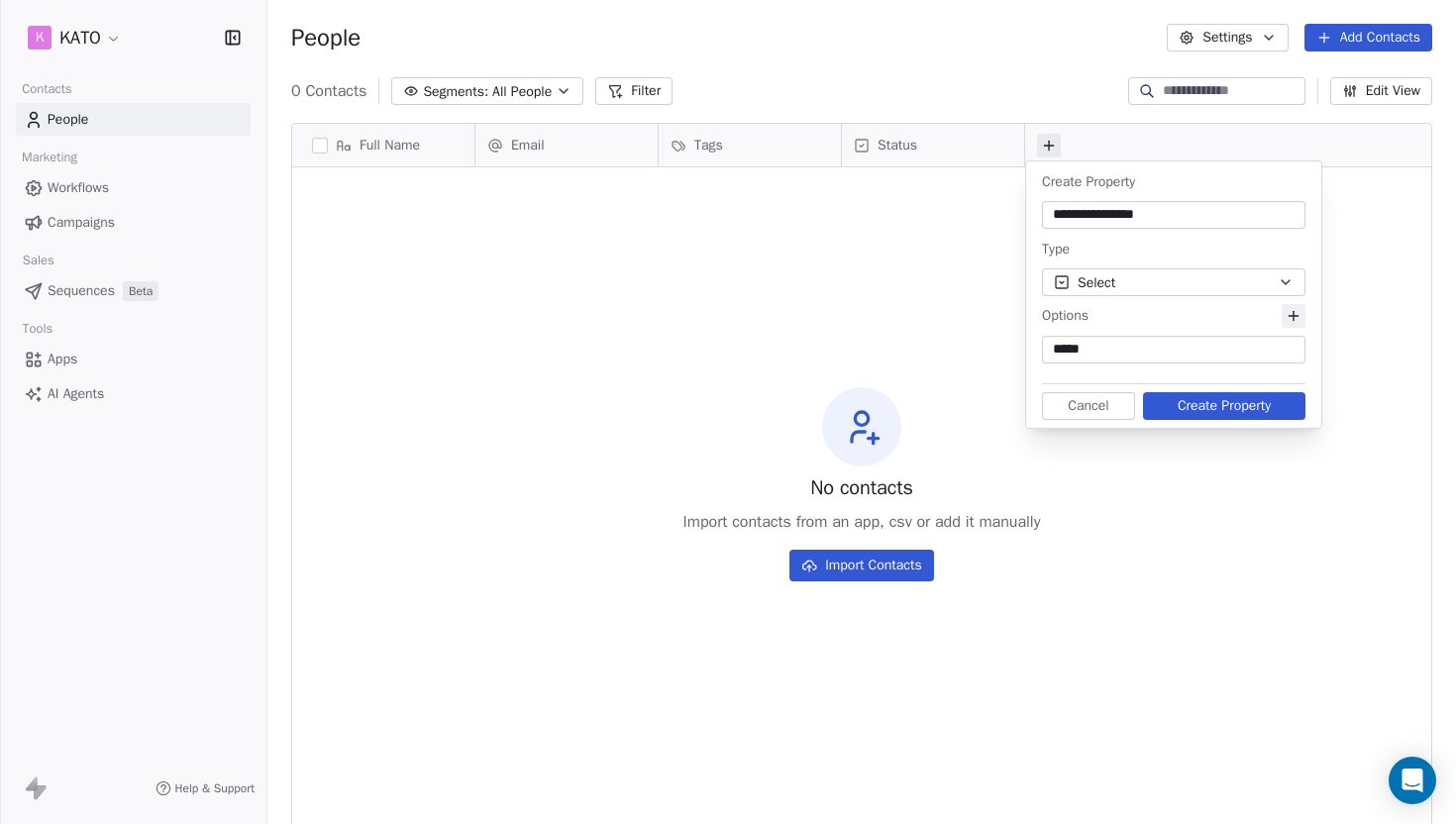 click 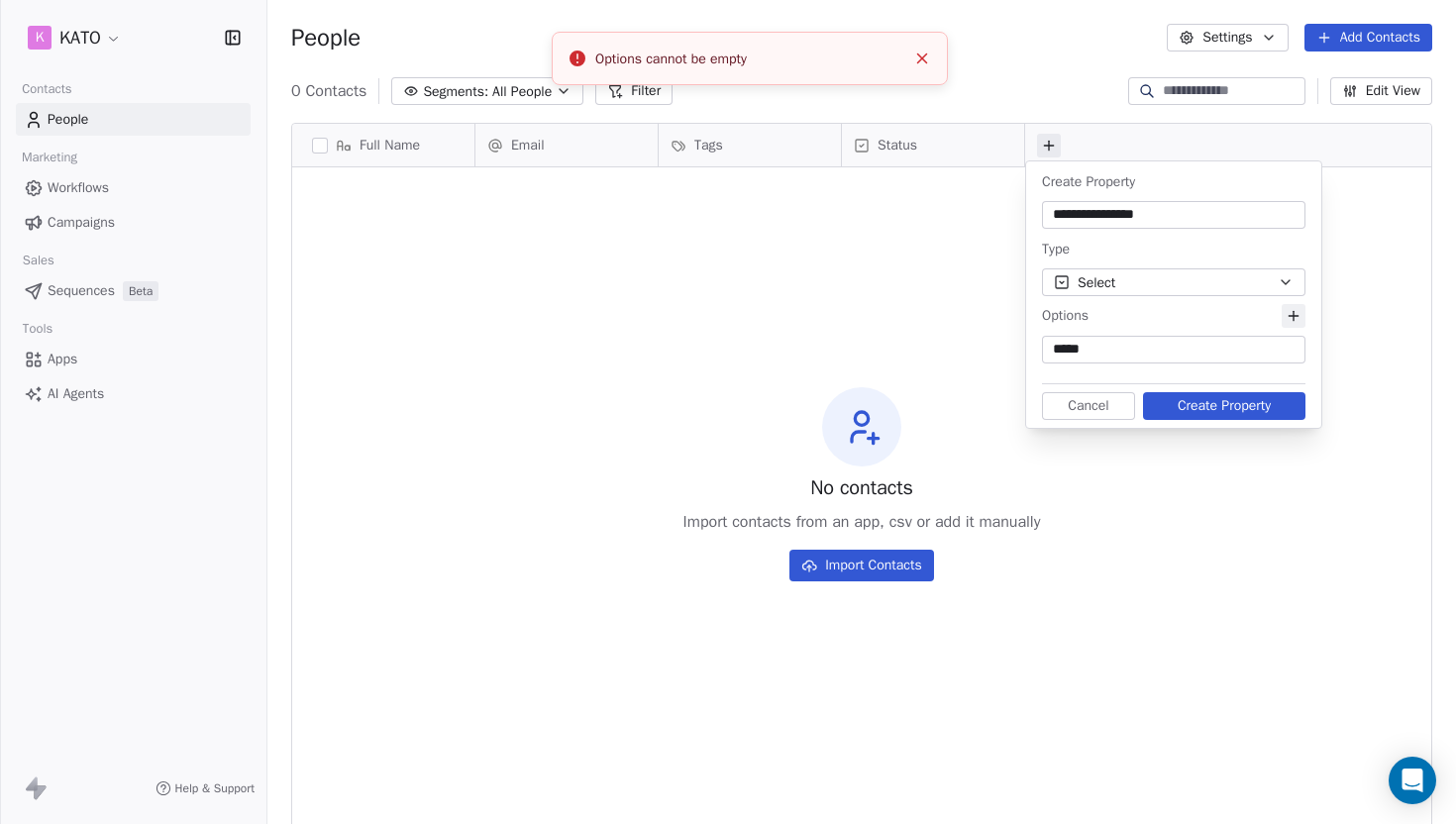 click on "**********" at bounding box center [1174, 294] 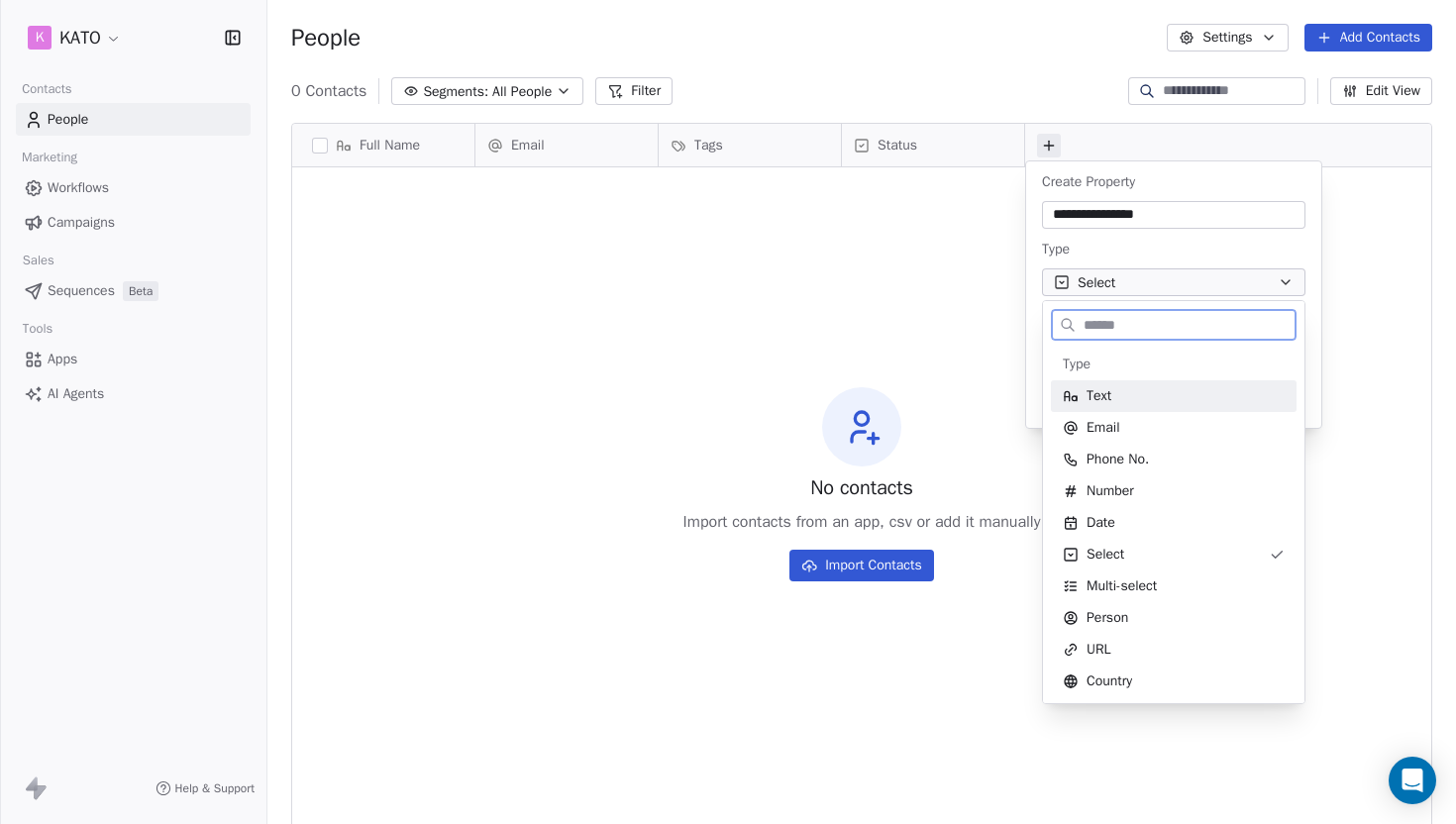click on "Text" at bounding box center [1174, 396] 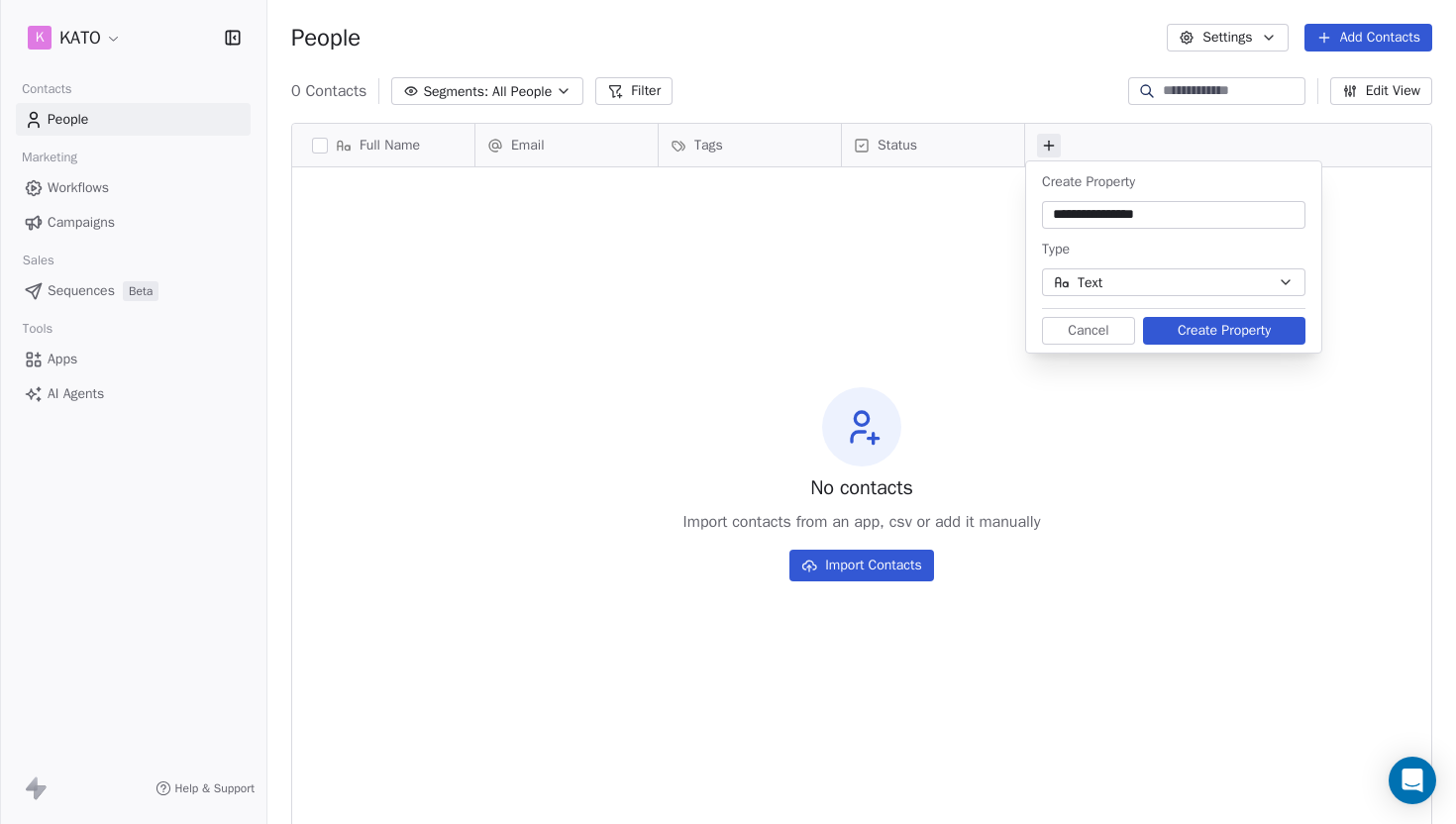 click on "Create Property" at bounding box center (1224, 331) 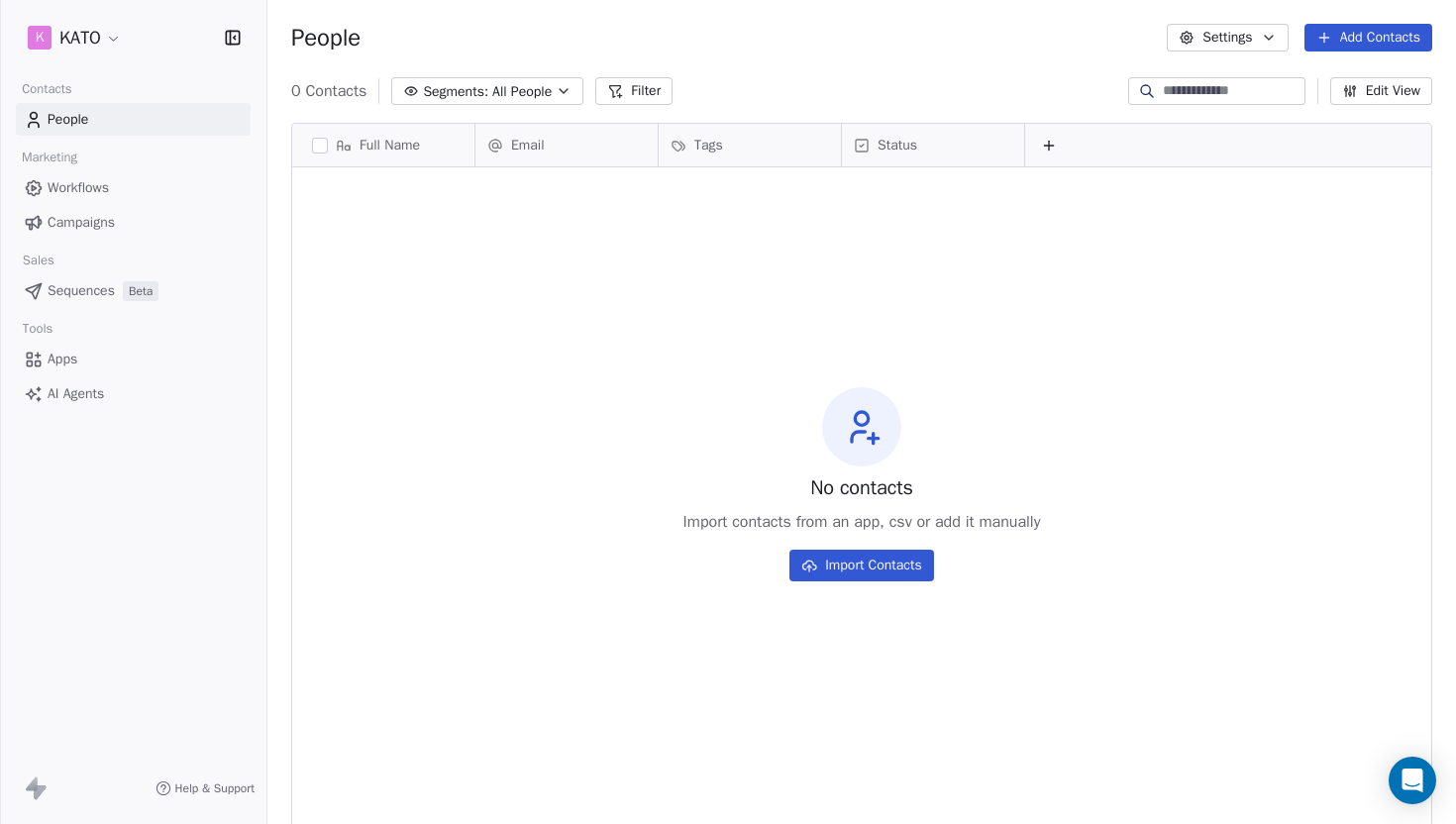 scroll, scrollTop: 0, scrollLeft: 17, axis: horizontal 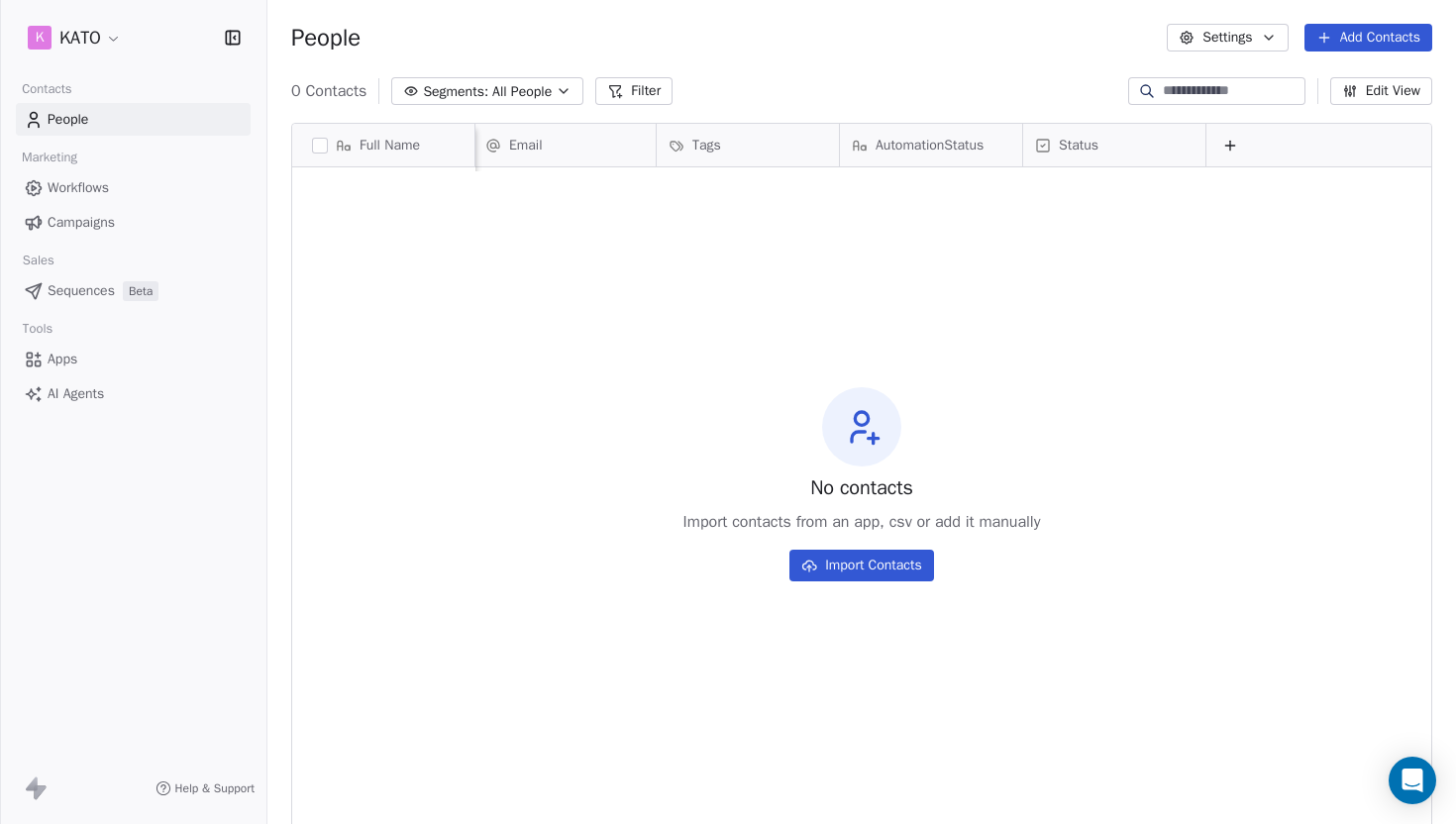 click on "Status" at bounding box center [1112, 146] 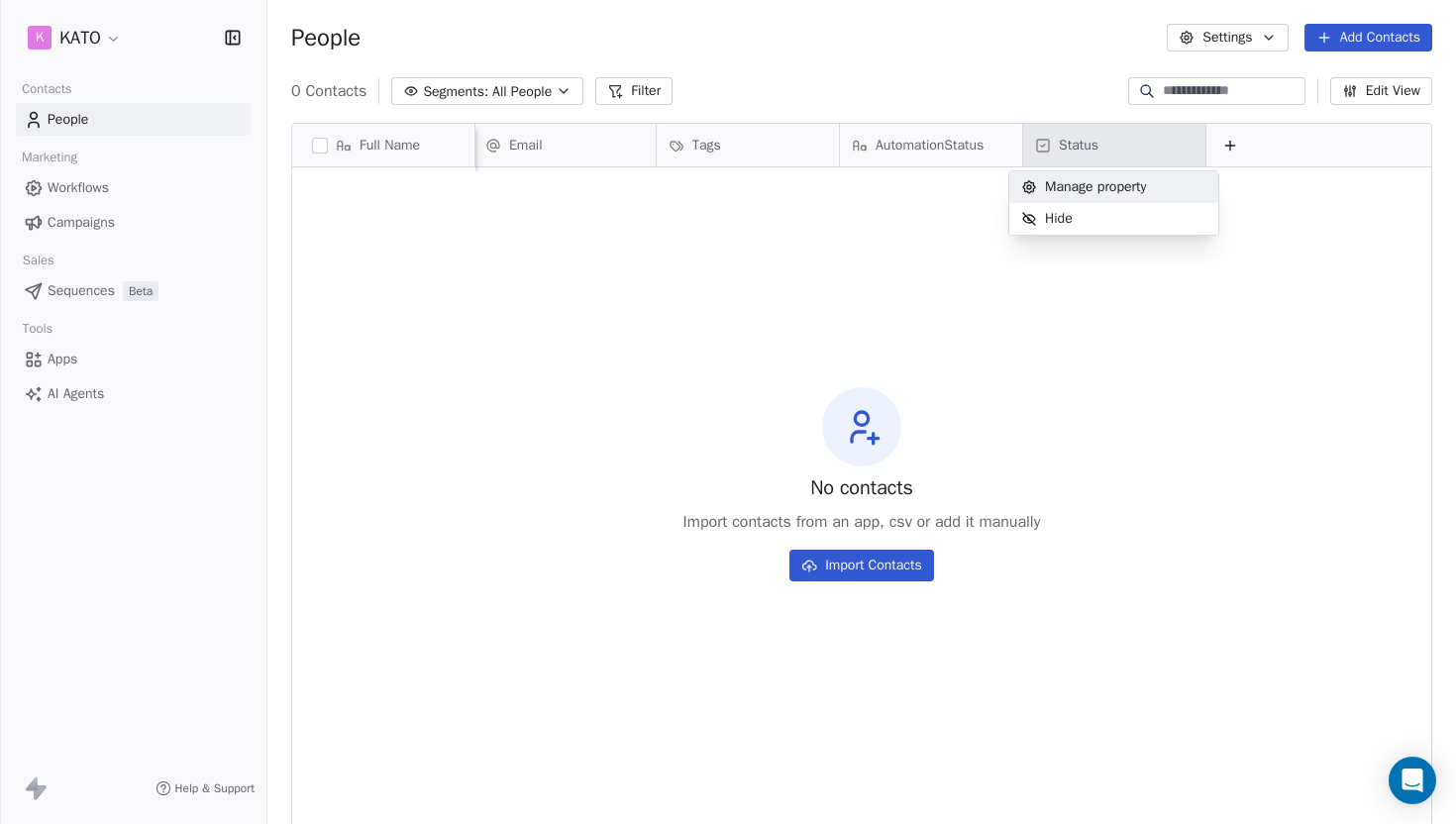 click on "K KATO Contacts People Marketing Workflows Campaigns Sales Sequences Beta Tools Apps AI Agents Help & Support People Settings  Add Contacts 0 Contacts Segments: All People Filter  Edit View Tag Add to Sequence Export Full Name Email Tags AutomationStatus Status
To pick up a draggable item, press the space bar.
While dragging, use the arrow keys to move the item.
Press space again to drop the item in its new position, or press escape to cancel.
No contacts Import contacts from an app, csv or add it manually   Import Contacts
Manage property Hide" at bounding box center [728, 412] 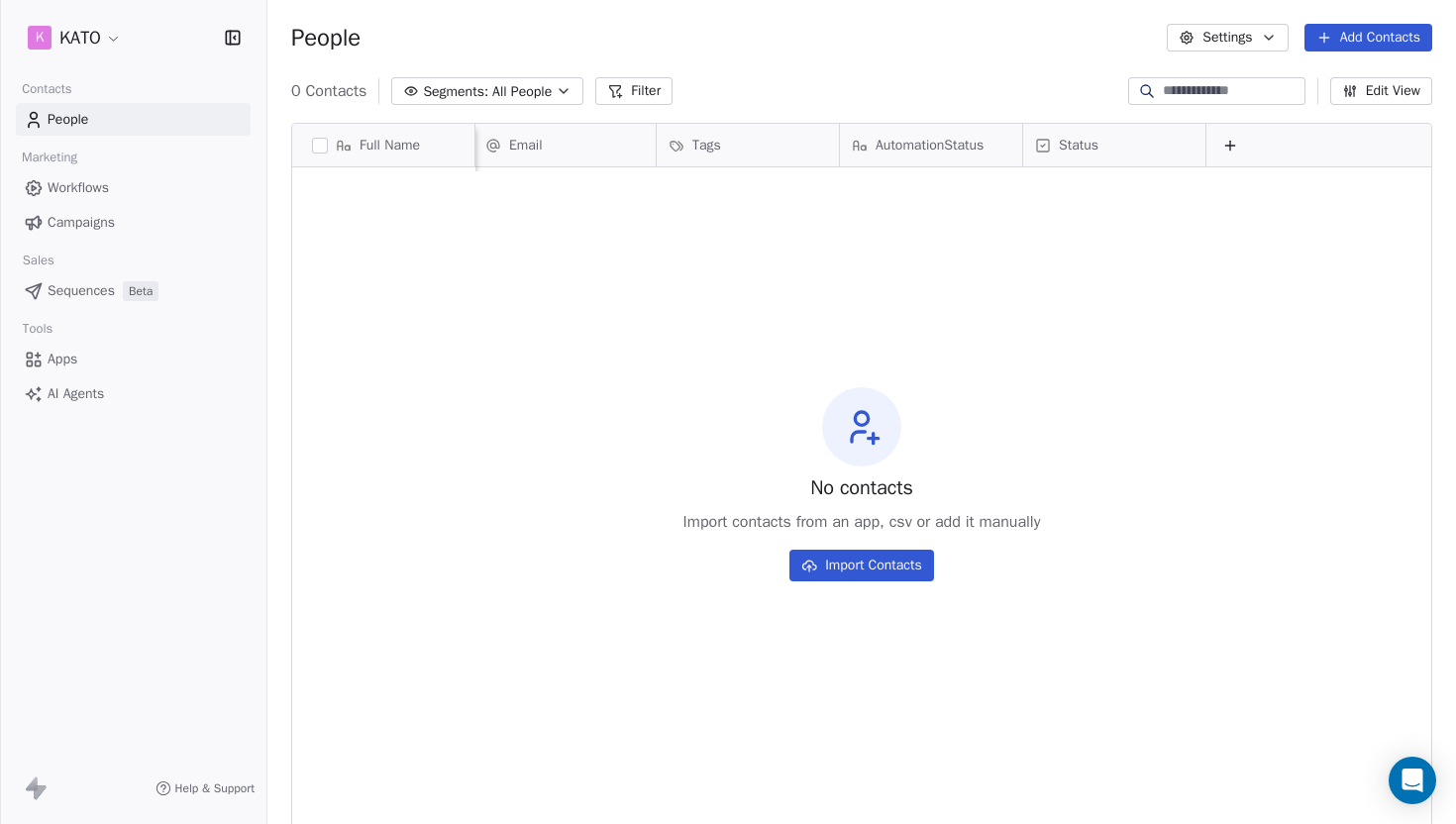 click on "Status" at bounding box center (1112, 146) 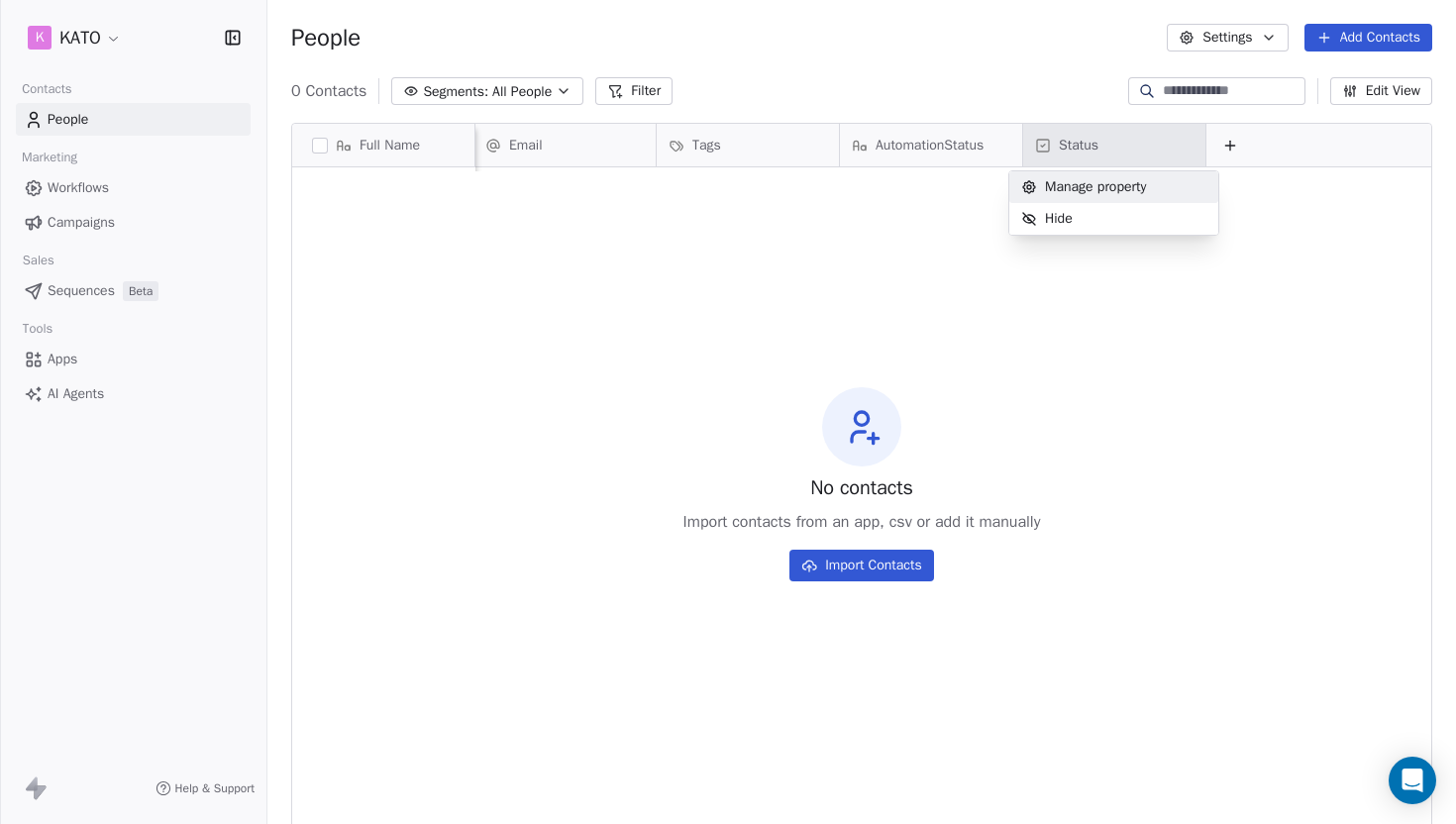 click on "Manage property" at bounding box center (1095, 187) 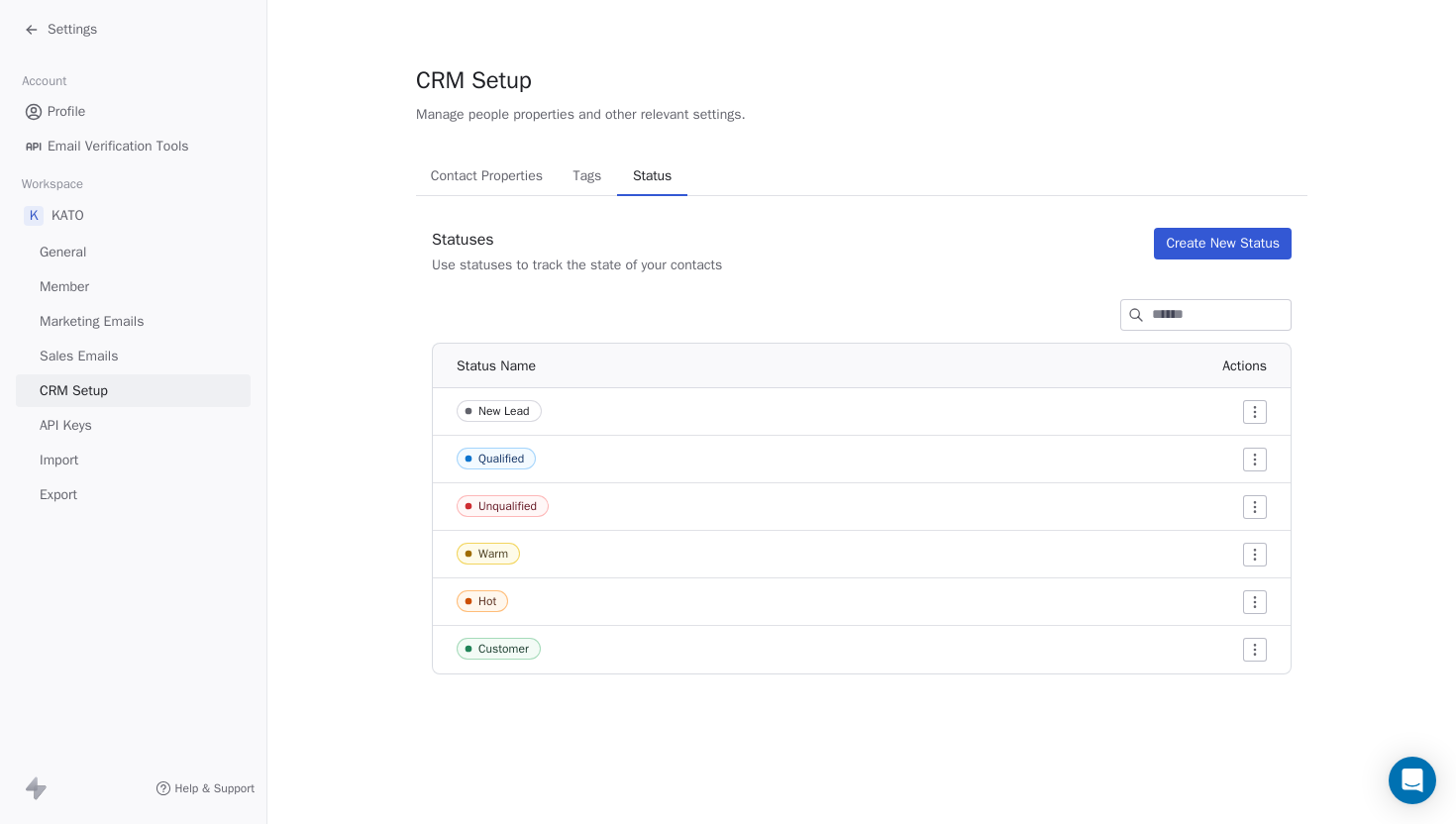 click on "Tags" at bounding box center (586, 176) 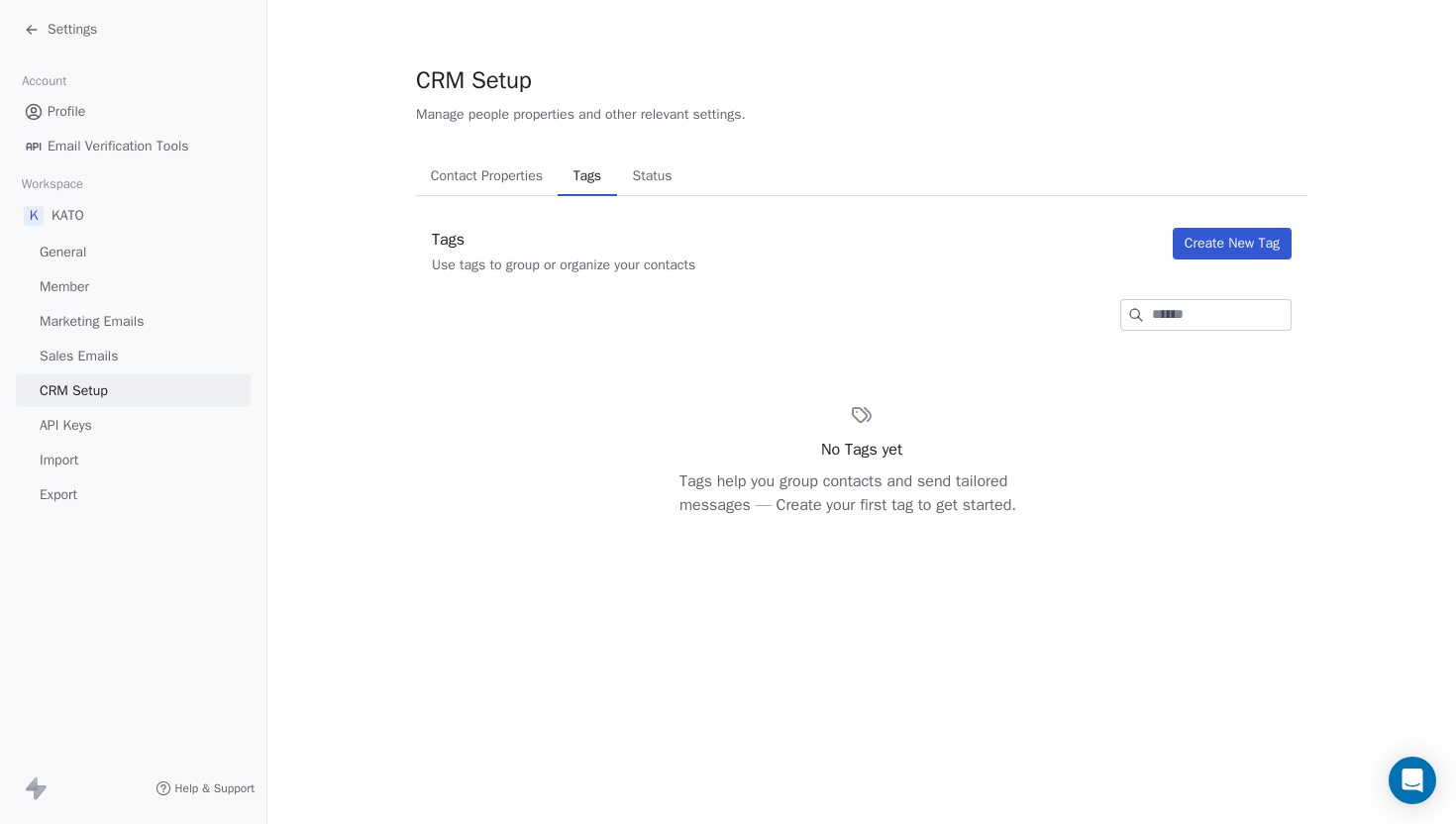 click on "Create New Tag" at bounding box center (1232, 244) 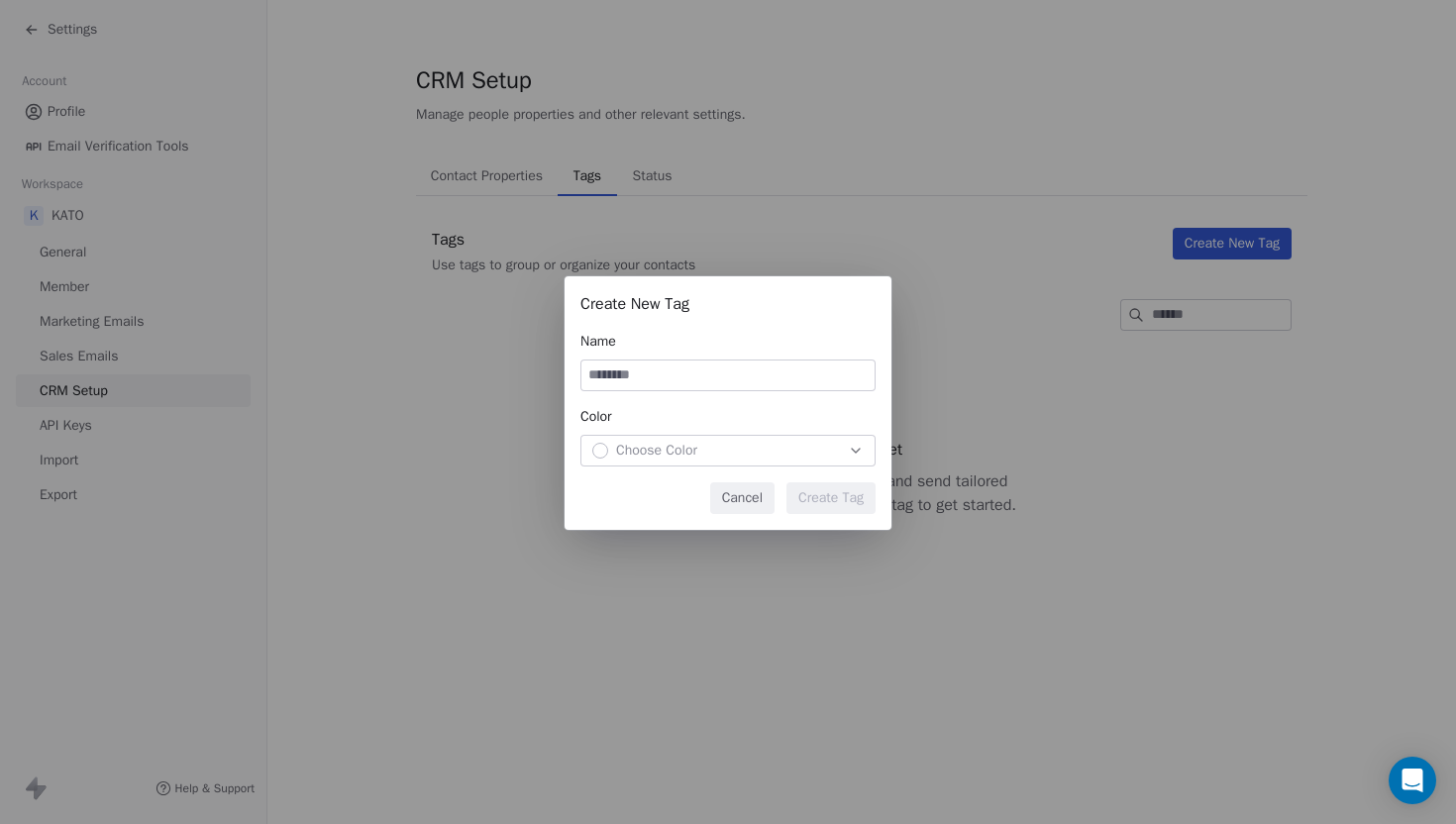 click at bounding box center [728, 375] 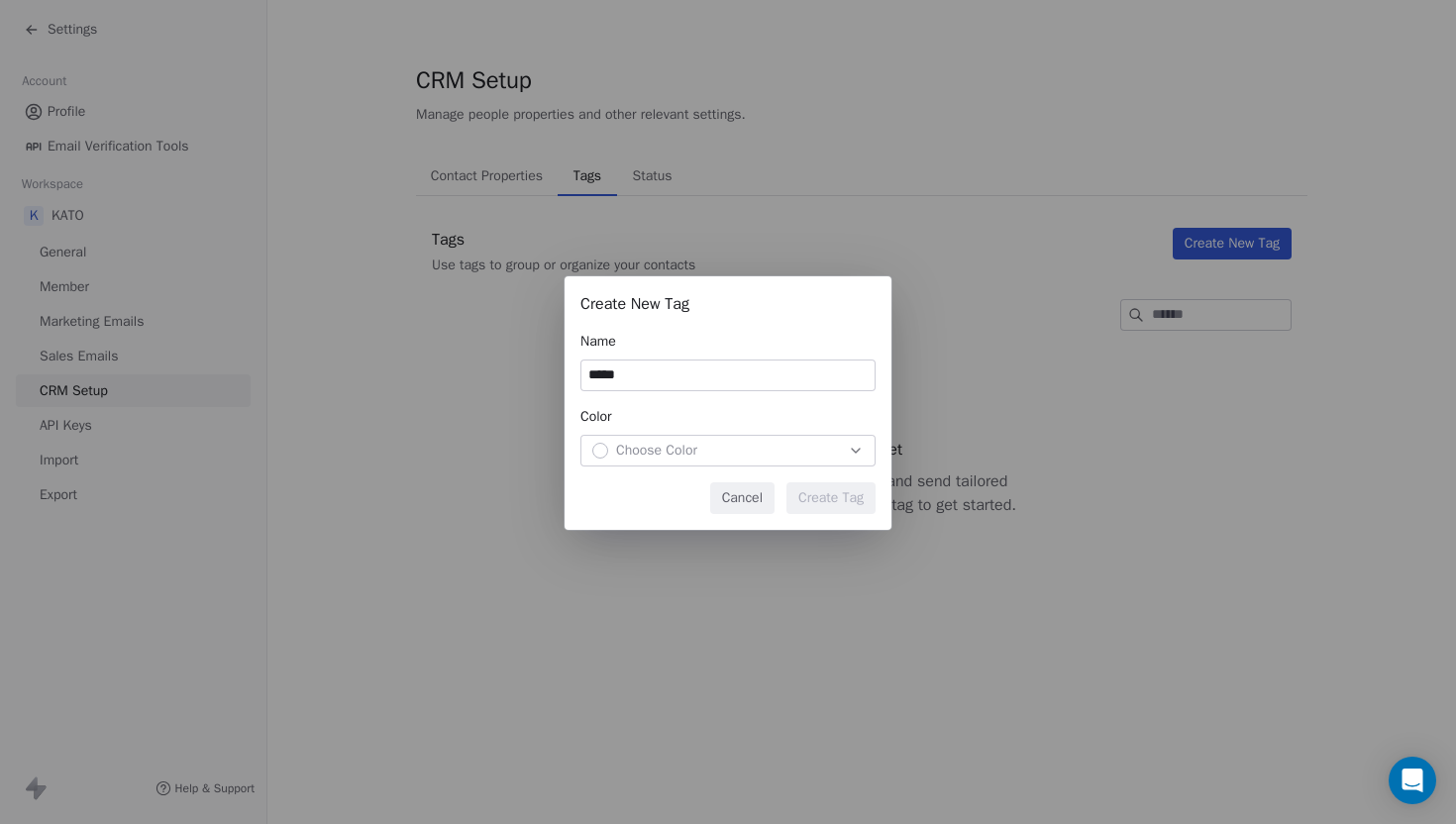 type on "*****" 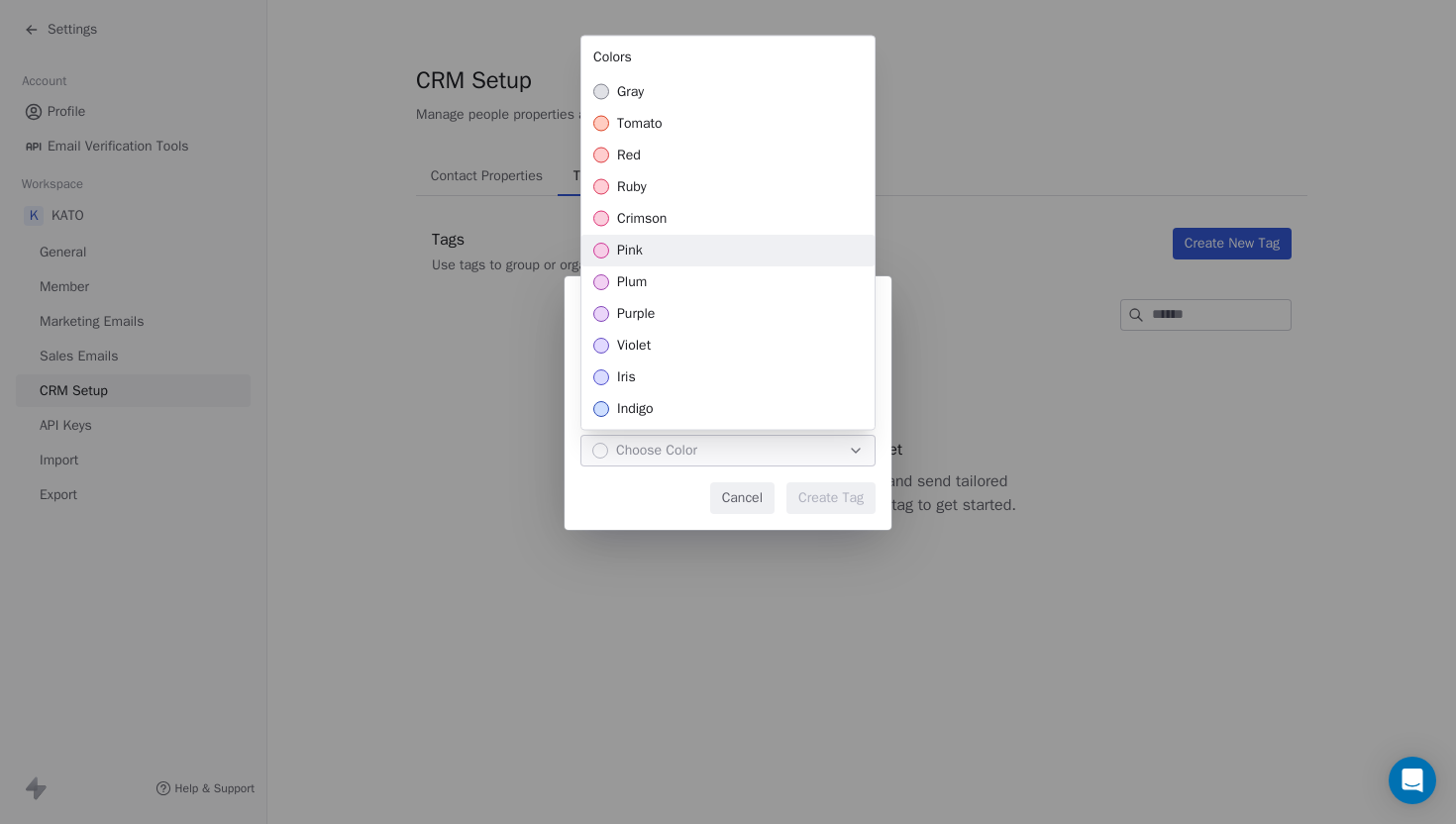click on "pink" at bounding box center (630, 251) 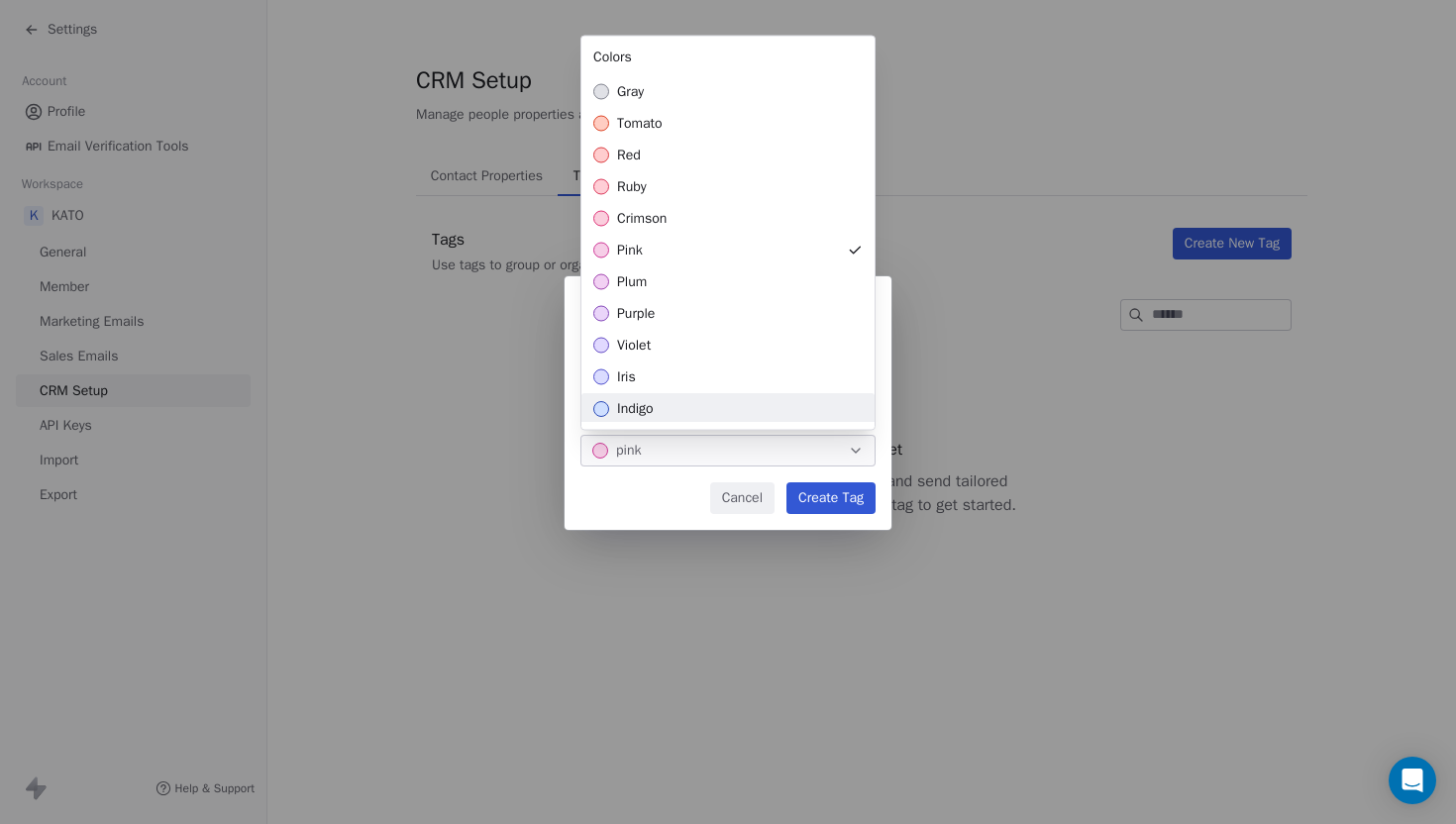 click on "Create New Tag Name ***** Color pink Cancel Create Tag" at bounding box center (728, 412) 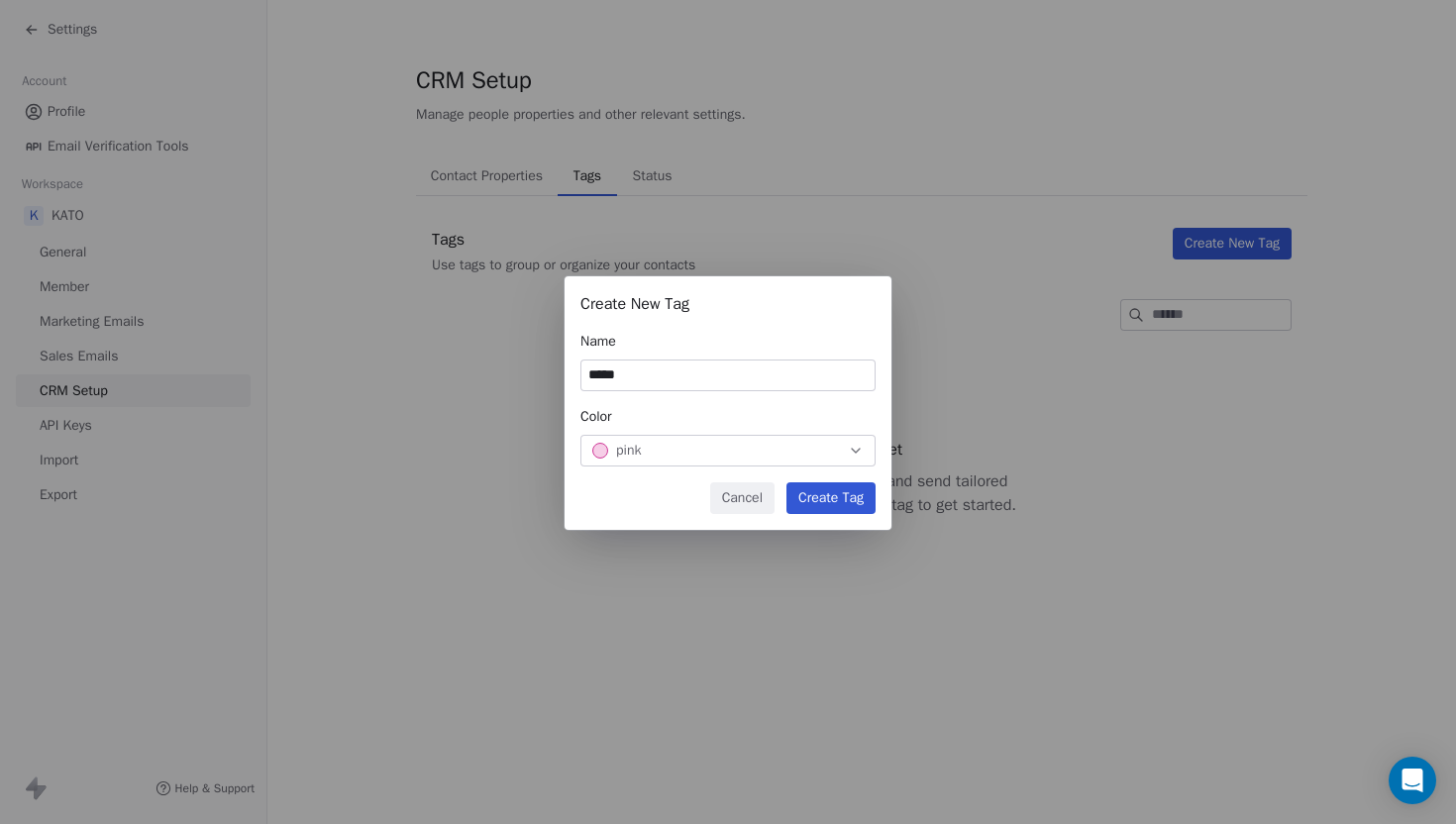 click on "Create Tag" at bounding box center [831, 498] 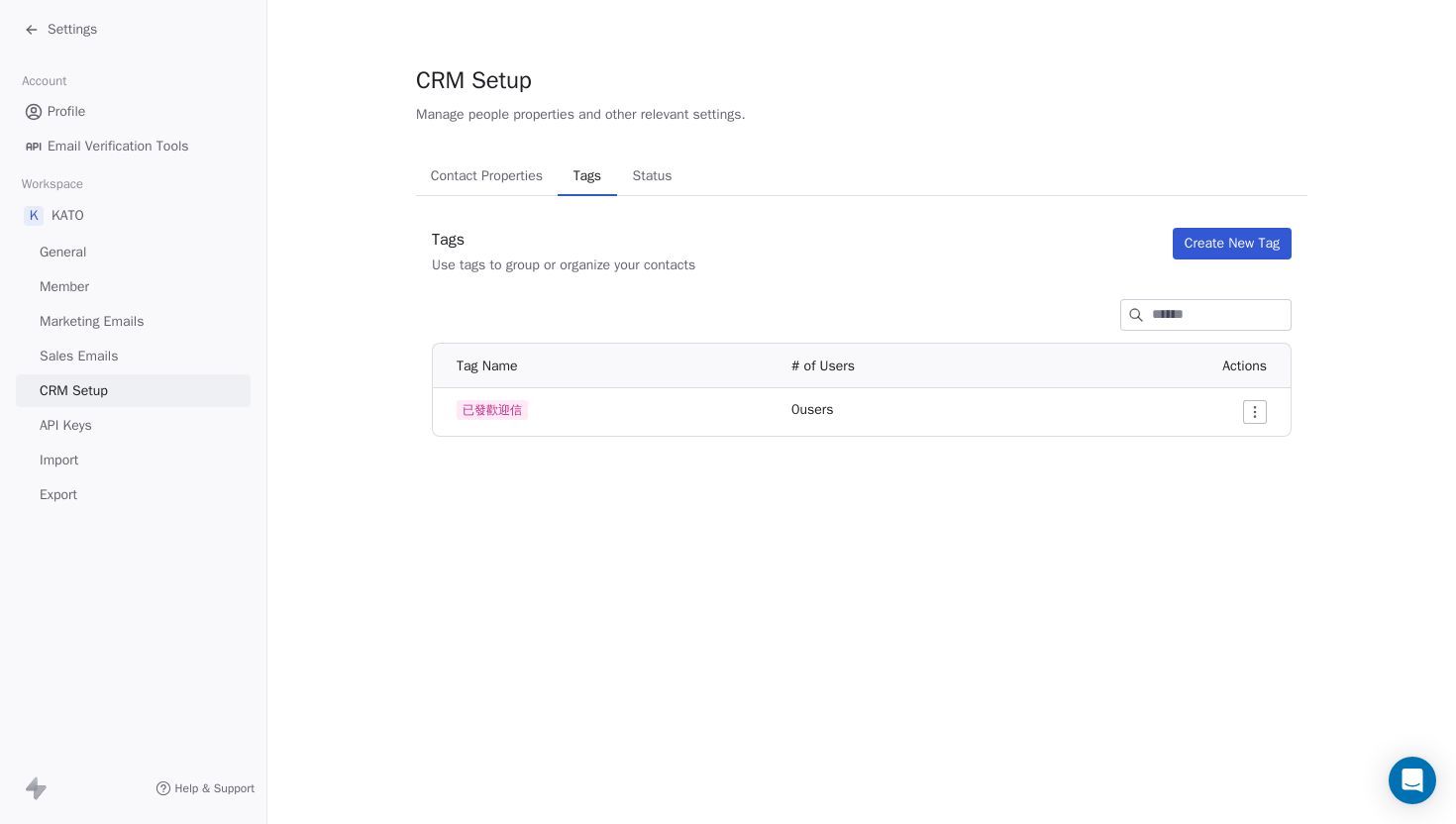 click on "Create New Tag" at bounding box center (1232, 244) 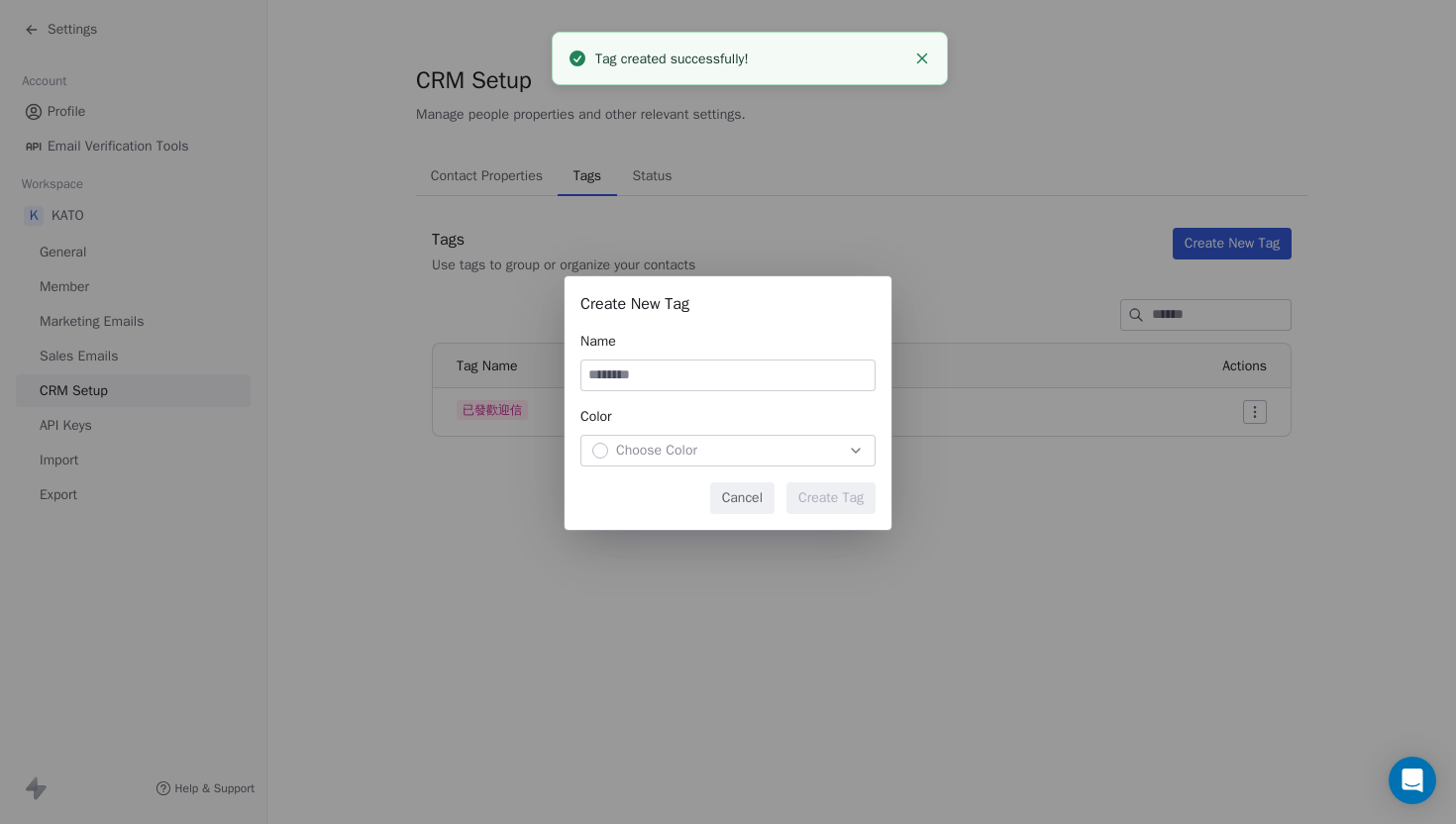 click at bounding box center (728, 375) 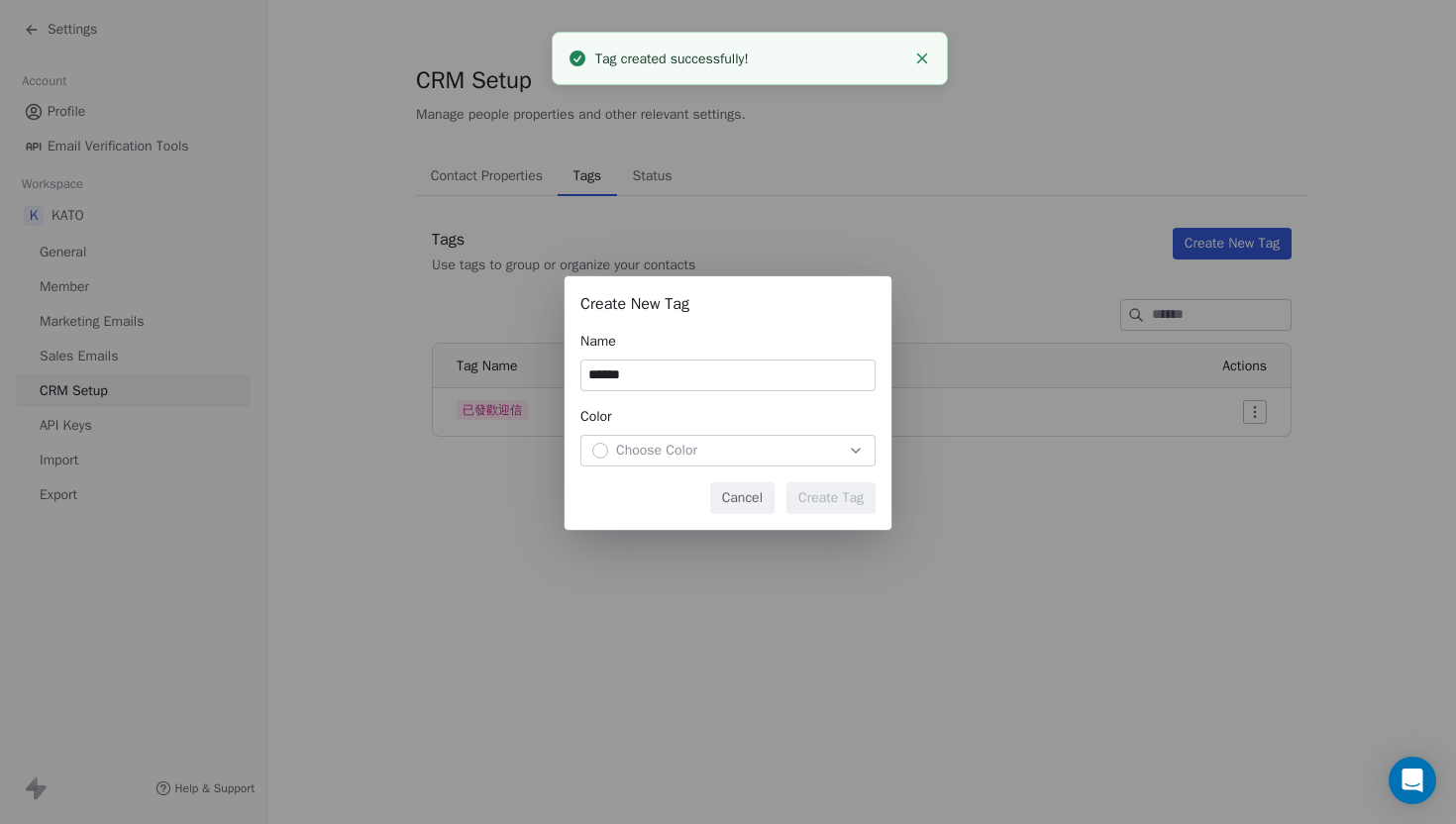 drag, startPoint x: 619, startPoint y: 377, endPoint x: 645, endPoint y: 377, distance: 26 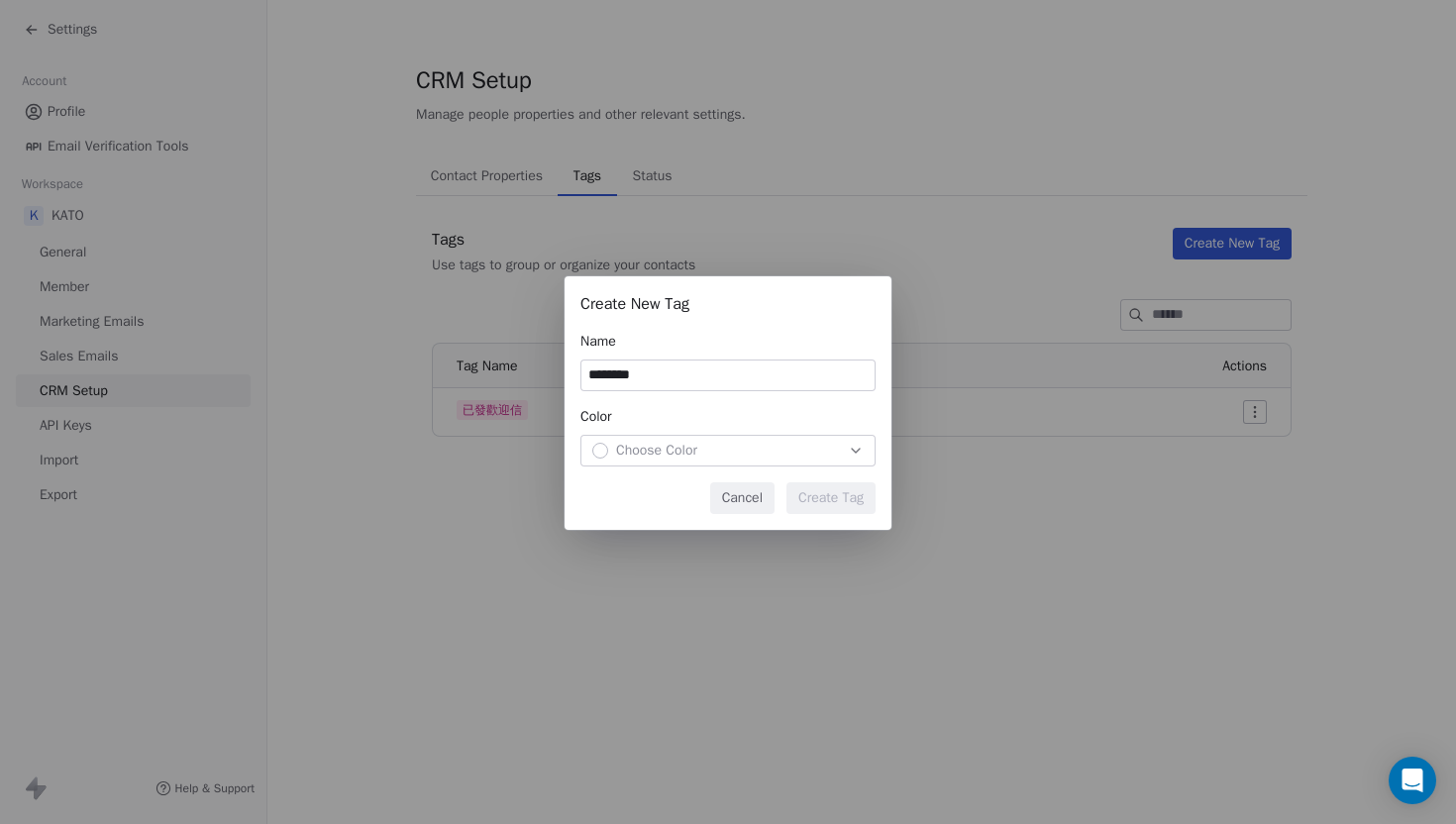 drag, startPoint x: 694, startPoint y: 369, endPoint x: 520, endPoint y: 369, distance: 174 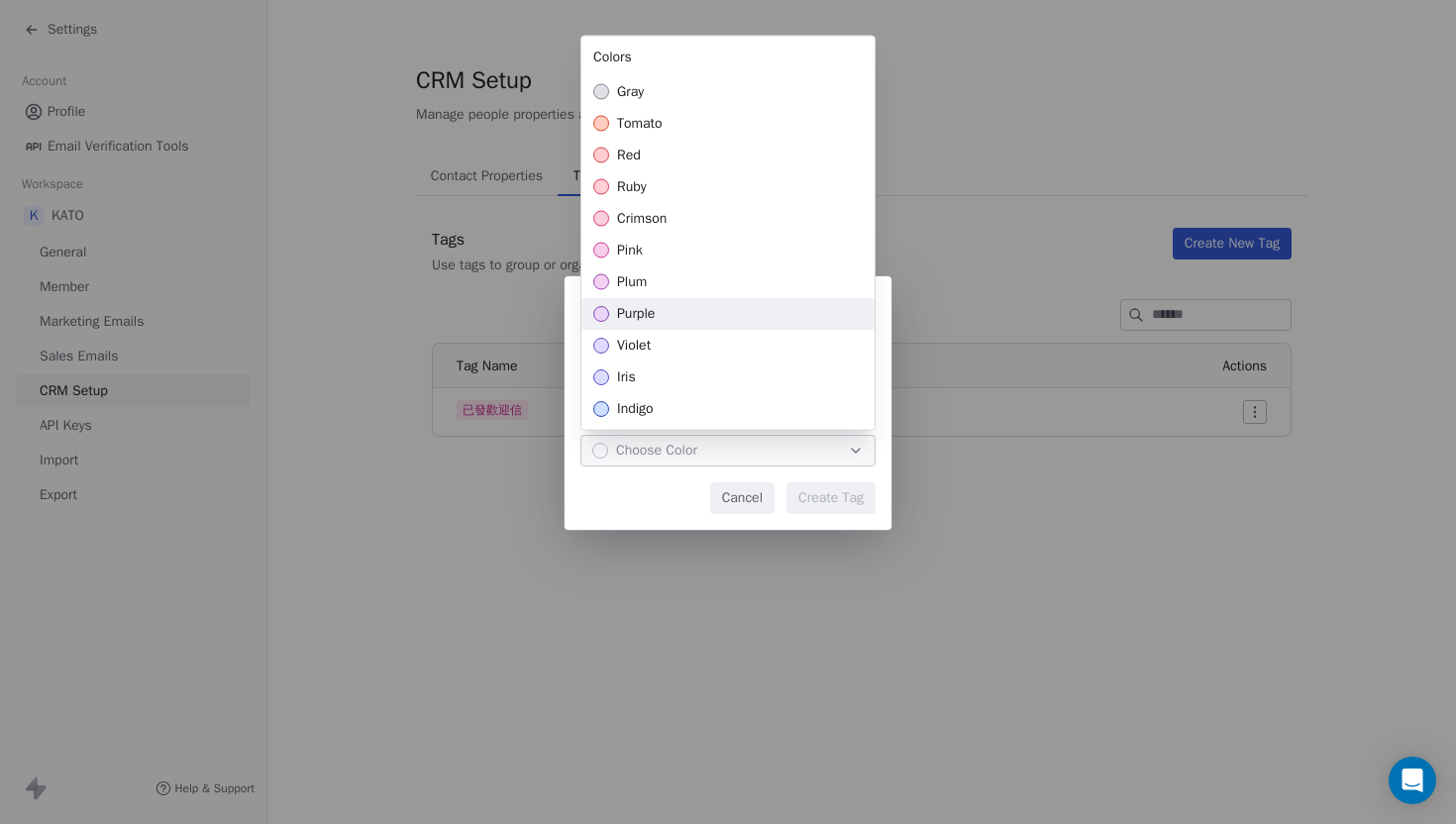 click on "purple" at bounding box center (728, 314) 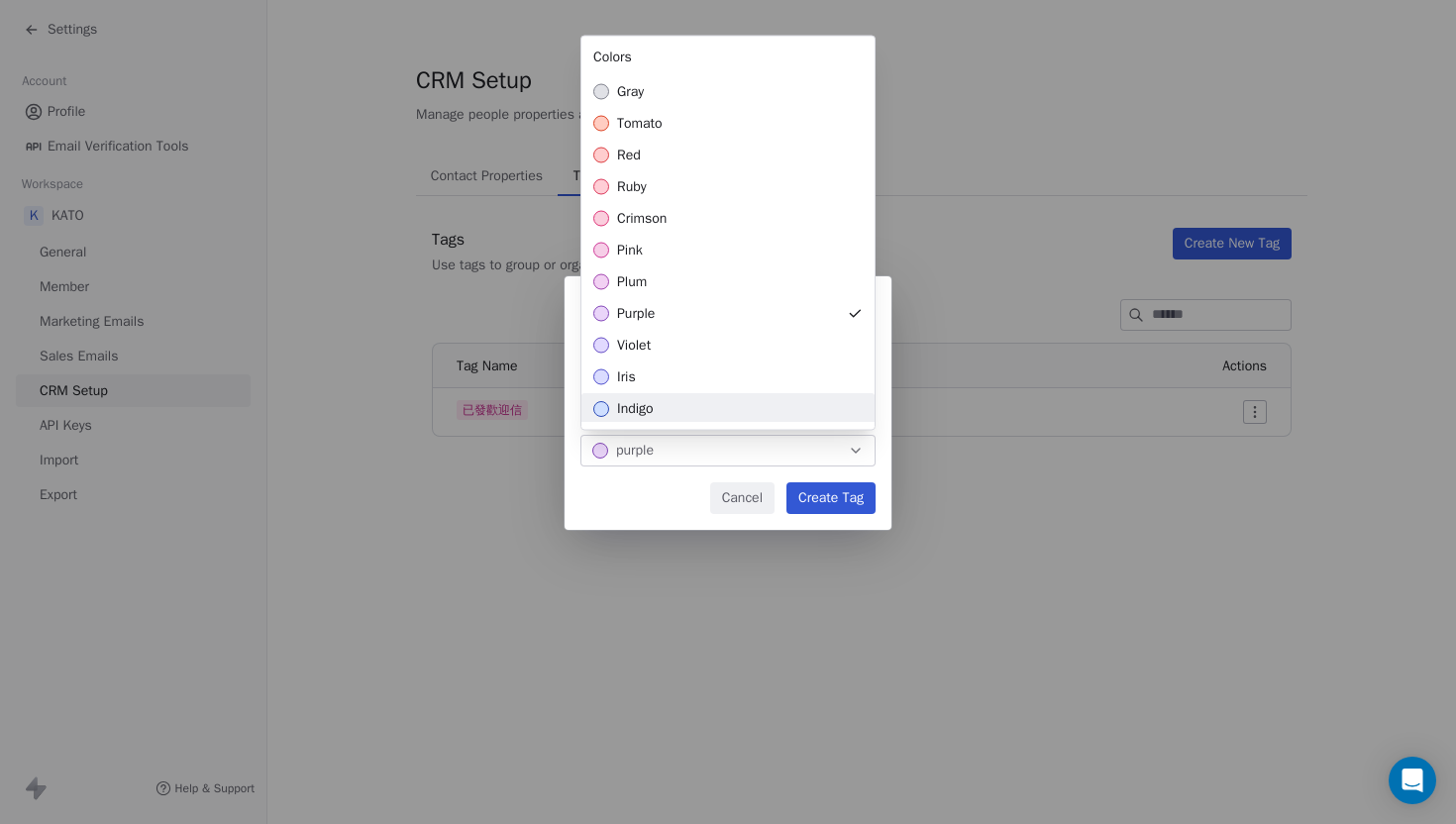 click on "Create New Tag Name ******** Color purple Cancel Create Tag" at bounding box center [728, 412] 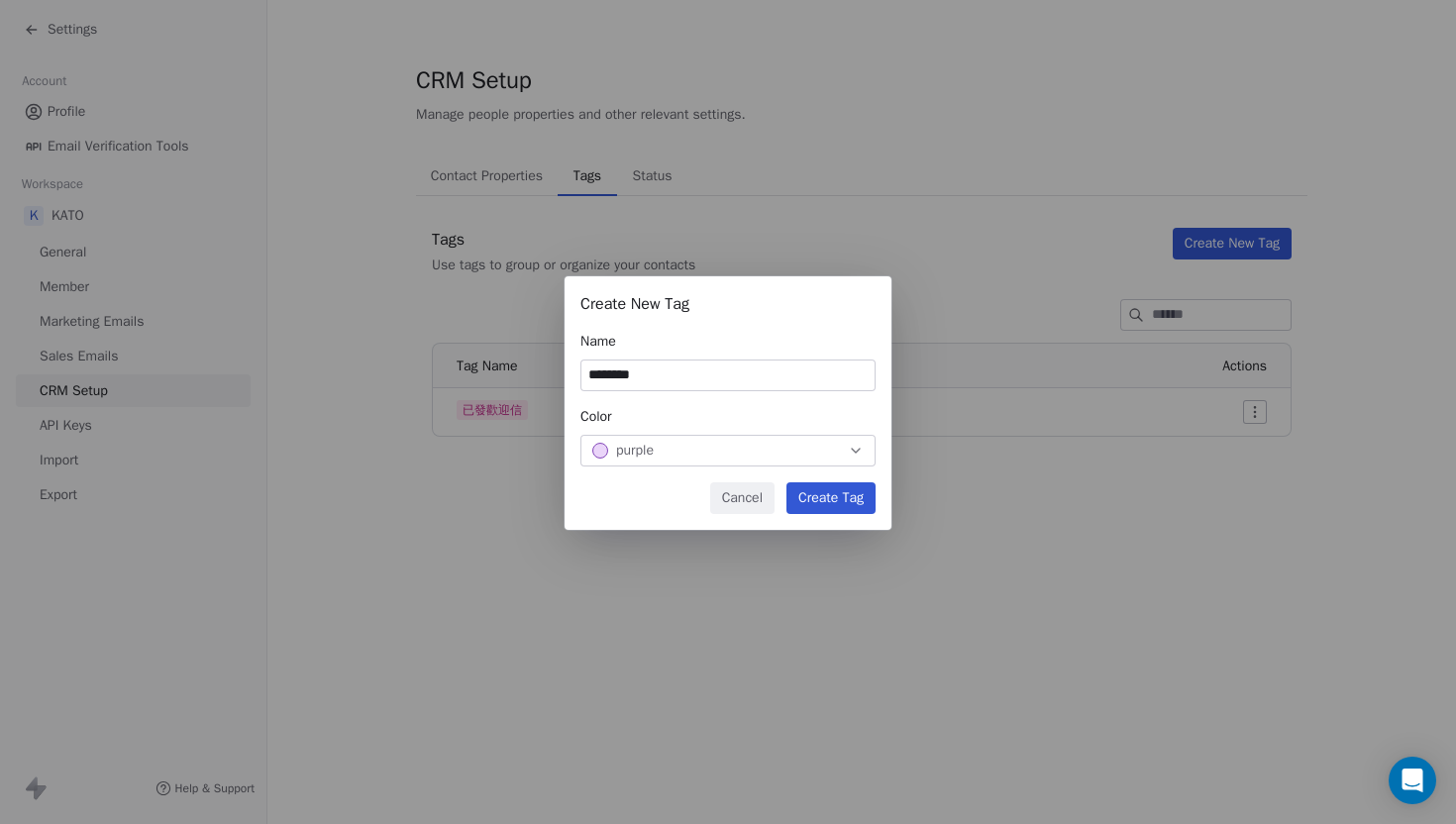 click on "Create Tag" at bounding box center [831, 498] 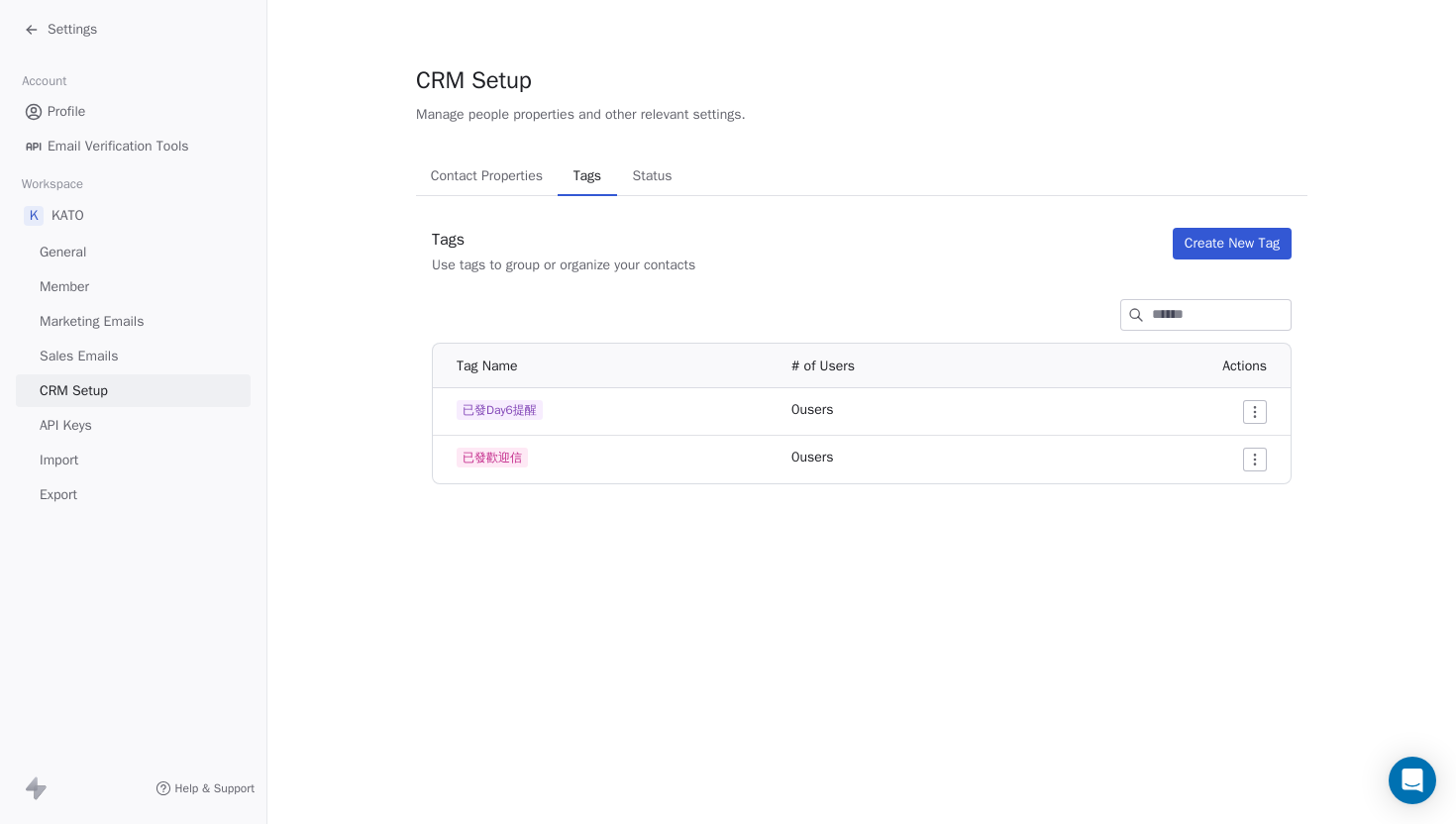 click on "已發歡迎信" at bounding box center [492, 458] 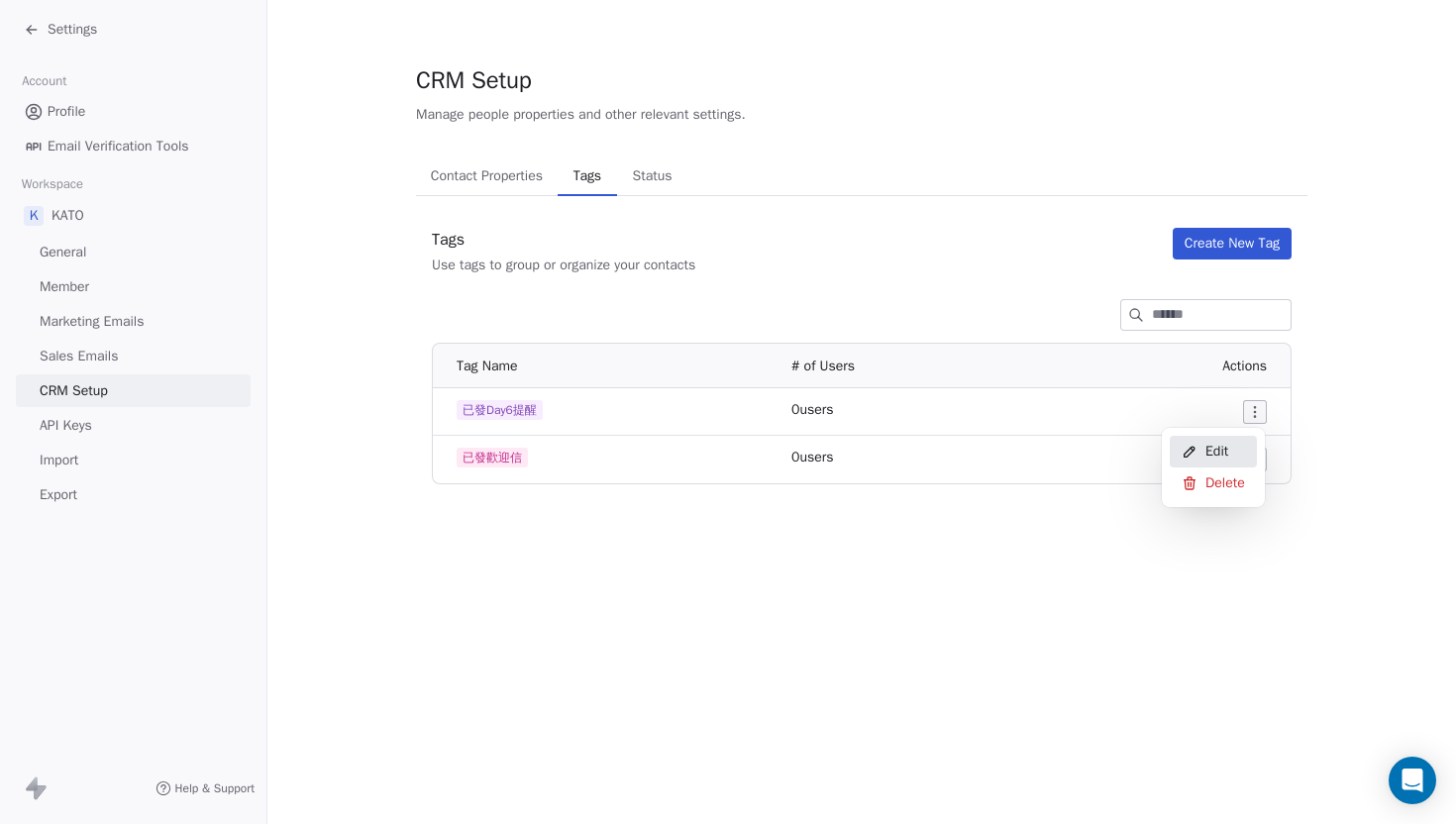 click on "Edit" at bounding box center (1216, 452) 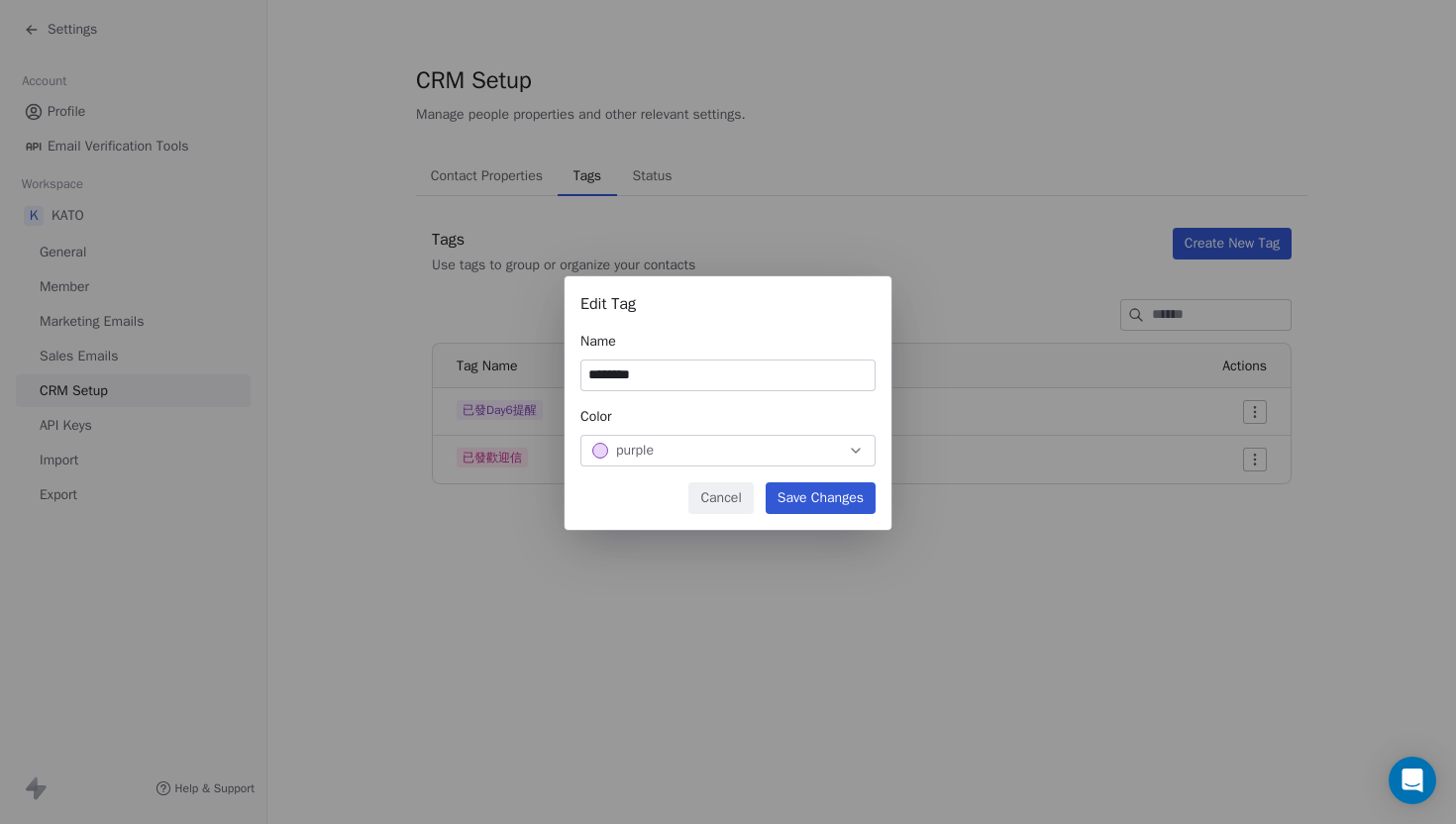 click on "********" at bounding box center (728, 375) 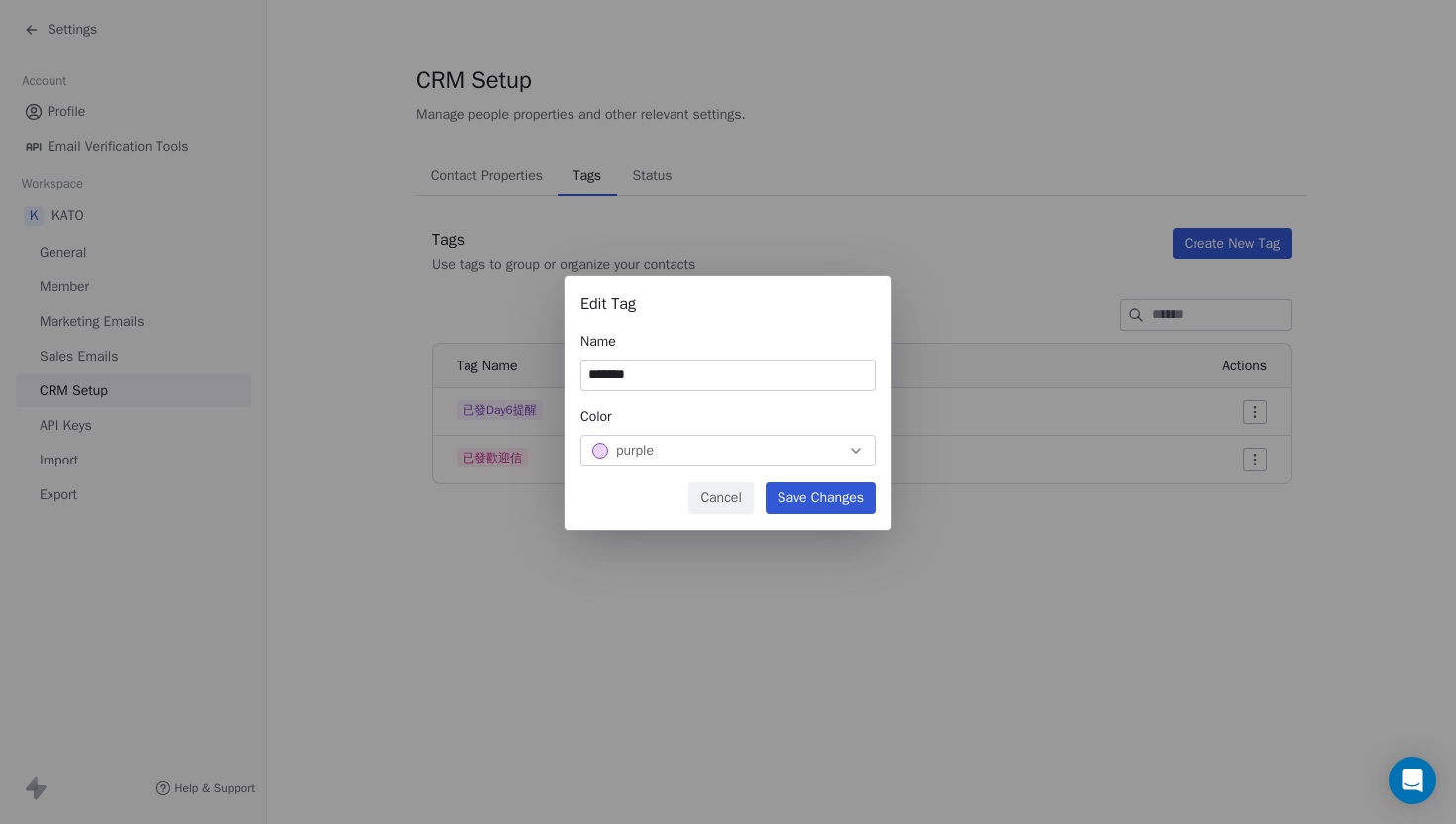 drag, startPoint x: 691, startPoint y: 372, endPoint x: 473, endPoint y: 370, distance: 218.0092 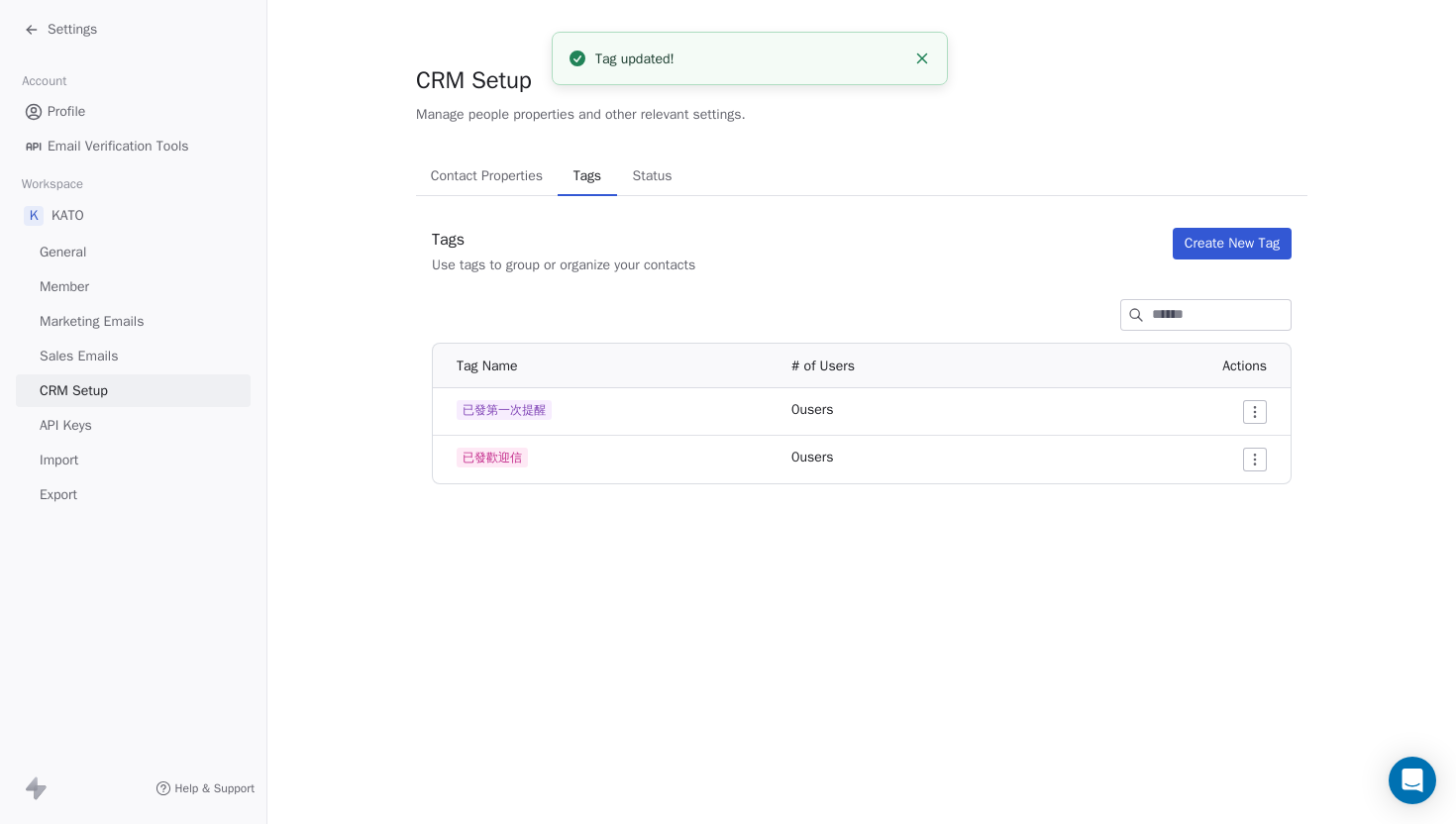 click on "Create New Tag" at bounding box center [1232, 244] 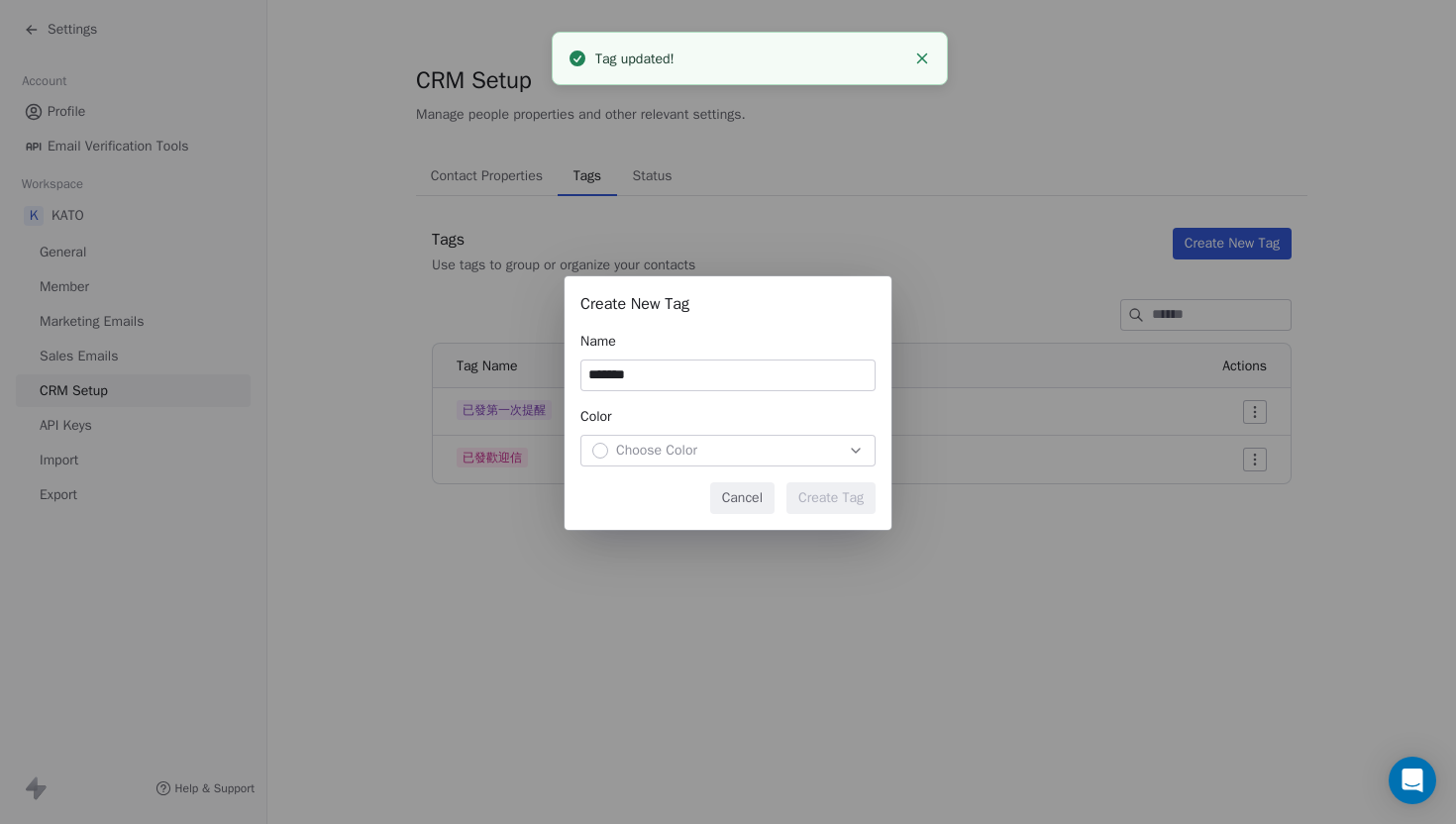 click on "*******" at bounding box center [728, 375] 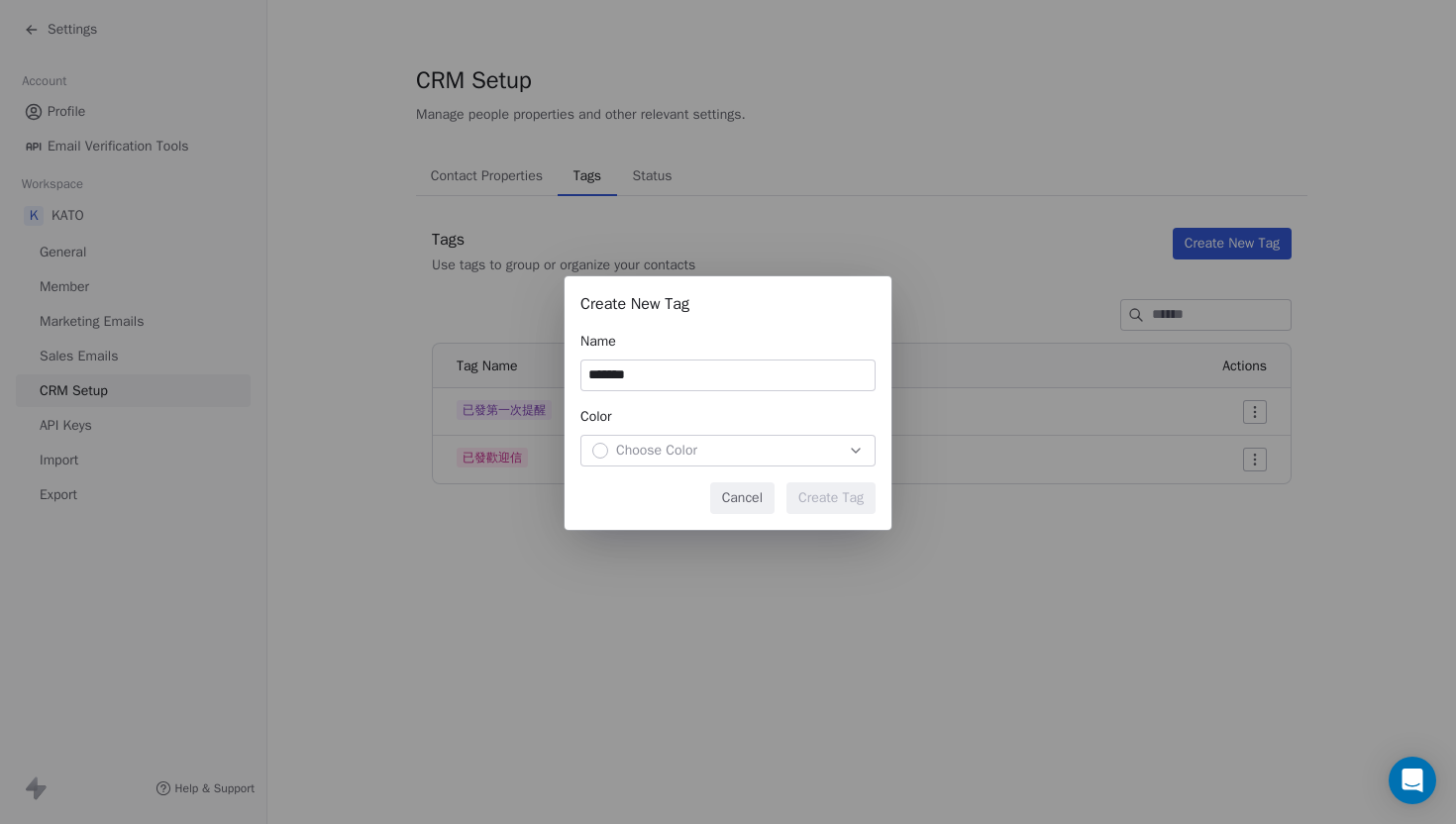 type on "*******" 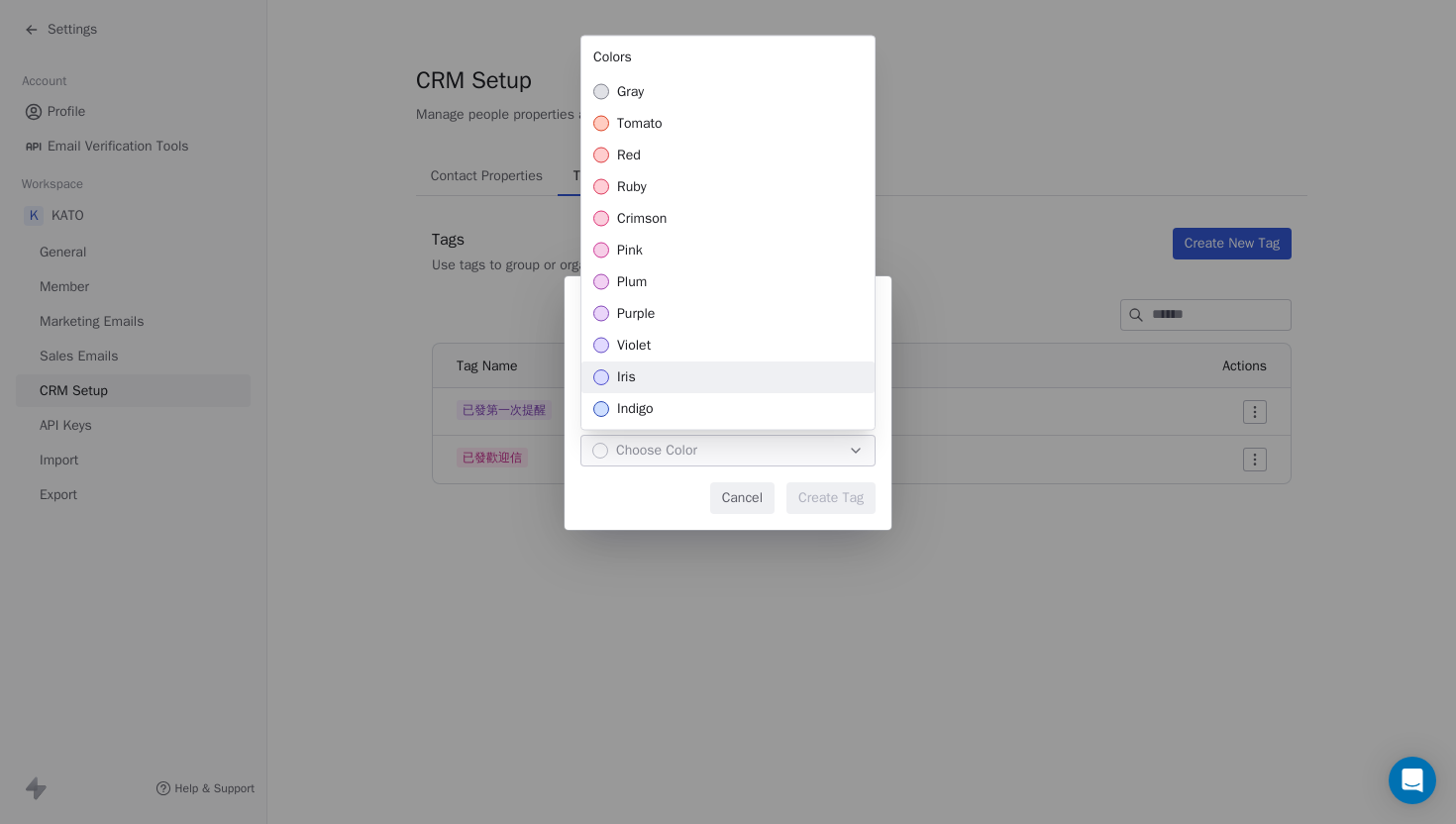 click on "iris" at bounding box center [728, 377] 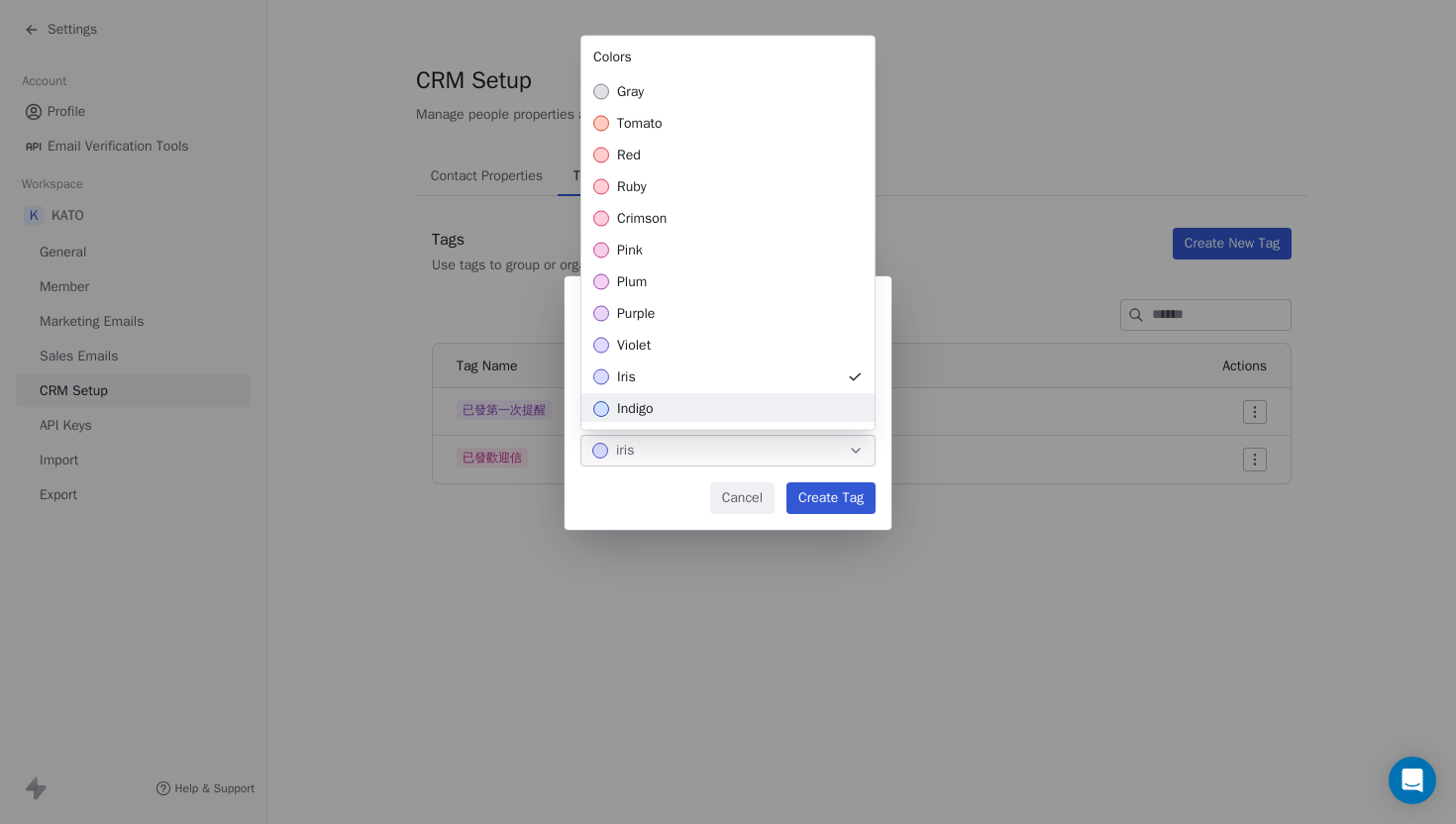 click on "Create New Tag Name ******* Color iris Cancel Create Tag" at bounding box center [728, 412] 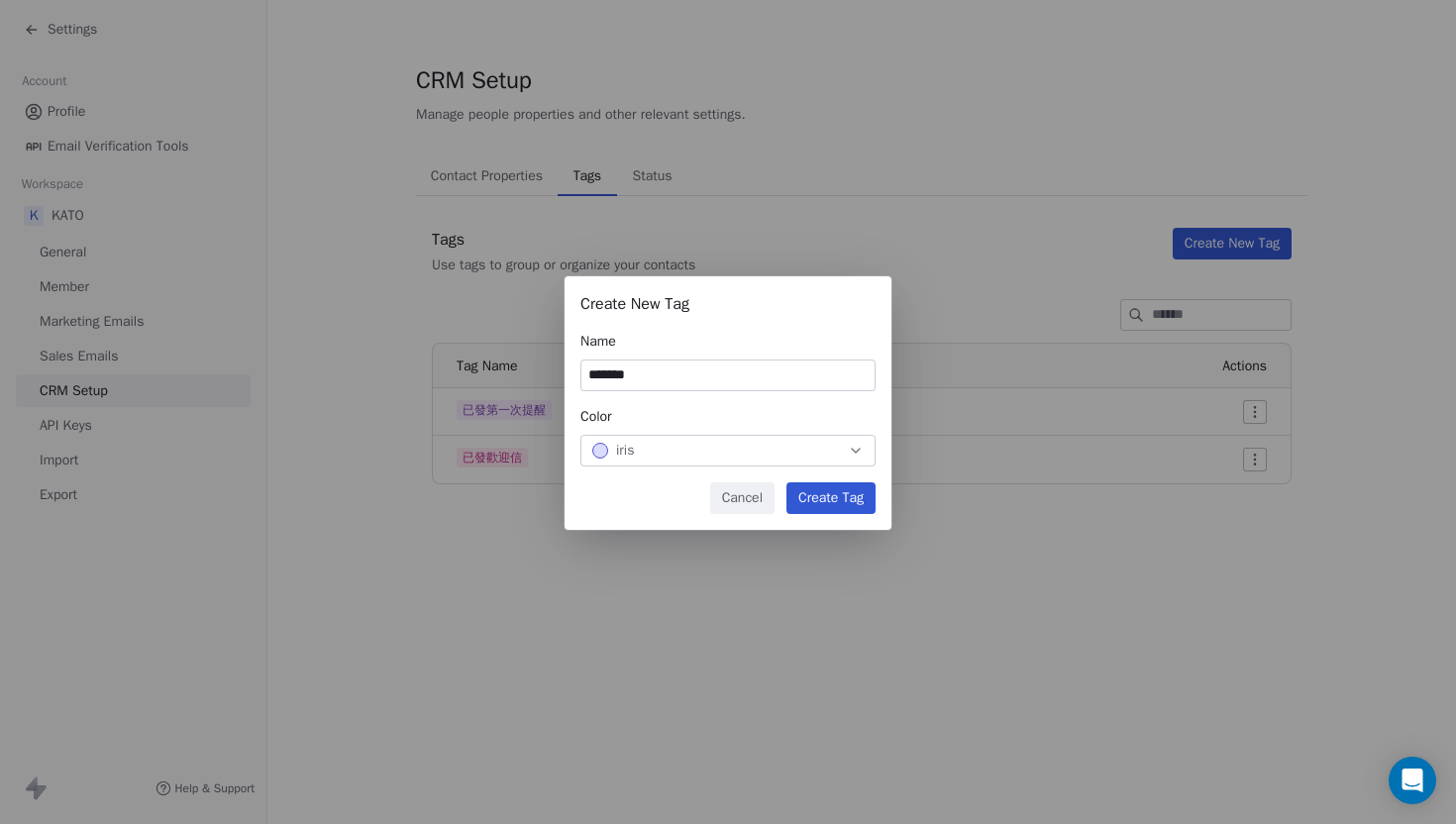 click on "Create Tag" at bounding box center [831, 498] 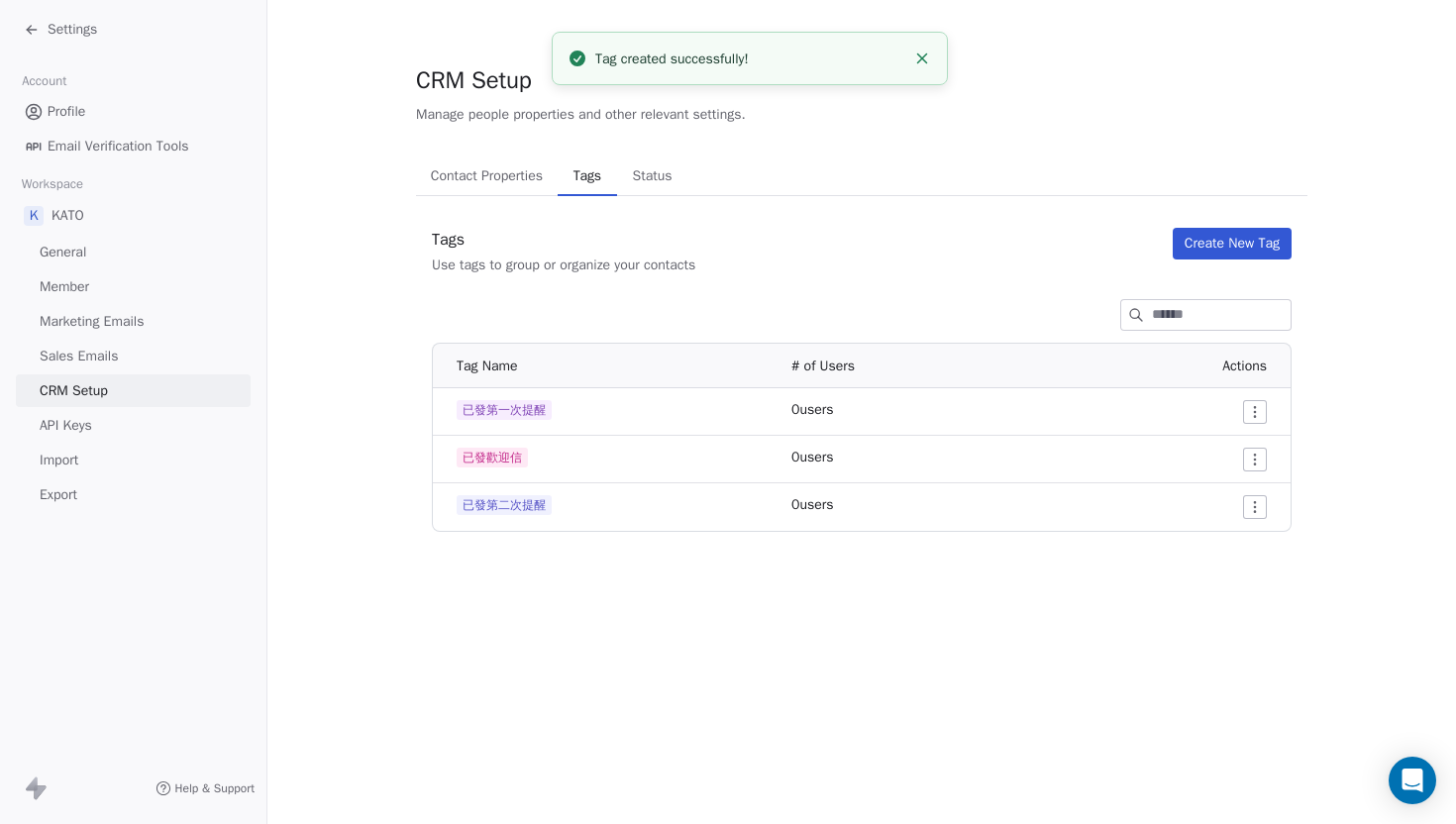 click on "Create New Tag" at bounding box center (1232, 244) 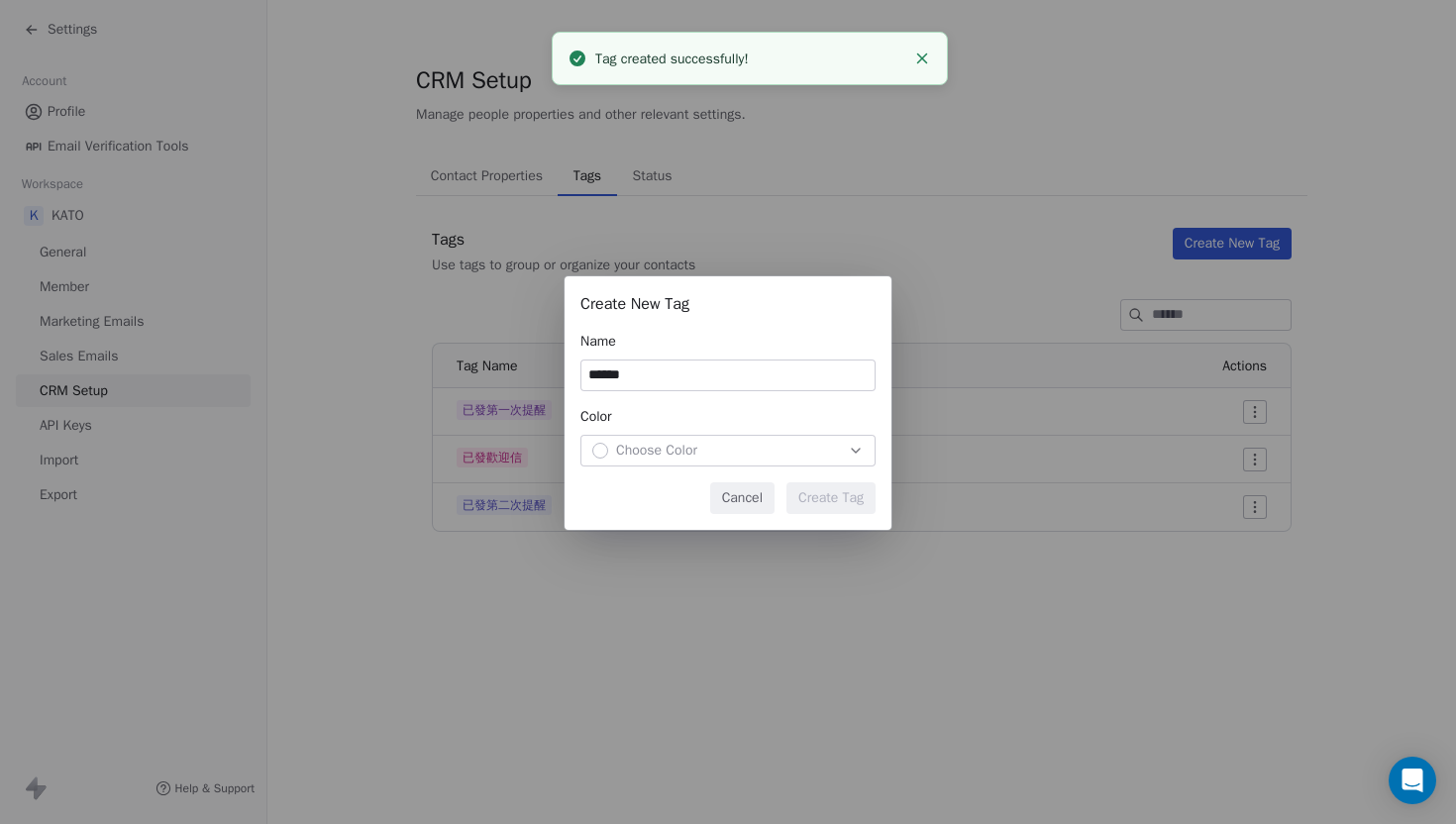 drag, startPoint x: 702, startPoint y: 376, endPoint x: 506, endPoint y: 376, distance: 196 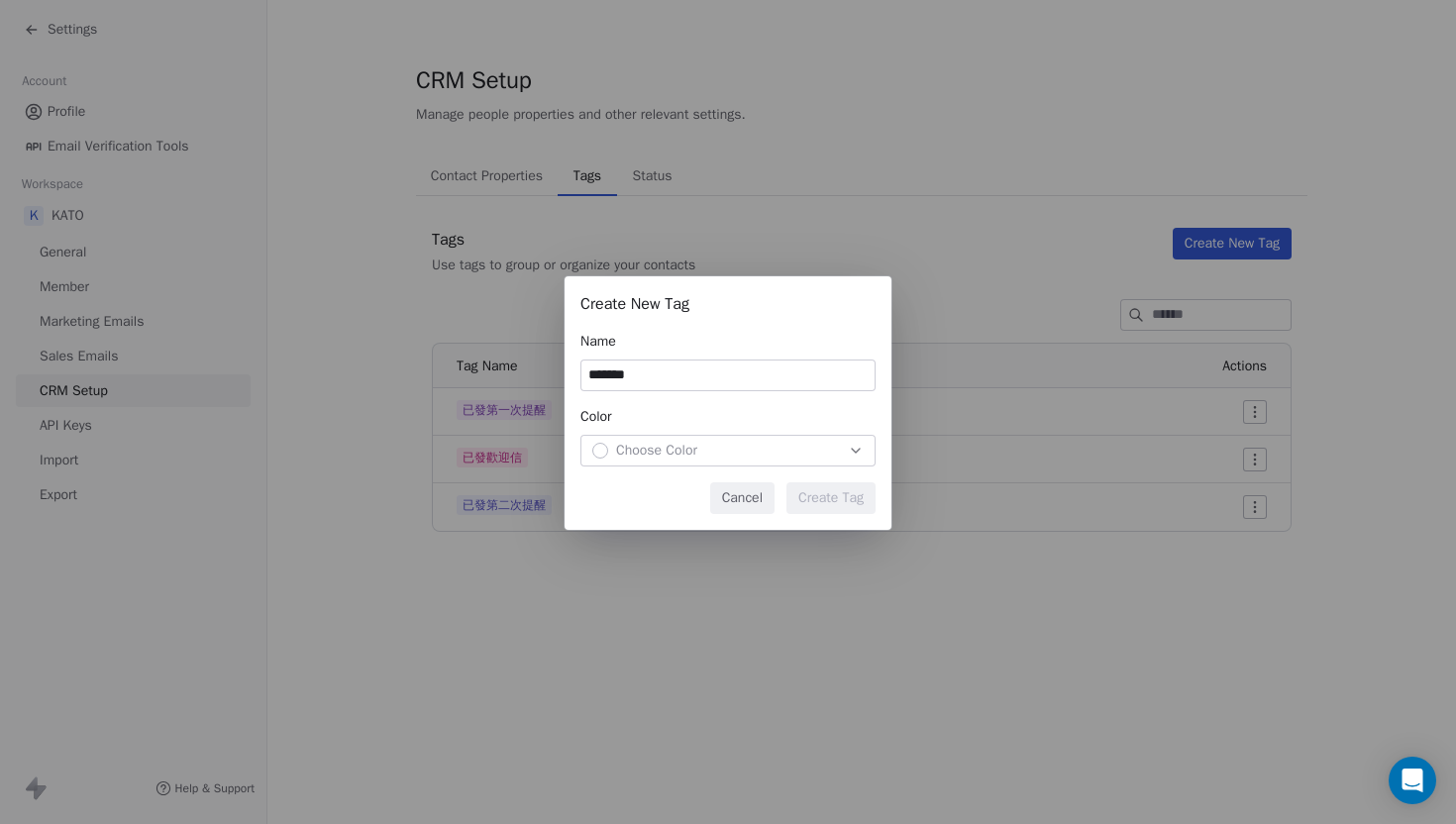 type on "*******" 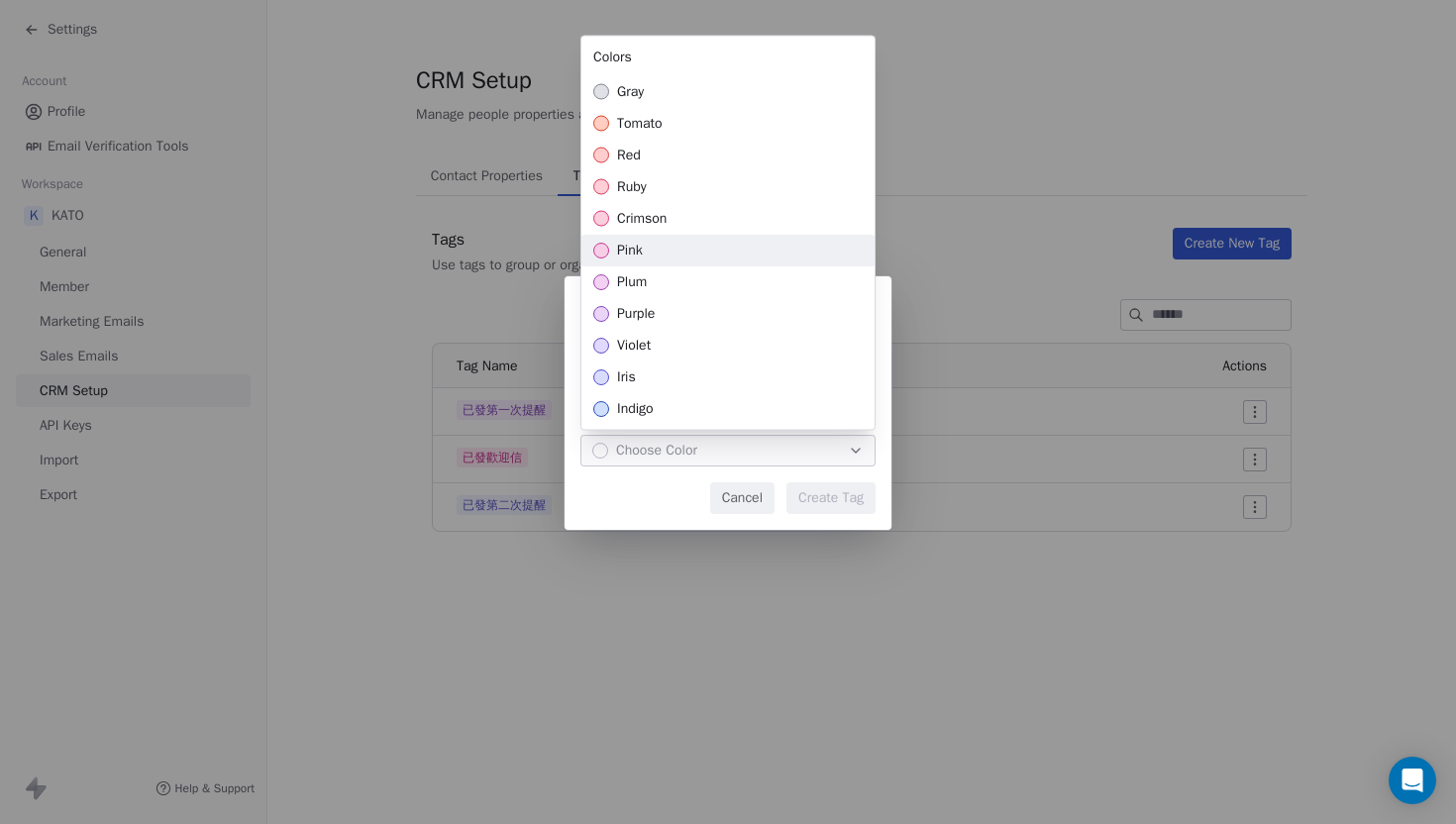 click on "pink" at bounding box center [728, 251] 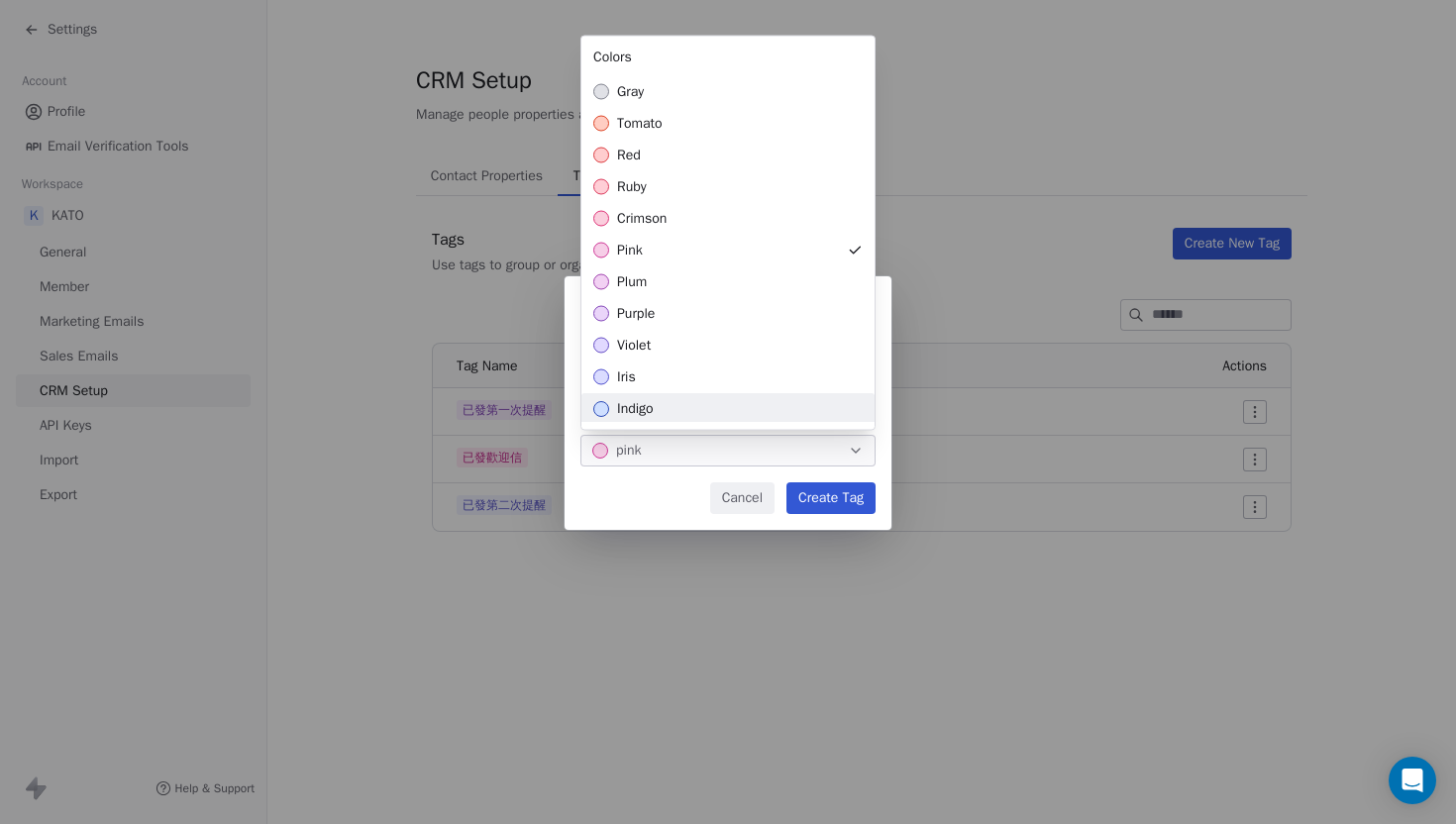 click on "Create New Tag Name ******* Color pink Cancel Create Tag" at bounding box center [728, 412] 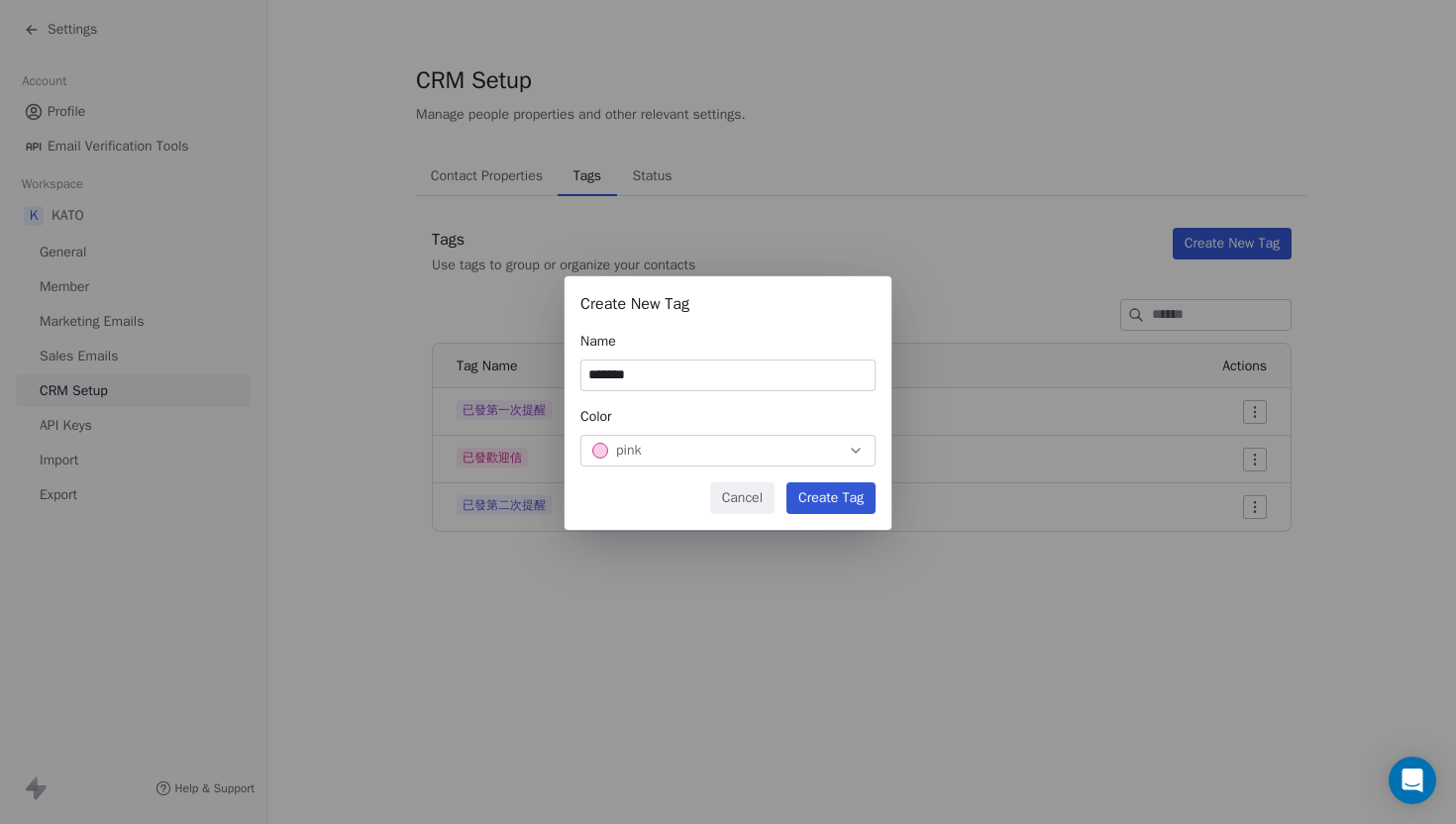 click on "Create Tag" at bounding box center [831, 498] 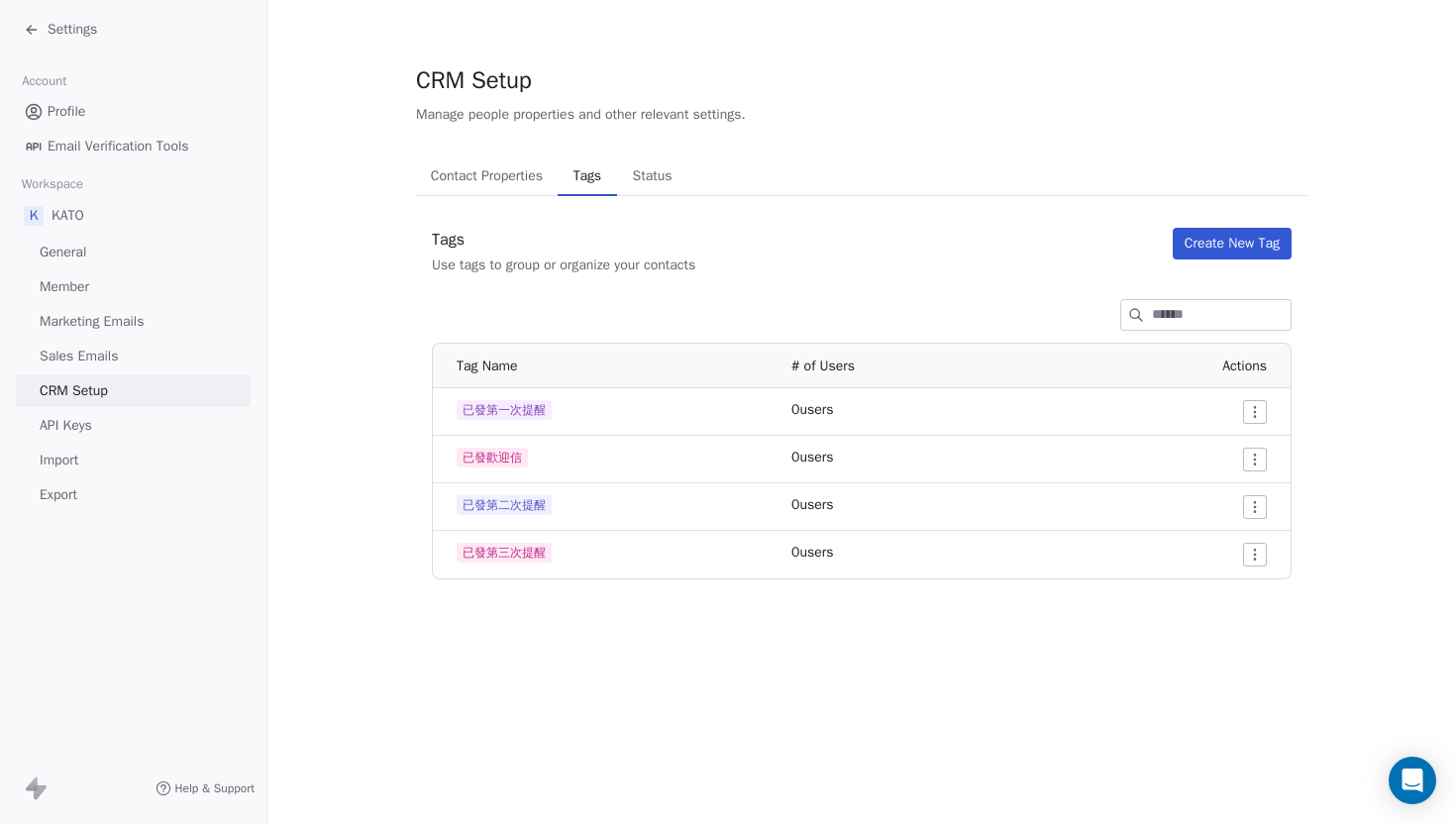click on "CRM Setup Manage people properties and other relevant settings. Contact Properties Contact Properties Tags Tags Status Status Tags Use tags to group or organize your contacts Create New Tag Tag Name # of Users Actions 已發第一次提醒 0  users 已發歡迎信 0  users 已發第二次提醒 0  users 已發第三次提醒 0  users" at bounding box center [862, 321] 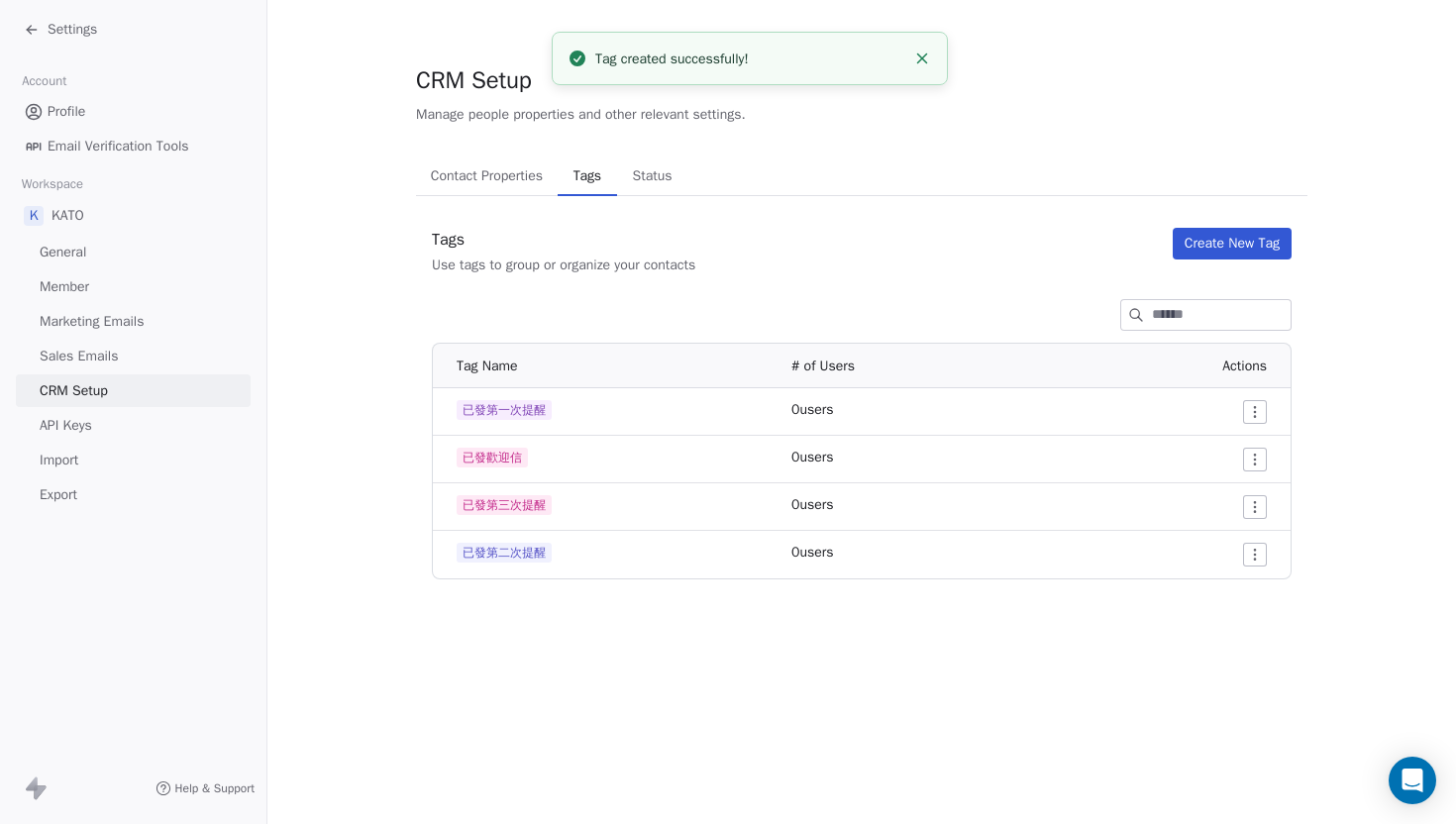 click on "Status" at bounding box center [653, 176] 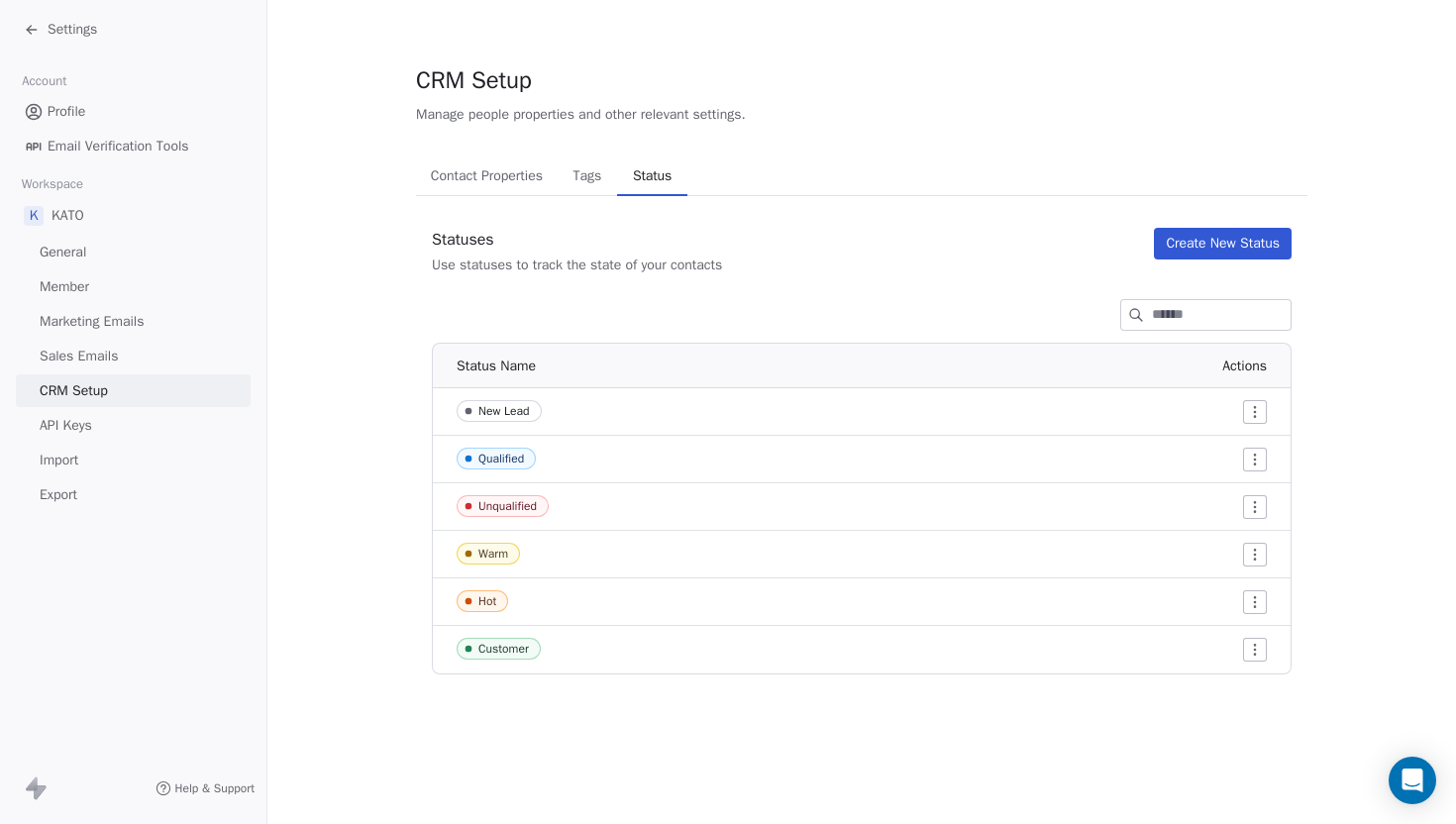 click on "Contact Properties" at bounding box center (486, 176) 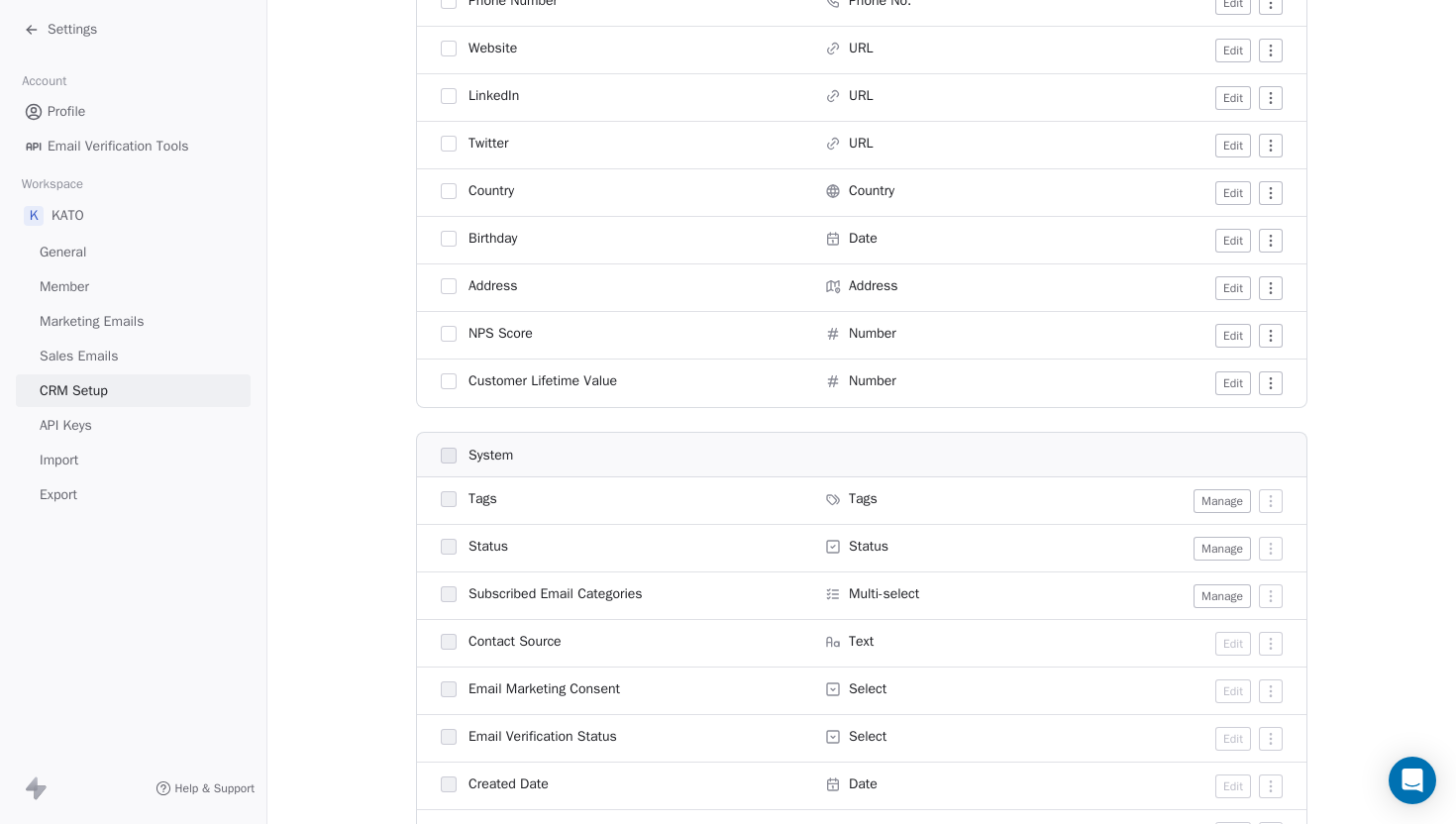 scroll, scrollTop: 655, scrollLeft: 0, axis: vertical 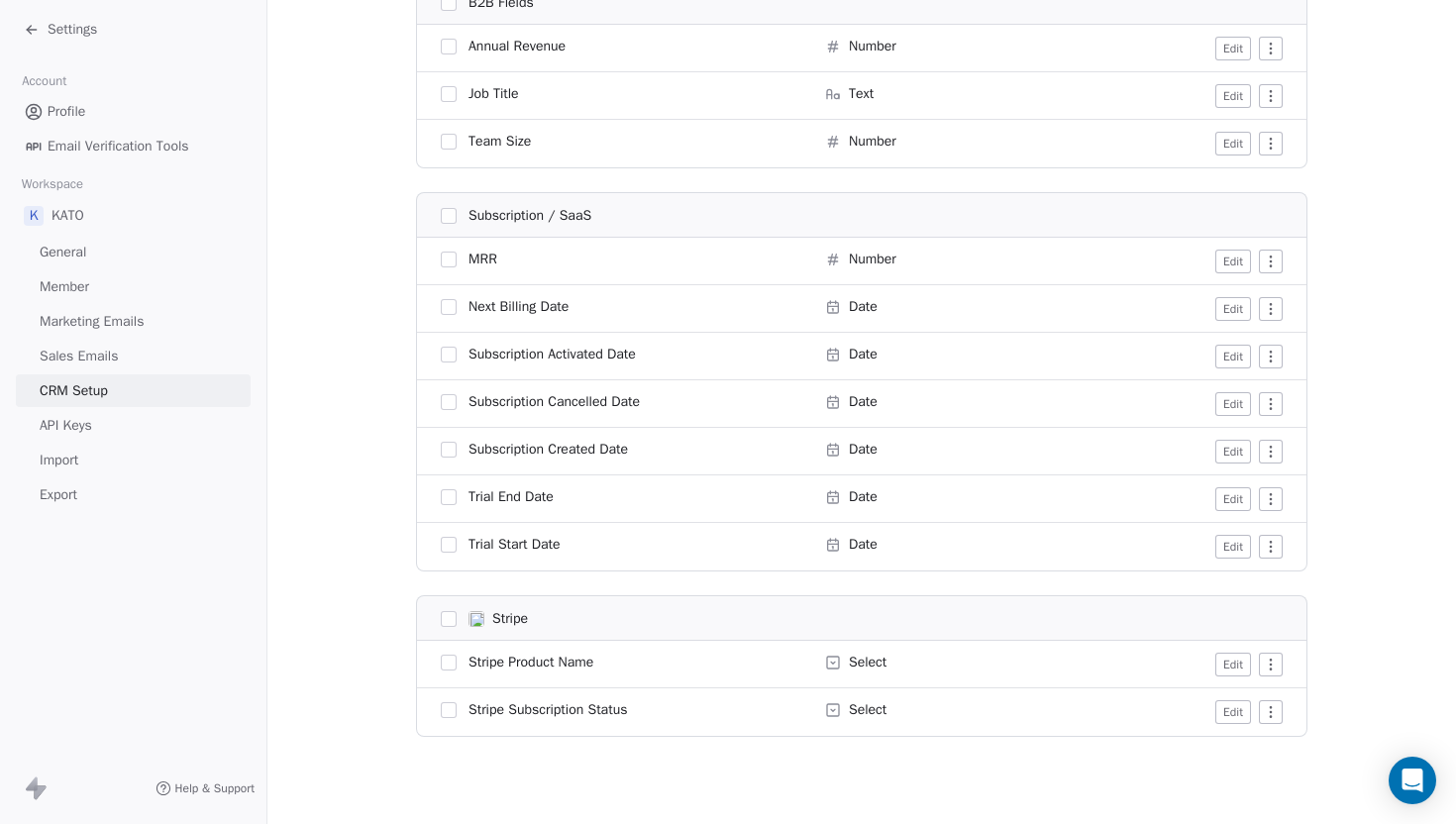 click at bounding box center (449, 663) 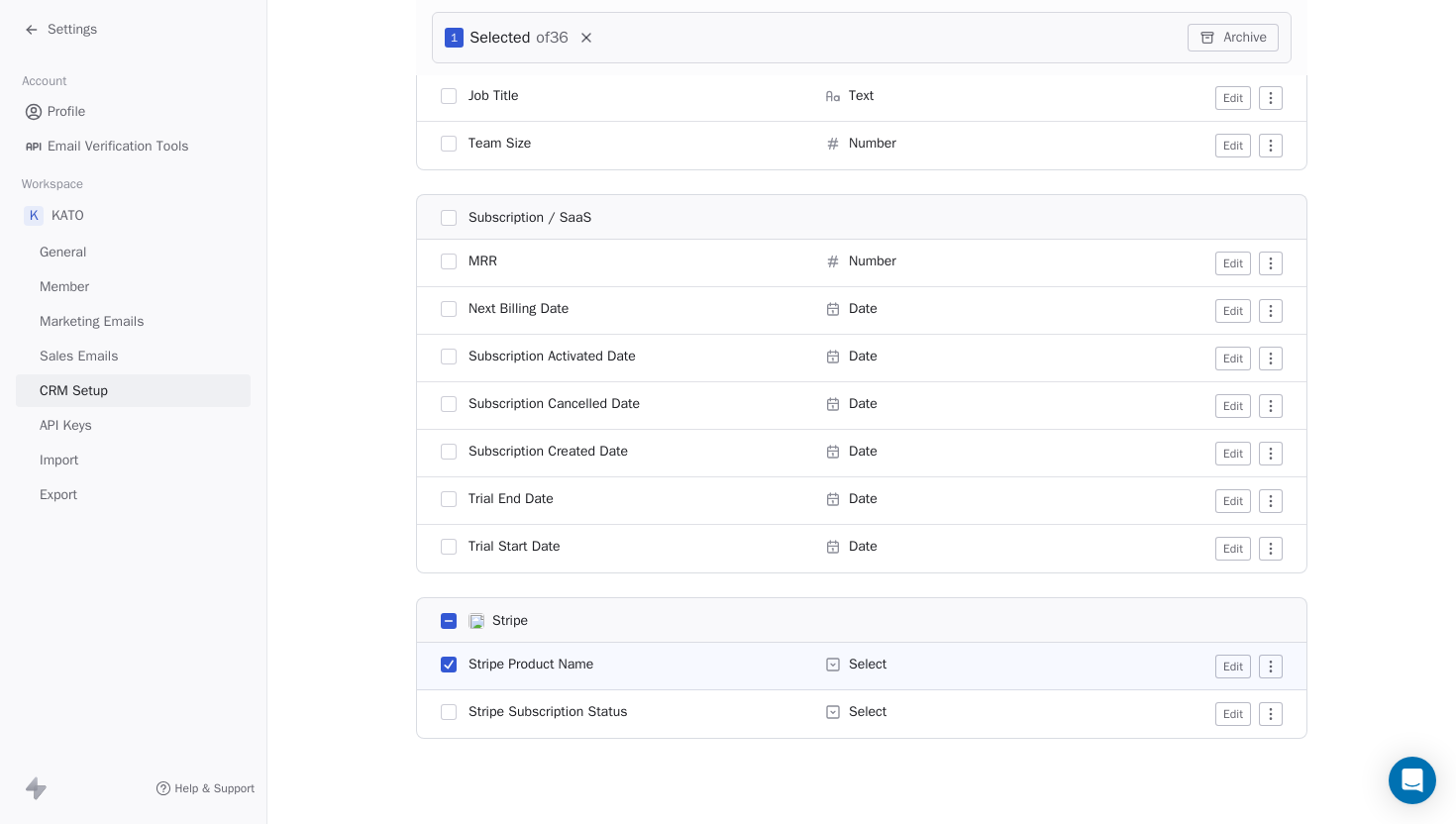 scroll, scrollTop: 1791, scrollLeft: 0, axis: vertical 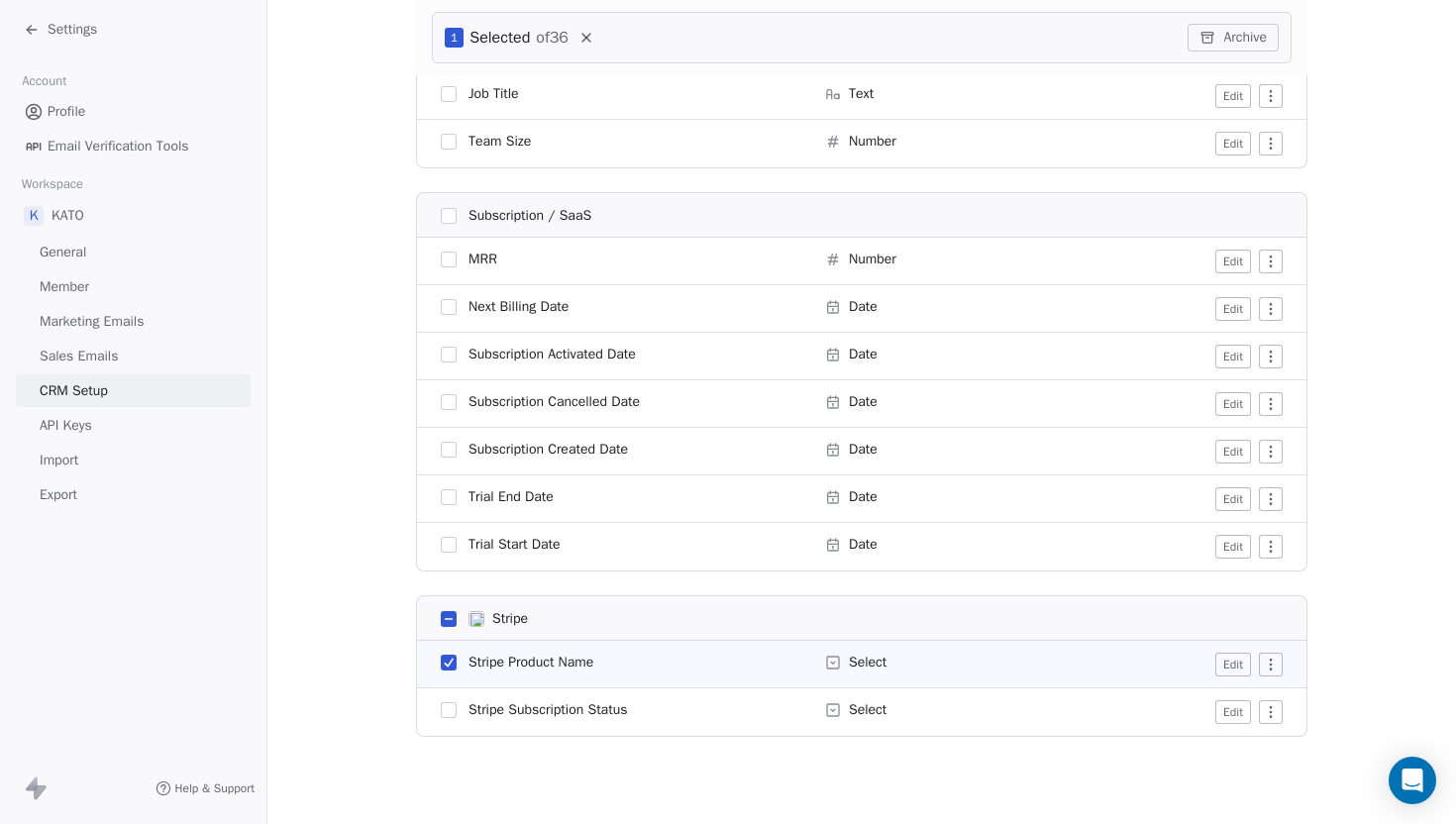 click at bounding box center (449, 710) 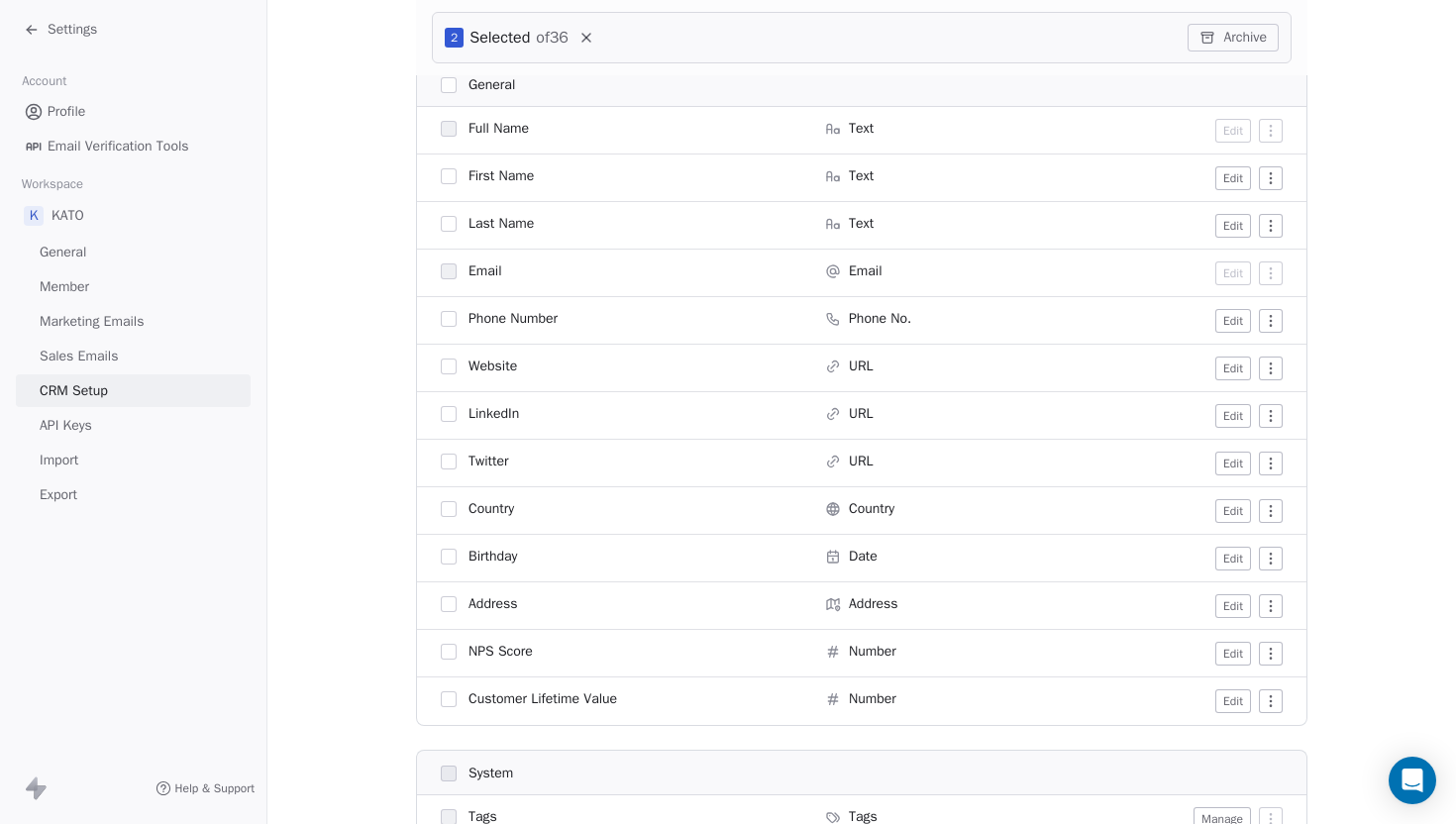 scroll, scrollTop: 0, scrollLeft: 0, axis: both 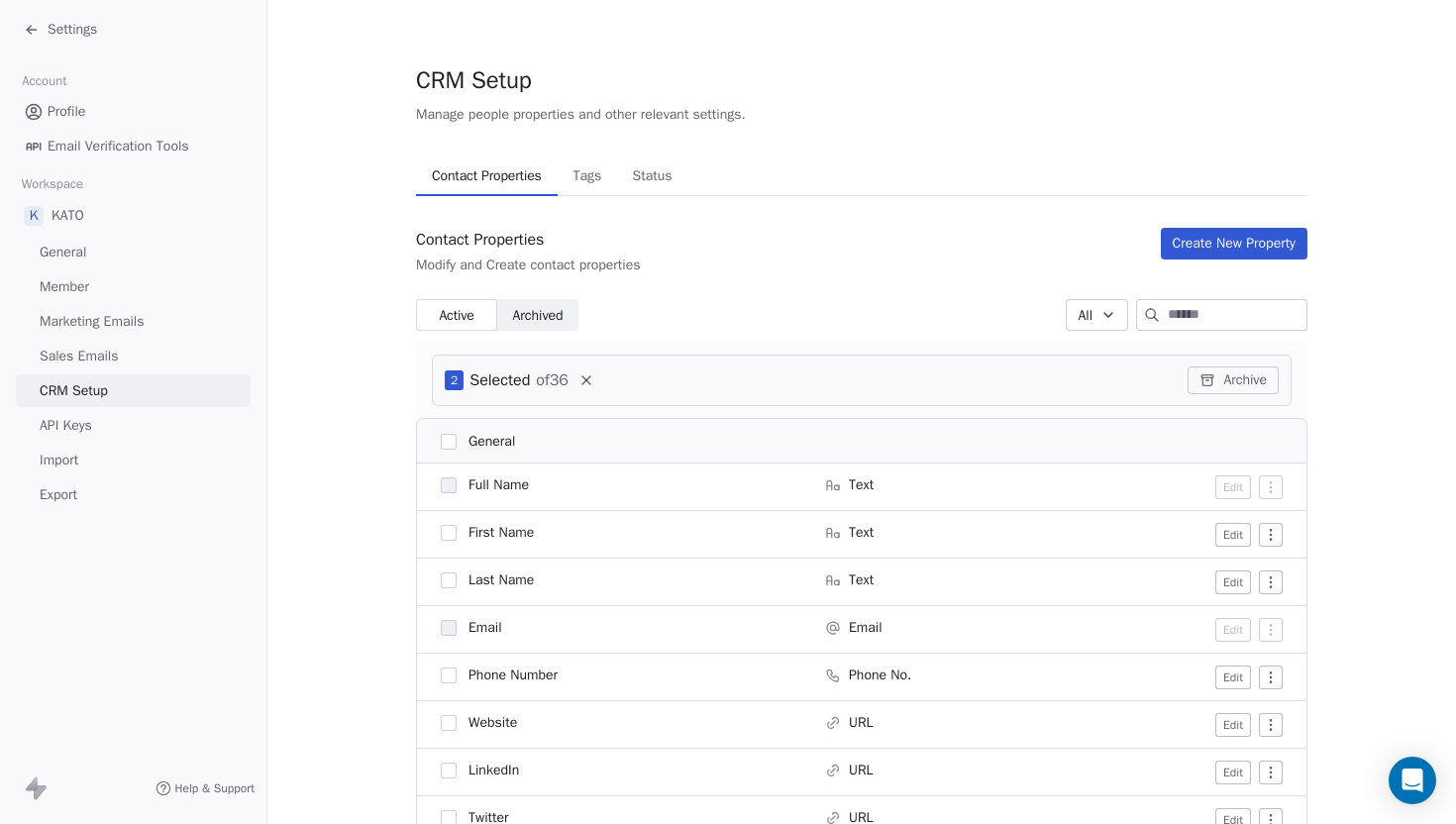 click on "Profile" at bounding box center [133, 111] 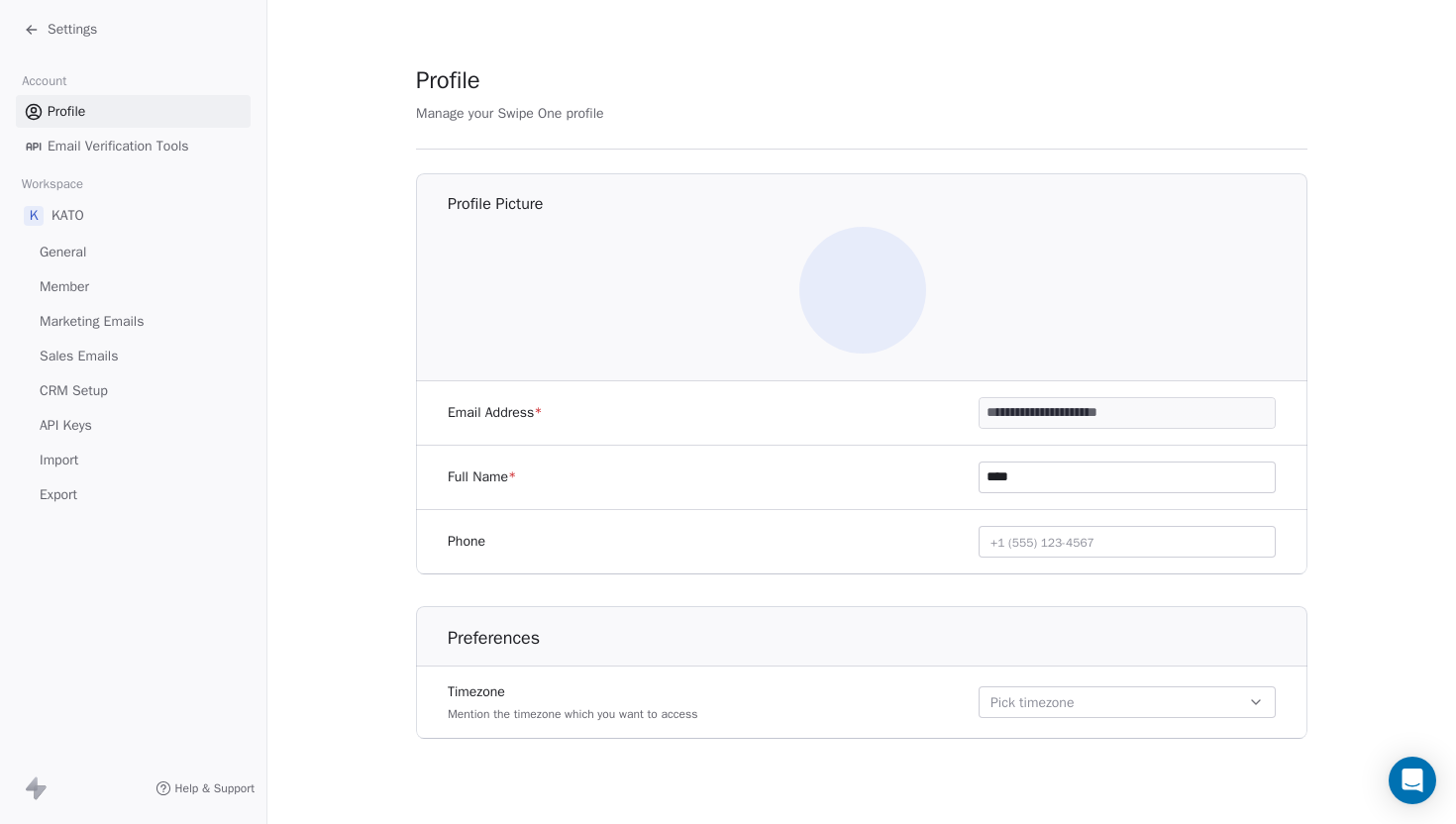 click 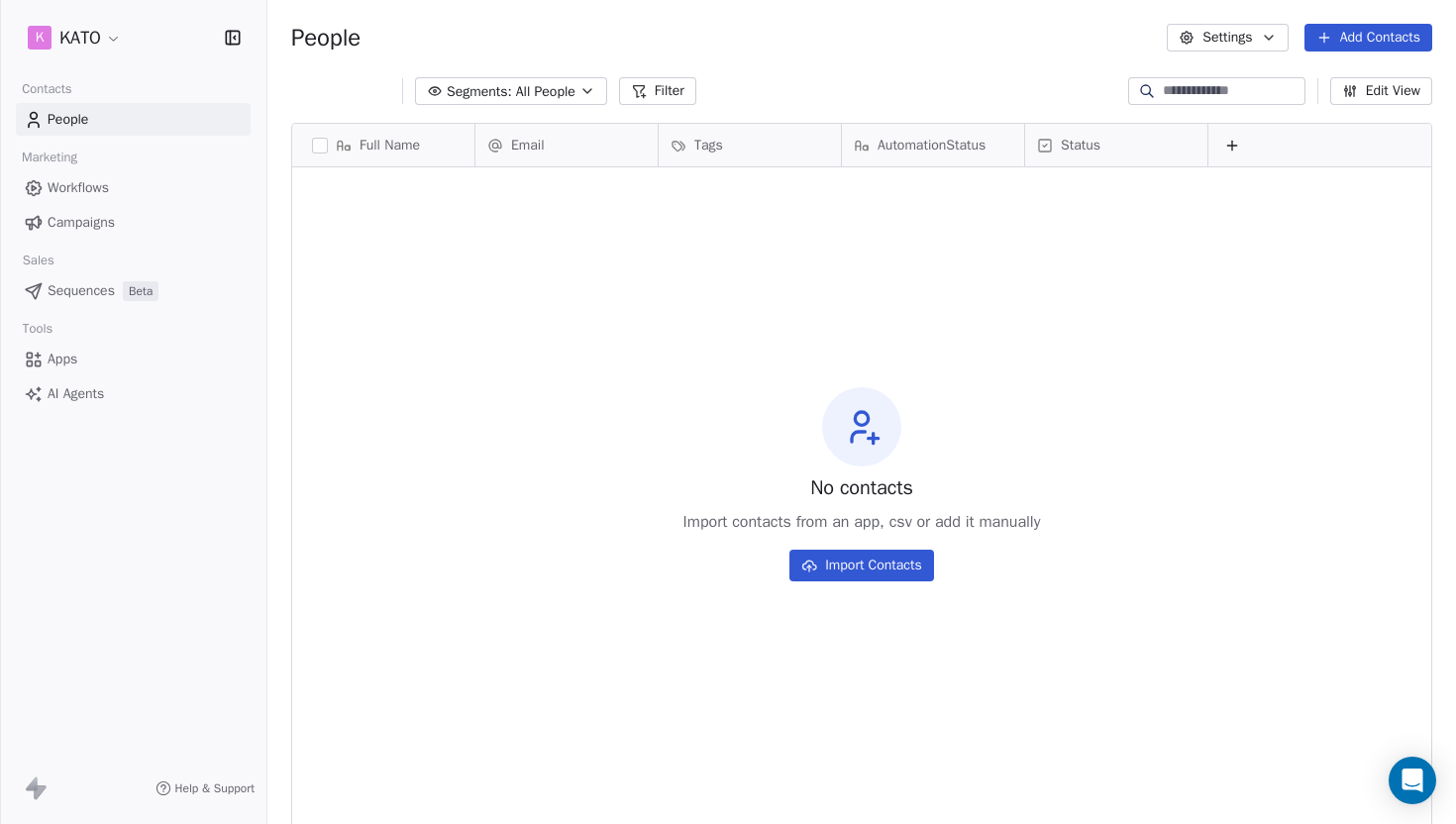 scroll, scrollTop: 16, scrollLeft: 16, axis: both 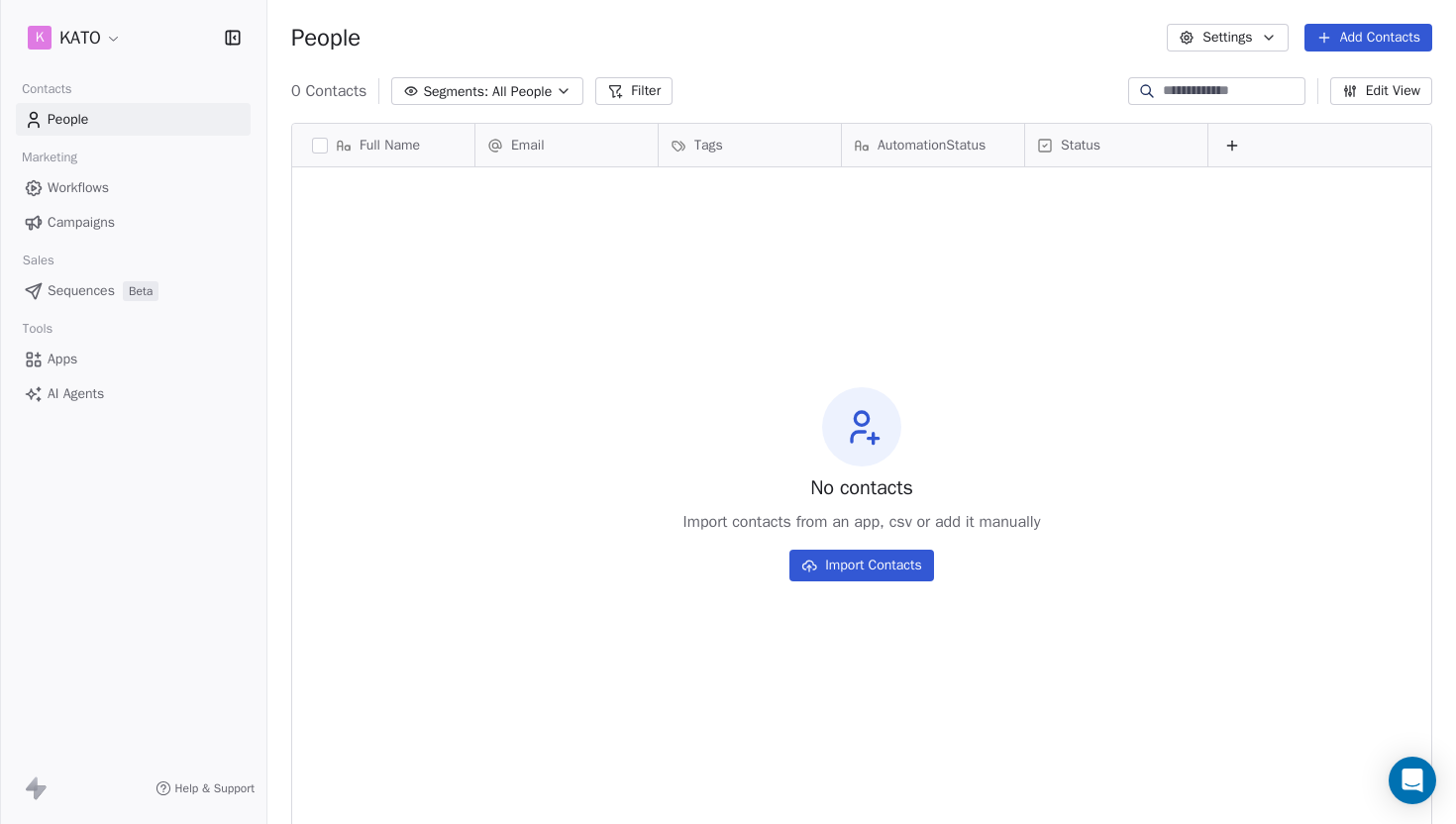 click on "Tags" at bounding box center (708, 146) 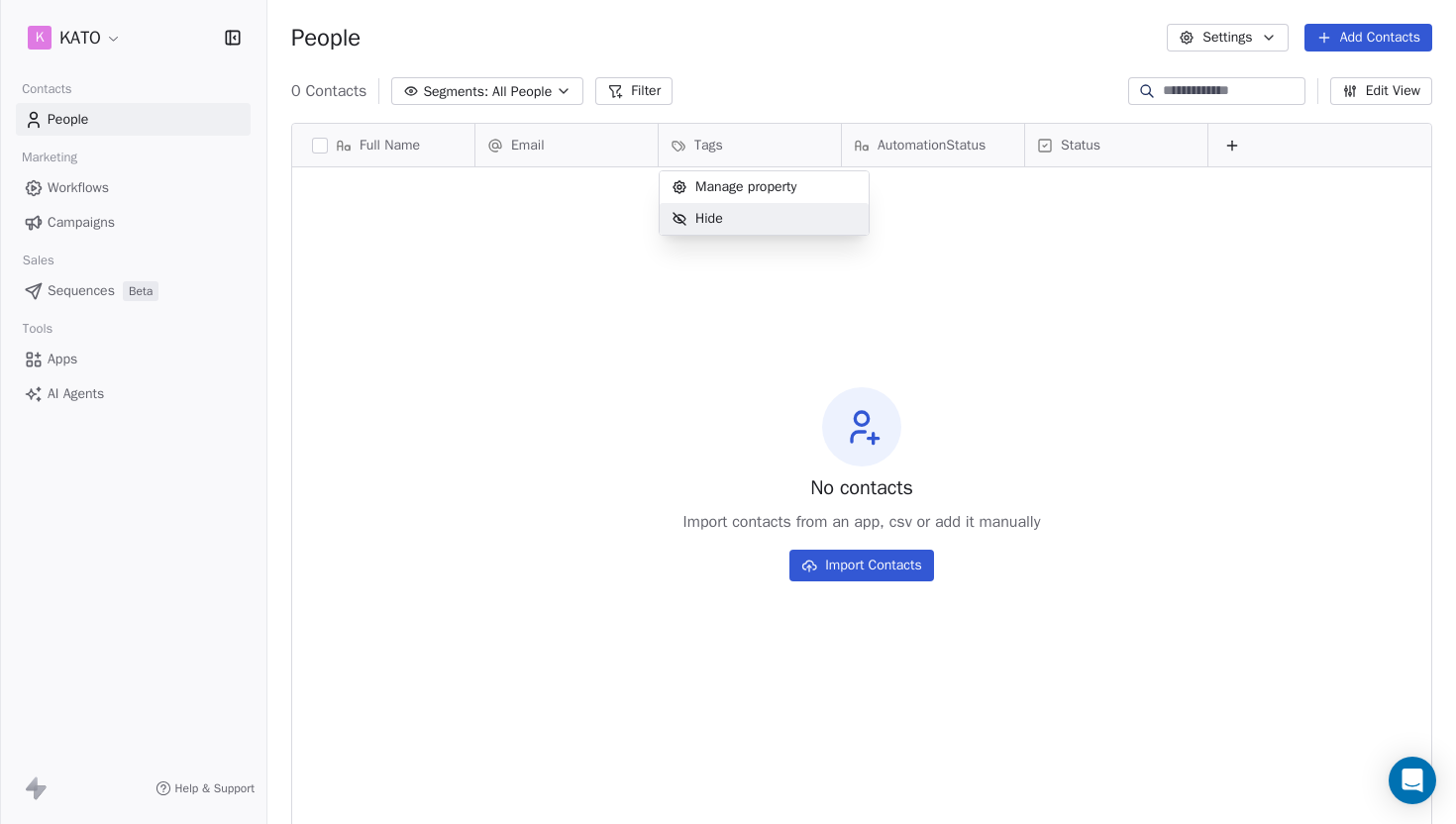 click on "K KATO Contacts People Marketing Workflows Campaigns Sales Sequences Beta Tools Apps AI Agents Help & Support People Settings  Add Contacts 0 Contacts Segments: All People Filter  Edit View Tag Add to Sequence Export Full Name Email Tags AutomationStatus Status
To pick up a draggable item, press the space bar.
While dragging, use the arrow keys to move the item.
Press space again to drop the item in its new position, or press escape to cancel.
No contacts Import contacts from an app, csv or add it manually   Import Contacts
Manage property Hide" at bounding box center (728, 412) 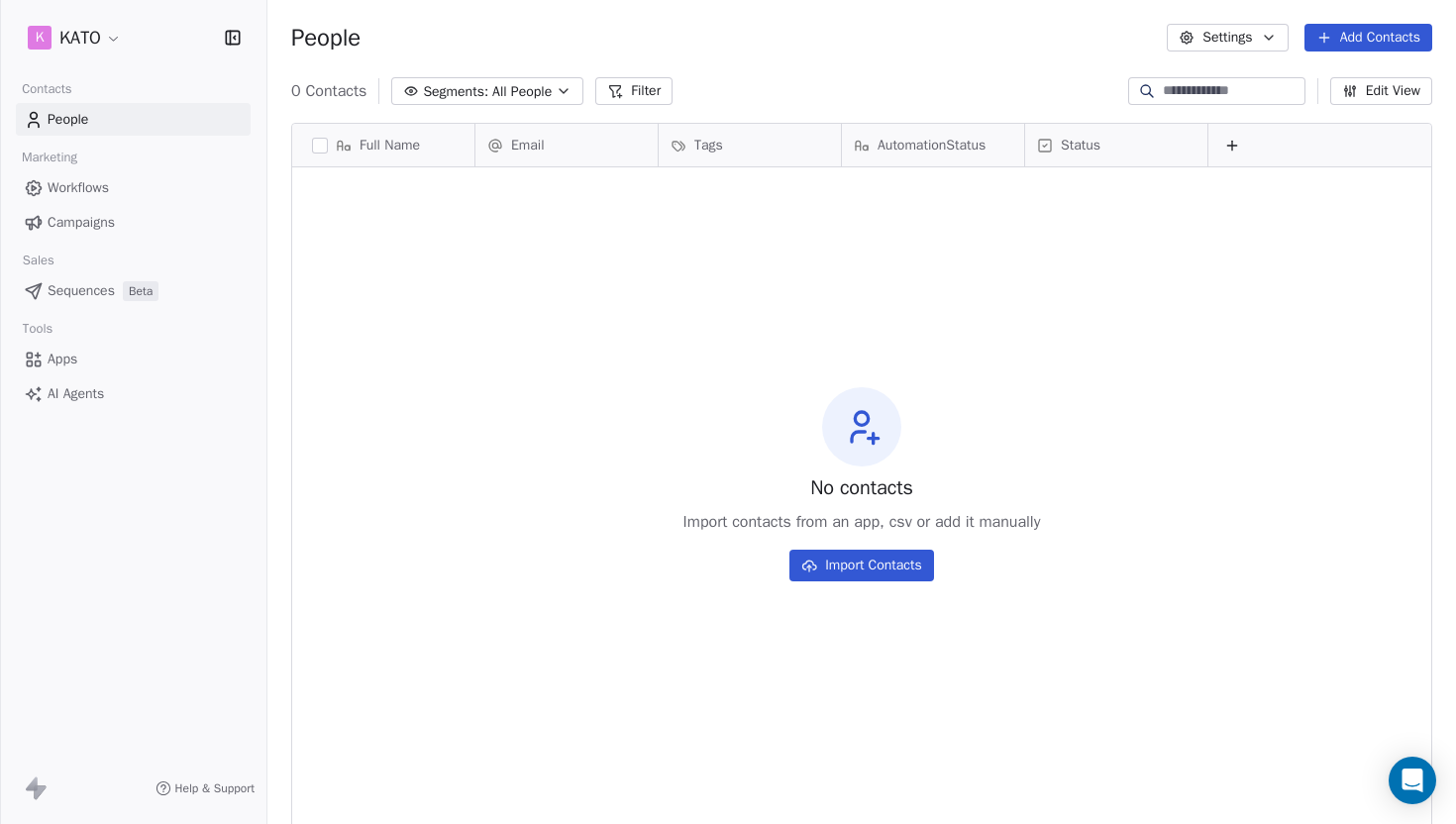 click on "Status" at bounding box center (1081, 146) 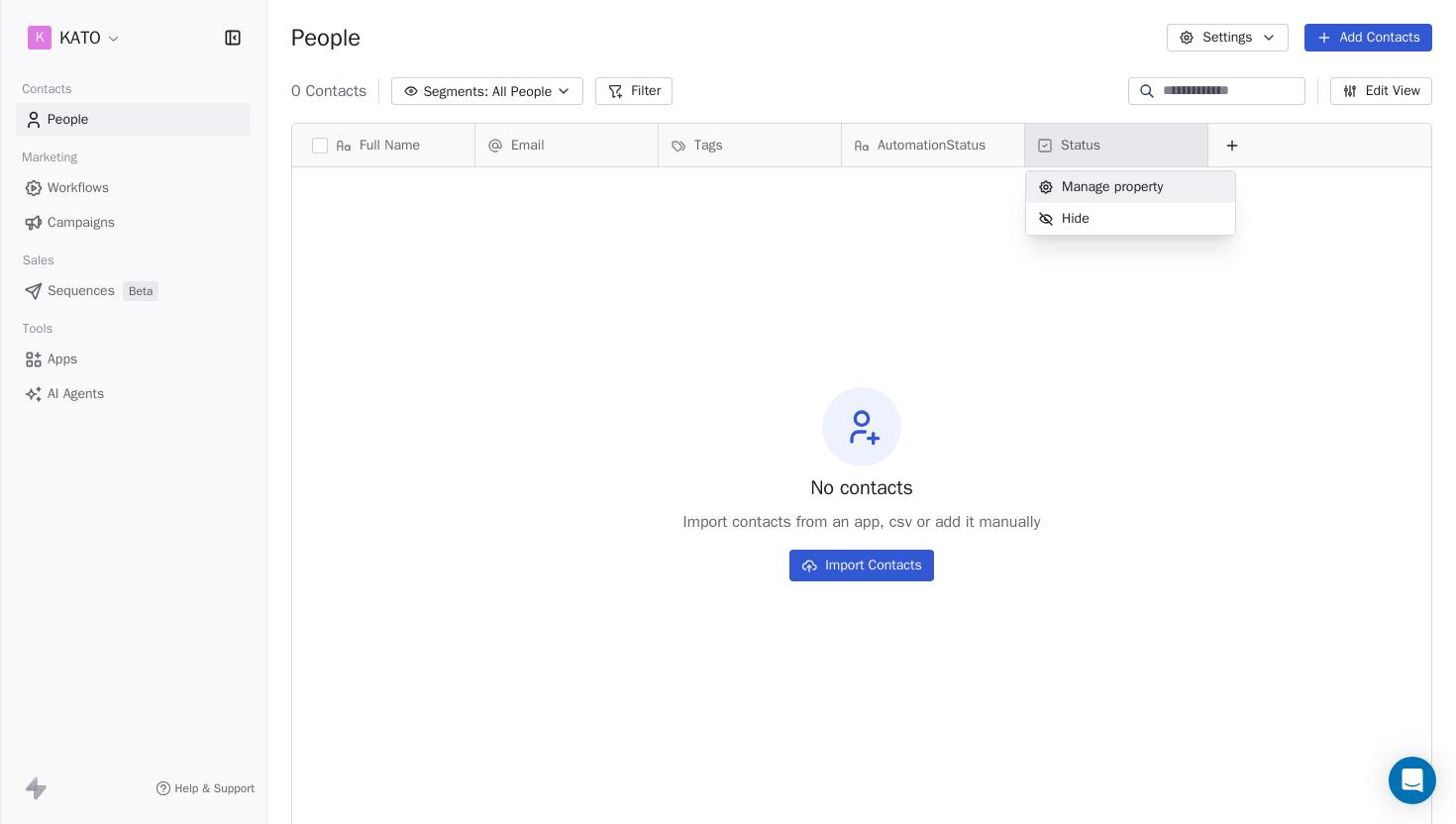 click on "Manage property" at bounding box center (1112, 187) 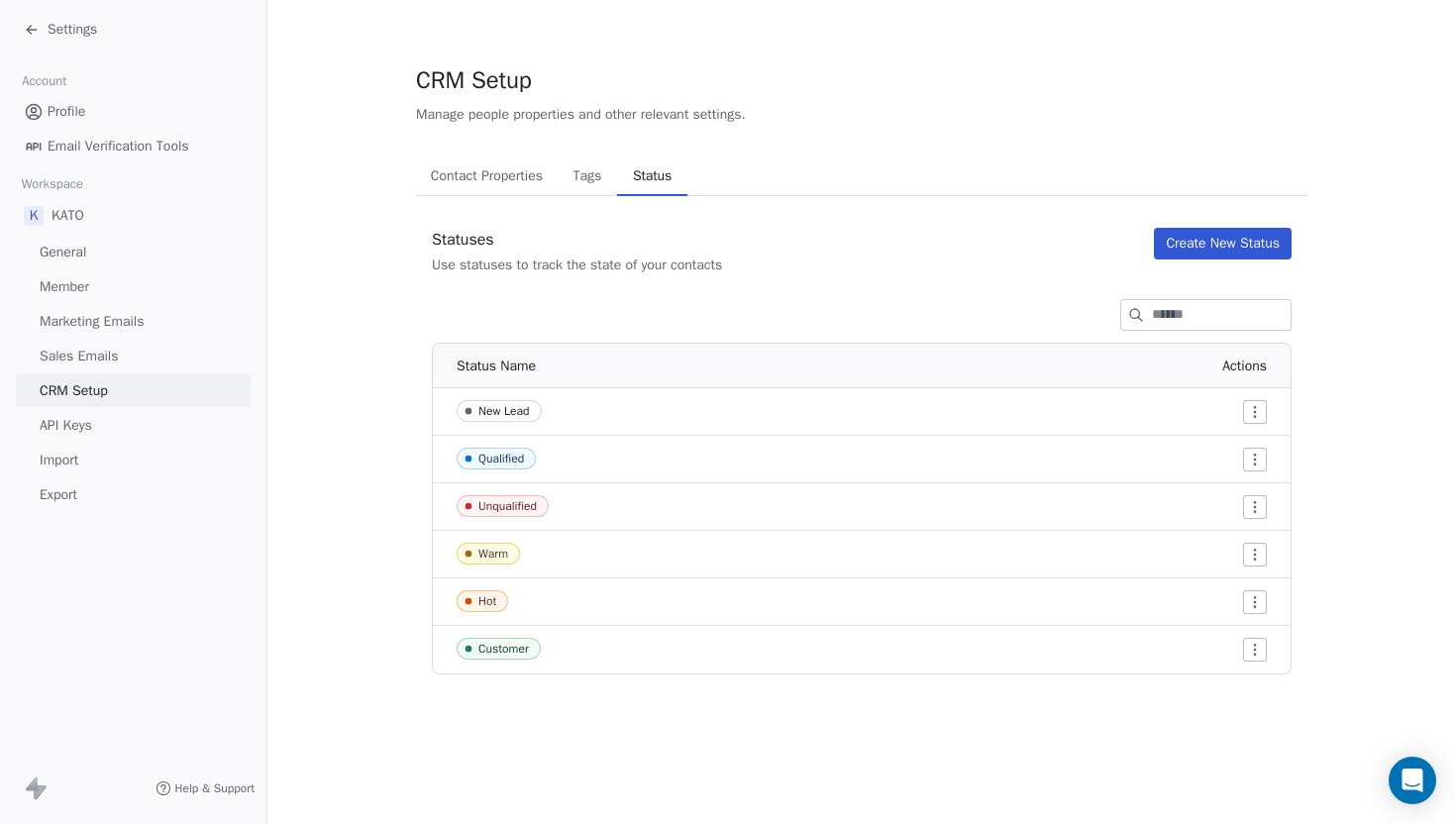 click on "Tags" at bounding box center [586, 176] 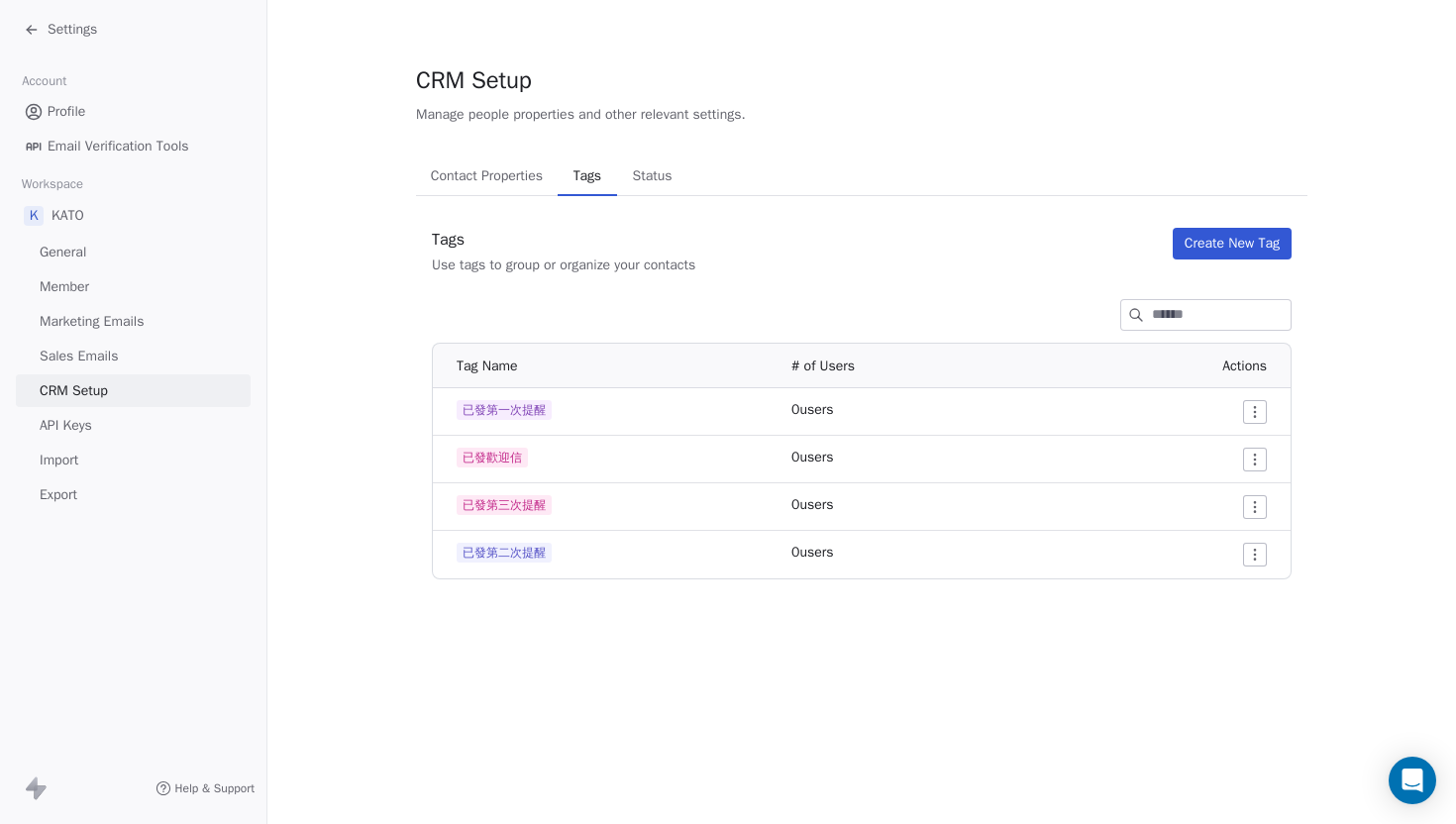 click on "Contact Properties" at bounding box center [486, 176] 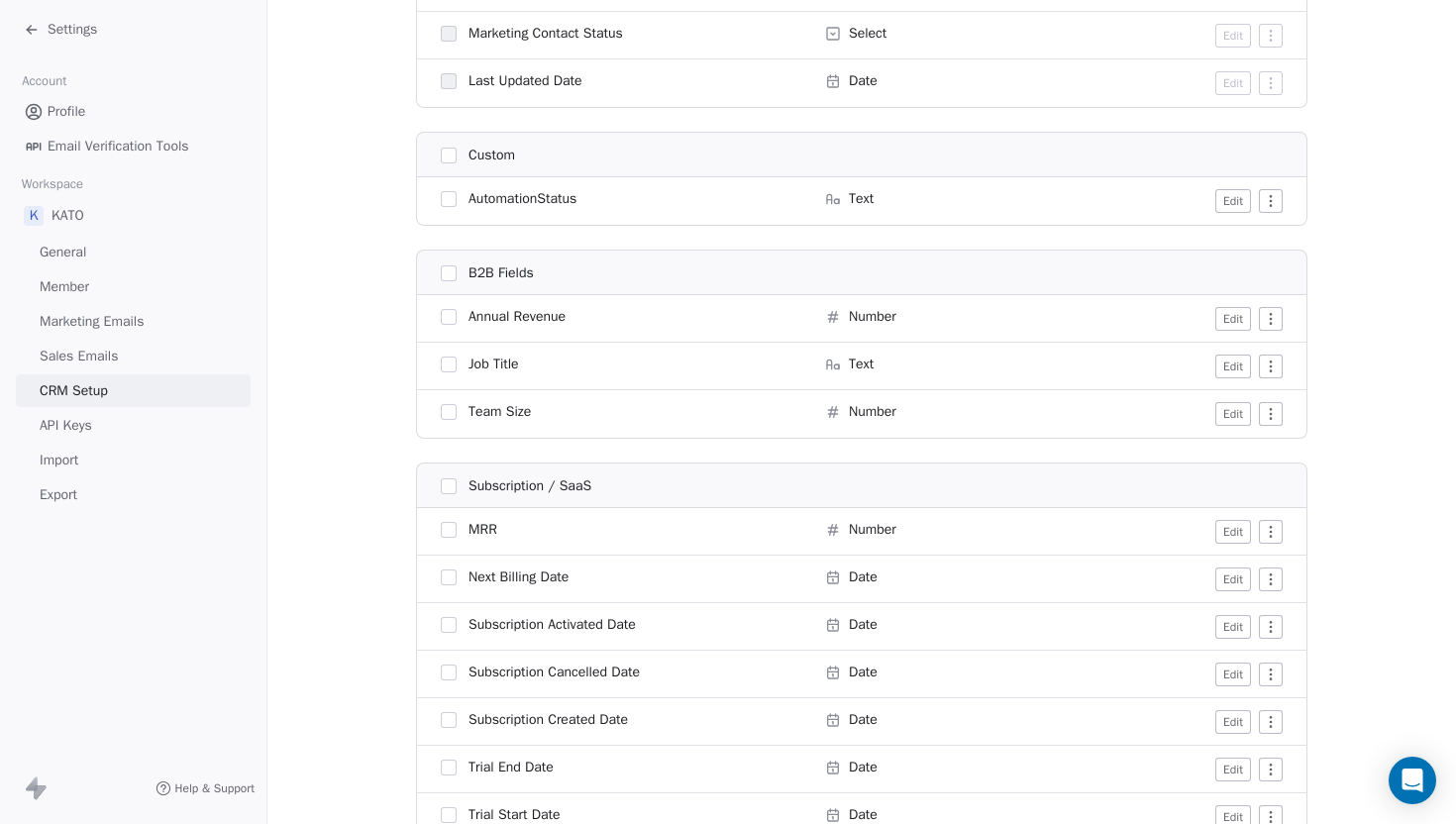 scroll, scrollTop: 1715, scrollLeft: 0, axis: vertical 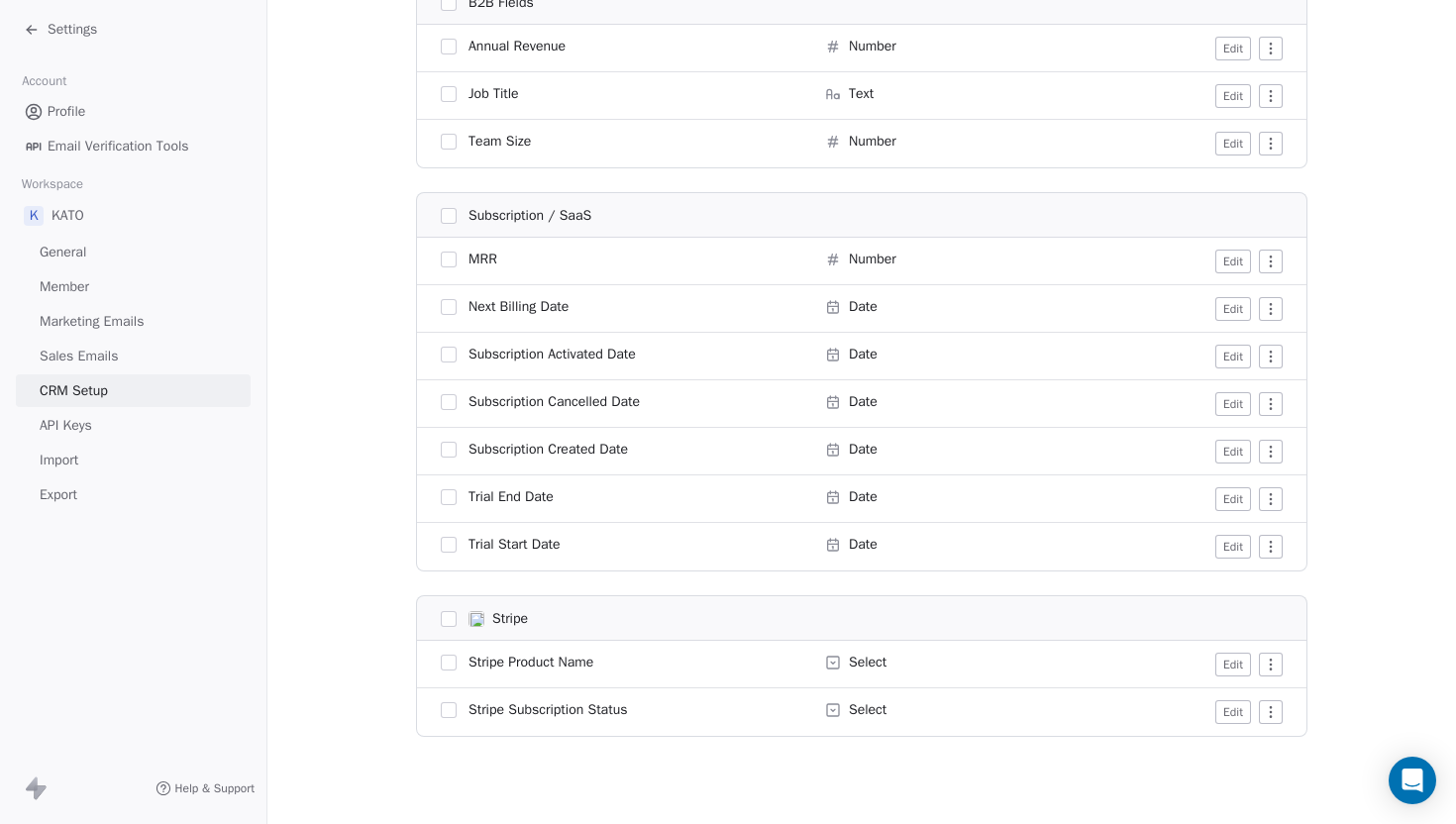 click at bounding box center [449, 663] 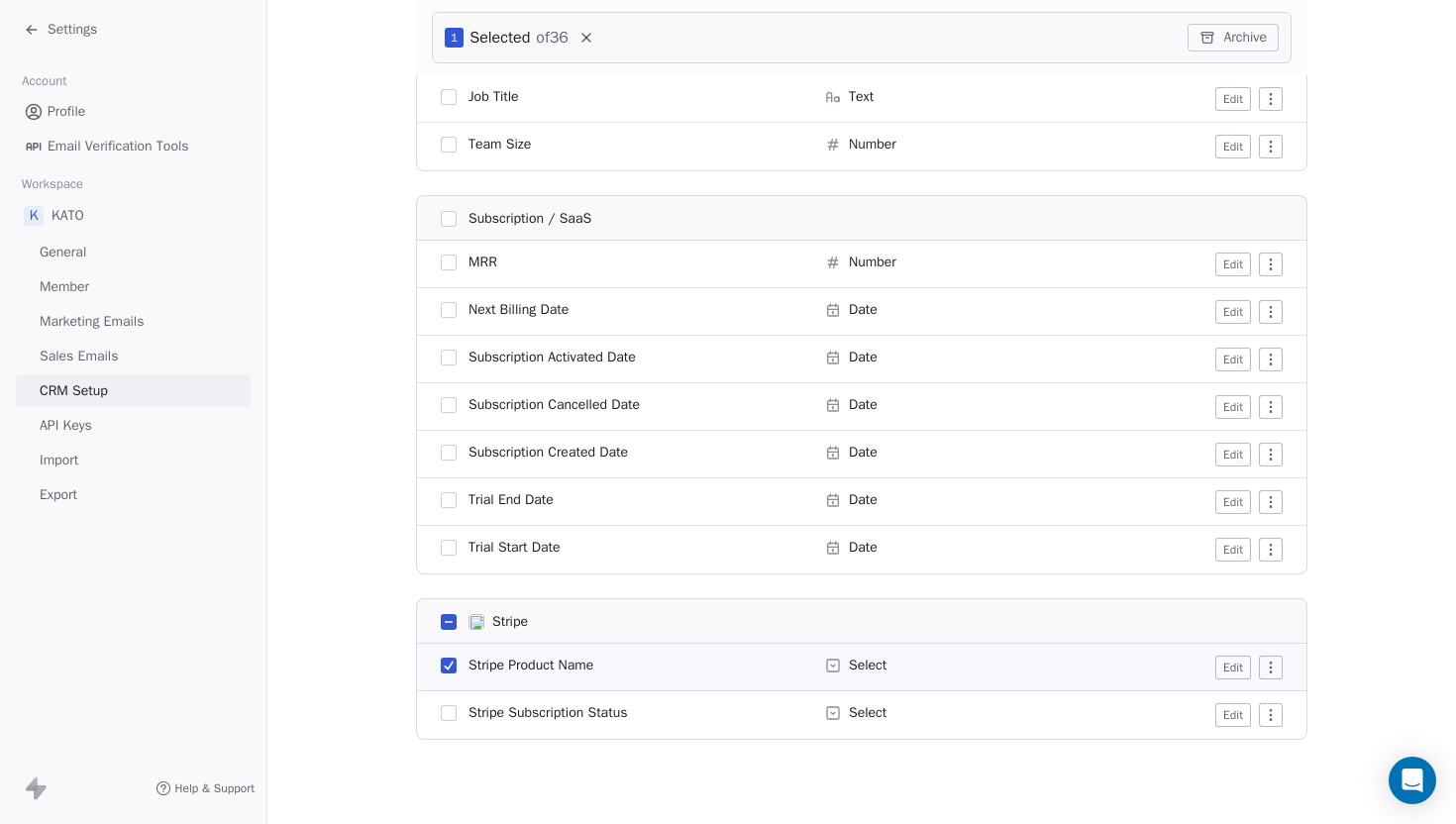 scroll, scrollTop: 1791, scrollLeft: 0, axis: vertical 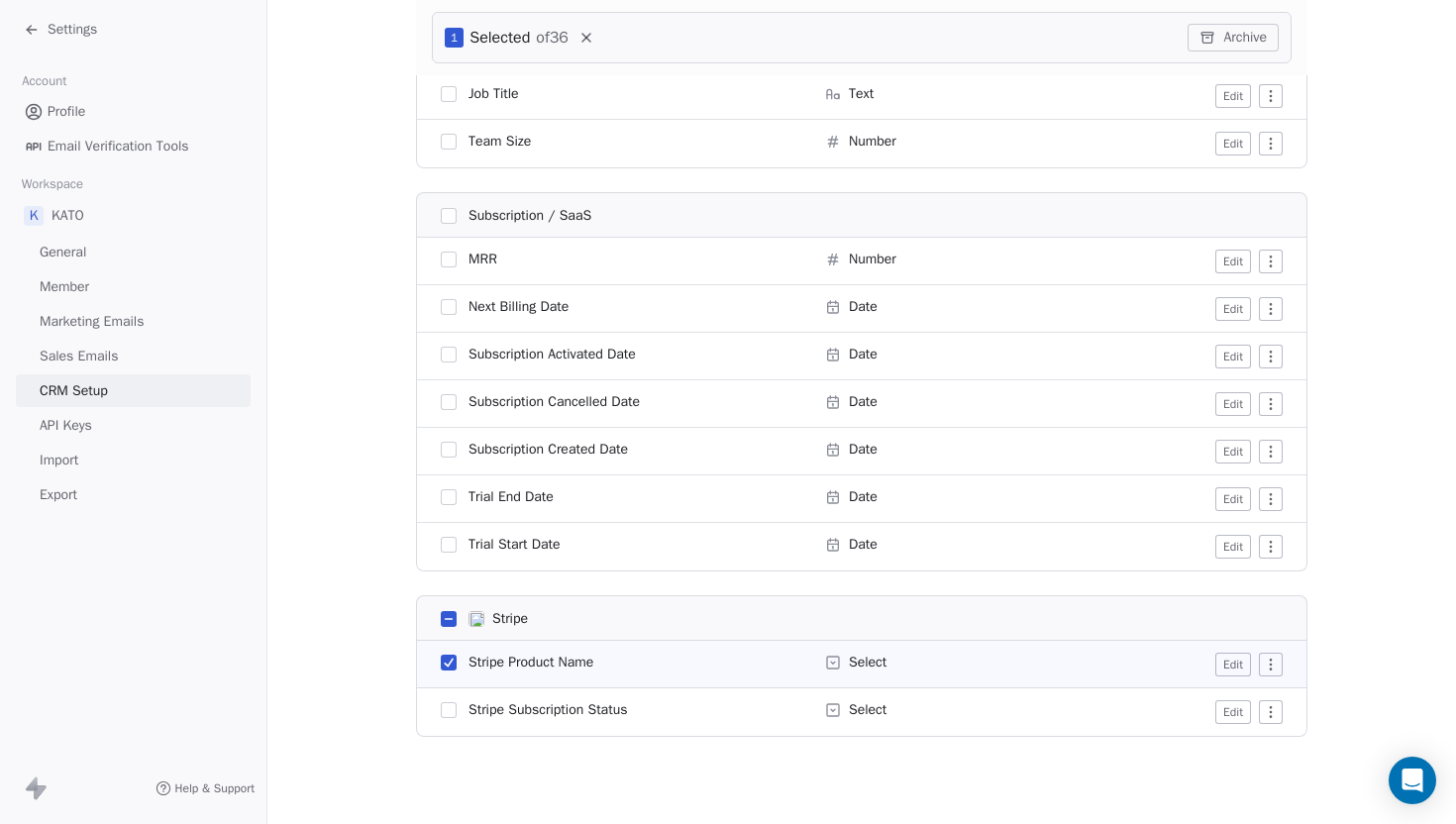 click at bounding box center [449, 710] 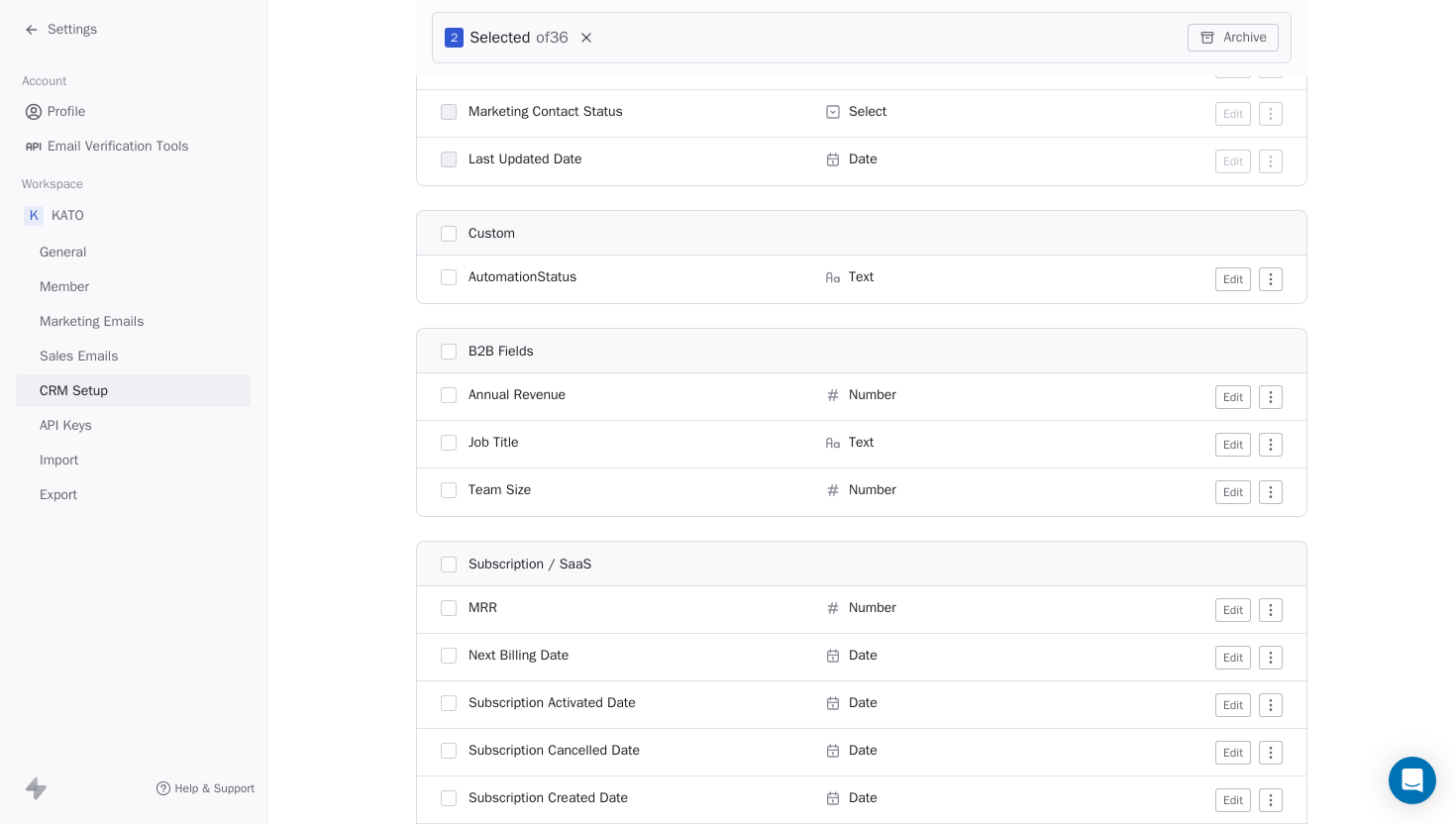scroll, scrollTop: 1791, scrollLeft: 0, axis: vertical 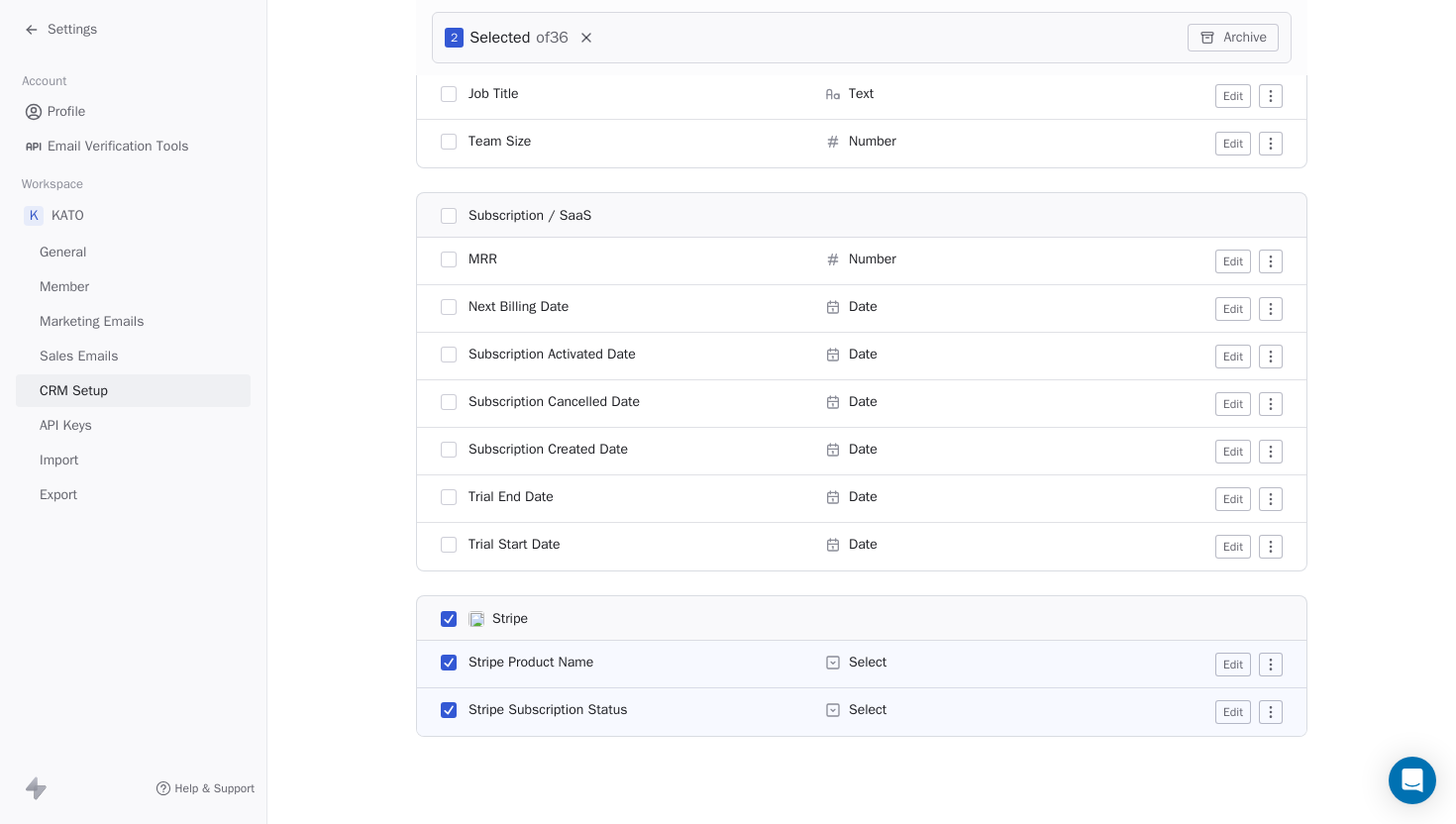click at bounding box center [449, 619] 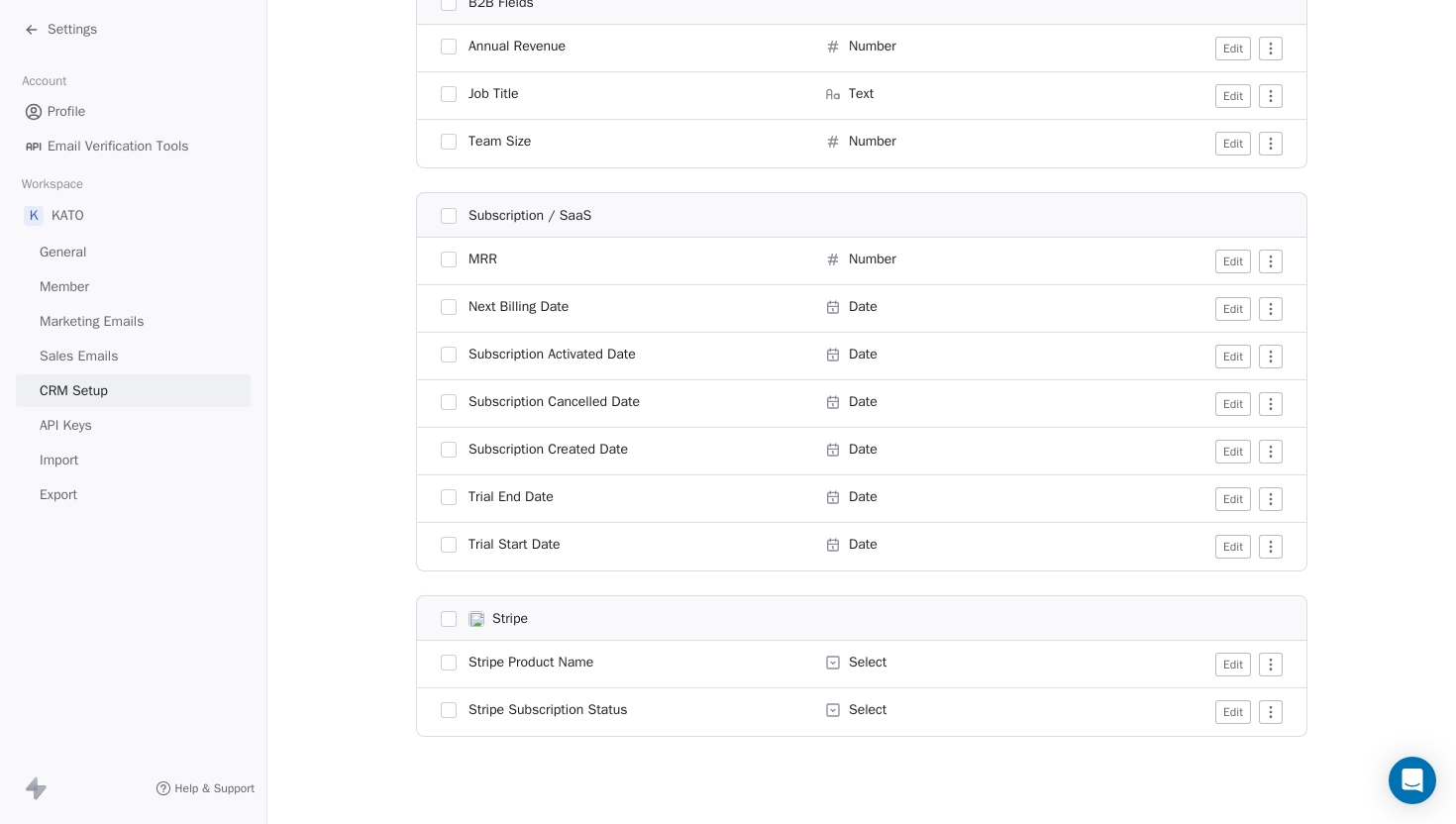 scroll, scrollTop: 1715, scrollLeft: 0, axis: vertical 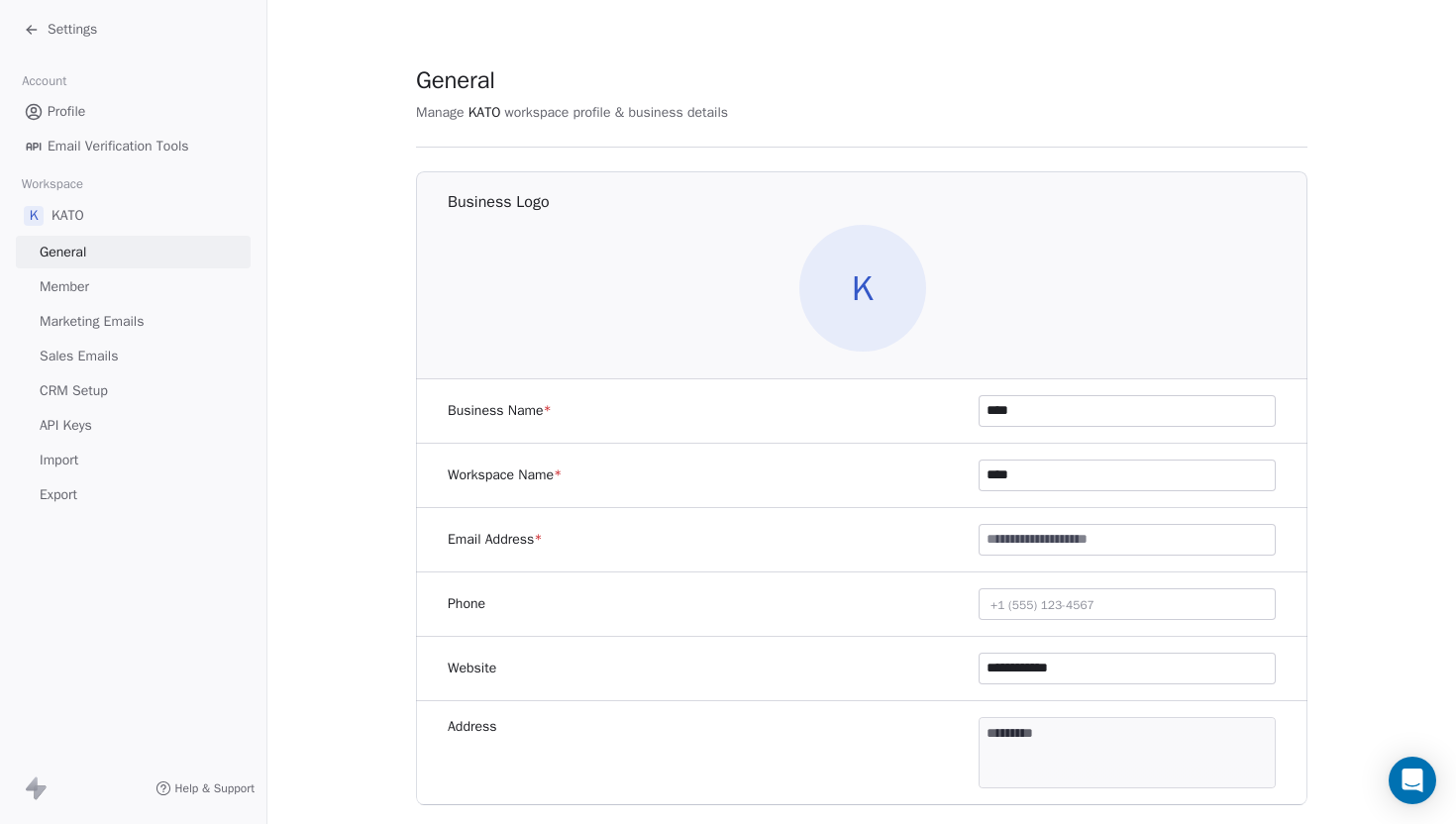 click on "Member" at bounding box center [64, 286] 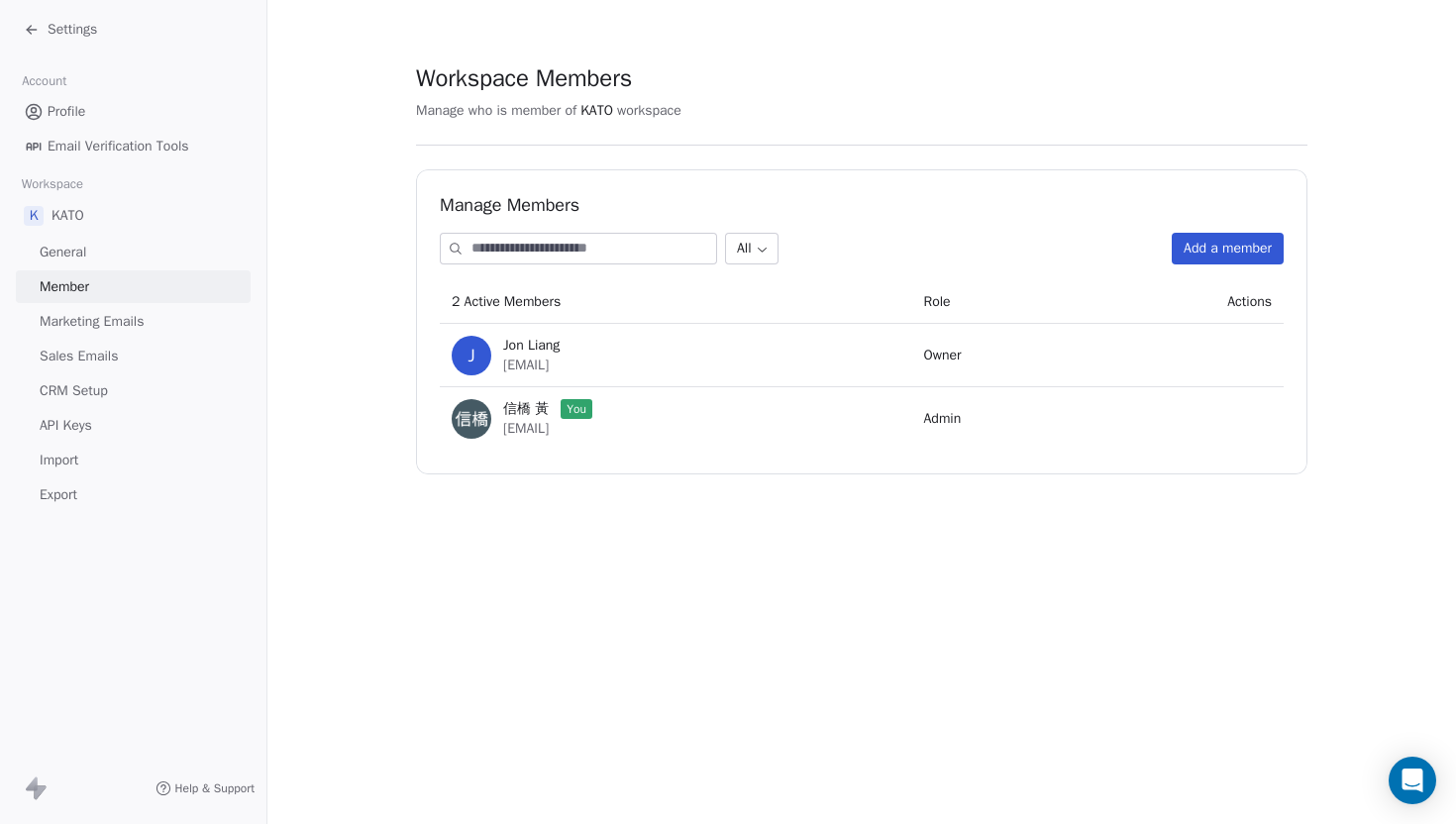 click on "Profile" at bounding box center [66, 111] 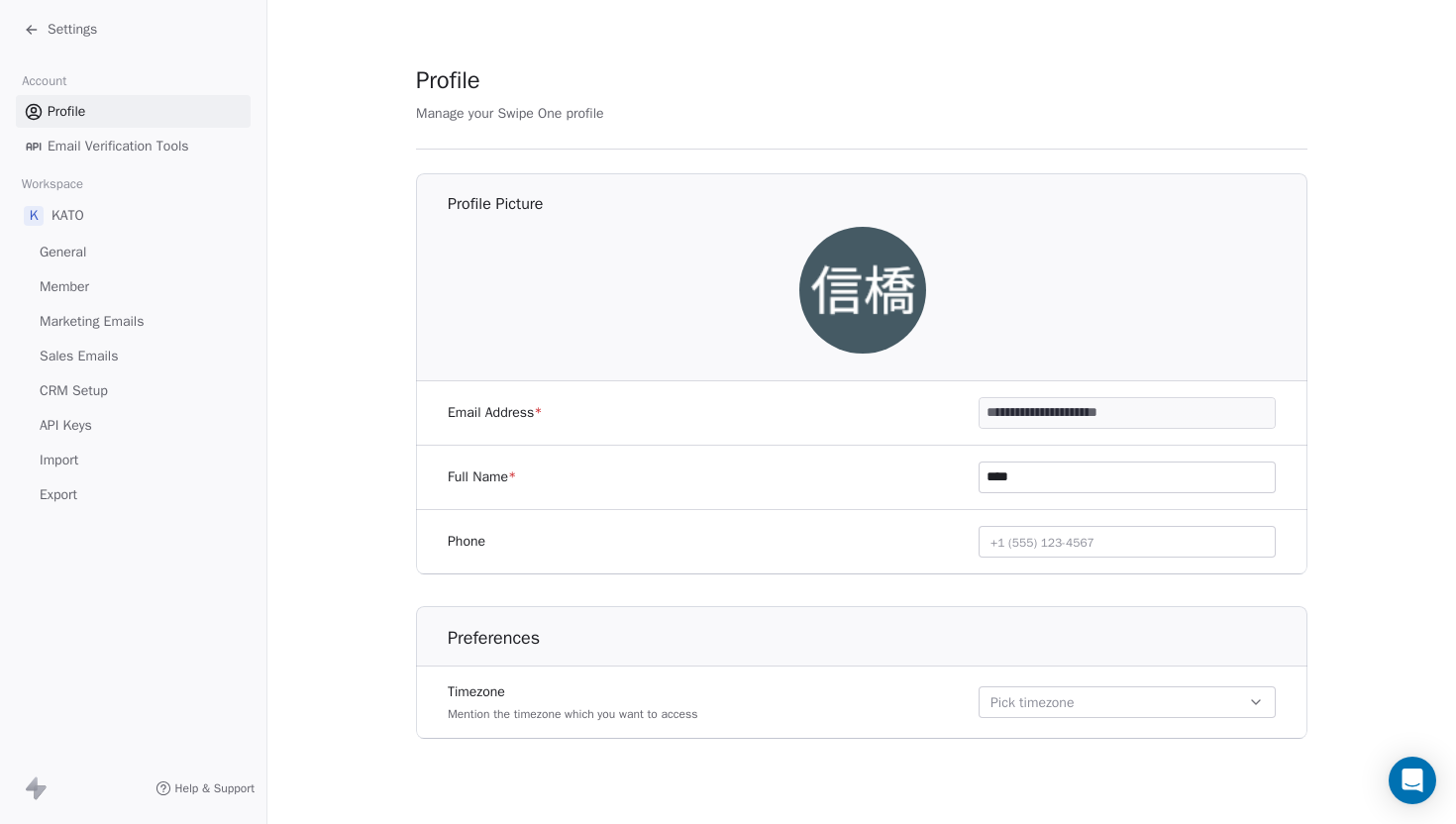 click on "Email Verification Tools" at bounding box center (118, 146) 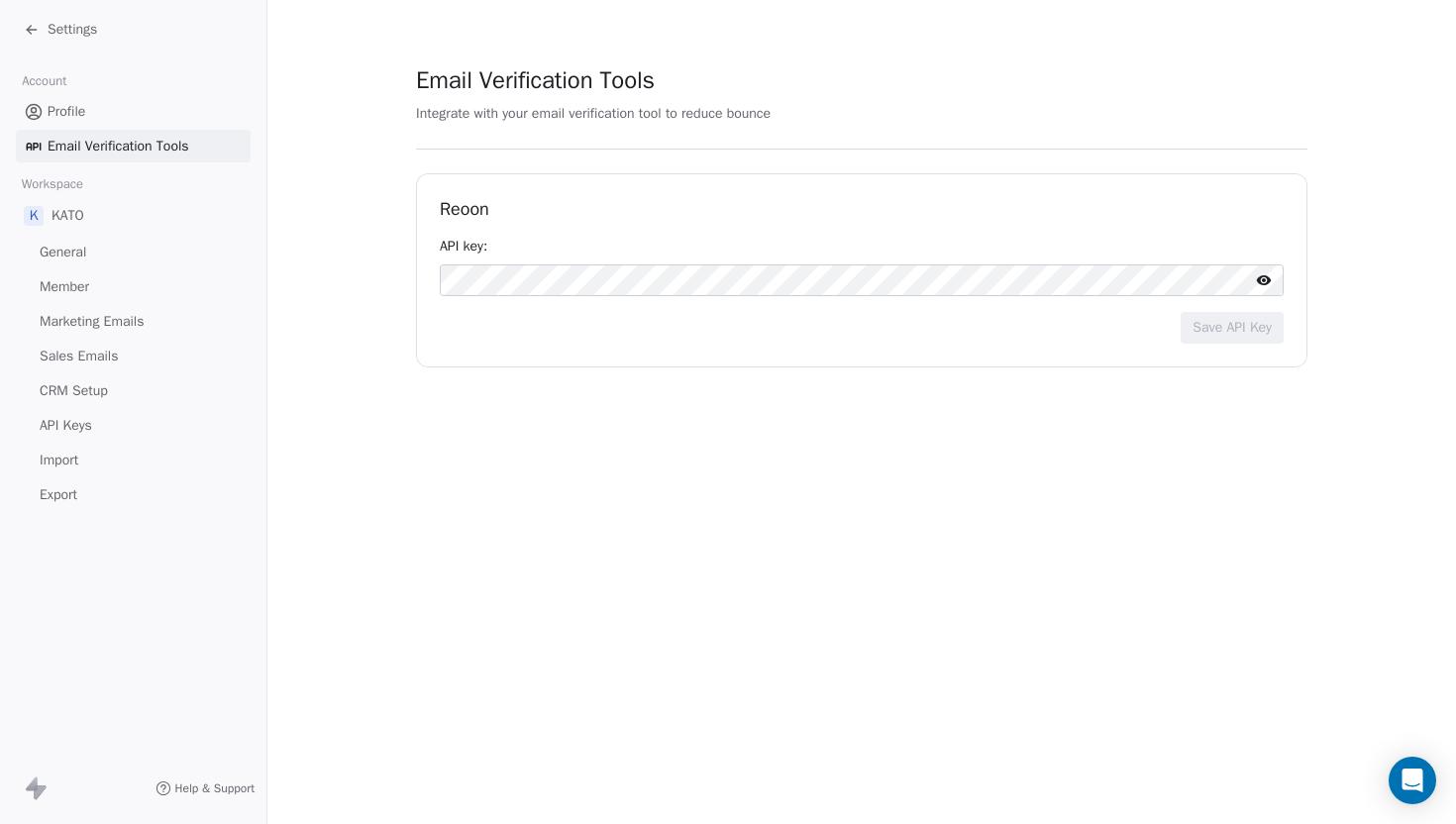 click on "Settings" at bounding box center [72, 30] 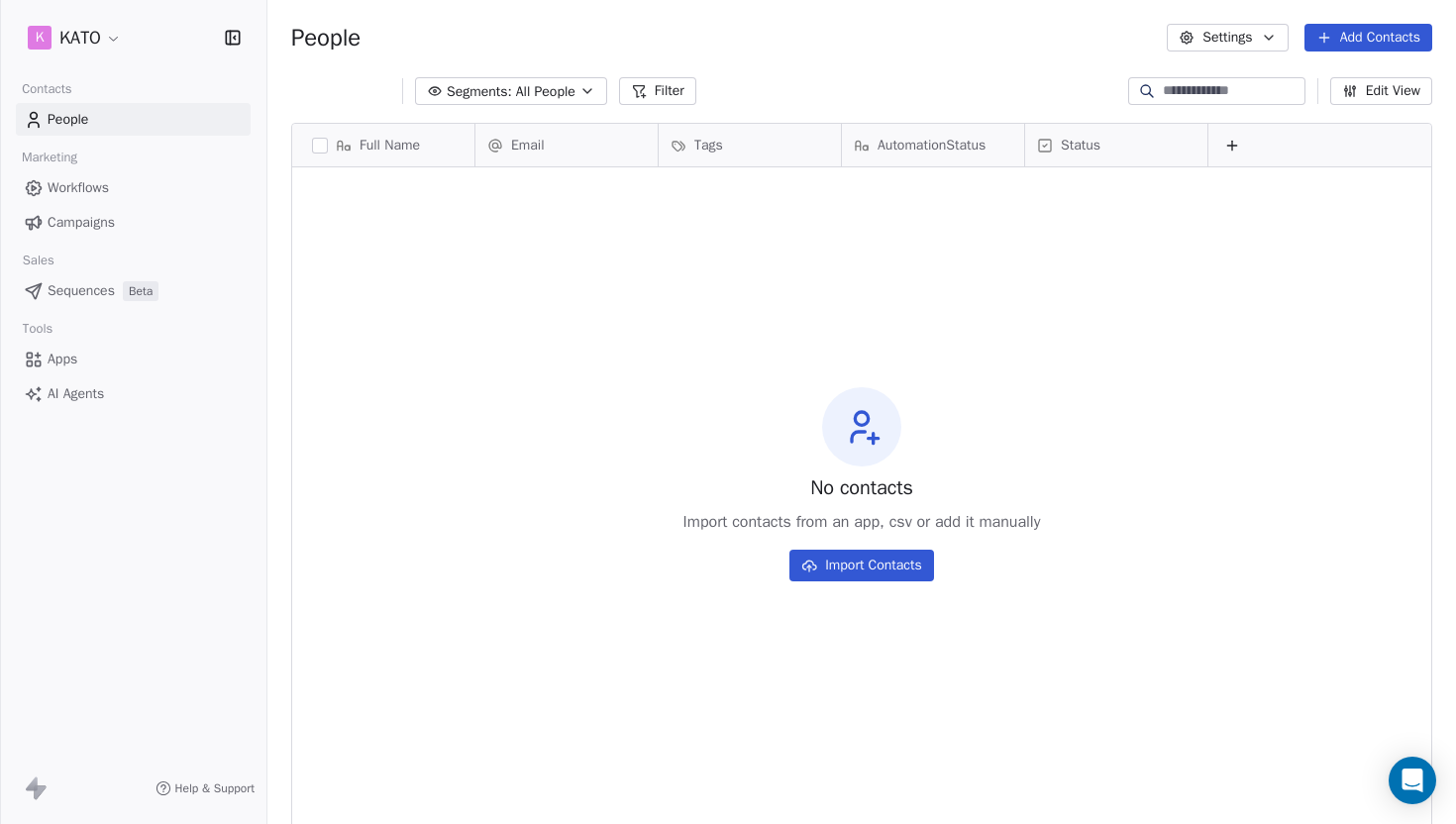 scroll, scrollTop: 16, scrollLeft: 16, axis: both 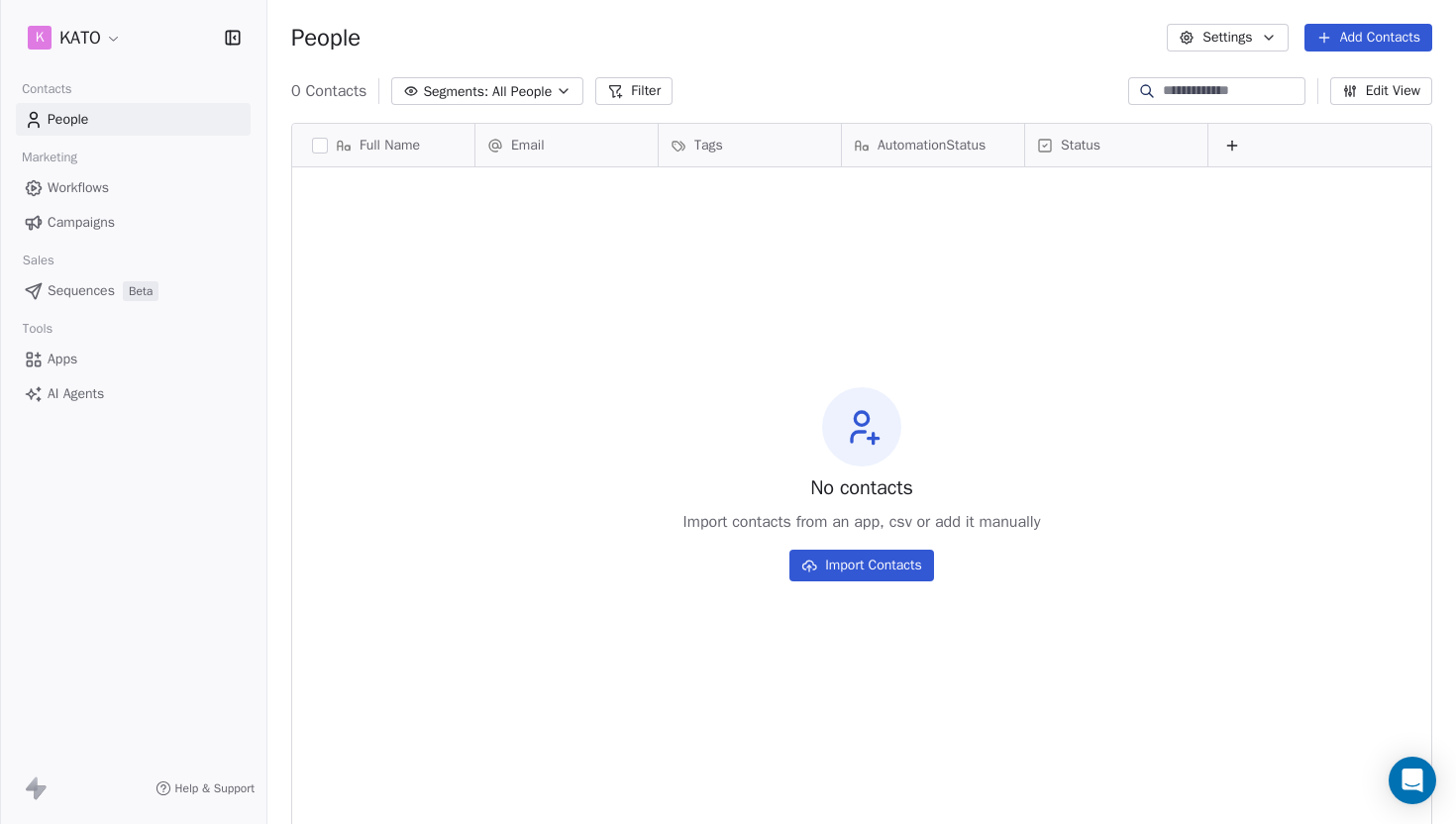 click on "Add Contacts" at bounding box center [1368, 38] 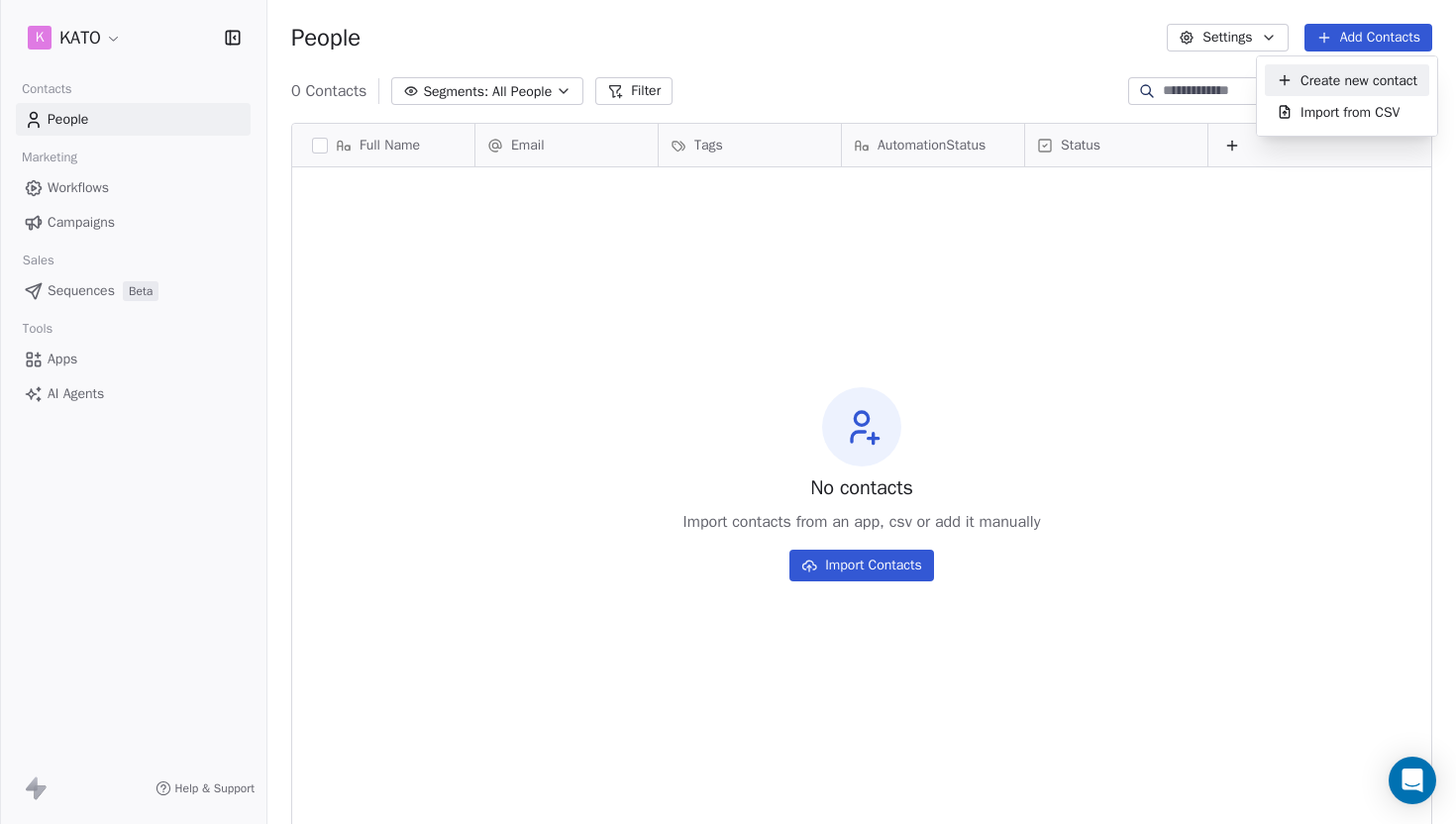 click on "Create new contact" at bounding box center (1359, 80) 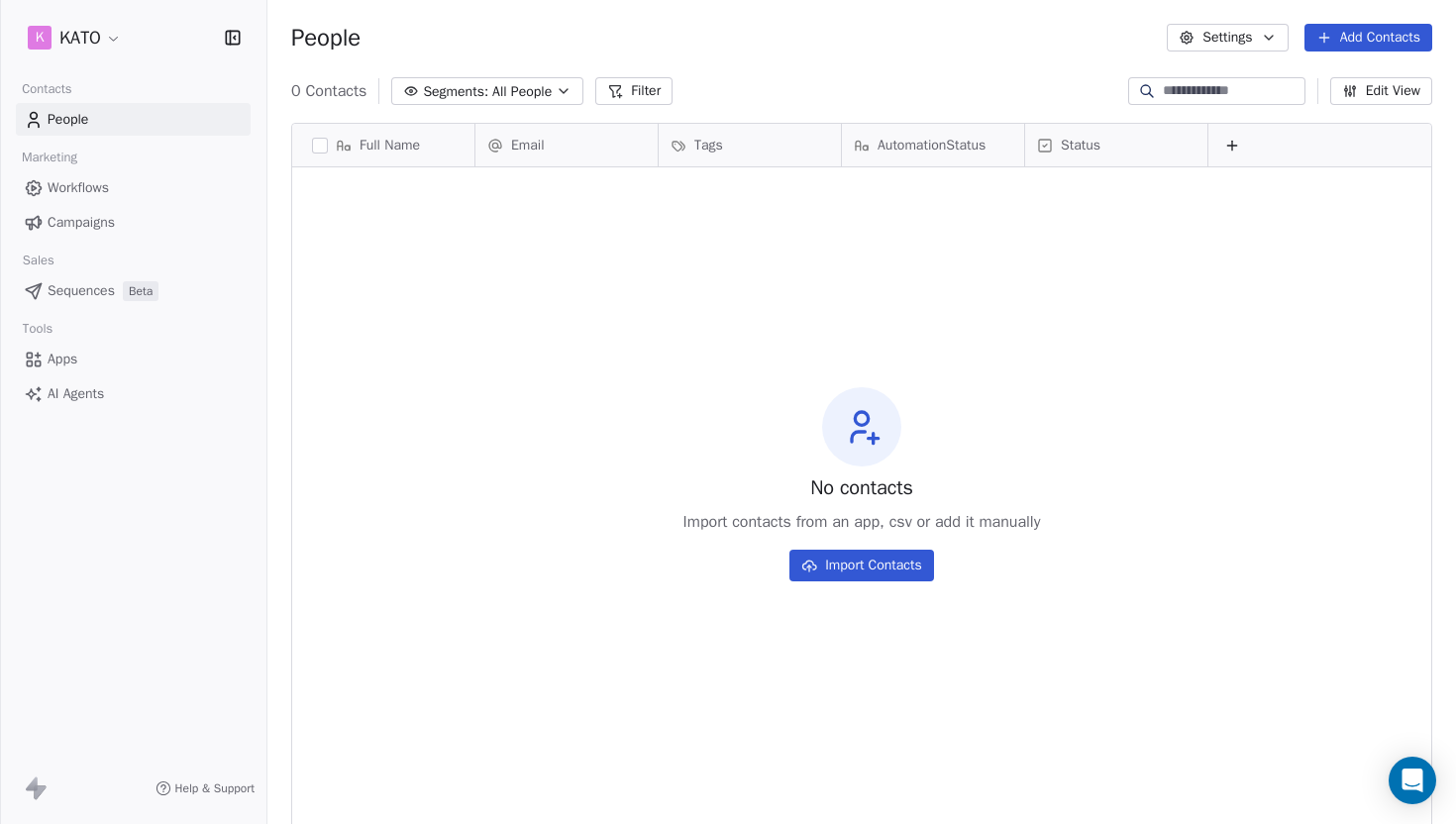 click on "K KATO Contacts People Marketing Workflows Campaigns Sales Sequences Beta Tools Apps AI Agents Help & Support People Settings  Add Contacts 0 Contacts Segments: All People Filter  Edit View Tag Add to Sequence Export Full Name Email Tags AutomationStatus Status
To pick up a draggable item, press the space bar.
While dragging, use the arrow keys to move the item.
Press space again to drop the item in its new position, or press escape to cancel.
No contacts Import contacts from an app, csv or add it manually   Import Contacts" at bounding box center [728, 412] 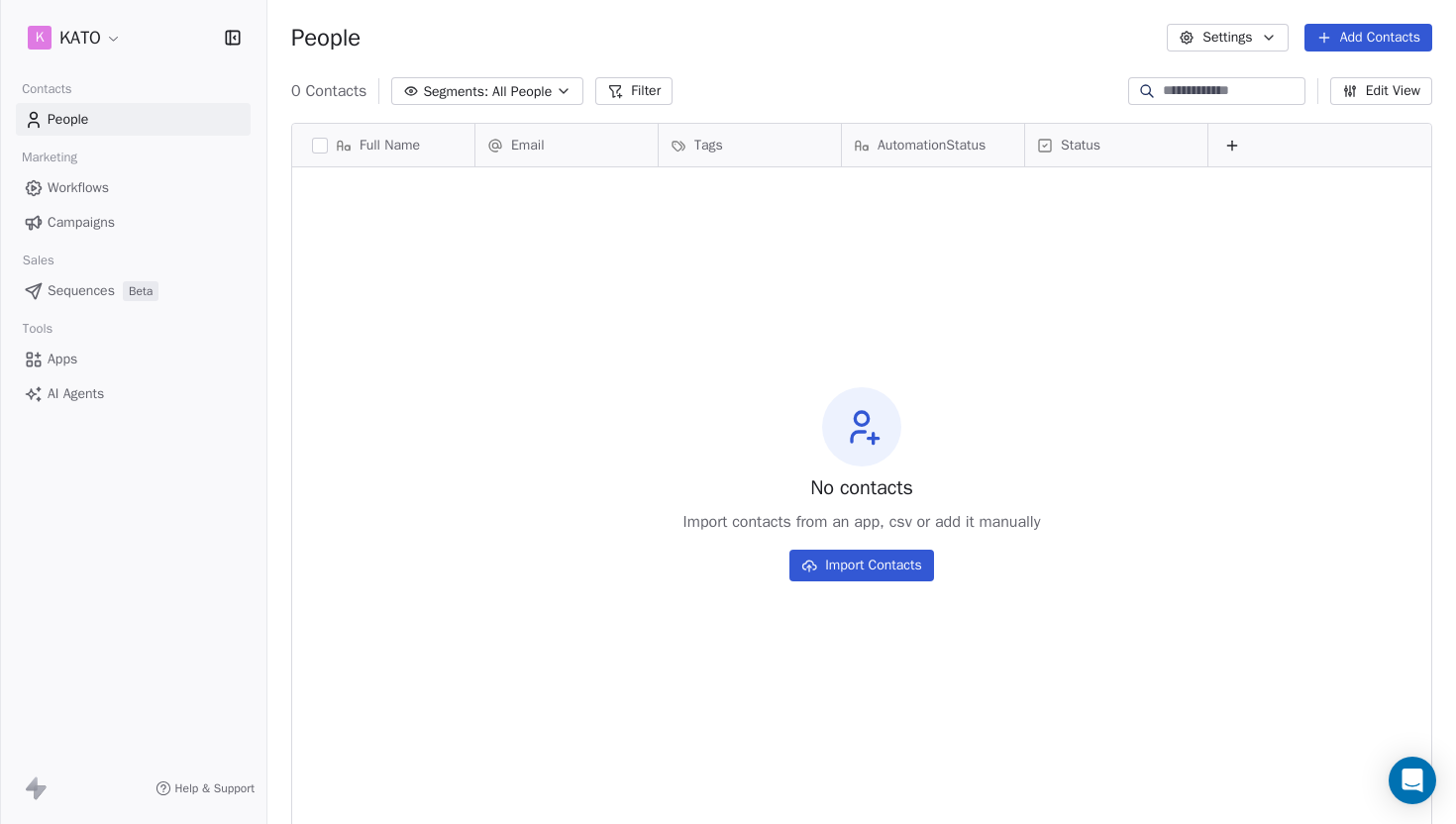 click on "People Settings  Add Contacts" at bounding box center [862, 38] 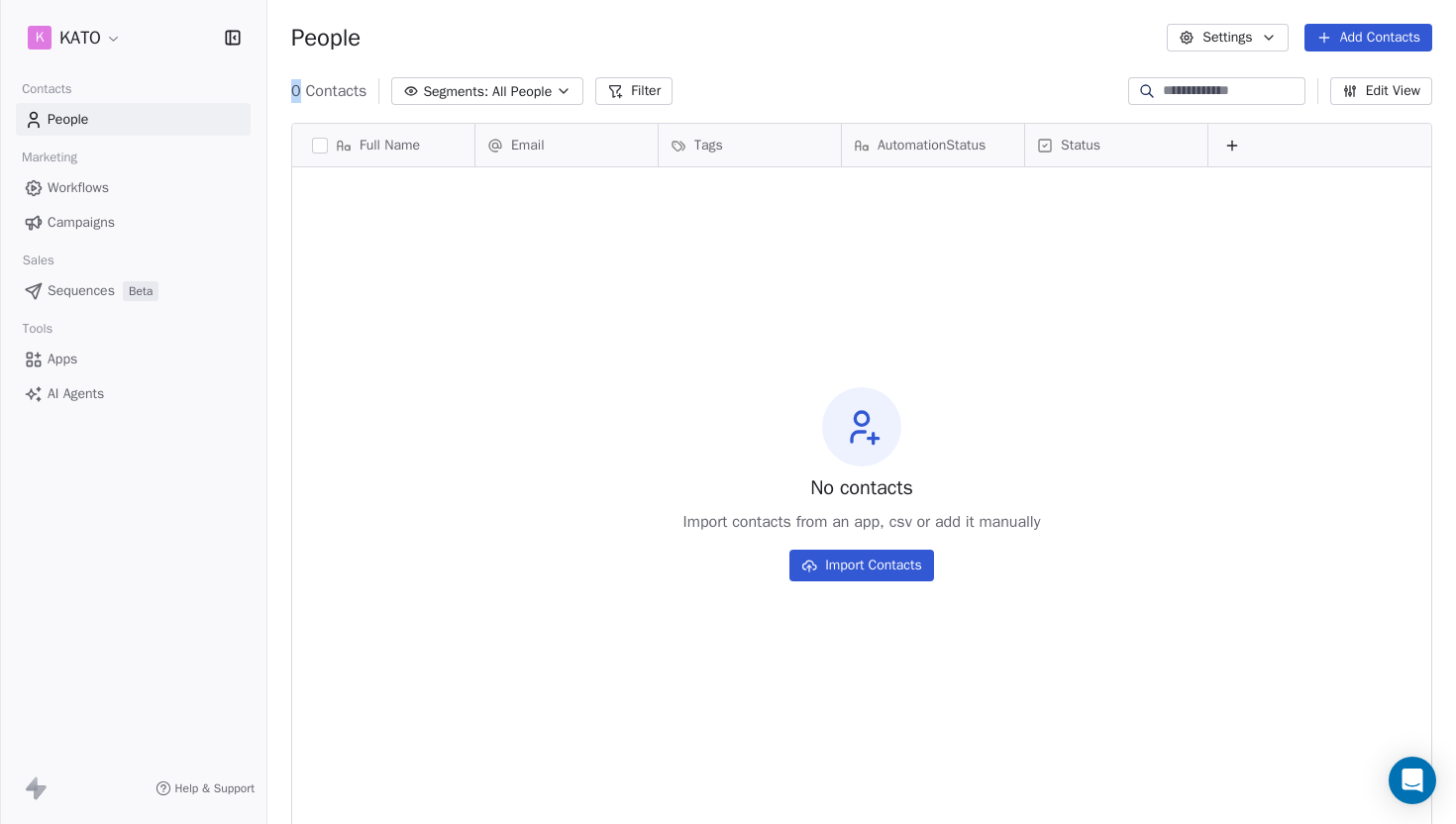 click on "People Settings  Add Contacts" at bounding box center (862, 38) 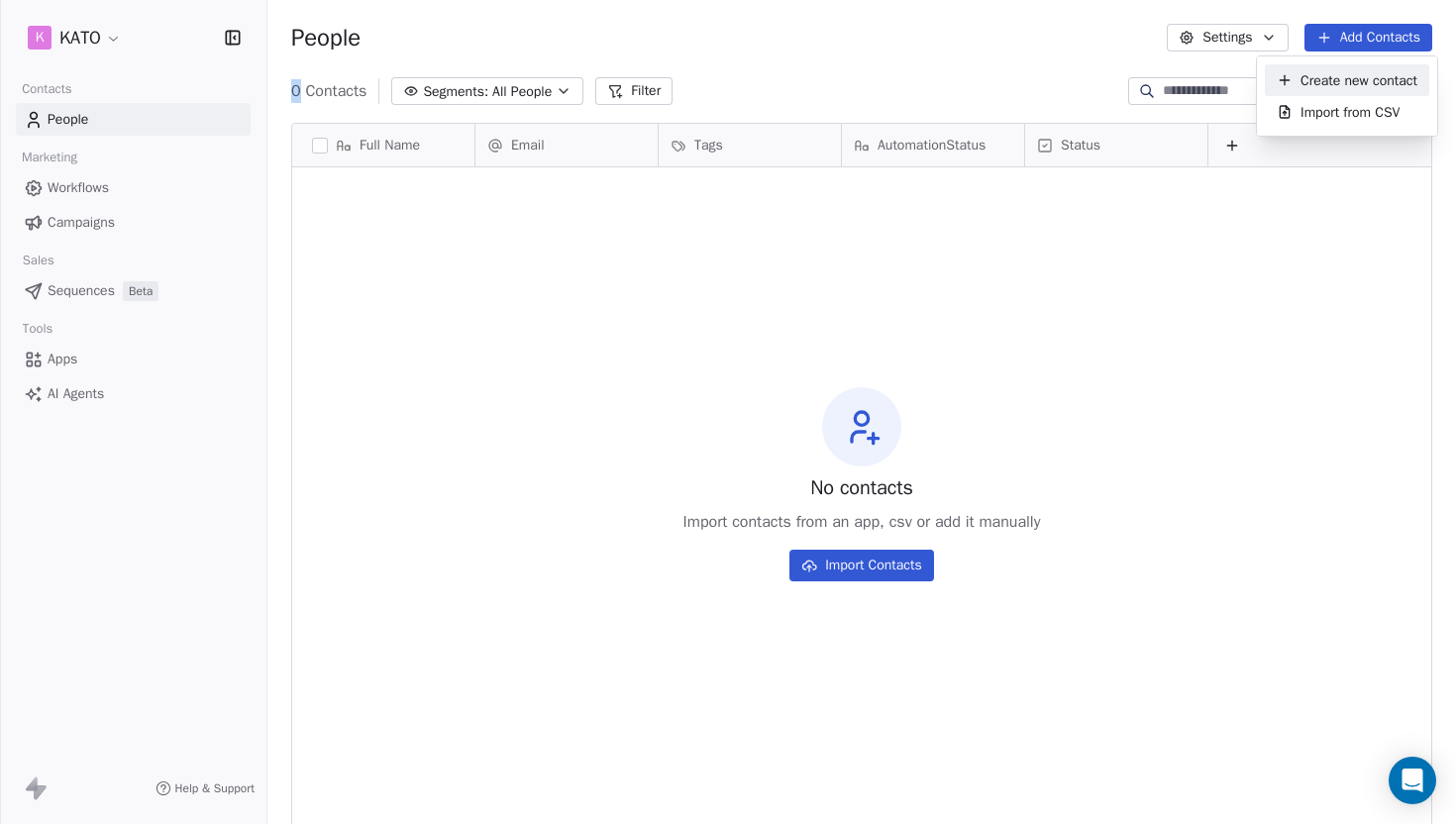 click 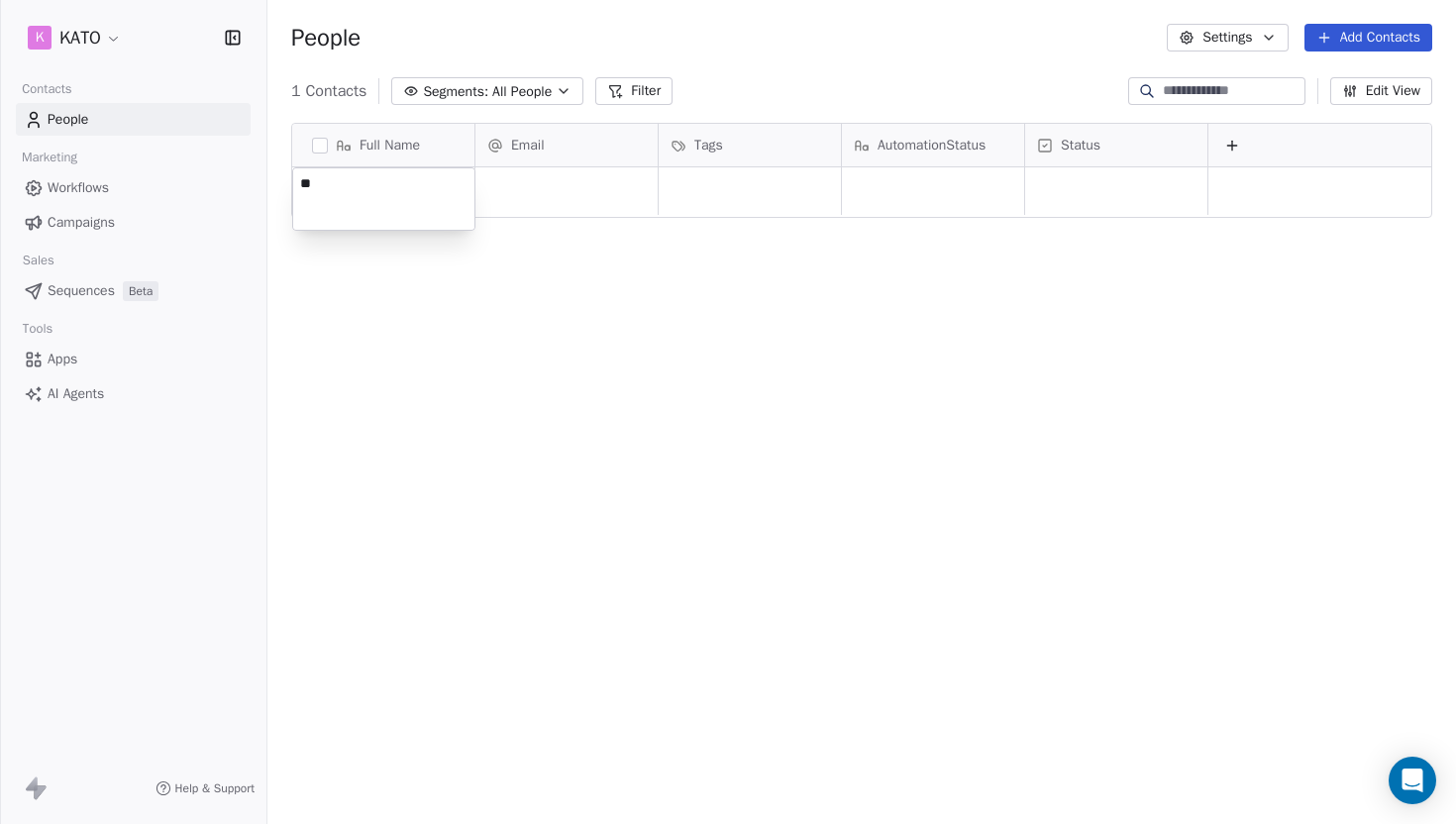 type on "*" 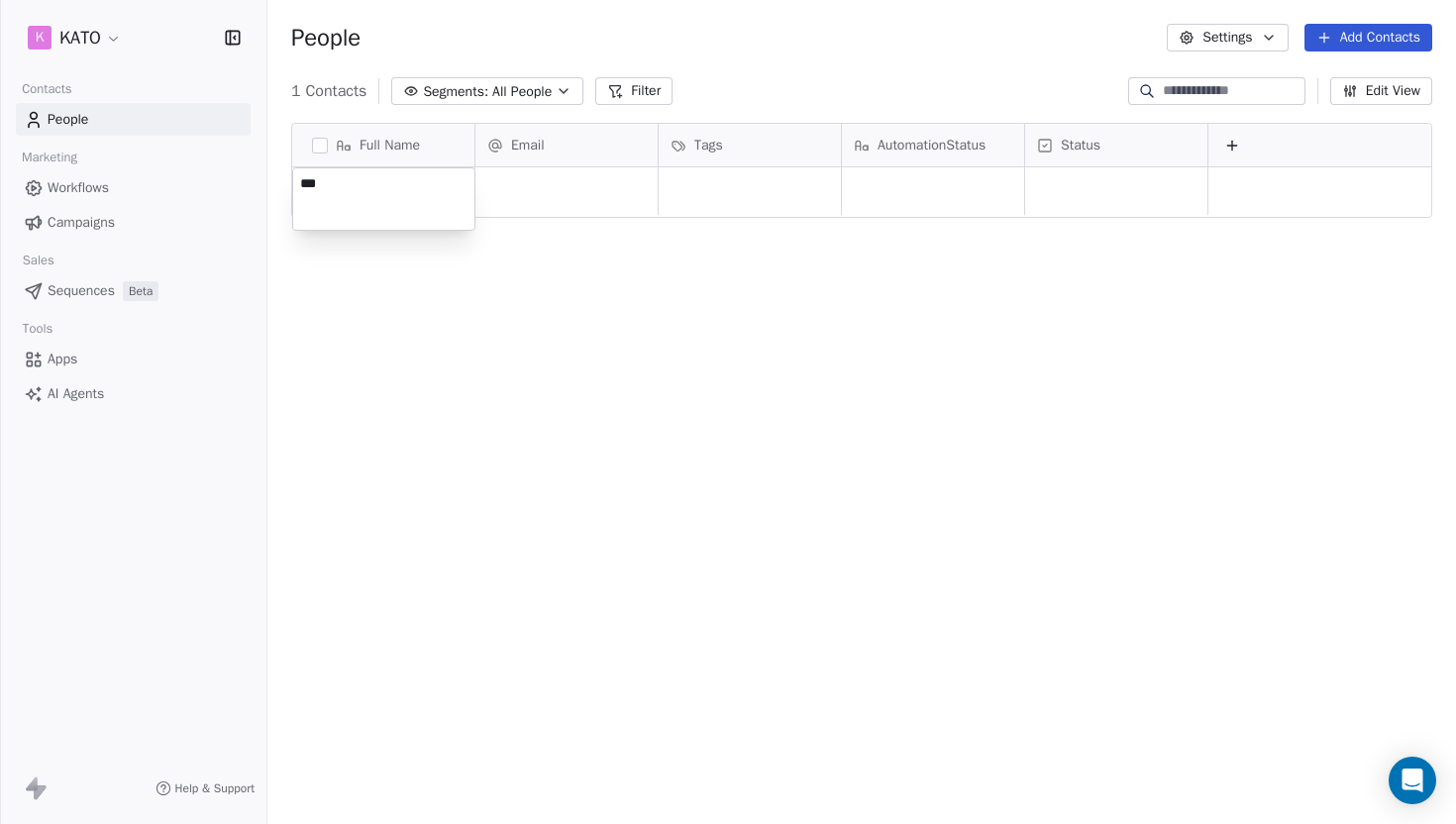 type on "****" 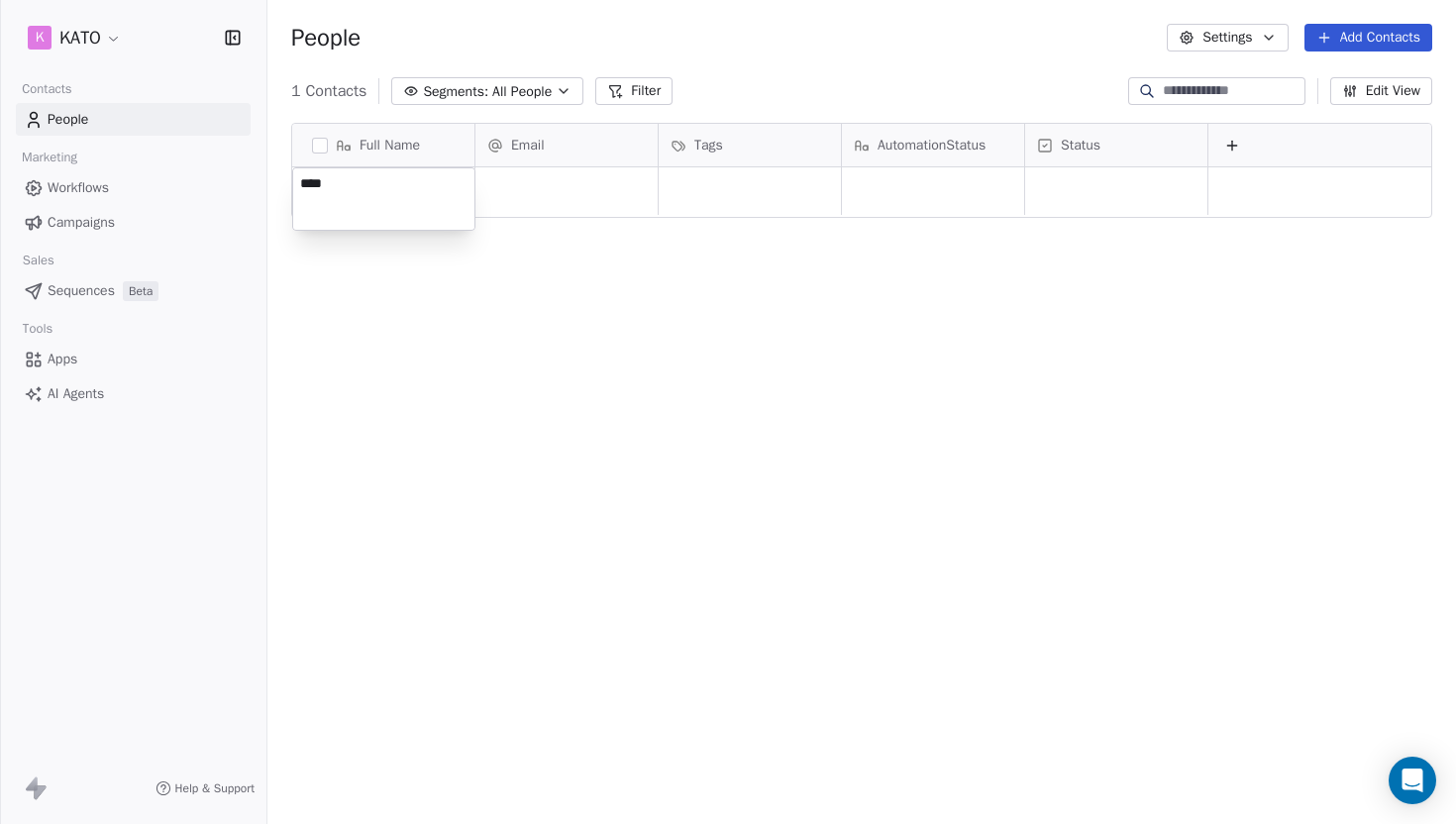 click on "****" at bounding box center (383, 199) 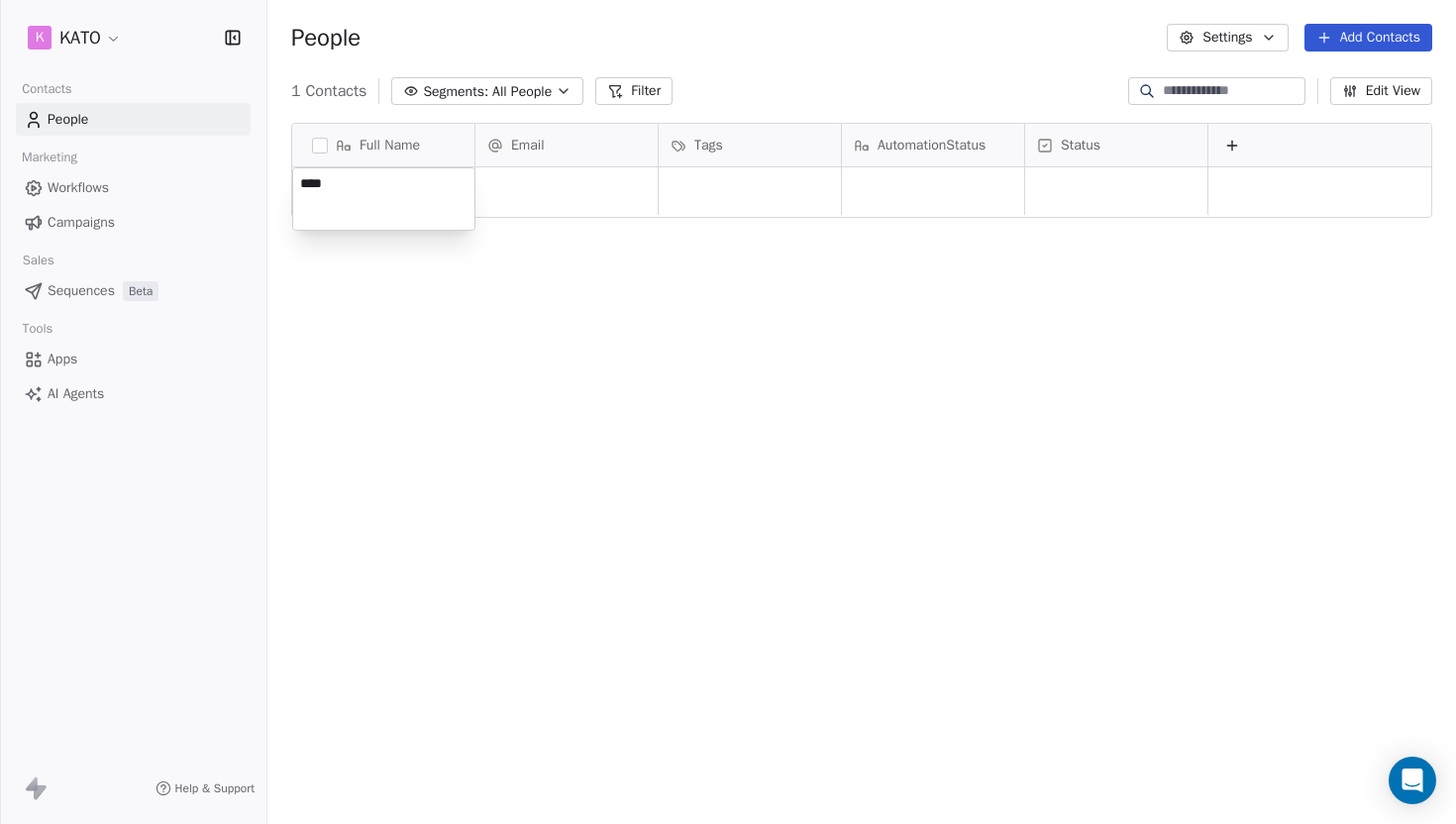 click on "K KATO Contacts People Marketing Workflows Campaigns Sales Sequences Beta Tools Apps AI Agents Help & Support People Settings  Add Contacts 1 Contacts Segments: All People Filter  Edit View Tag Add to Sequence Export Full Name Email Tags AutomationStatus Status
To pick up a draggable item, press the space bar.
While dragging, use the arrow keys to move the item.
Press space again to drop the item in its new position, or press escape to cancel.
****" at bounding box center (728, 412) 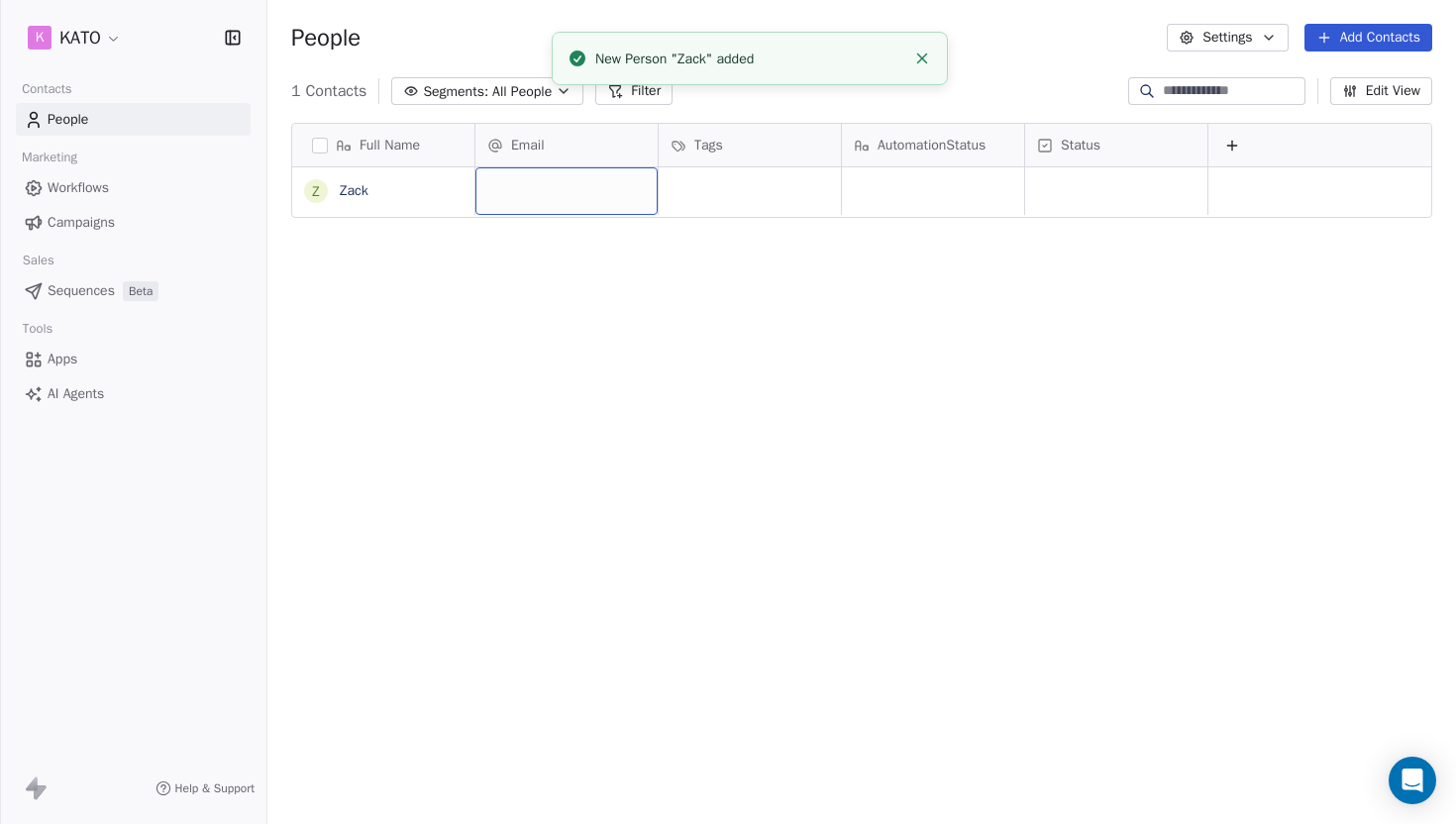 click at bounding box center [567, 191] 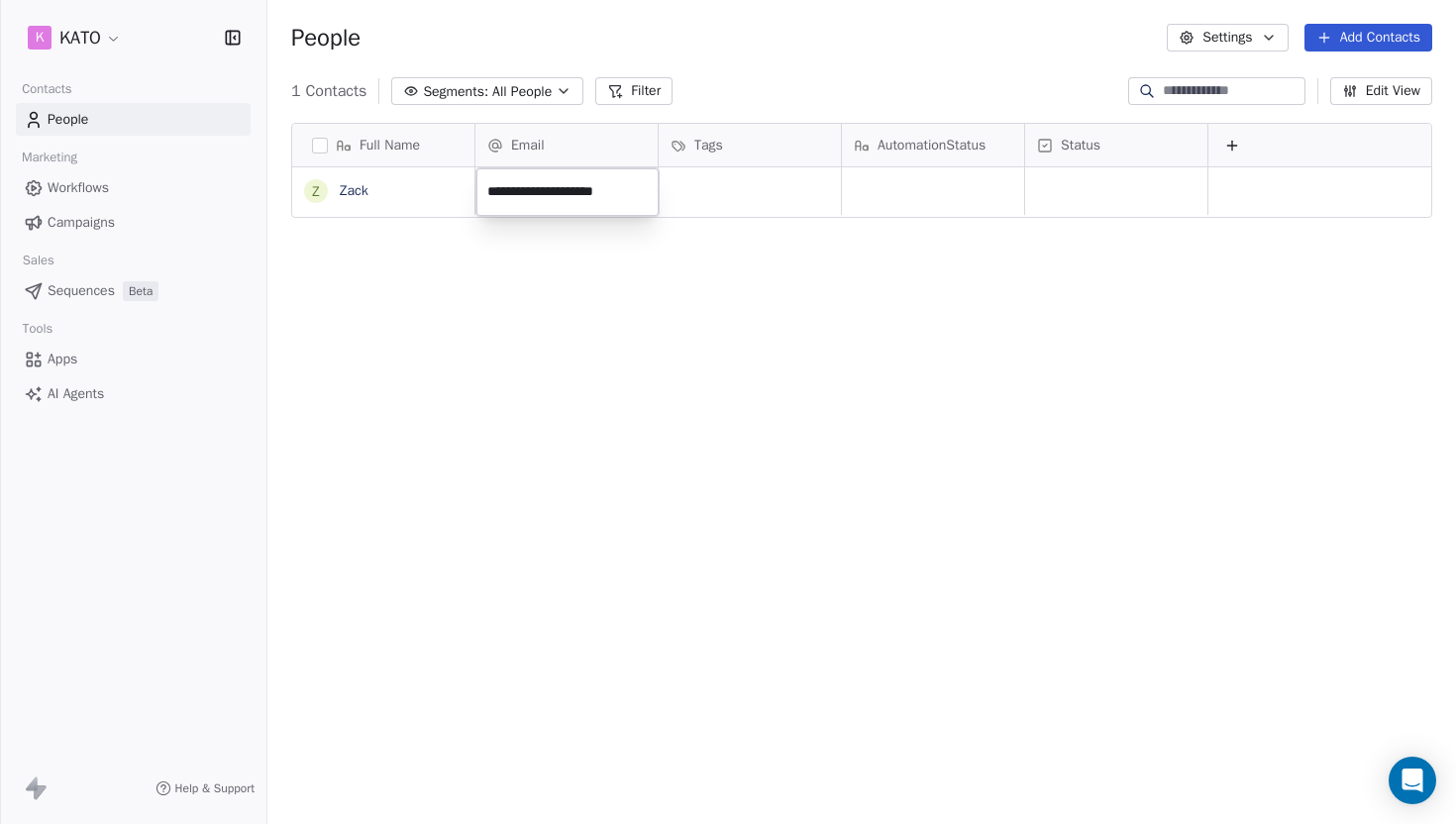 type on "**********" 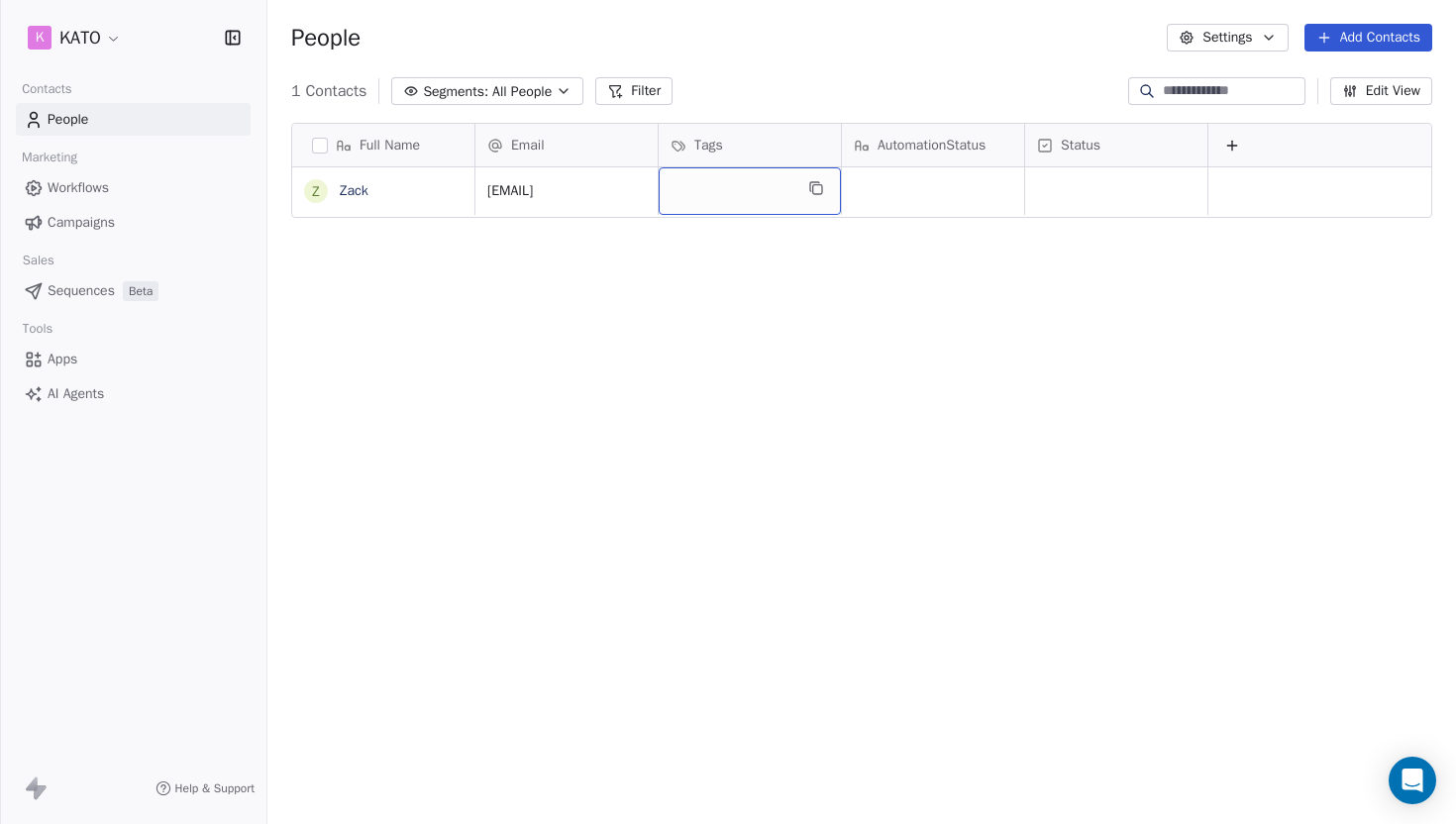 click at bounding box center [750, 191] 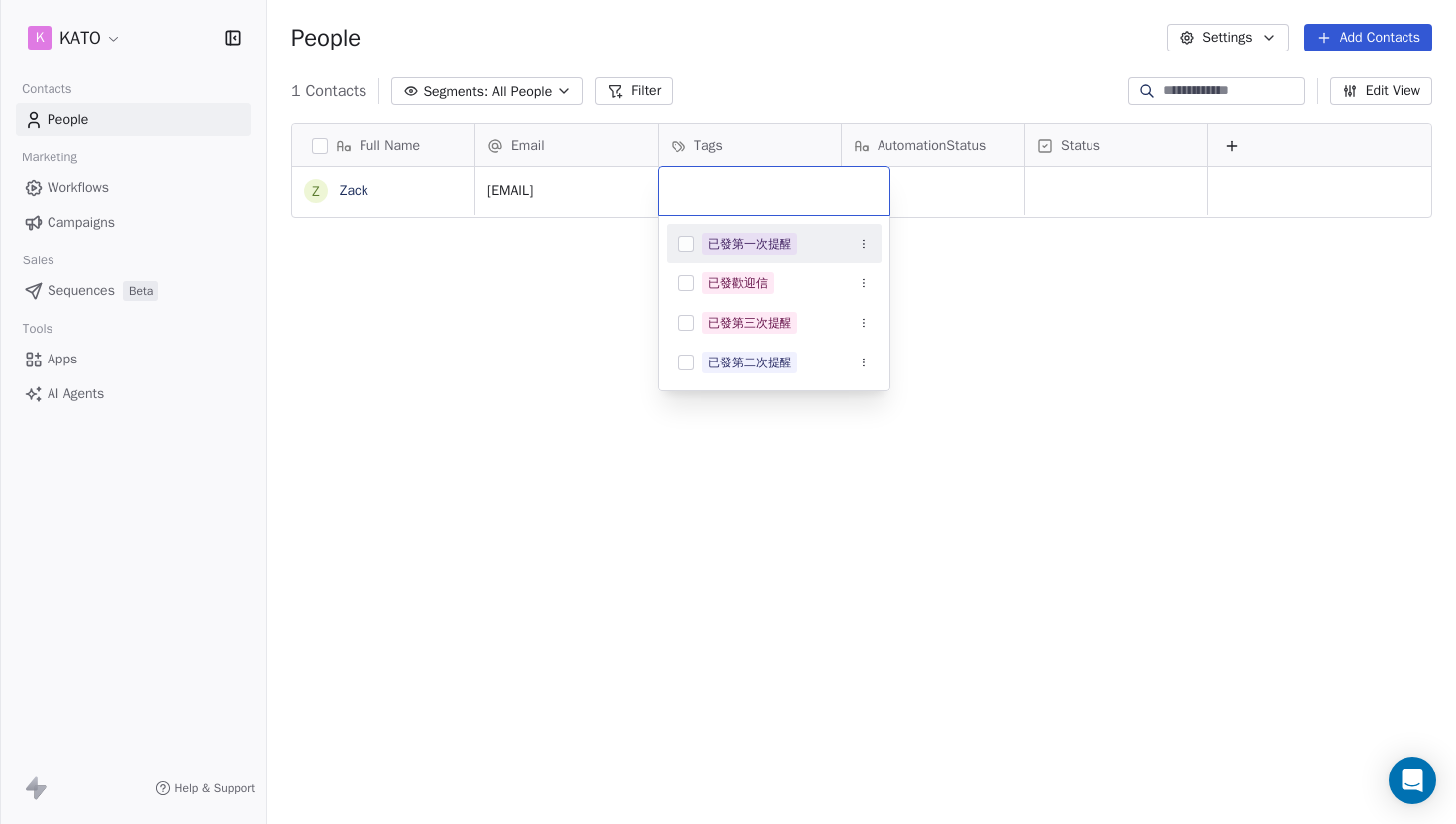 click at bounding box center [774, 191] 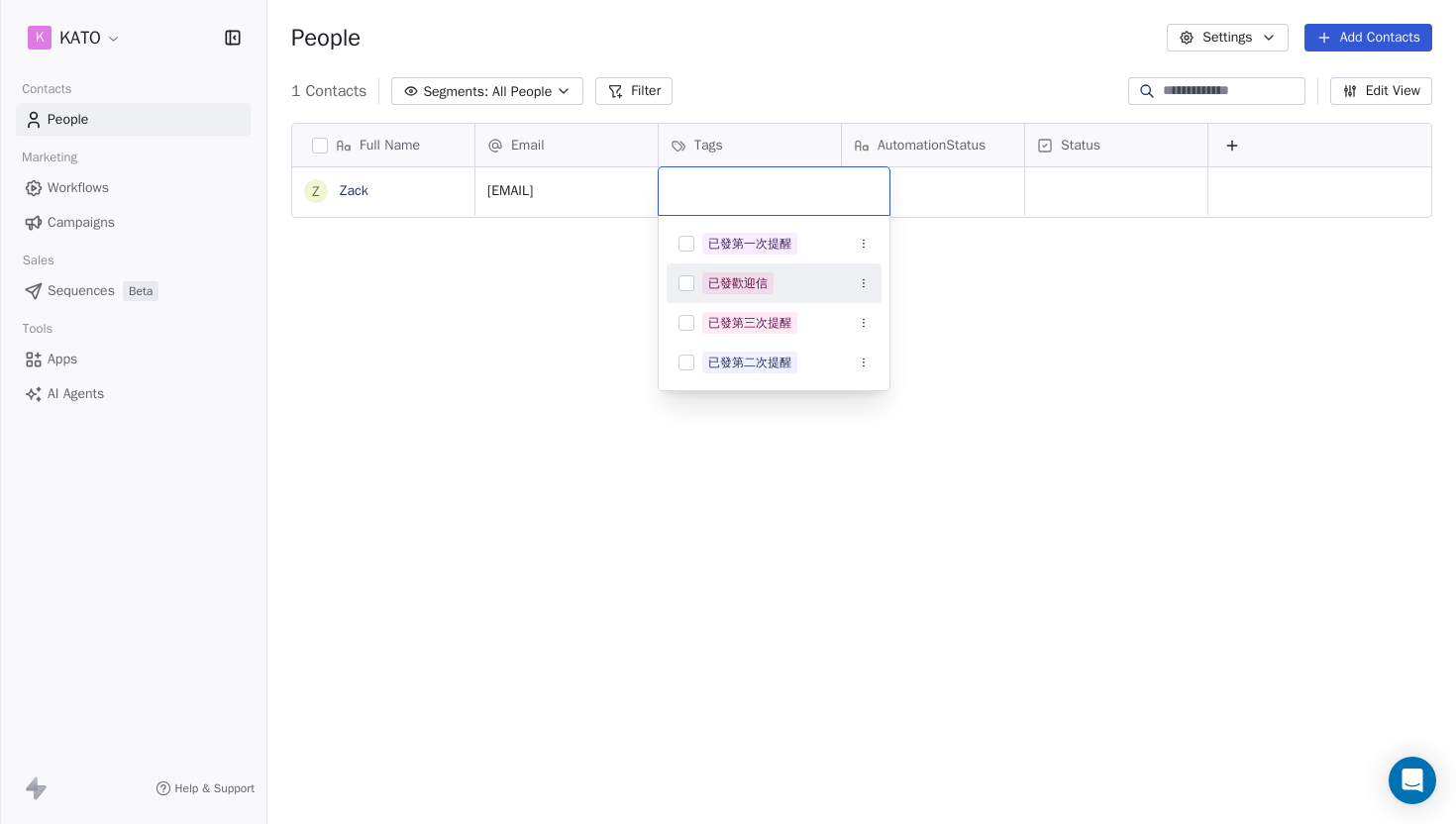 click on "已發歡迎信" at bounding box center [738, 283] 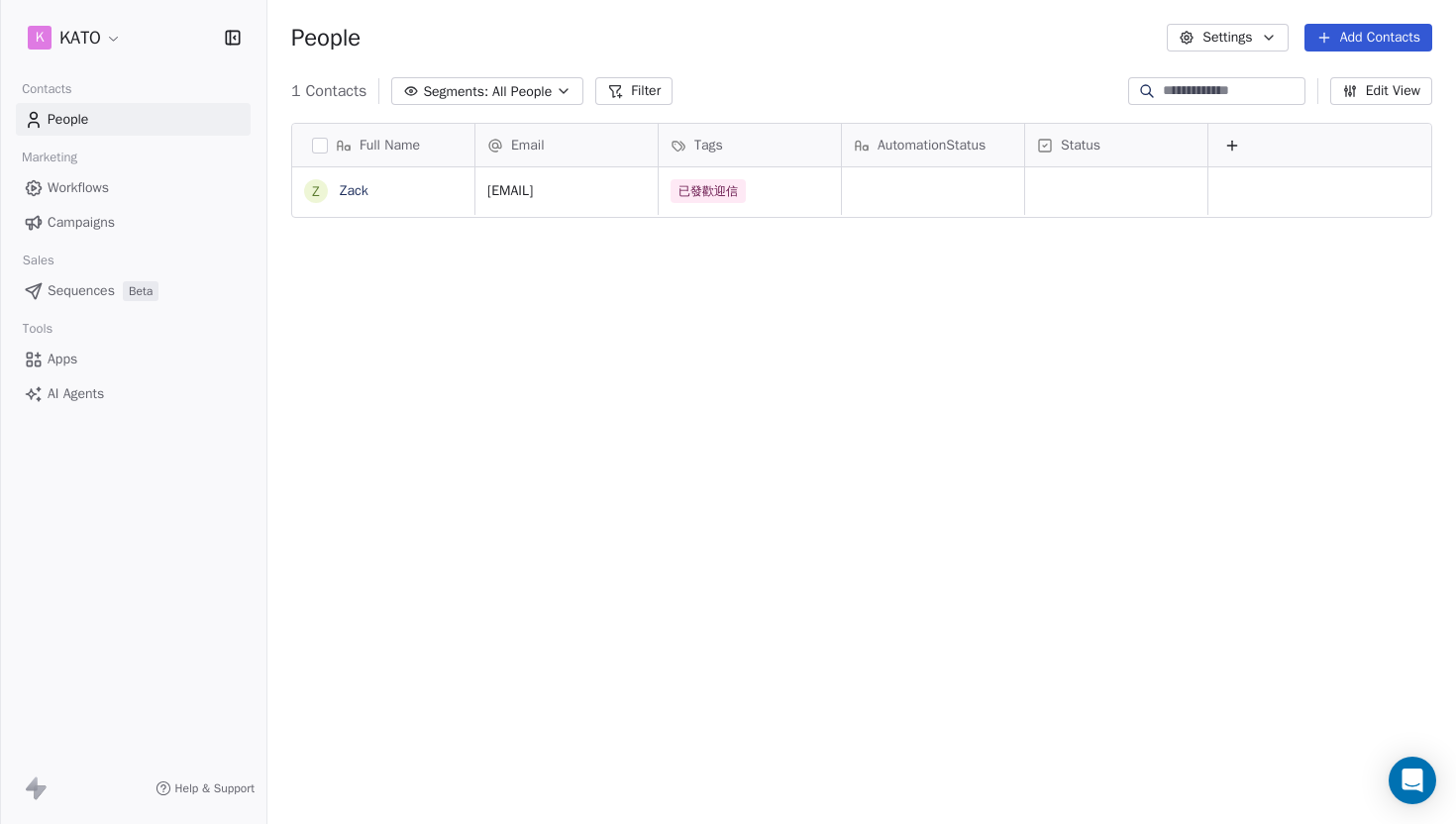 click on "K KATO Contacts People Marketing Workflows Campaigns Sales Sequences Beta Tools Apps AI Agents Help & Support People Settings  Add Contacts 1 Contacts Segments: All People Filter  Edit View Tag Add to Sequence Export Full Name Z Zack Email Tags AutomationStatus Status zack.hchuang@gmail.com 已發歡迎信
To pick up a draggable item, press the space bar.
While dragging, use the arrow keys to move the item.
Press space again to drop the item in its new position, or press escape to cancel." at bounding box center (728, 412) 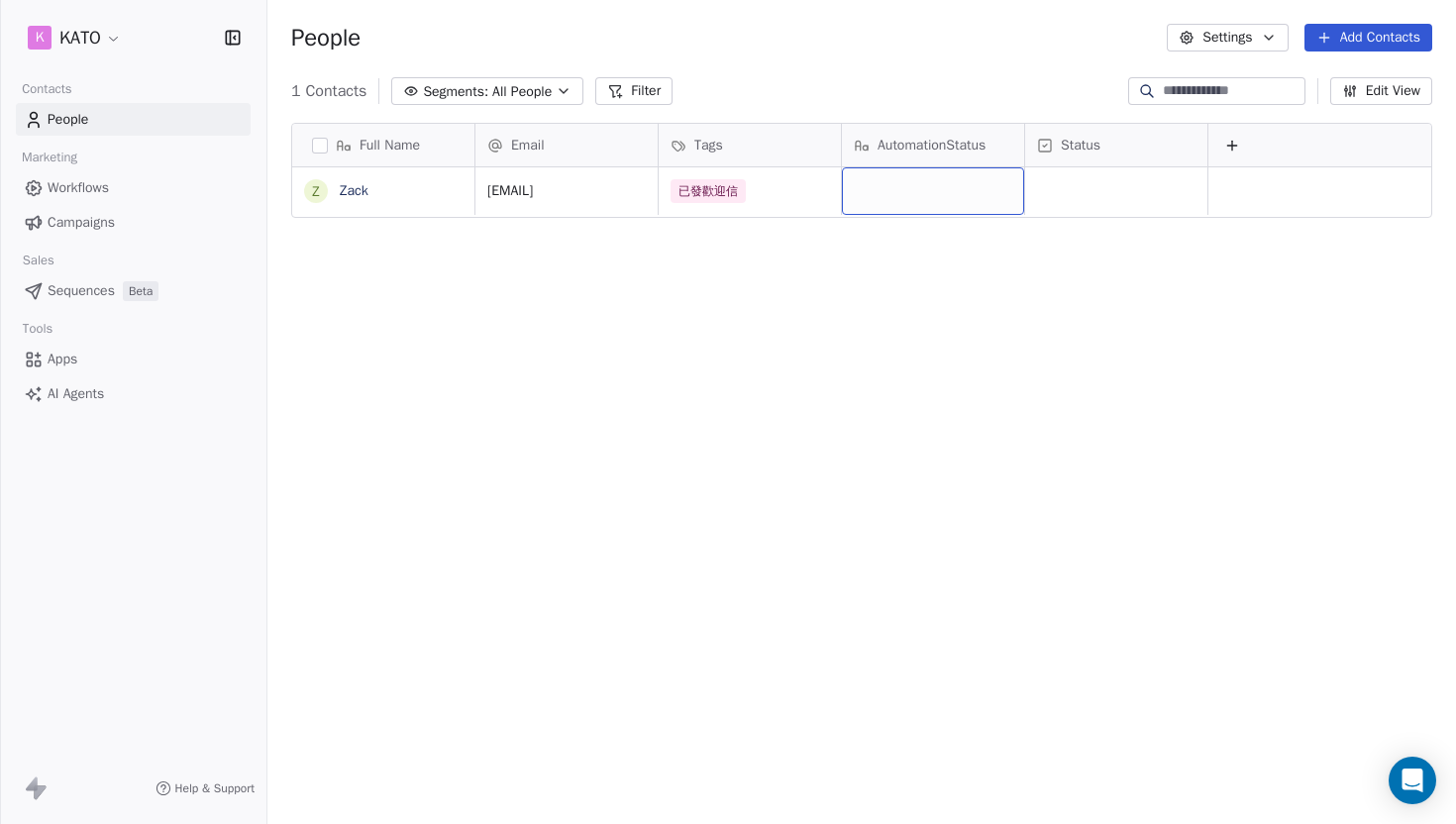 click on "AutomationStatus" at bounding box center [931, 146] 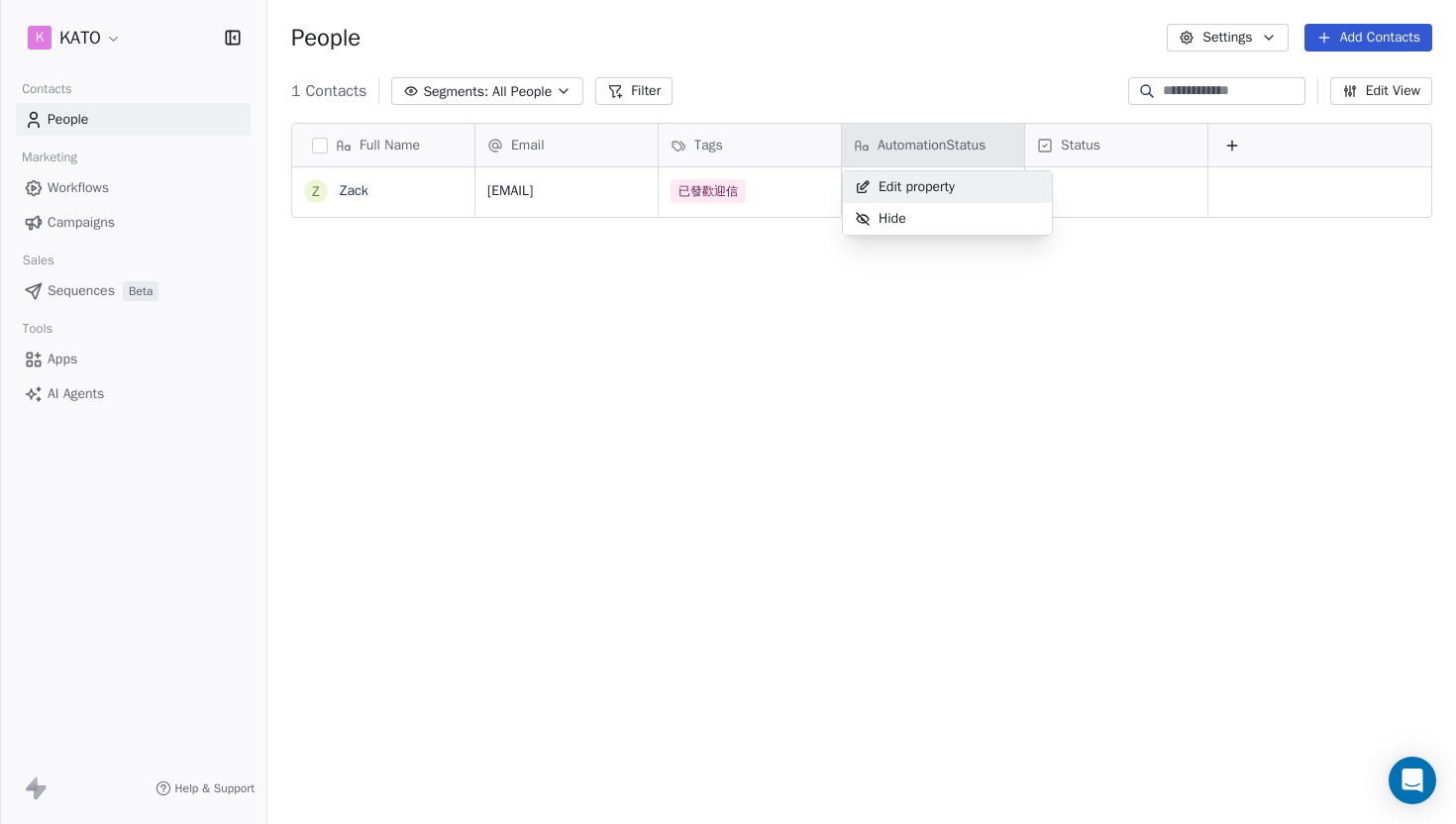 click on "Edit property" at bounding box center [916, 187] 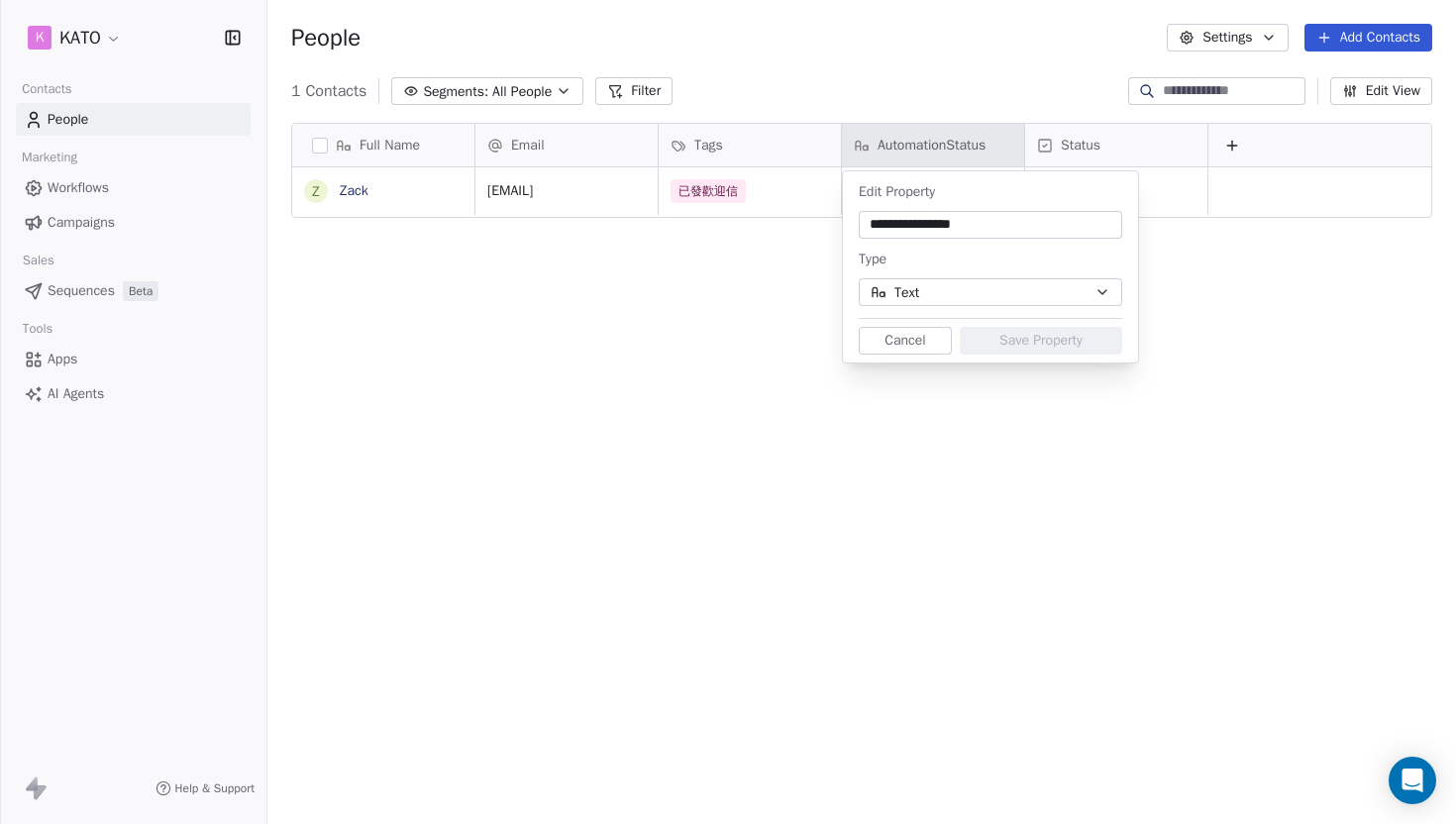 click on "**********" at bounding box center (728, 412) 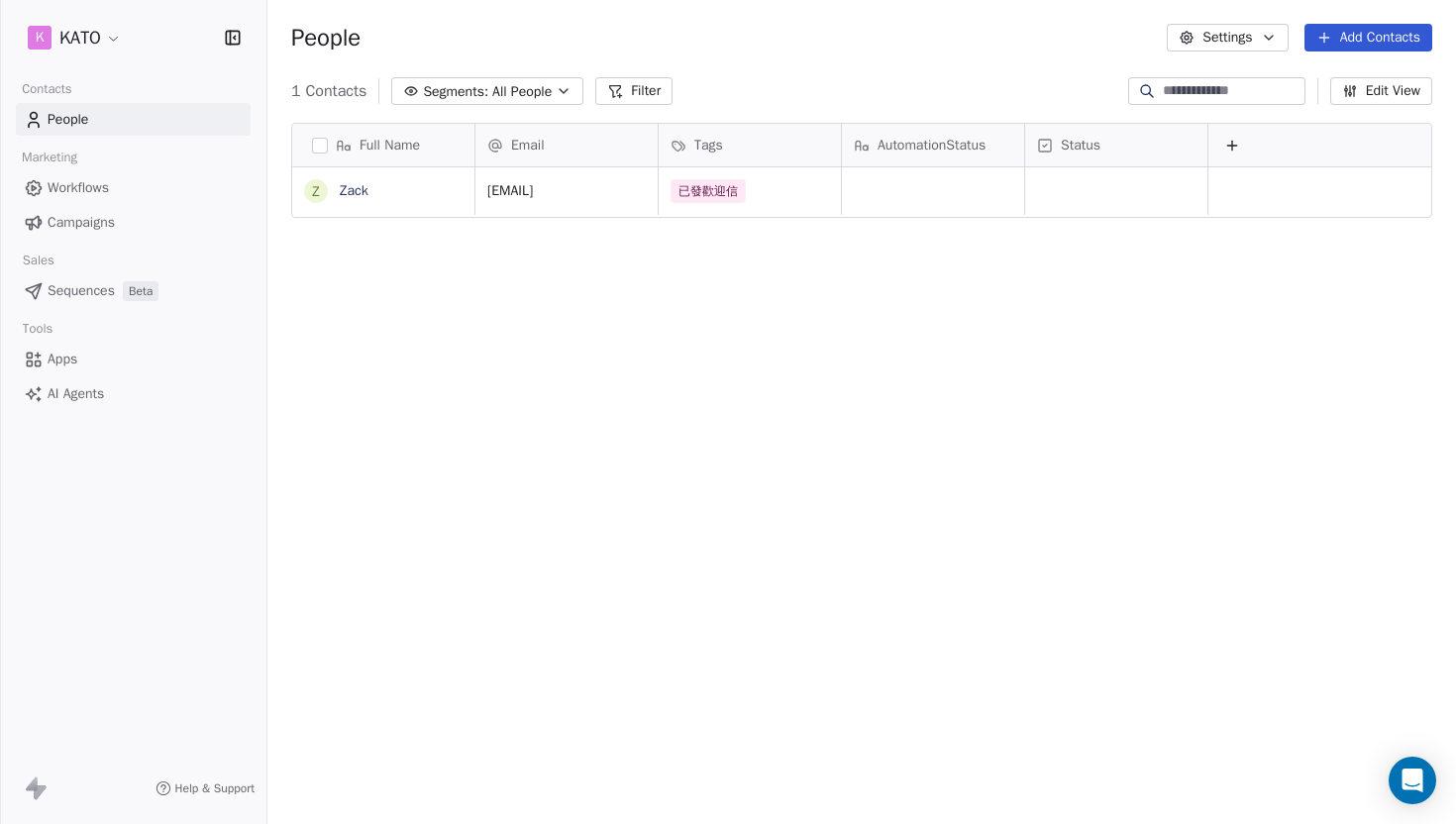scroll, scrollTop: 3, scrollLeft: 0, axis: vertical 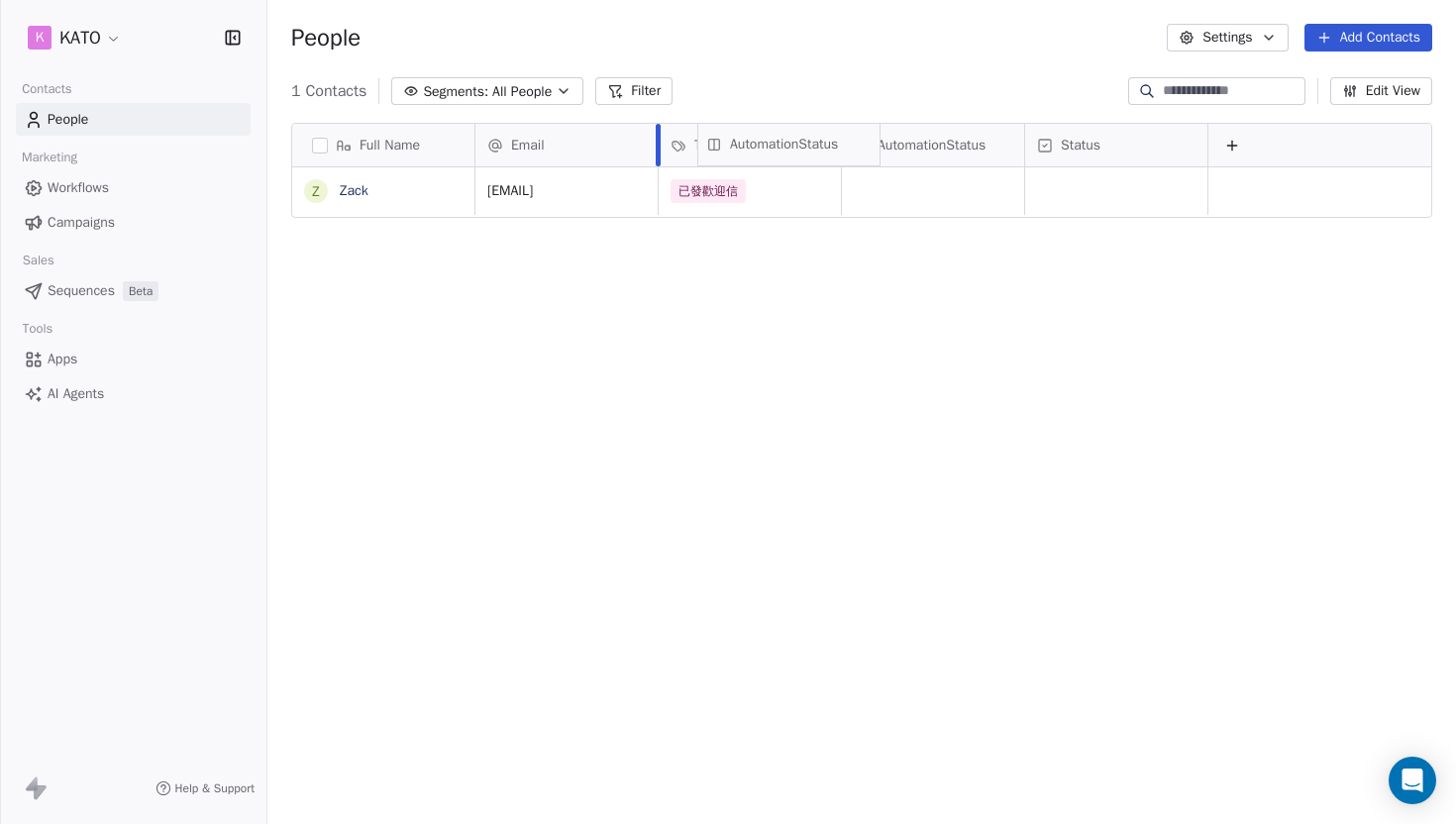 drag, startPoint x: 1005, startPoint y: 143, endPoint x: 875, endPoint y: 149, distance: 130.13839 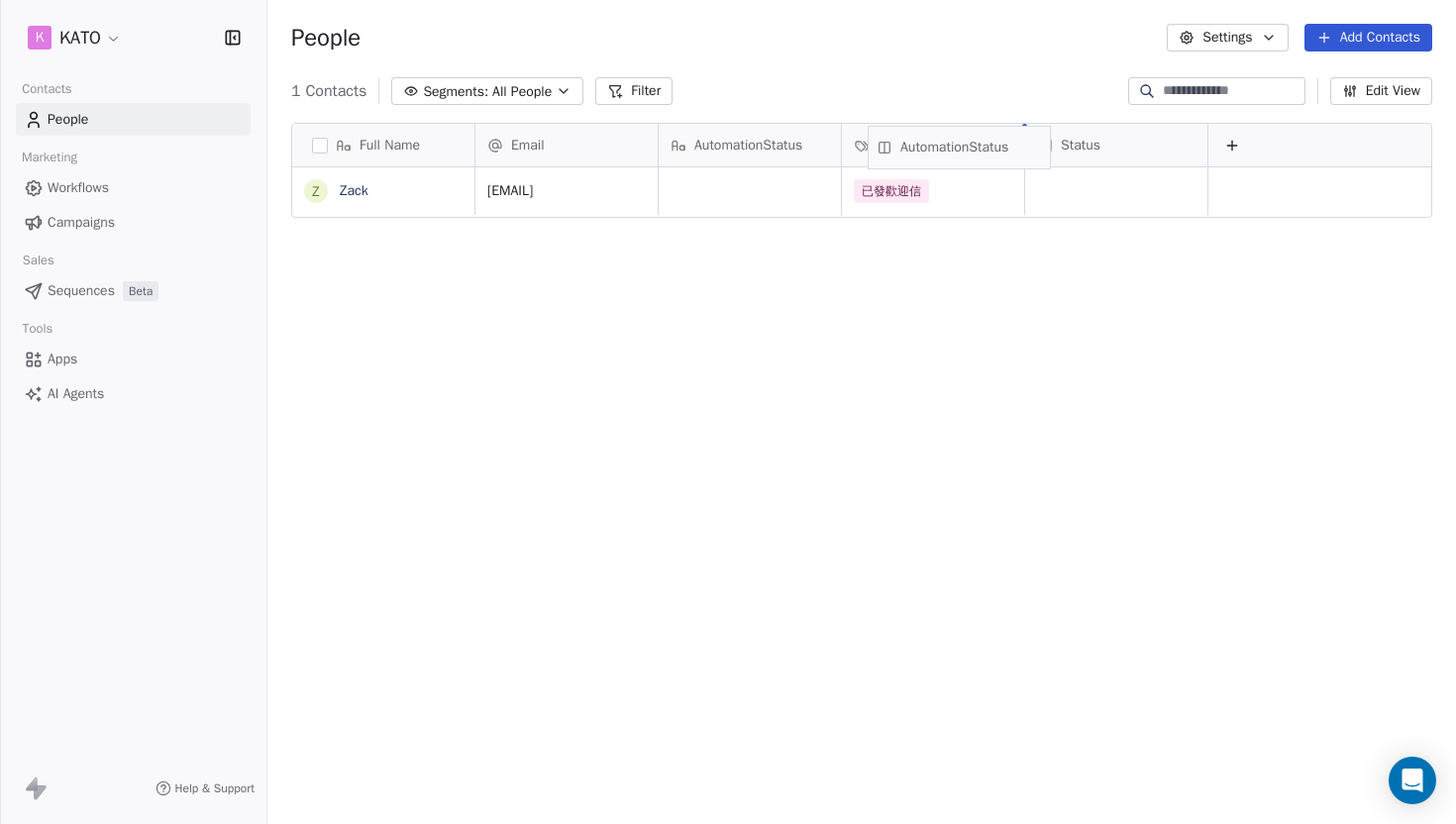 drag, startPoint x: 780, startPoint y: 137, endPoint x: 988, endPoint y: 141, distance: 208.03846 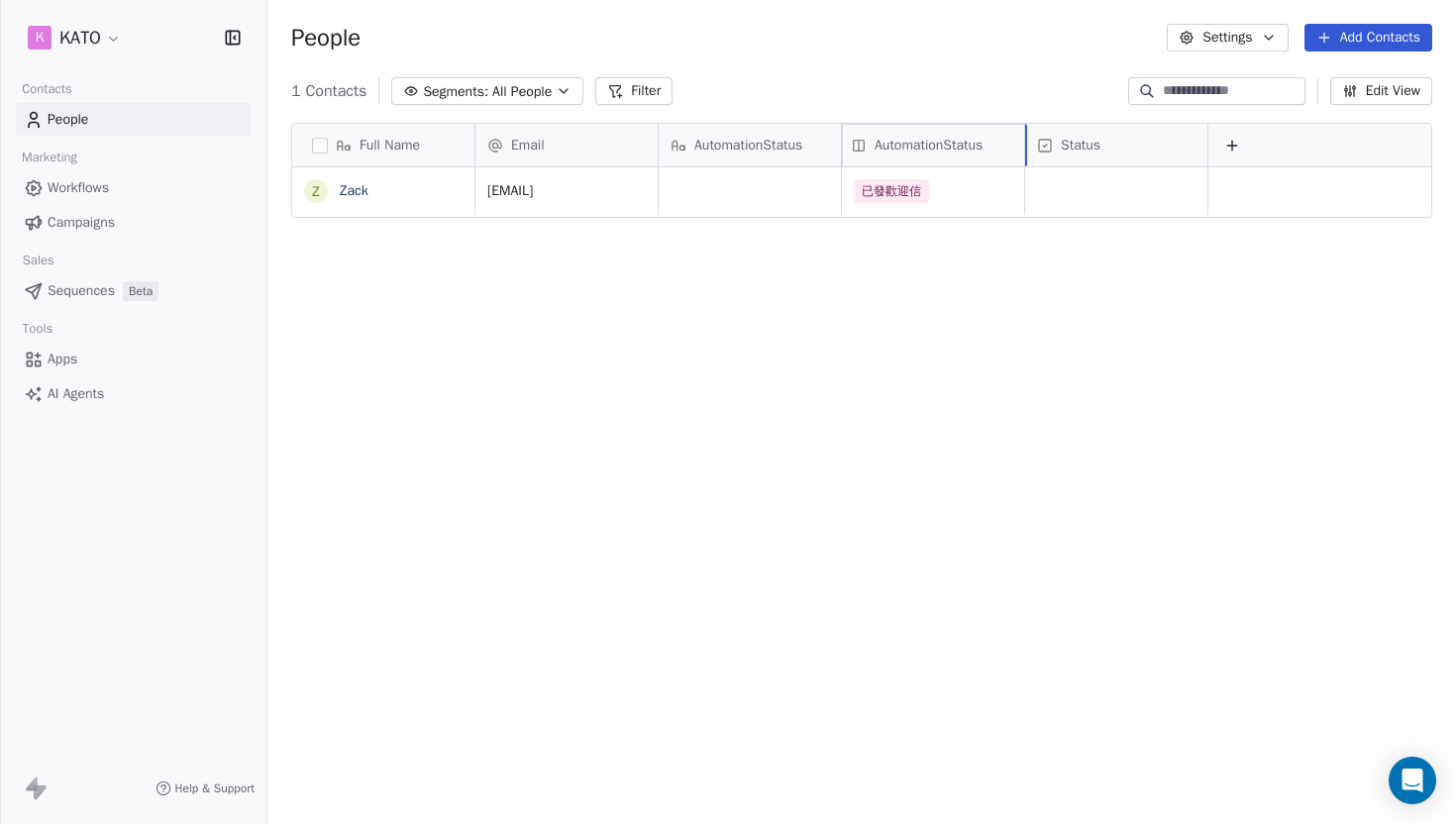 click on "Full Name Z Zack Email AutomationStatus Tags Status zack.hchuang@gmail.com 已發歡迎信 AutomationStatus
To pick up a draggable item, press the space bar.
While dragging, use the arrow keys to move the item.
Press space again to drop the item in its new position, or press escape to cancel.
Draggable item automationstatus was moved over droppable area tags." at bounding box center (862, 171) 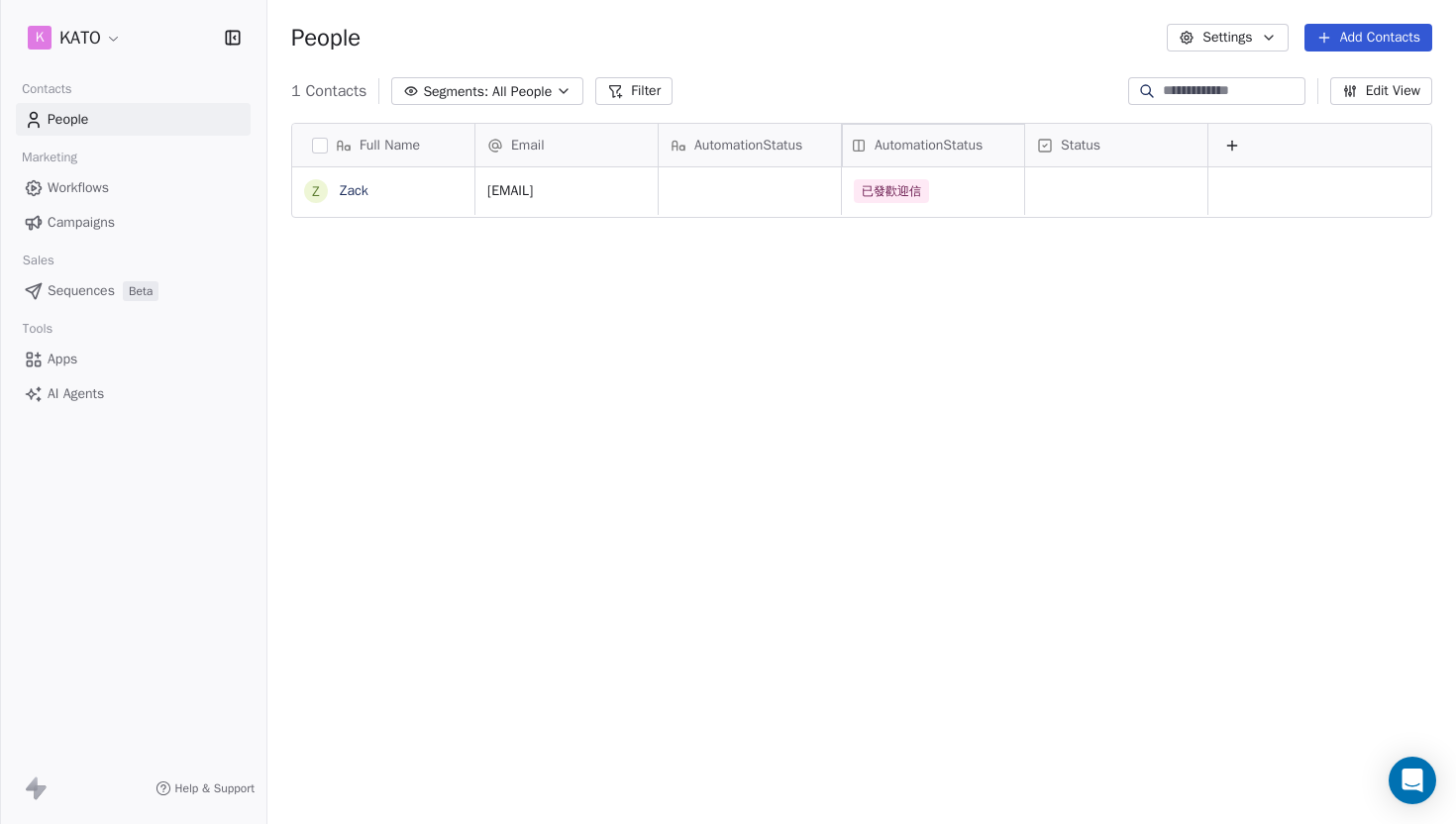 scroll, scrollTop: 0, scrollLeft: 0, axis: both 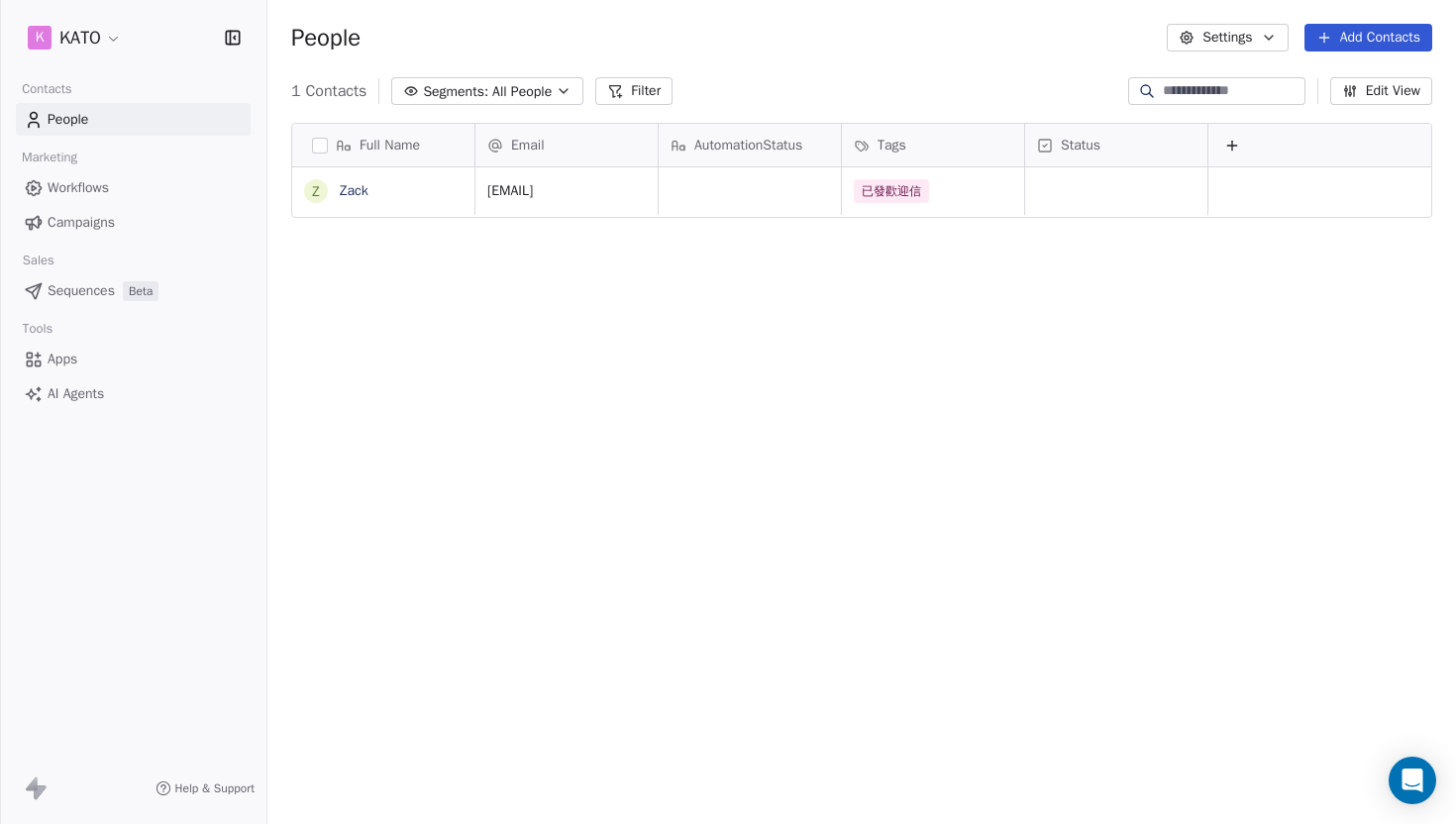 click on "AutomationStatus" at bounding box center [750, 145] 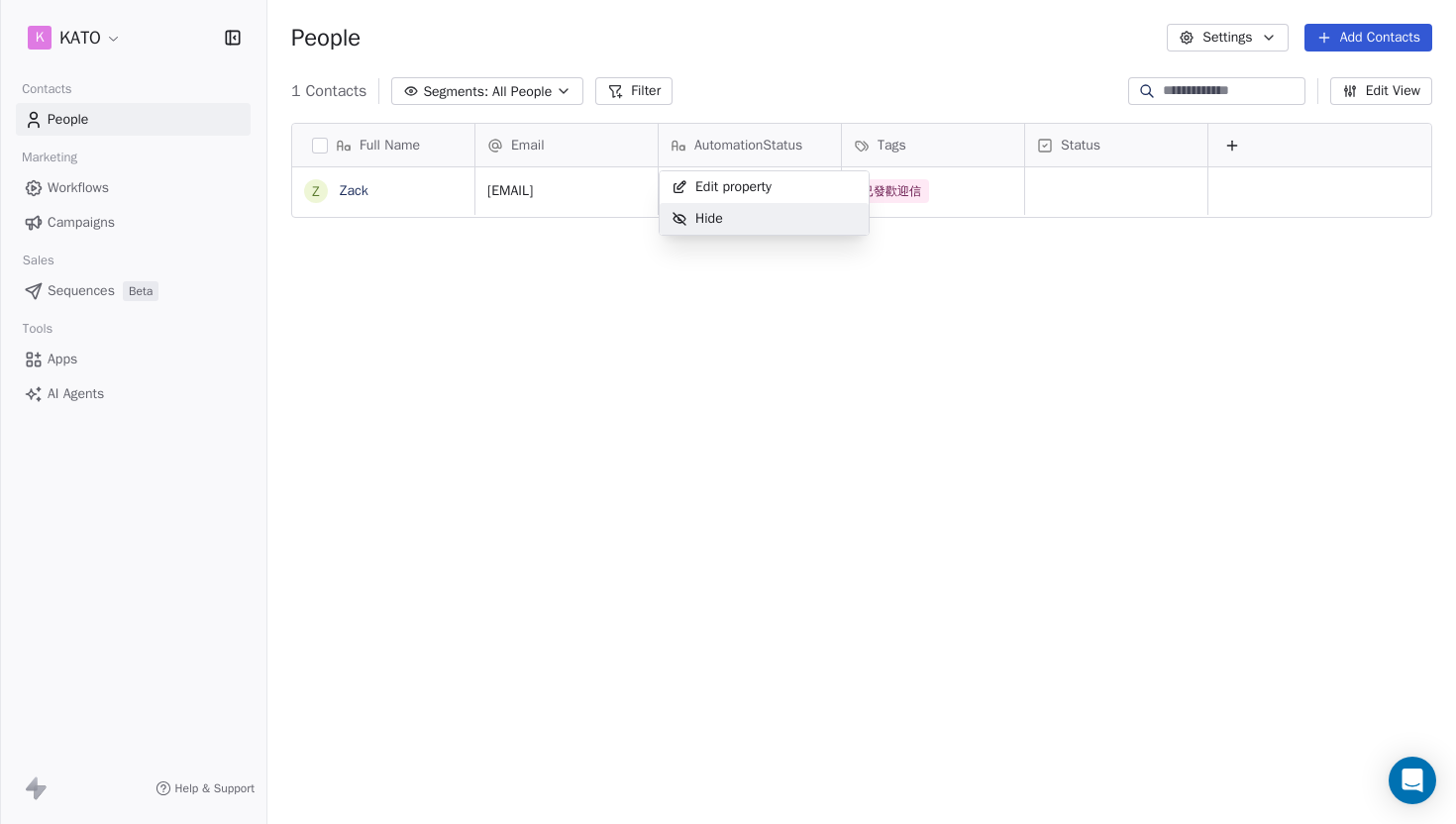 click on "K KATO Contacts People Marketing Workflows Campaigns Sales Sequences Beta Tools Apps AI Agents Help & Support People Settings  Add Contacts 1 Contacts Segments: All People Filter  Edit View Tag Add to Sequence Export Full Name Z Zack Email AutomationStatus Tags Status zack.hchuang@gmail.com 已發歡迎信
To pick up a draggable item, press the space bar.
While dragging, use the arrow keys to move the item.
Press space again to drop the item in its new position, or press escape to cancel.
Draggable item automationstatus was dropped over droppable area tags
Edit property Hide" at bounding box center (728, 412) 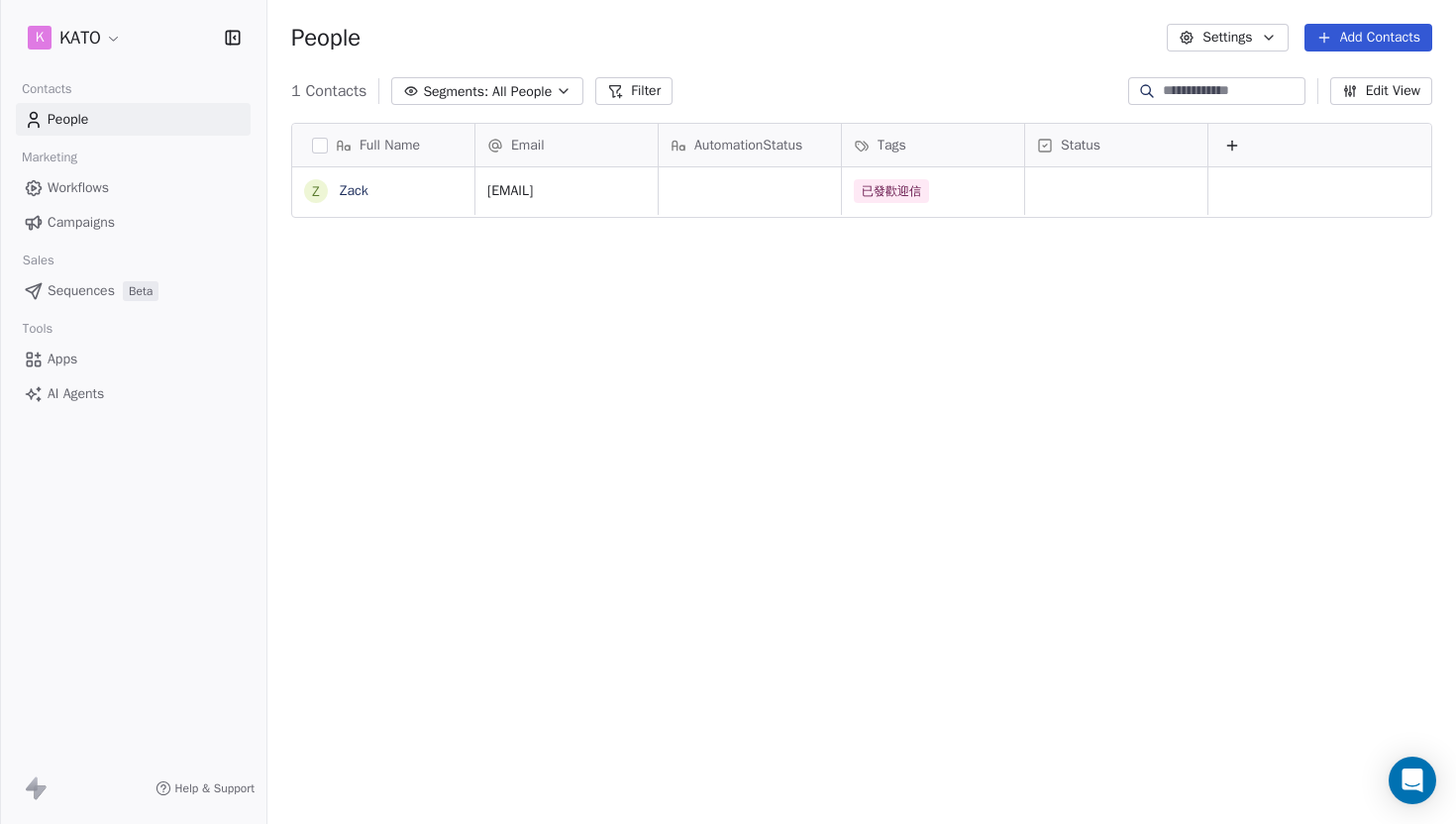 click on "AutomationStatus" at bounding box center (748, 146) 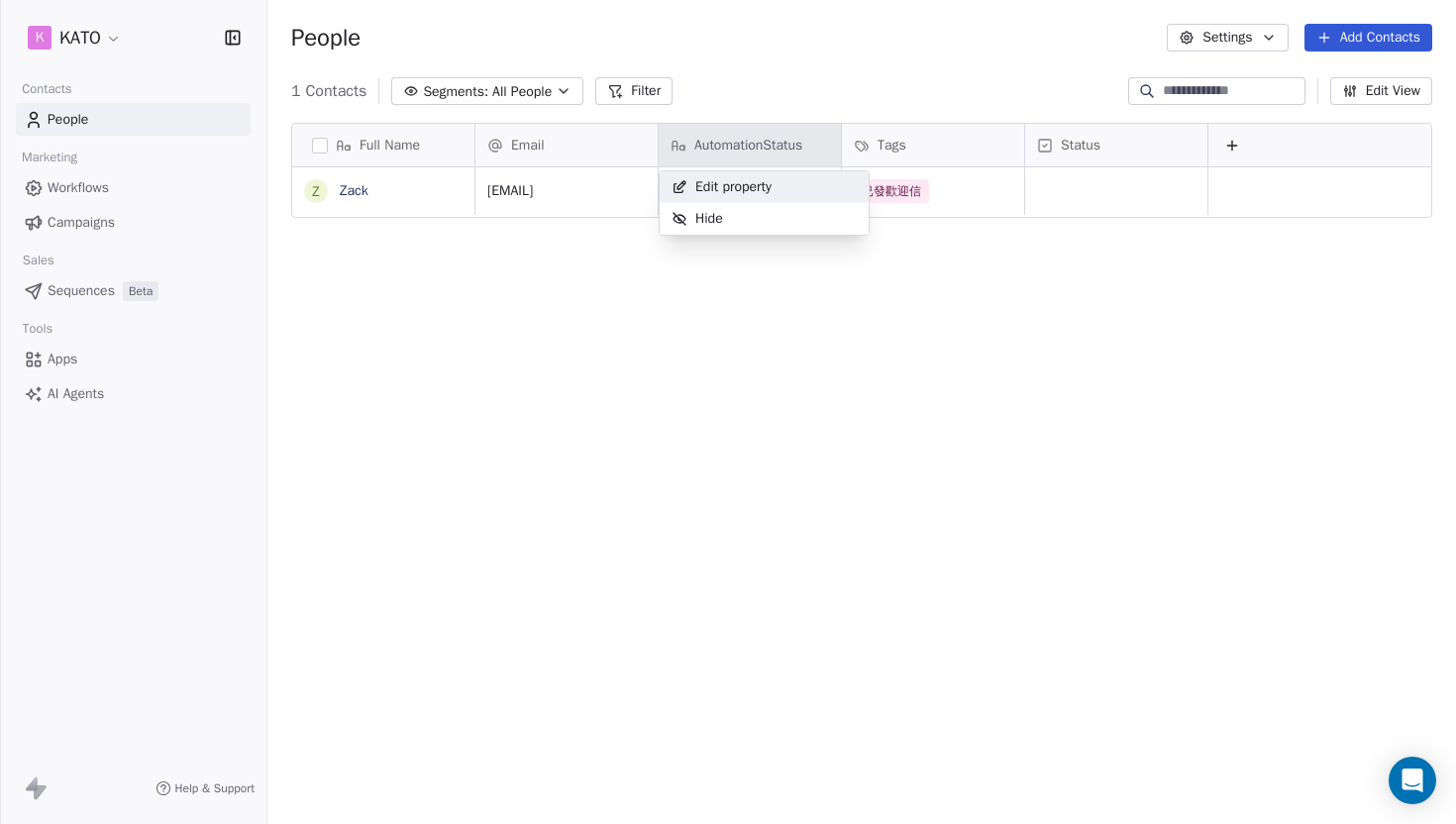 click on "Edit property" at bounding box center [733, 187] 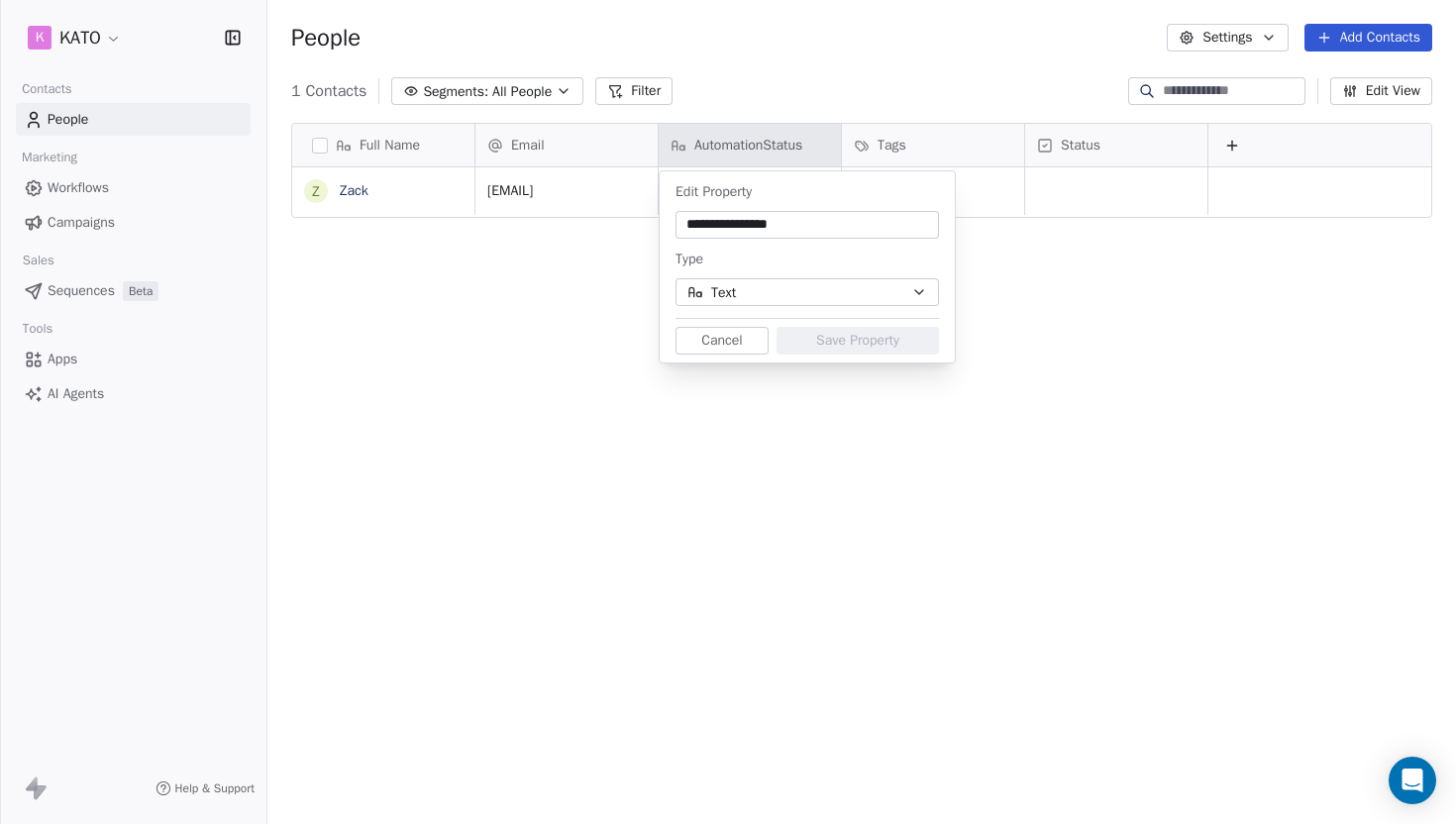 click on "Text" at bounding box center (807, 292) 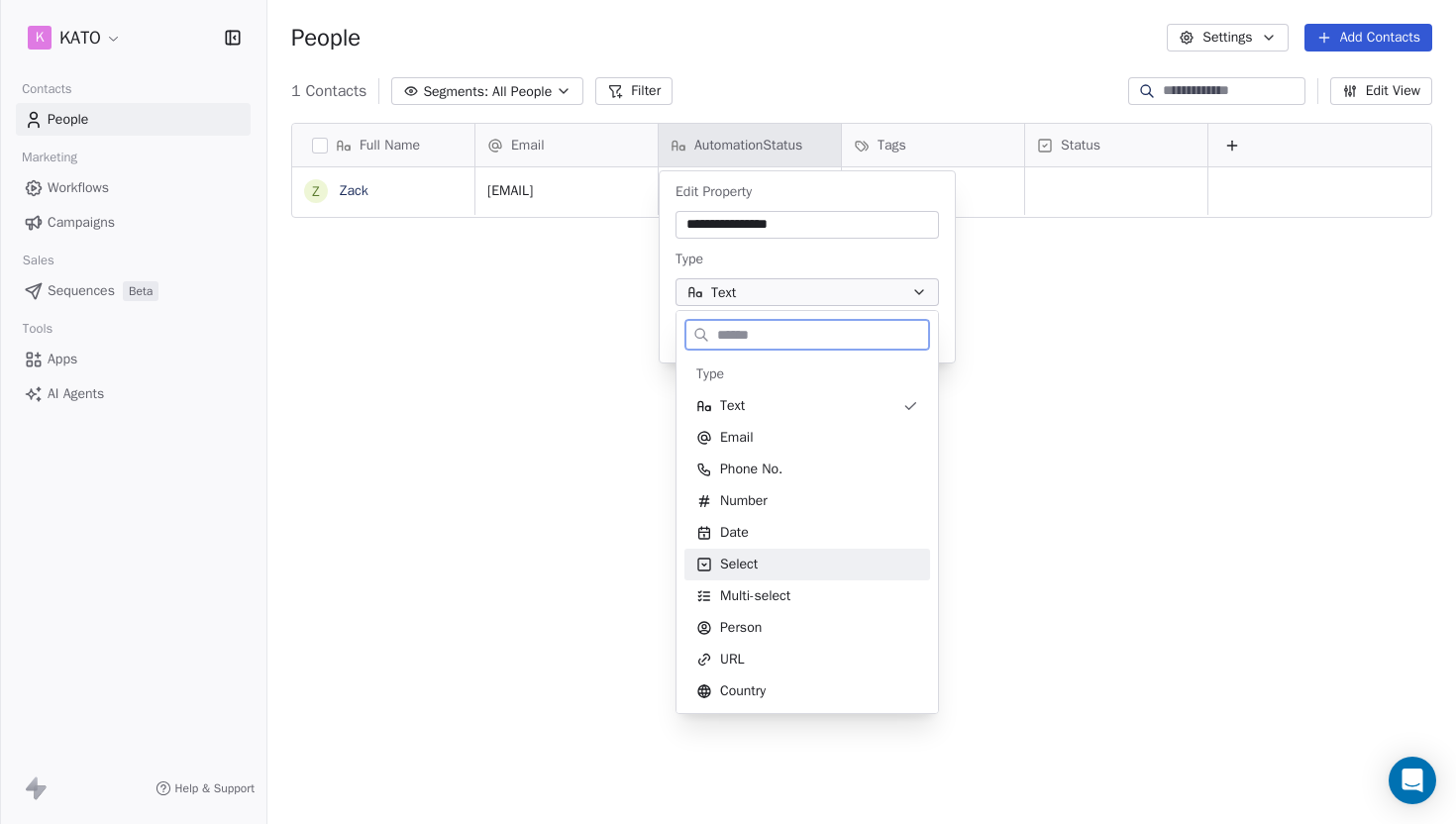 click on "Select" at bounding box center [807, 565] 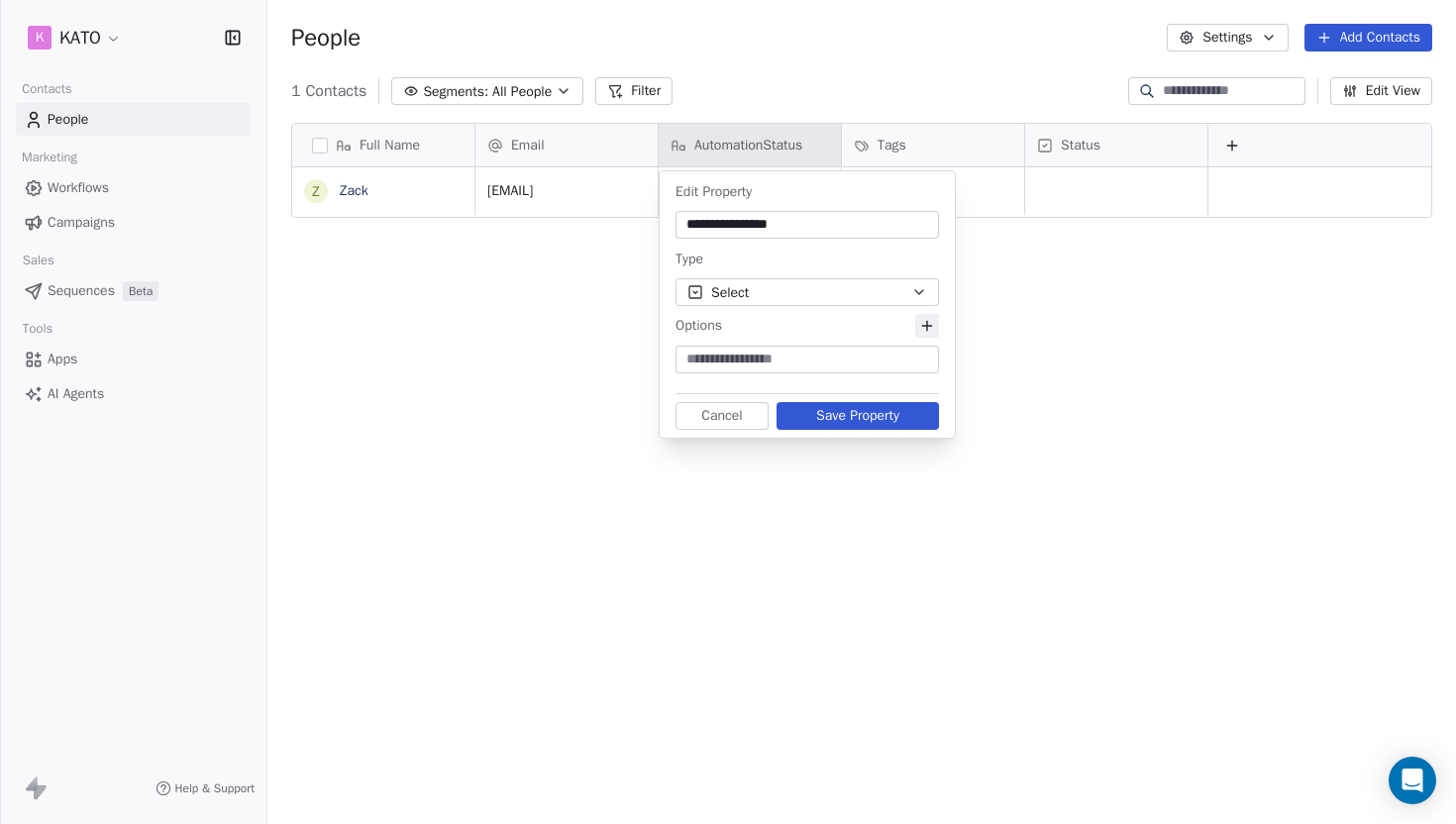 click 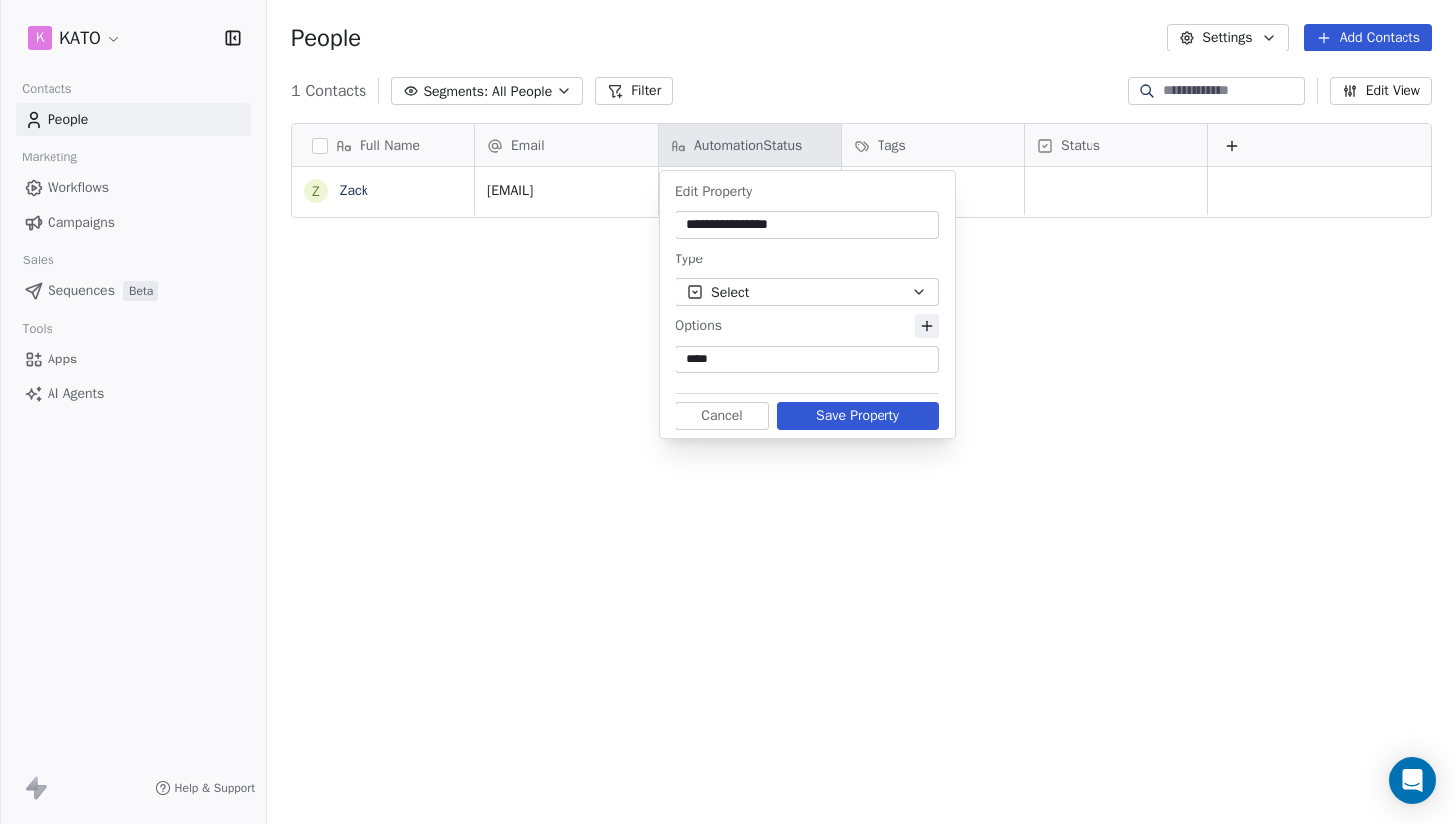 type on "****" 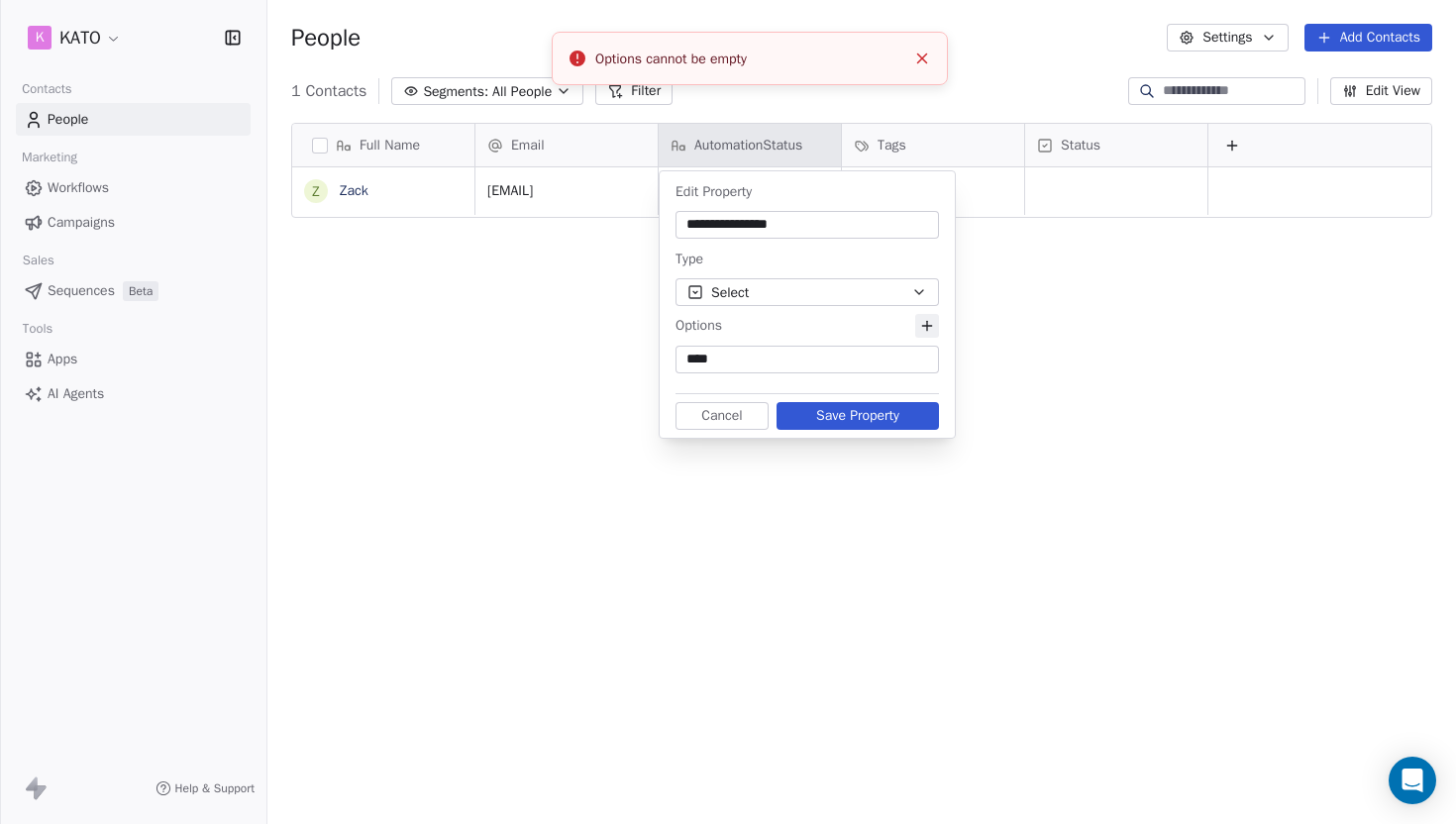 click on "****" at bounding box center [807, 360] 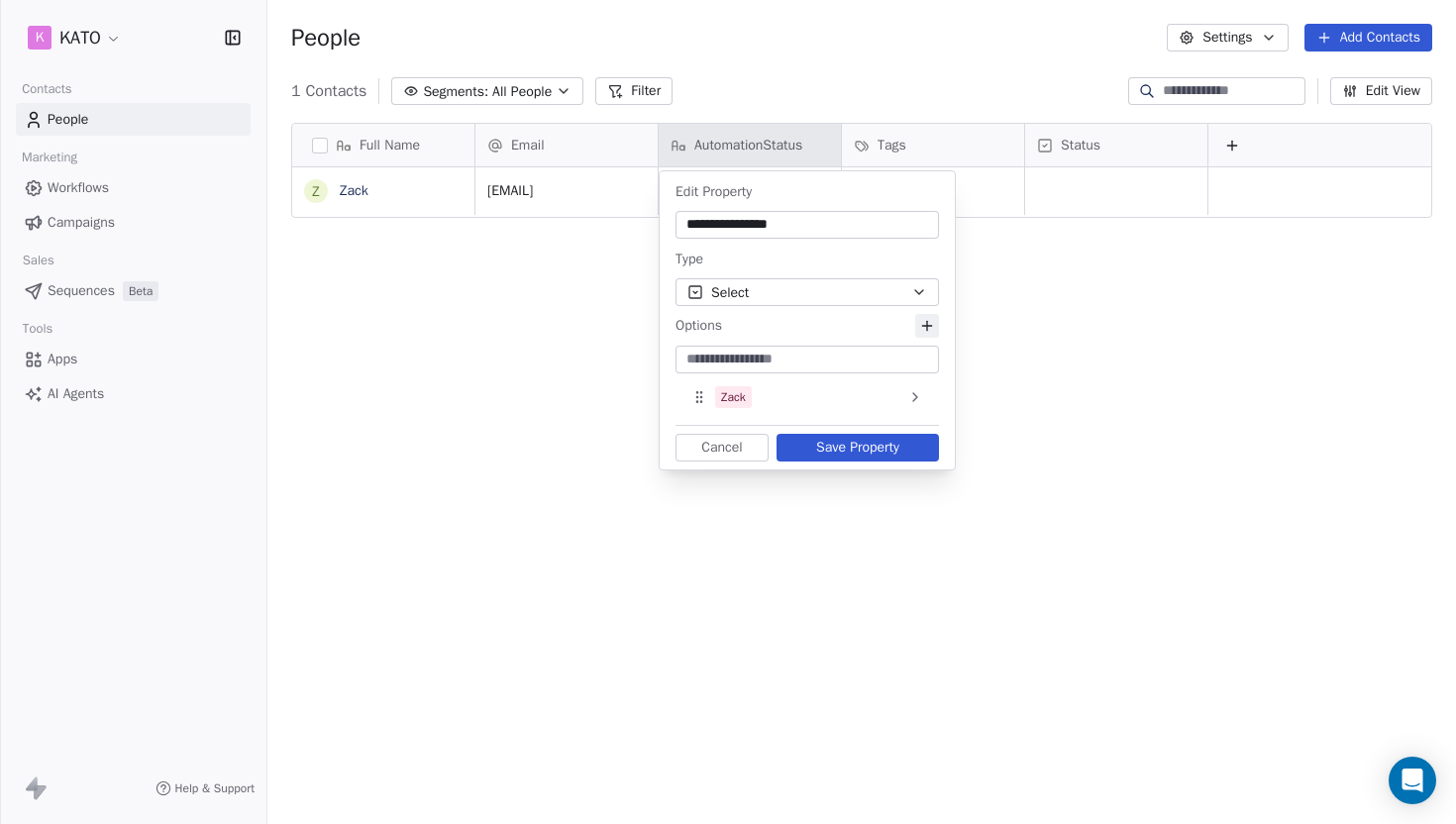 click on "Cancel" at bounding box center [722, 448] 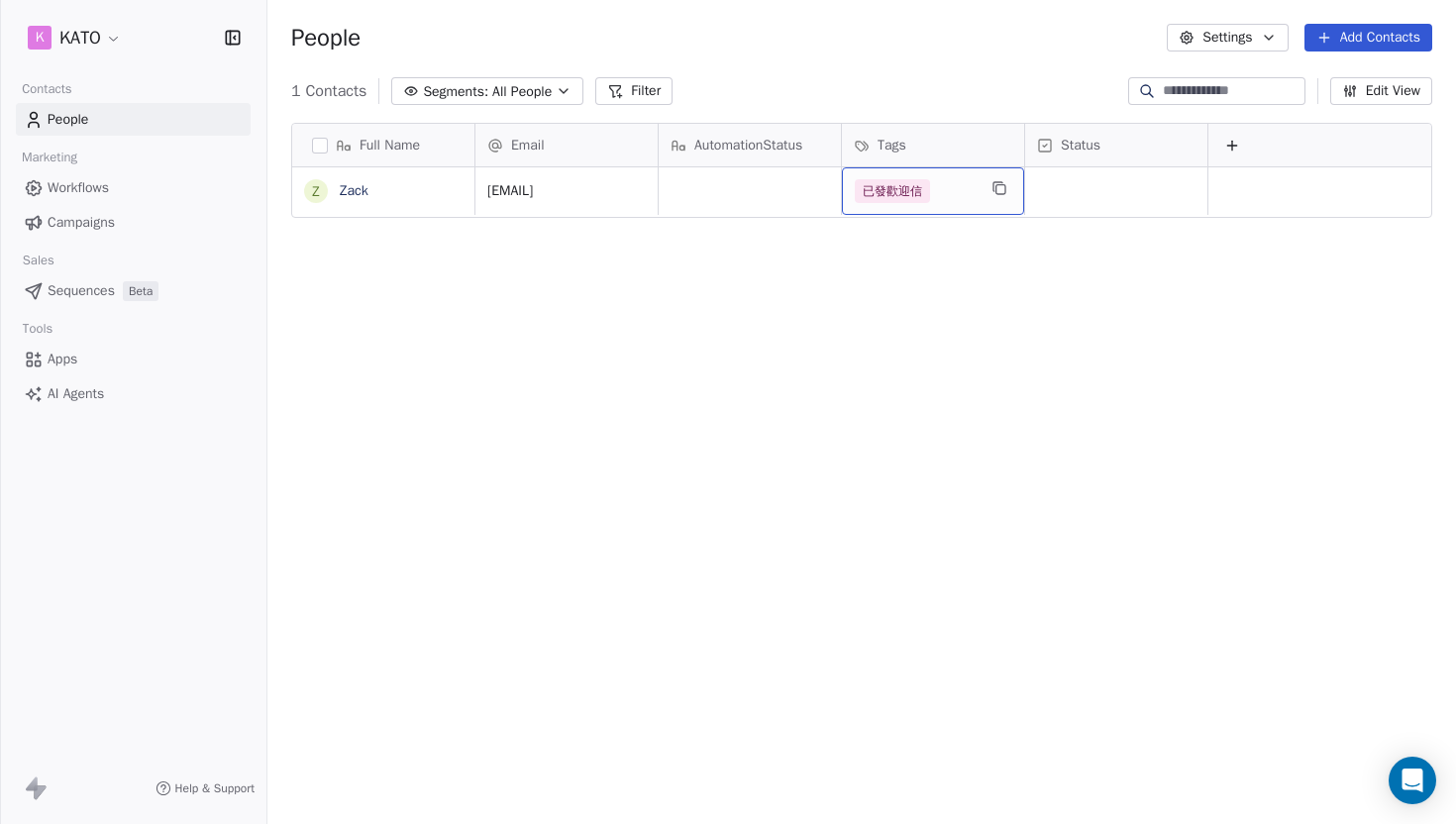 click on "Workflows" at bounding box center [78, 187] 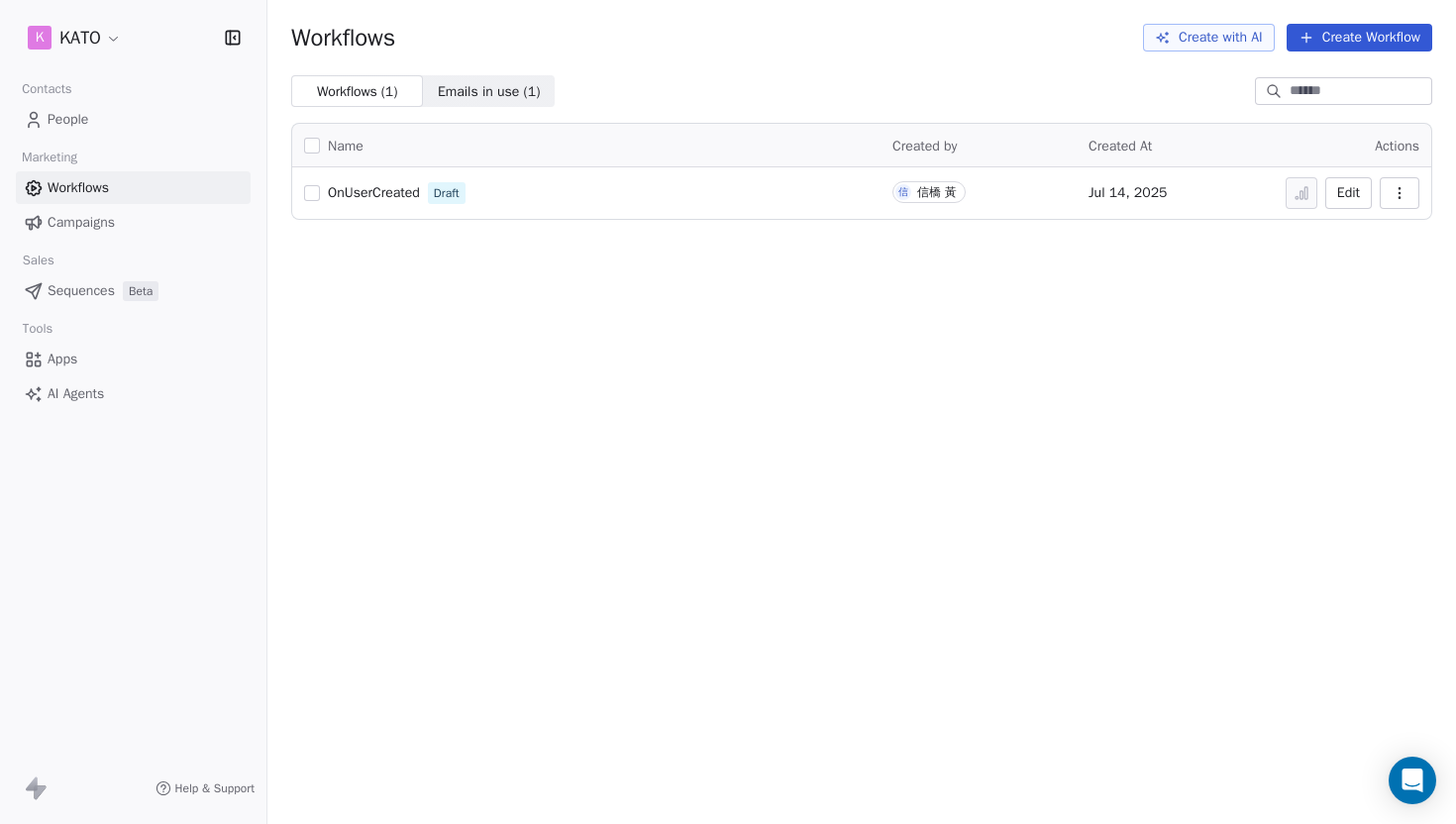 click on "OnUserCreated" at bounding box center [373, 192] 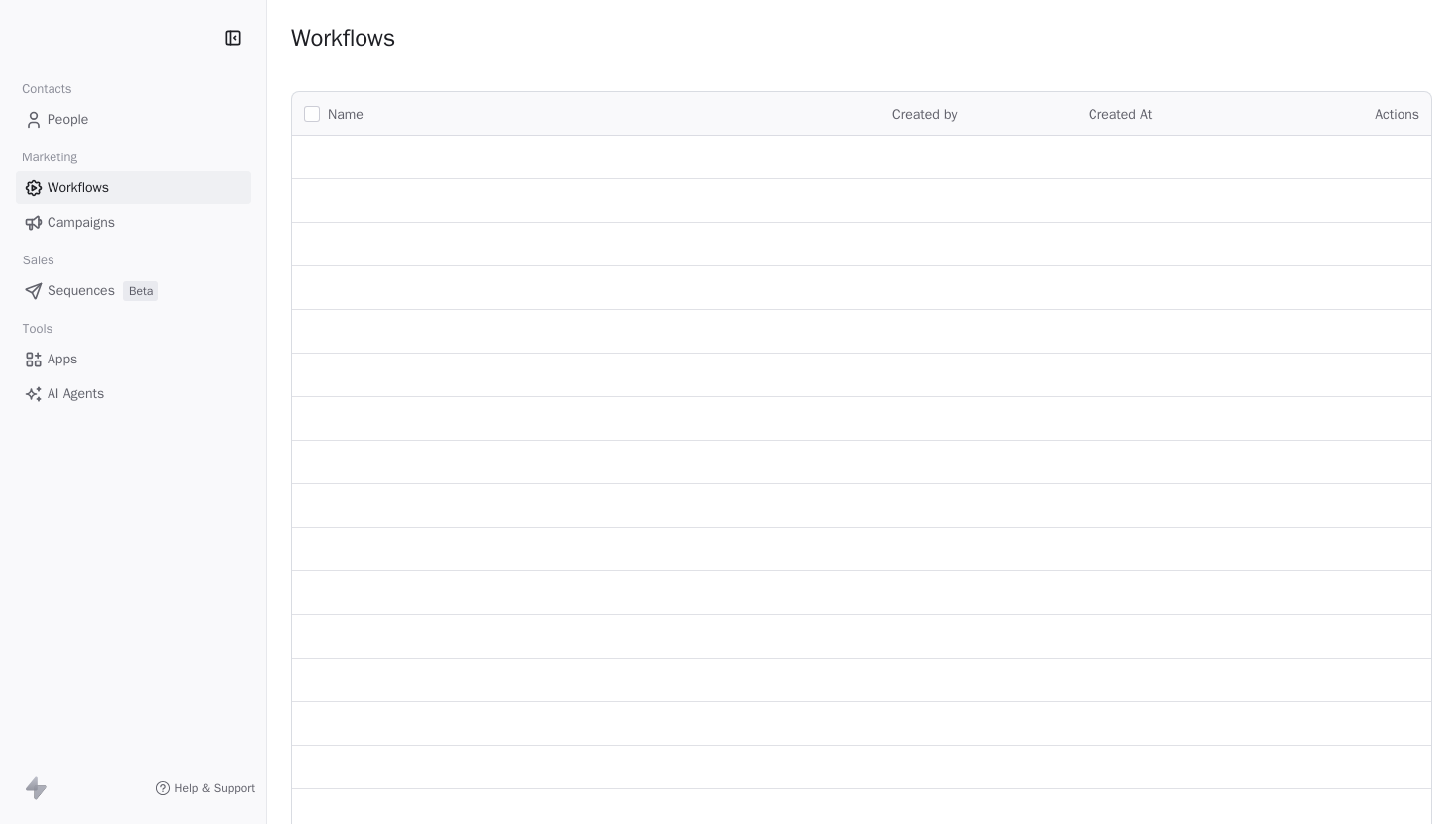 scroll, scrollTop: 0, scrollLeft: 0, axis: both 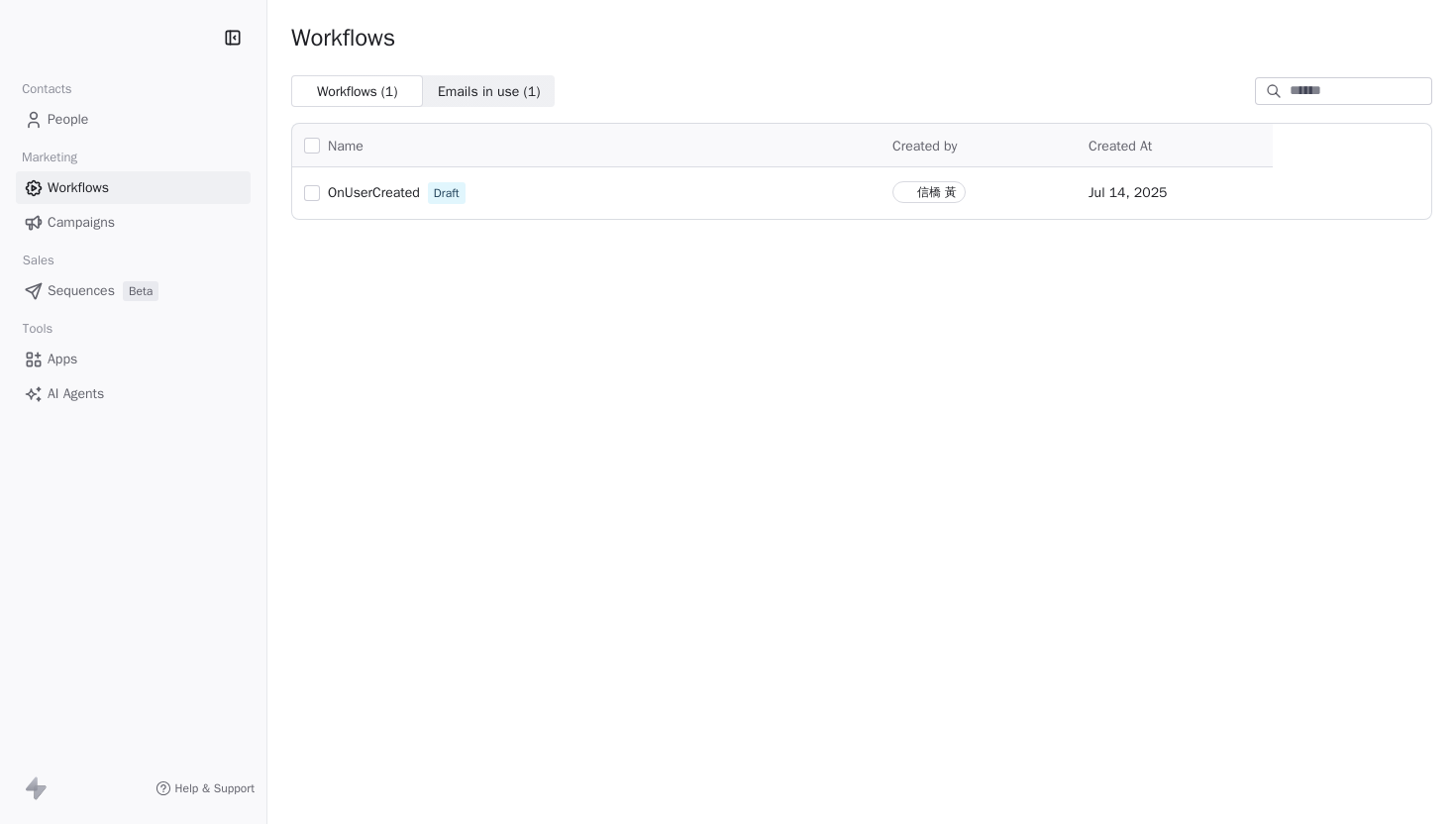click on "People" at bounding box center [67, 119] 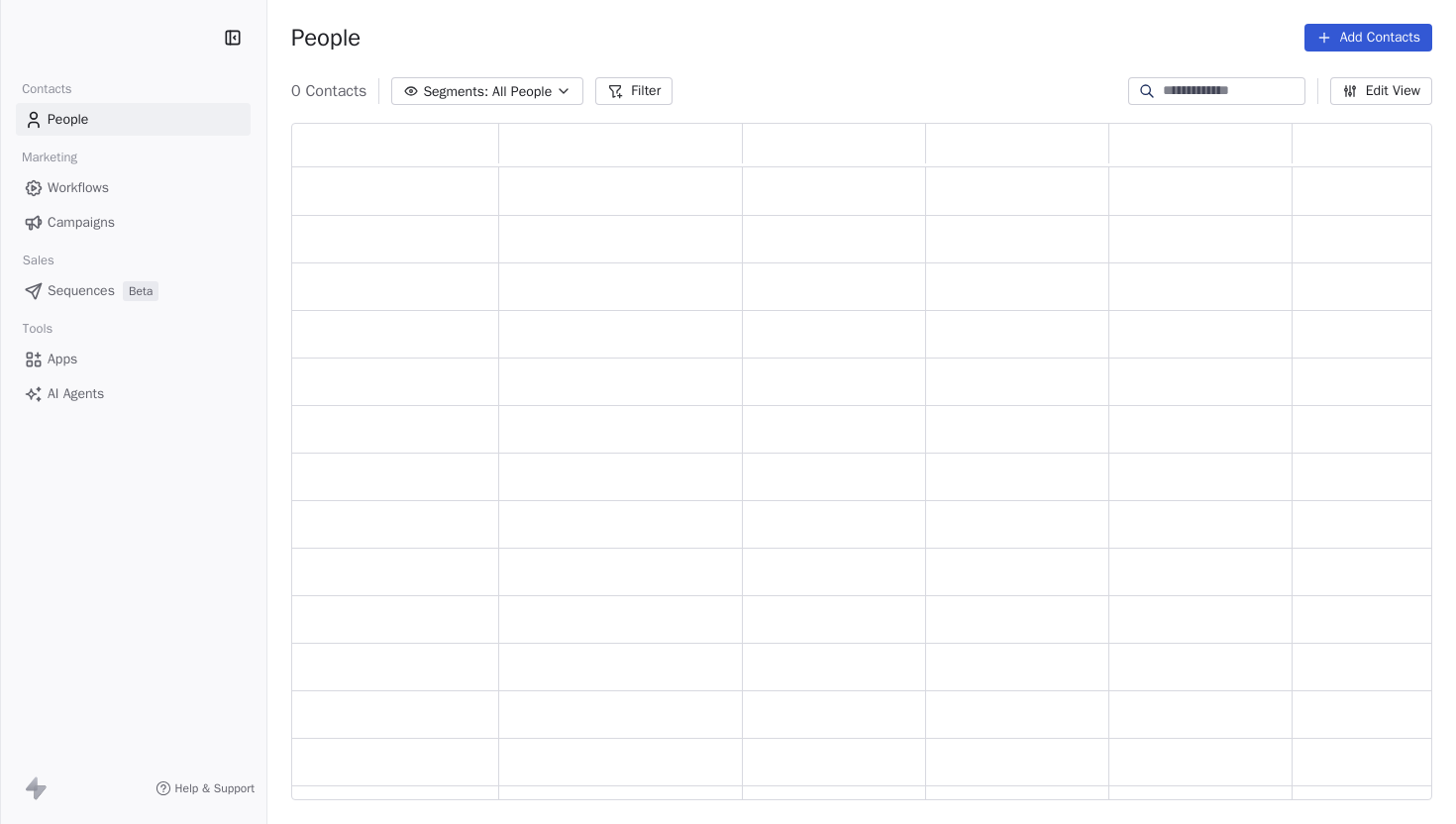 scroll, scrollTop: 16, scrollLeft: 16, axis: both 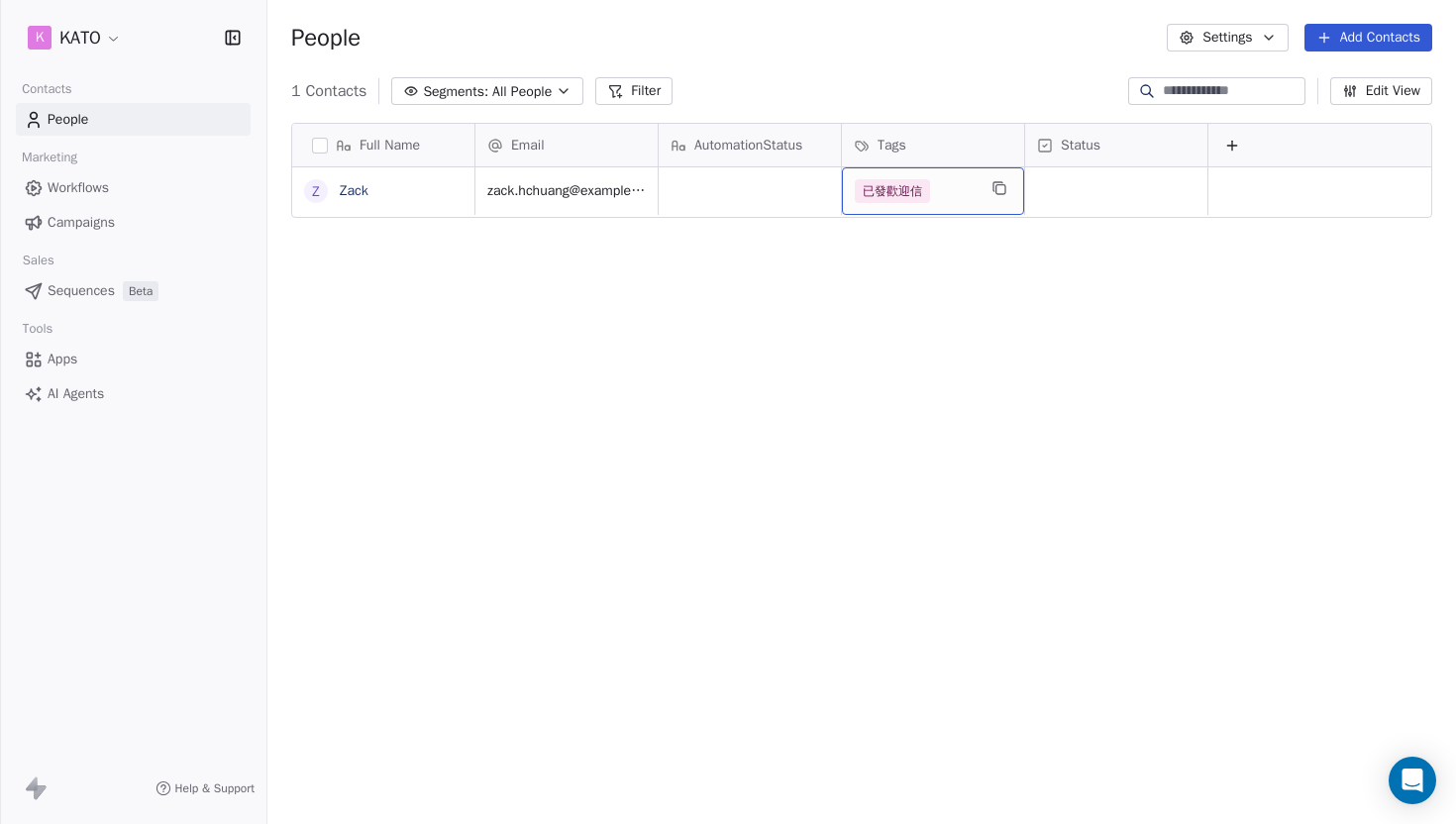 click on "Tags" at bounding box center (931, 146) 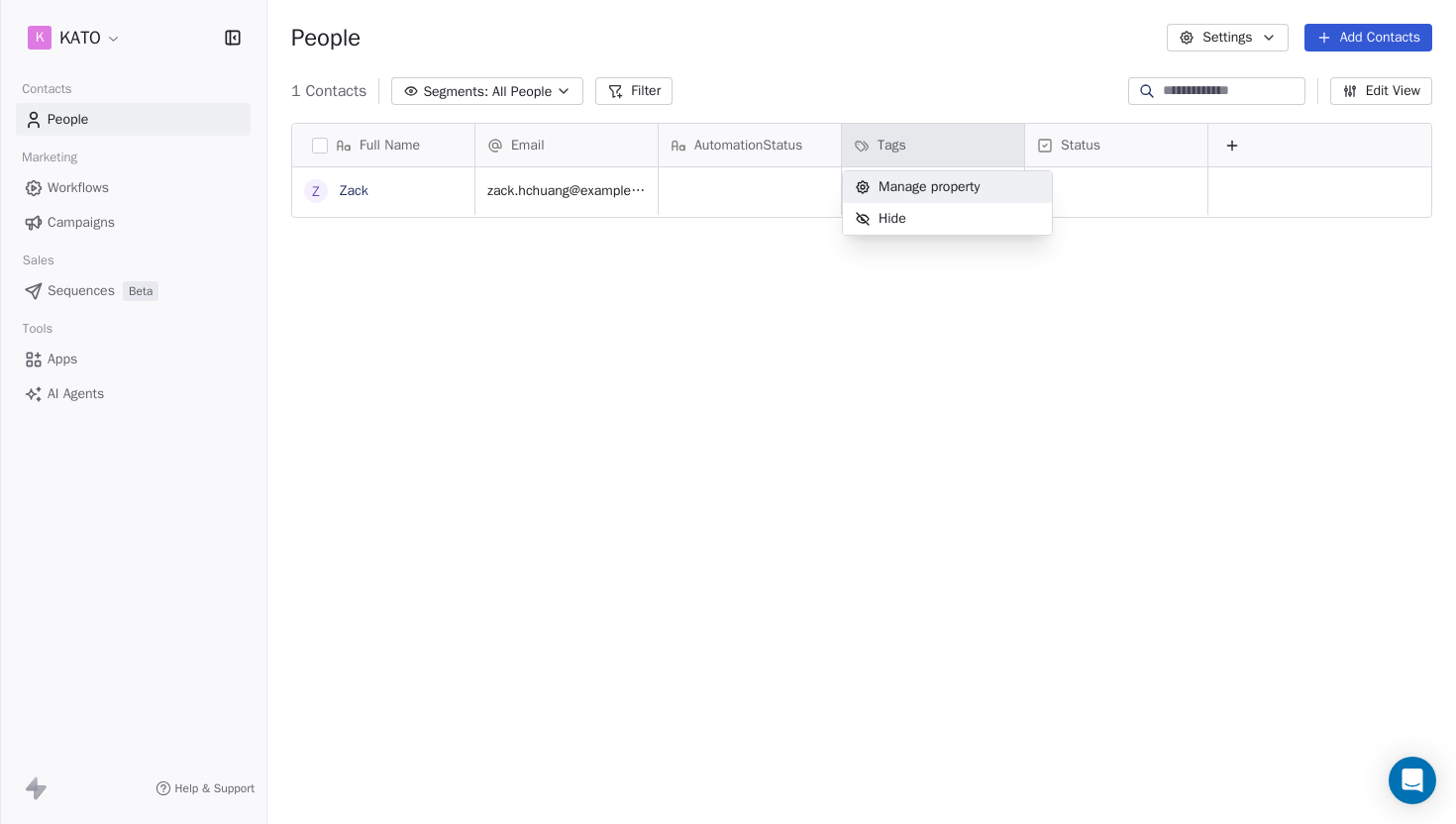 click on "Manage property" at bounding box center (929, 187) 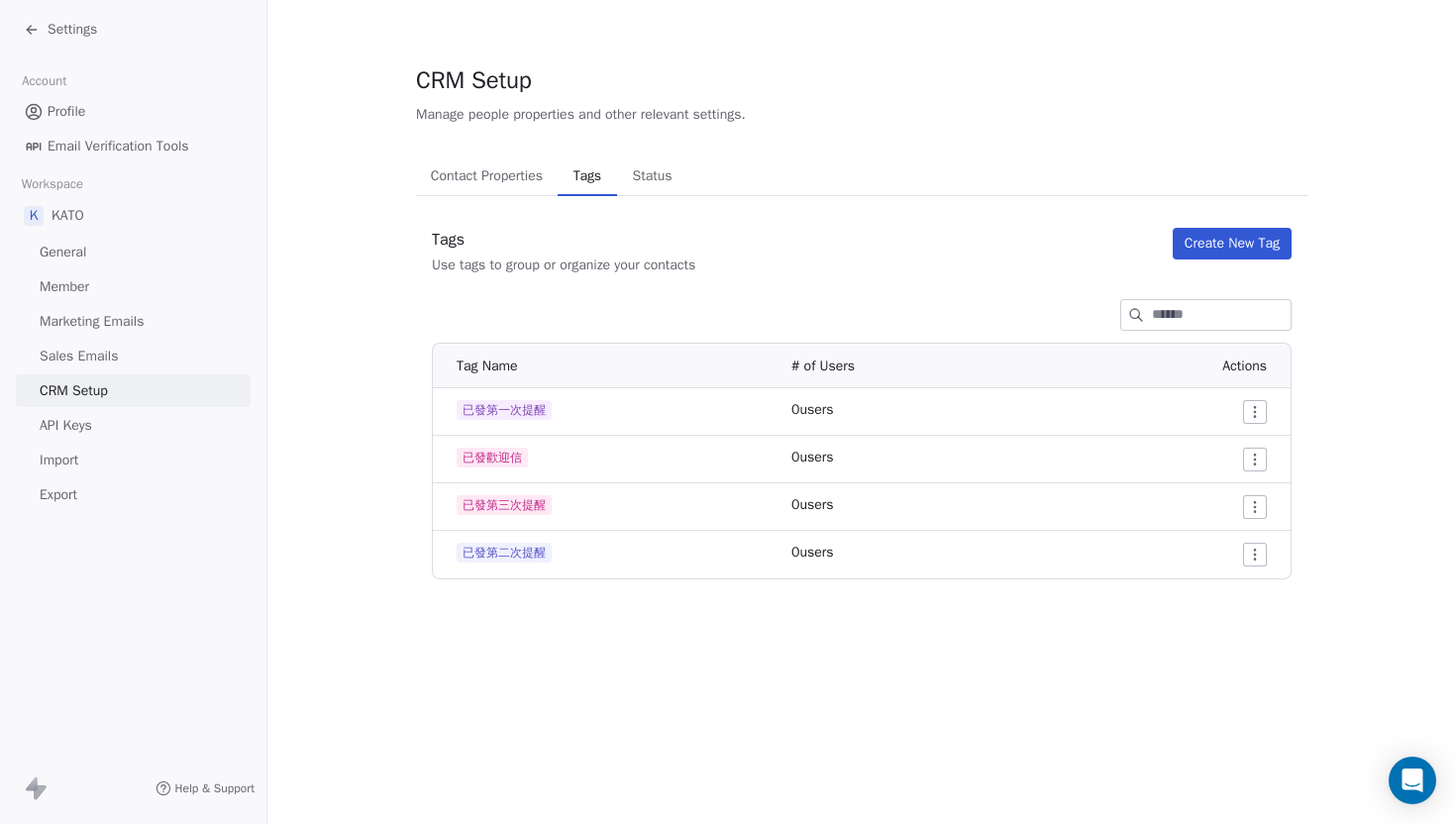 click at bounding box center (1168, 412) 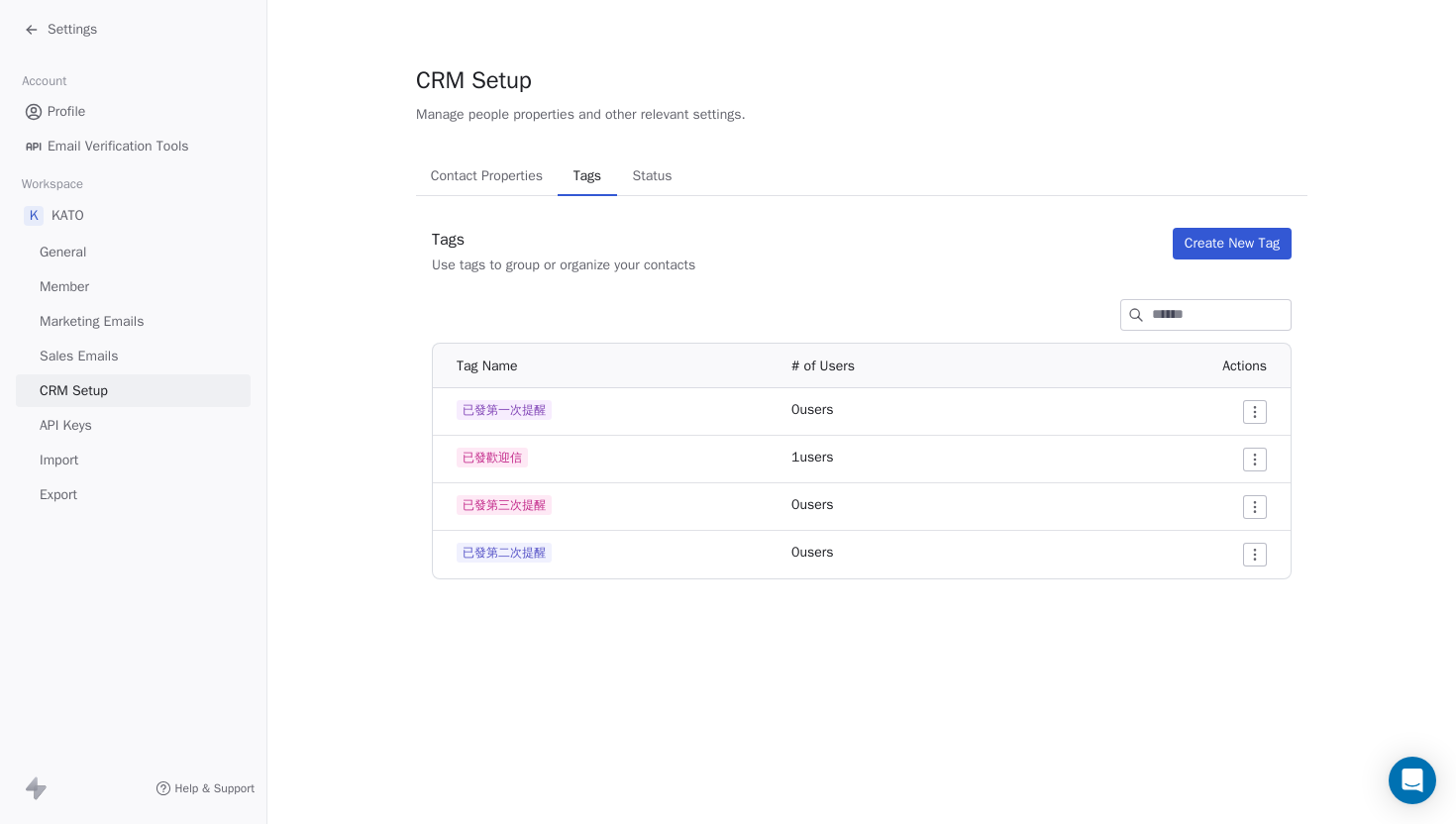 click on "Settings Account Profile Email Verification Tools Workspace K KATO General Member Marketing Emails Sales Emails CRM Setup API Keys Import Export Help & Support CRM Setup Manage people properties and other relevant settings. Contact Properties Contact Properties Tags Tags Status Status Tags Use tags to group or organize your contacts Create New Tag Tag Name # of Users Actions 已發第一次提醒 0  users 已發歡迎信 1  users 已發第三次提醒 0  users 已發第二次提醒 0  users" at bounding box center [728, 412] 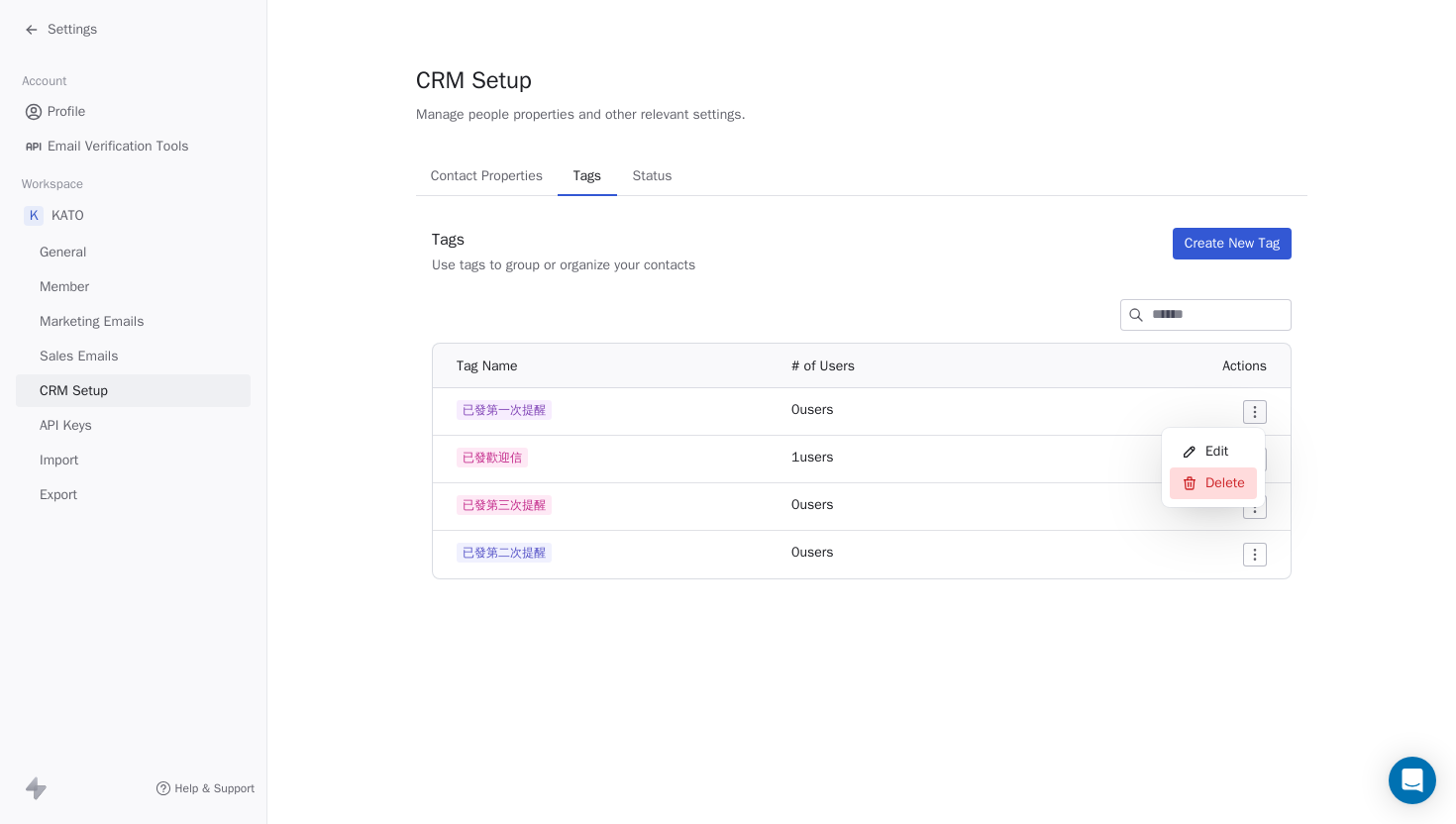 click on "Delete" at bounding box center (1225, 483) 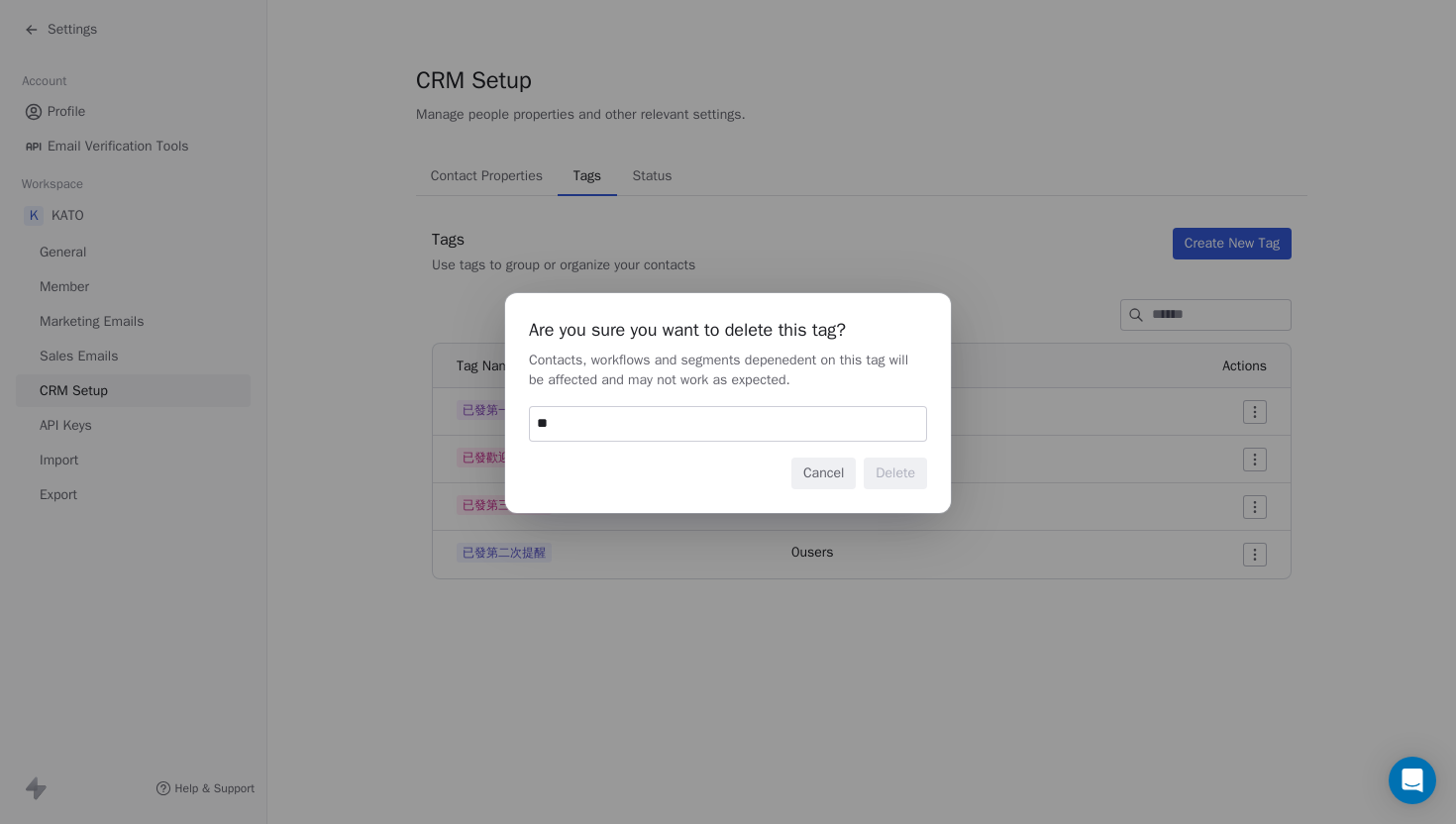 type on "*" 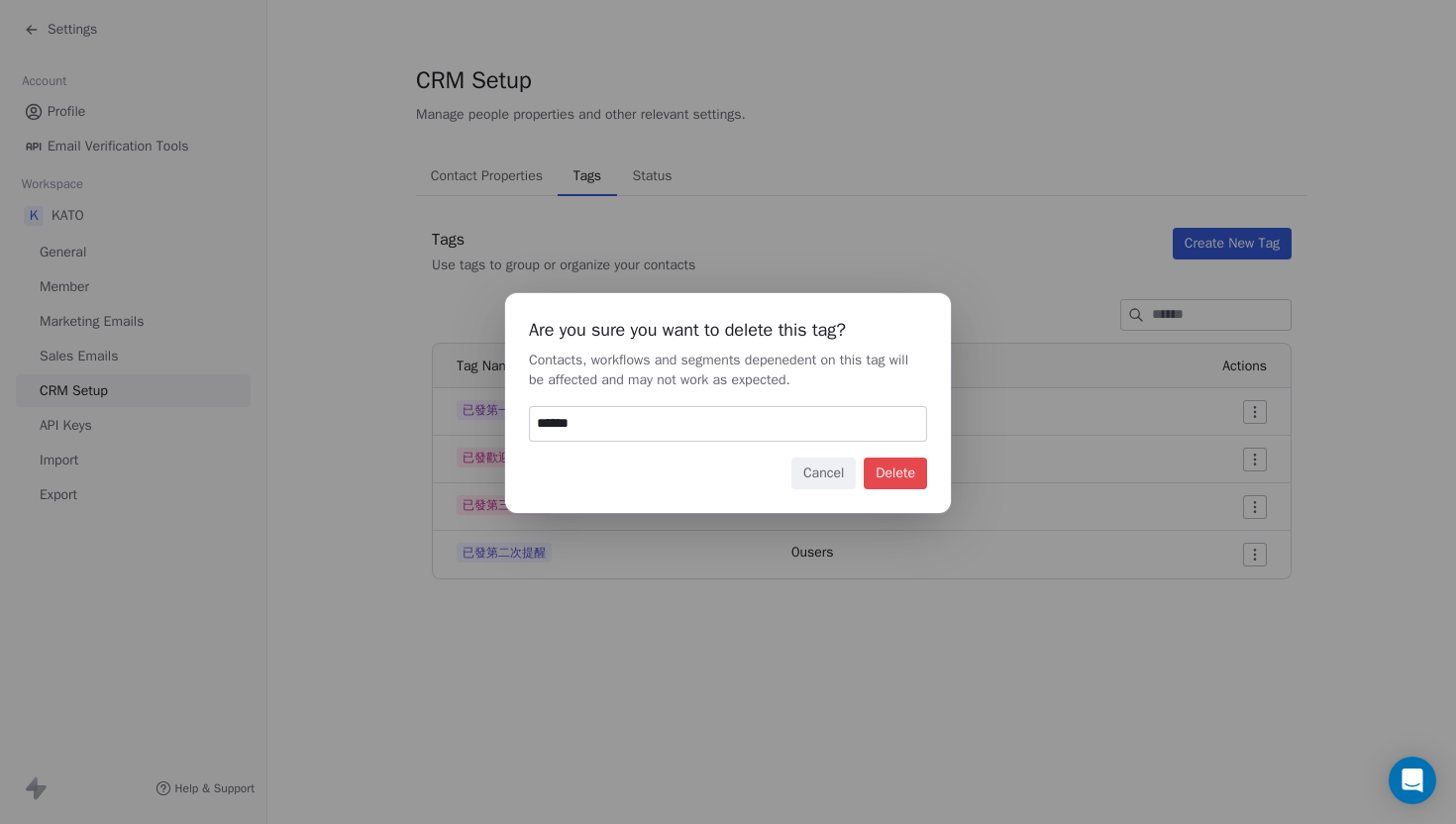 type on "******" 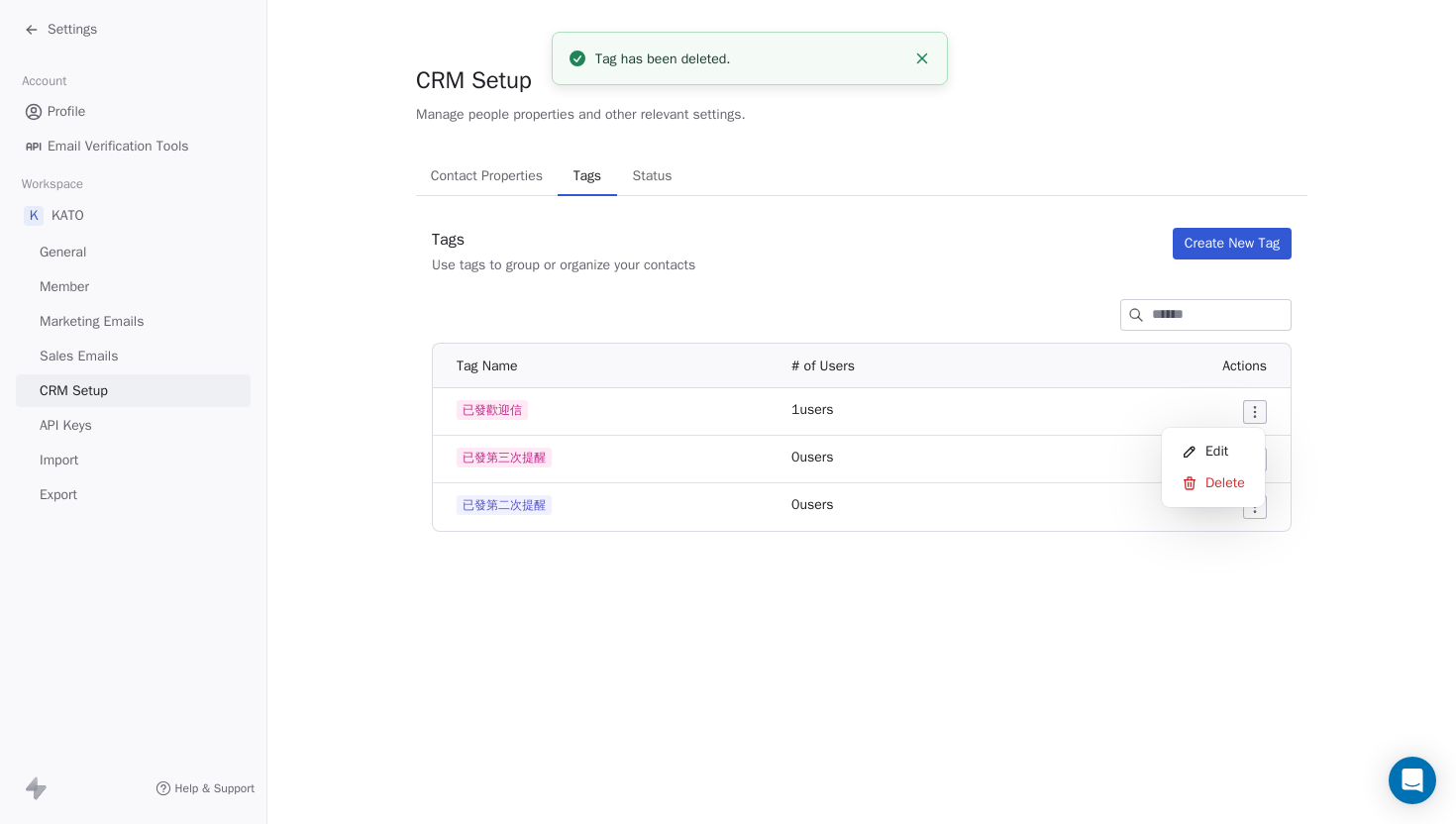 click on "Settings Account Profile Email Verification Tools Workspace K KATO General Member Marketing Emails Sales Emails CRM Setup API Keys Import Export Help & Support CRM Setup Manage people properties and other relevant settings. Contact Properties Contact Properties Tags Tags Status Status Tags Use tags to group or organize your contacts Create New Tag Tag Name # of Users Actions 已發歡迎信 1  users 已發第三次提醒 0  users 已發第二次提醒 0  users   Tag has been deleted.
Edit Delete" at bounding box center (728, 412) 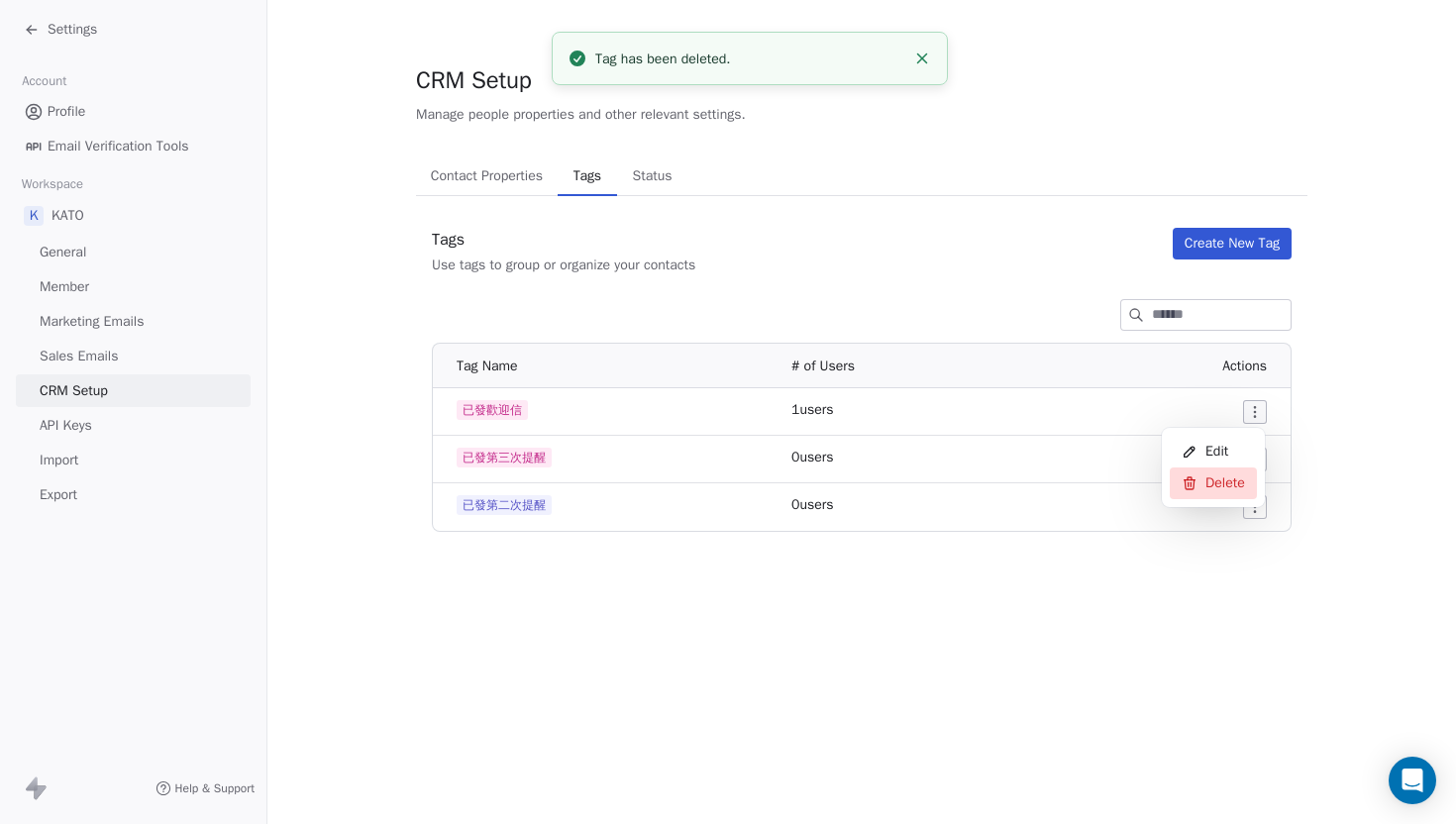 click on "Delete" at bounding box center (1225, 483) 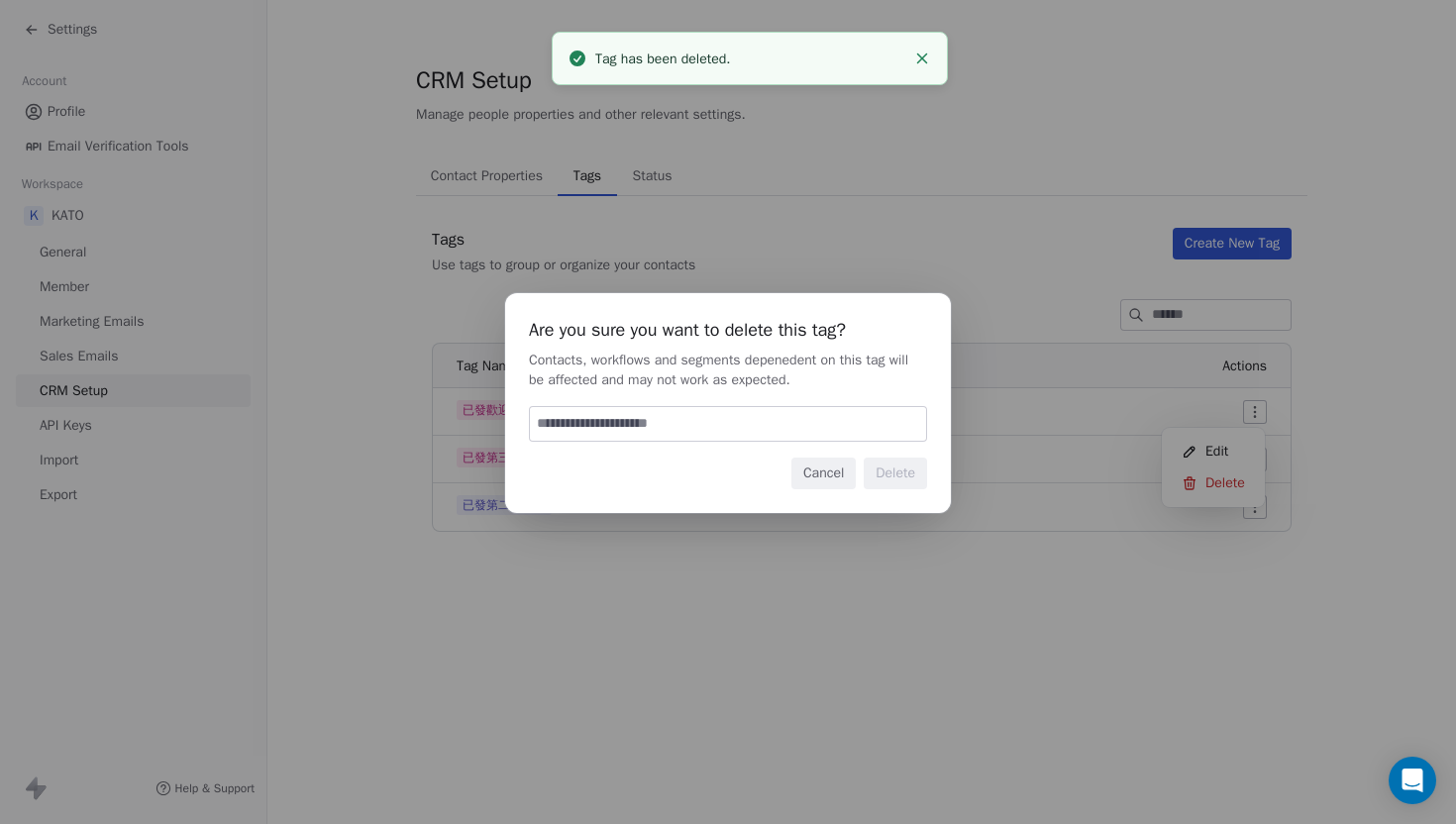 paste on "******" 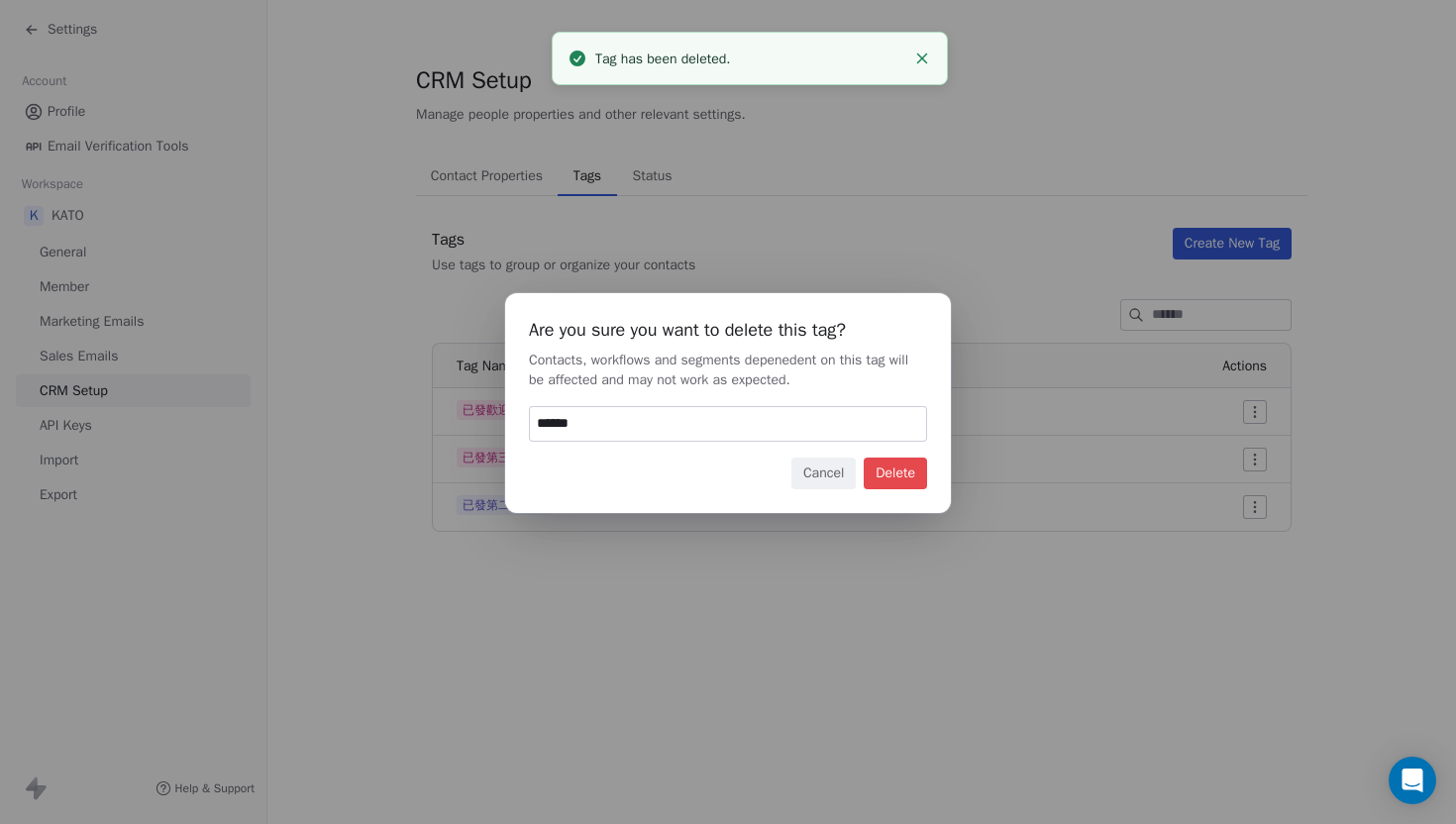 type on "******" 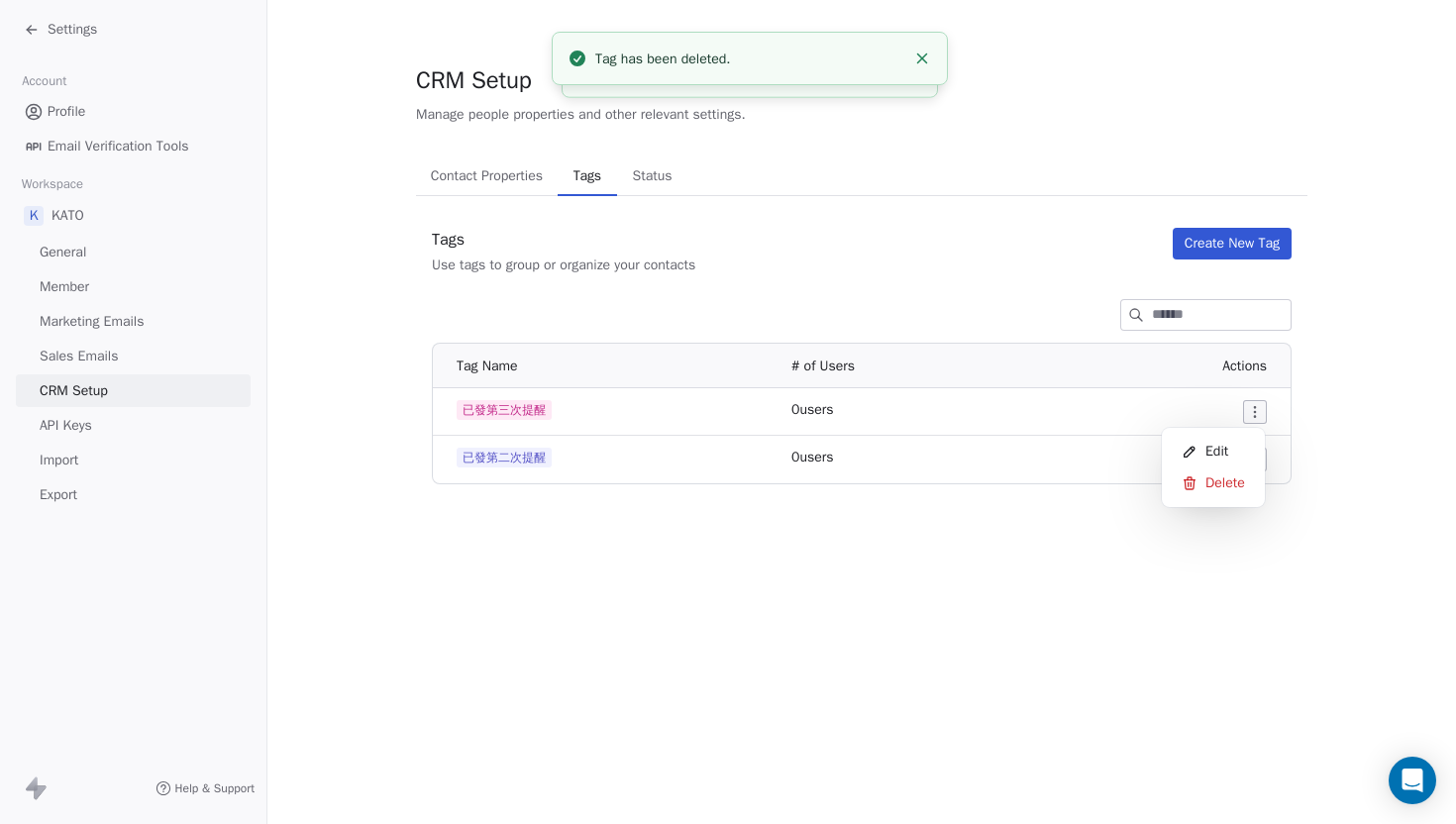 click on "Settings Account Profile Email Verification Tools Workspace K KATO General Member Marketing Emails Sales Emails CRM Setup API Keys Import Export Help & Support CRM Setup Manage people properties and other relevant settings. Contact Properties Contact Properties Tags Tags Status Status Tags Use tags to group or organize your contacts Create New Tag Tag Name # of Users Actions 已發第三次提醒 0  users 已發第二次提醒 0  users   Tag has been deleted. Tag has been deleted.
Edit Delete" at bounding box center (728, 412) 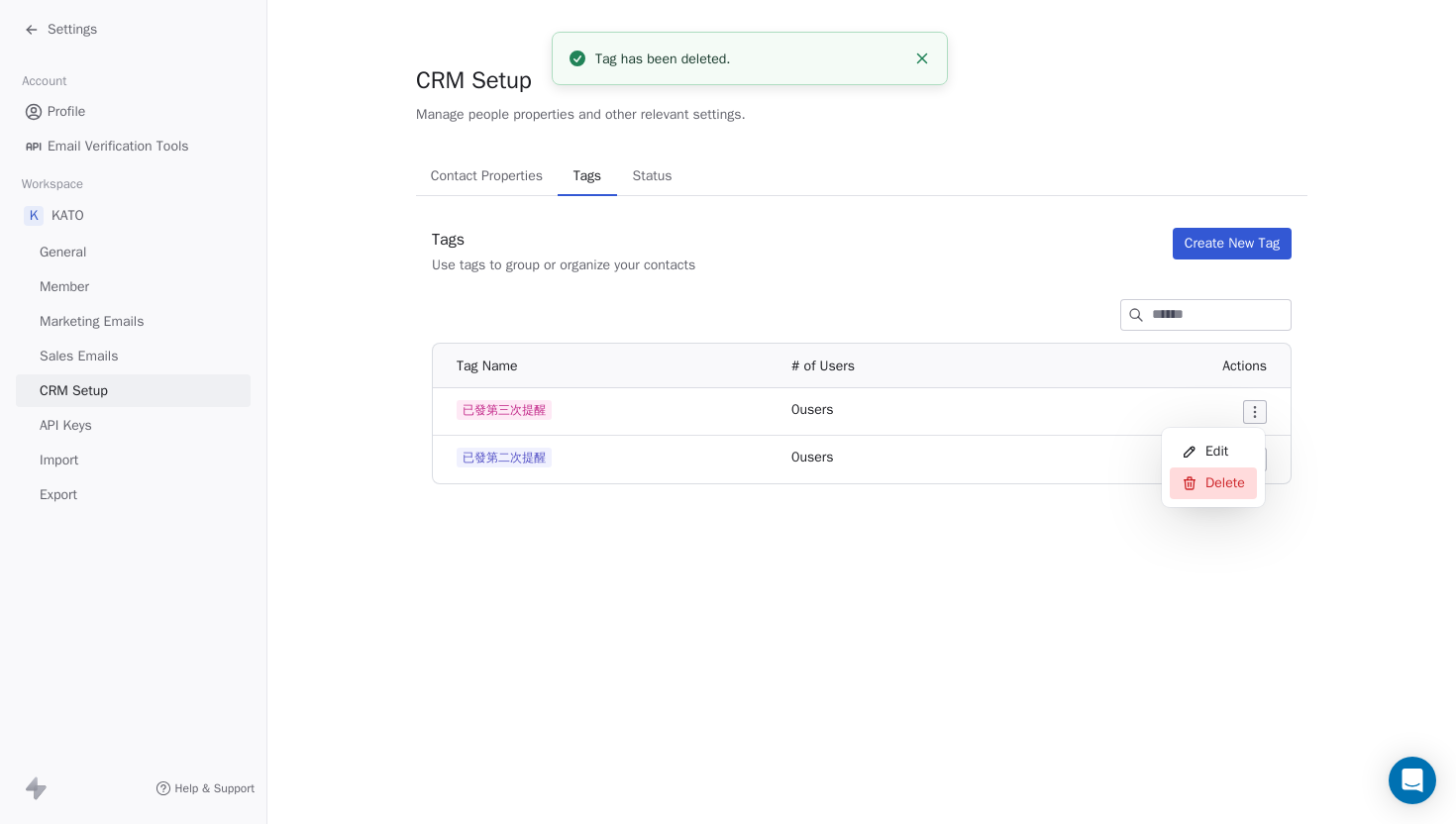 click on "Delete" at bounding box center (1225, 483) 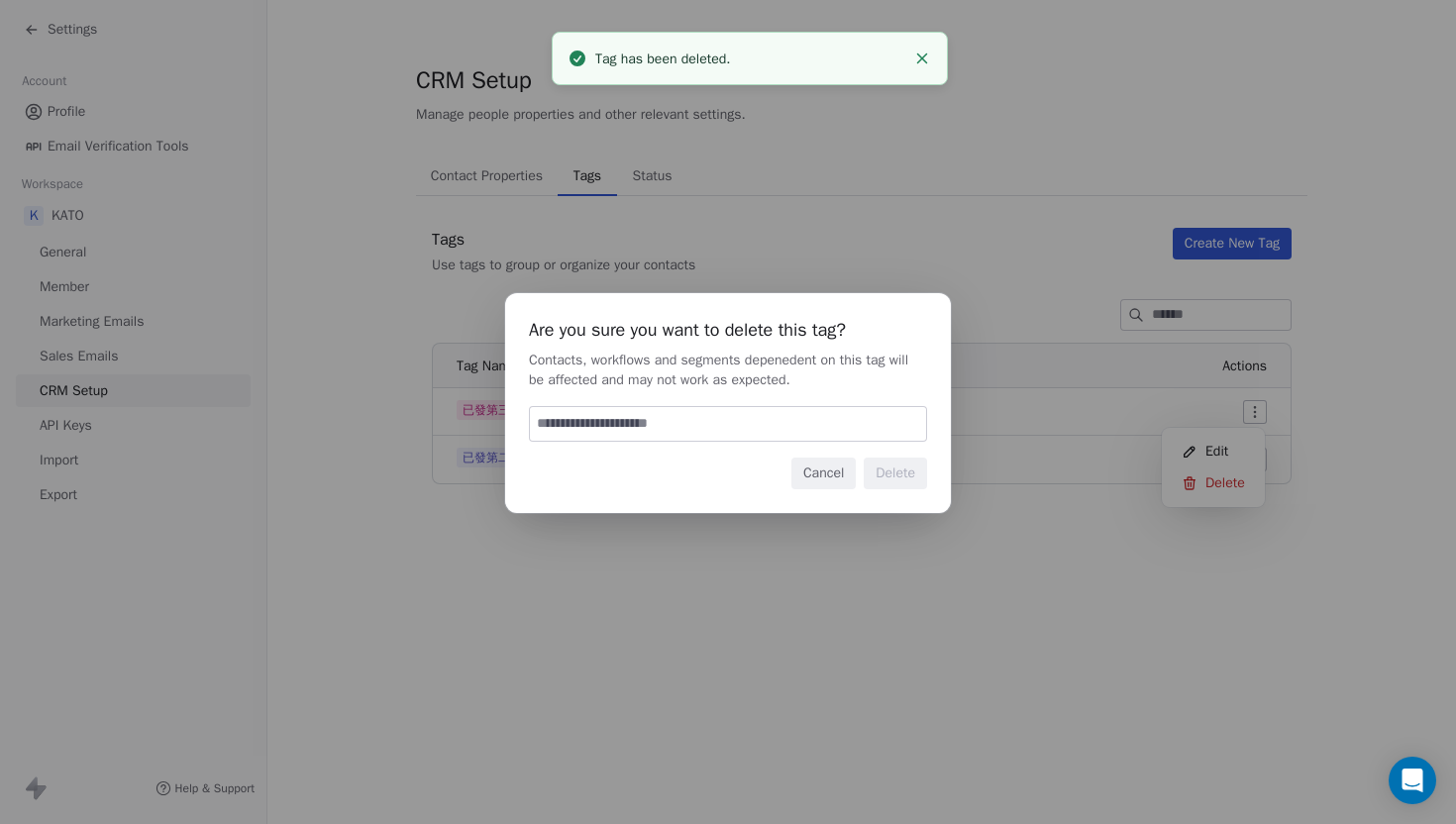 paste on "******" 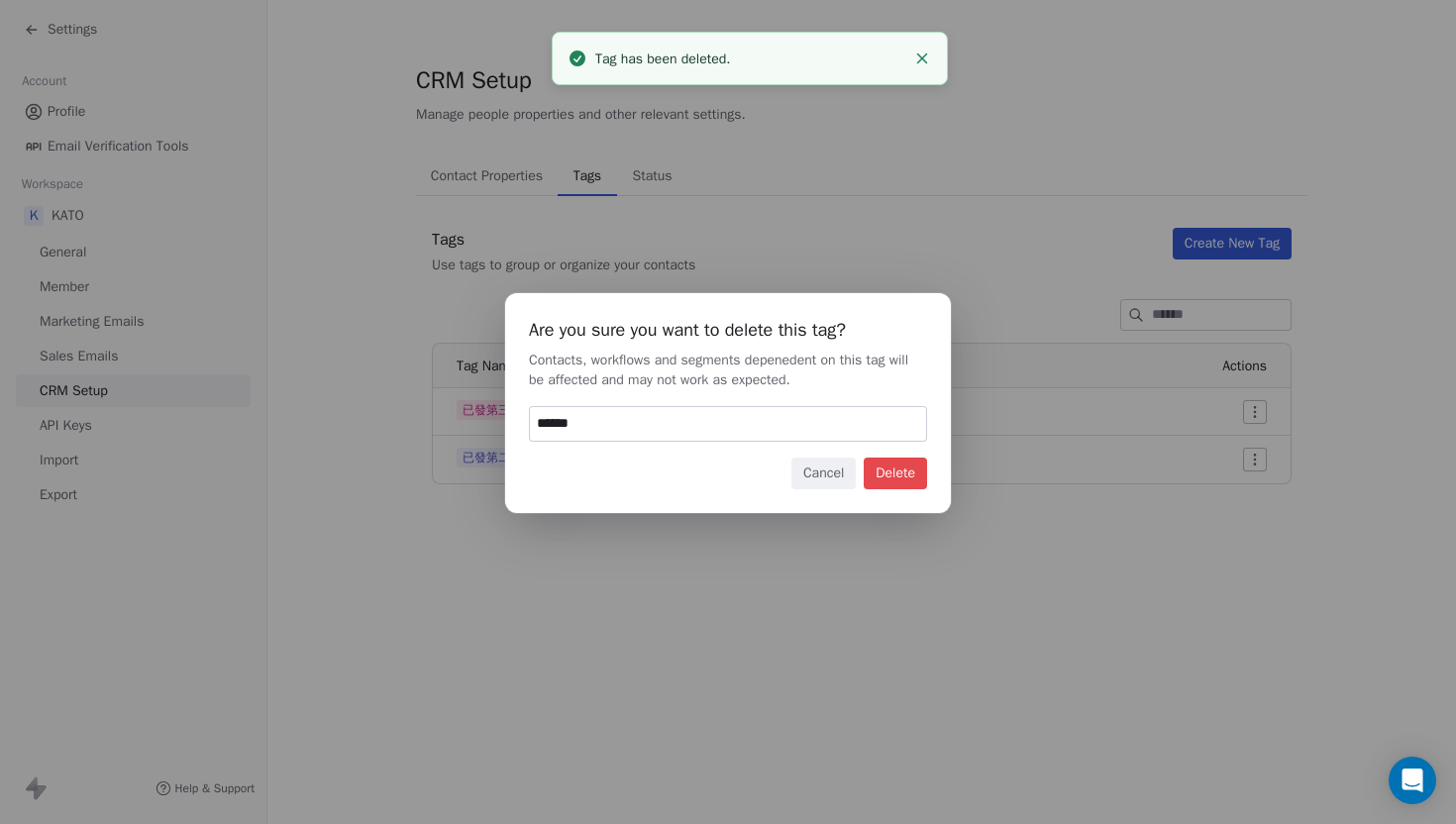 type on "******" 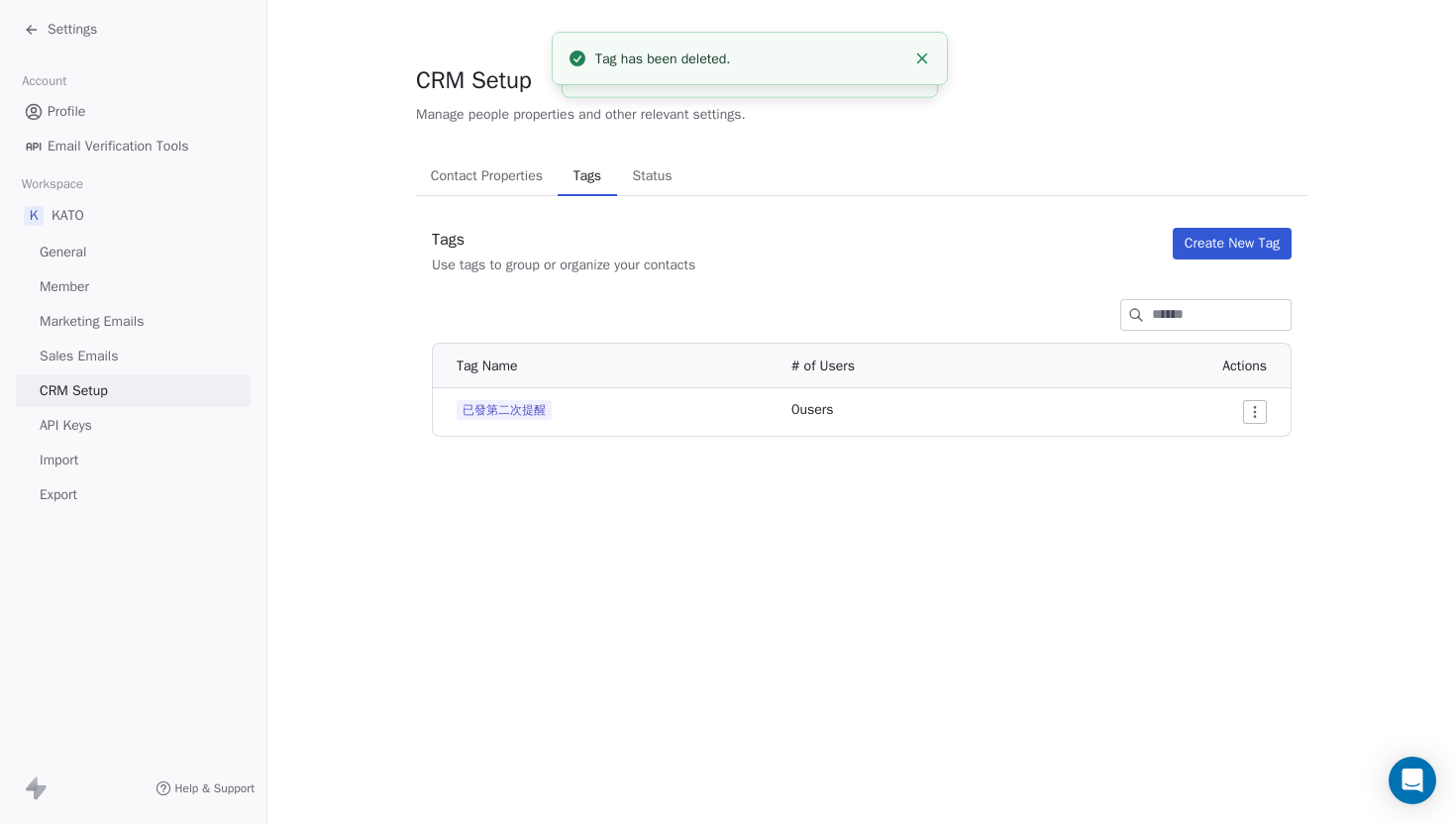 click on "Settings Account Profile Email Verification Tools Workspace K KATO General Member Marketing Emails Sales Emails CRM Setup API Keys Import Export Help & Support CRM Setup Manage people properties and other relevant settings. Contact Properties Contact Properties Tags Tags Status Status Tags Use tags to group or organize your contacts Create New Tag Tag Name # of Users Actions 已發第二次提醒 0  users   Tag has been deleted. Tag has been deleted." at bounding box center (728, 412) 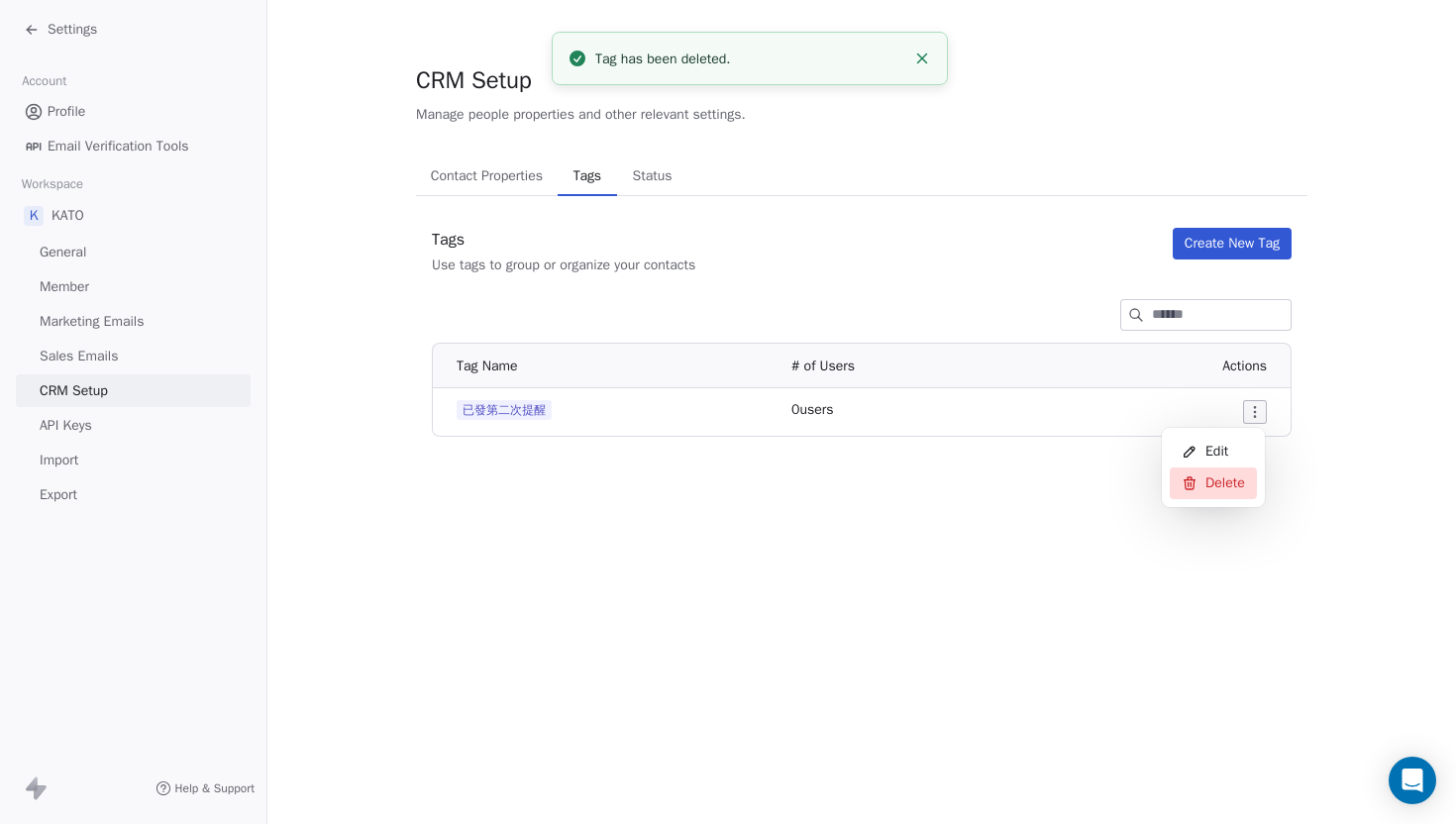 click on "Delete" at bounding box center [1225, 483] 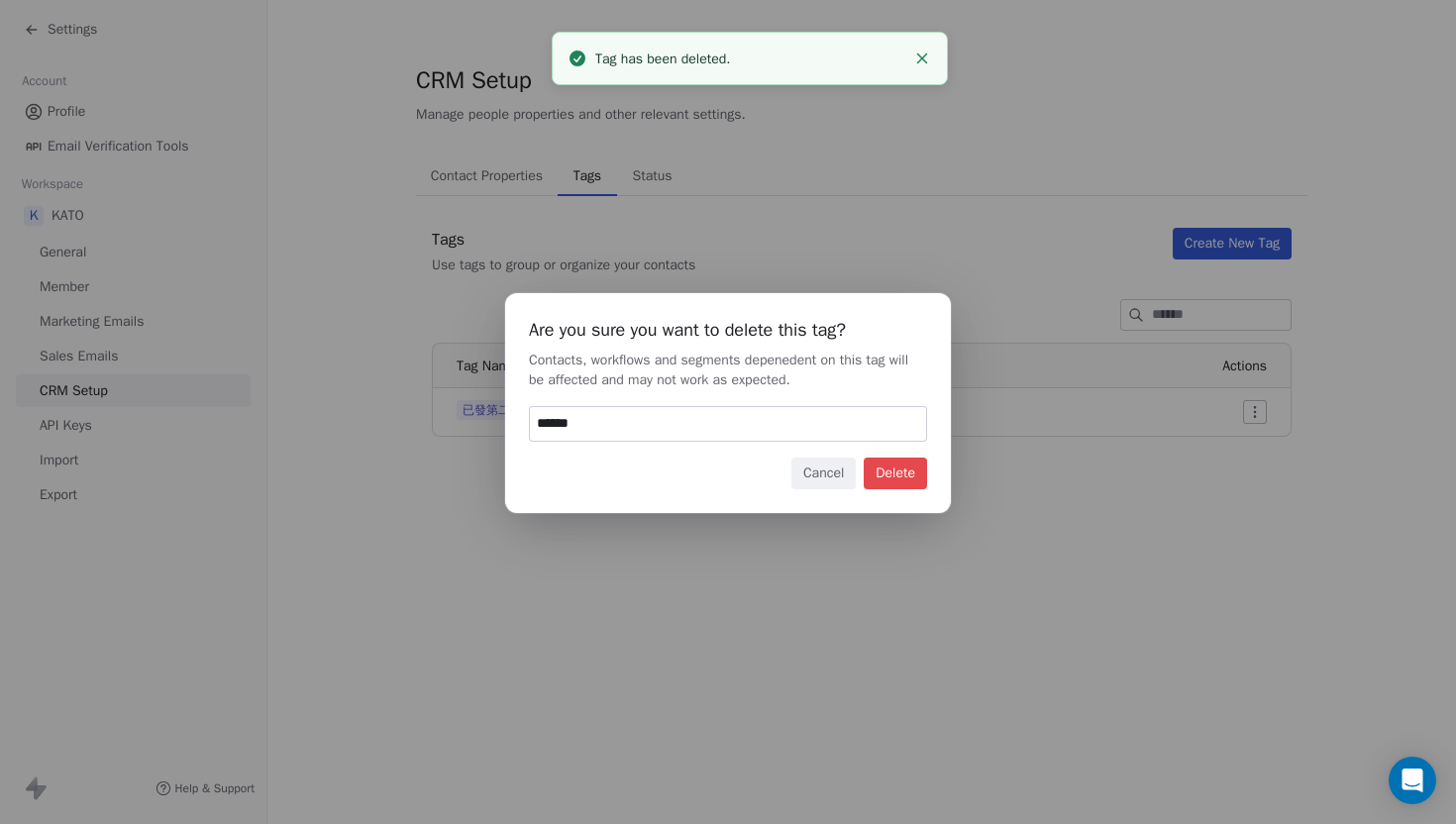 type on "******" 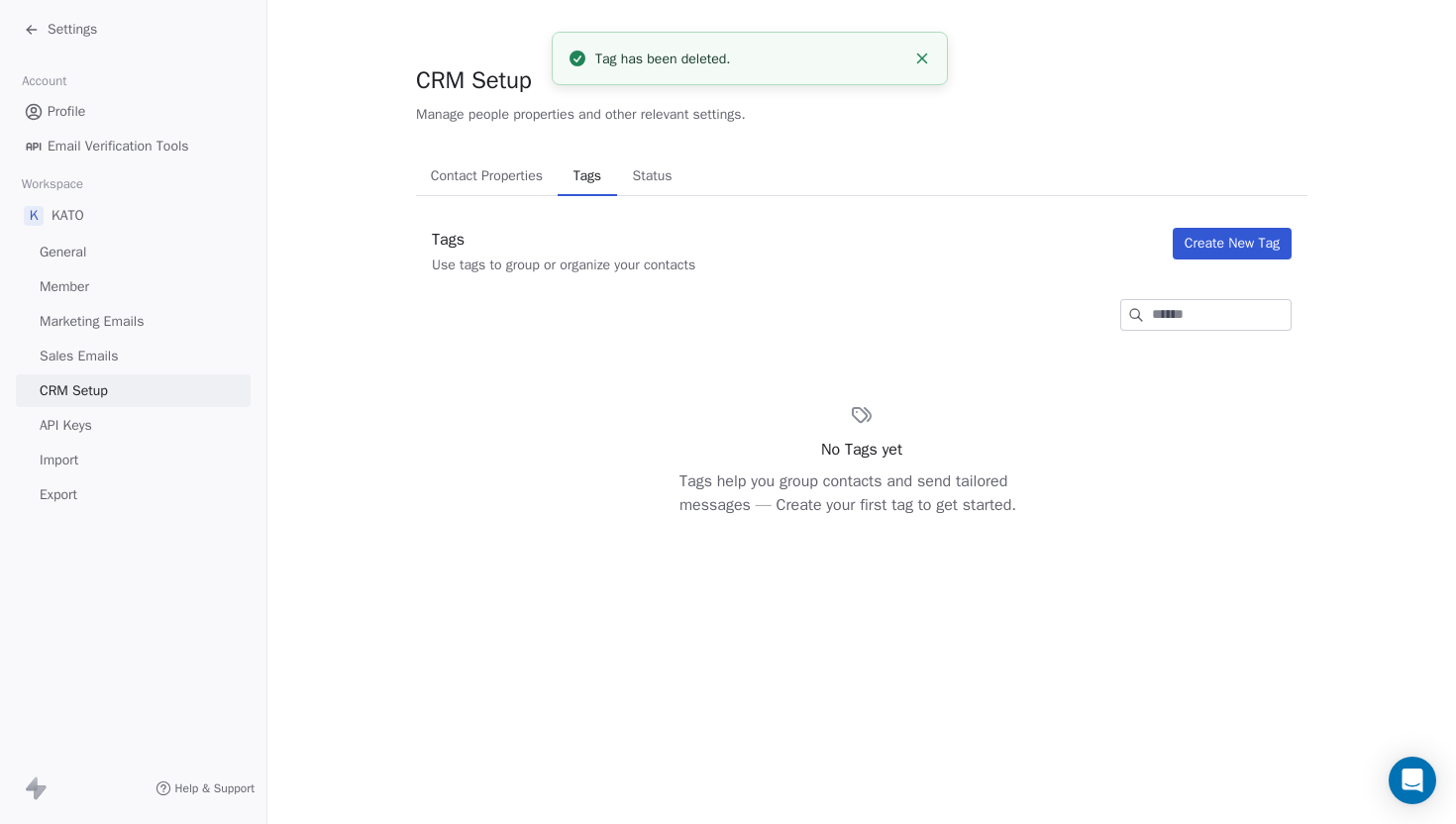 click on "Tags help you group contacts and send tailored messages — Create your first tag to get started." at bounding box center [862, 493] 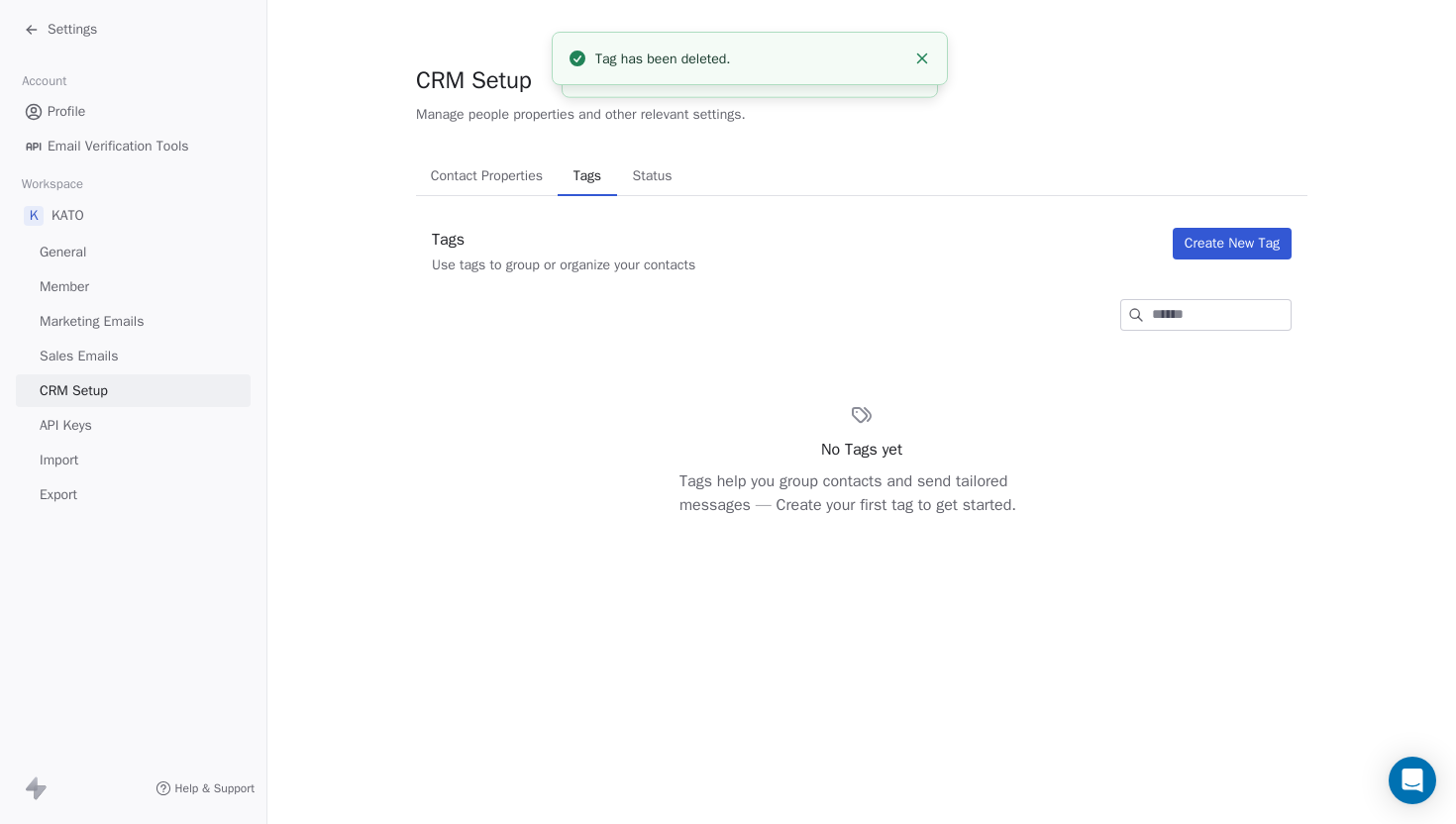 click on "Contact Properties" at bounding box center [486, 176] 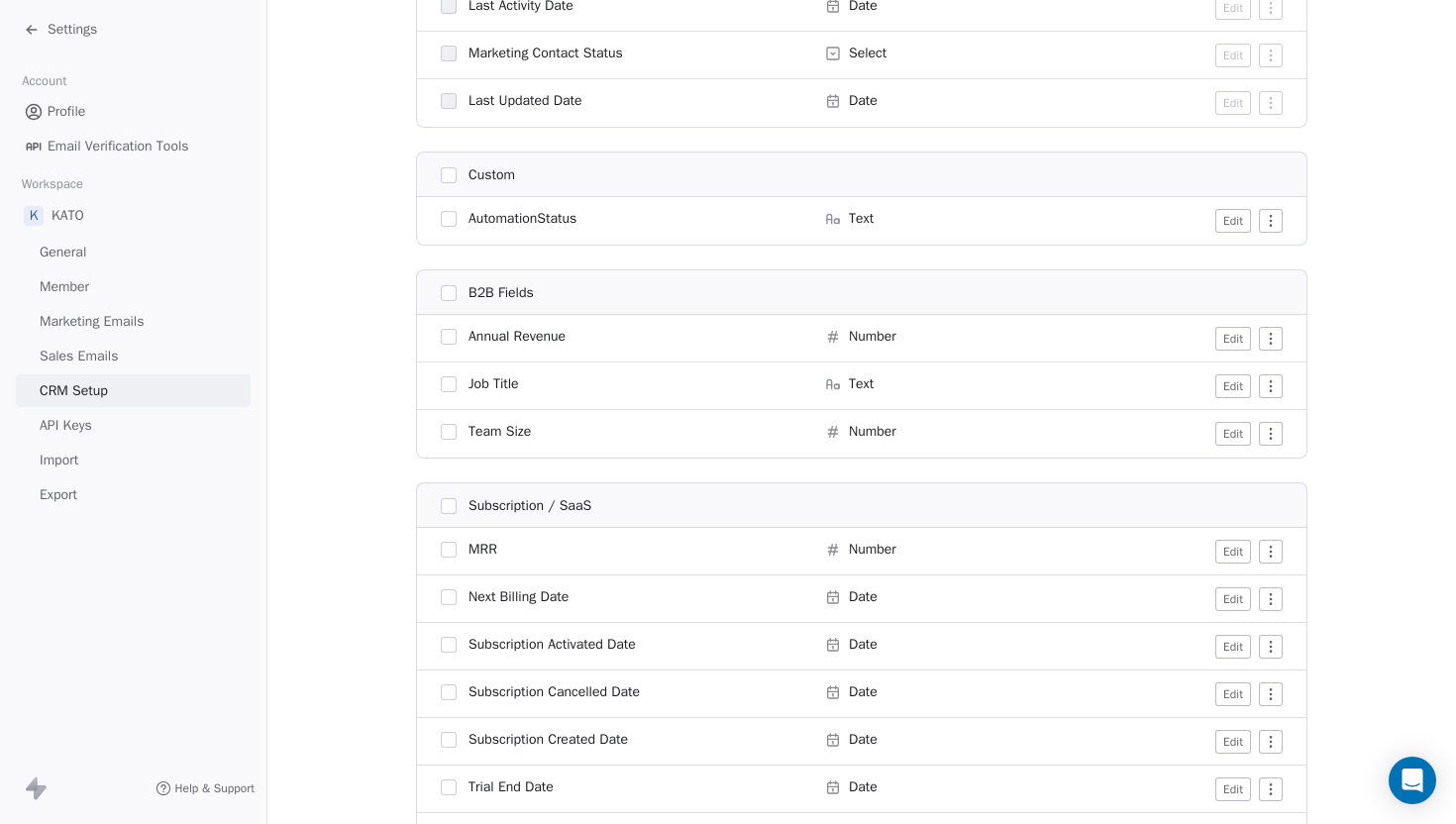 scroll, scrollTop: 1407, scrollLeft: 0, axis: vertical 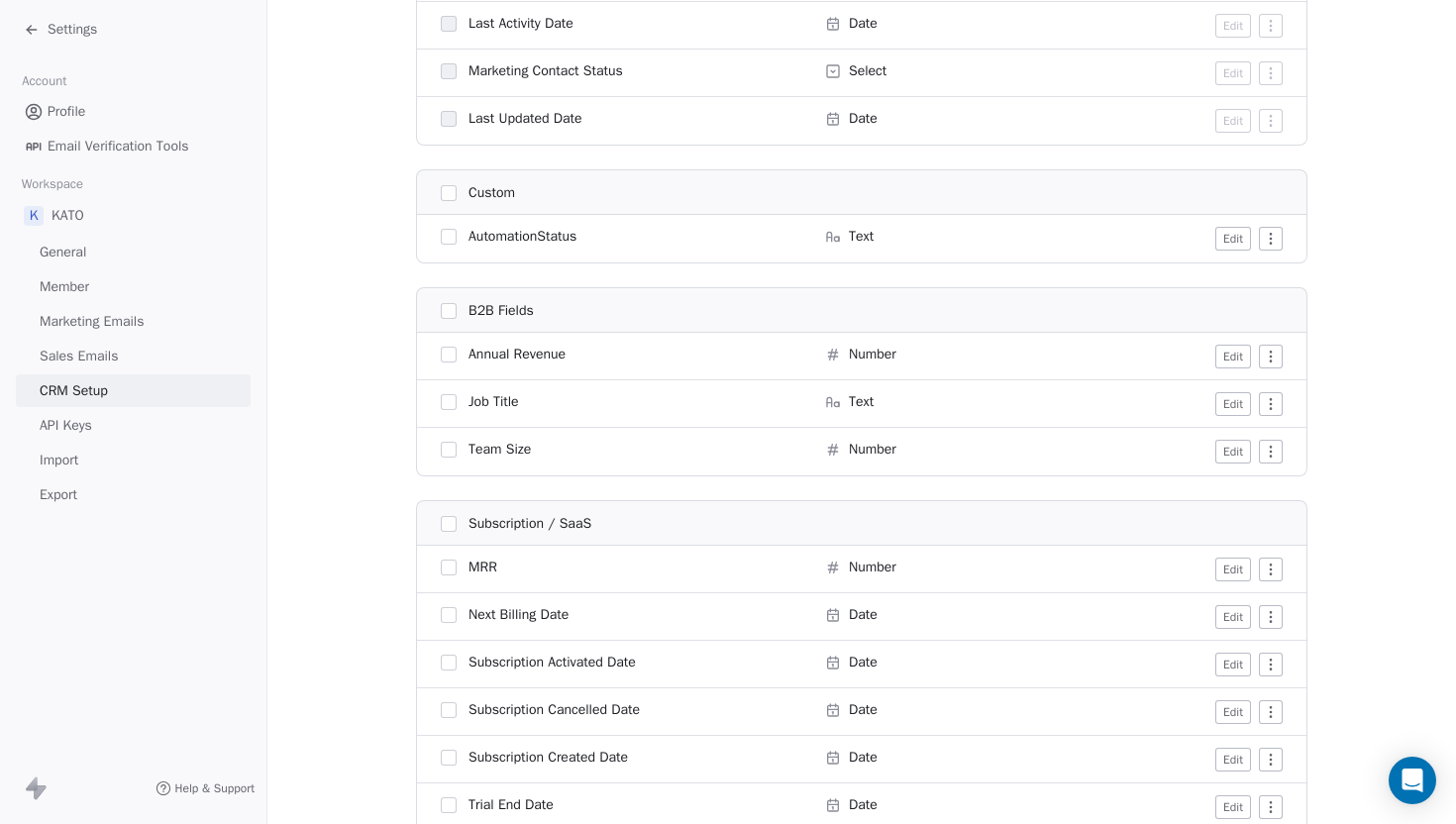 click on "Edit" at bounding box center [1233, 239] 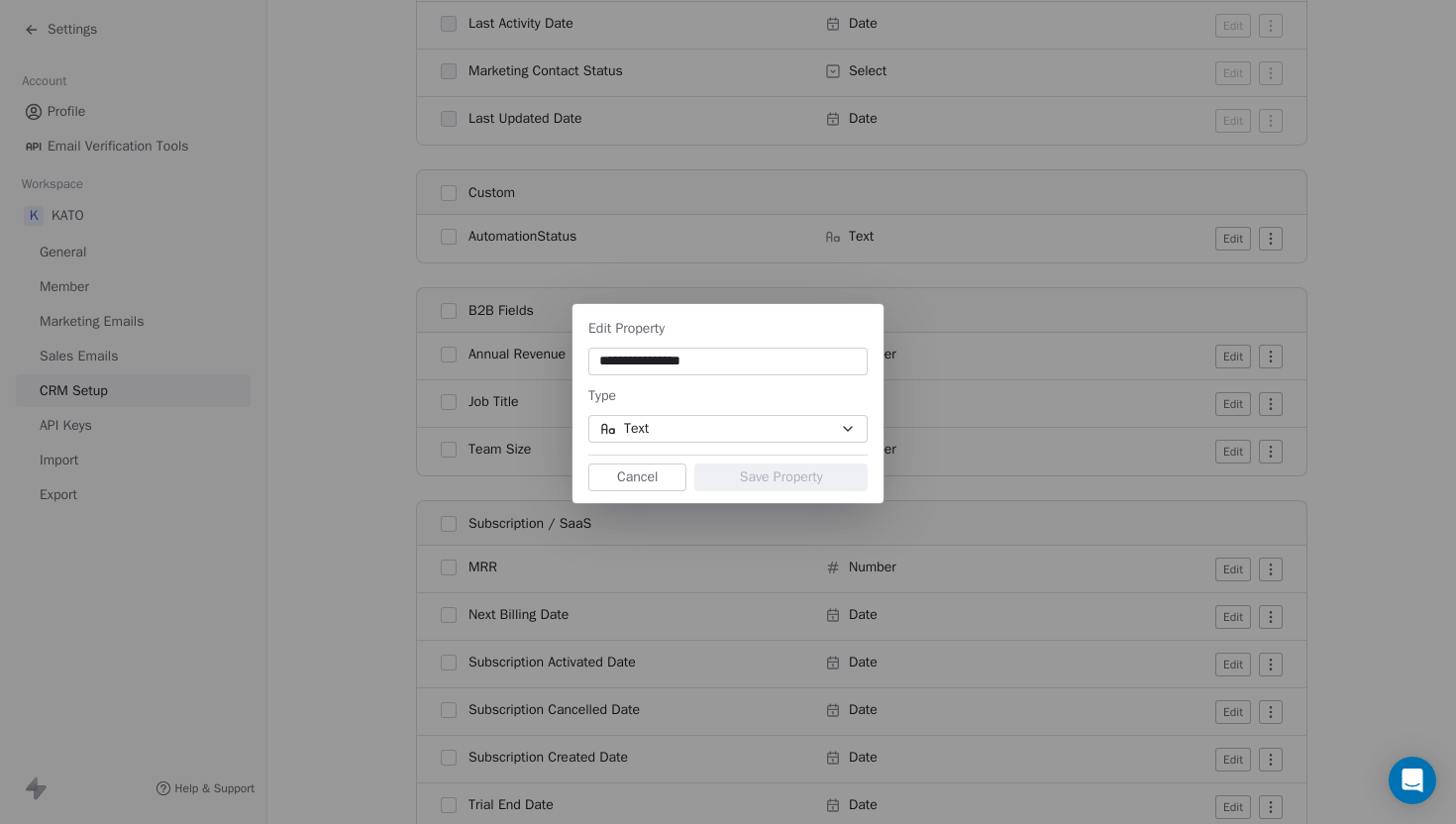 click on "Text" at bounding box center (728, 429) 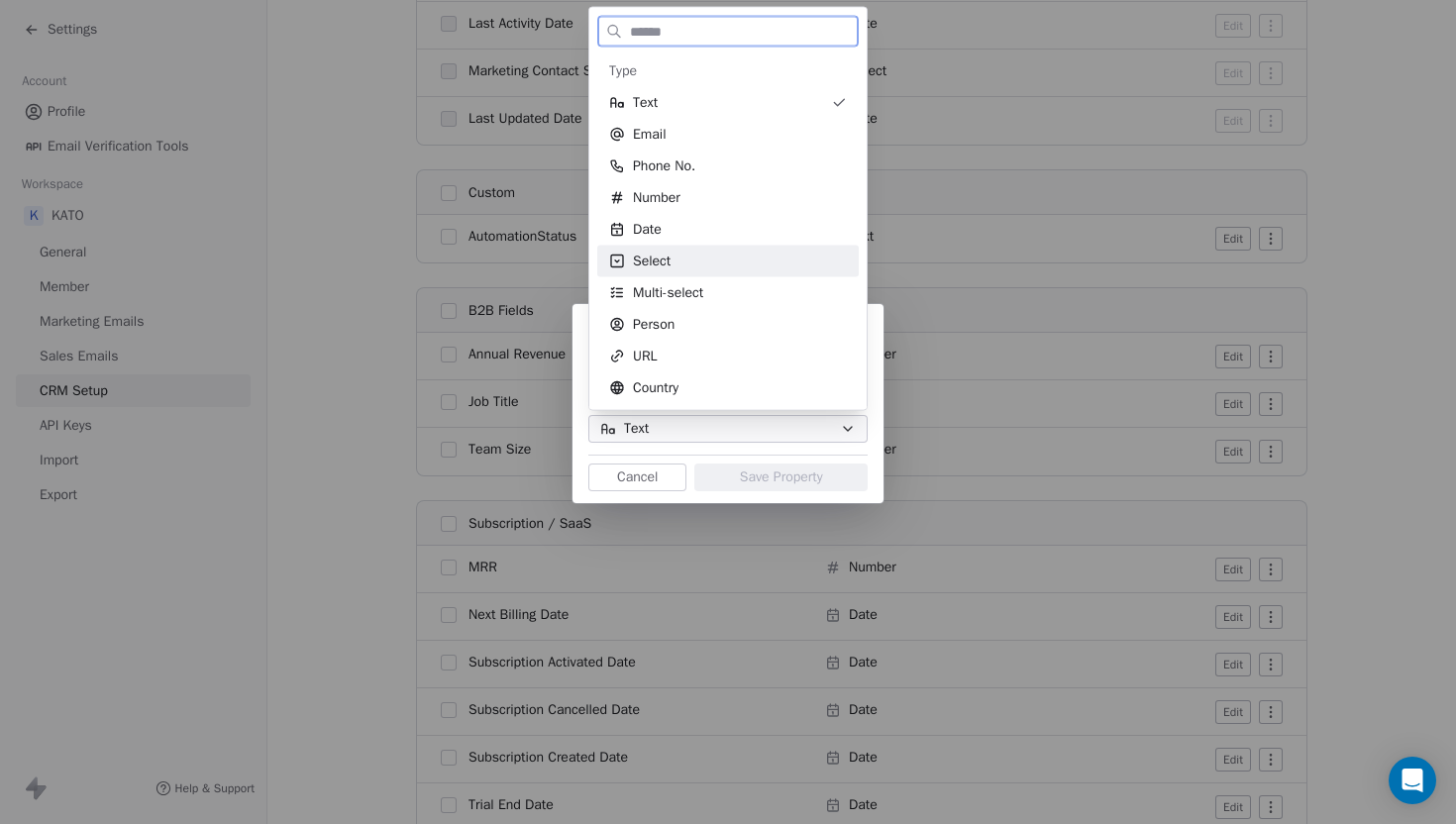 click on "Select" at bounding box center [728, 261] 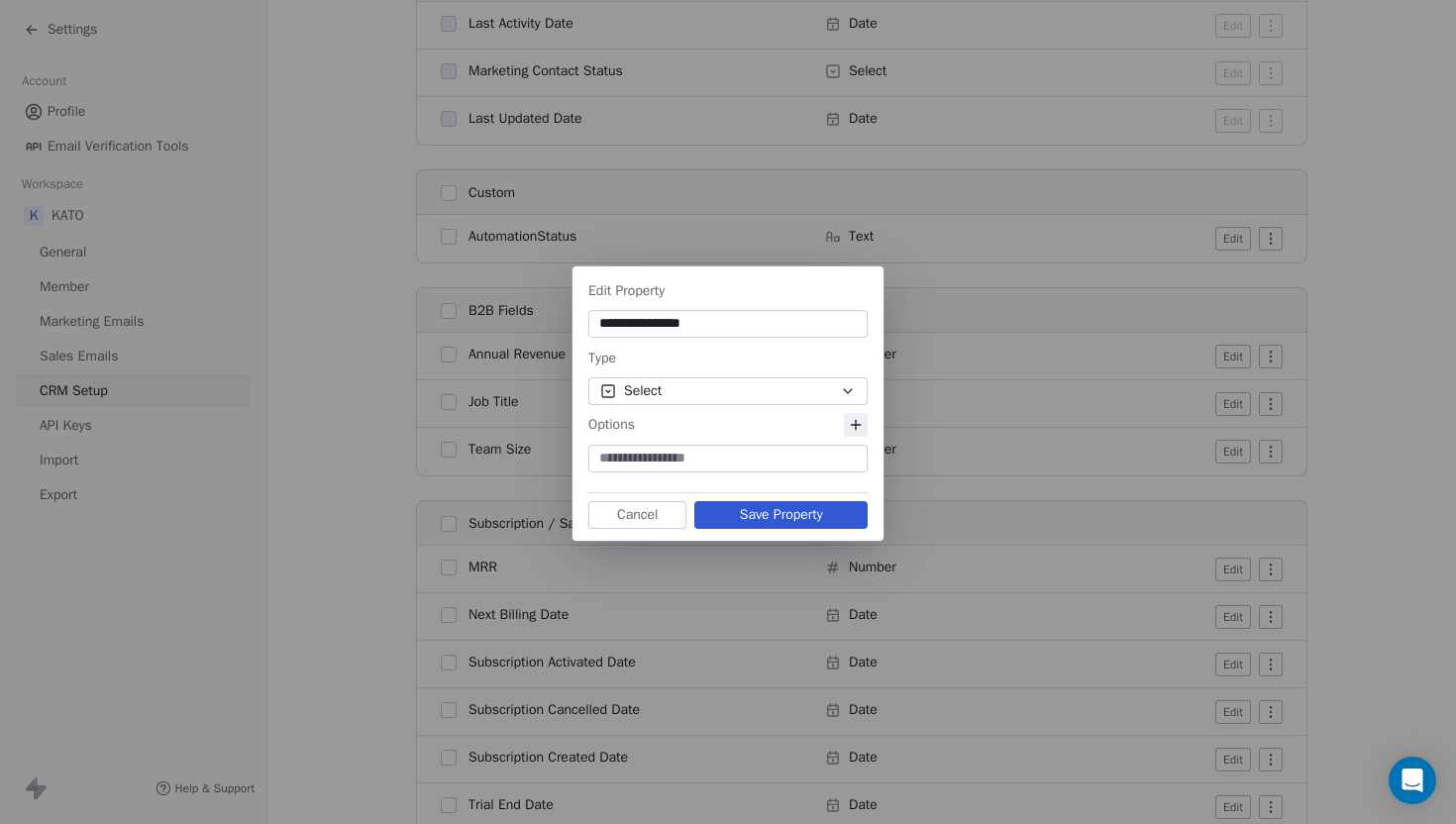 click at bounding box center [728, 459] 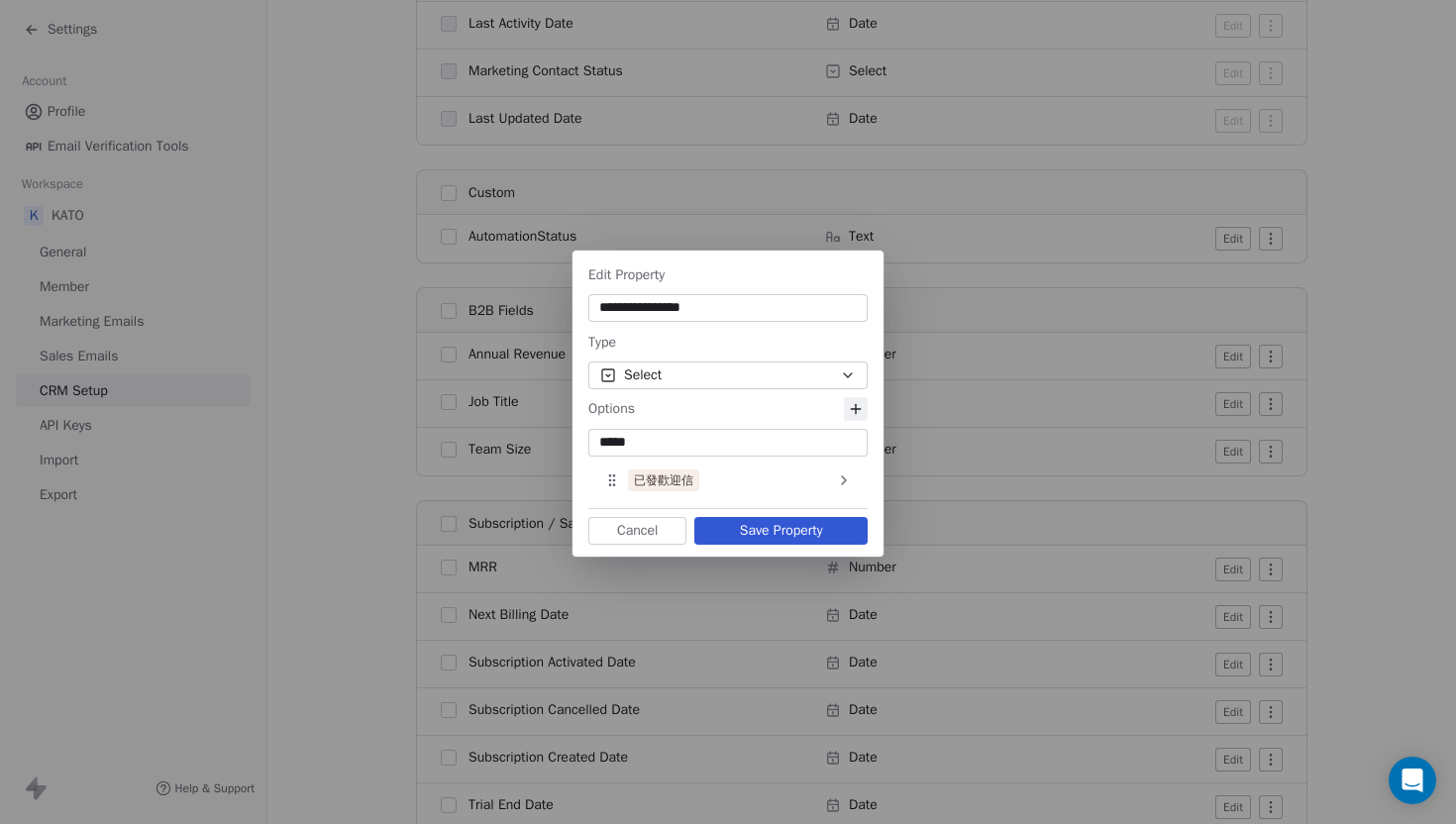 click on "*****" at bounding box center [728, 443] 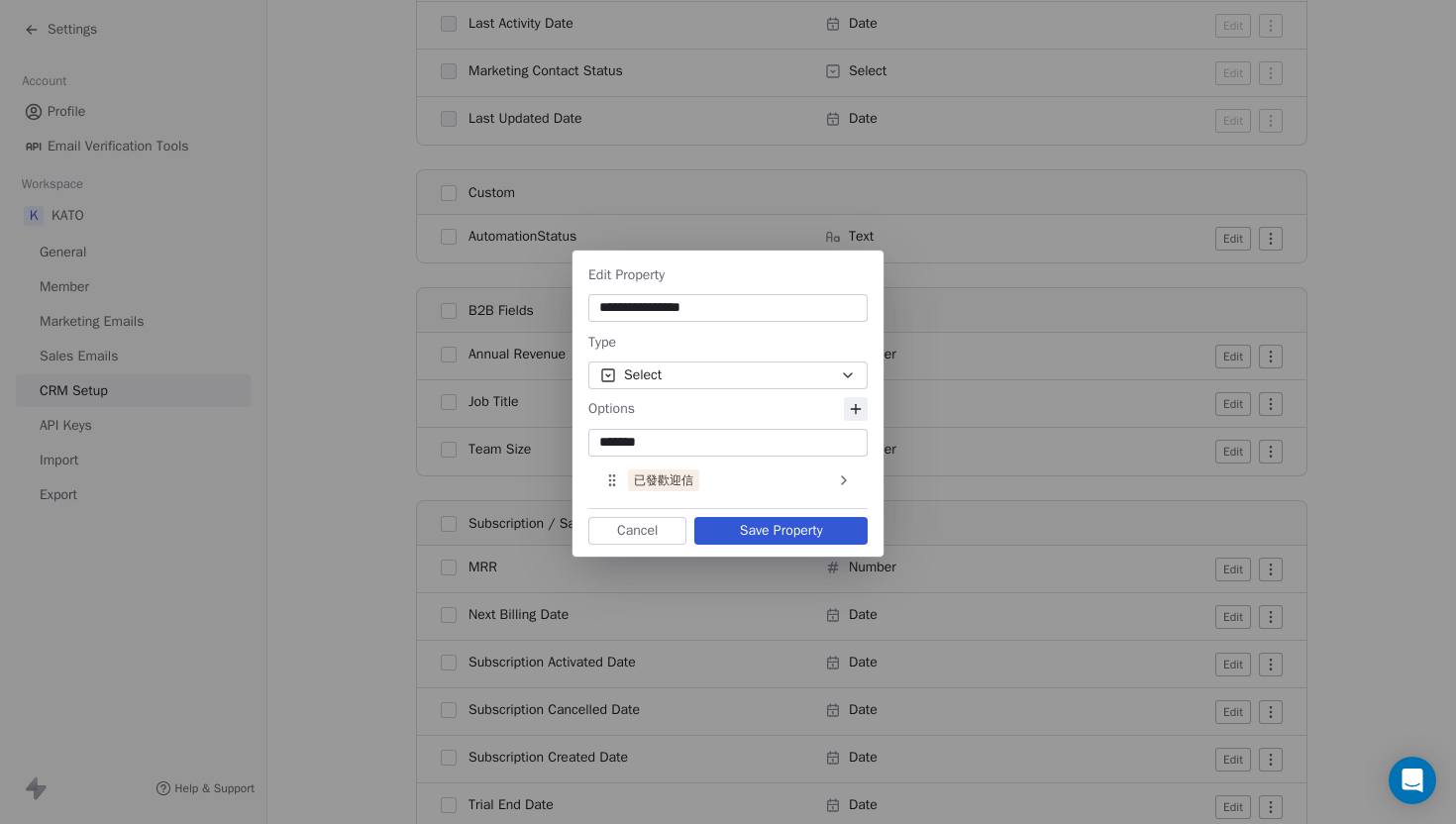 type on "*****" 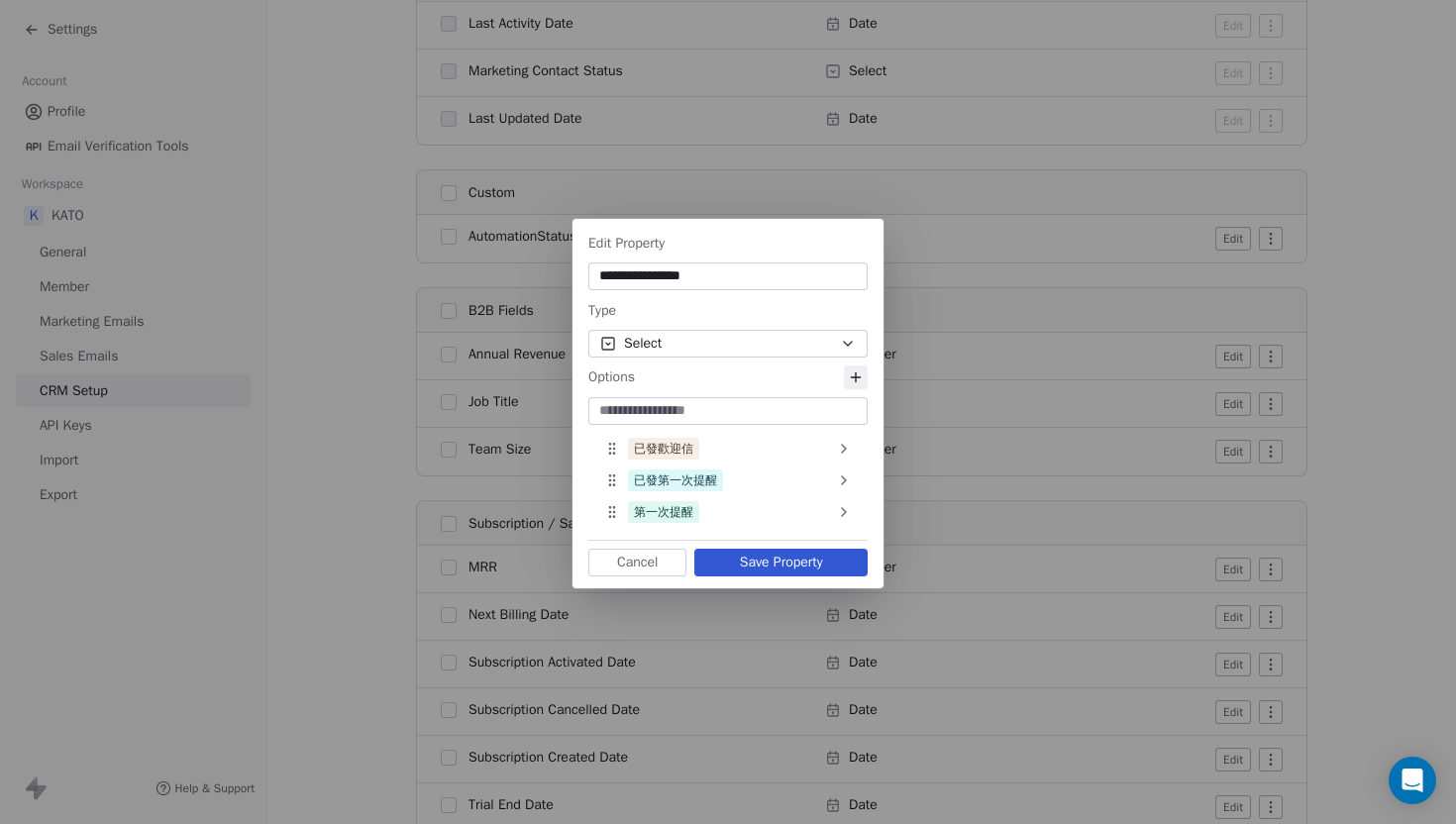 click at bounding box center (728, 411) 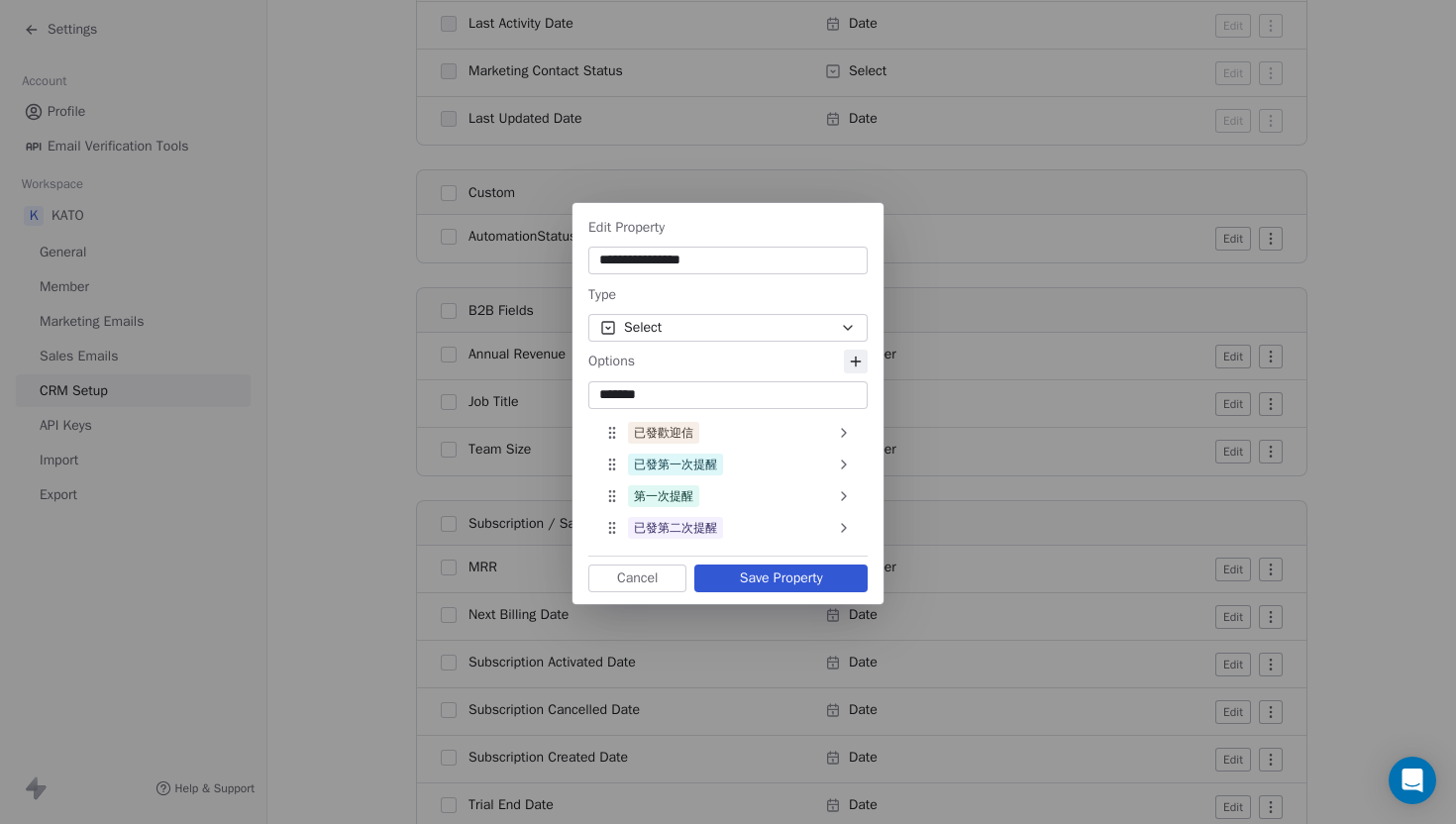 drag, startPoint x: 630, startPoint y: 395, endPoint x: 673, endPoint y: 395, distance: 43 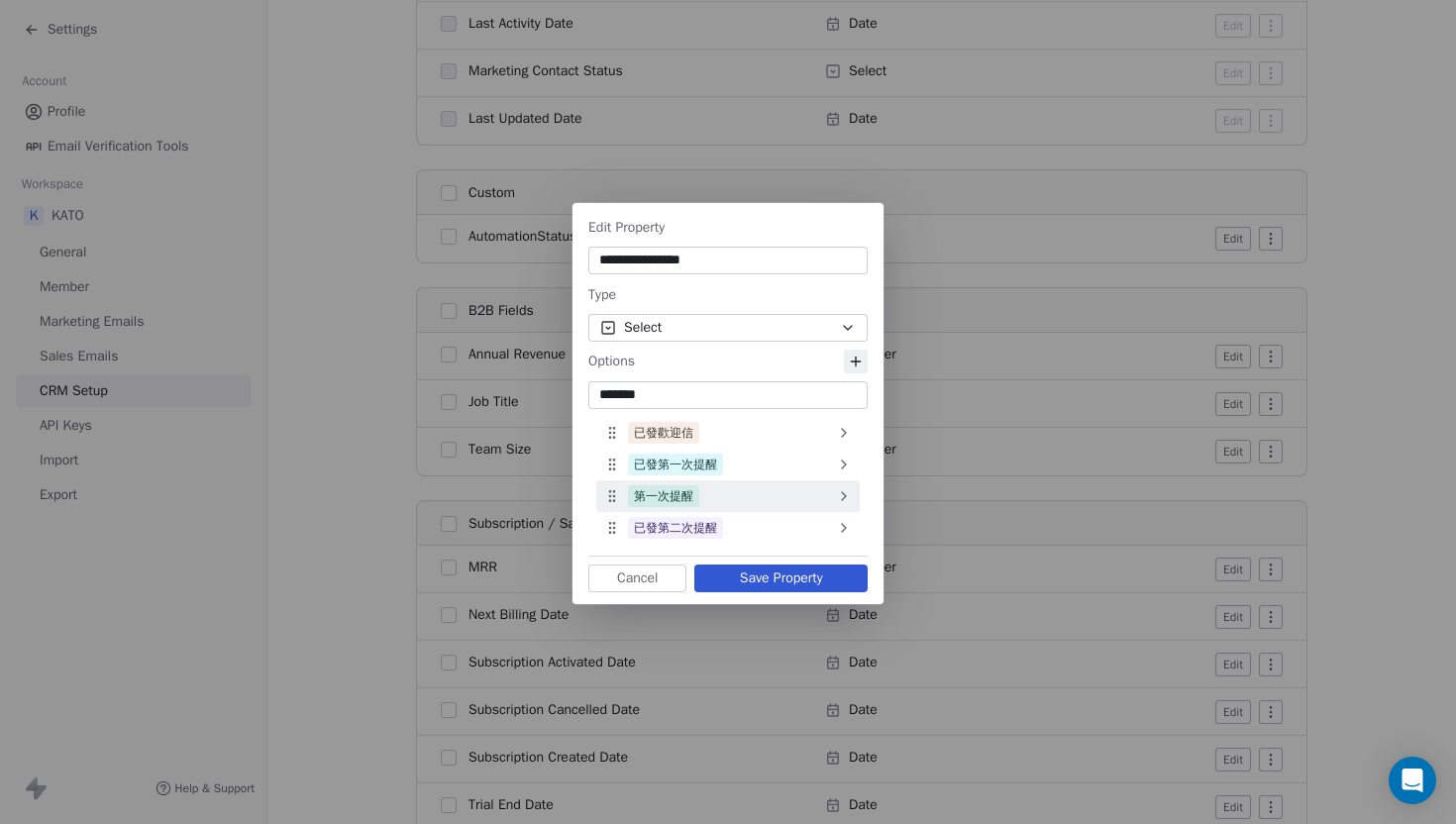 type on "*******" 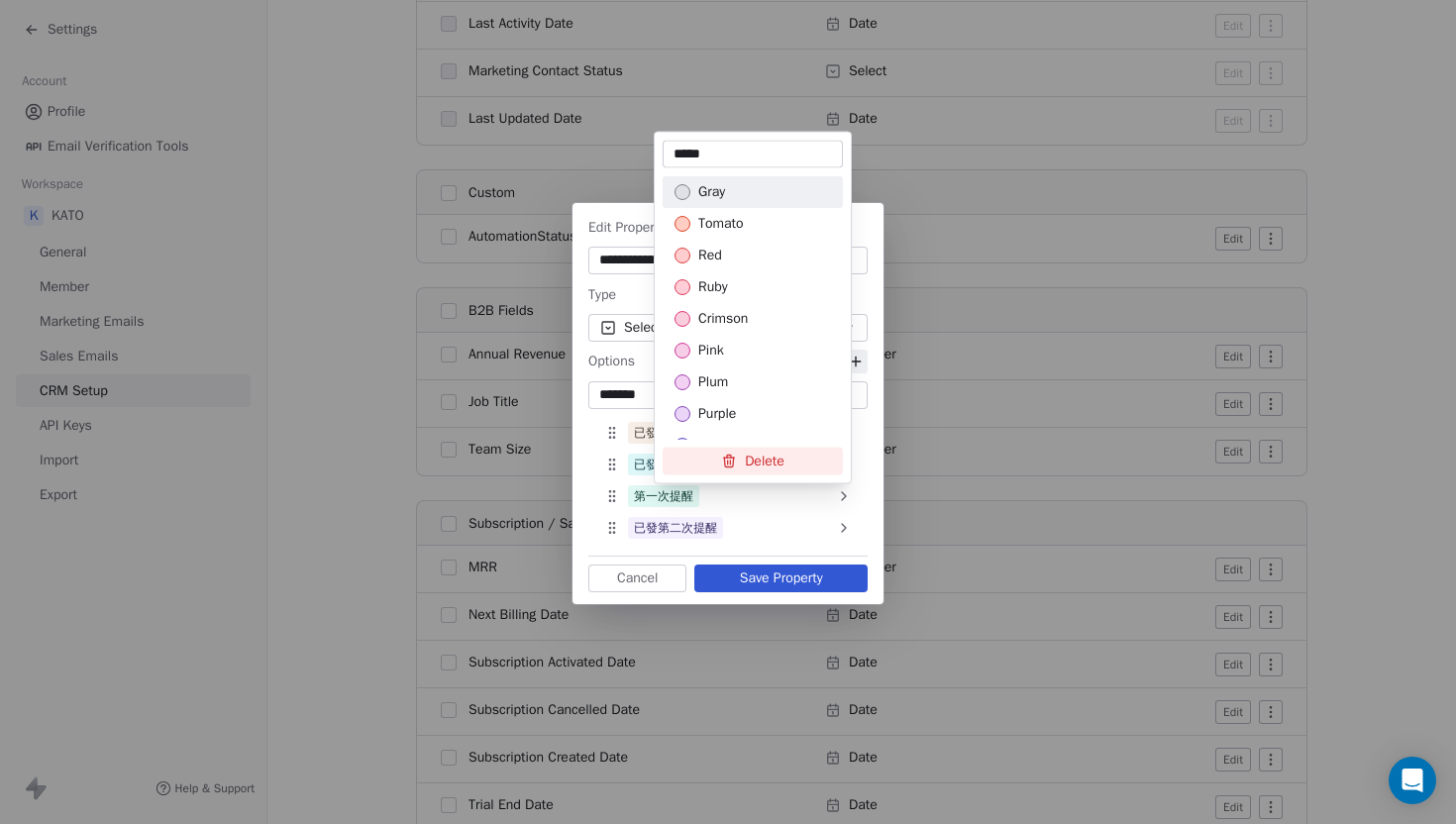 click on "*****" at bounding box center [753, 154] 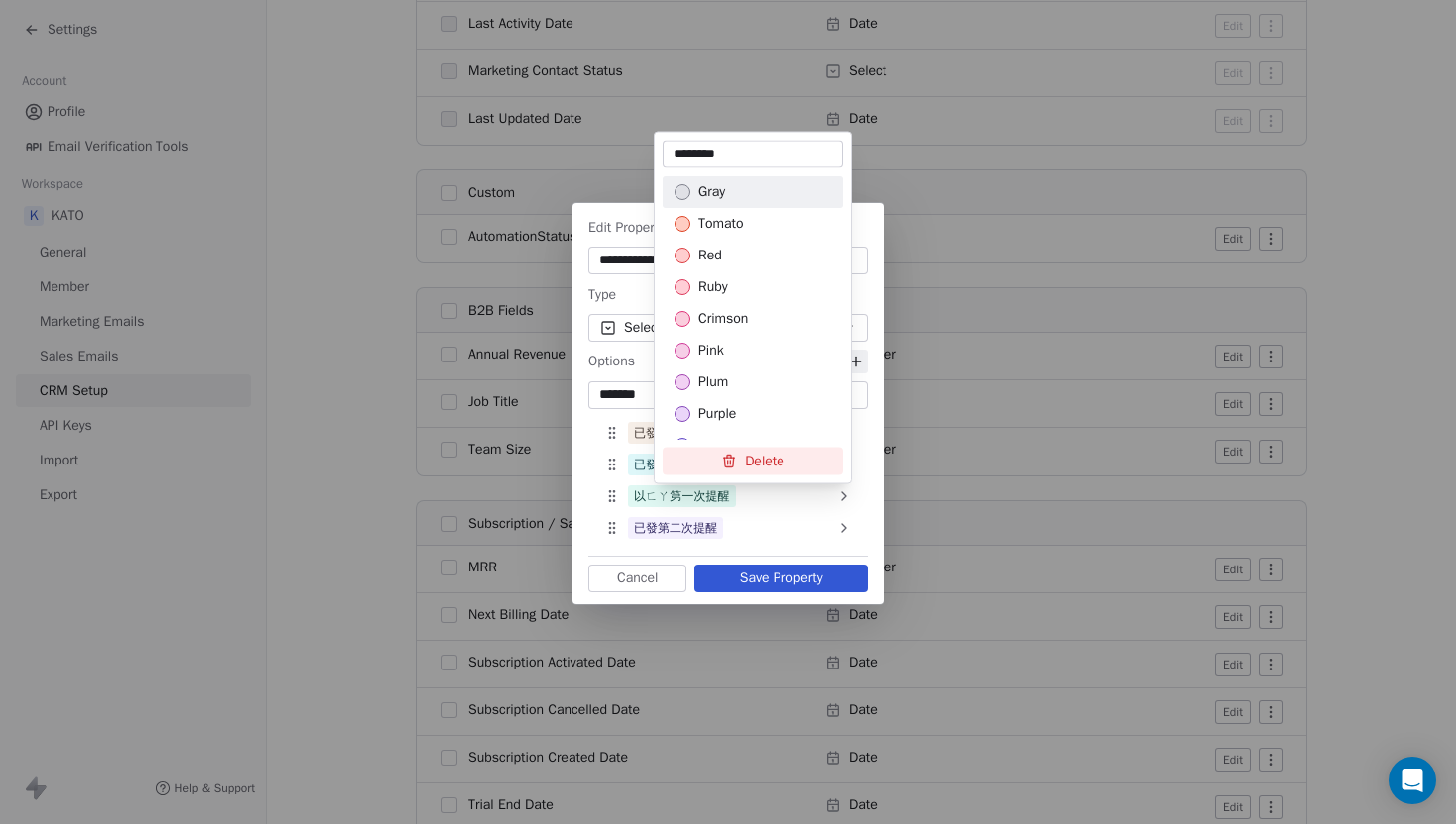 type on "*******" 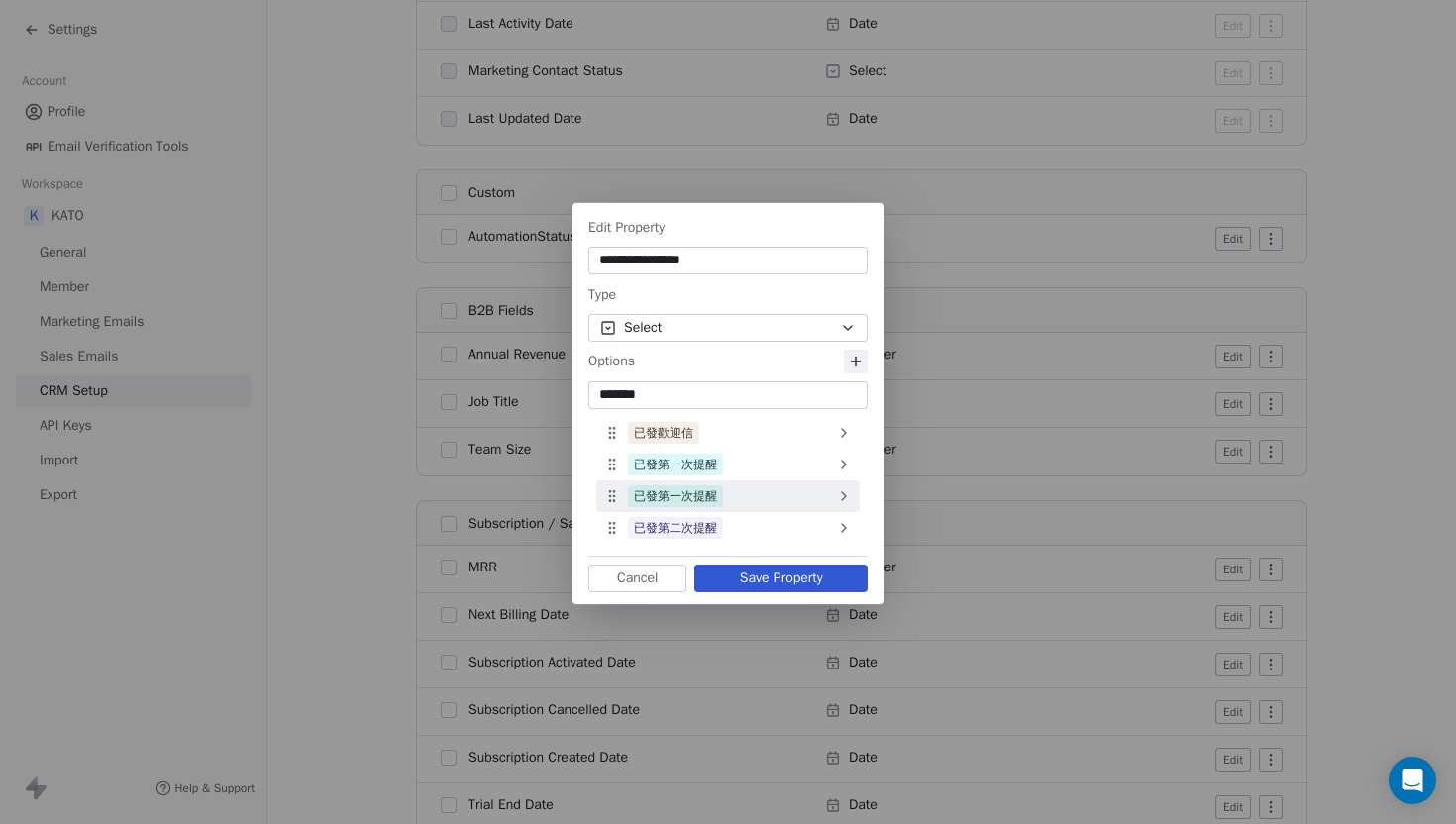 click on "已發第一次提醒" at bounding box center [728, 496] 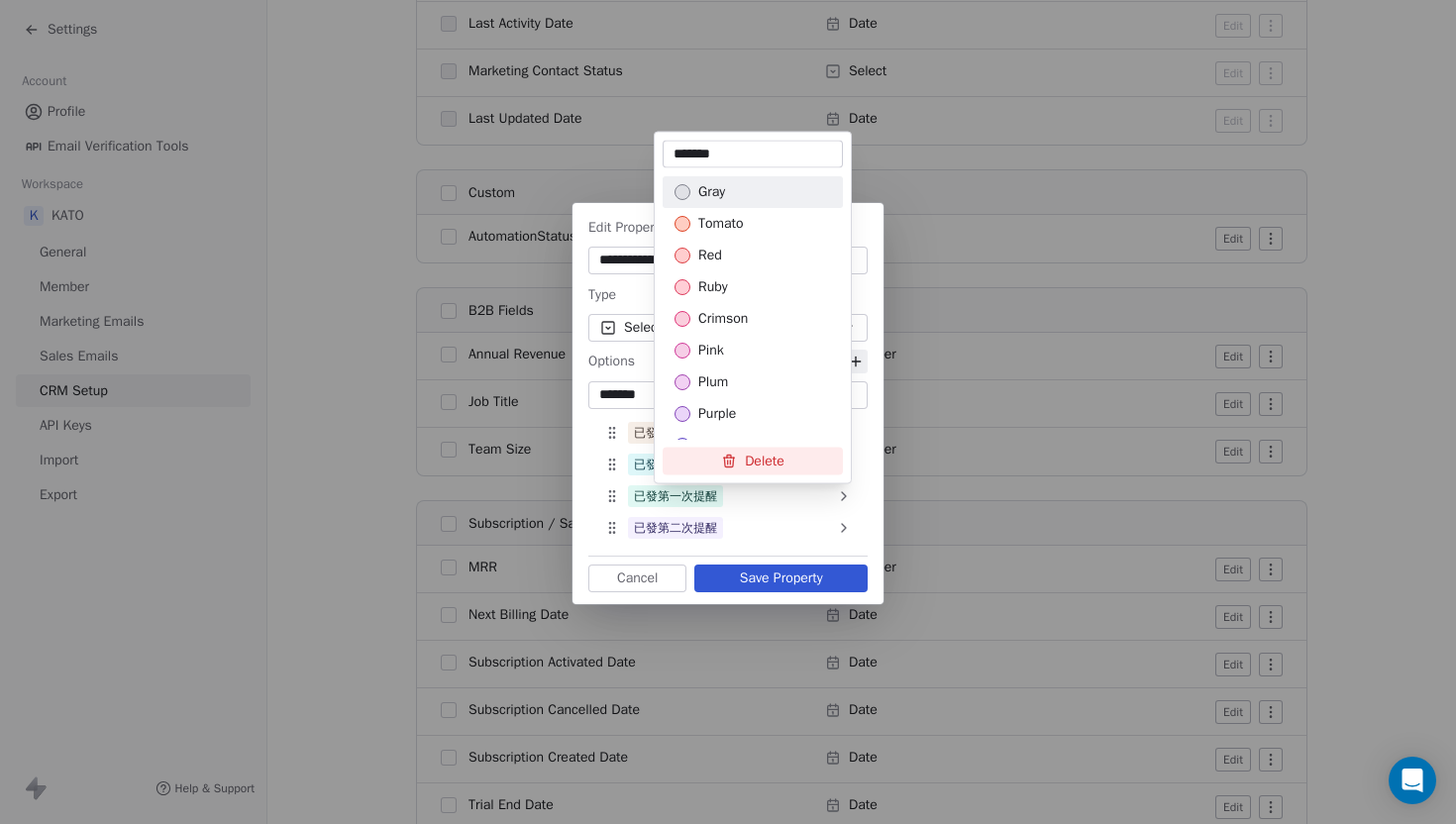 click on "*******" at bounding box center [753, 154] 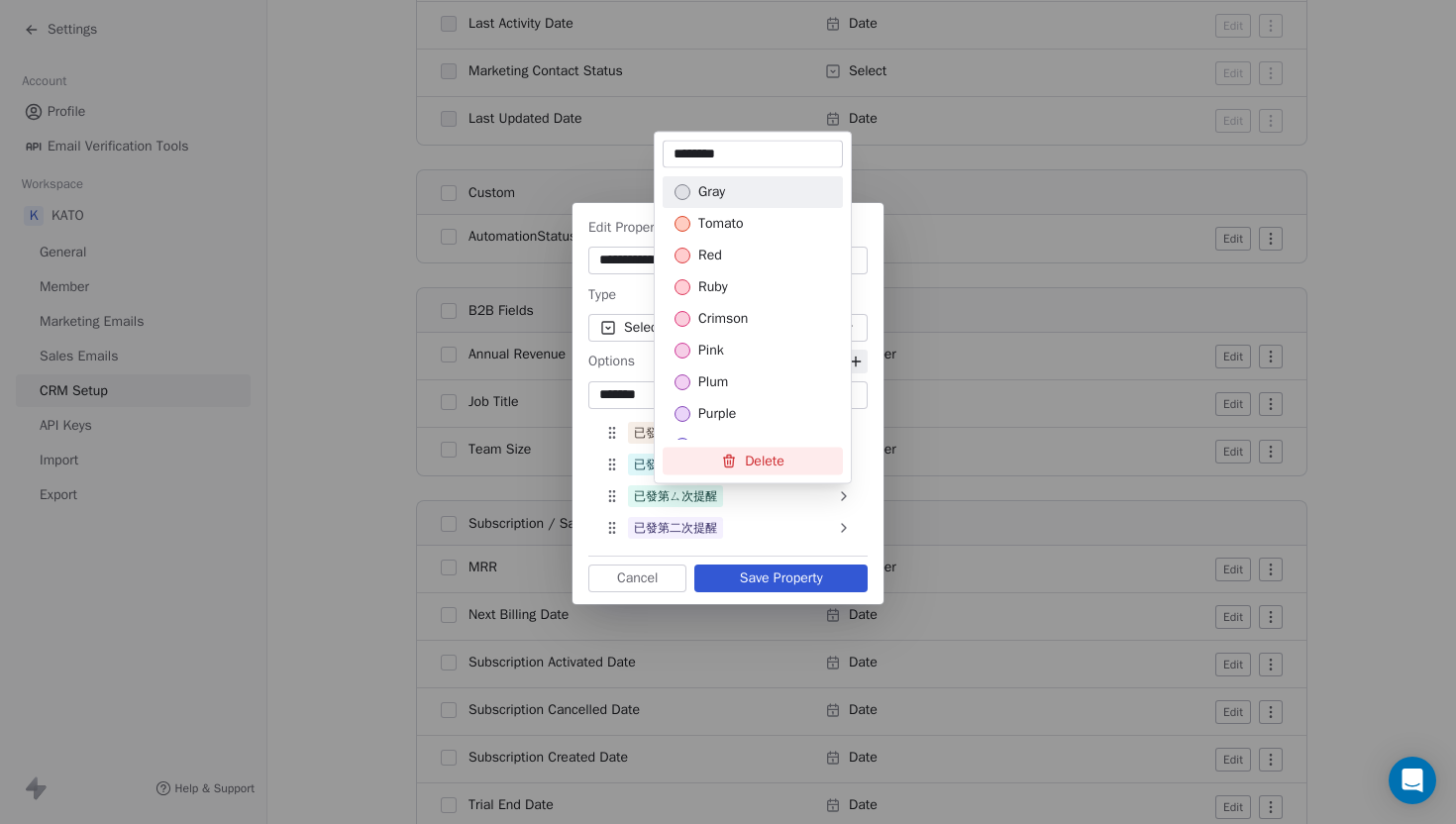 type on "*******" 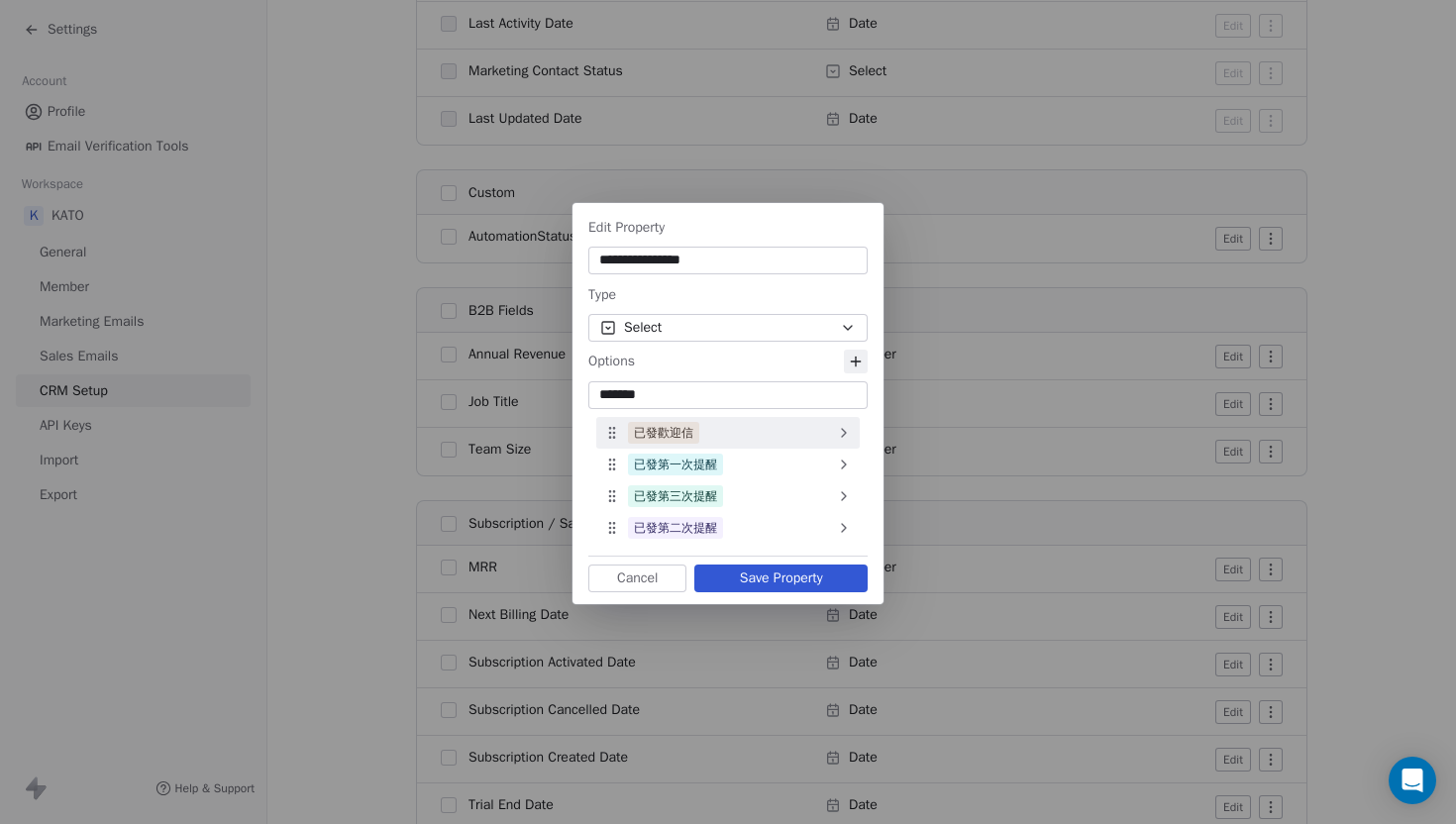 click on "已發歡迎信" at bounding box center [728, 433] 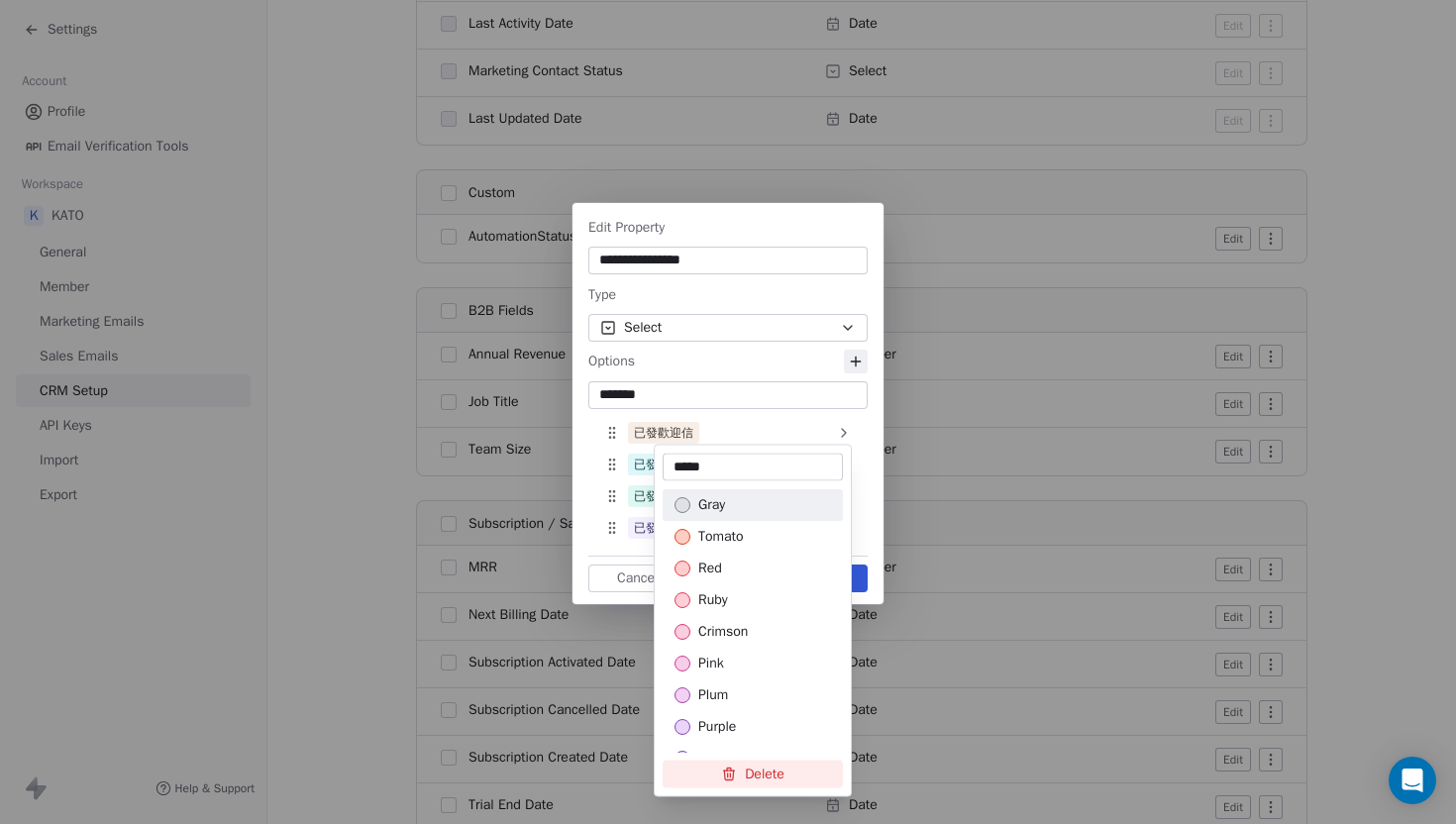 click on "**********" at bounding box center (728, 412) 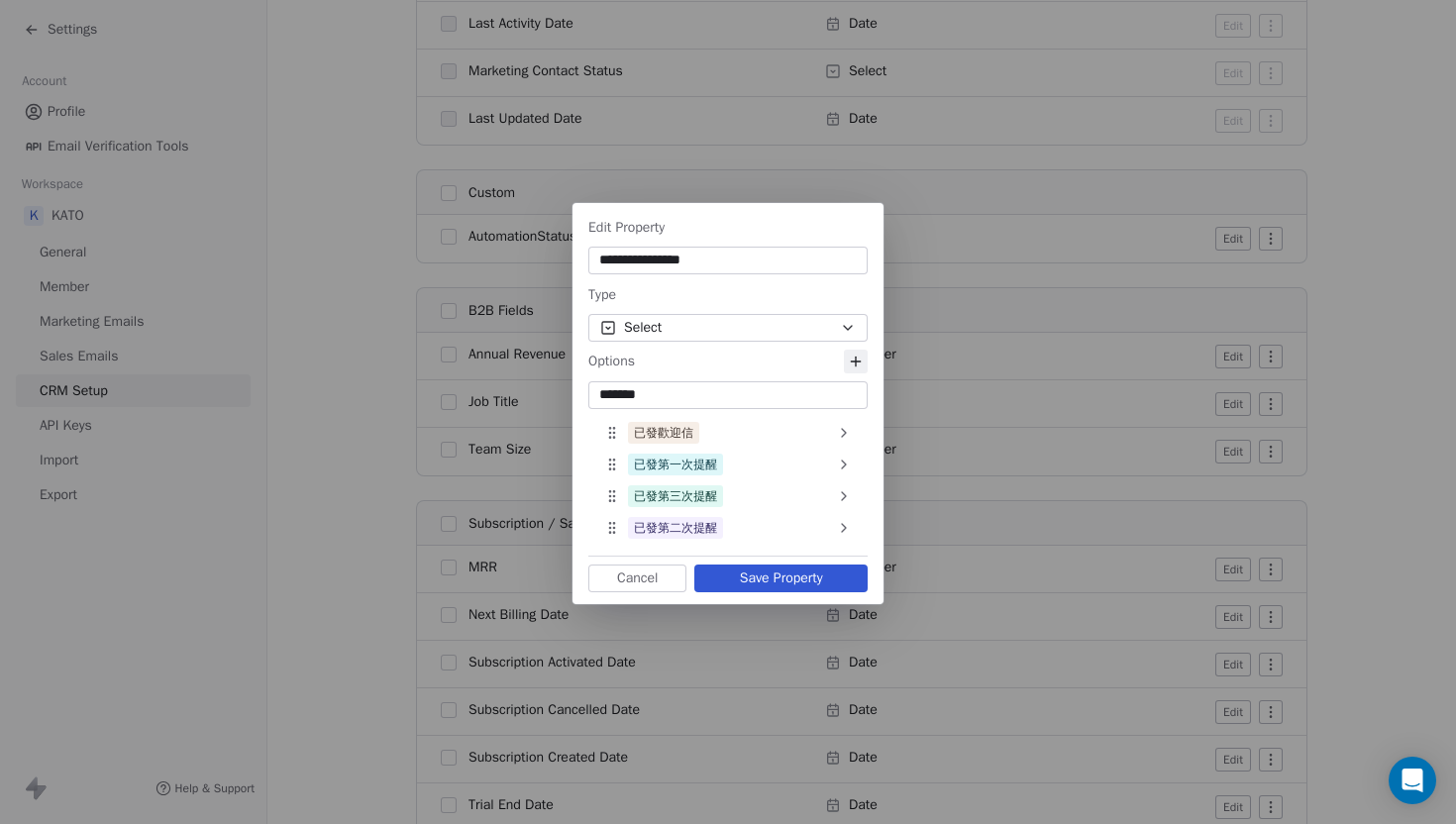 click on "Save Property" at bounding box center (780, 578) 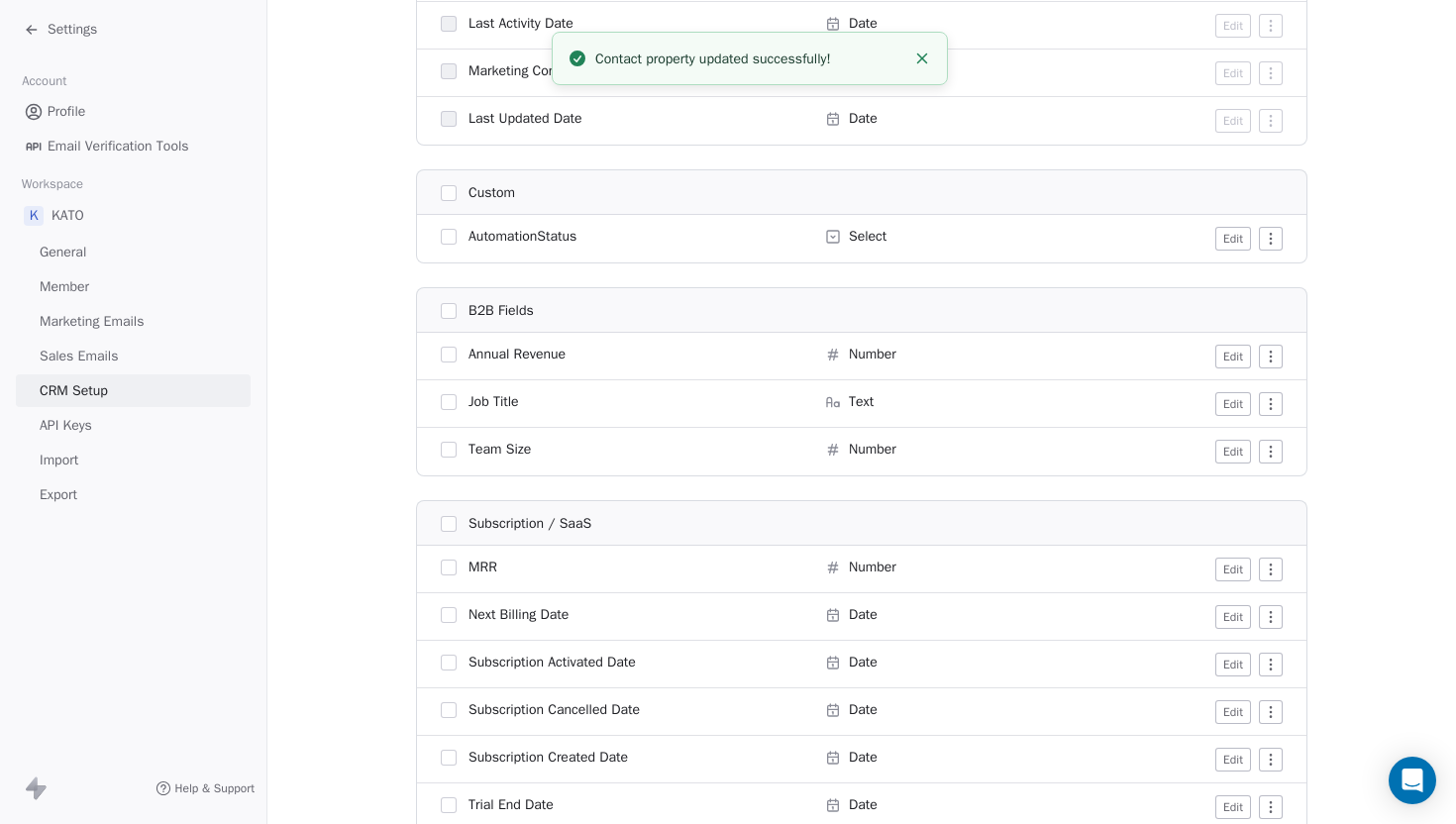 click on "General" at bounding box center (62, 252) 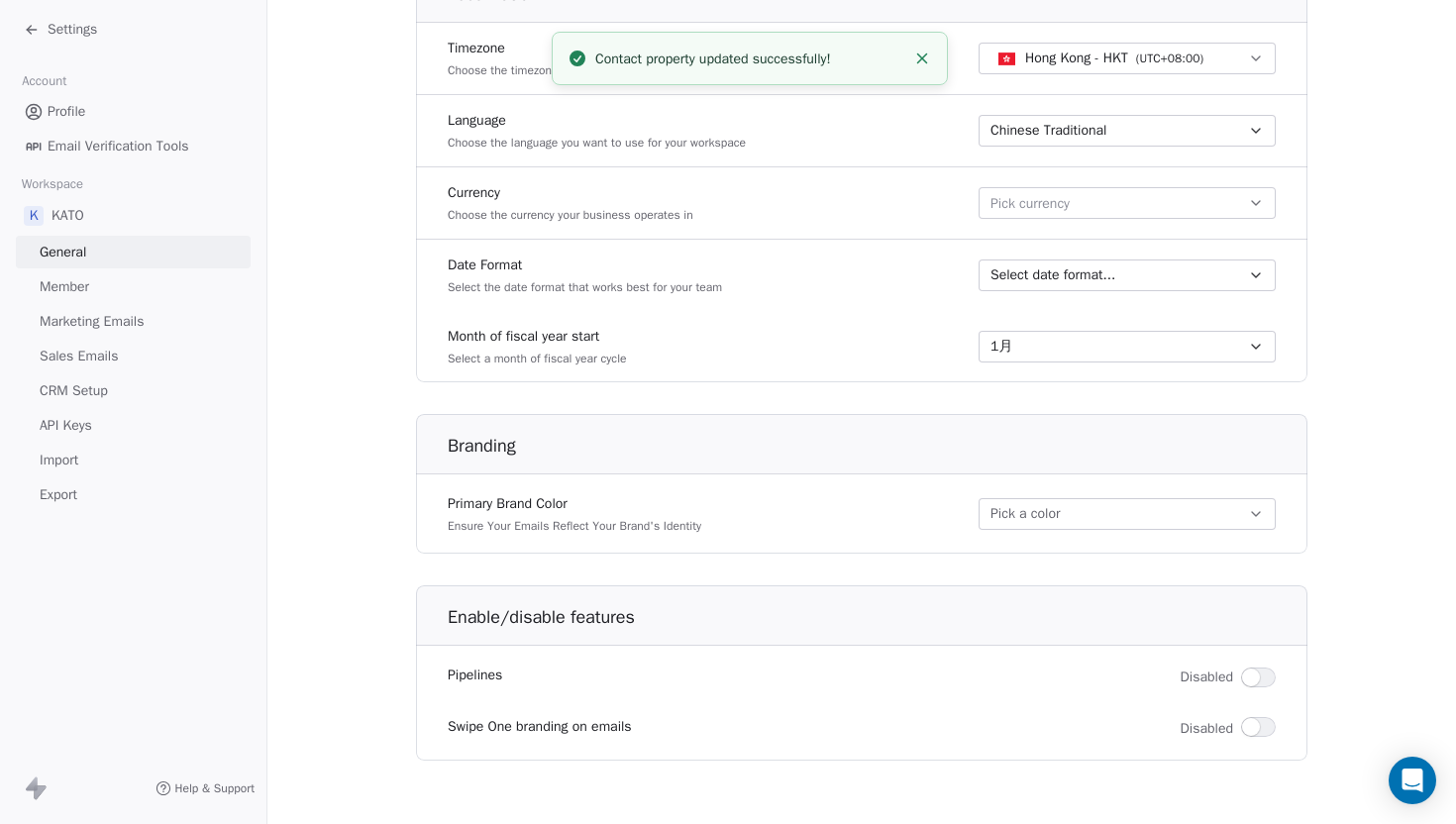 scroll, scrollTop: 0, scrollLeft: 0, axis: both 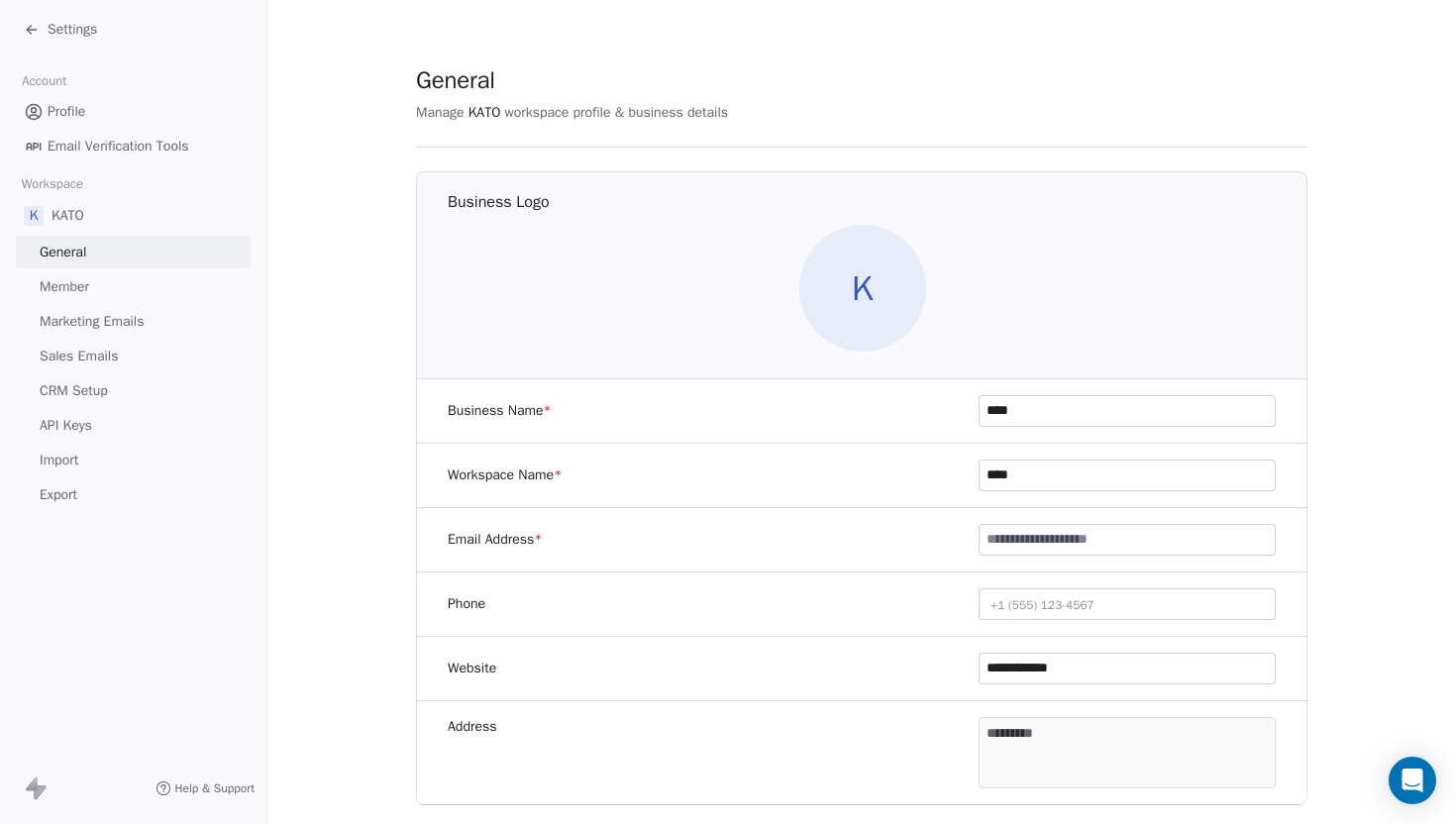 click on "Profile" at bounding box center (66, 111) 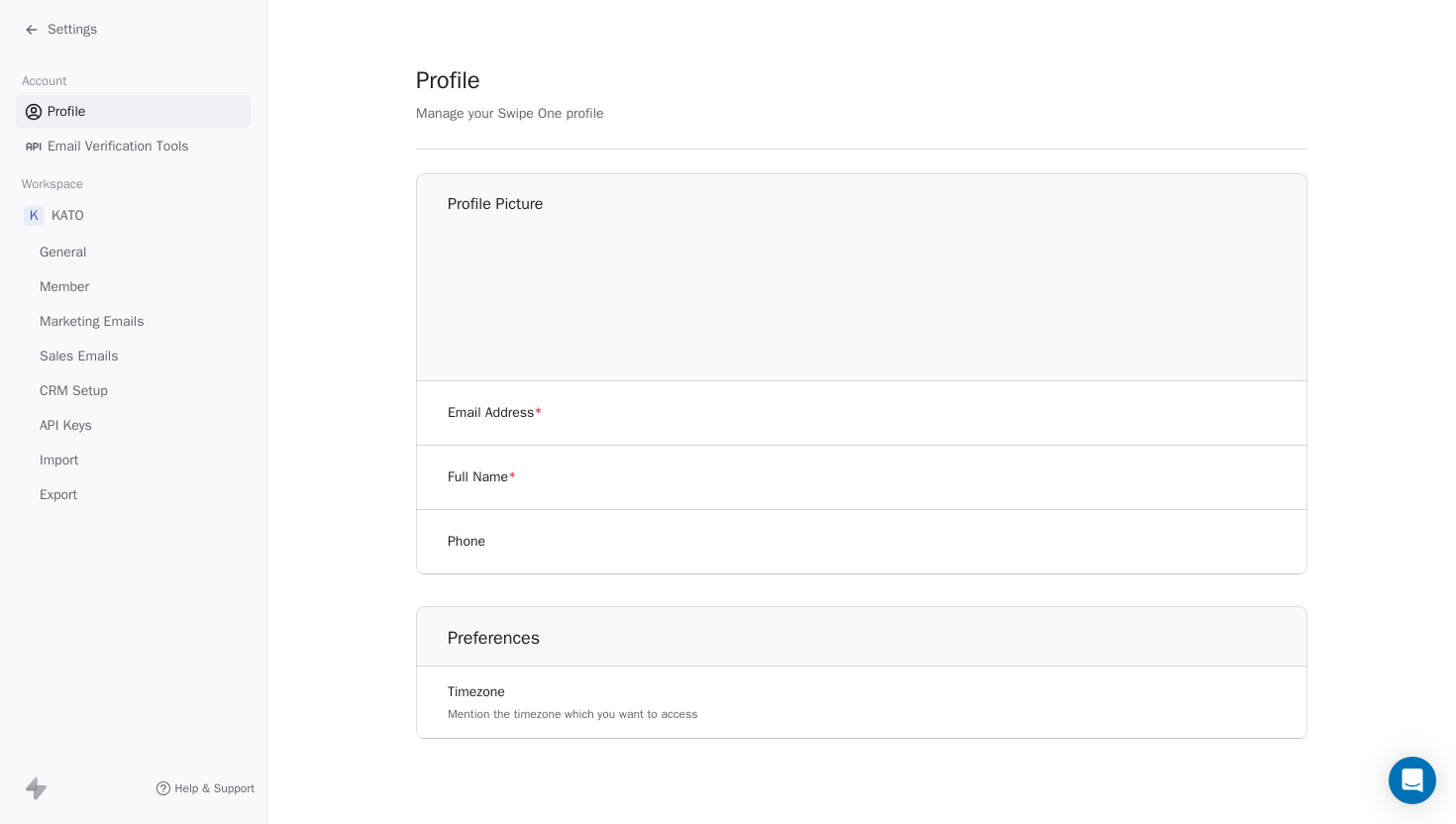 click on "Settings" at bounding box center (72, 30) 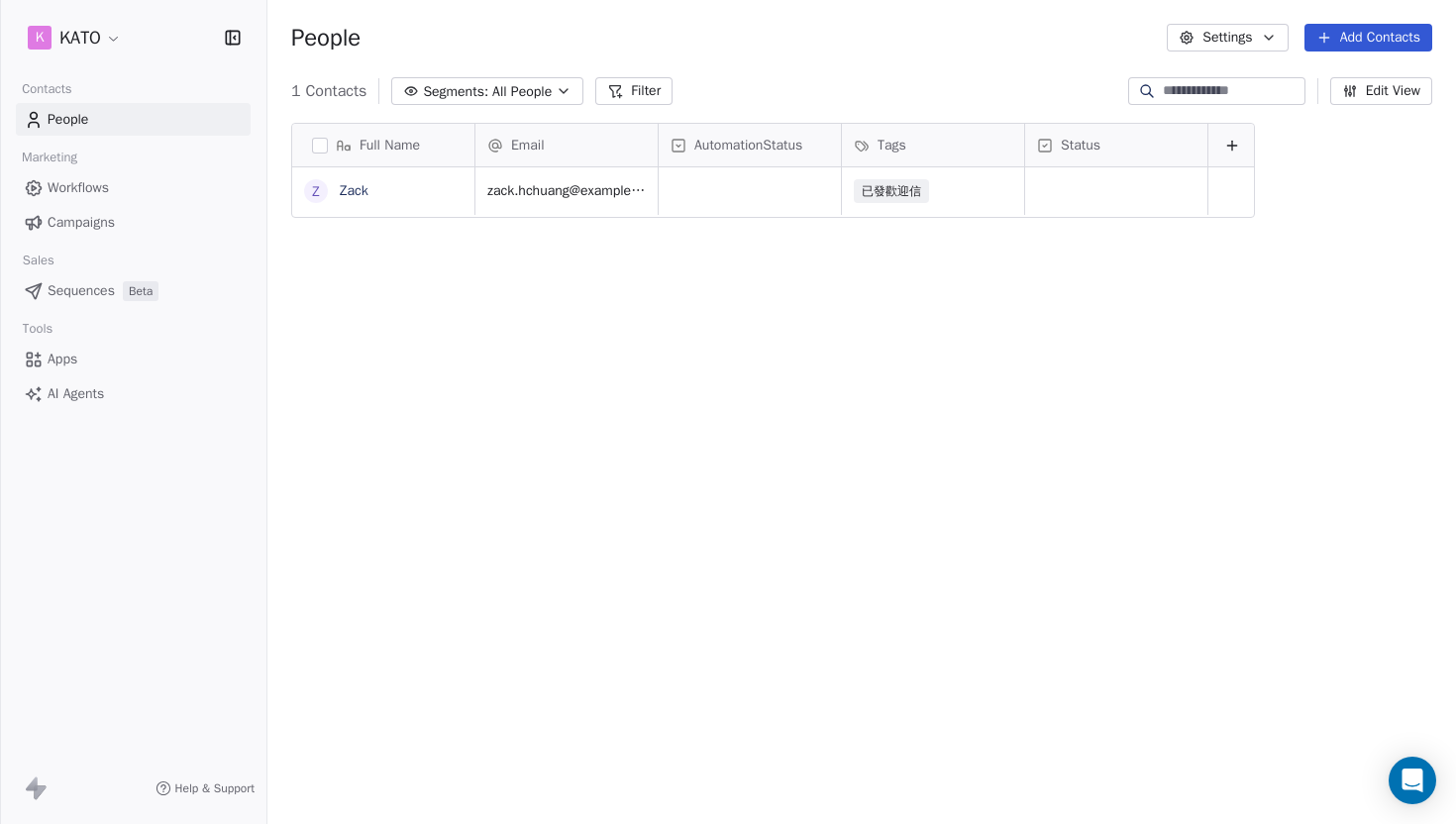 scroll, scrollTop: 16, scrollLeft: 16, axis: both 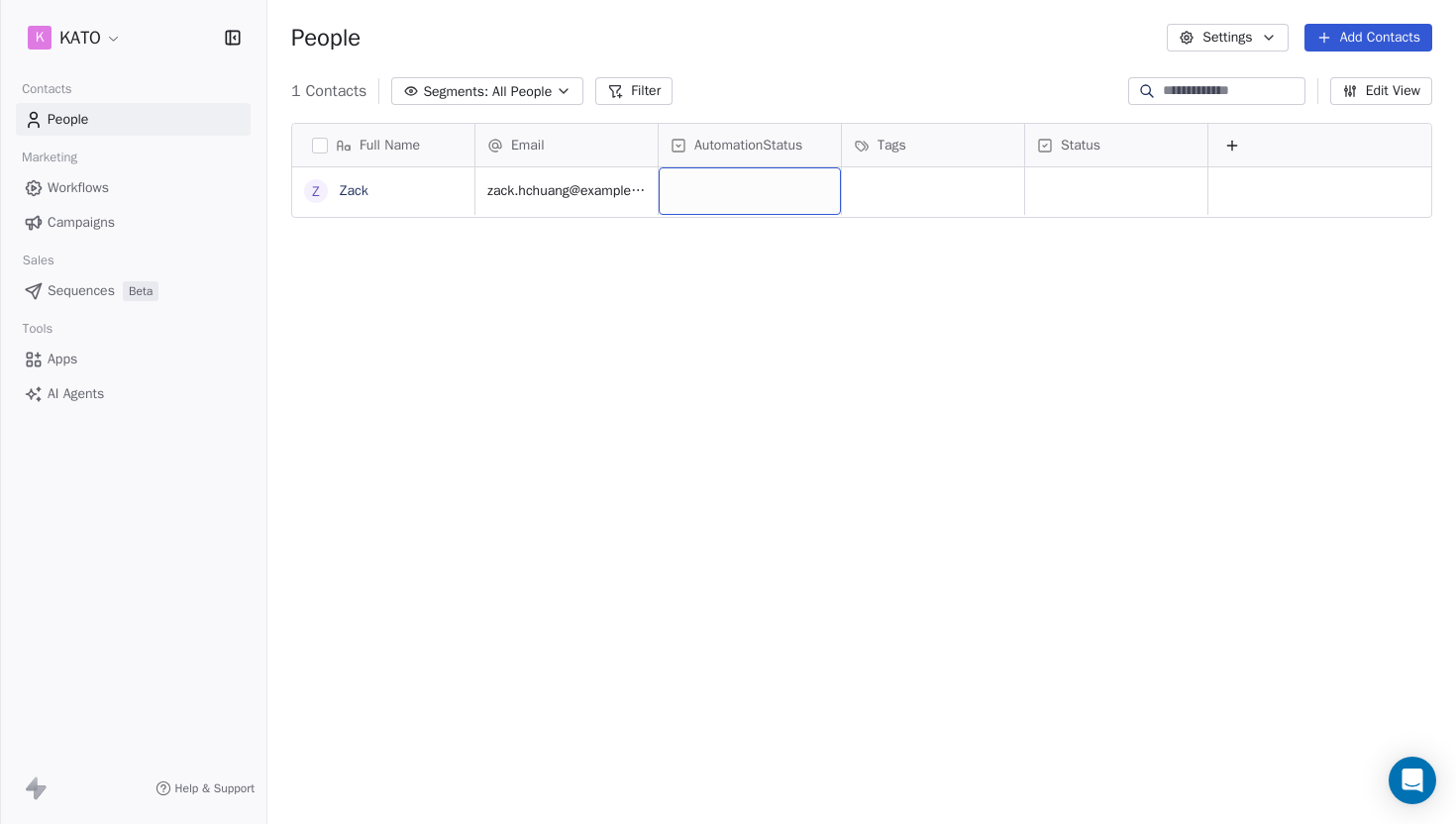 click at bounding box center (750, 191) 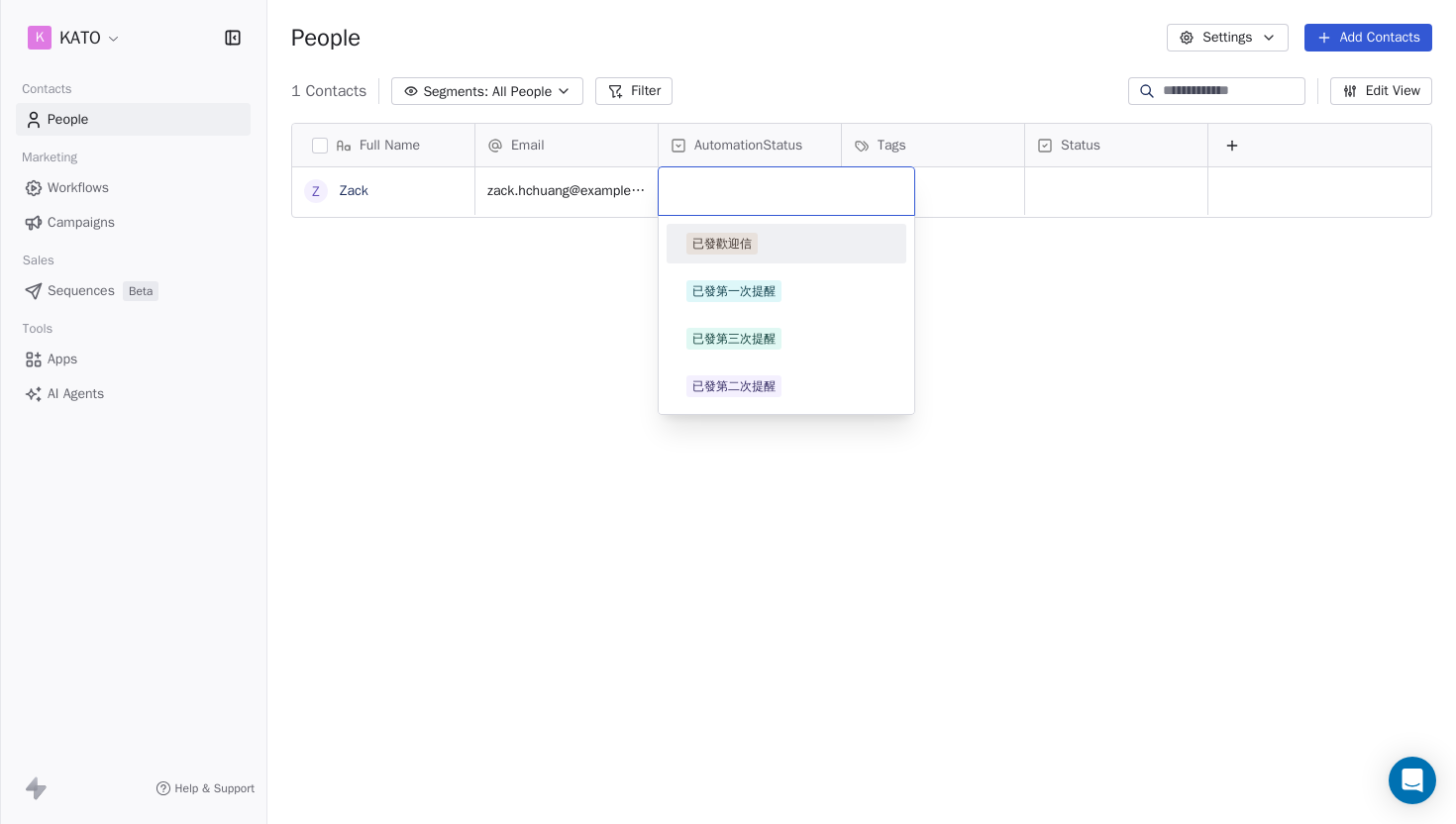 click on "已發歡迎信" at bounding box center (786, 244) 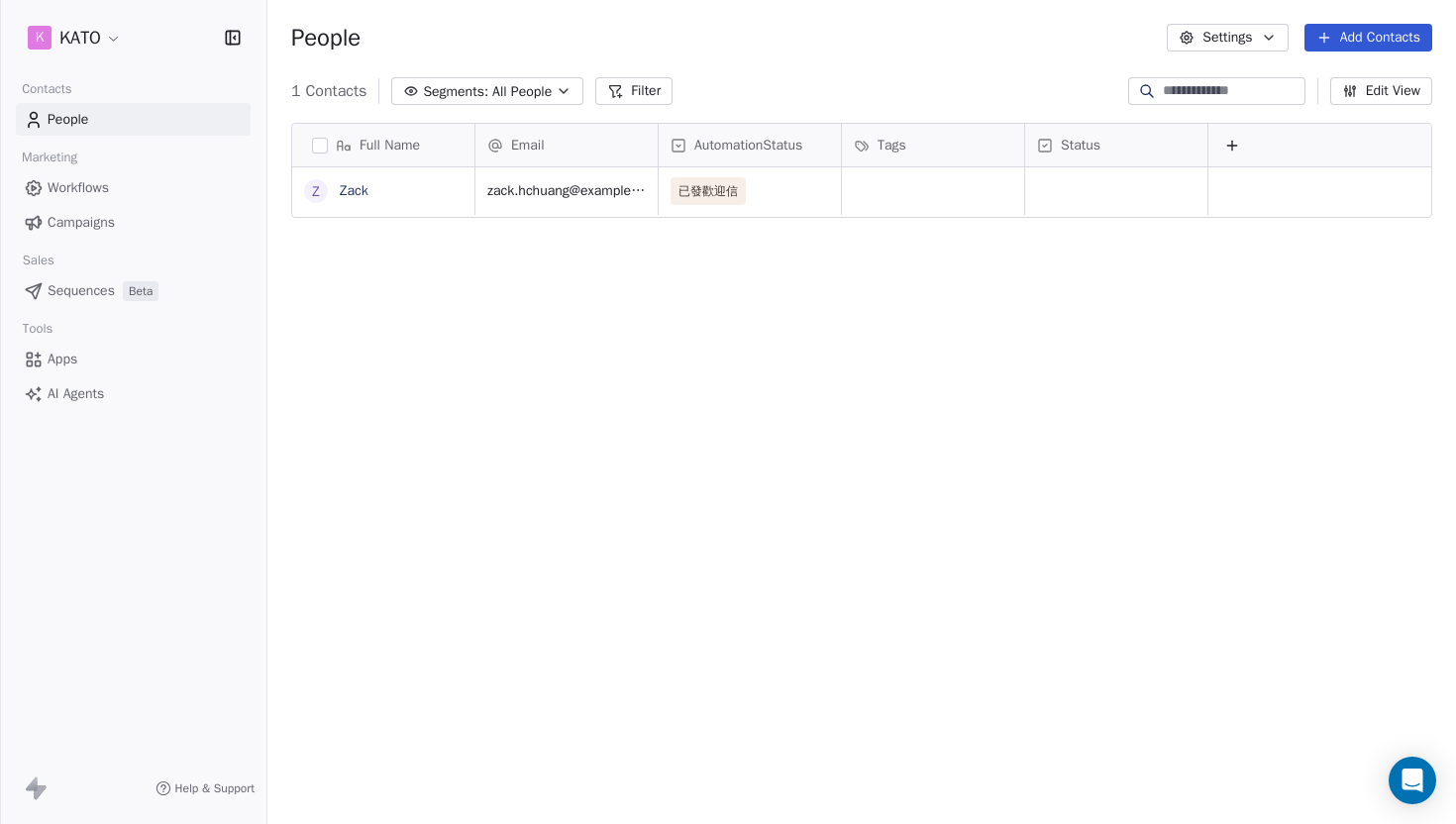 click on "Full Name Z Zack Email AutomationStatus Tags Status zack.hchuang@gmail.com 已發歡迎信
To pick up a draggable item, press the space bar.
While dragging, use the arrow keys to move the item.
Press space again to drop the item in its new position, or press escape to cancel." at bounding box center (862, 469) 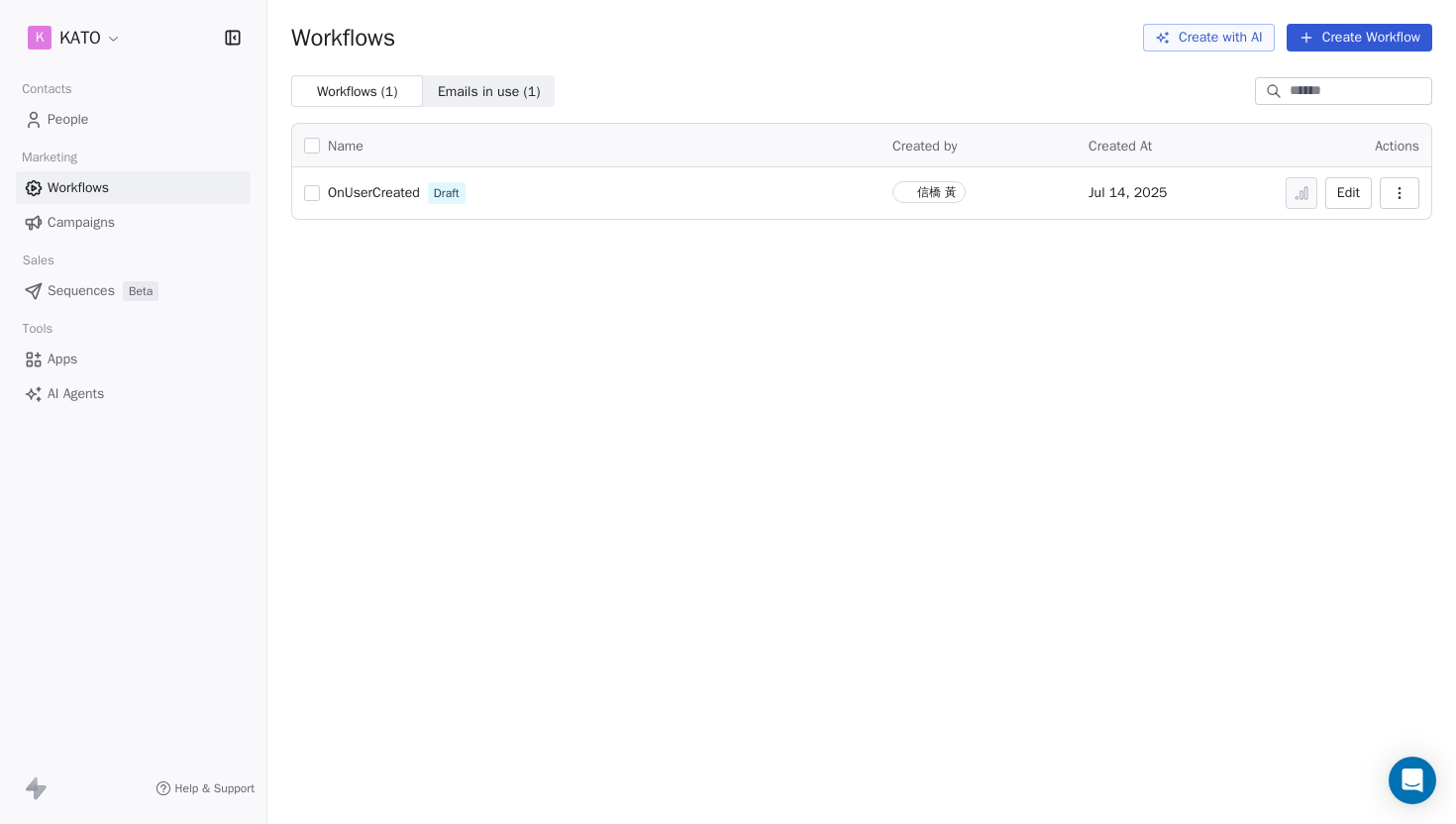 click on "OnUserCreated Draft" at bounding box center (586, 193) 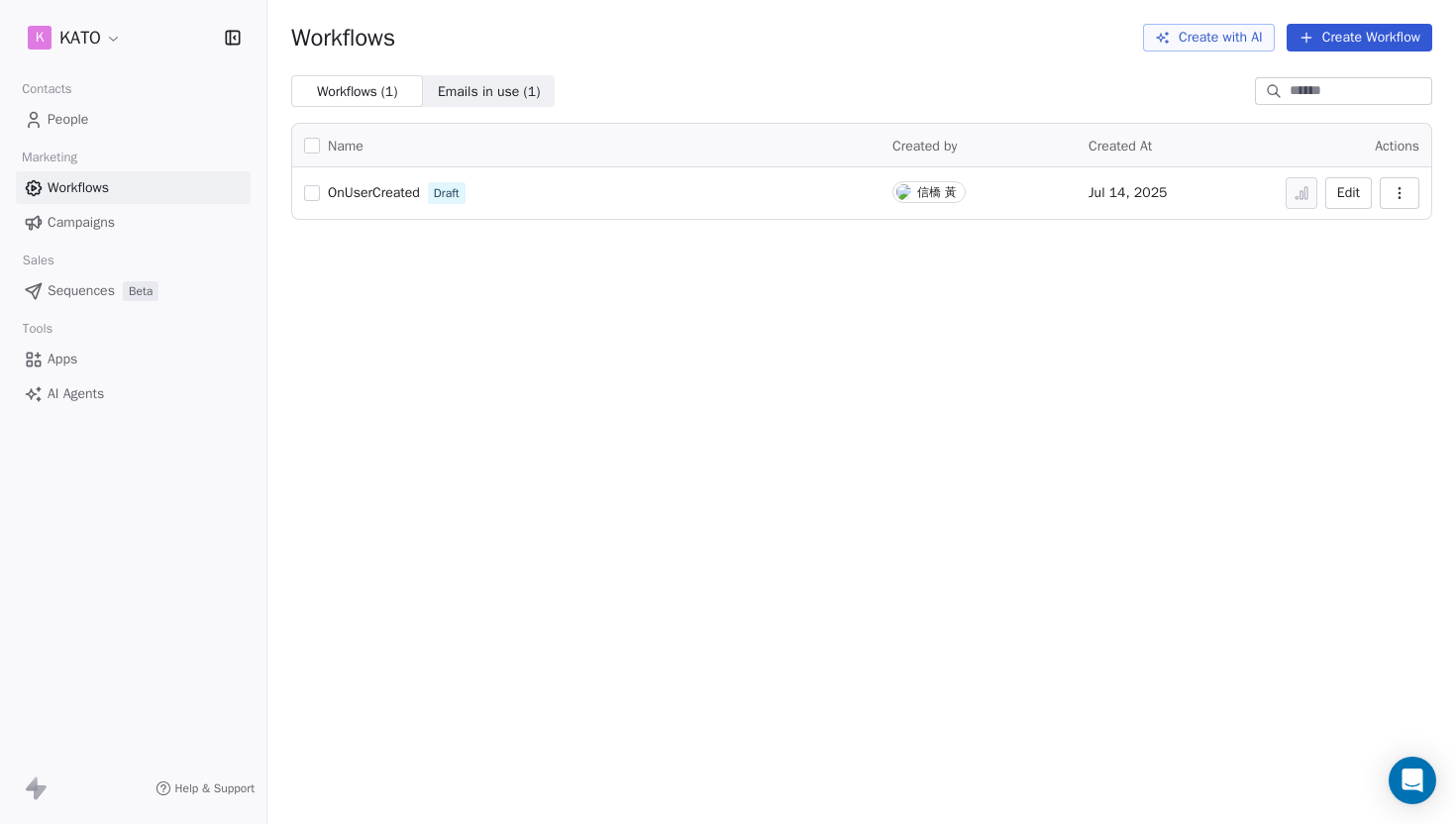 click on "OnUserCreated" at bounding box center (373, 192) 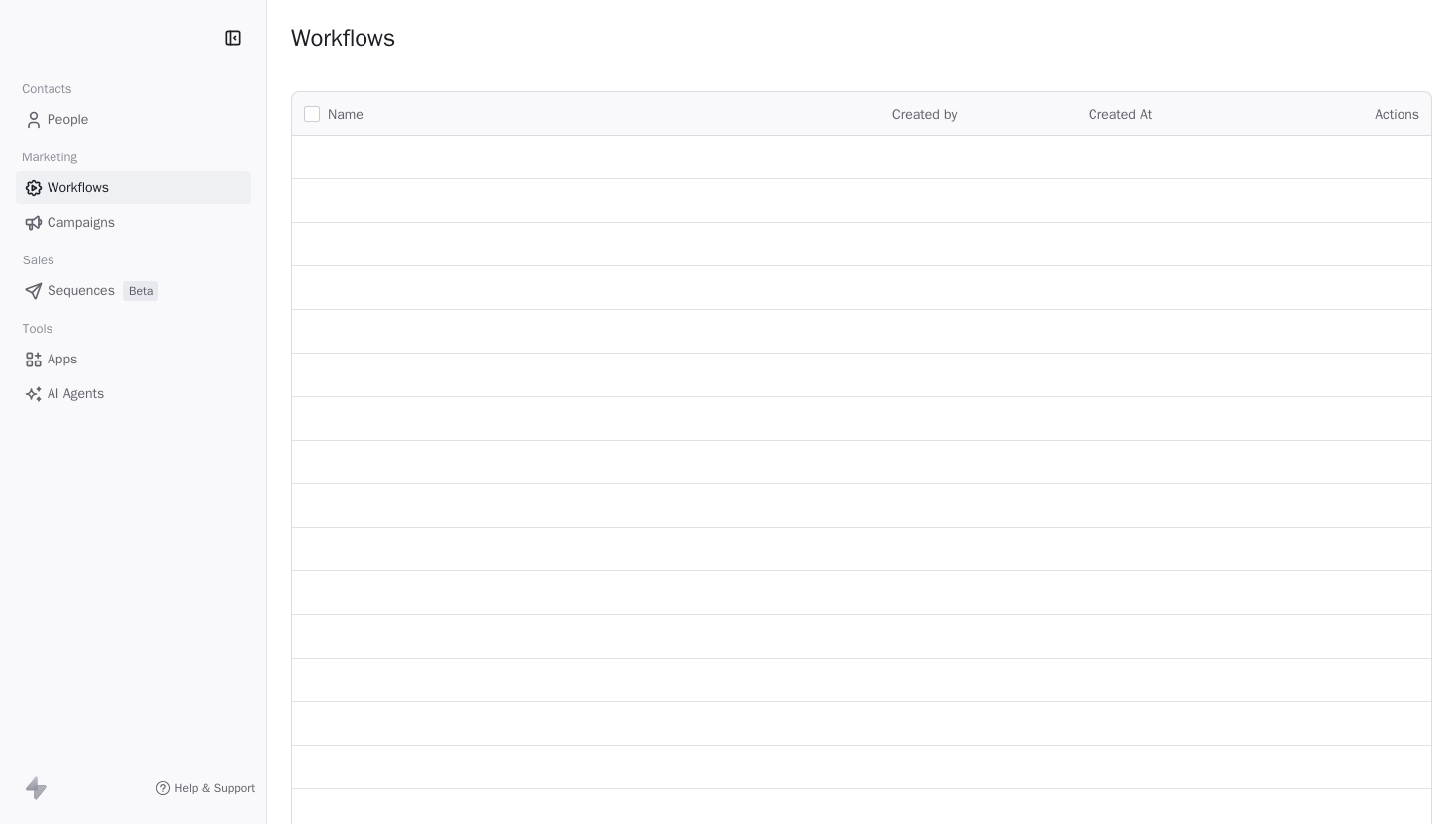 scroll, scrollTop: 0, scrollLeft: 0, axis: both 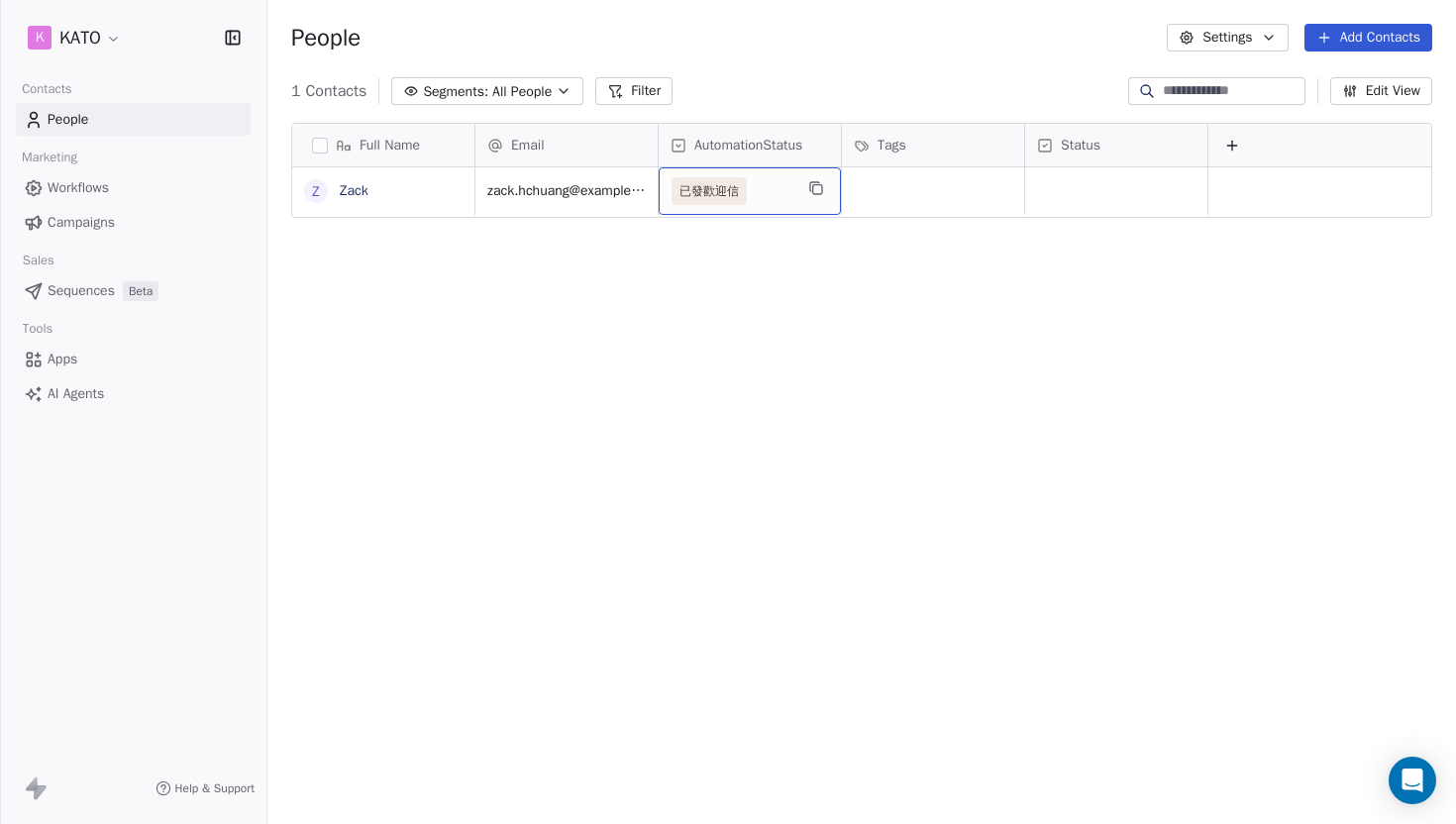 click on "已發歡迎信" at bounding box center [732, 191] 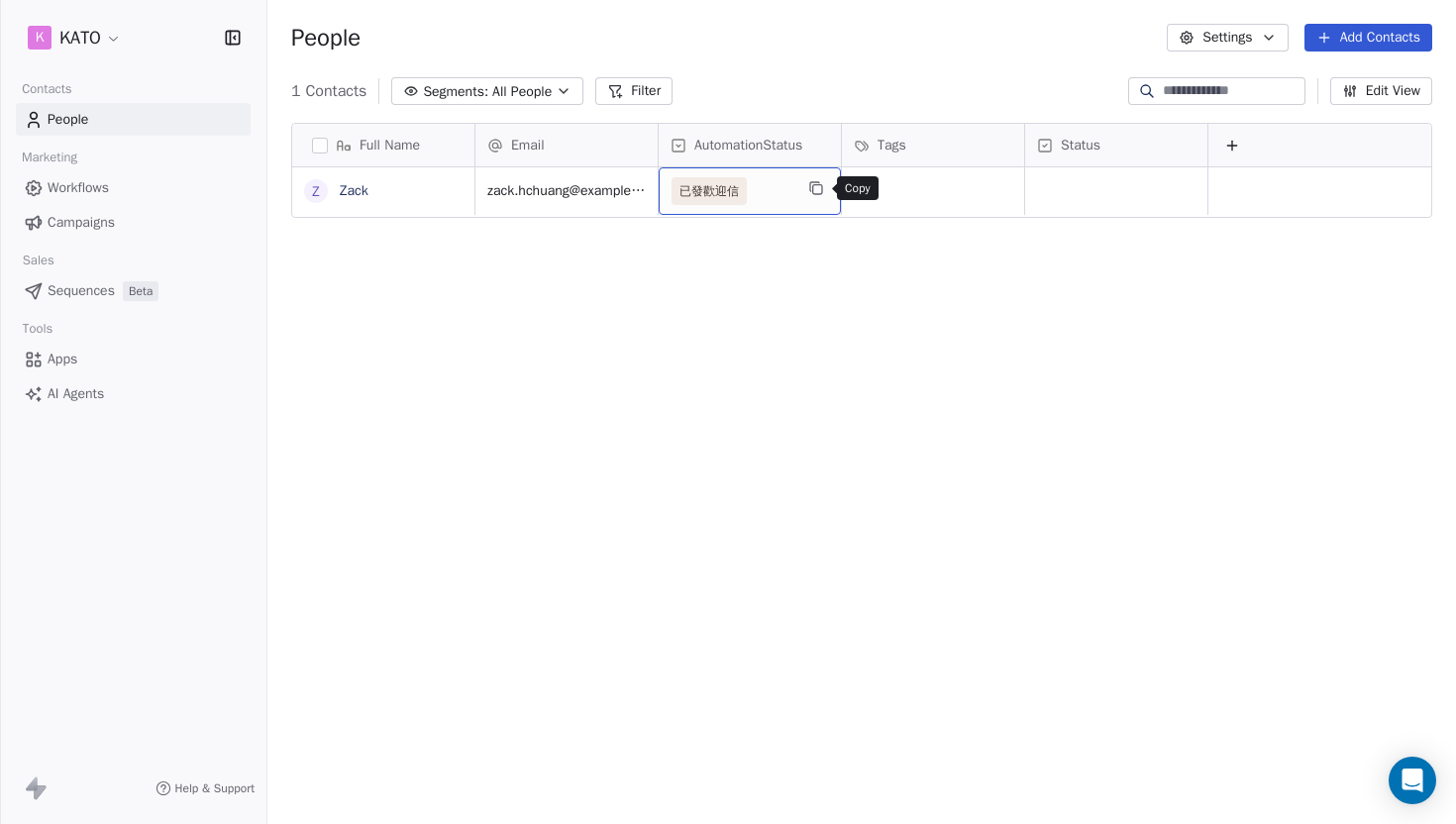 click 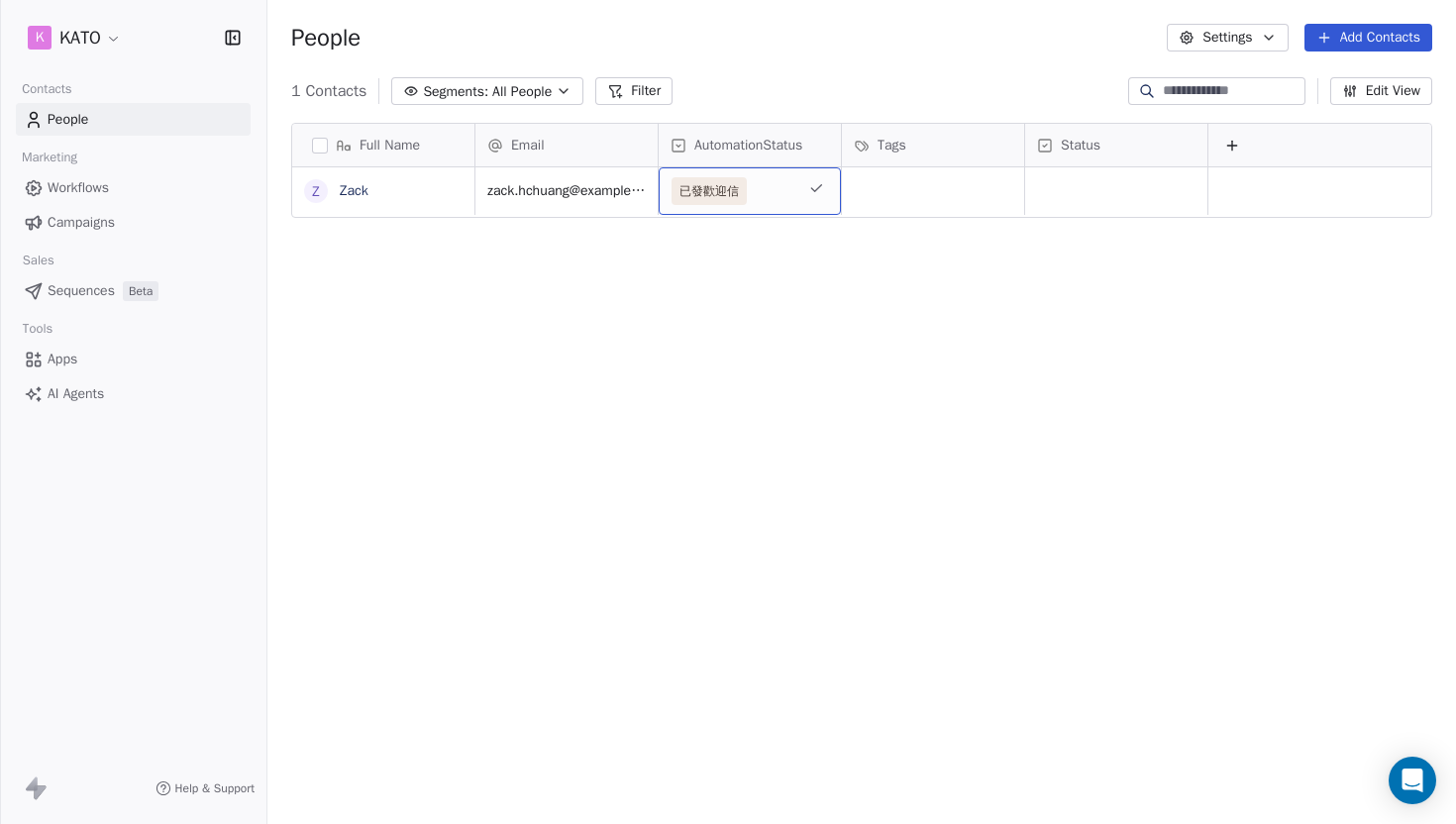 click on "已發歡迎信" at bounding box center (732, 191) 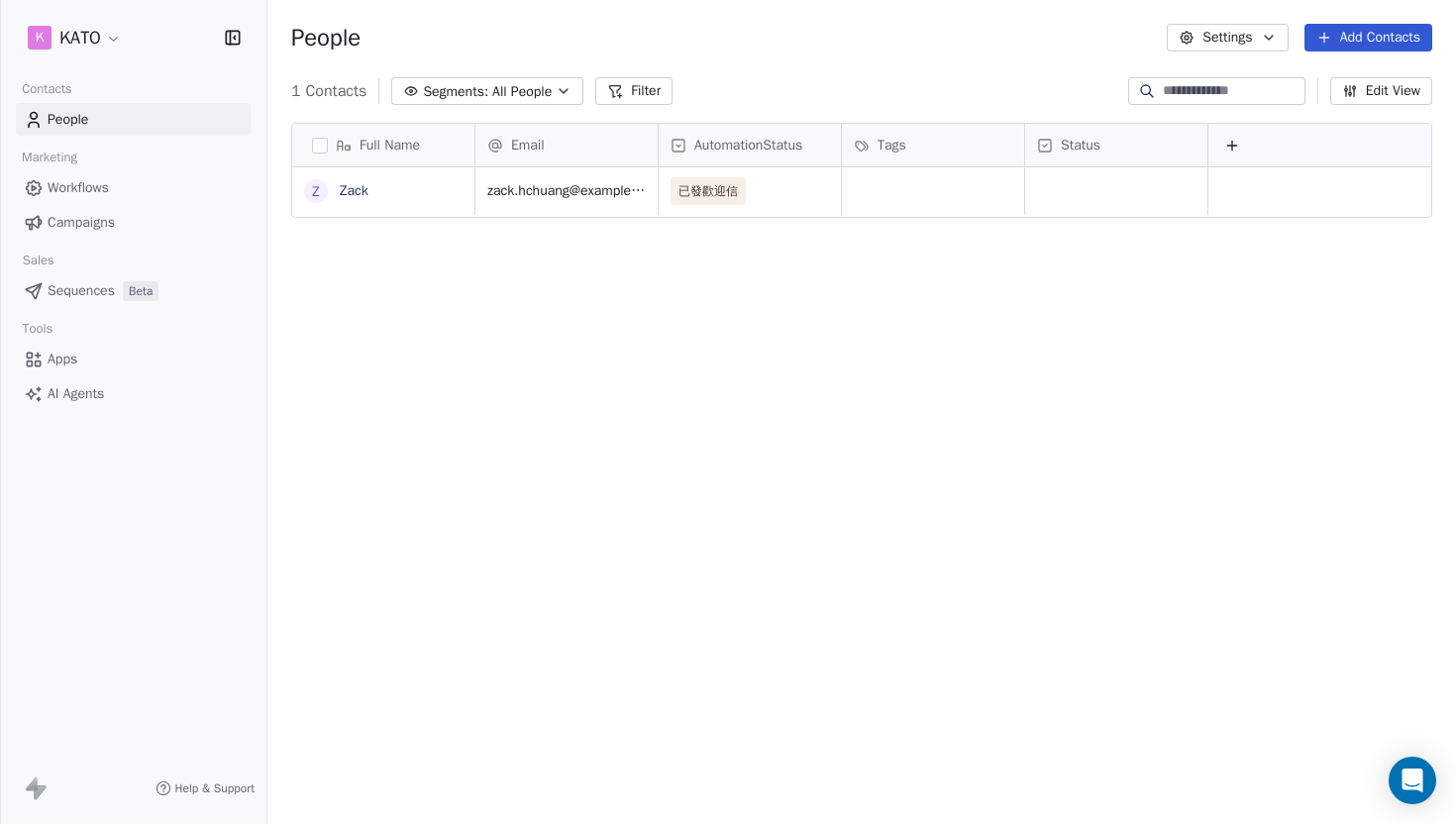 click on "AutomationStatus" at bounding box center [748, 146] 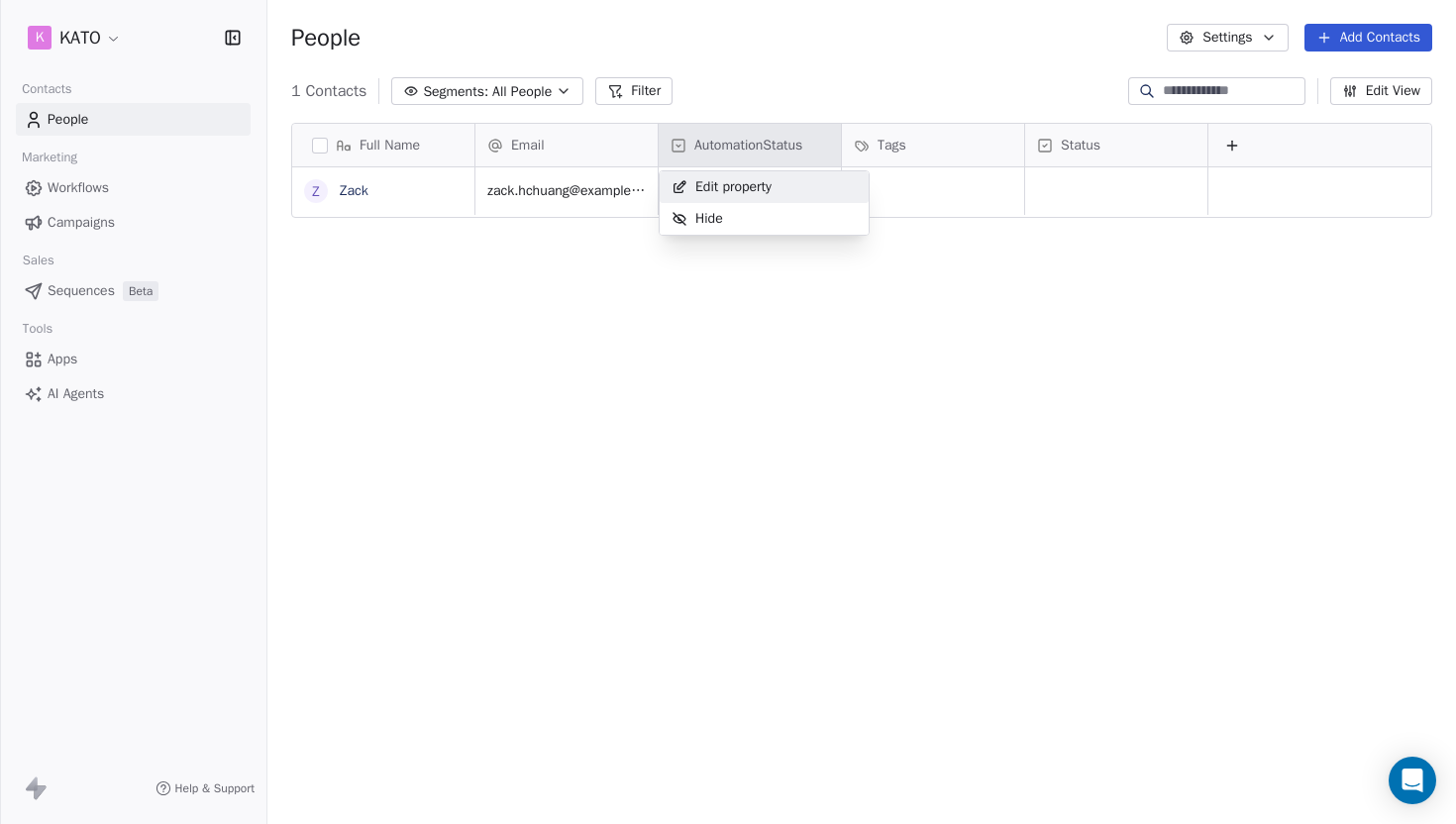 click on "Edit property" at bounding box center [733, 187] 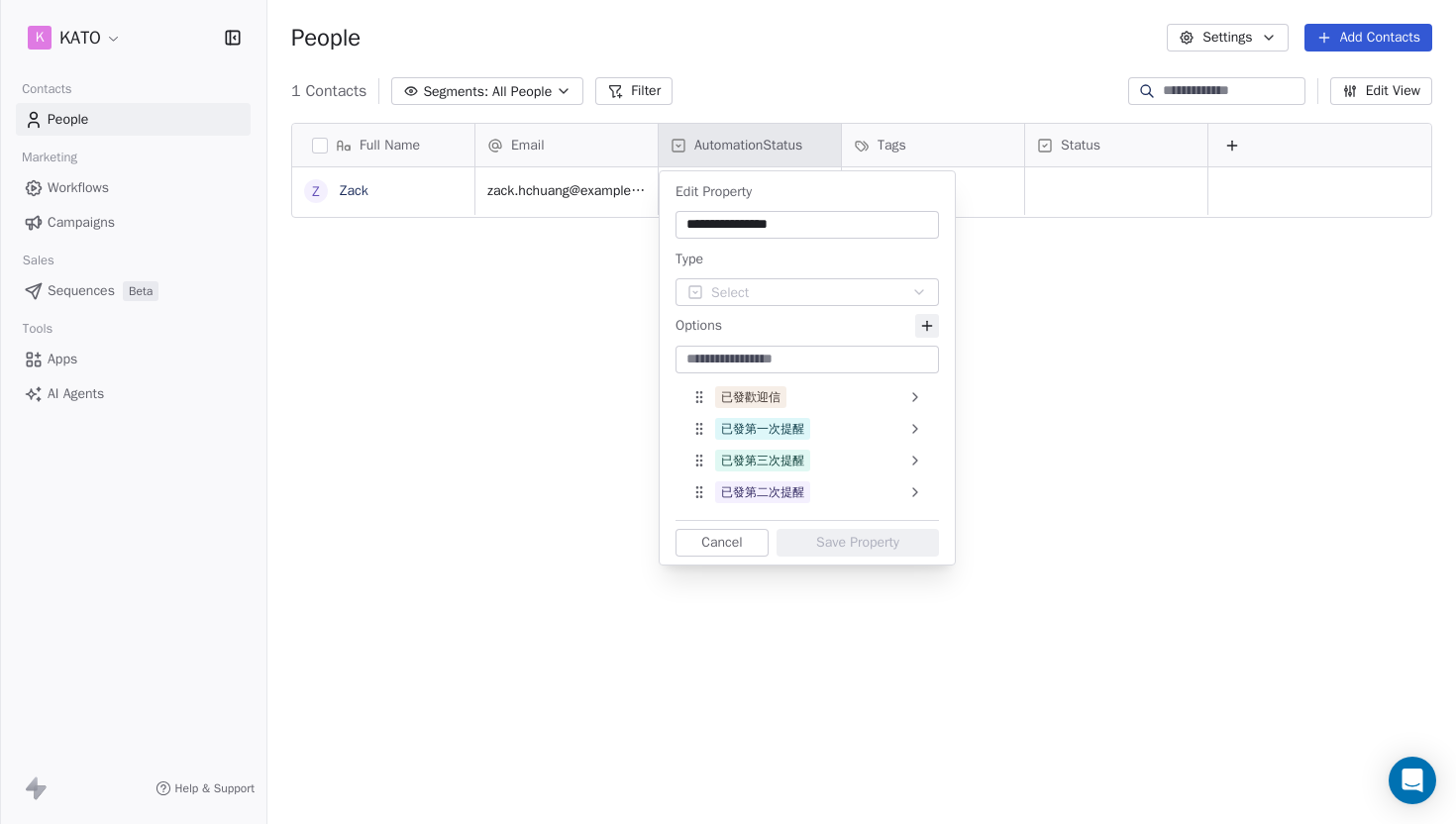 click at bounding box center (807, 360) 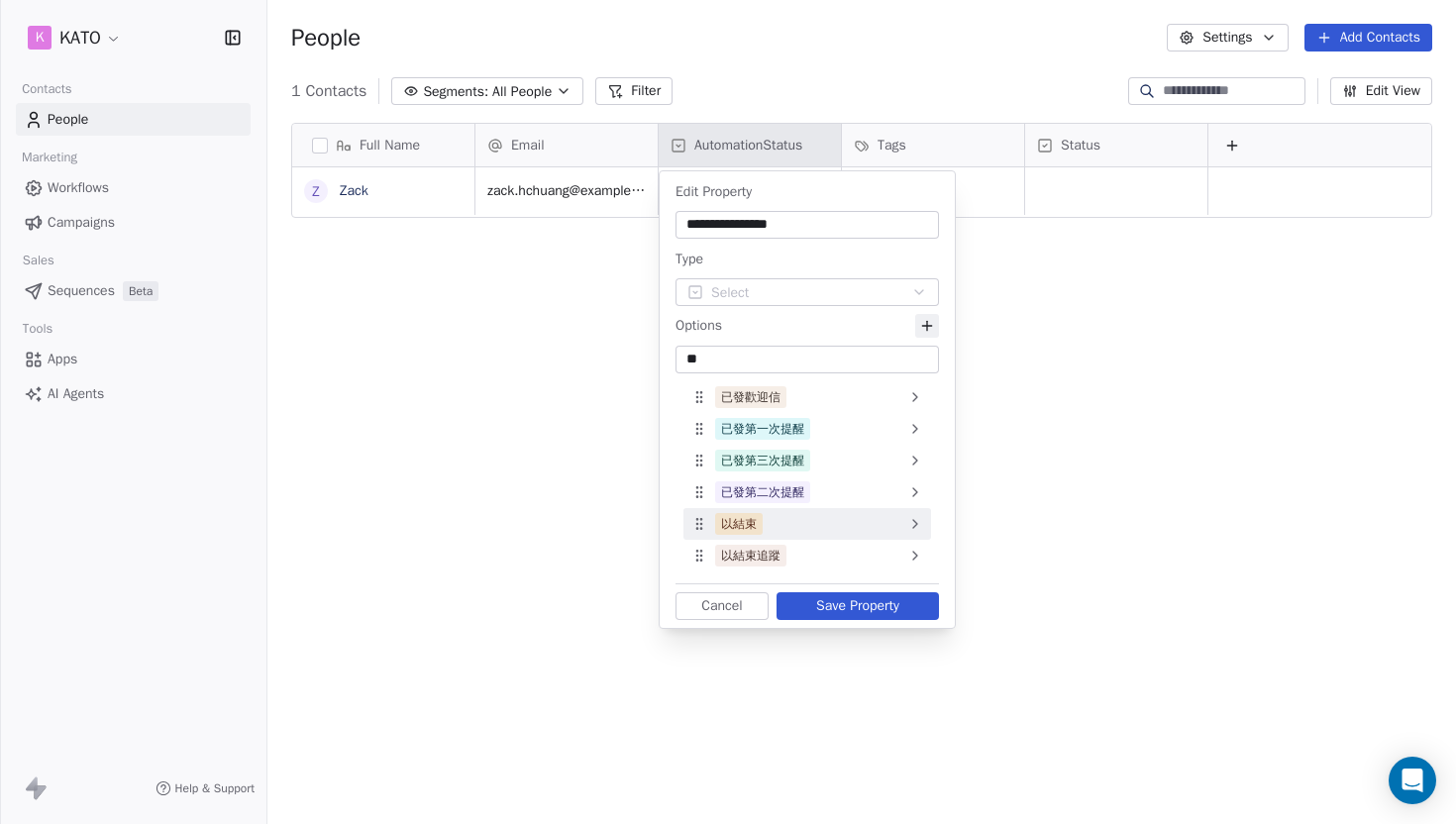 type on "**" 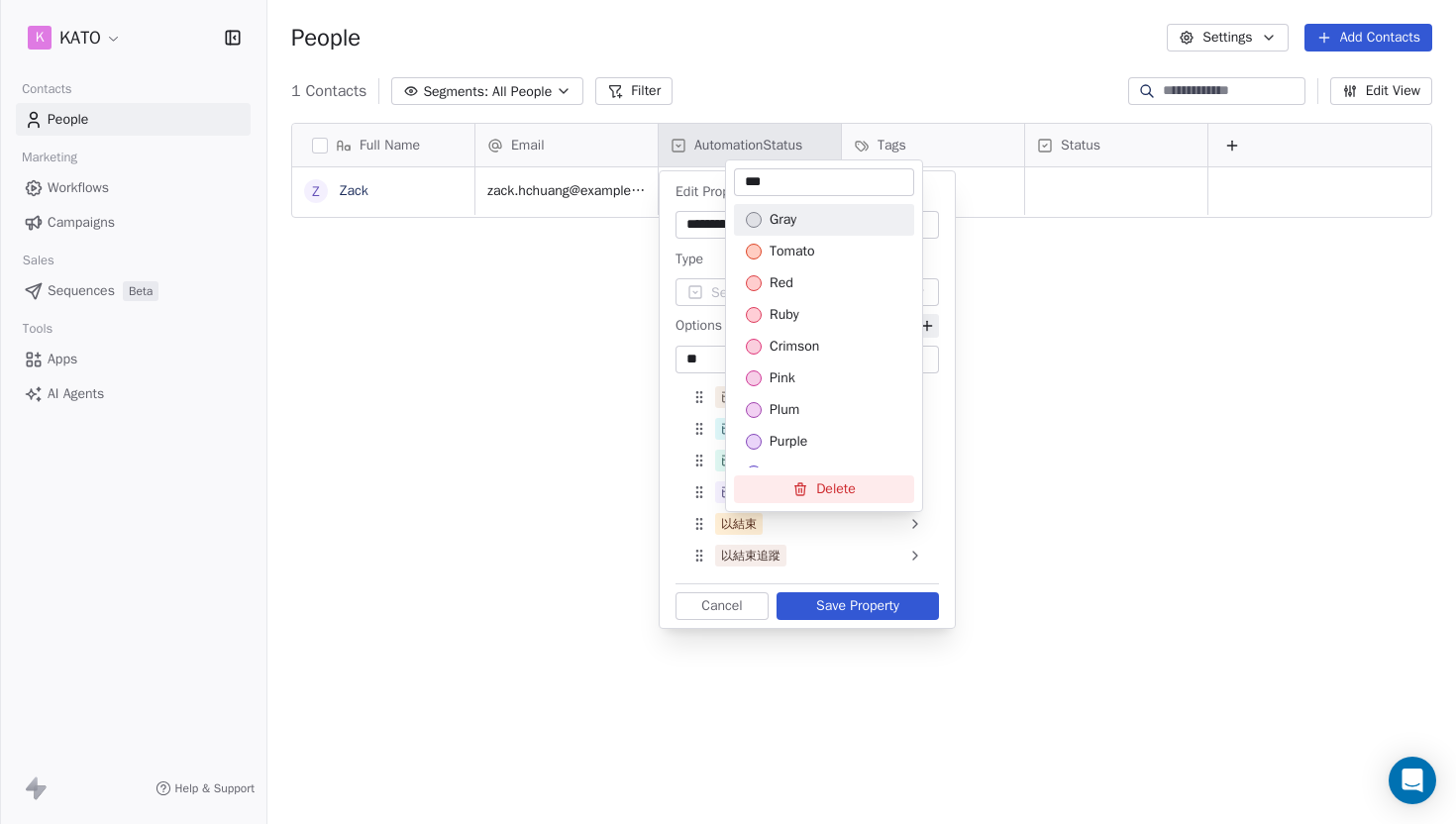 click on "Delete" at bounding box center [824, 489] 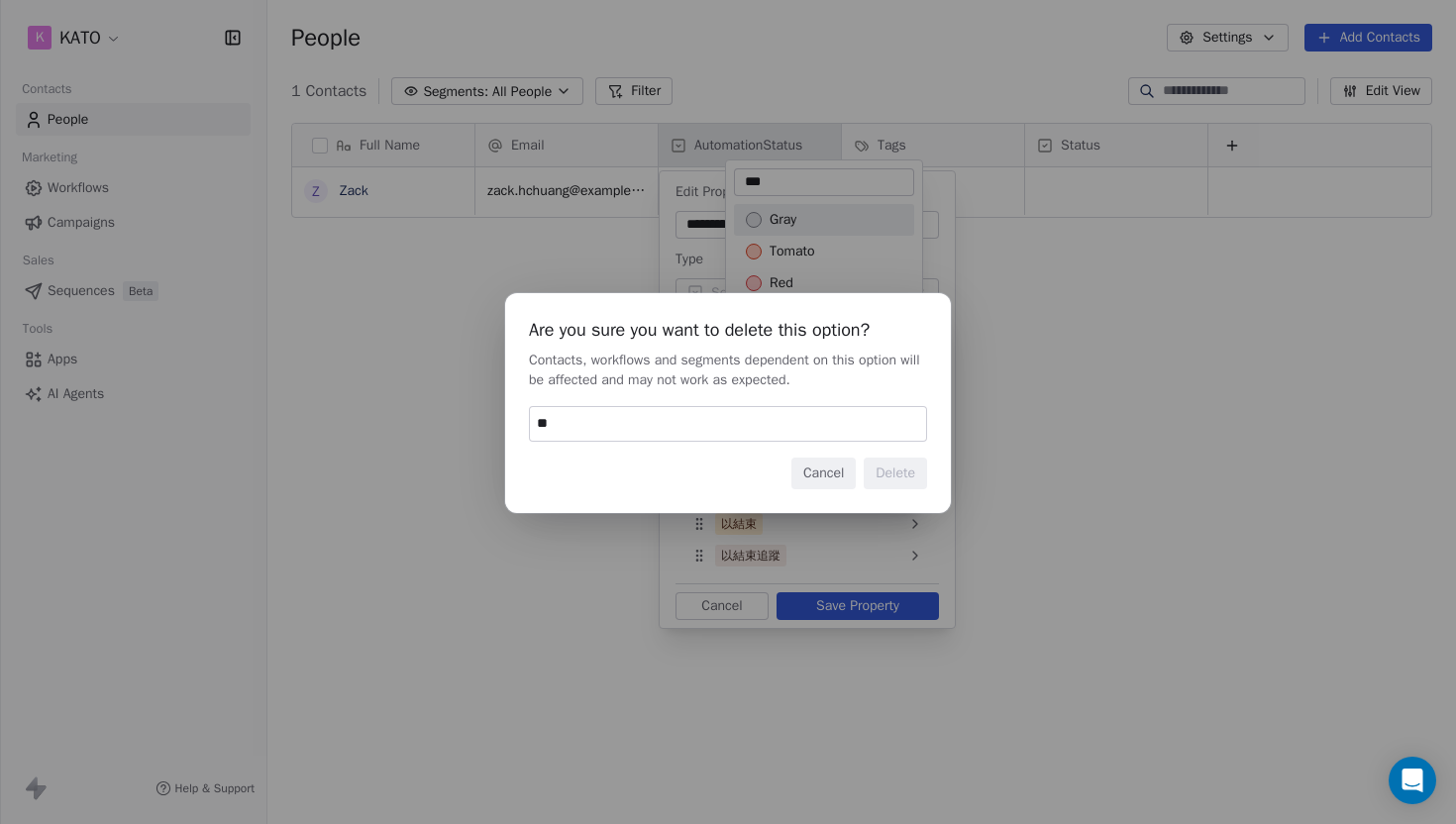 type on "*" 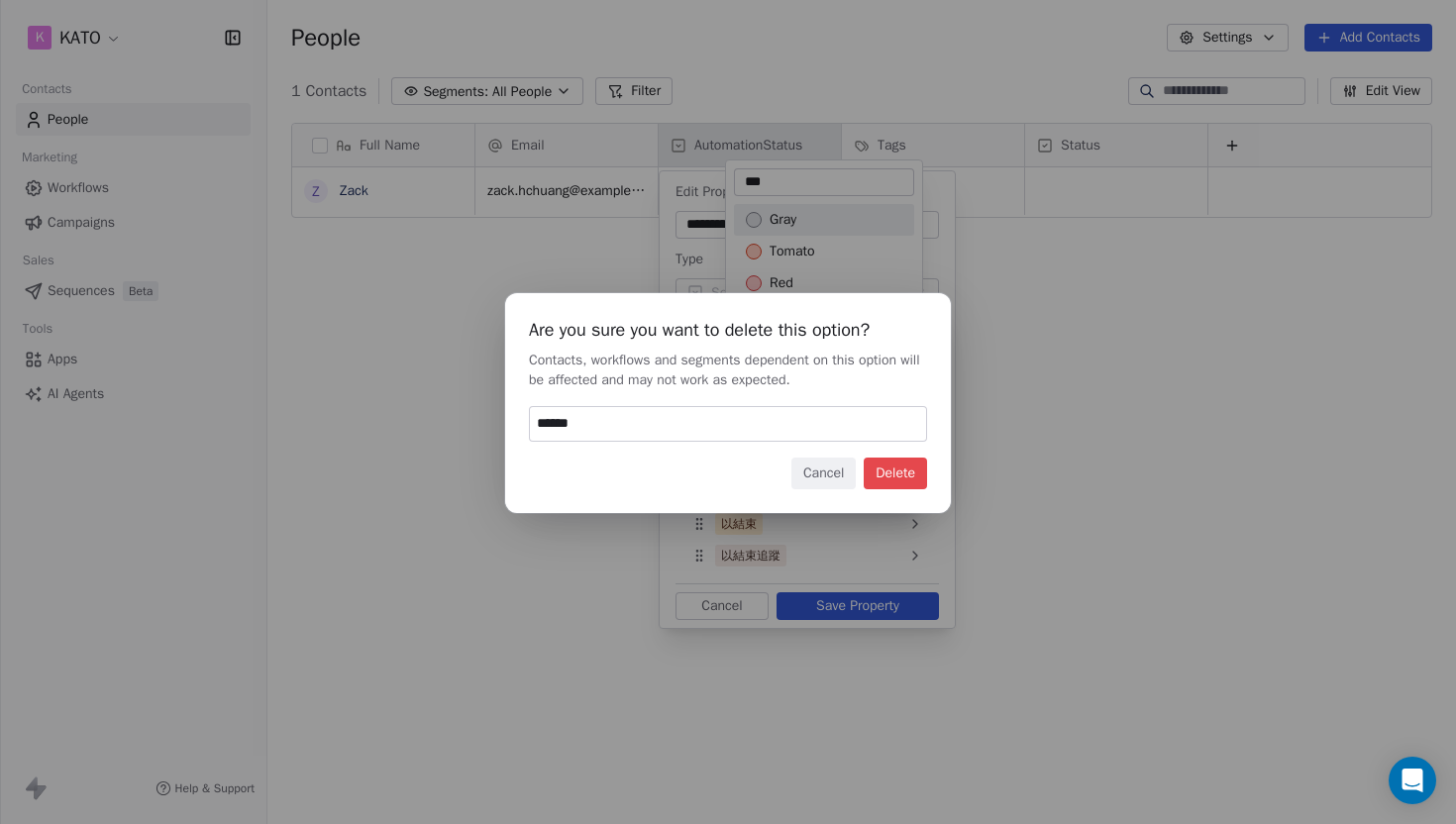 type on "******" 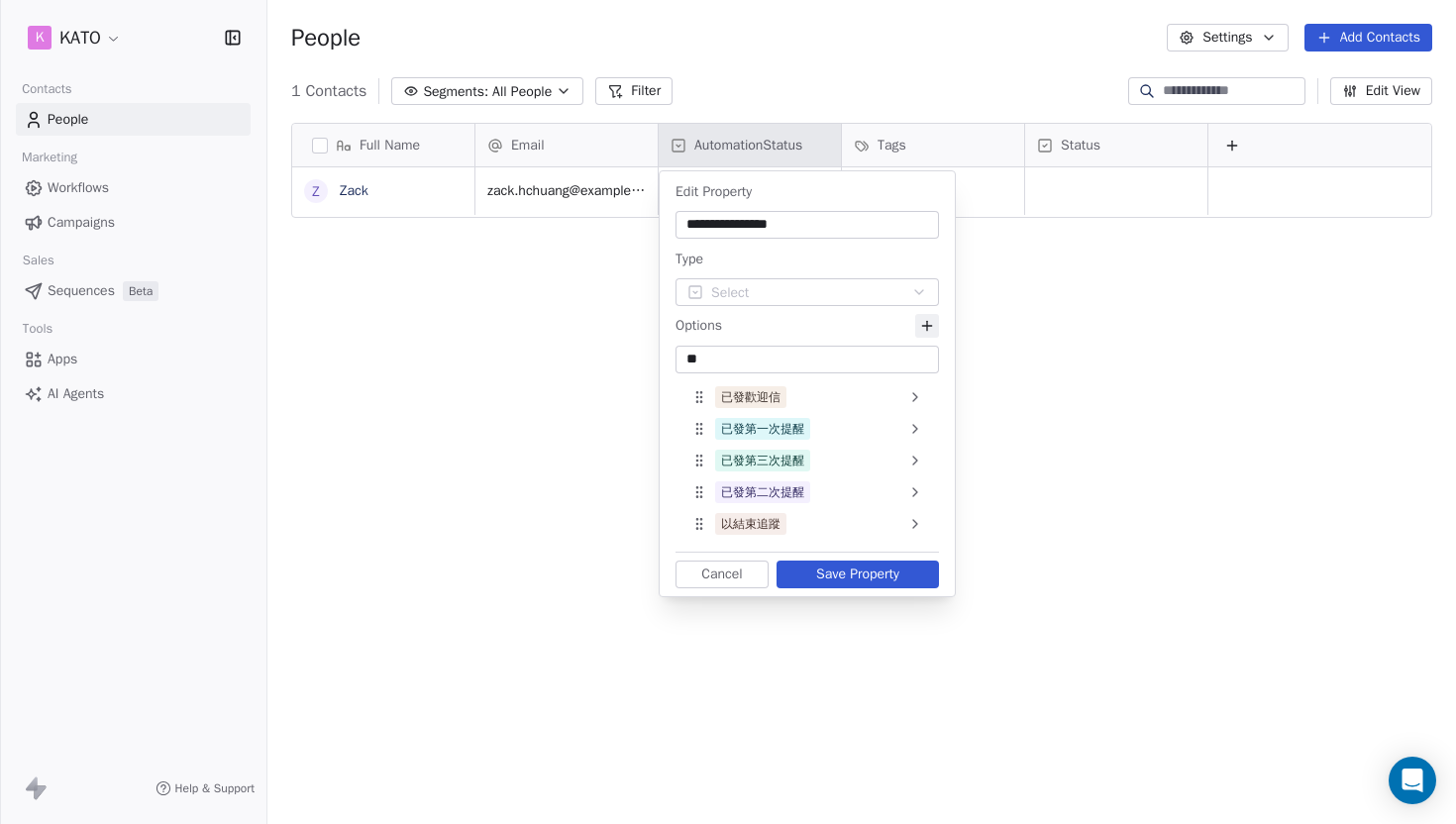 click on "Save Property" at bounding box center [858, 574] 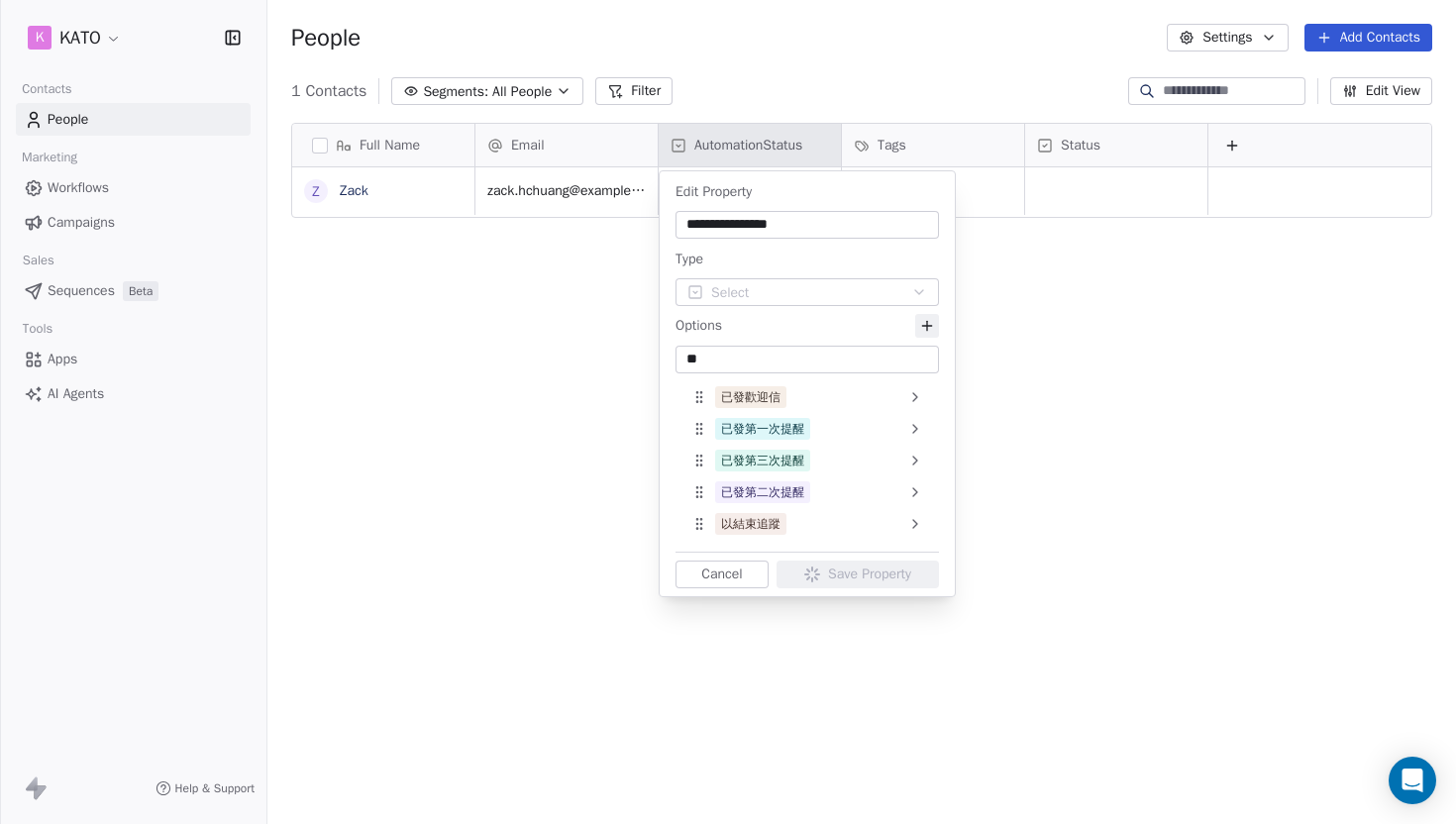 click on "**********" at bounding box center [728, 412] 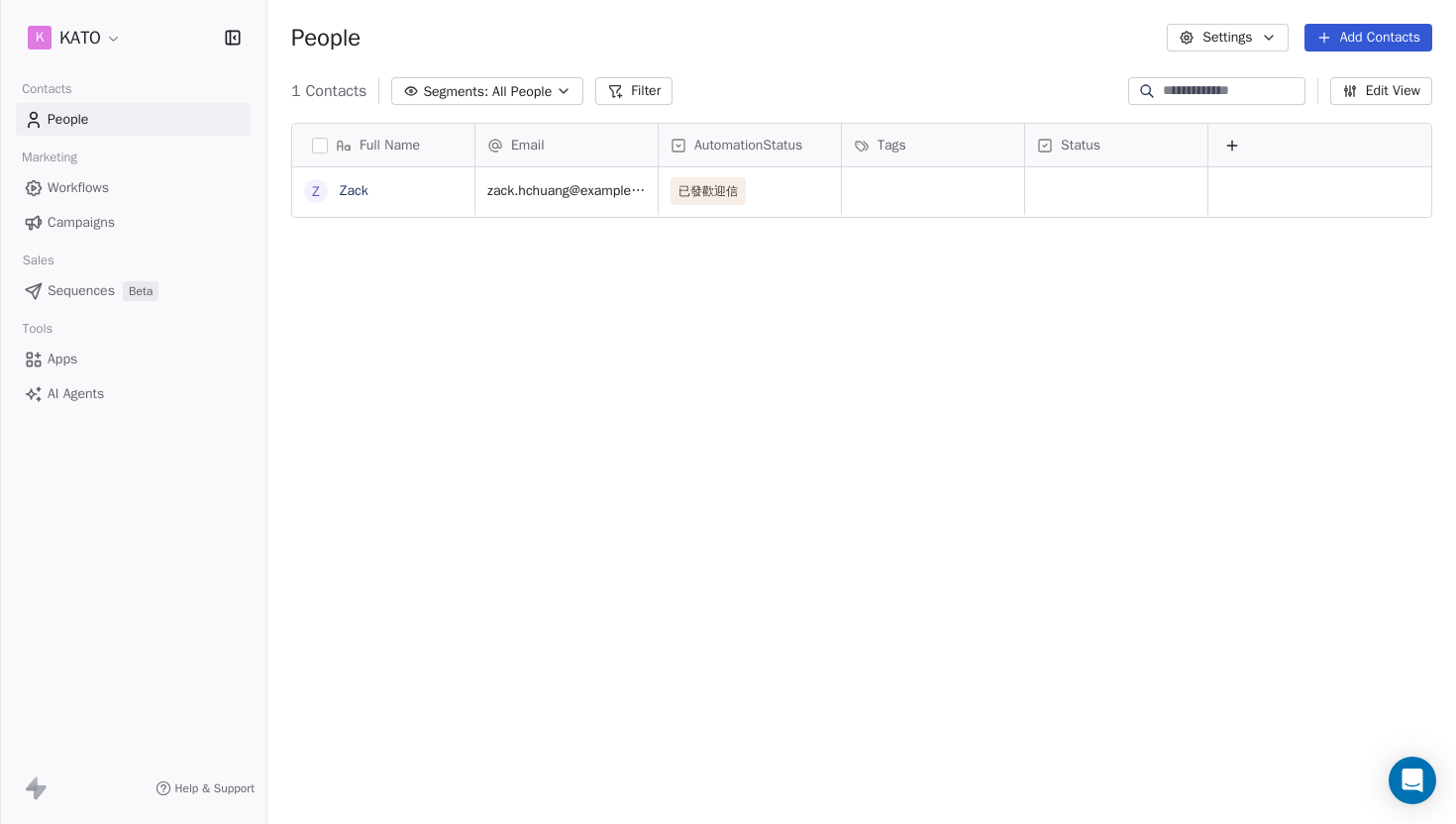 click on "Workflows Campaigns" at bounding box center (133, 205) 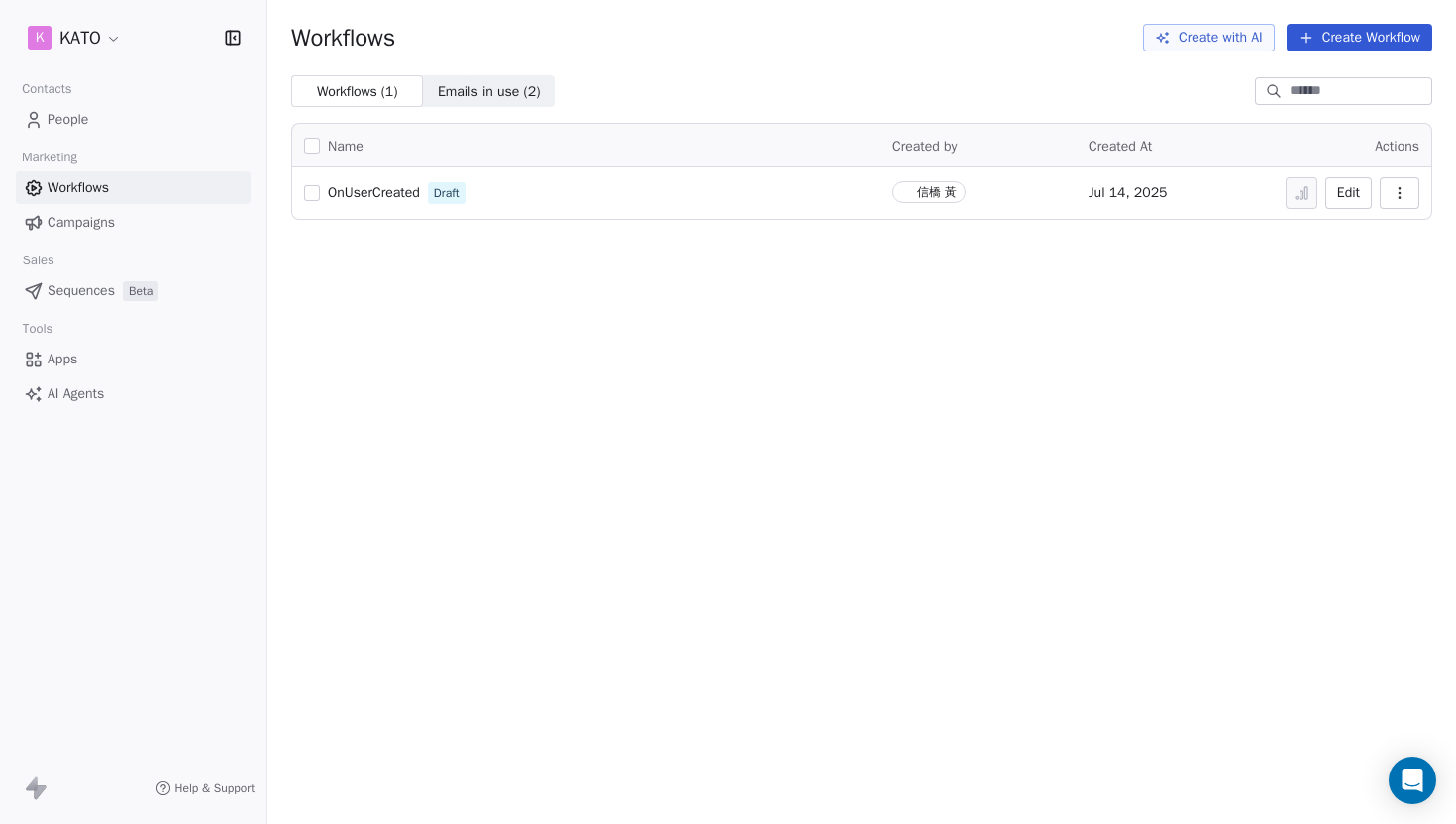 click on "OnUserCreated Draft" at bounding box center [586, 193] 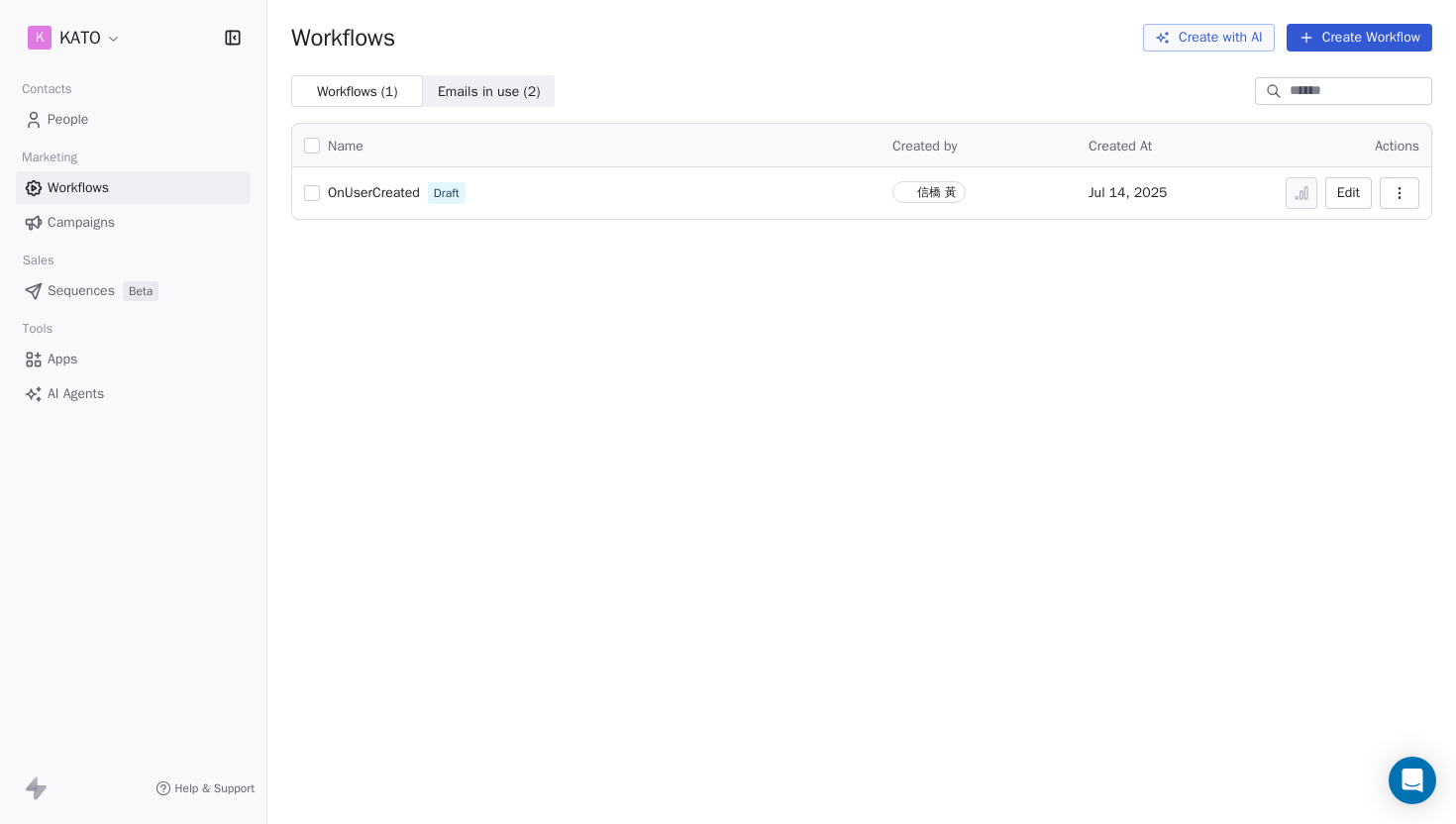 click on "OnUserCreated" at bounding box center (373, 192) 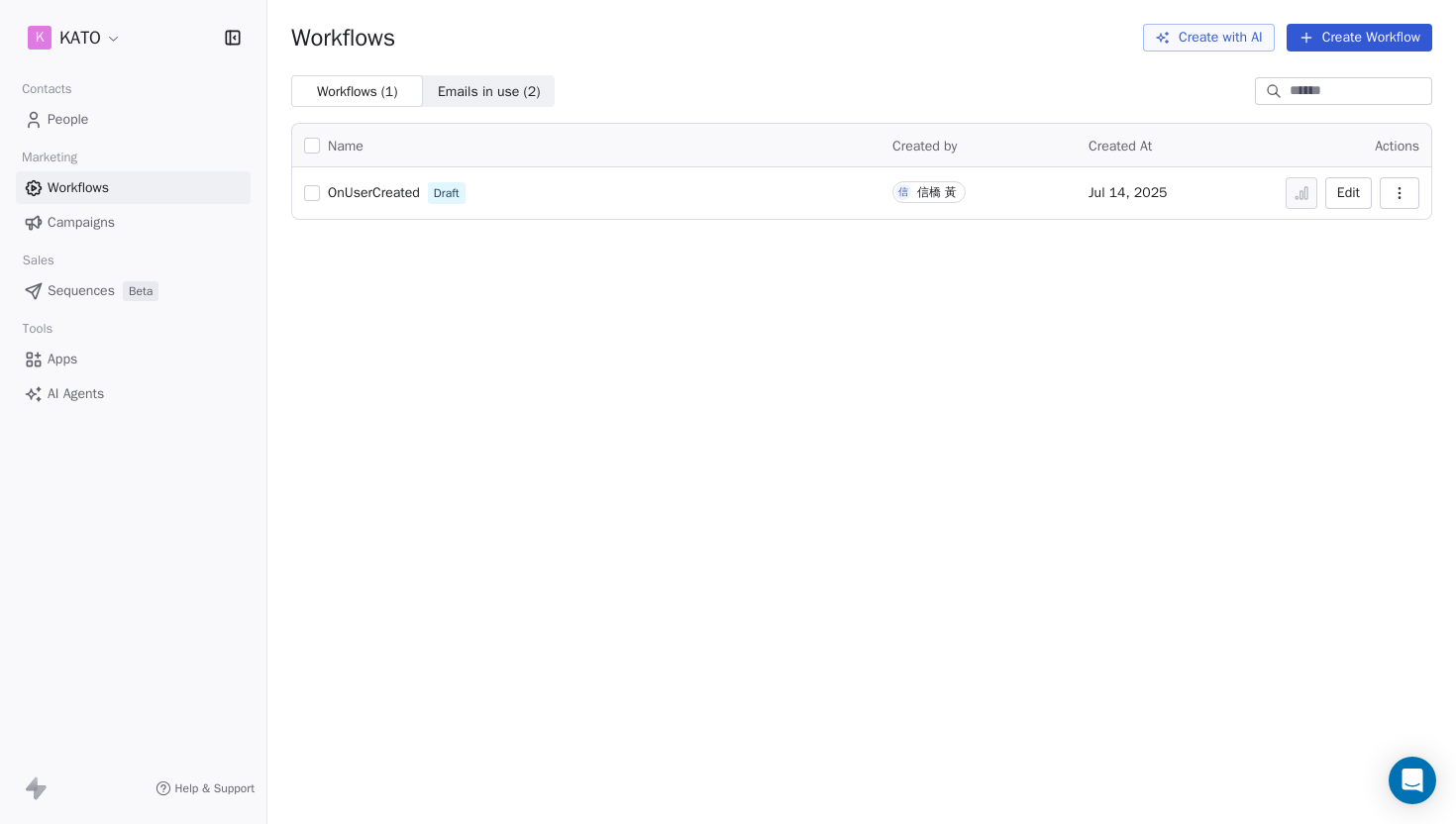 click on "OnUserCreated" at bounding box center (373, 192) 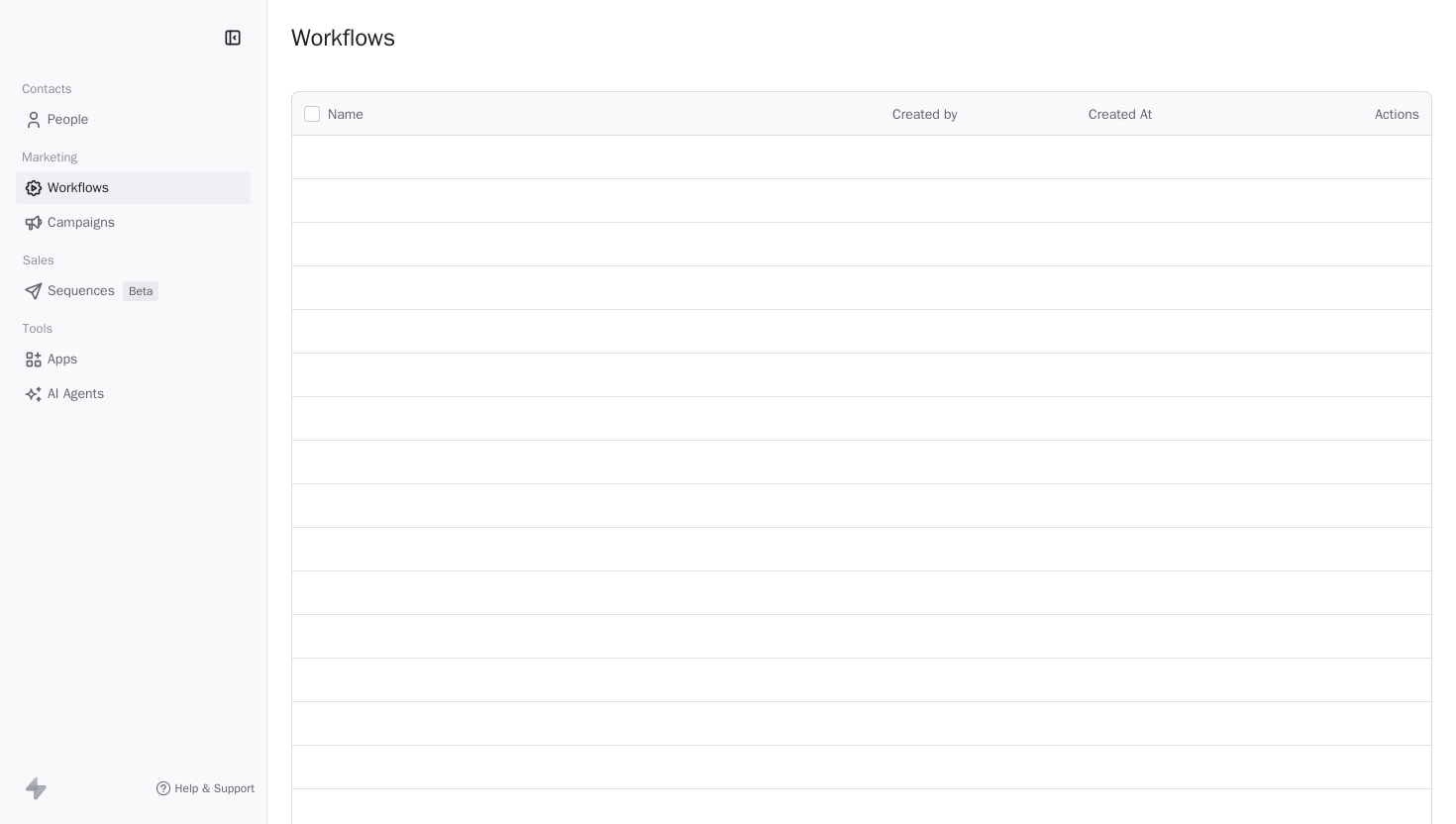 scroll, scrollTop: 0, scrollLeft: 0, axis: both 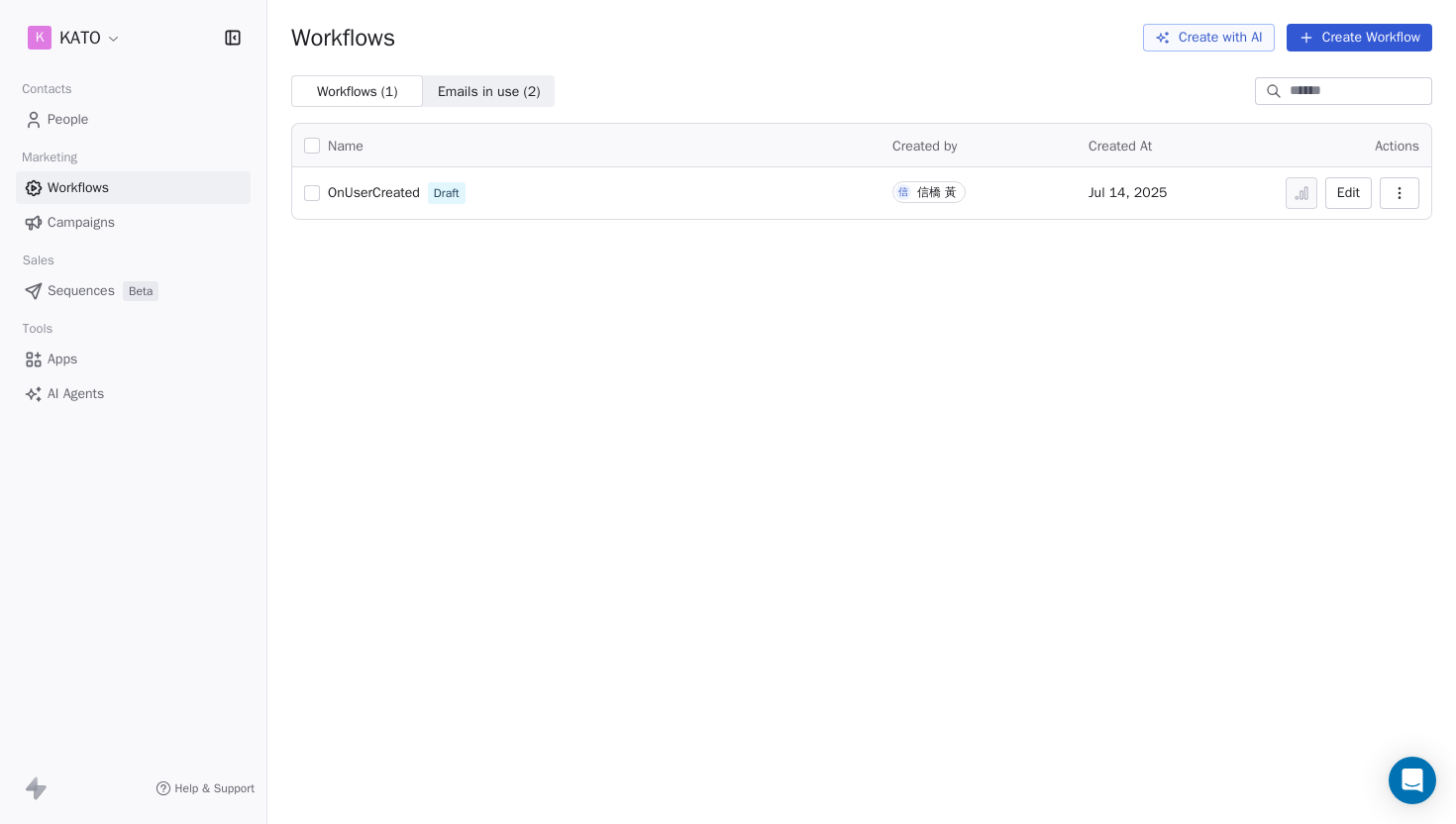 click on "Apps" at bounding box center [62, 359] 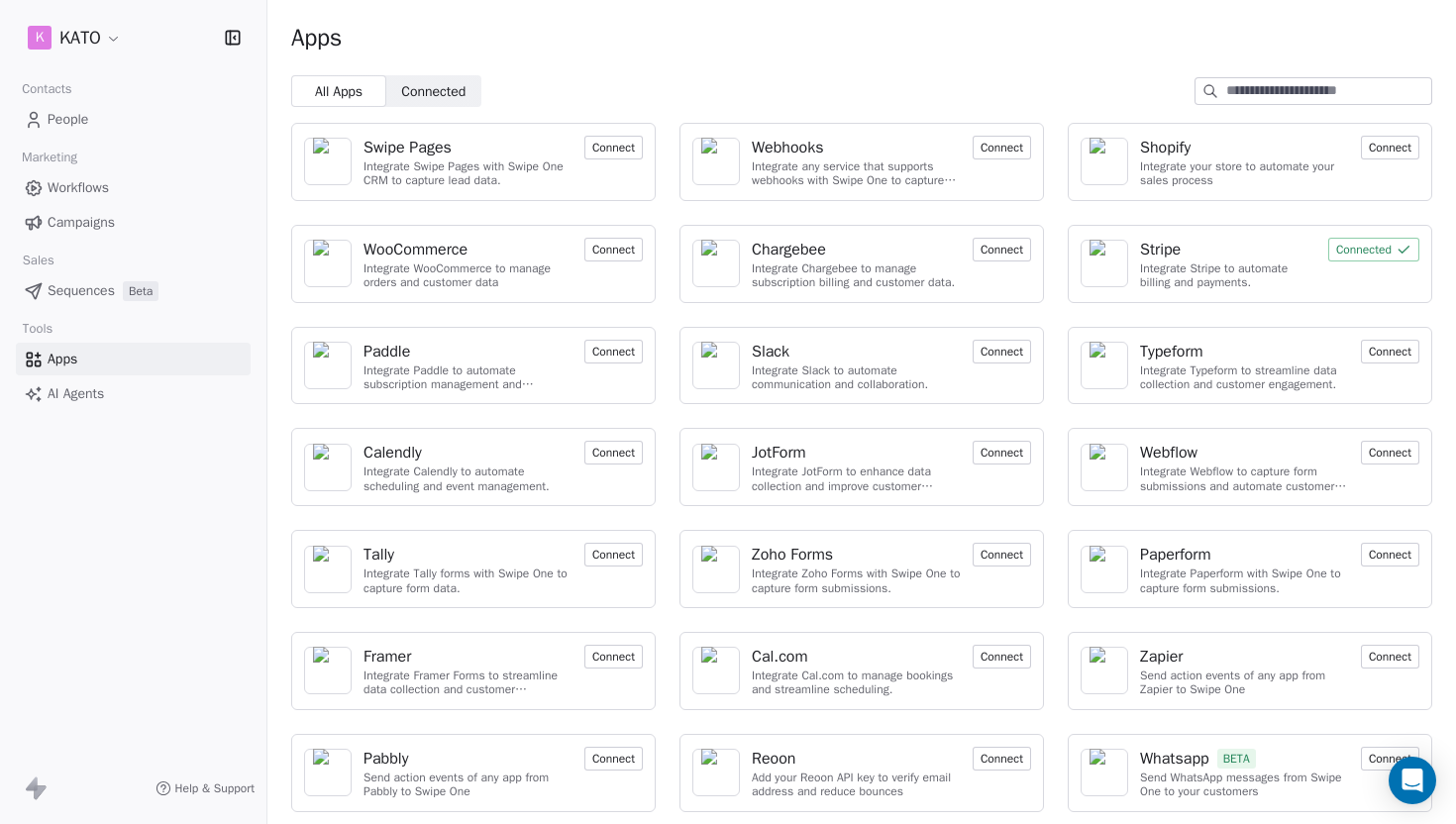 click on "Workflows" at bounding box center (133, 187) 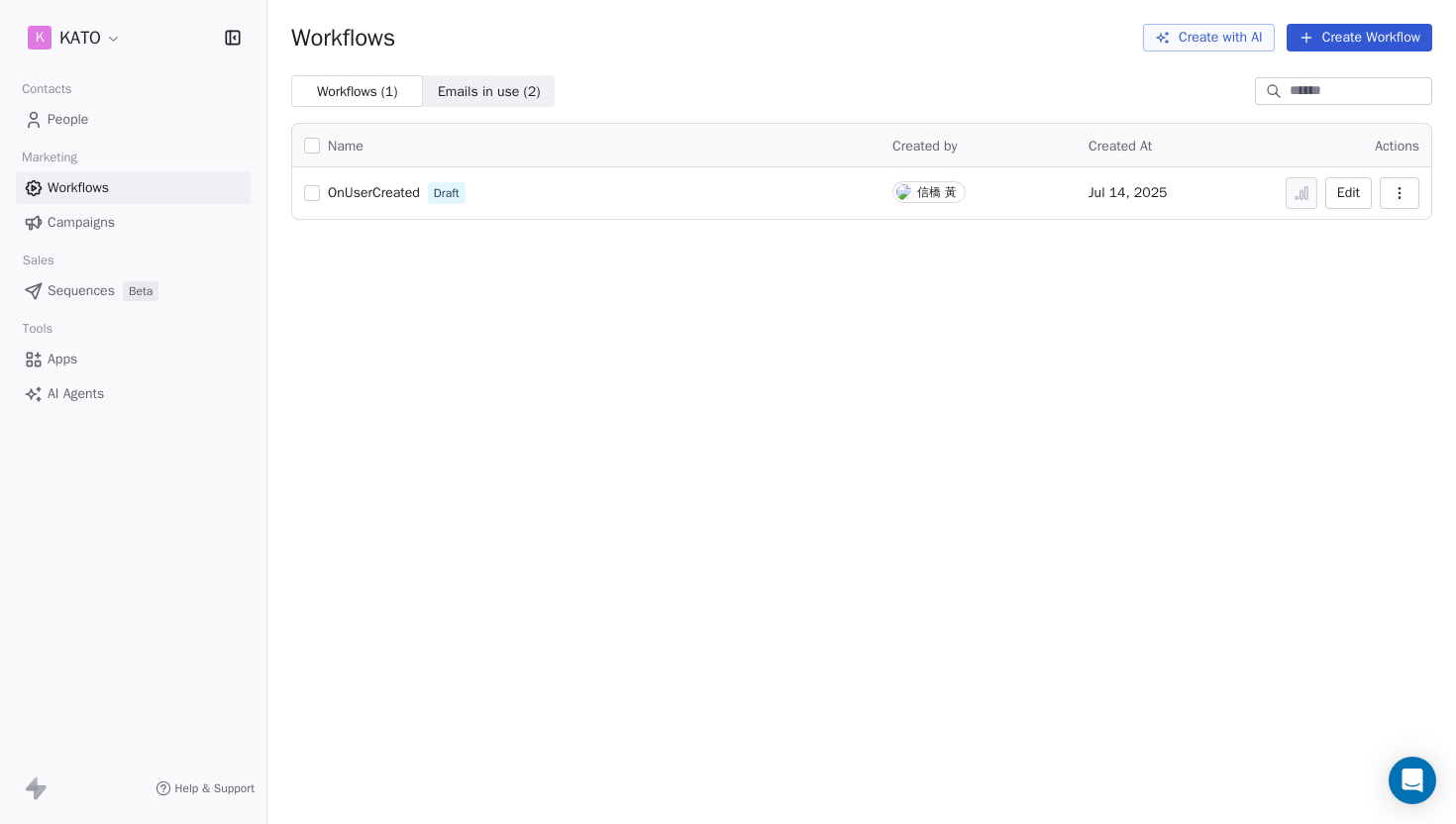 click on "People" at bounding box center [133, 119] 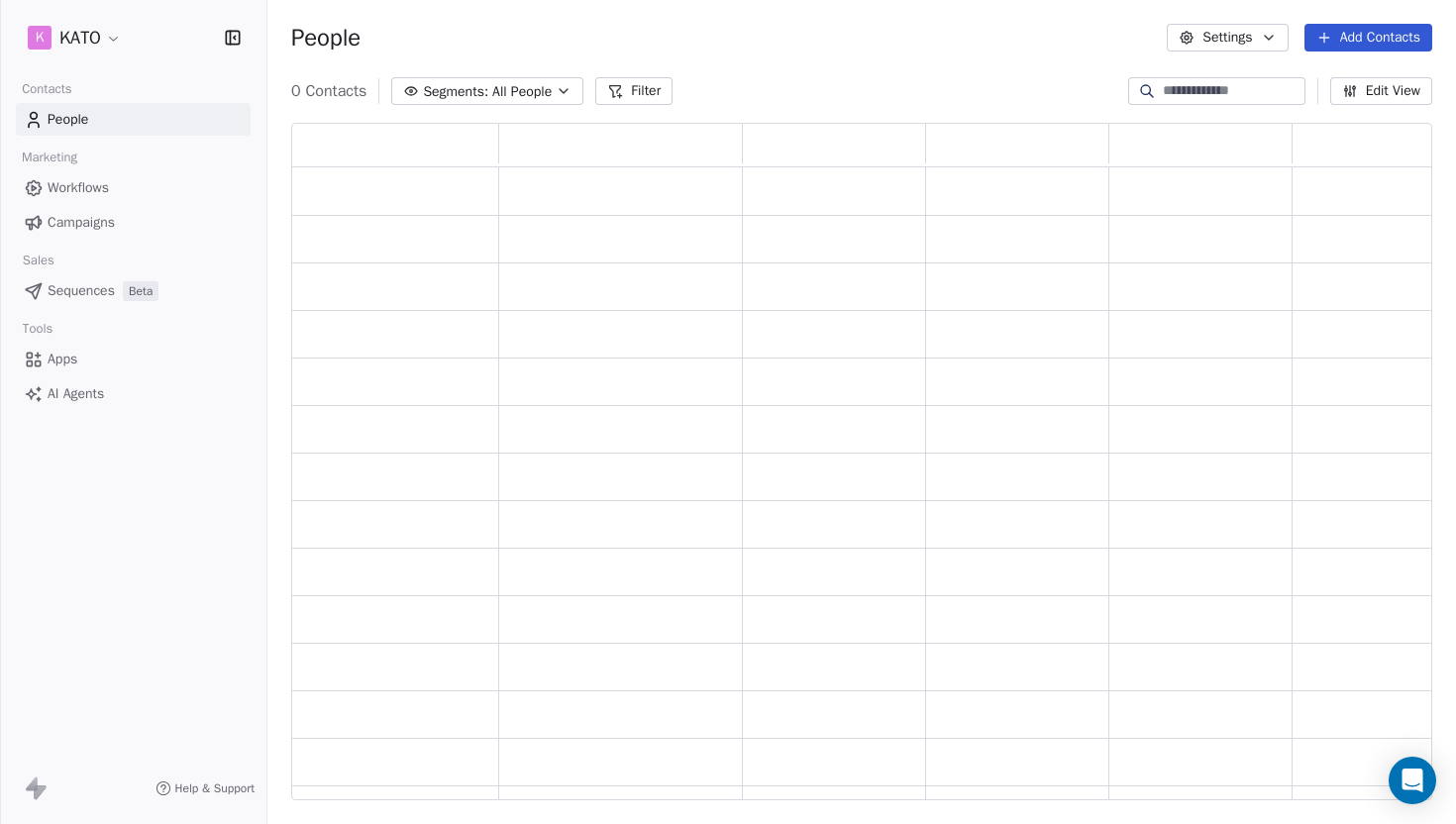 scroll, scrollTop: 16, scrollLeft: 16, axis: both 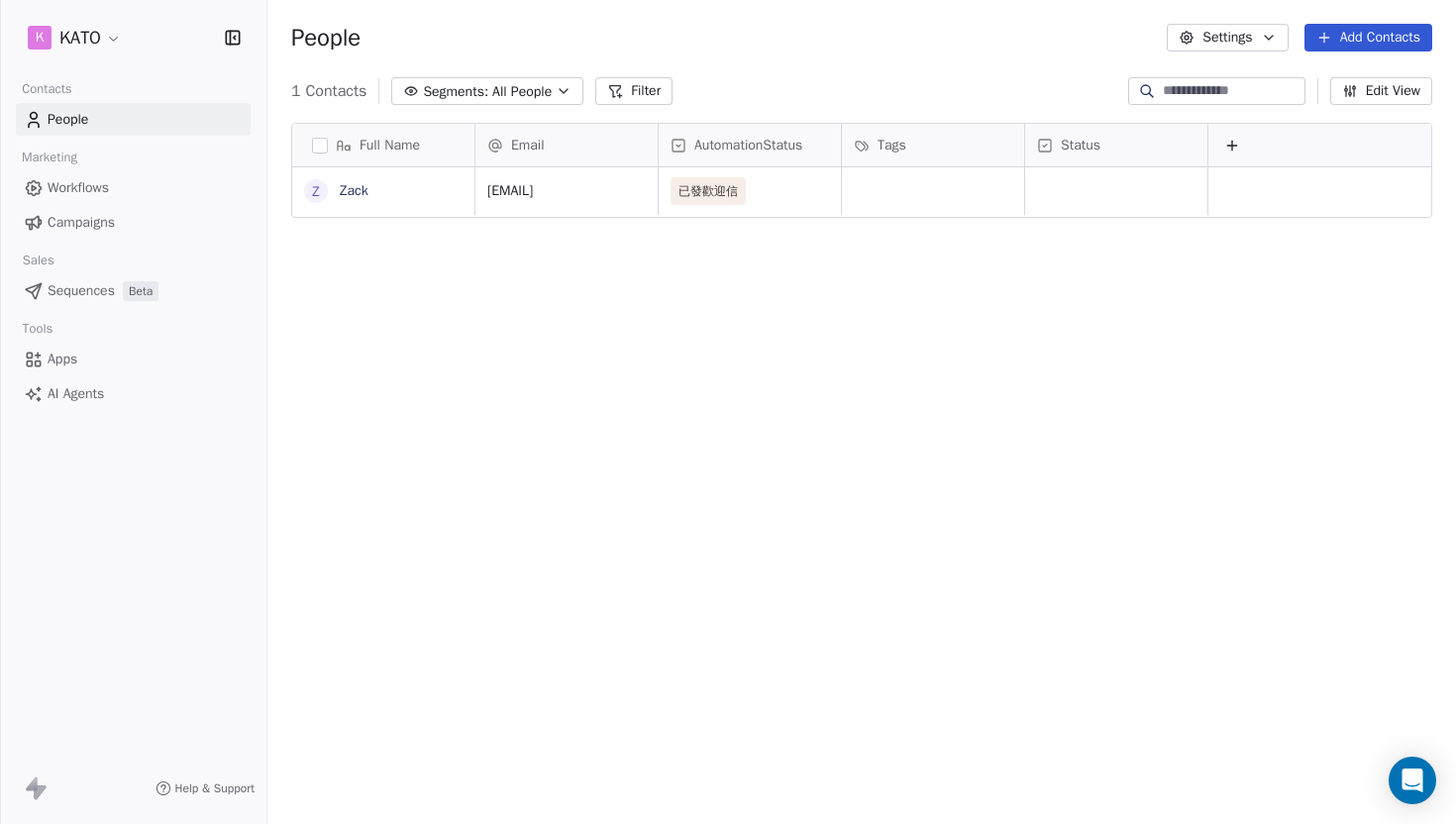 click on "AutomationStatus" at bounding box center [748, 146] 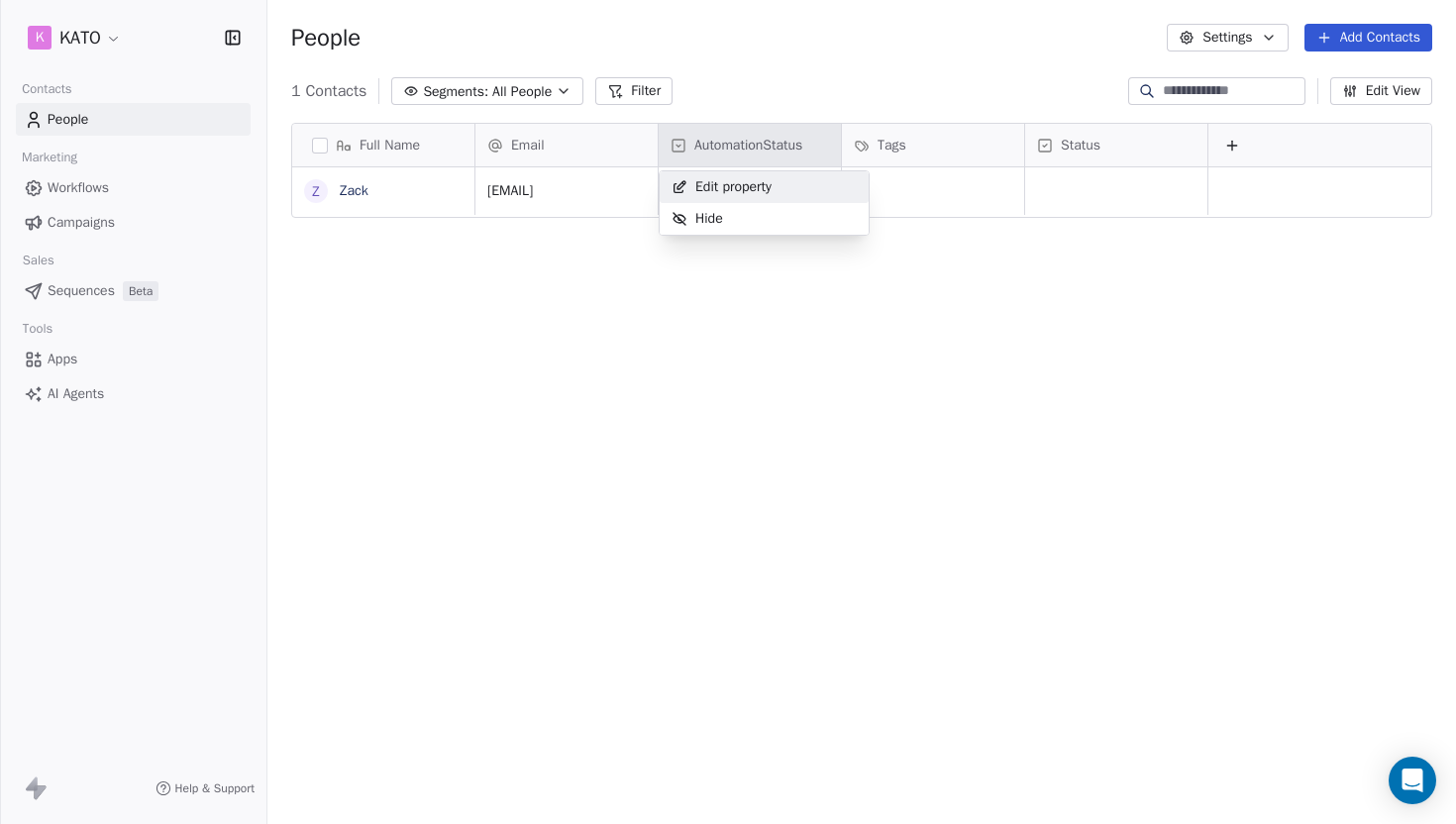 click on "Edit property" at bounding box center [733, 187] 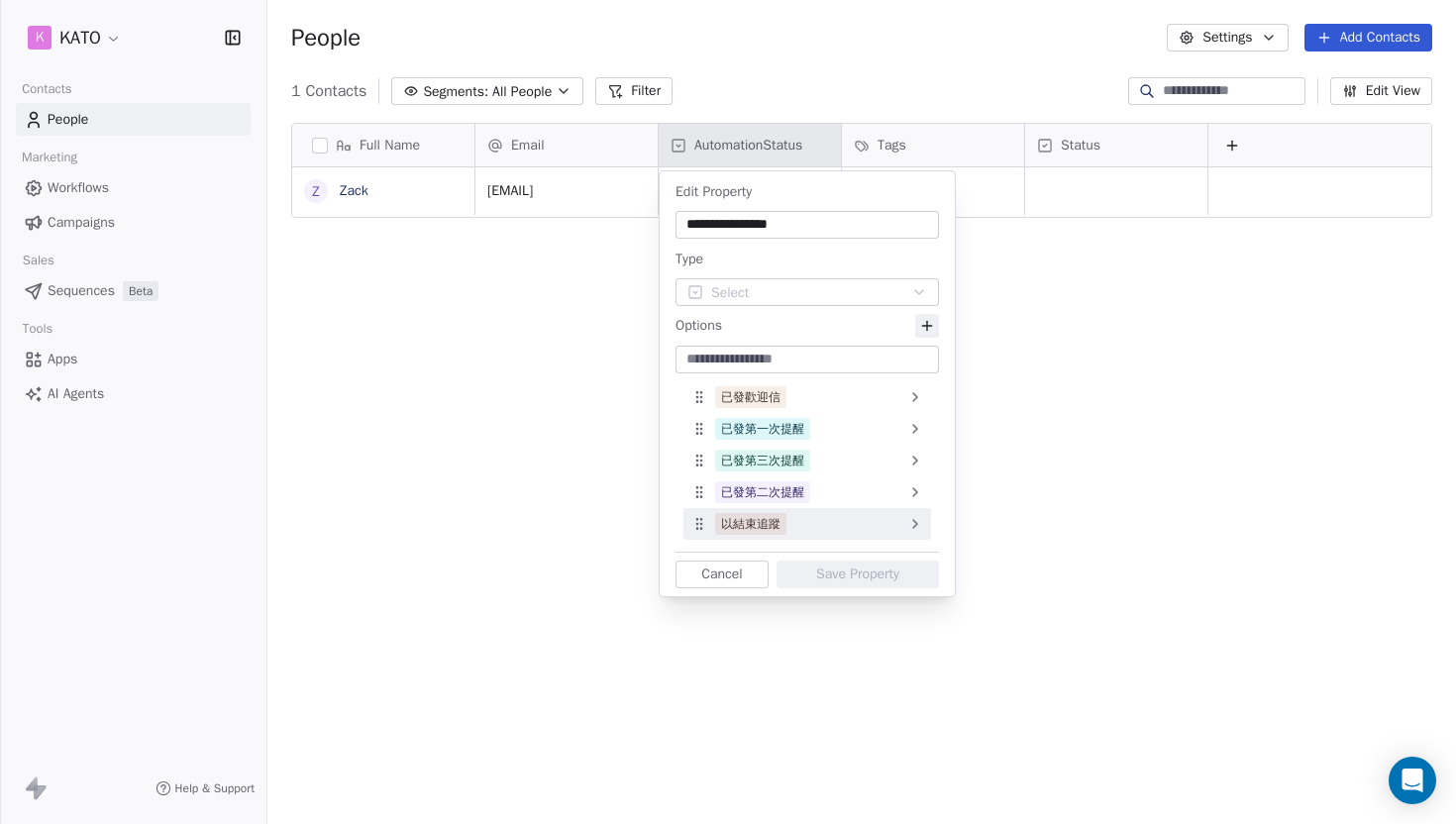 click 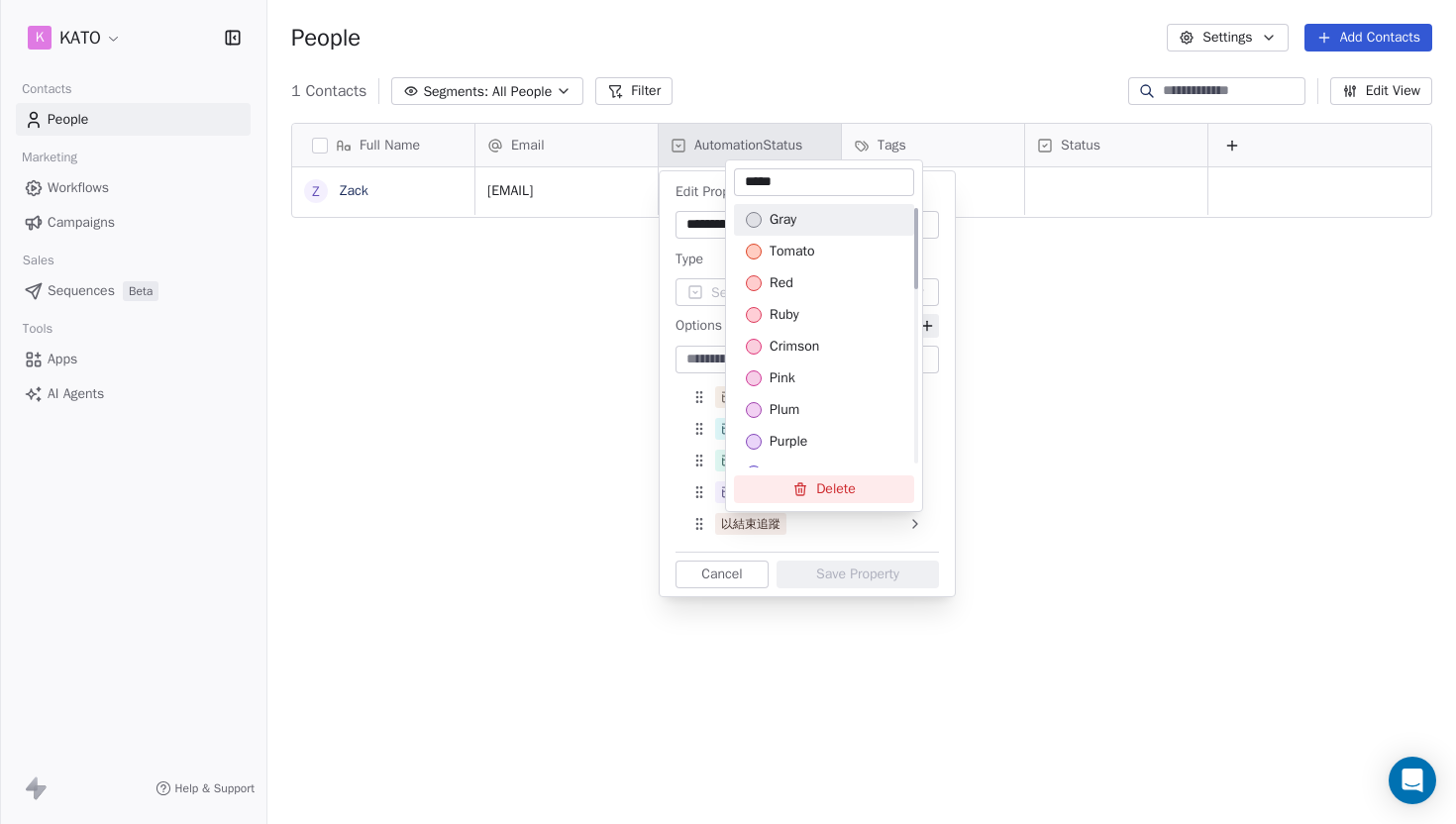 click on "*****" at bounding box center (824, 182) 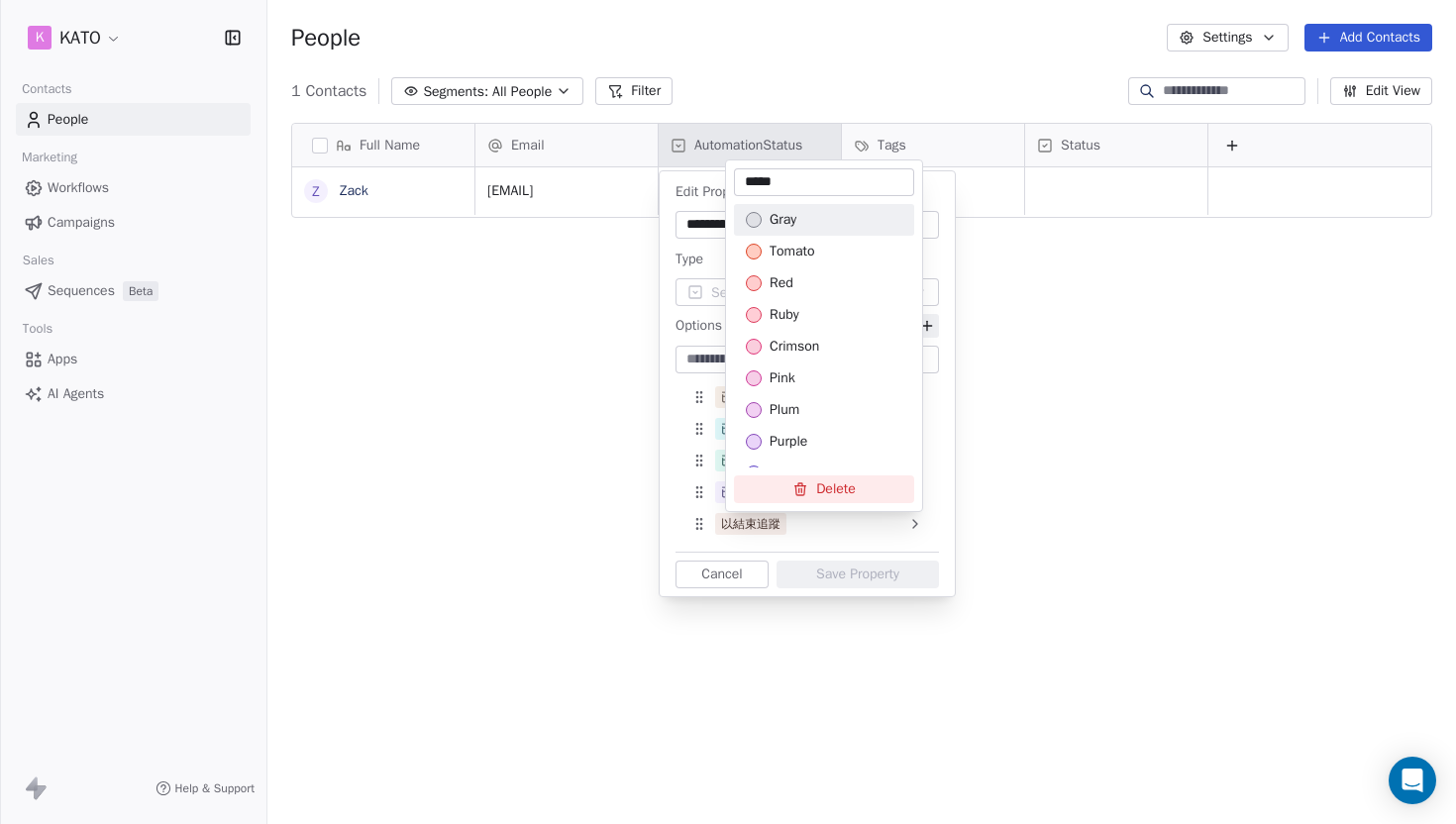 type on "*****" 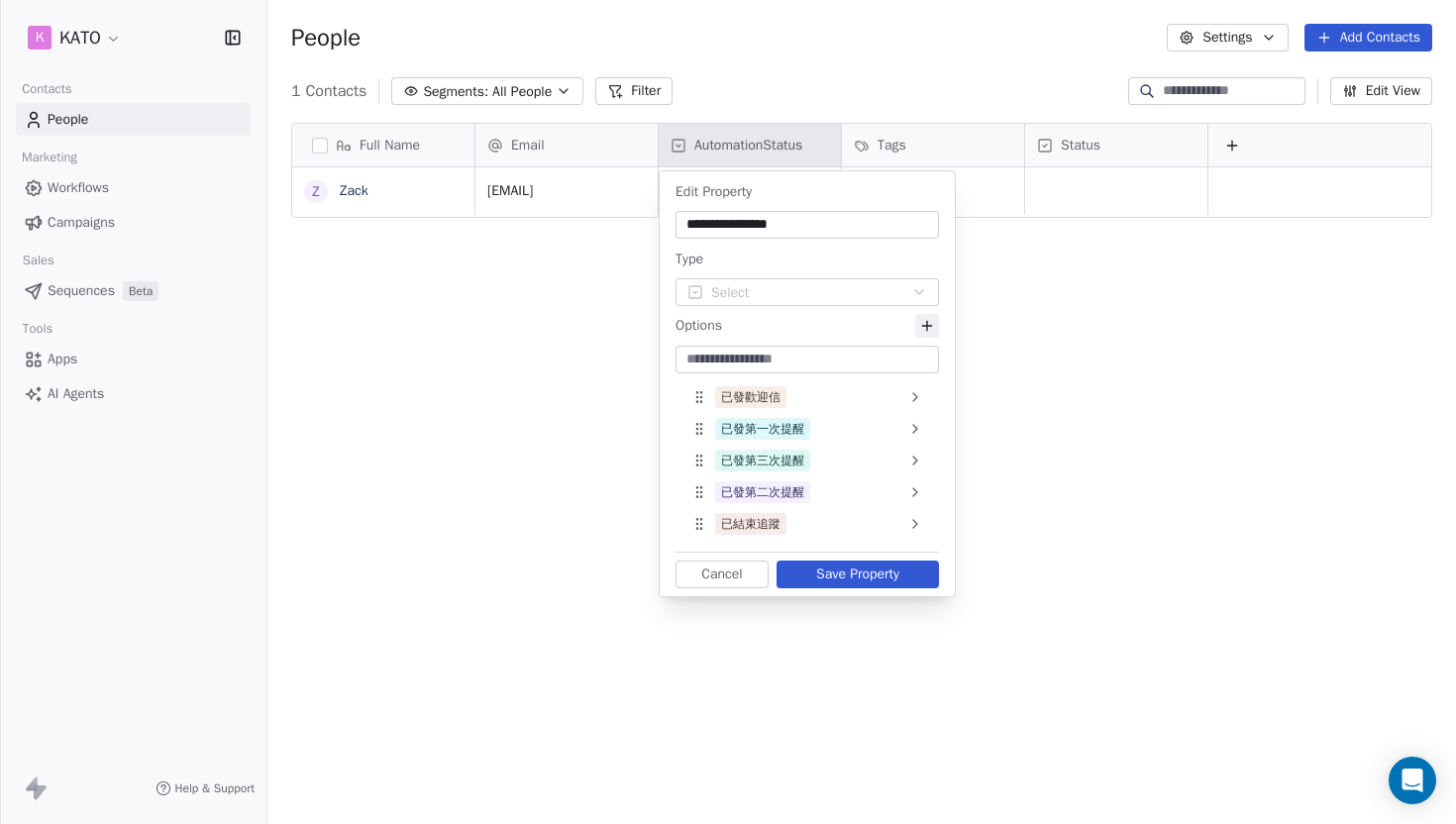 click on "Save Property" at bounding box center [858, 574] 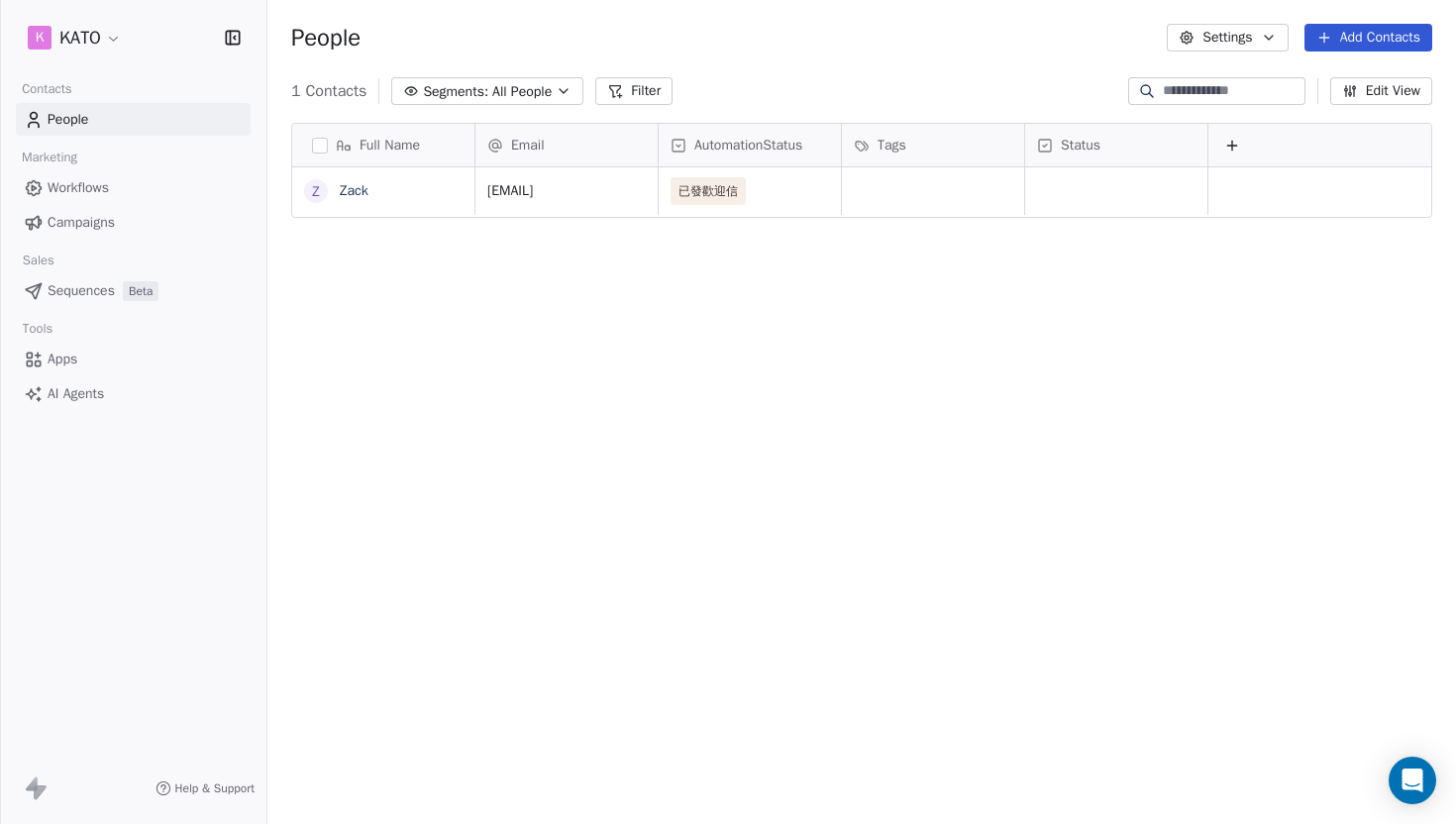 click on "Workflows" at bounding box center (133, 187) 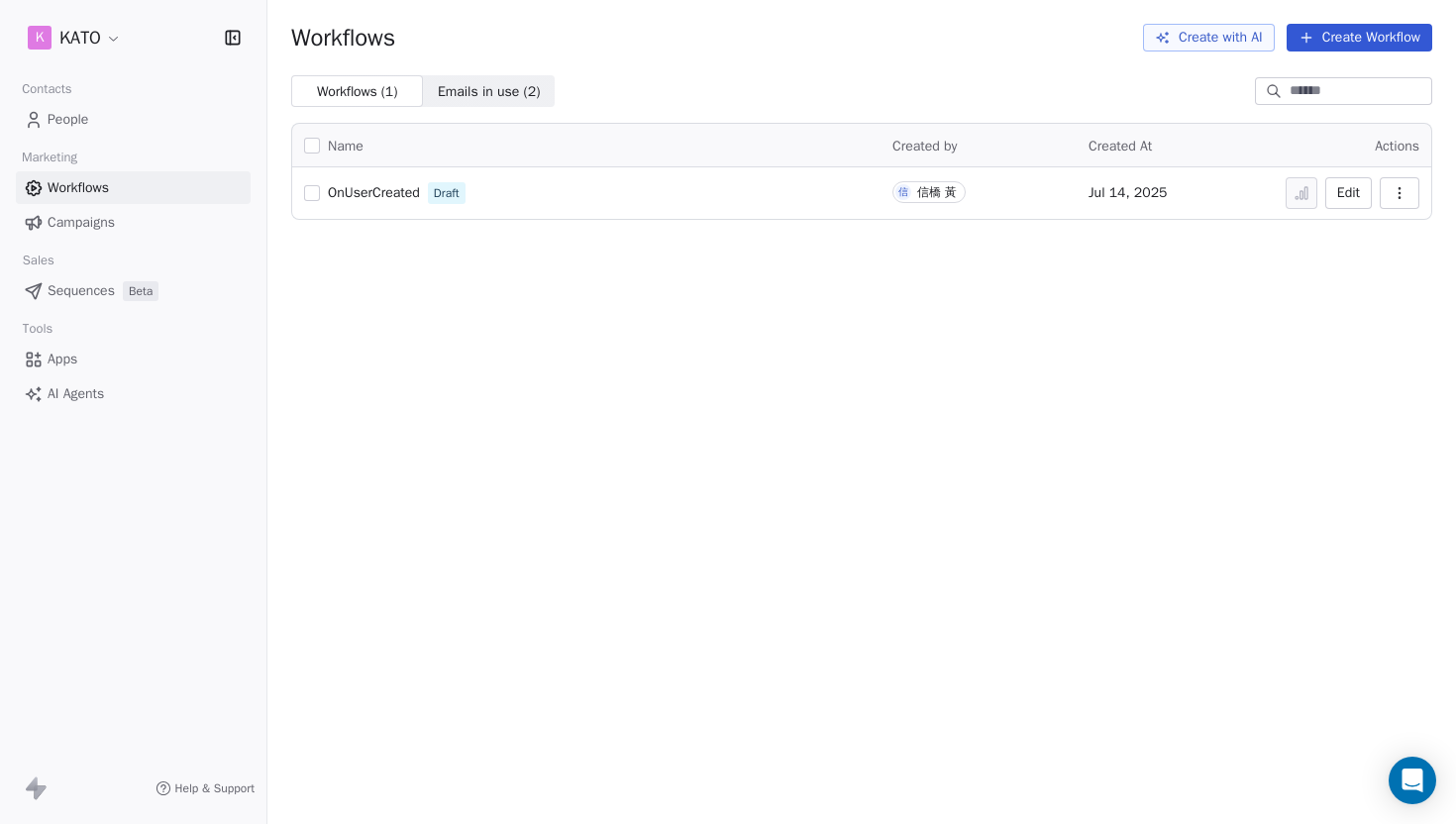 click on "OnUserCreated" at bounding box center (373, 192) 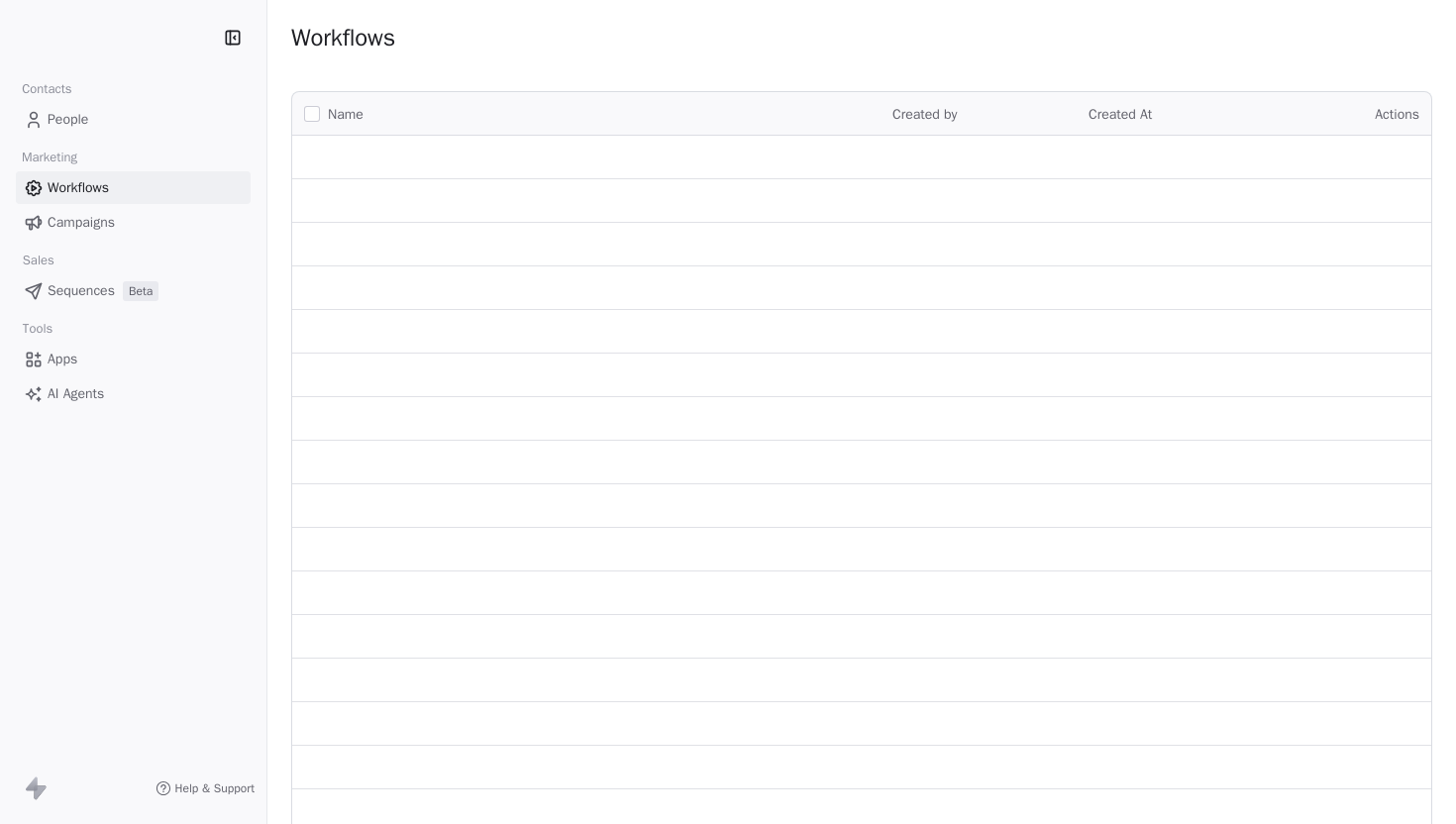 scroll, scrollTop: 0, scrollLeft: 0, axis: both 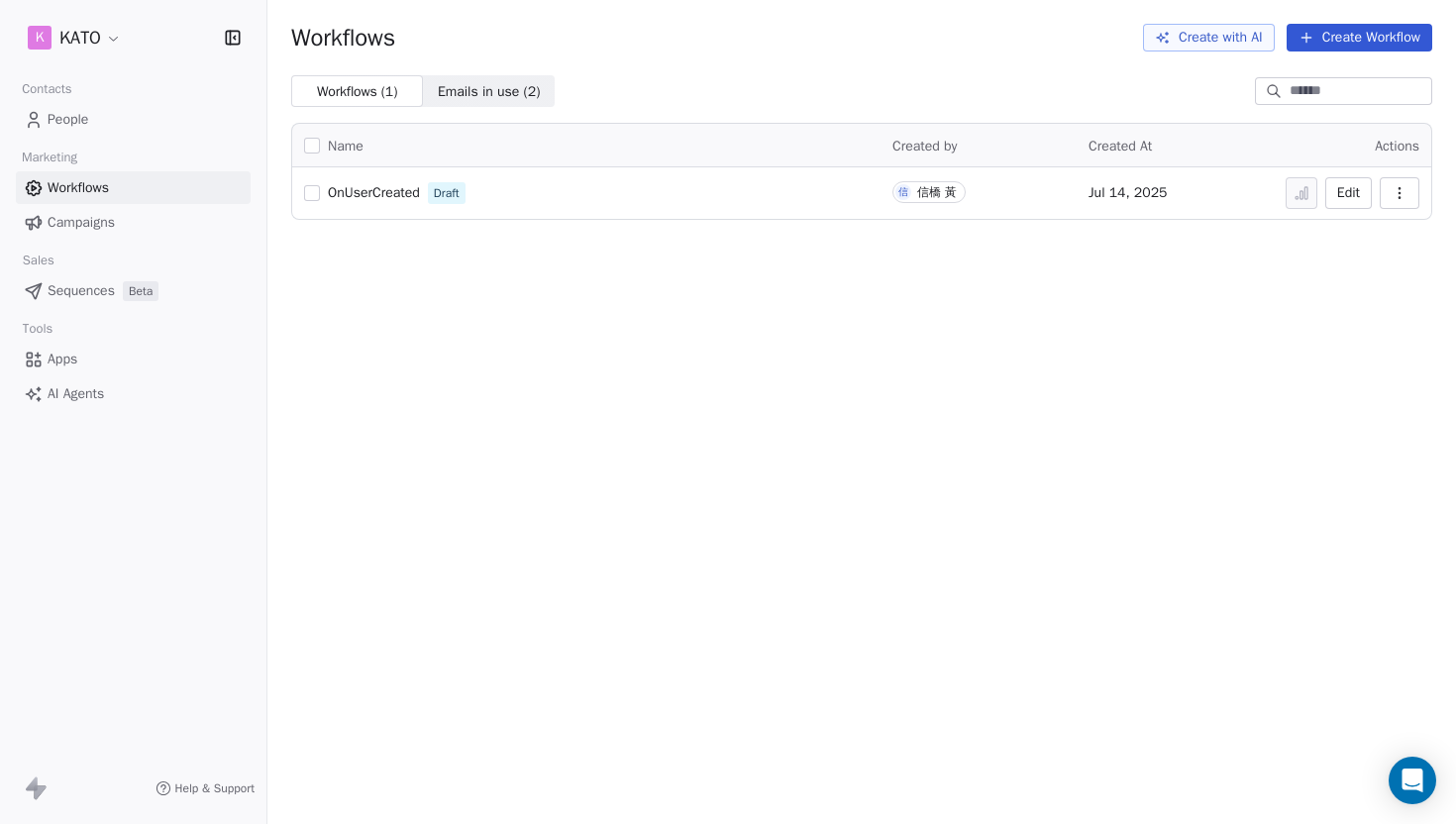 click on "OnUserCreated" at bounding box center [373, 192] 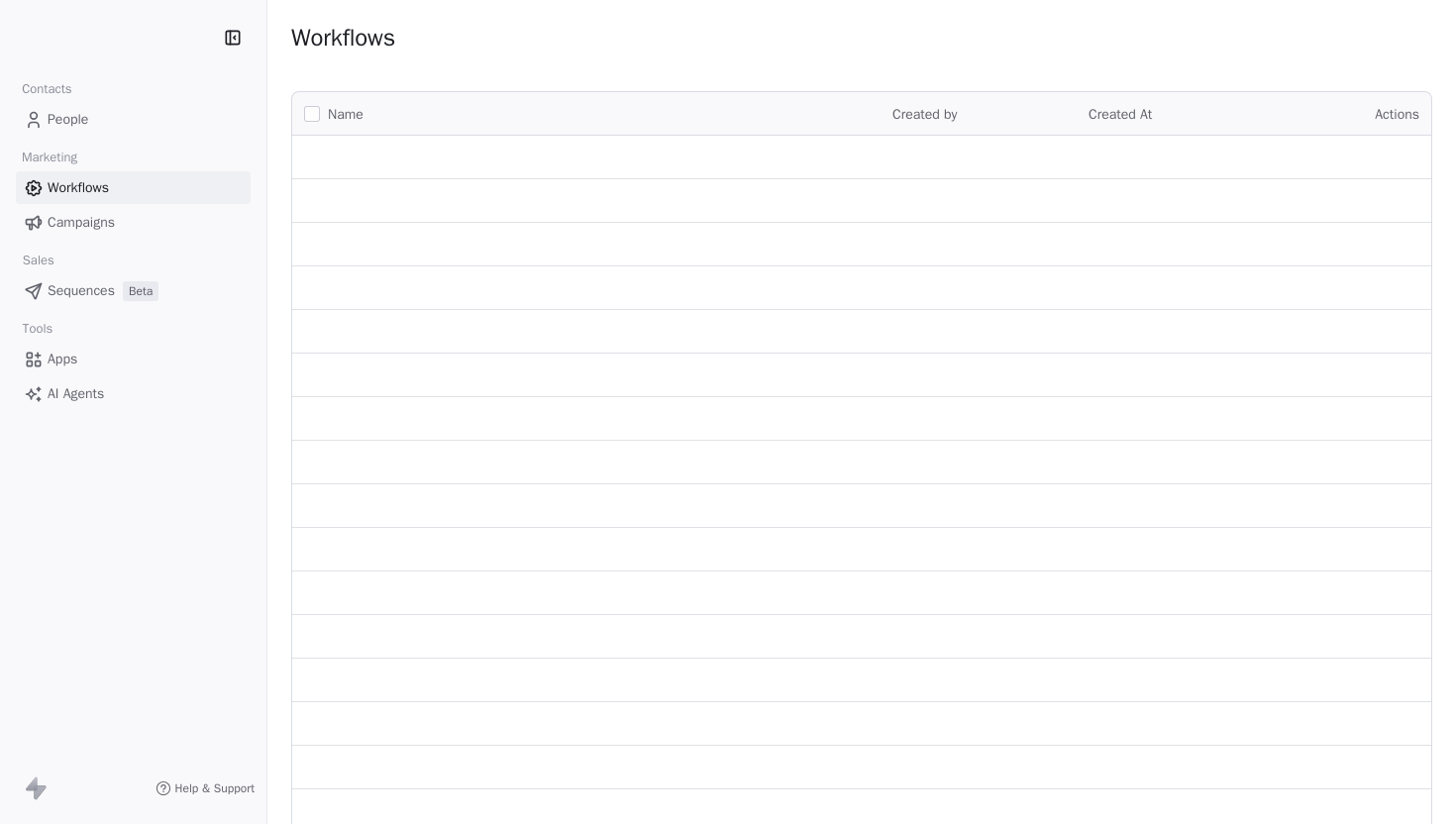 scroll, scrollTop: 0, scrollLeft: 0, axis: both 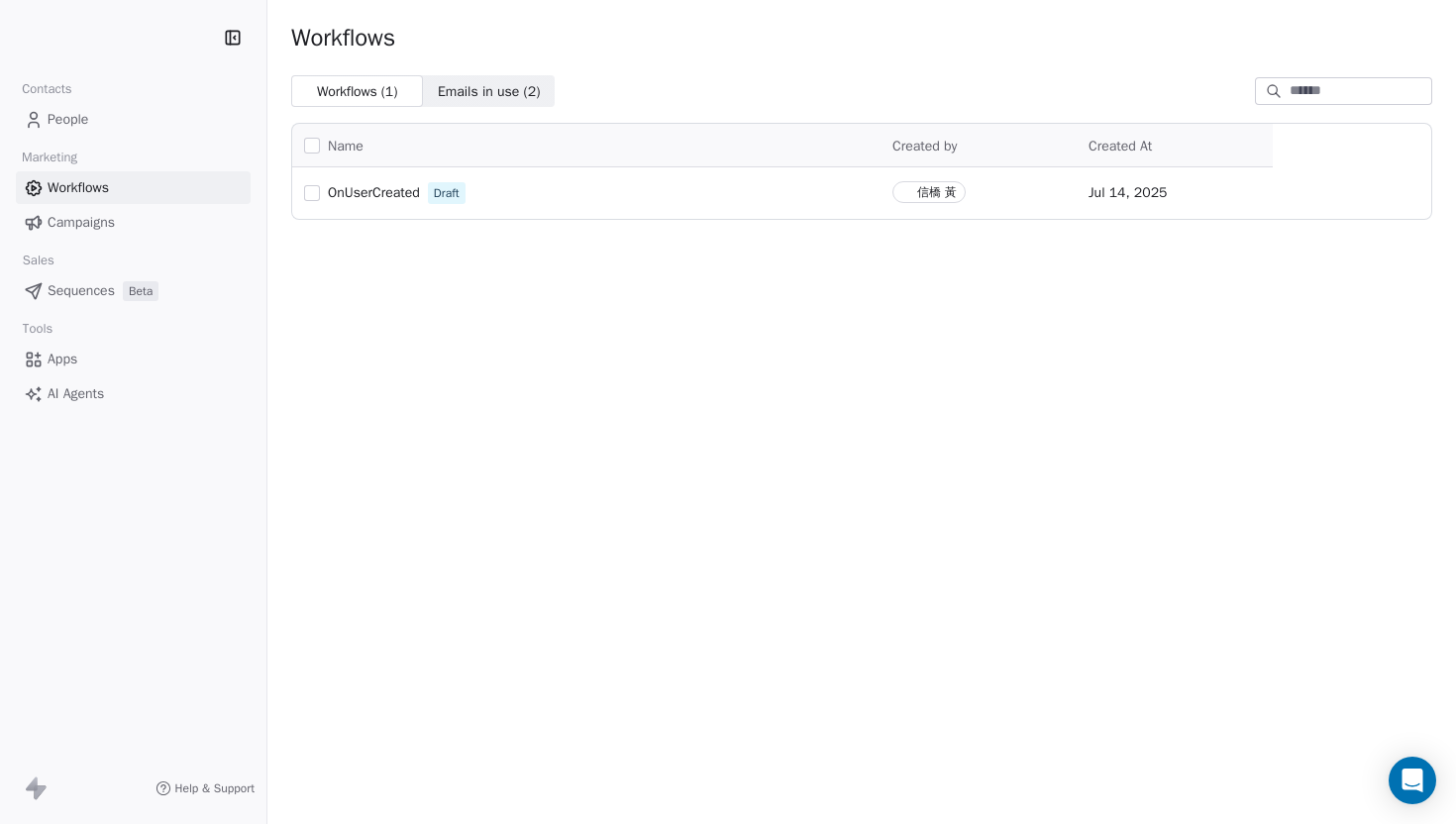 click on "OnUserCreated Draft" at bounding box center (586, 193) 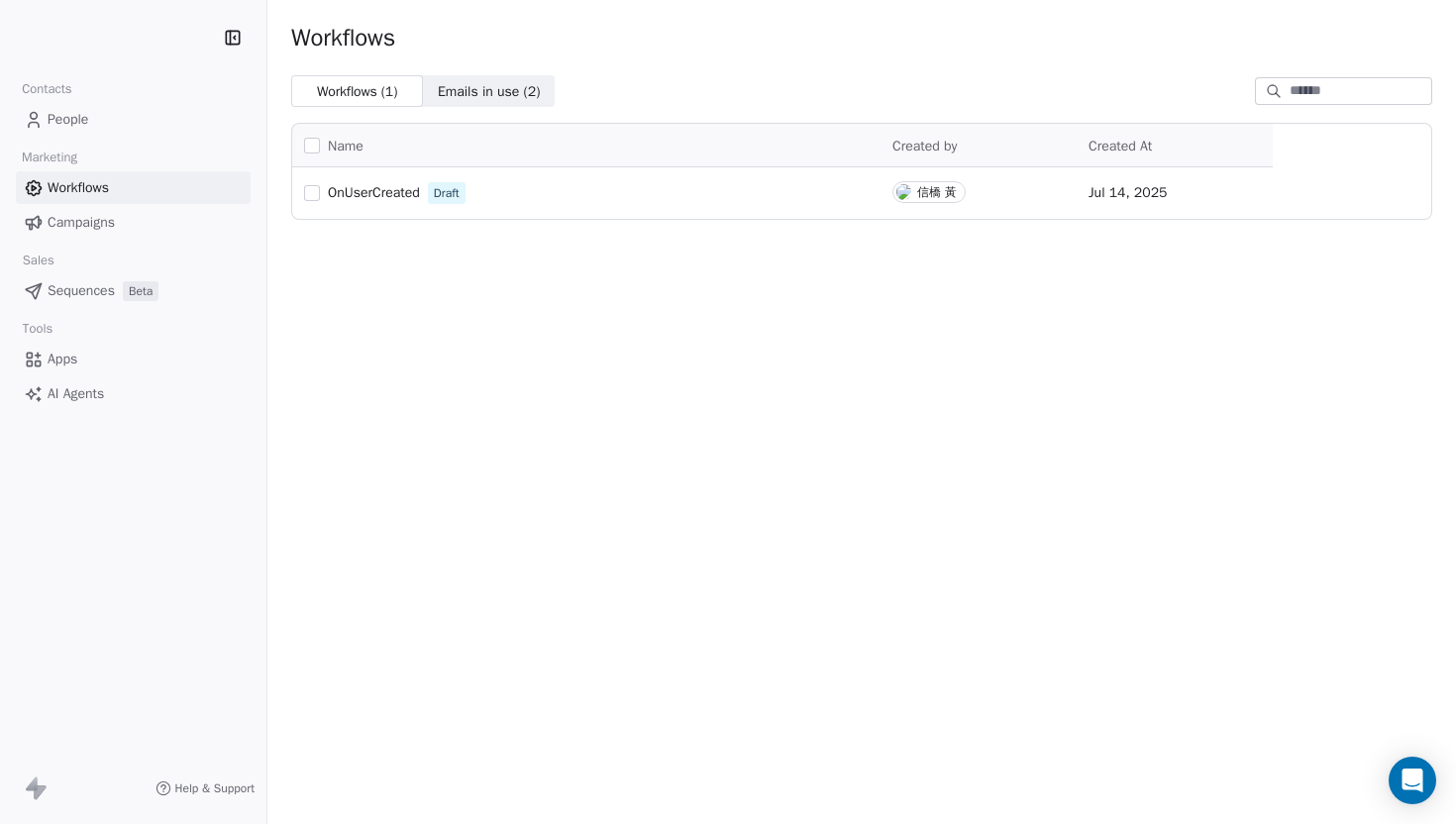 click on "OnUserCreated" at bounding box center [373, 192] 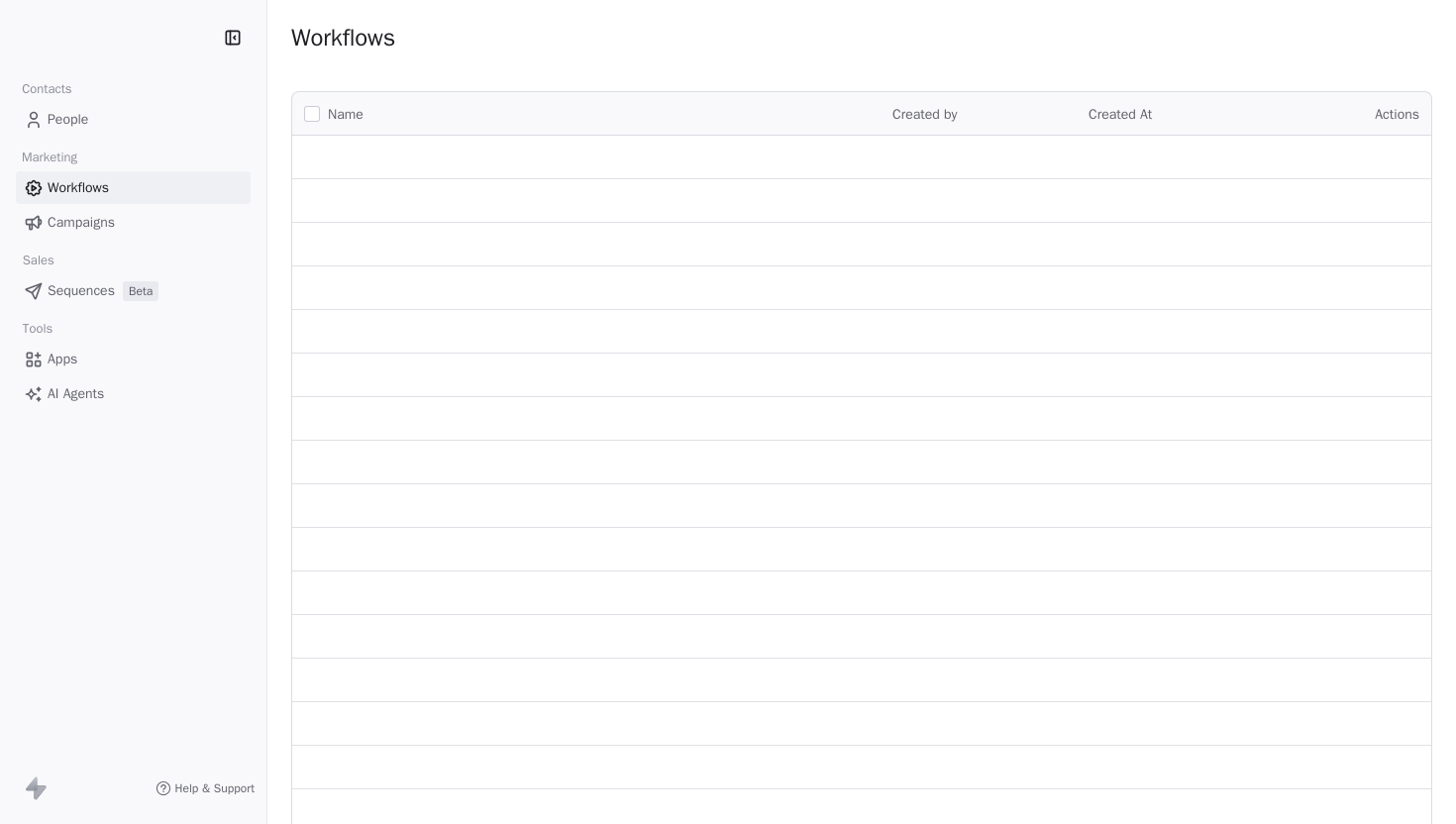 scroll, scrollTop: 0, scrollLeft: 0, axis: both 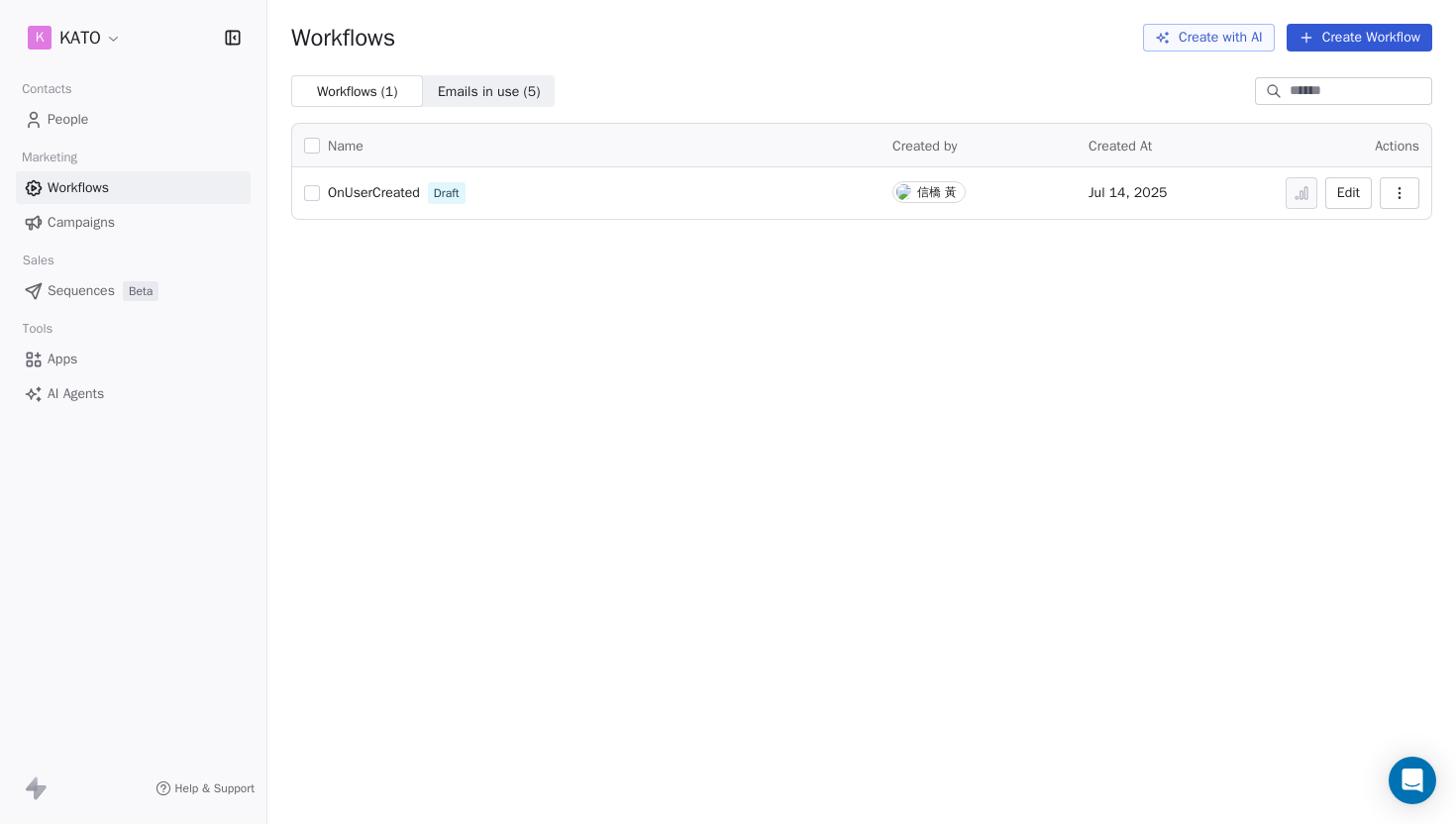 click on "OnUserCreated" at bounding box center [373, 192] 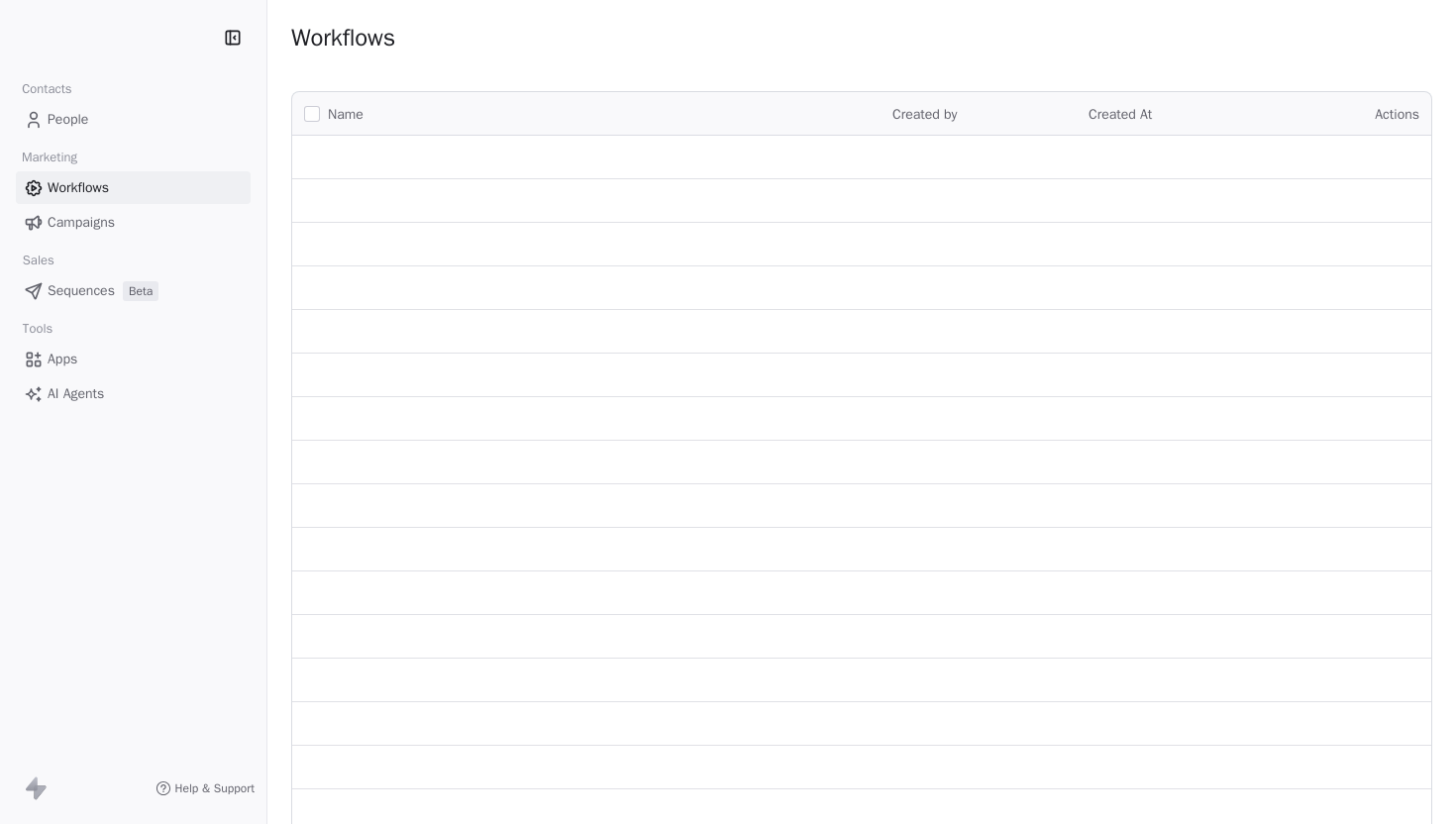 scroll, scrollTop: 0, scrollLeft: 0, axis: both 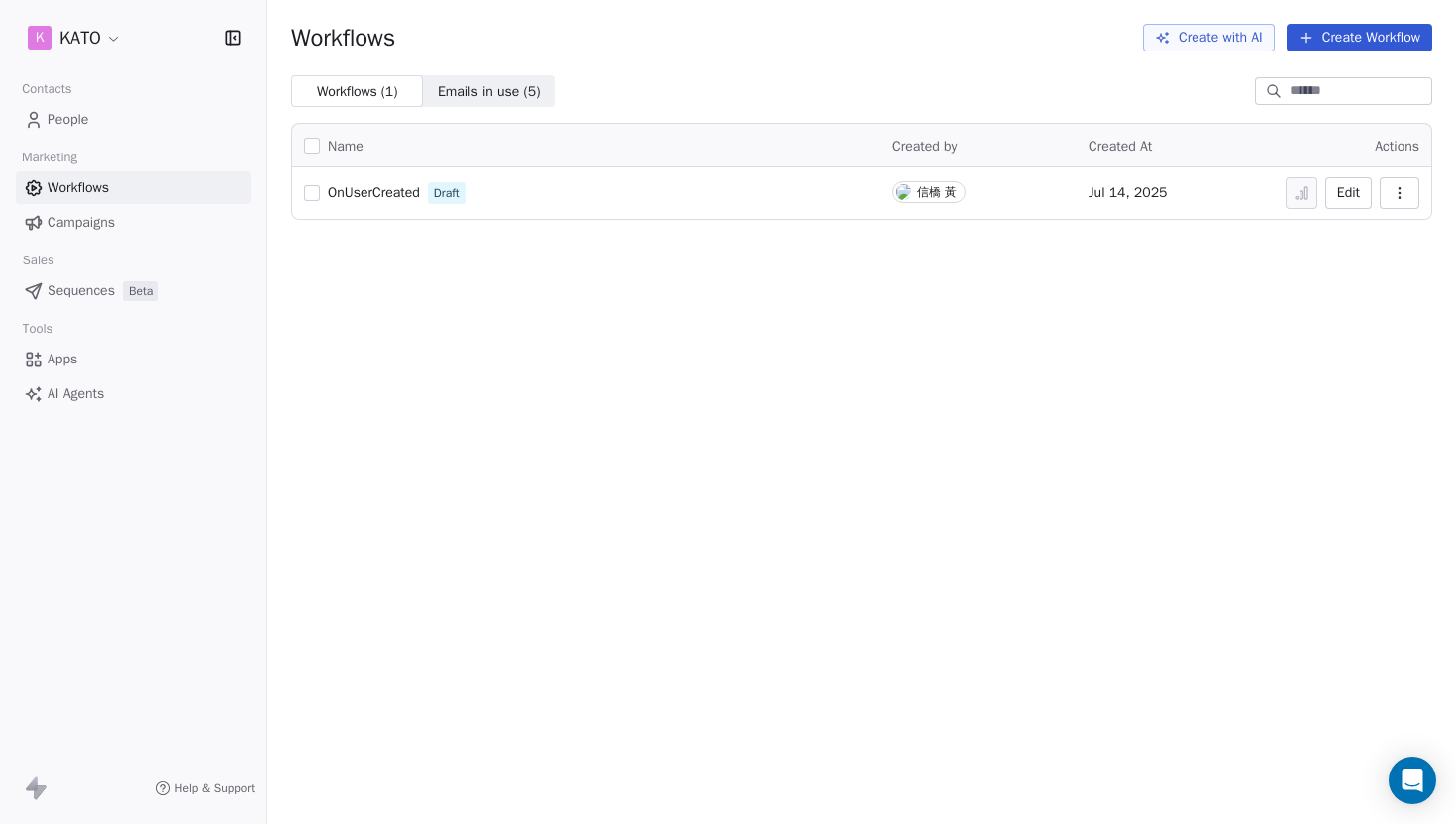 click on "OnUserCreated" at bounding box center (373, 192) 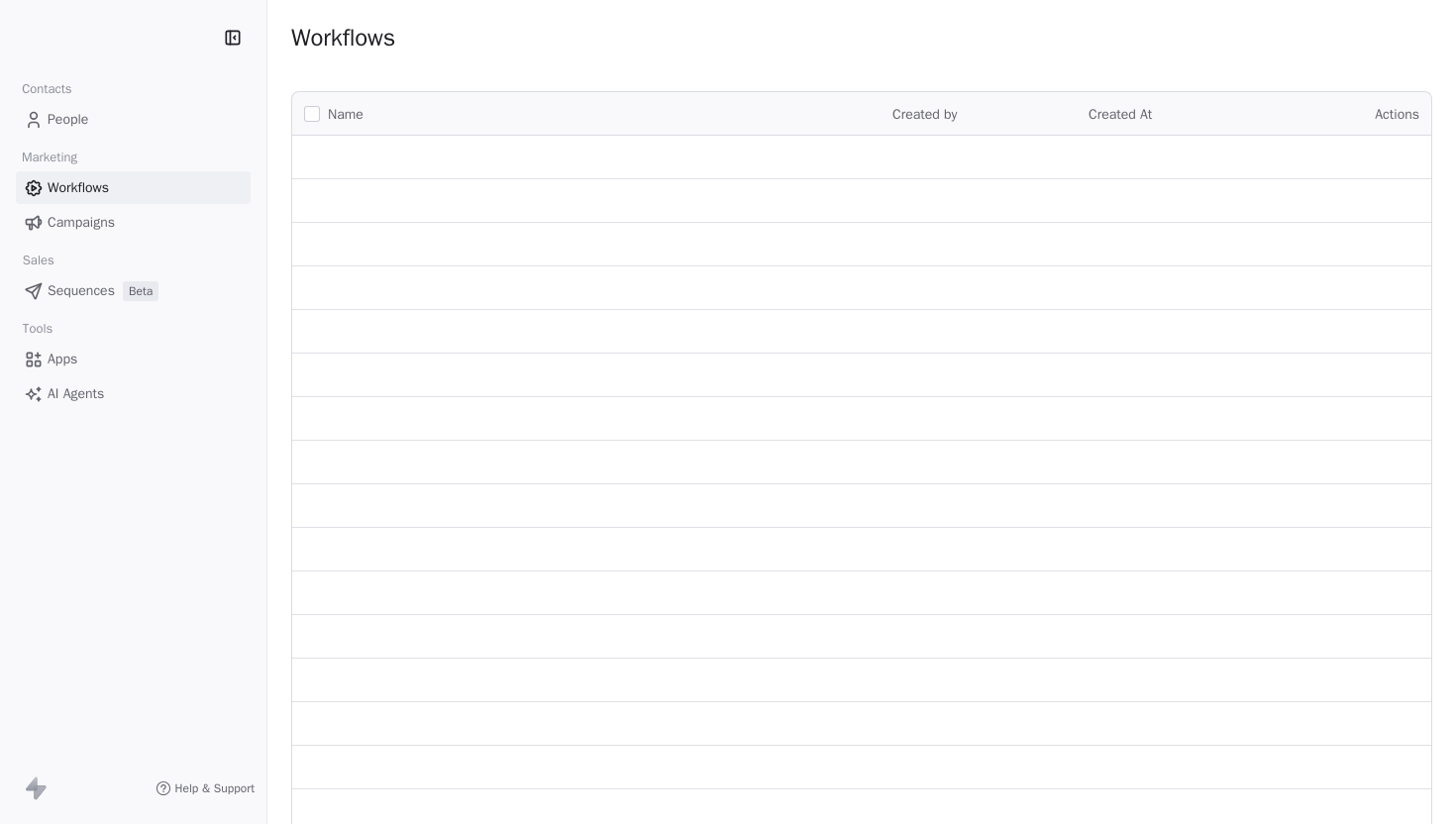 scroll, scrollTop: 0, scrollLeft: 0, axis: both 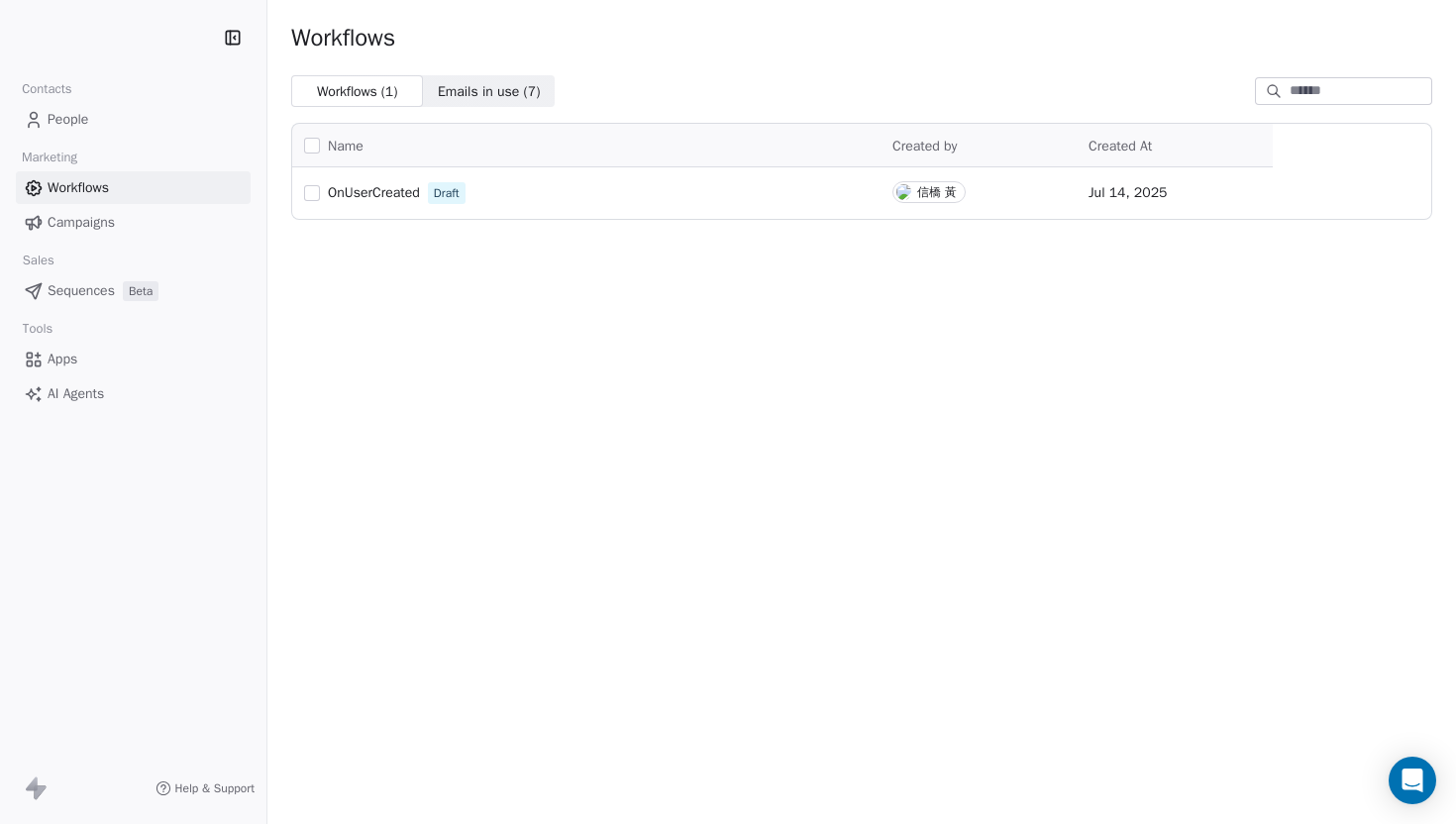 click on "OnUserCreated" at bounding box center [373, 192] 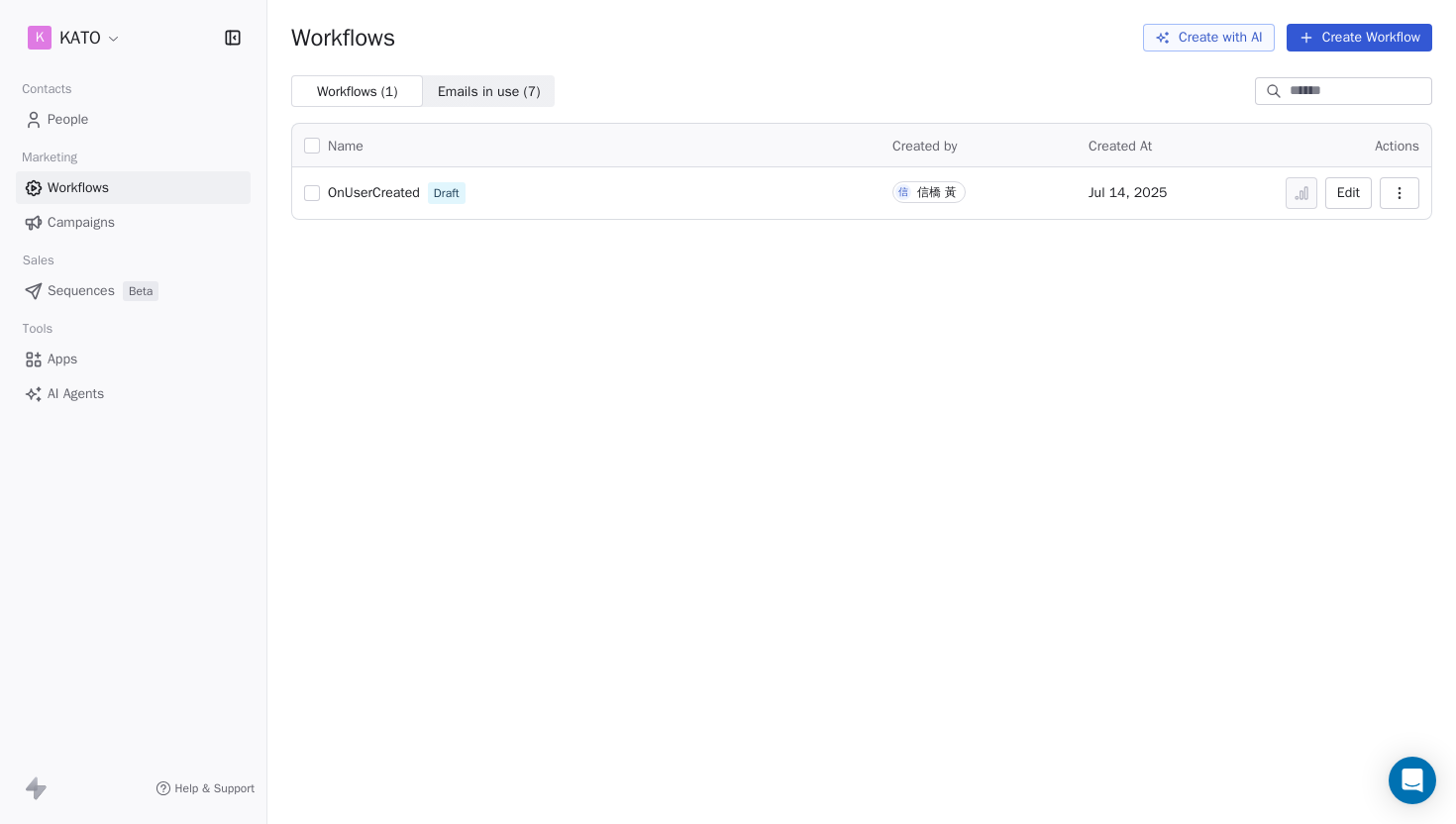 click on "OnUserCreated" at bounding box center [373, 192] 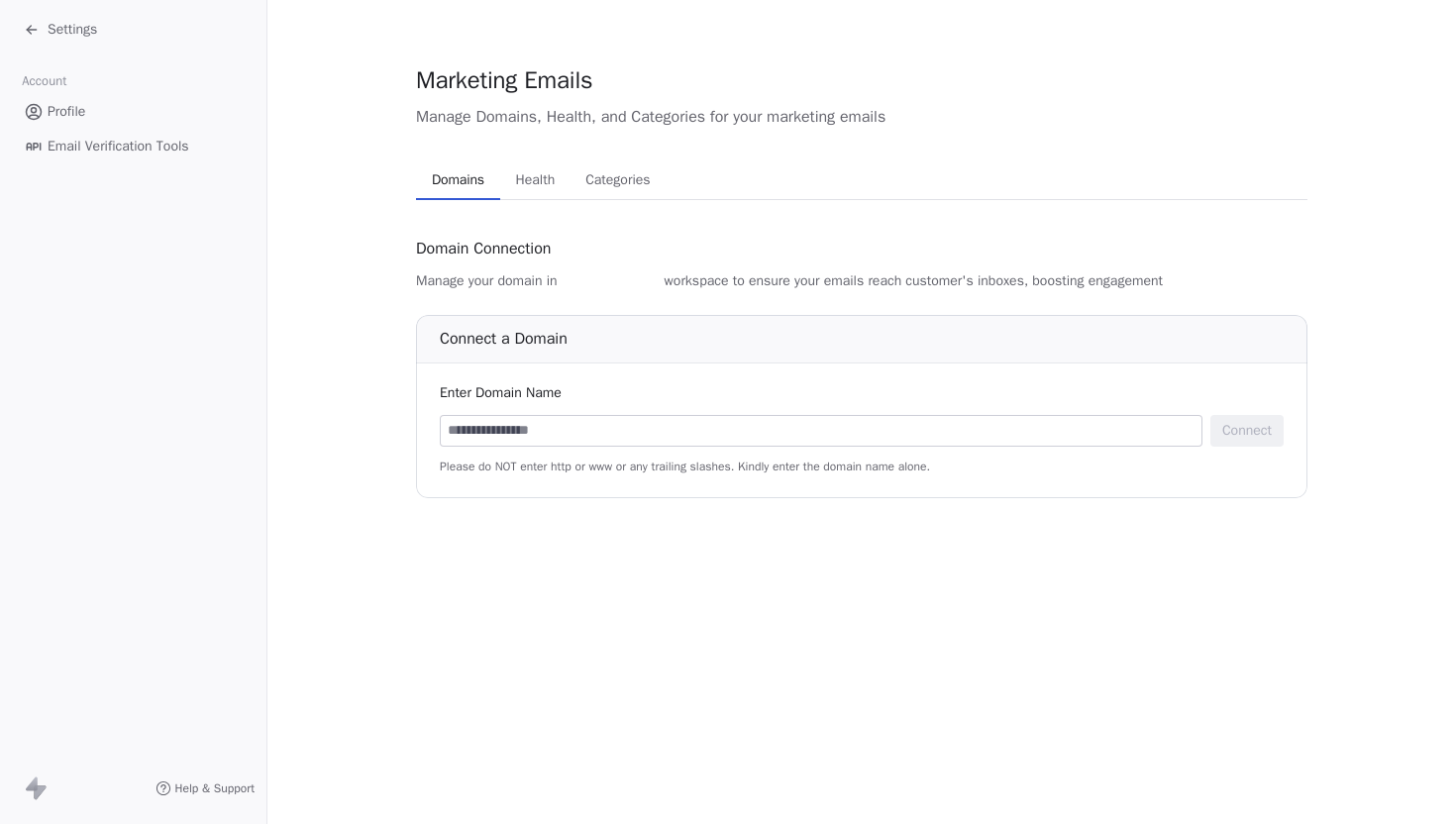 scroll, scrollTop: 0, scrollLeft: 0, axis: both 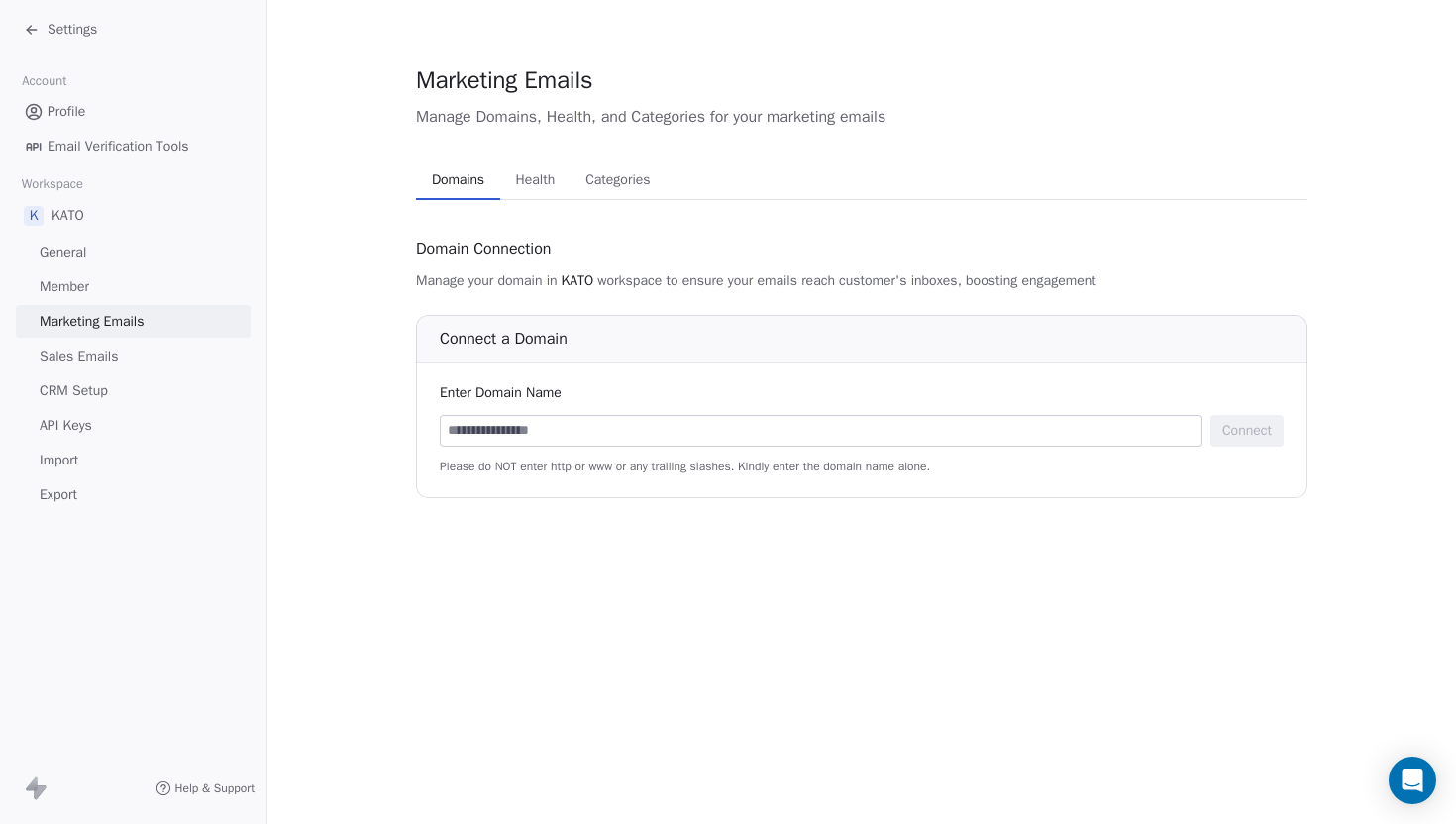 click on "Connect Please do NOT enter http or www or any trailing slashes. Kindly enter the domain name alone." at bounding box center [862, 445] 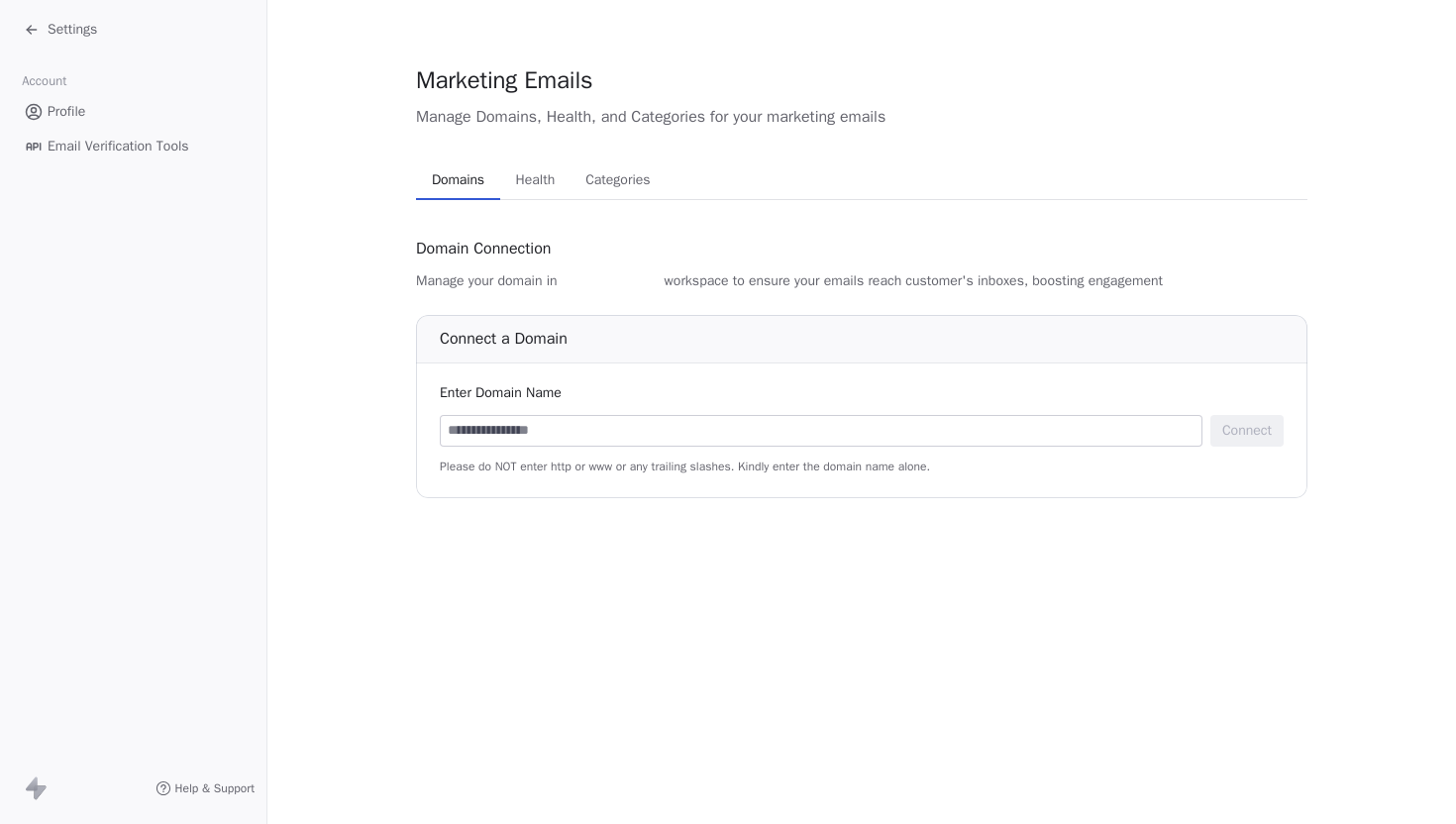 scroll, scrollTop: 0, scrollLeft: 0, axis: both 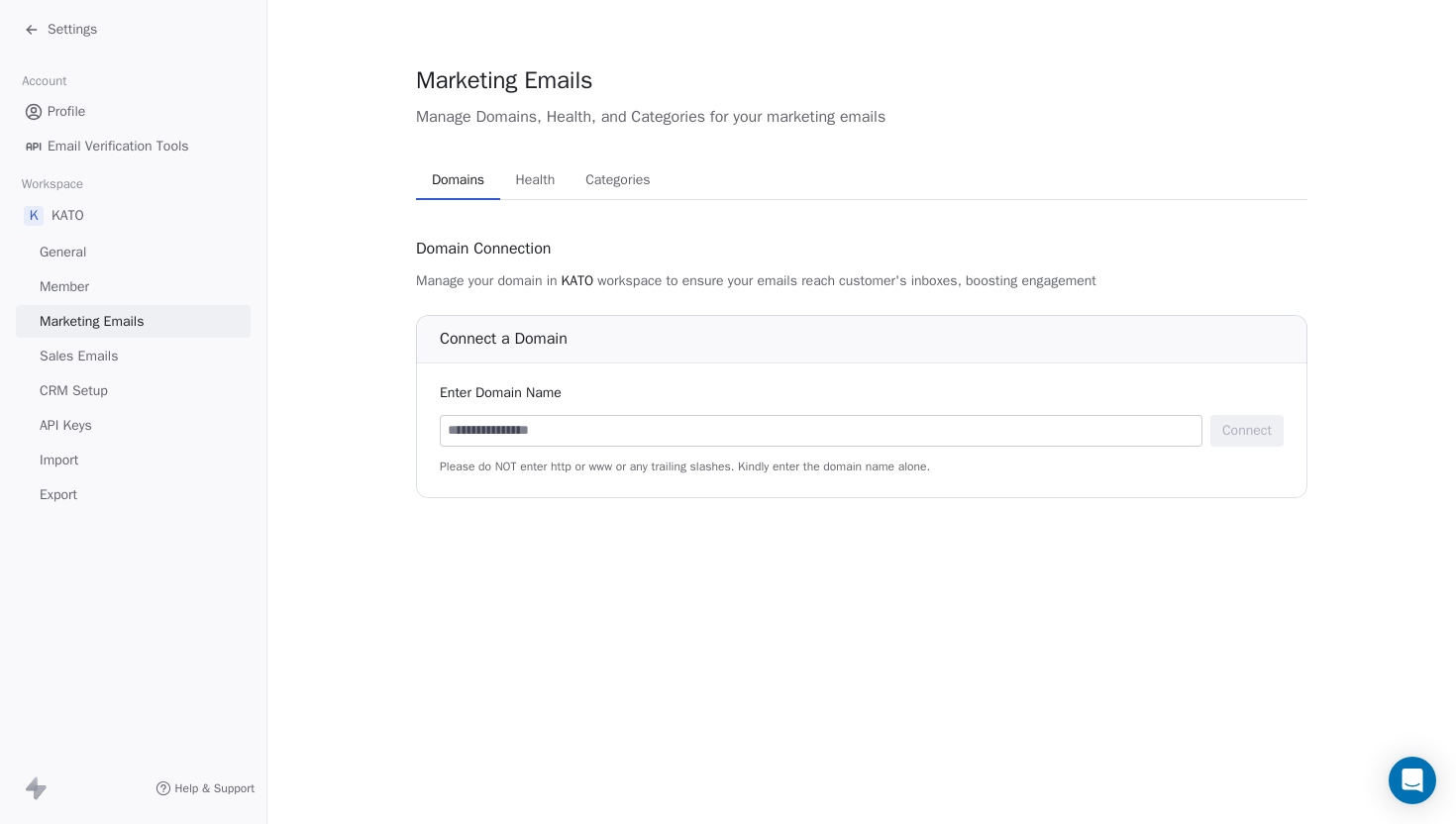 click at bounding box center (821, 431) 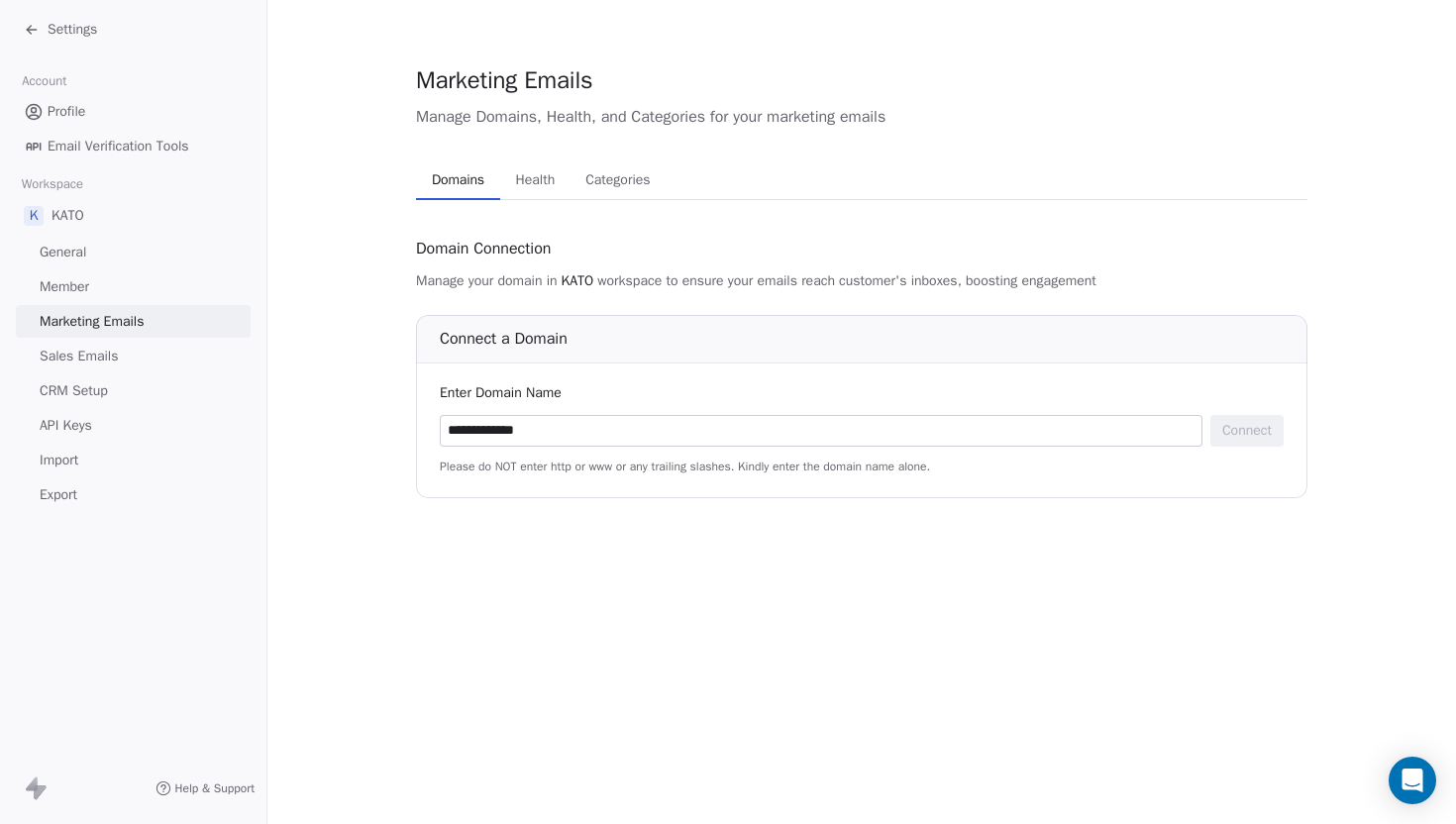 drag, startPoint x: 489, startPoint y: 435, endPoint x: 372, endPoint y: 435, distance: 117 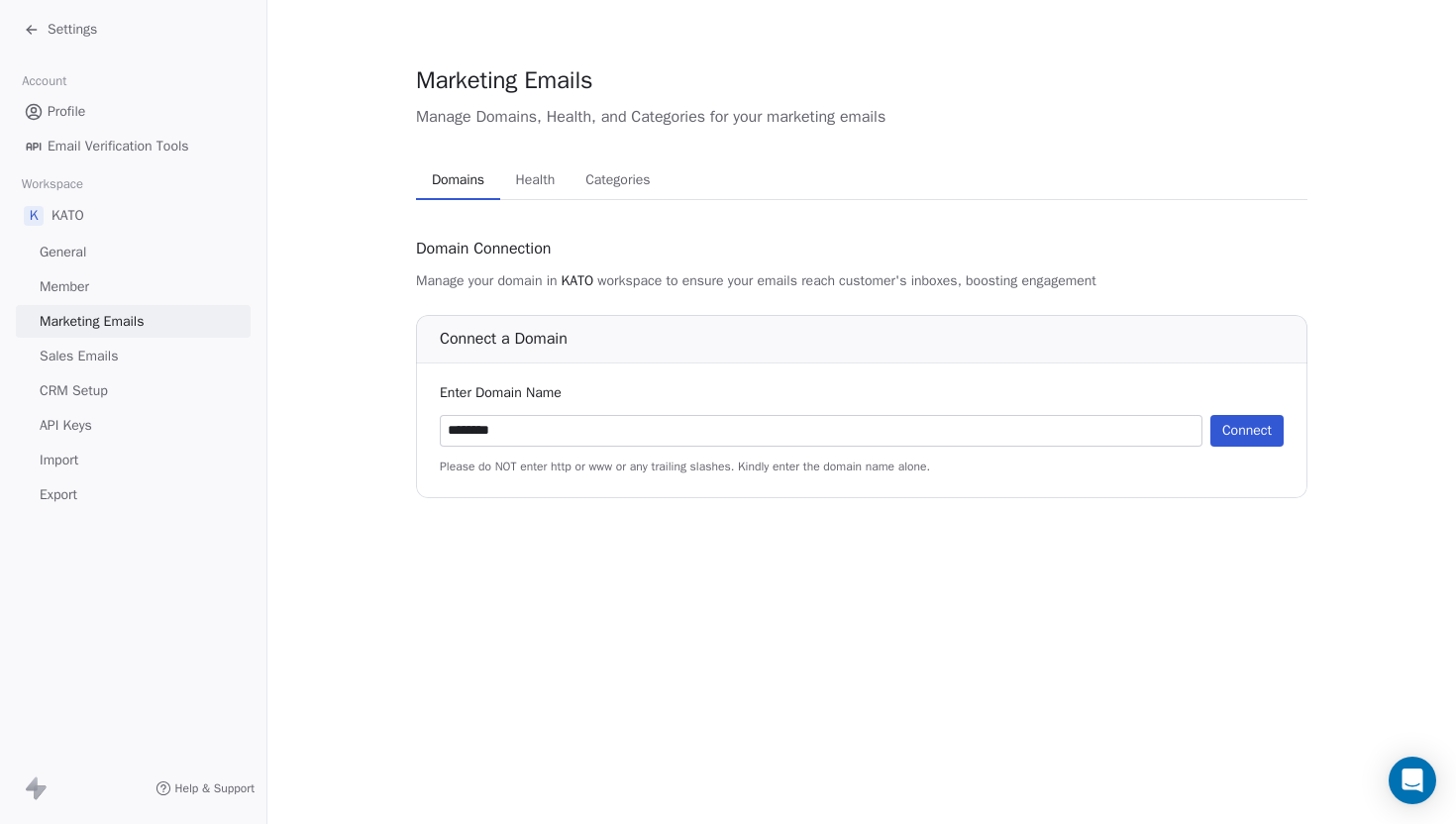 type on "********" 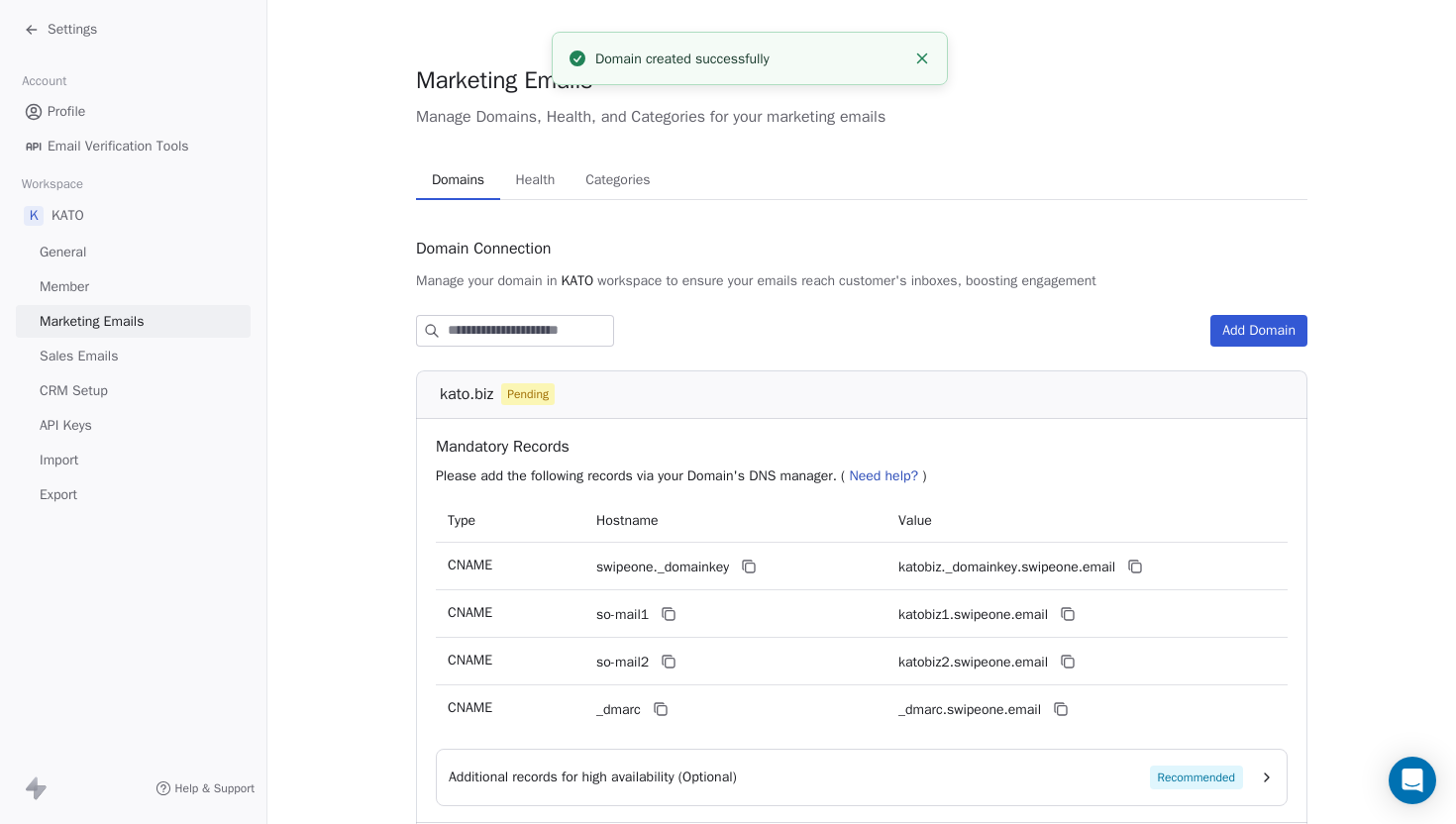 scroll, scrollTop: 148, scrollLeft: 0, axis: vertical 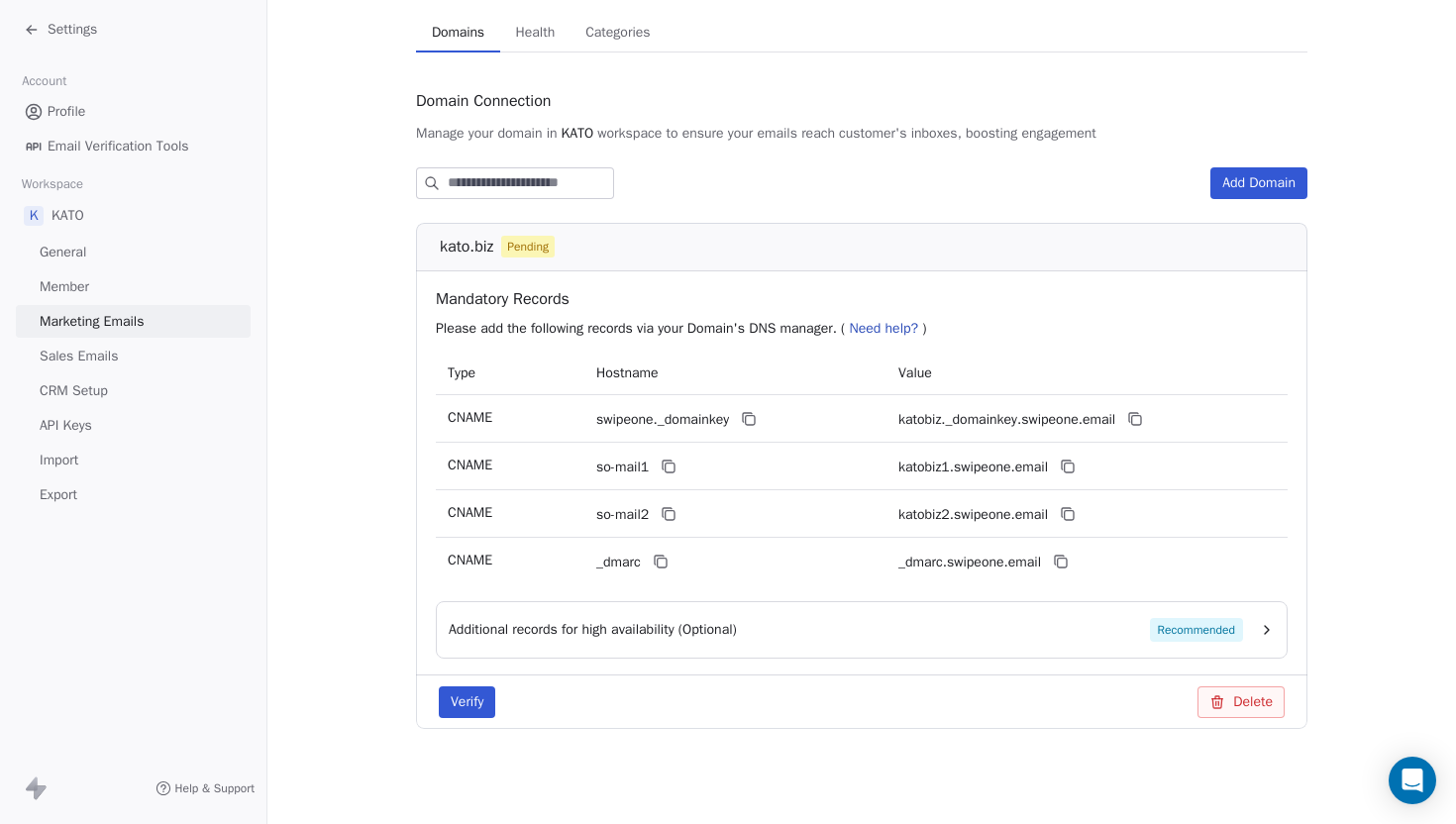 click on "General" at bounding box center [133, 252] 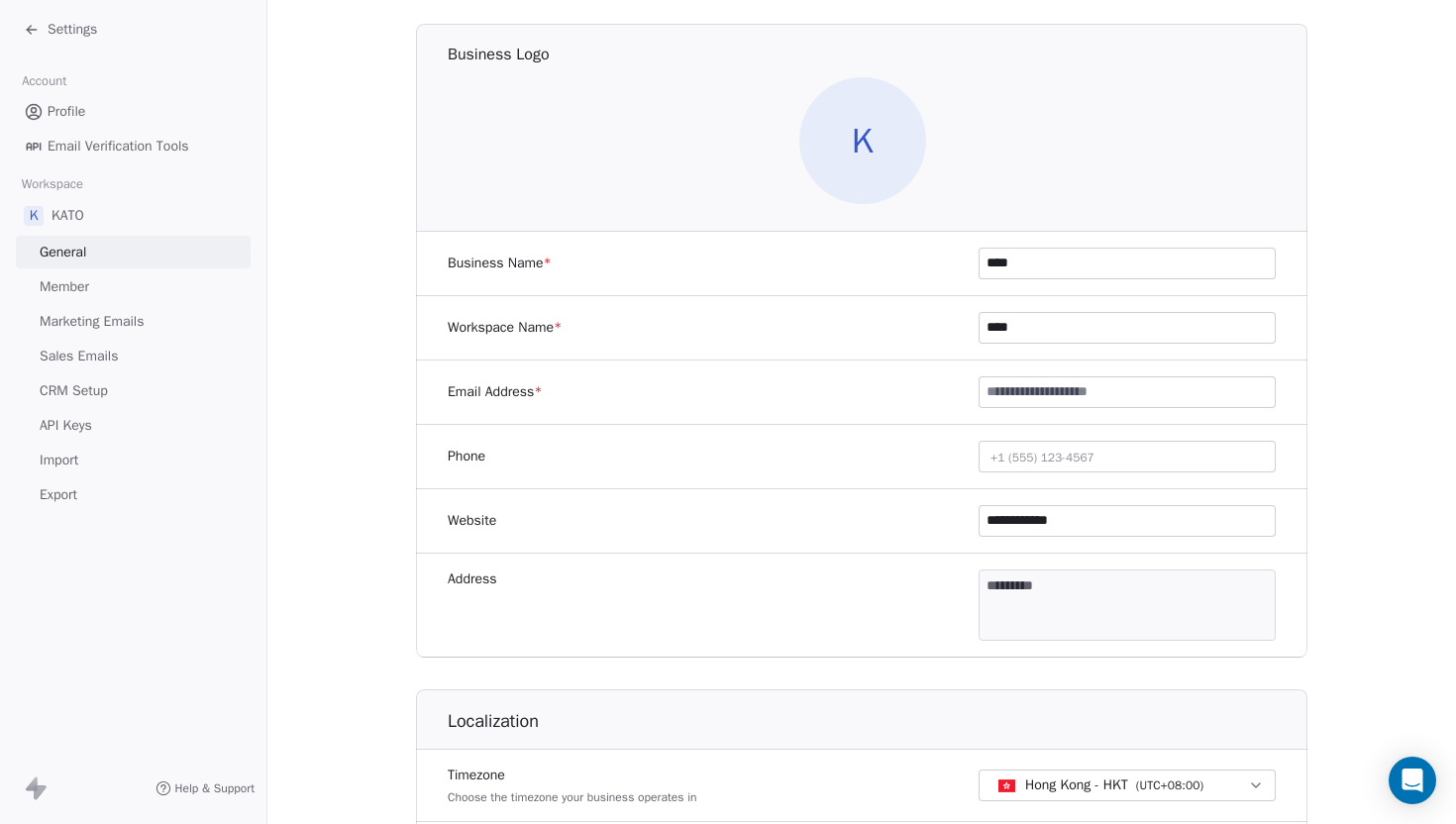 scroll, scrollTop: 0, scrollLeft: 0, axis: both 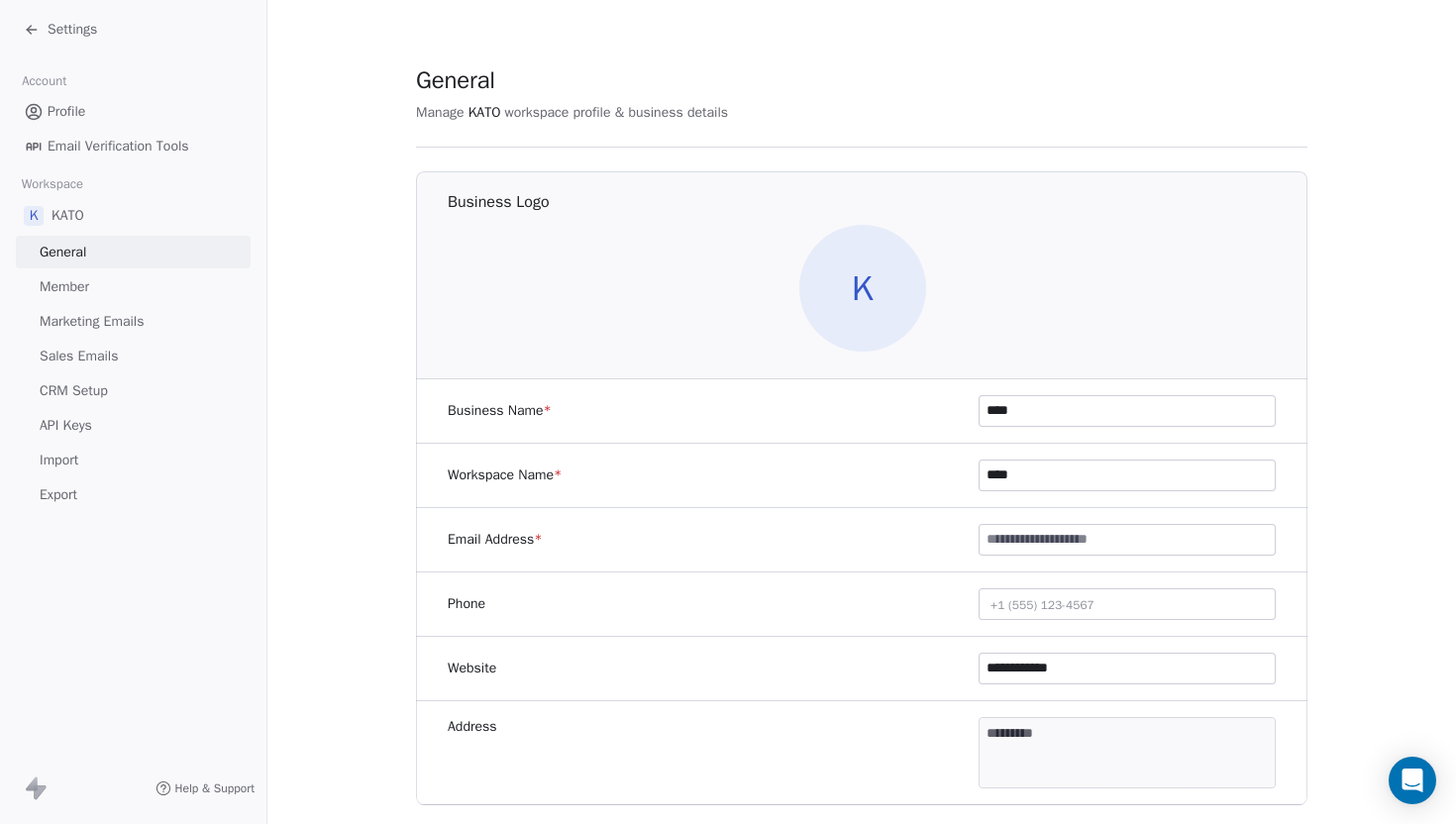 click on "Profile" at bounding box center (66, 111) 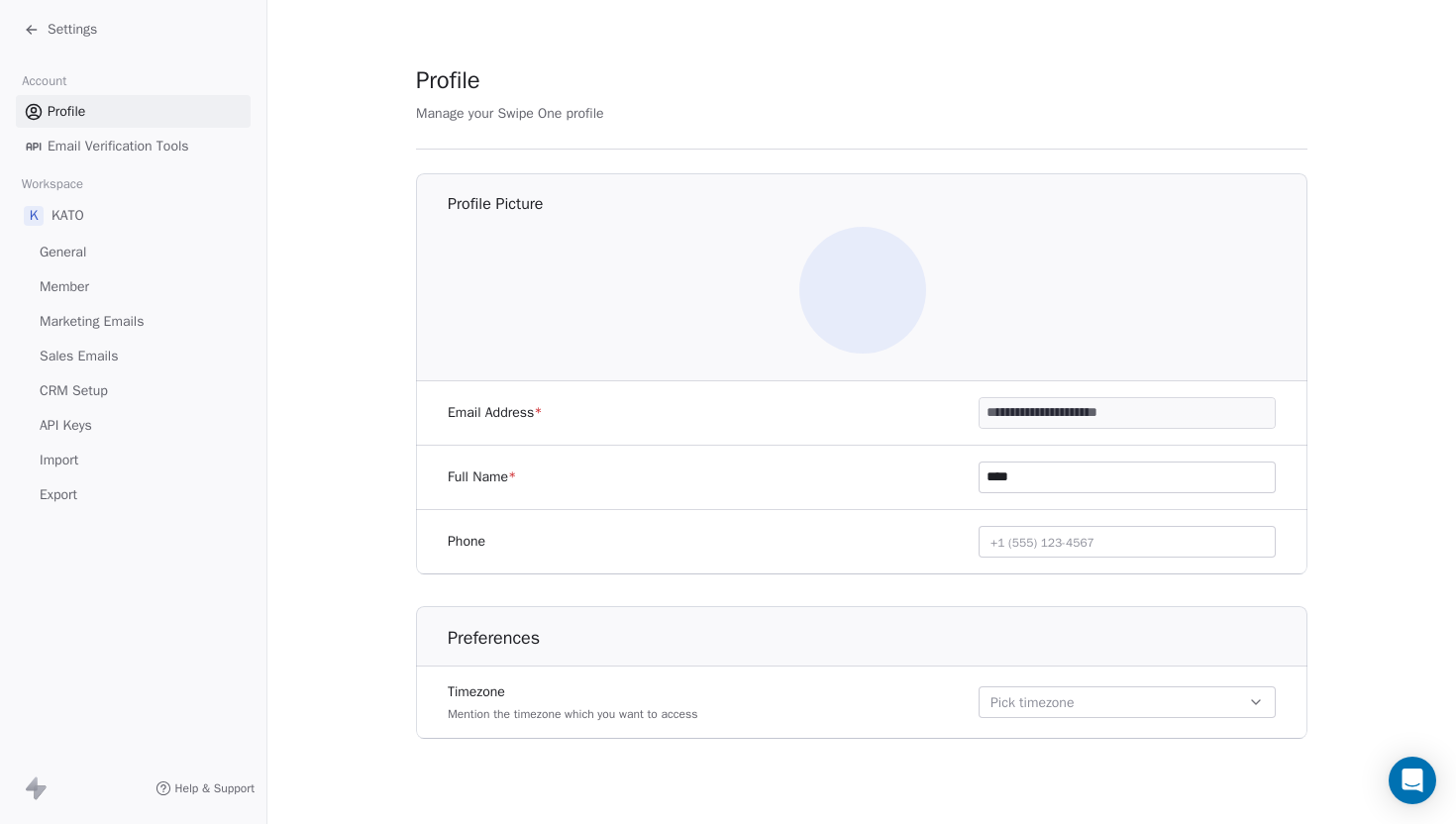 click on "Settings" at bounding box center (72, 30) 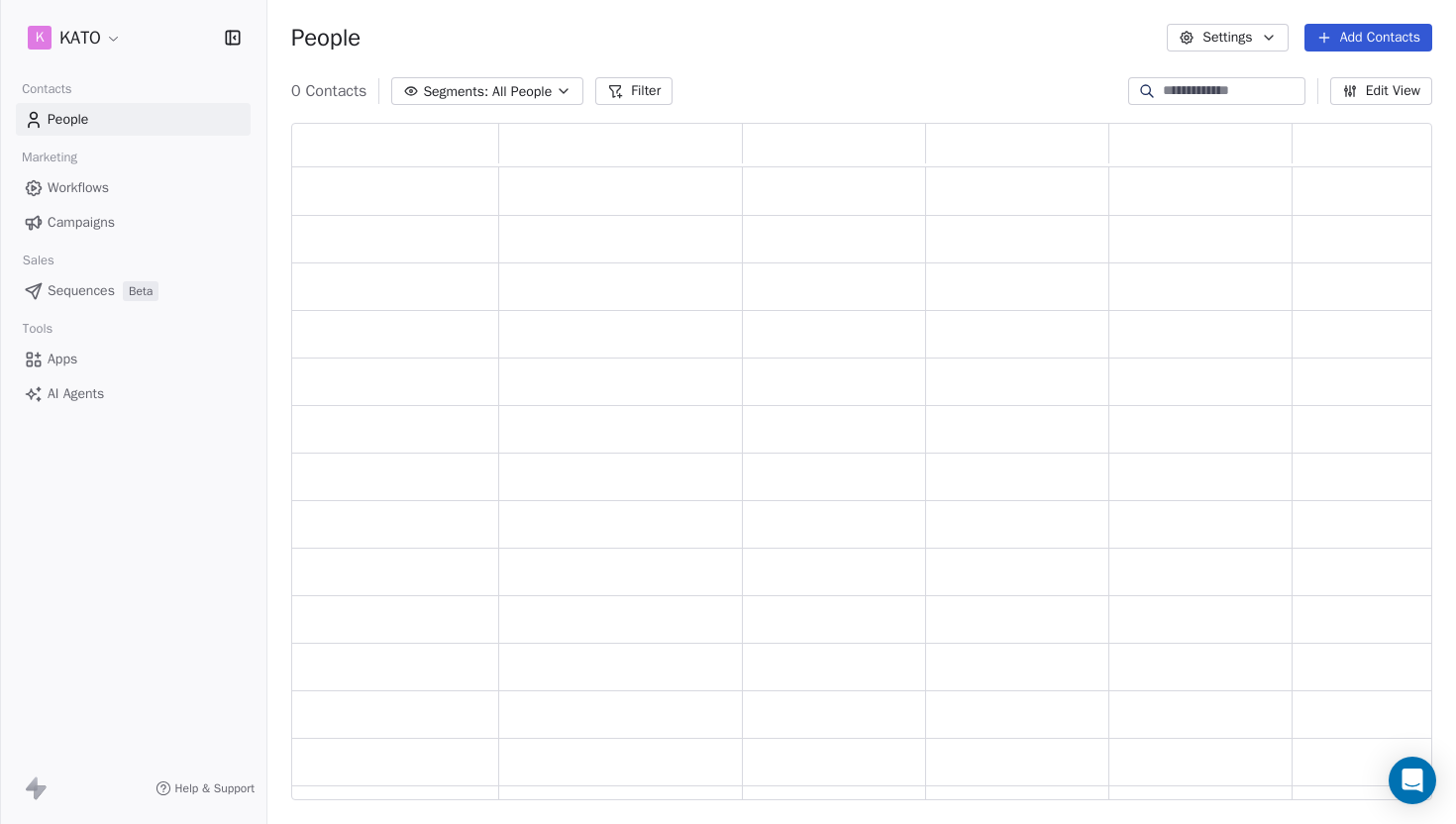 scroll, scrollTop: 16, scrollLeft: 16, axis: both 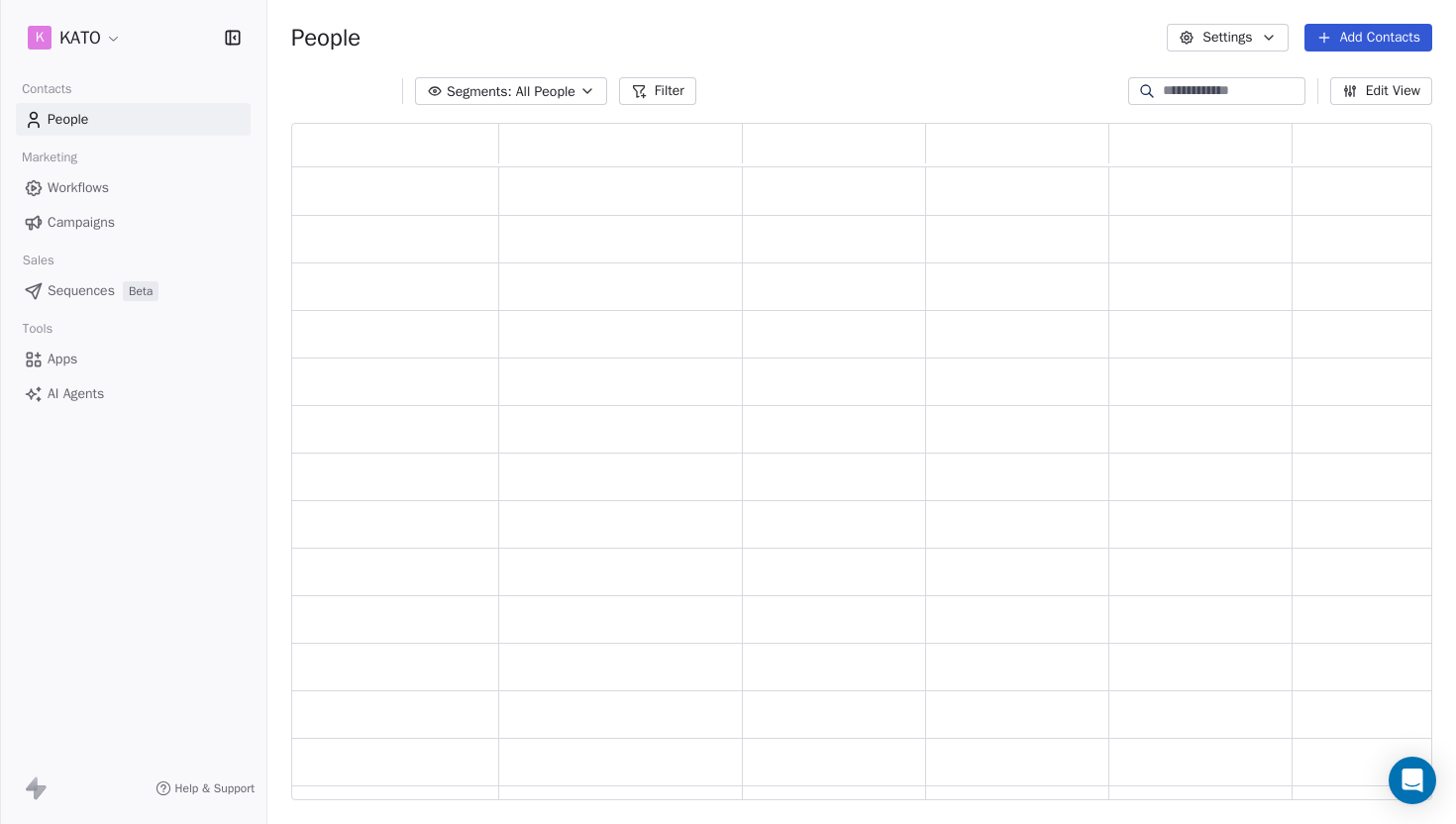 click on "Workflows" at bounding box center (133, 187) 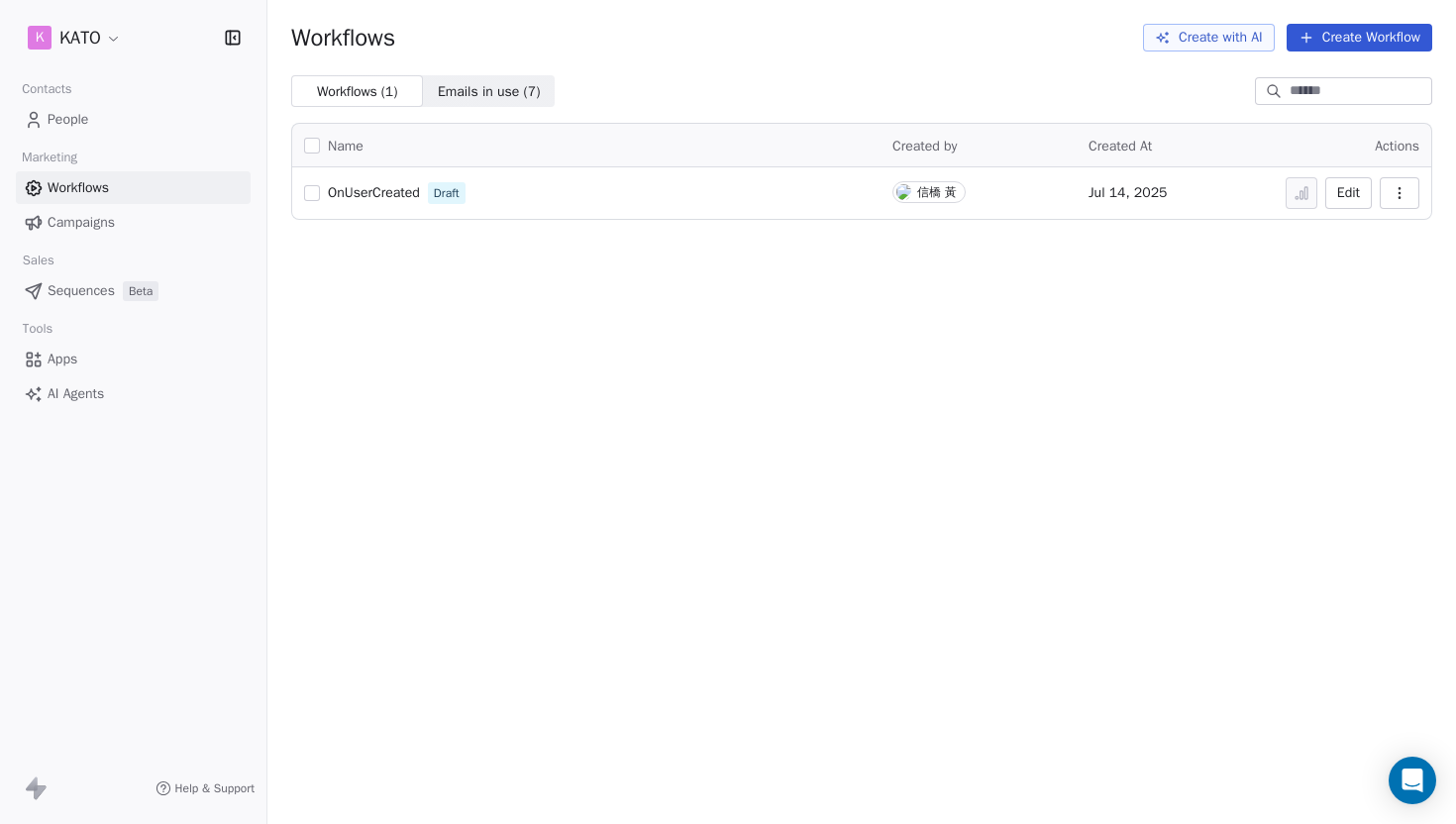 click on "OnUserCreated" at bounding box center (373, 192) 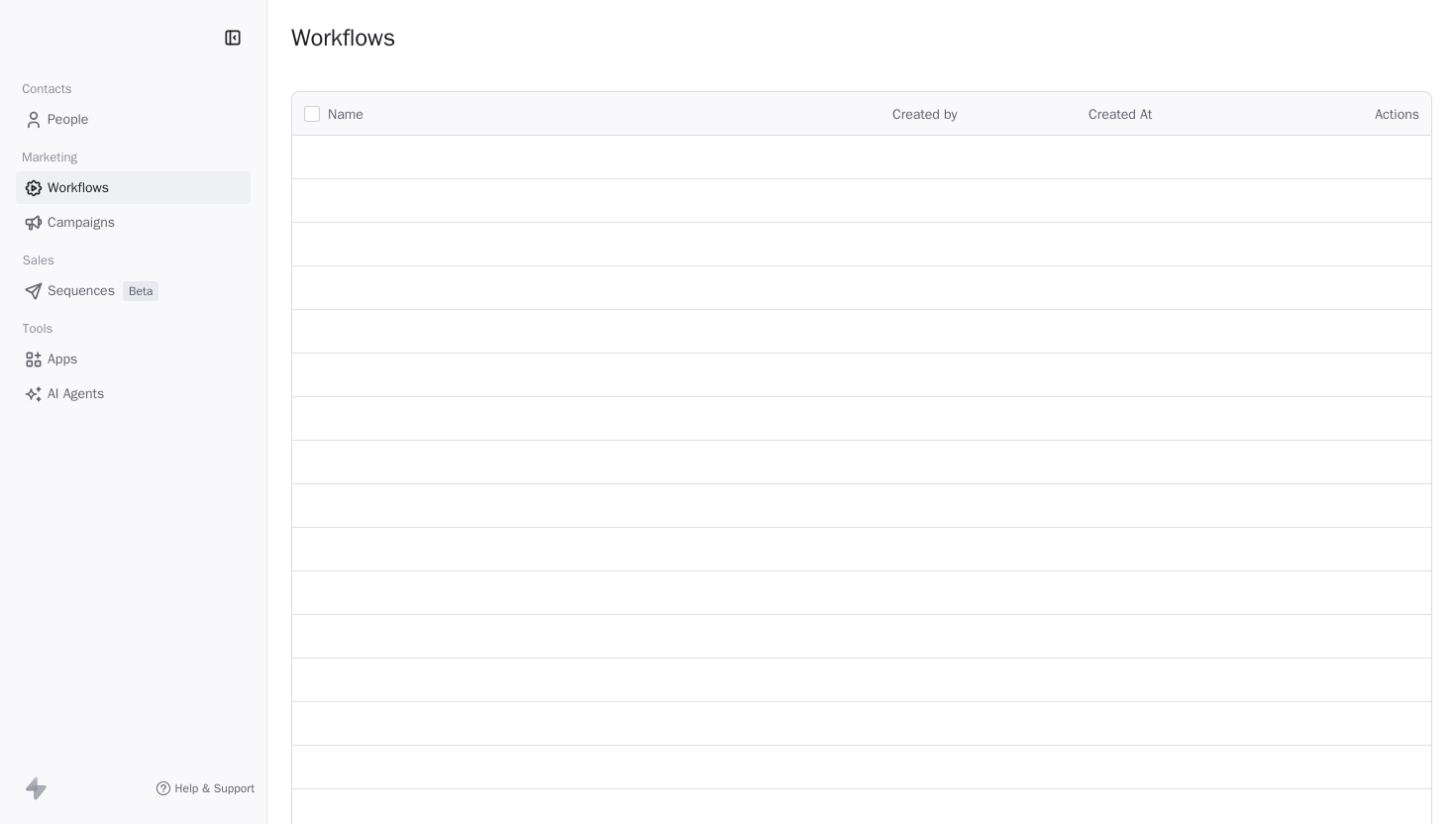 scroll, scrollTop: 0, scrollLeft: 0, axis: both 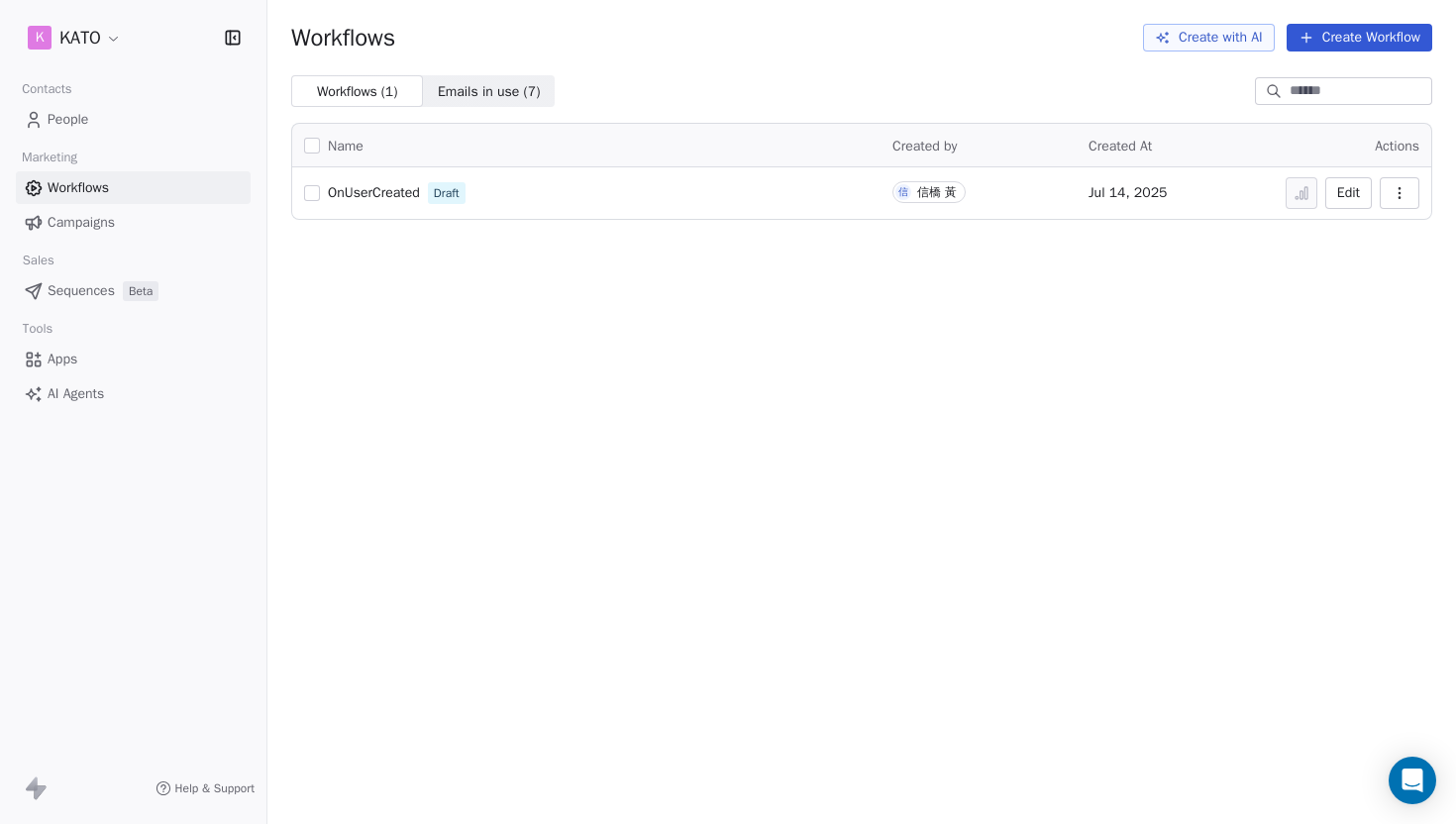 click on "Create Workflow" at bounding box center [1359, 38] 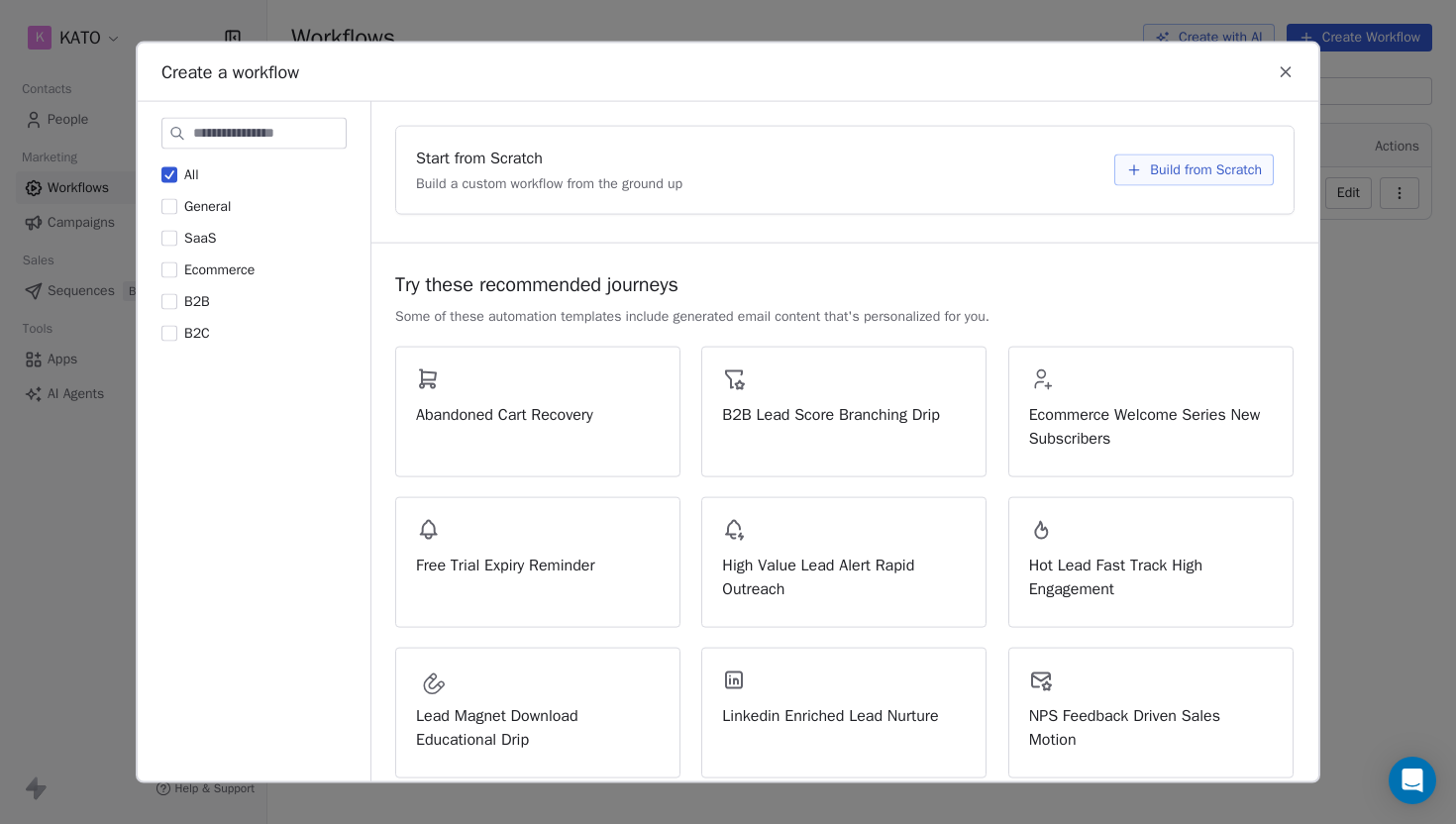 click 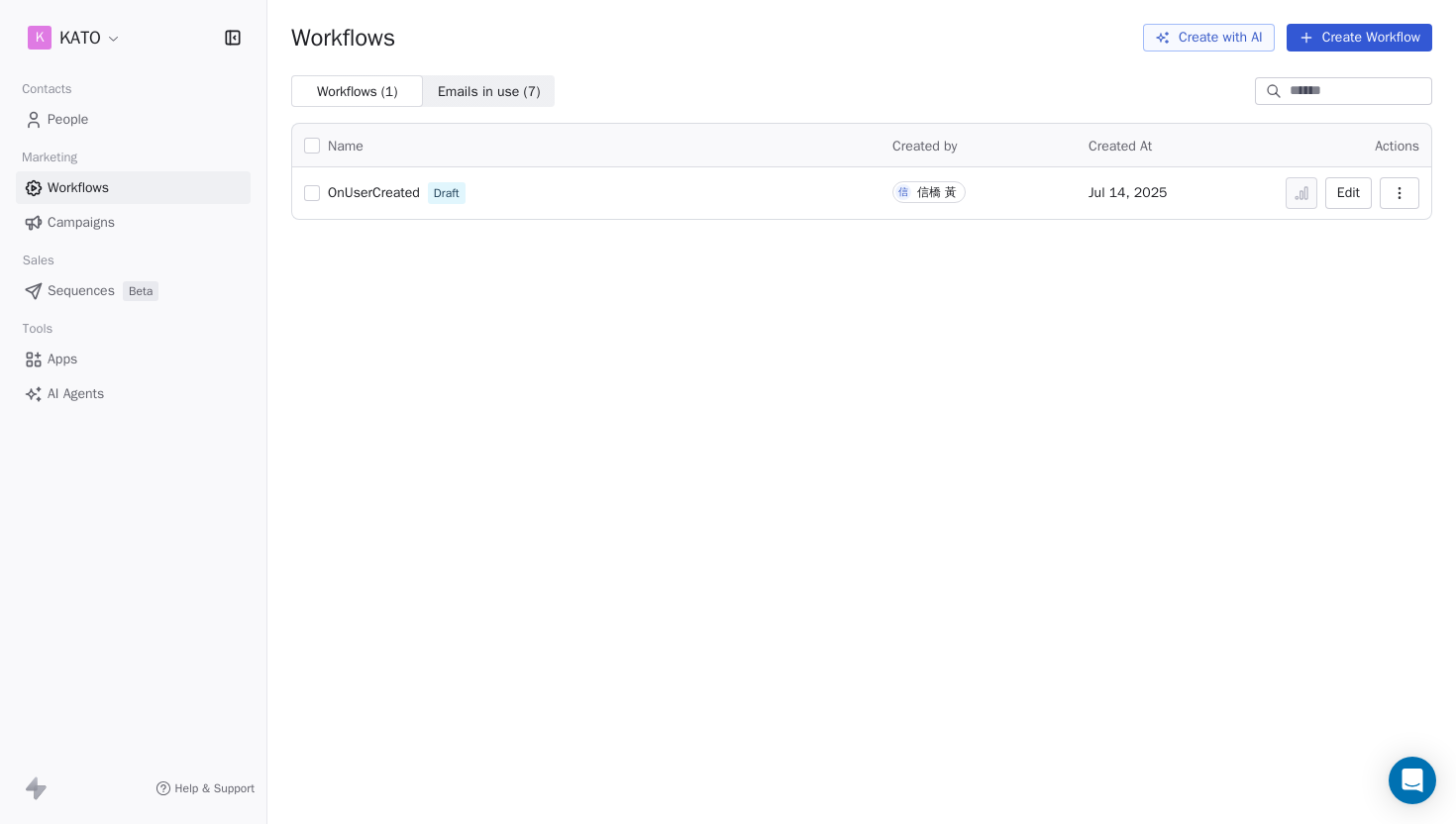 click on "Emails in use ( 7 )" at bounding box center (489, 91) 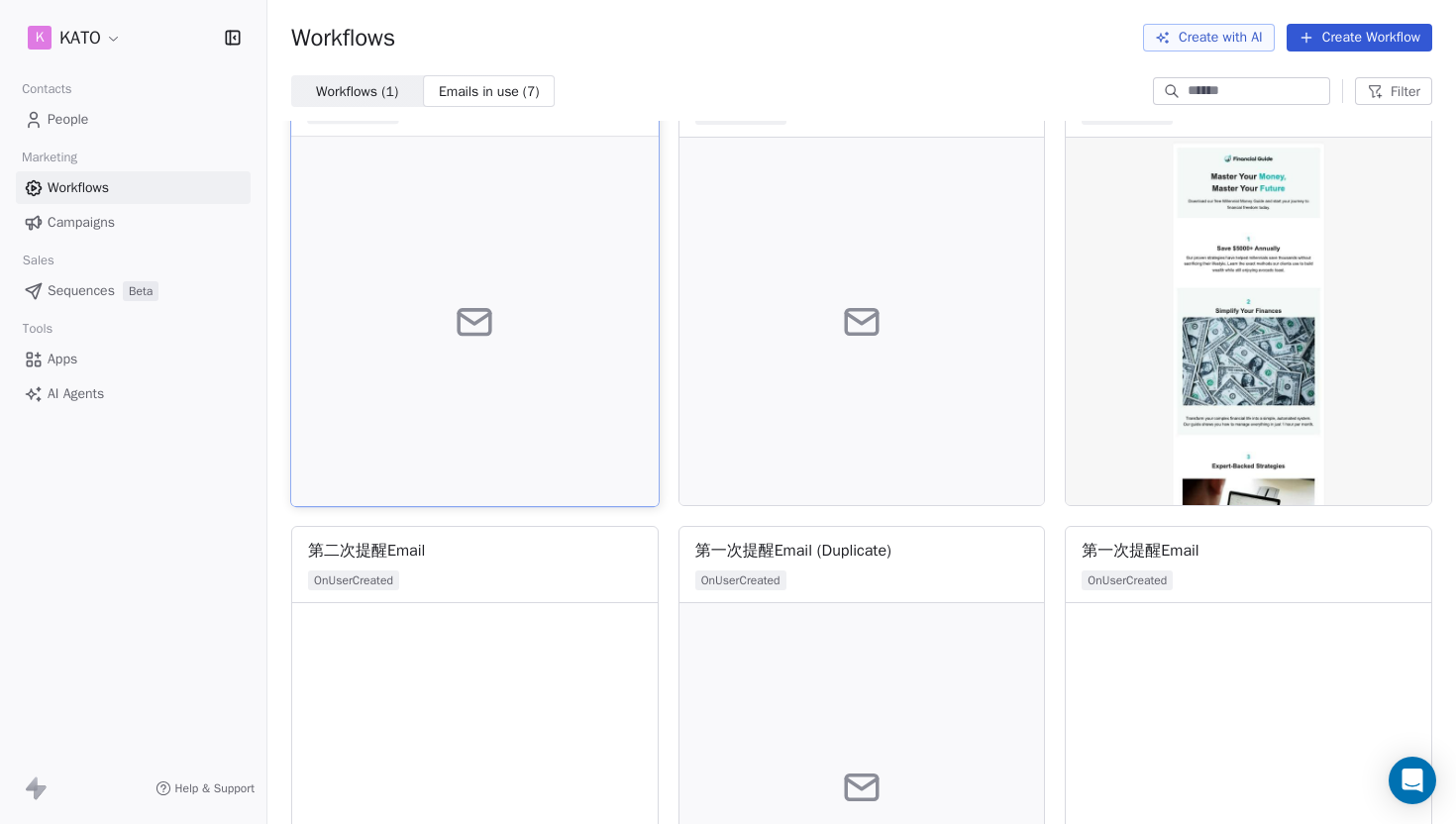 scroll, scrollTop: 0, scrollLeft: 0, axis: both 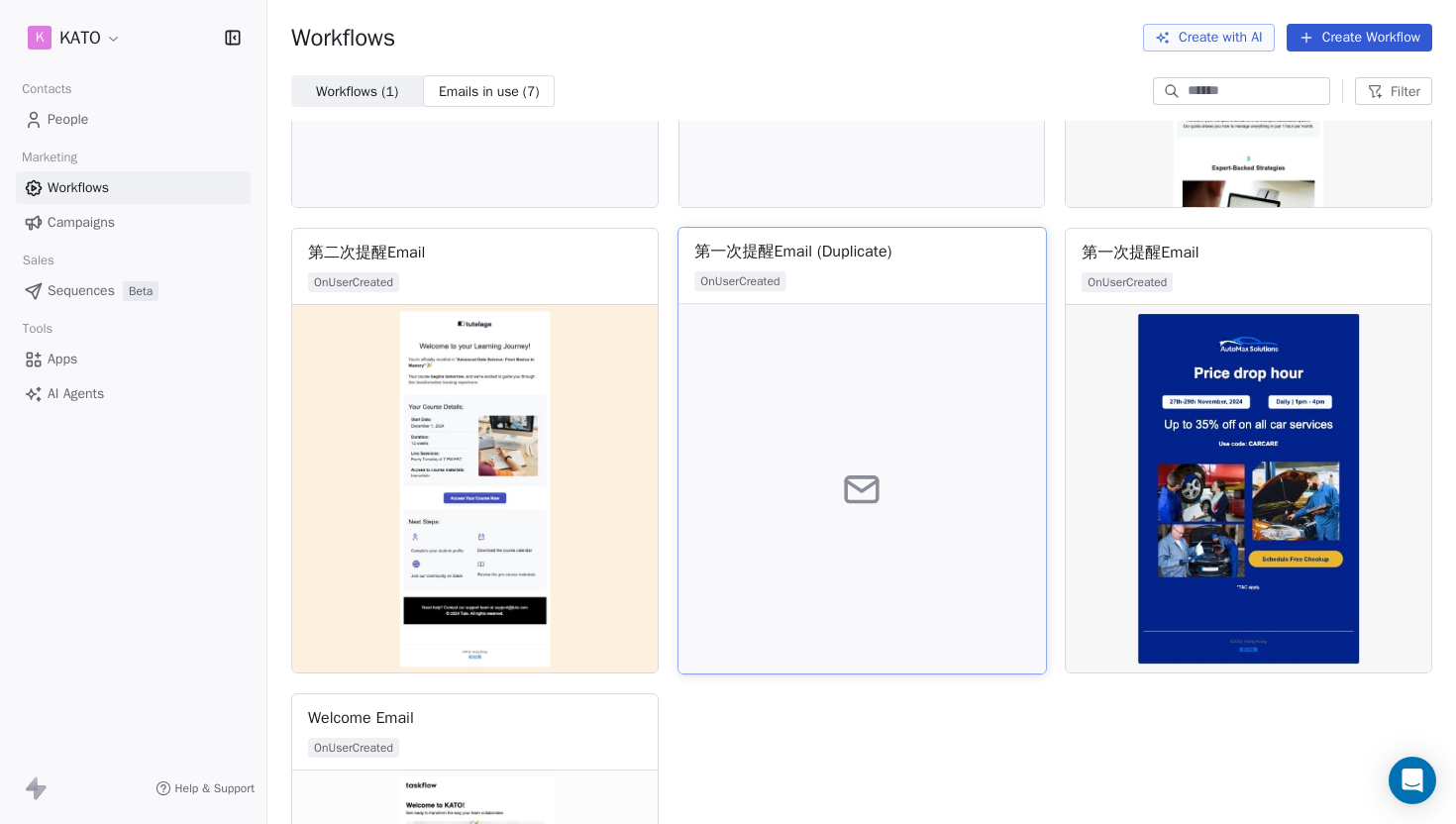 click at bounding box center [862, 488] 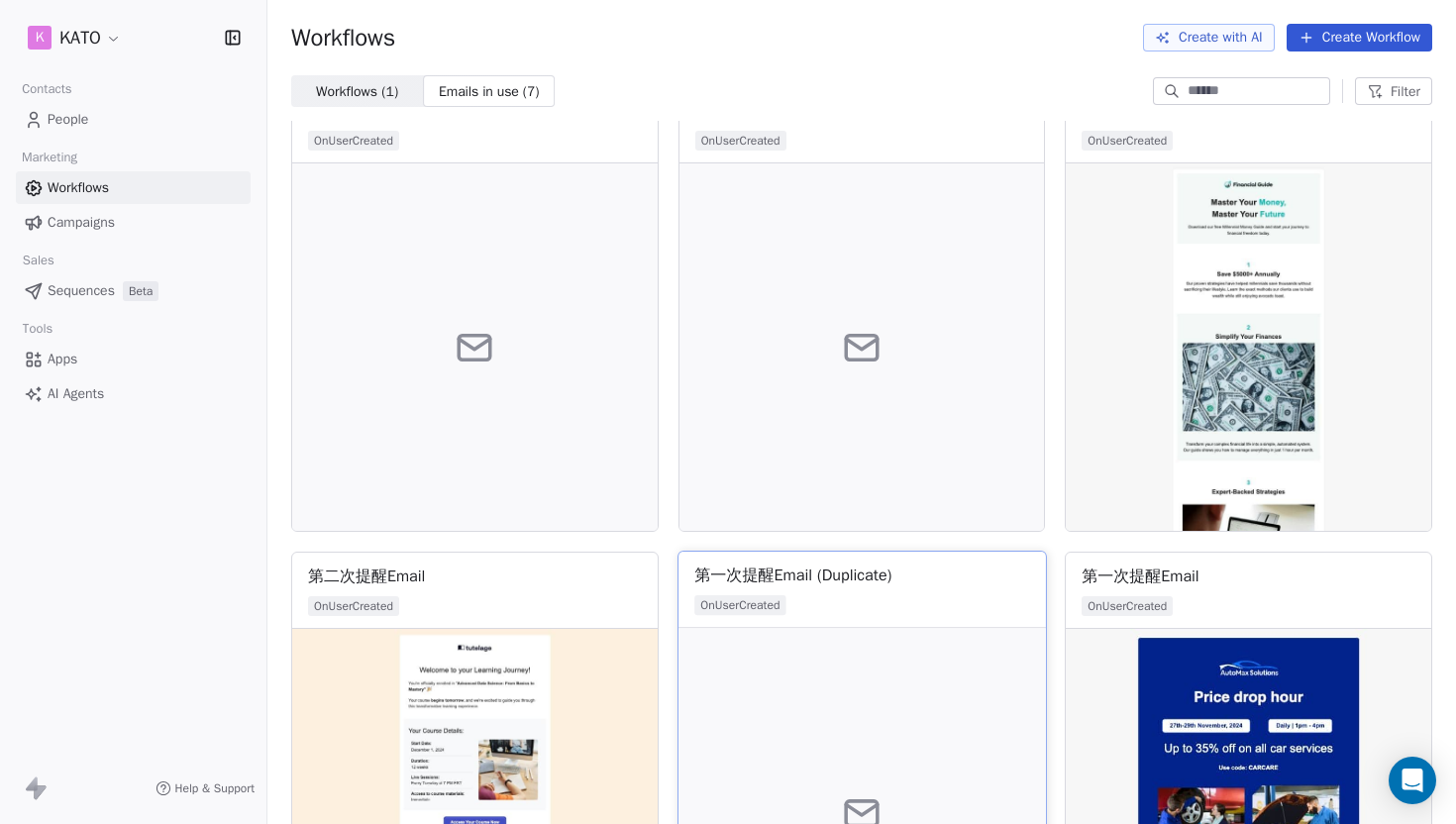 scroll, scrollTop: 0, scrollLeft: 0, axis: both 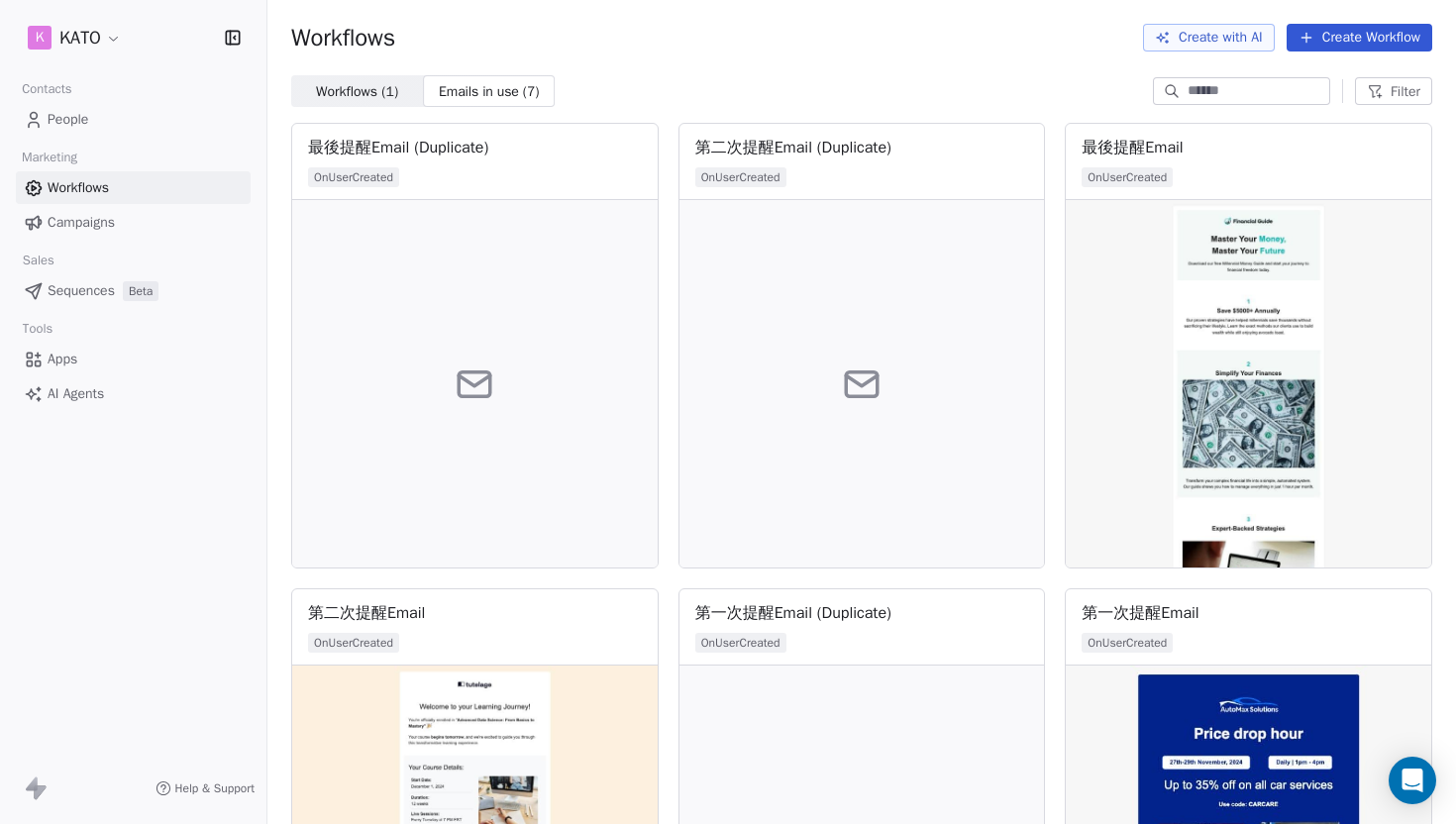 click on "Workflows ( 1 )" at bounding box center (357, 91) 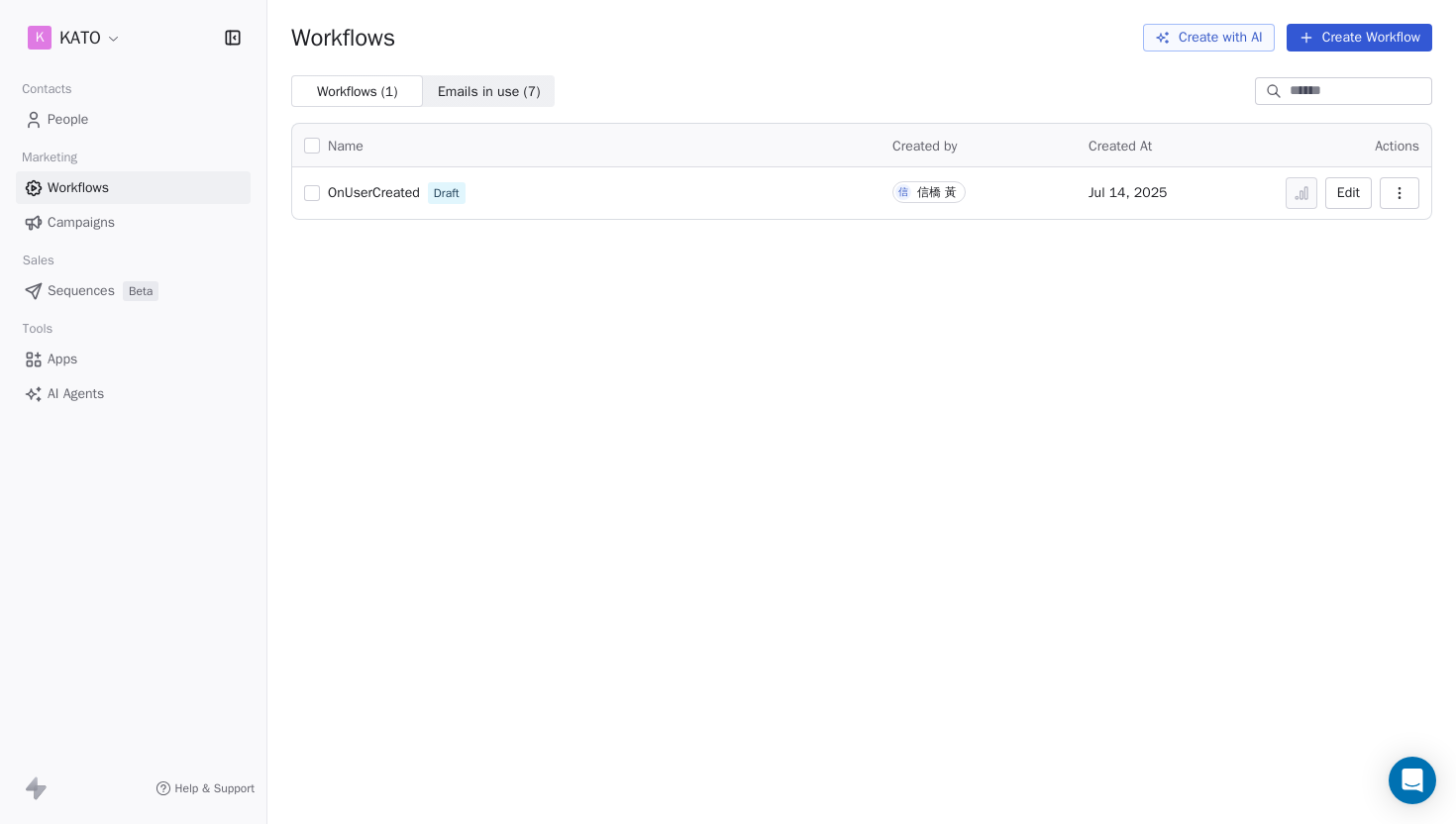 click on "Create Workflow" at bounding box center (1359, 38) 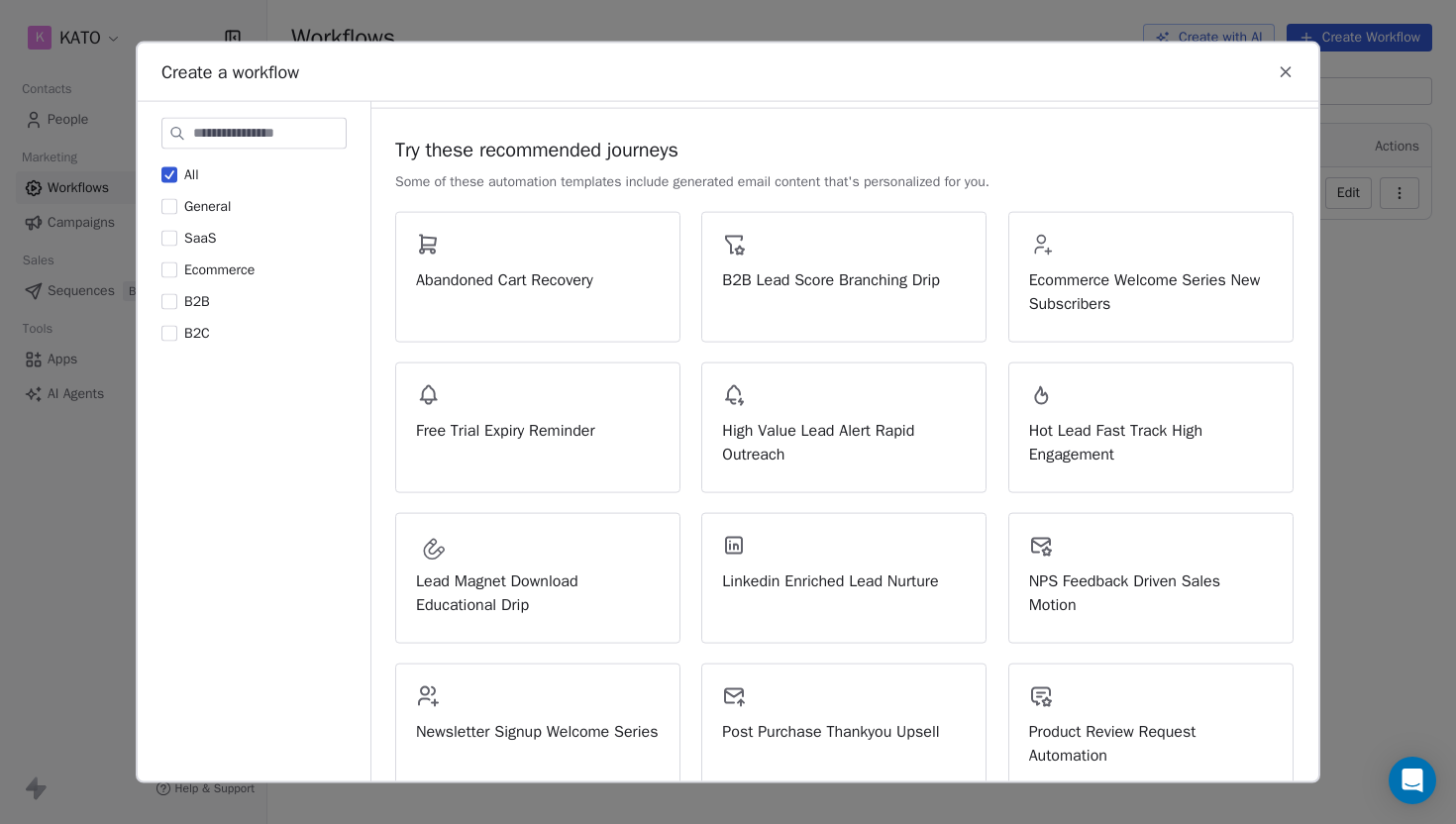 scroll, scrollTop: 0, scrollLeft: 0, axis: both 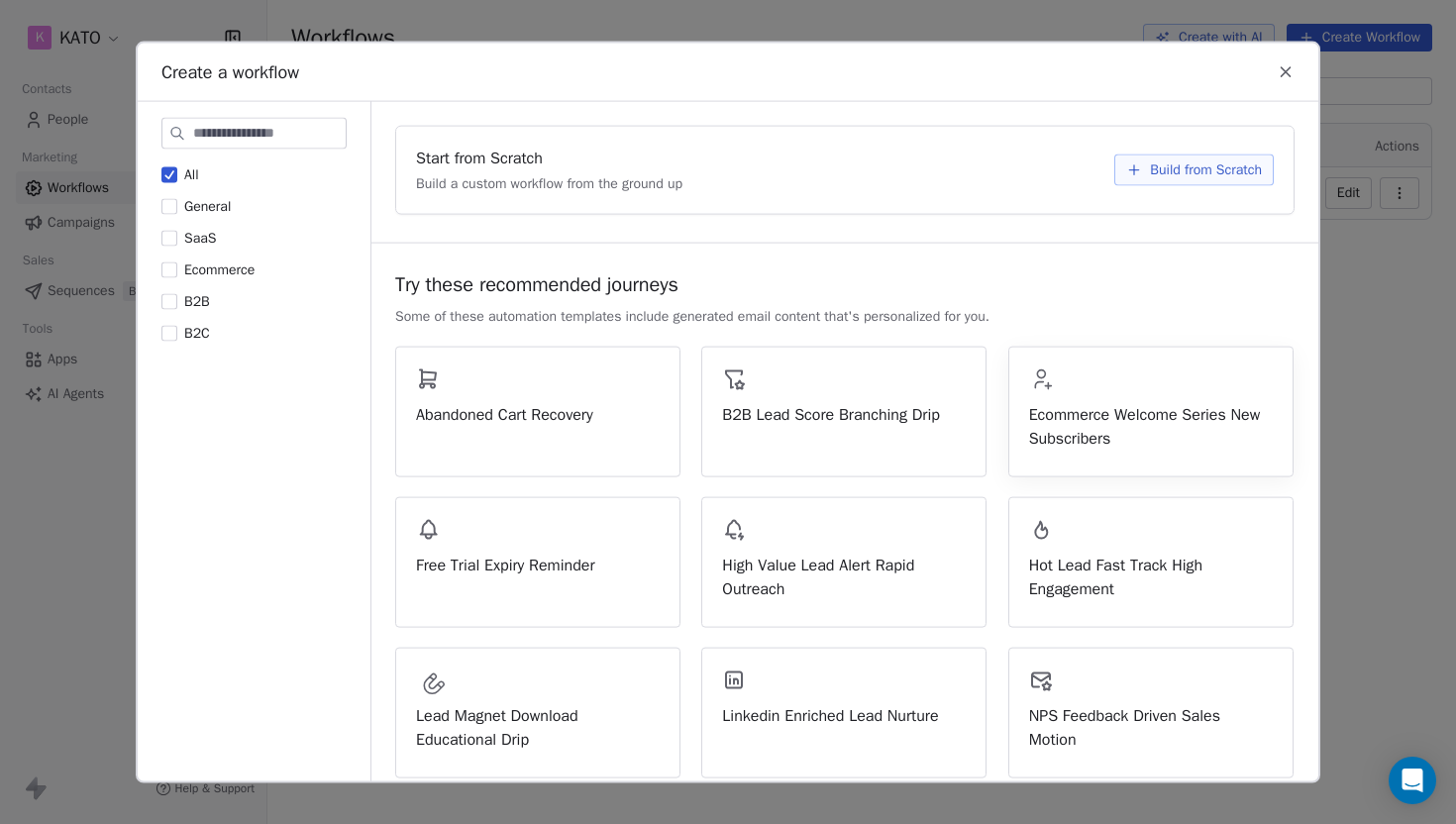 click on "Build from Scratch" at bounding box center [1205, 170] 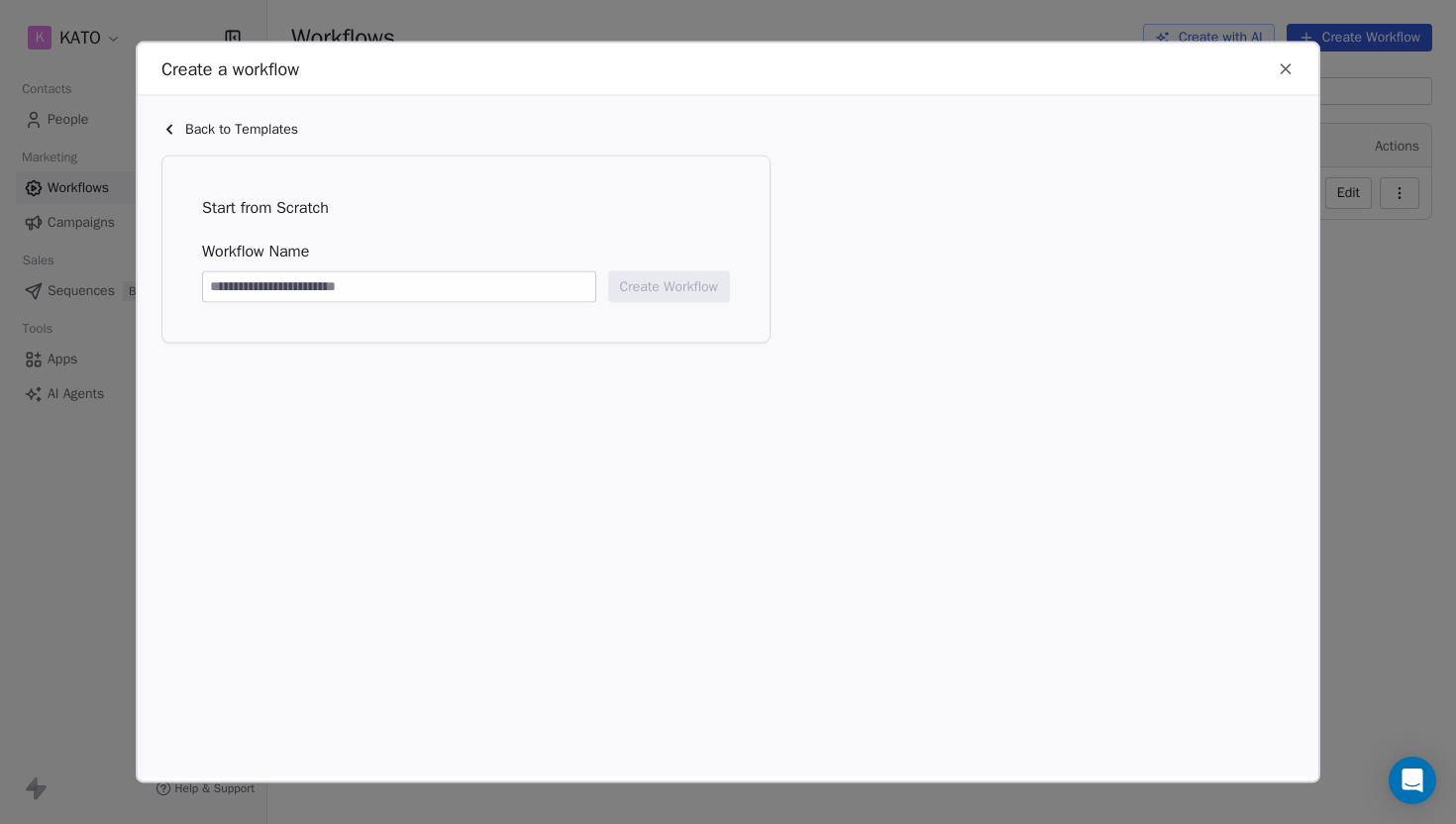 click at bounding box center (399, 287) 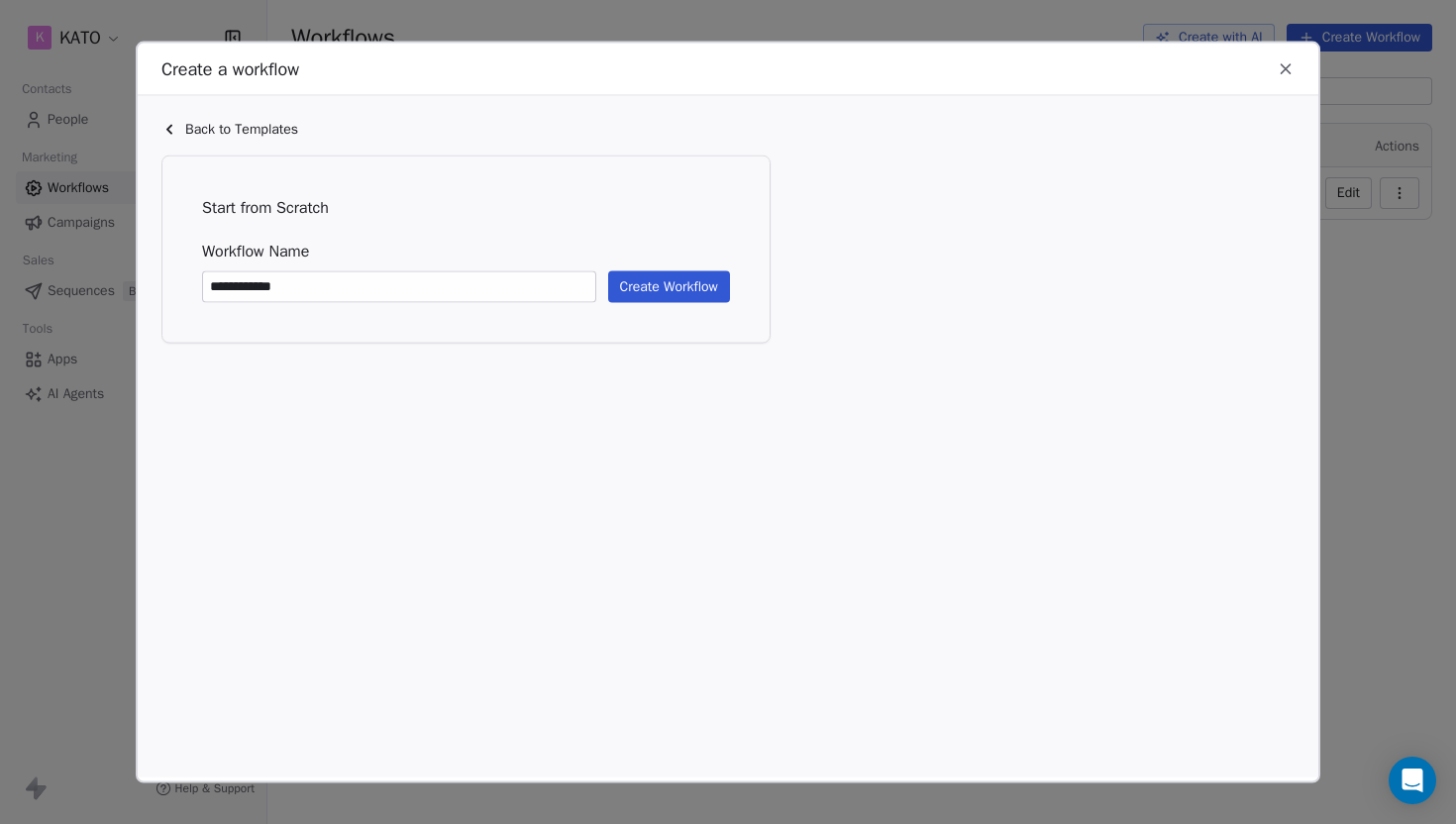type on "**********" 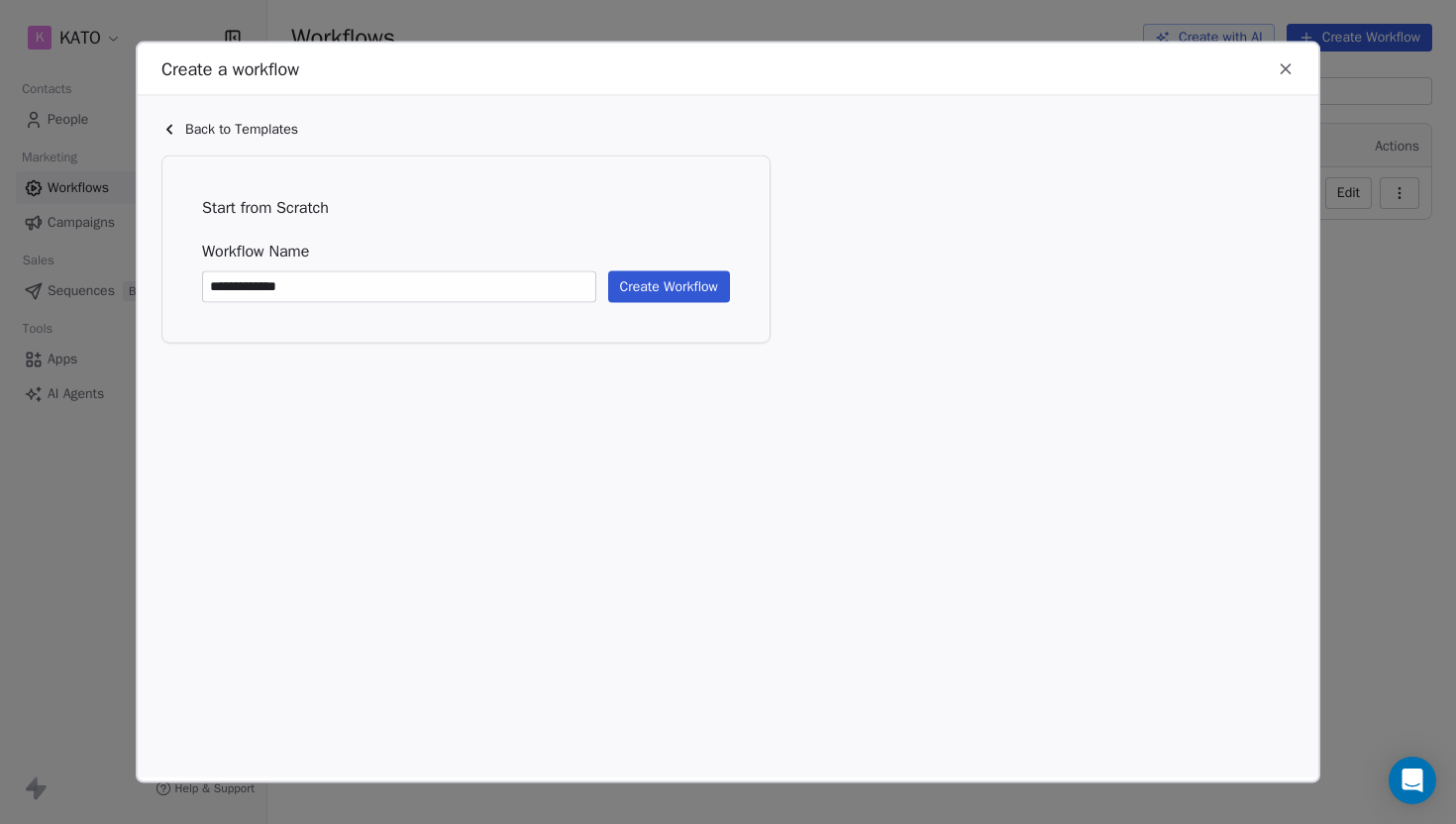 drag, startPoint x: 338, startPoint y: 286, endPoint x: 104, endPoint y: 286, distance: 234 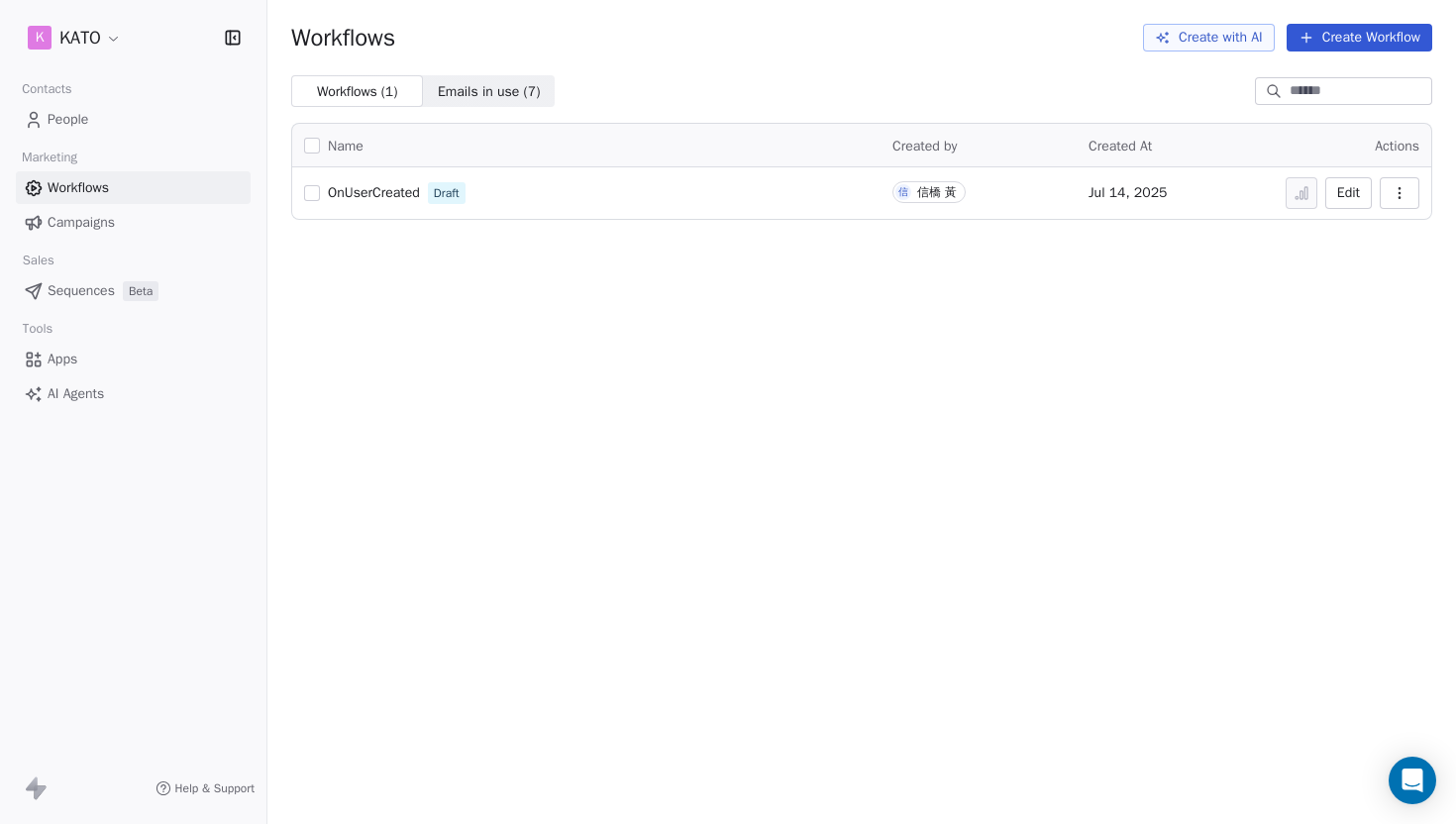 click on "Create Workflow" at bounding box center (1359, 38) 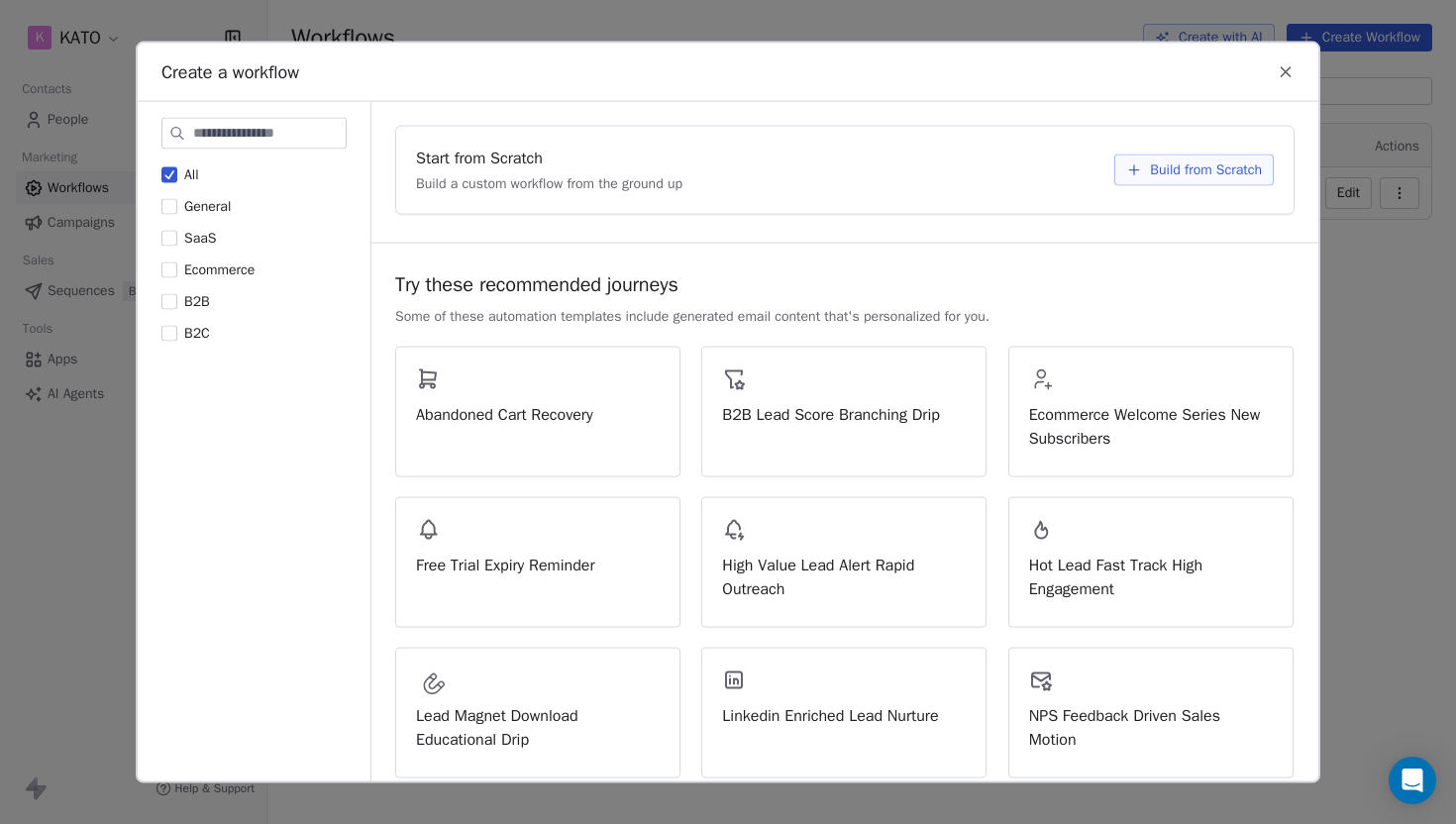 click on "Build from Scratch" at bounding box center [1205, 170] 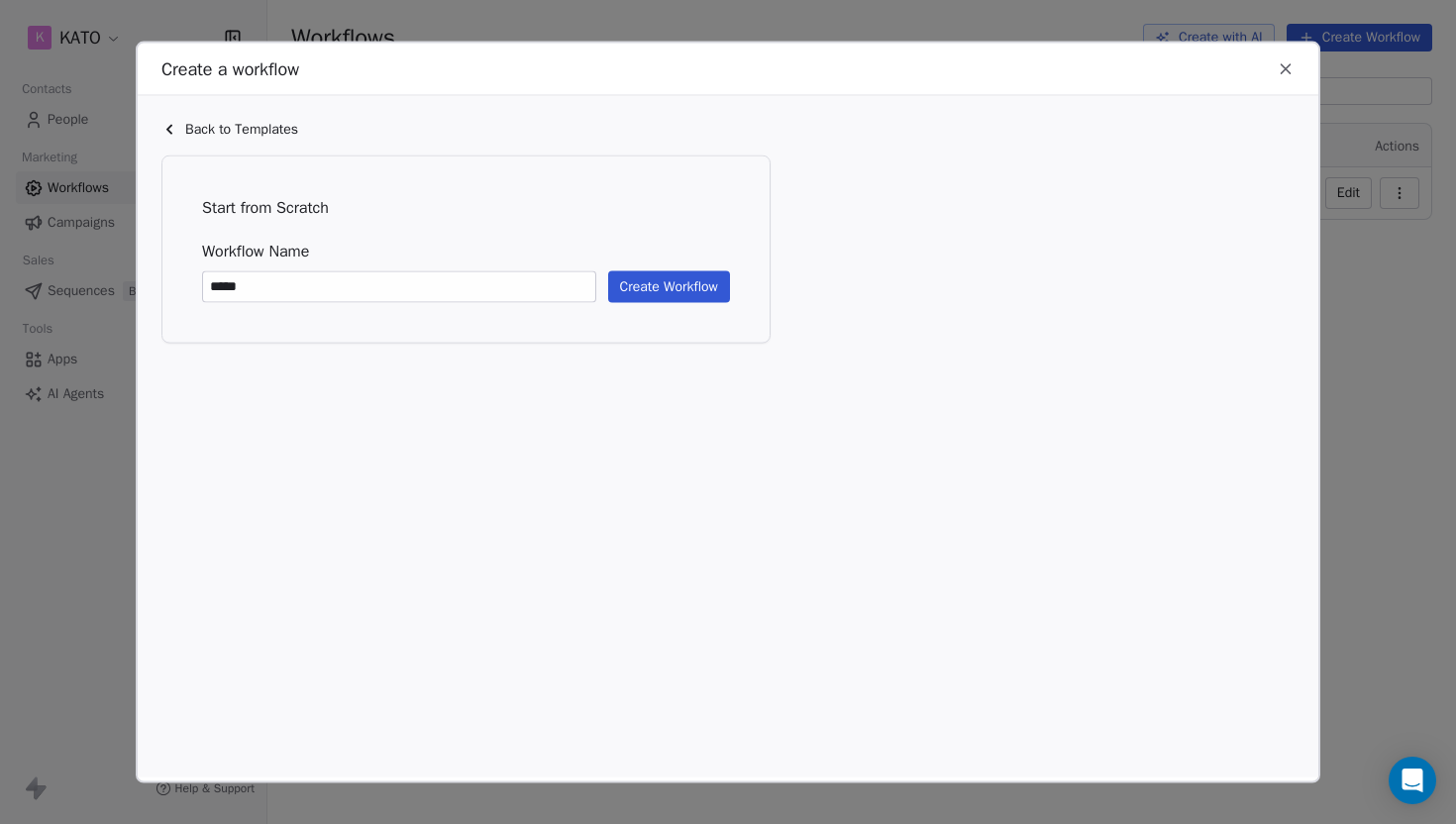 type on "**********" 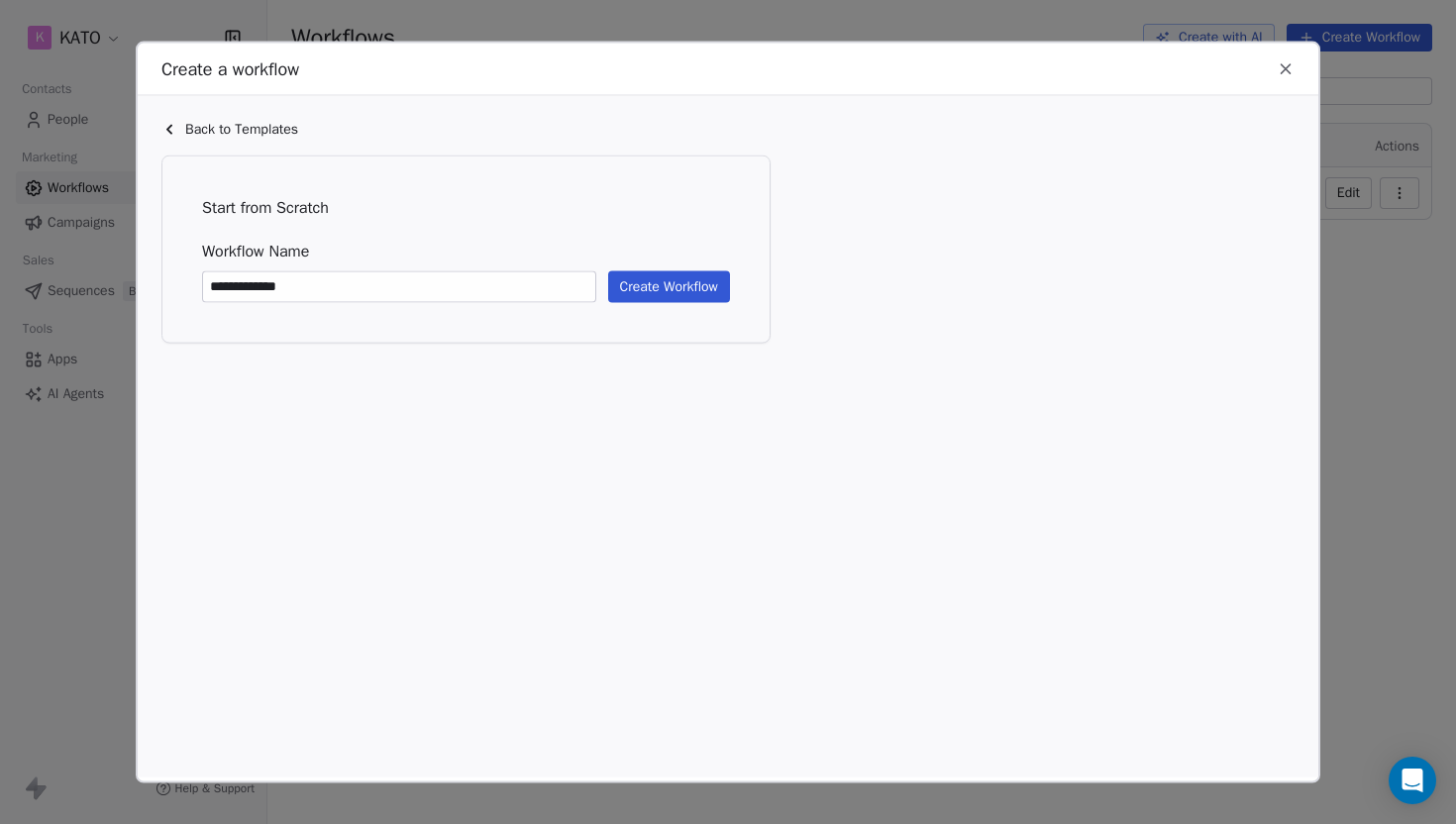 click on "Create Workflow" at bounding box center [669, 287] 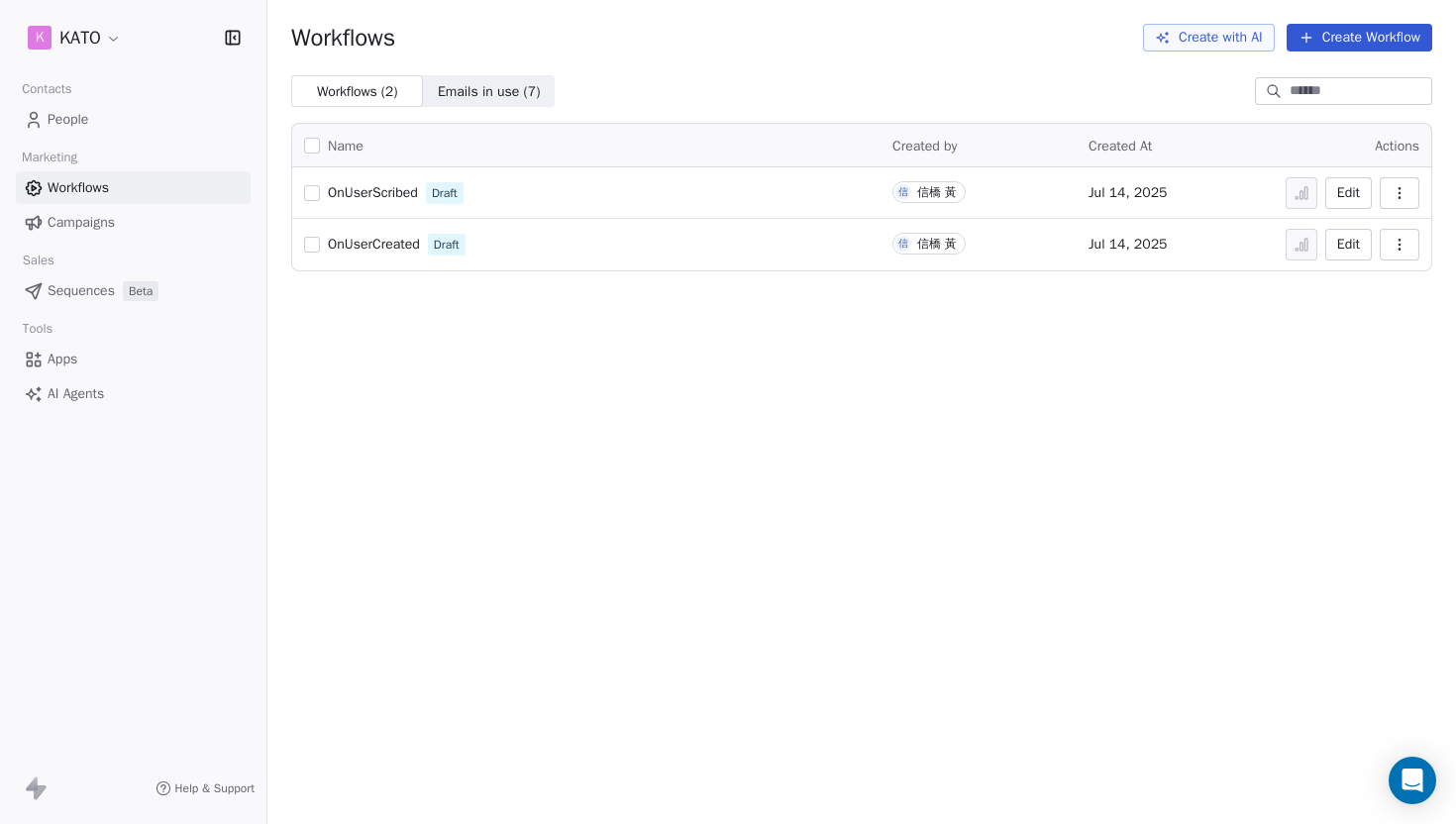 click on "OnUserScribed" at bounding box center (372, 192) 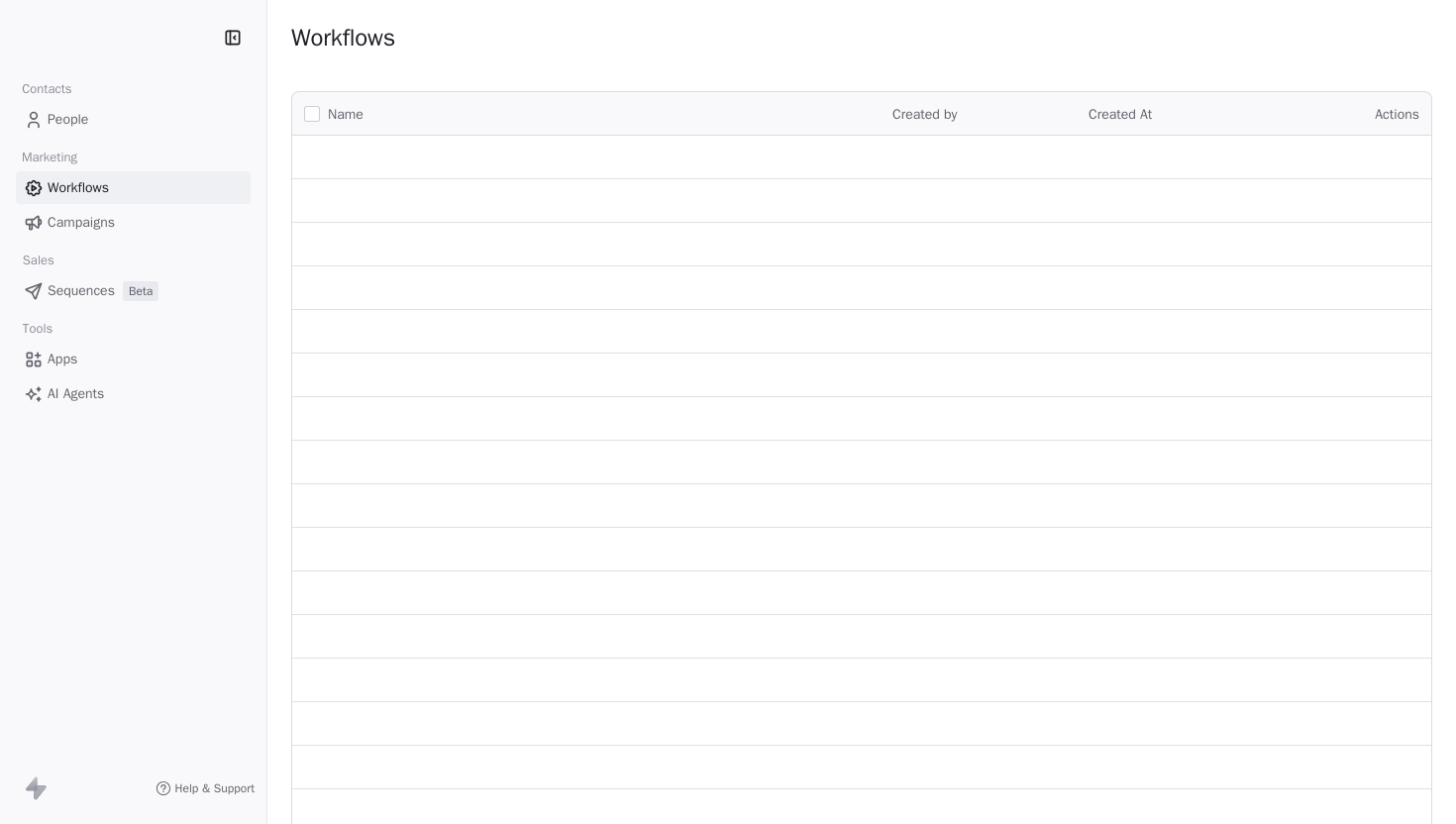 scroll, scrollTop: 0, scrollLeft: 0, axis: both 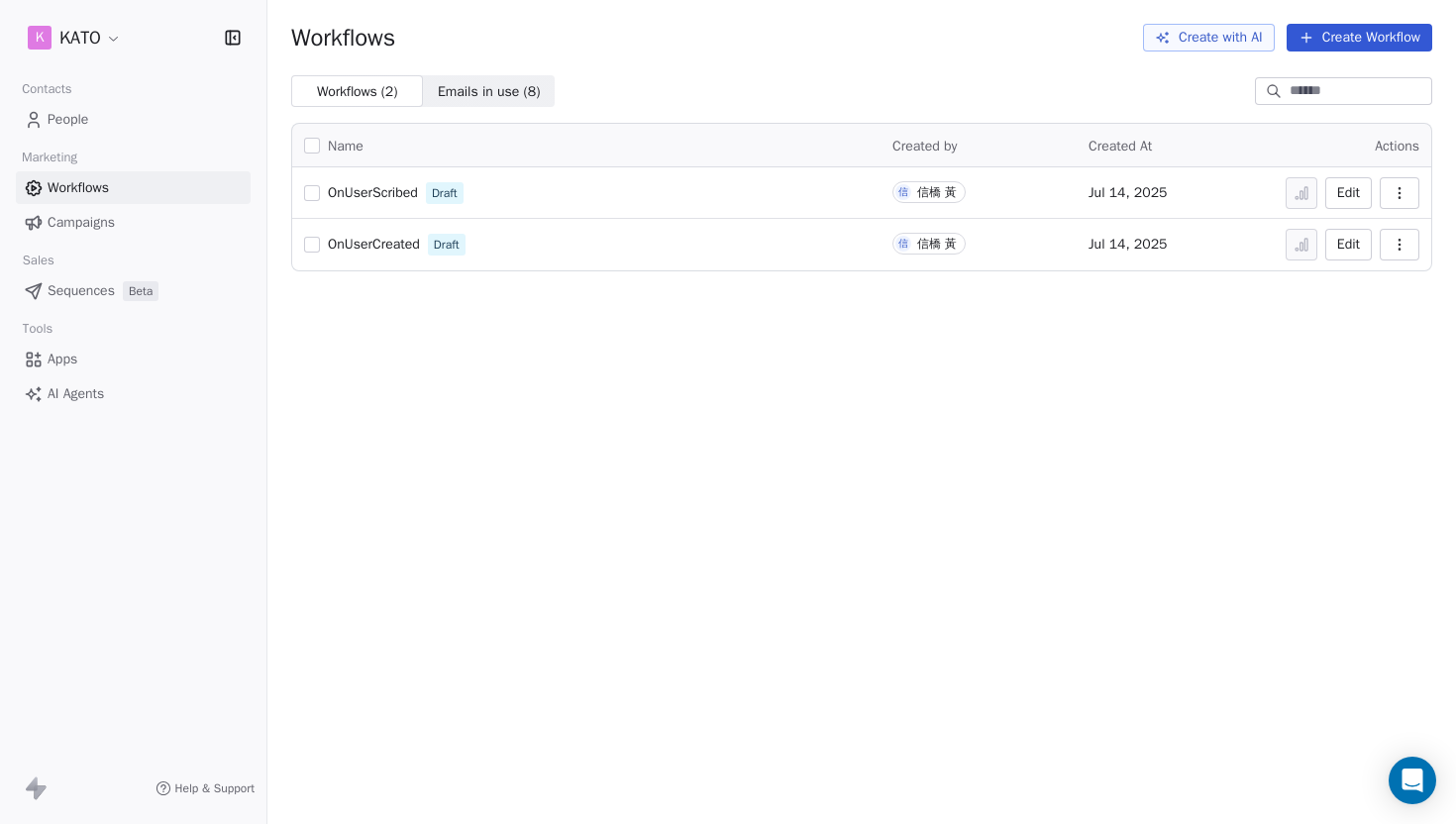 click on "OnUserCreated" at bounding box center (373, 244) 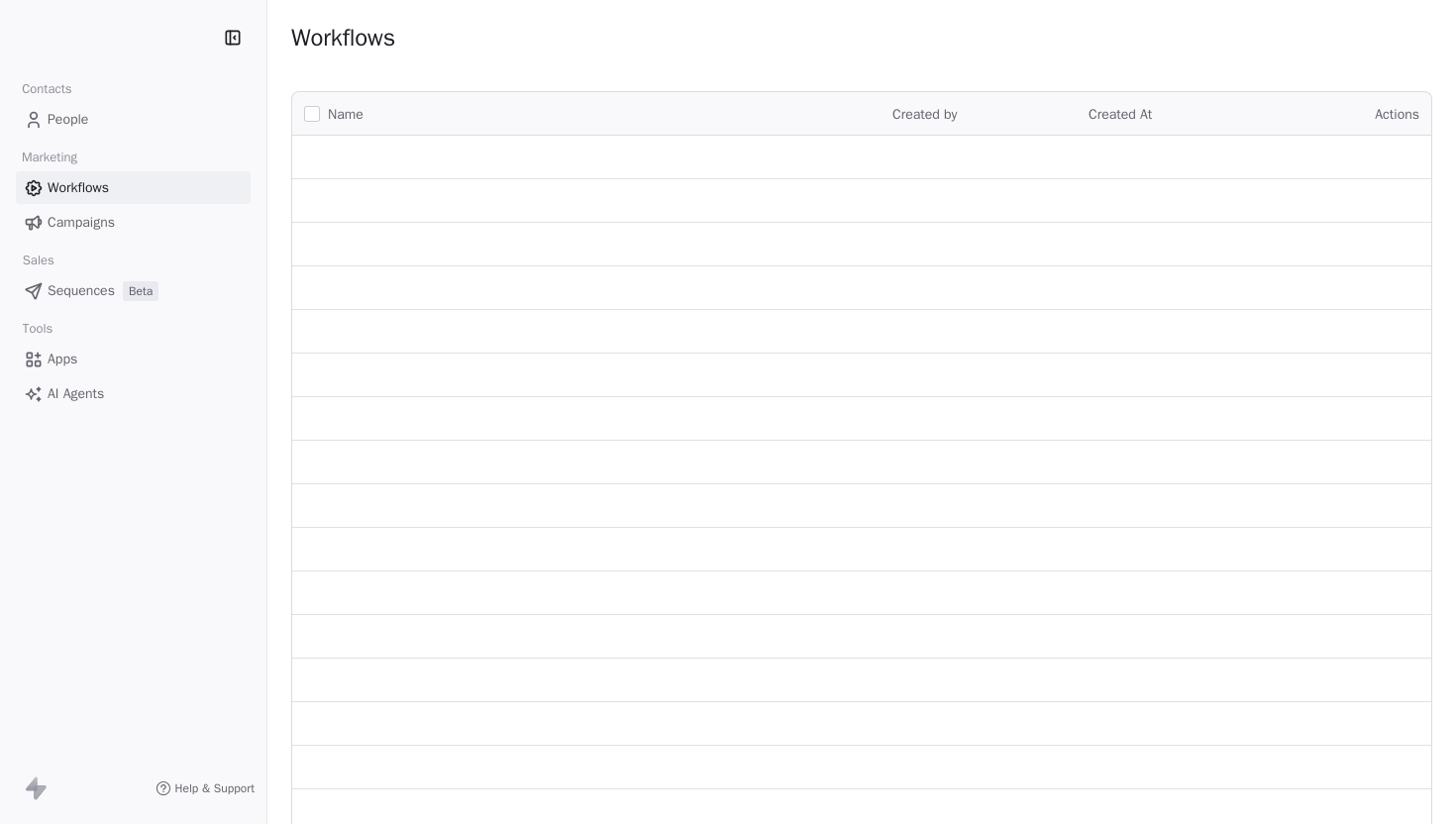scroll, scrollTop: 0, scrollLeft: 0, axis: both 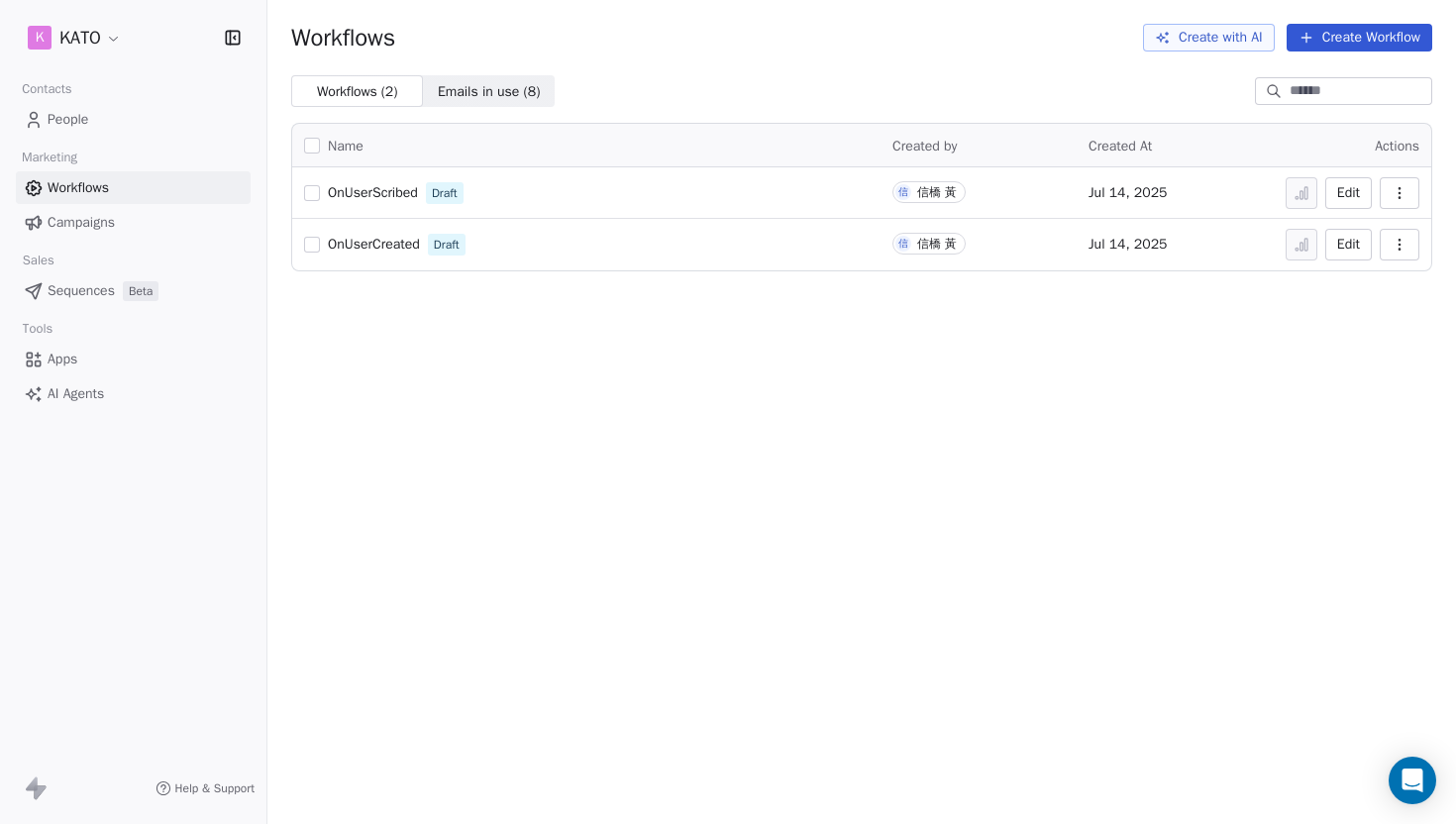 click on "People" at bounding box center (133, 119) 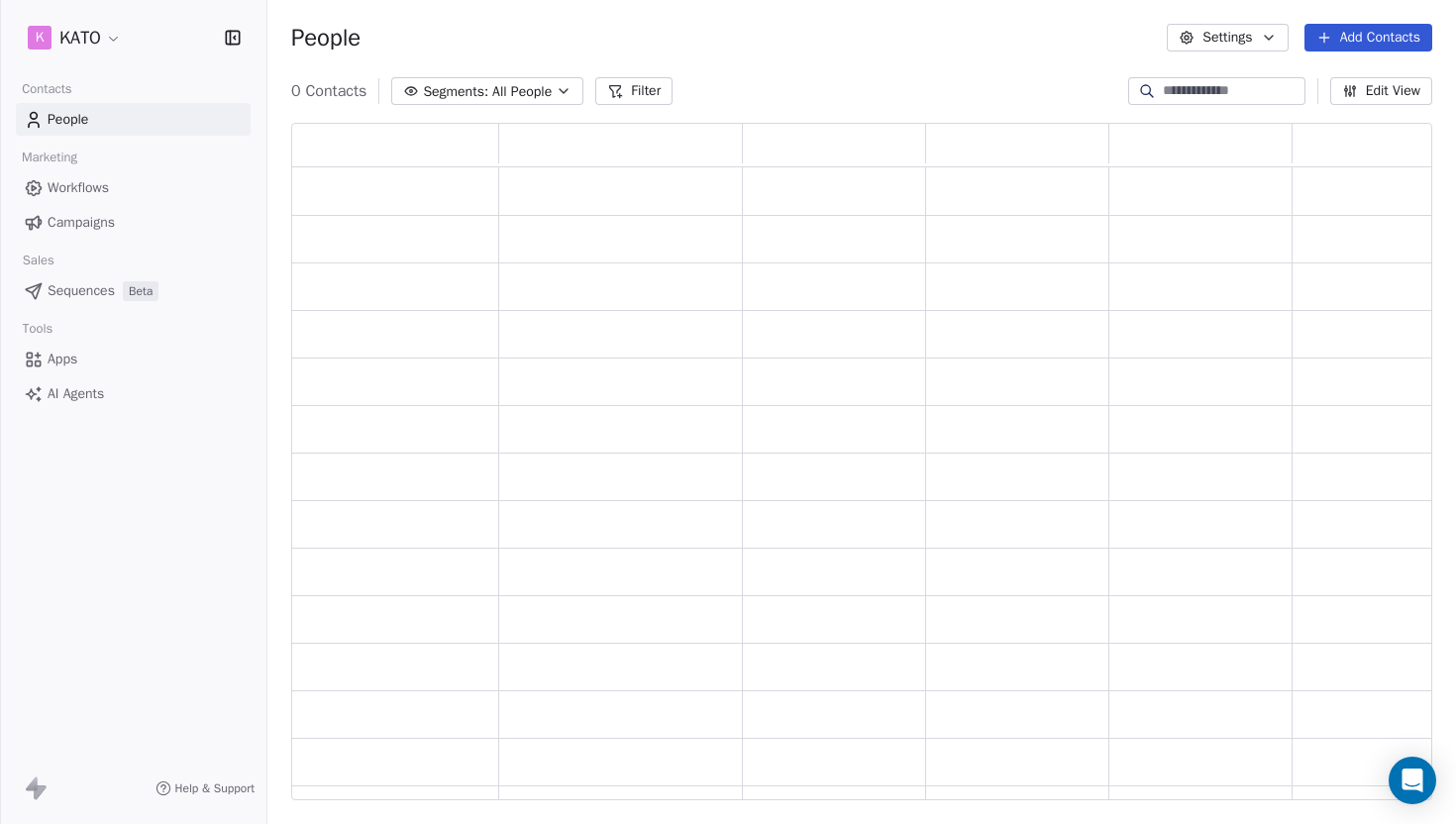 scroll, scrollTop: 16, scrollLeft: 16, axis: both 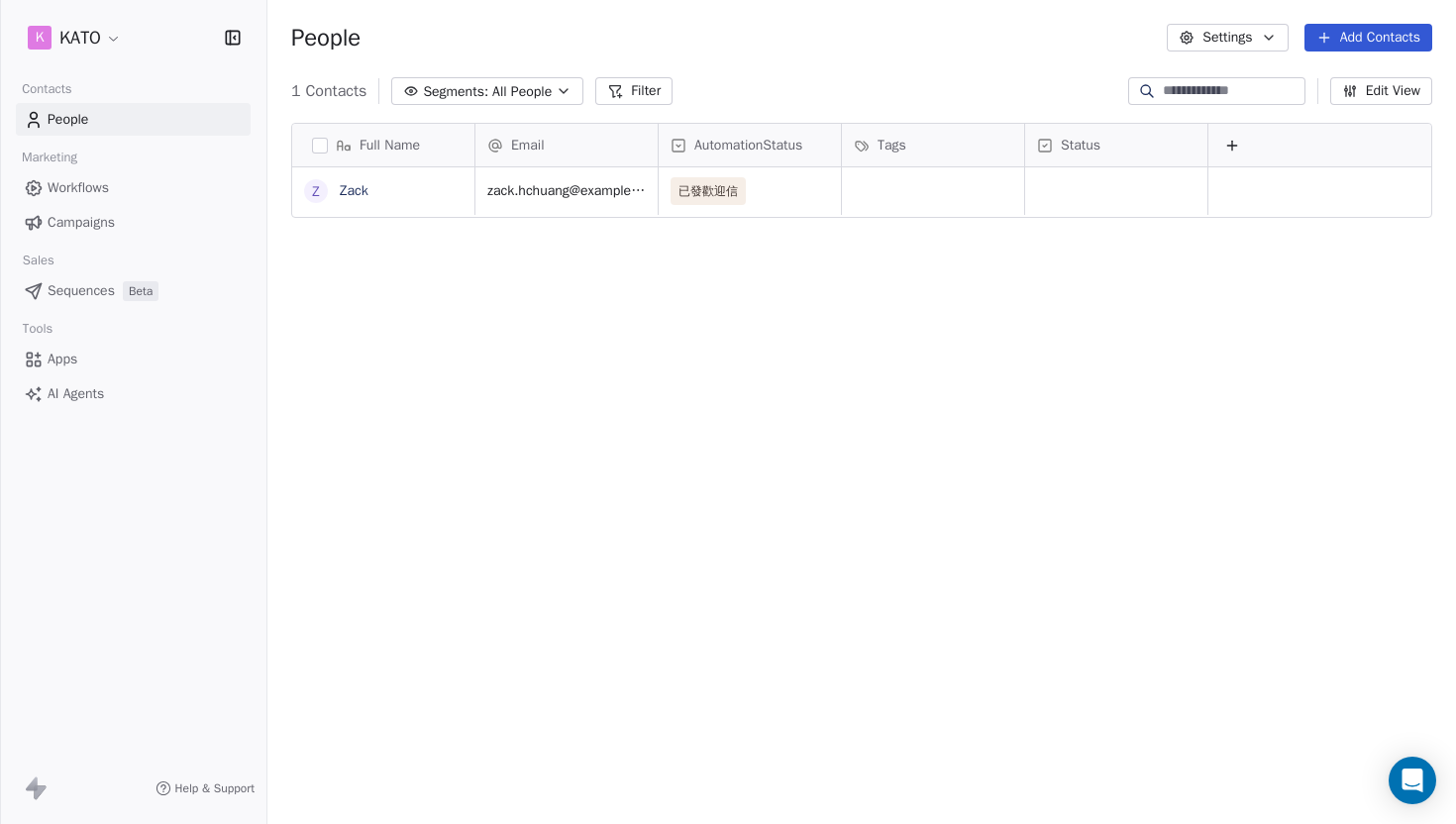 click on "AutomationStatus" at bounding box center (748, 146) 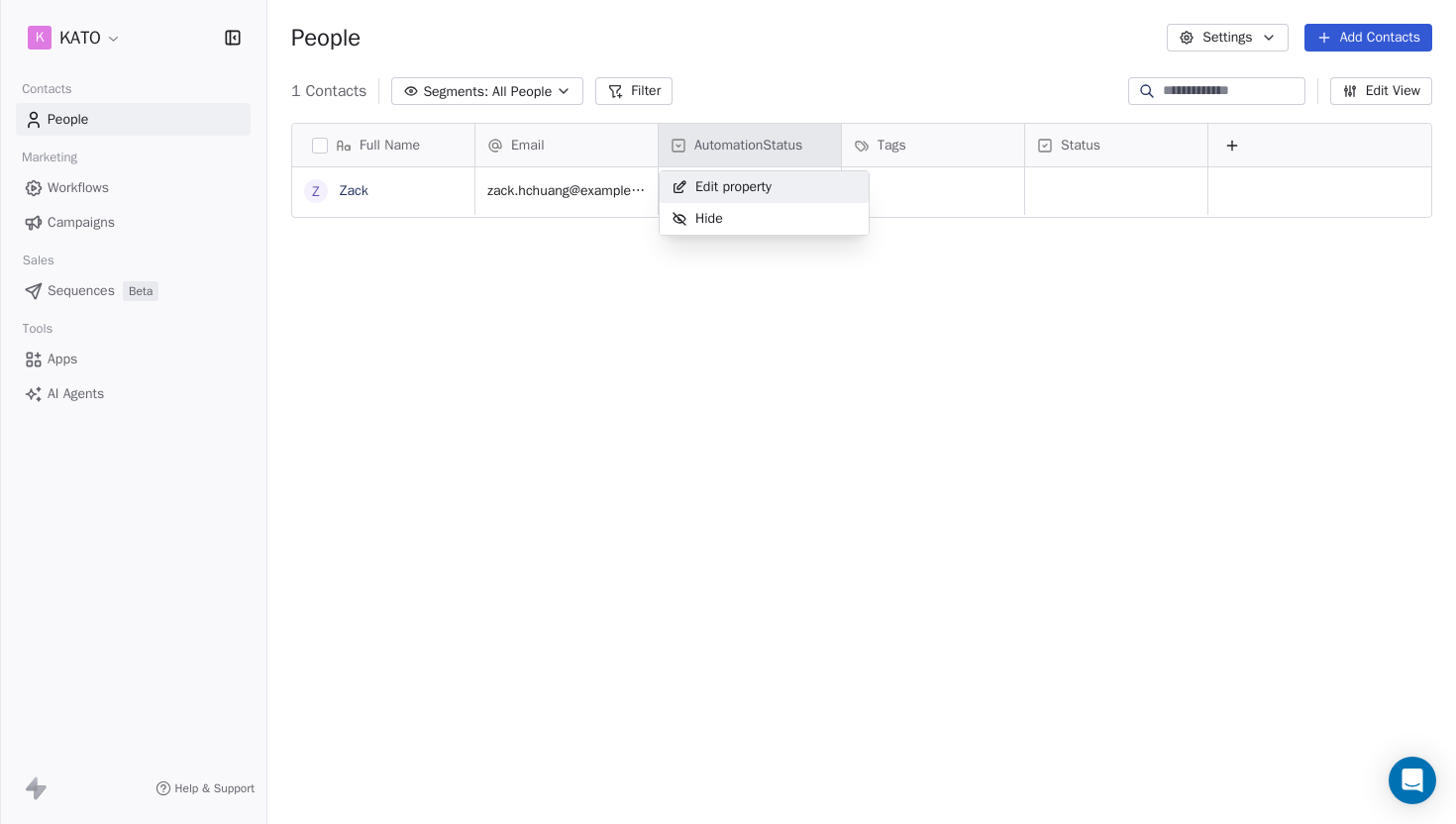 click on "Edit property" at bounding box center (764, 187) 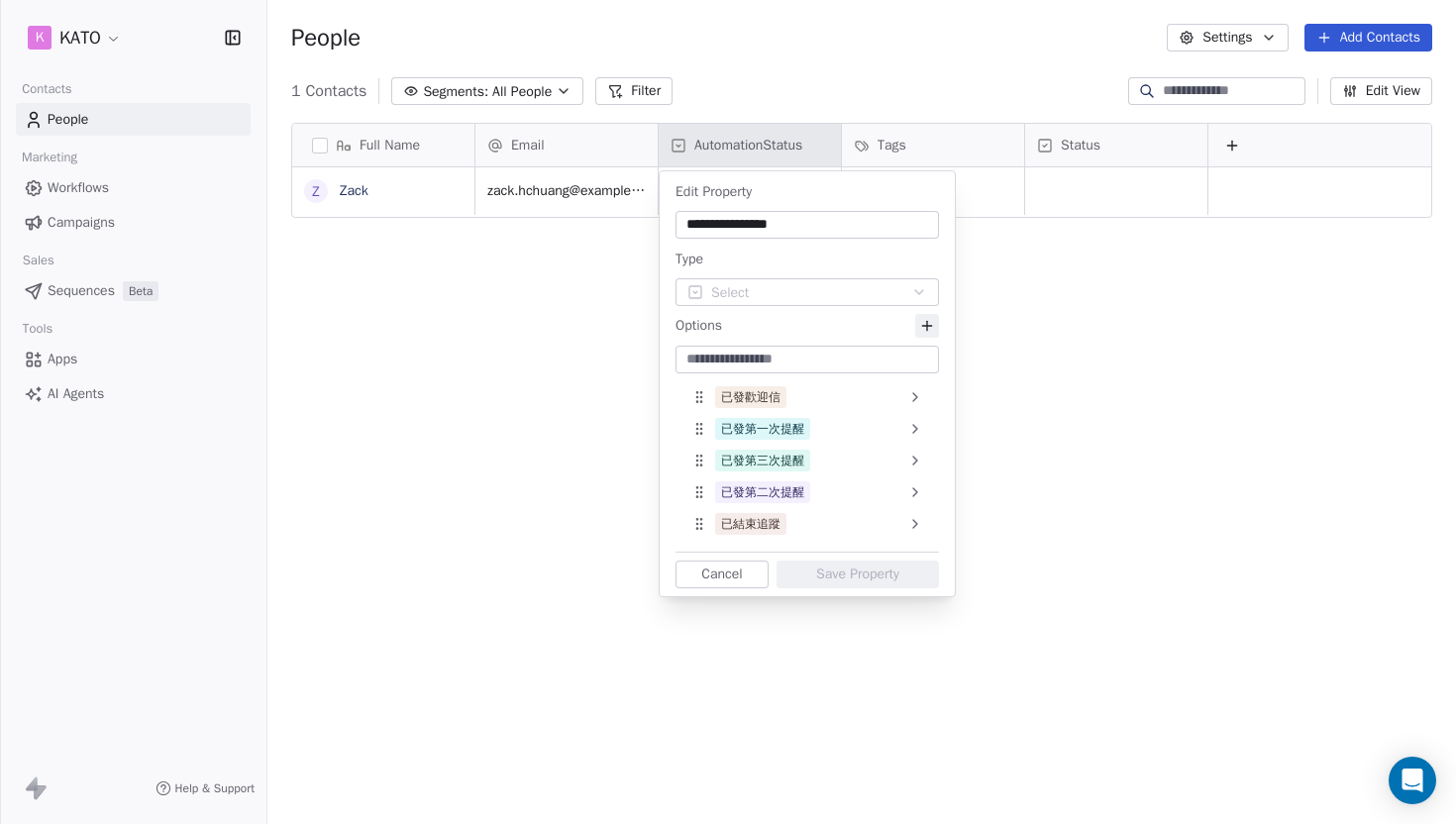 click on "**********" at bounding box center (807, 225) 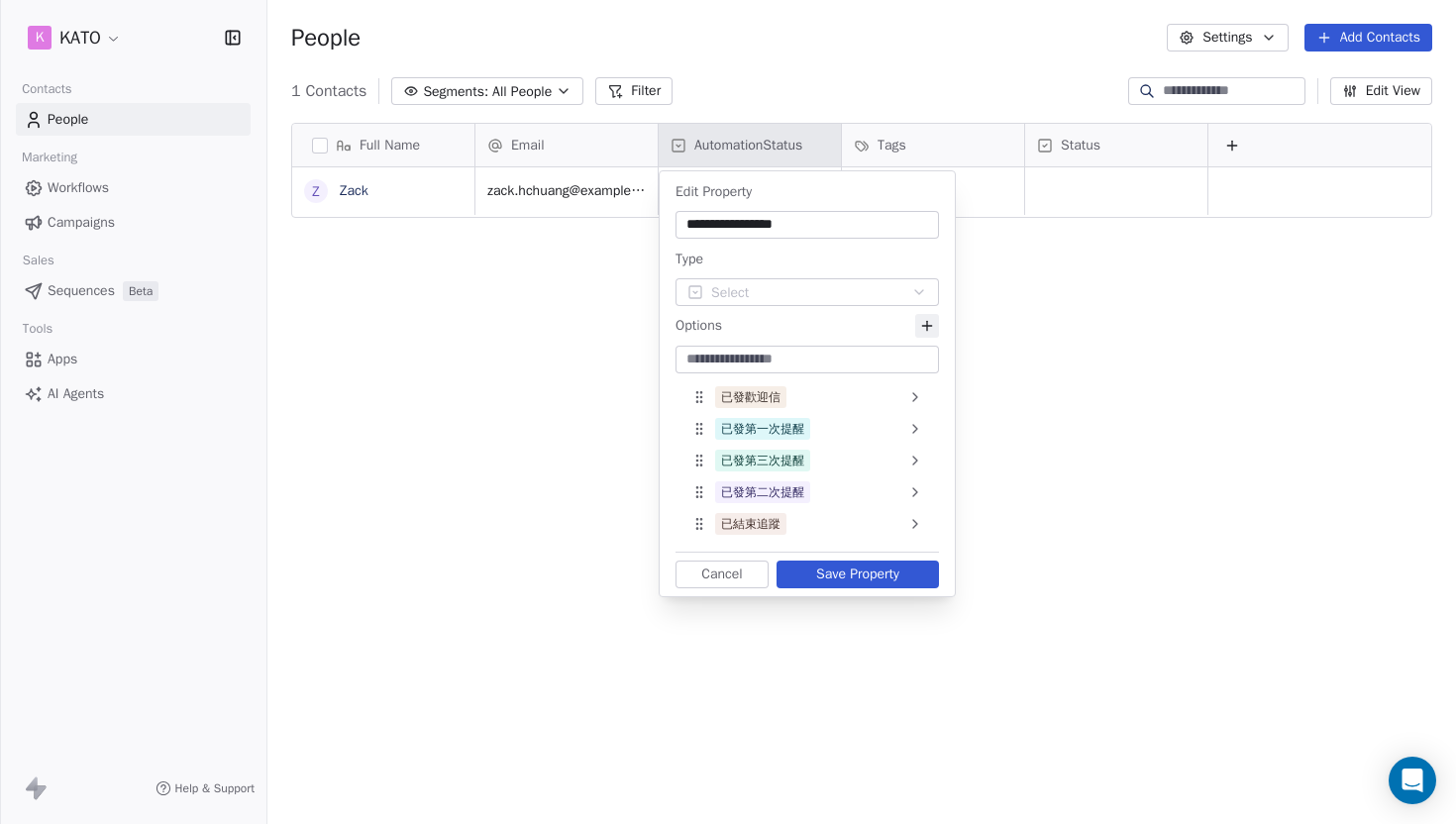 type on "**********" 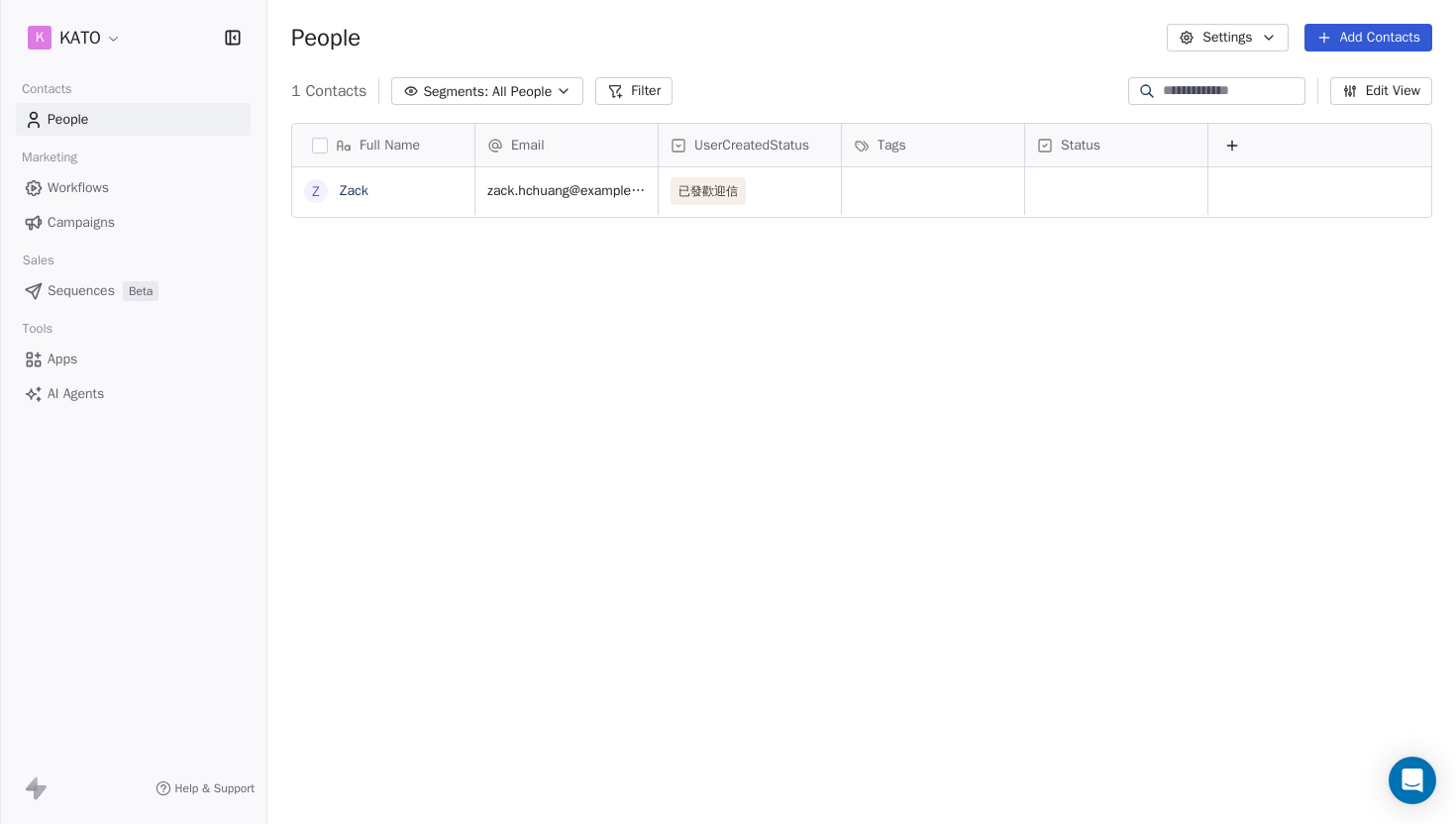 click 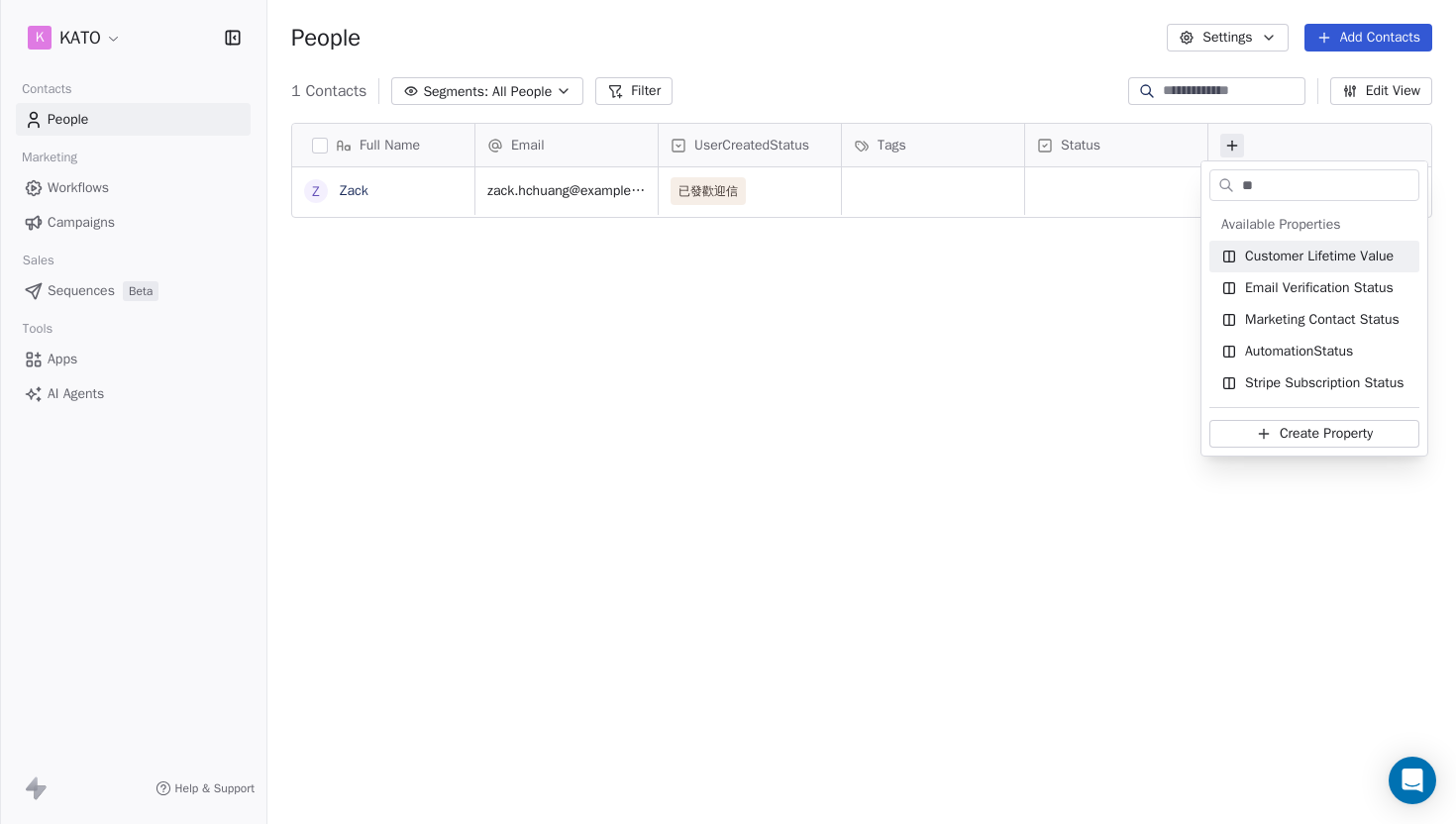 type on "*" 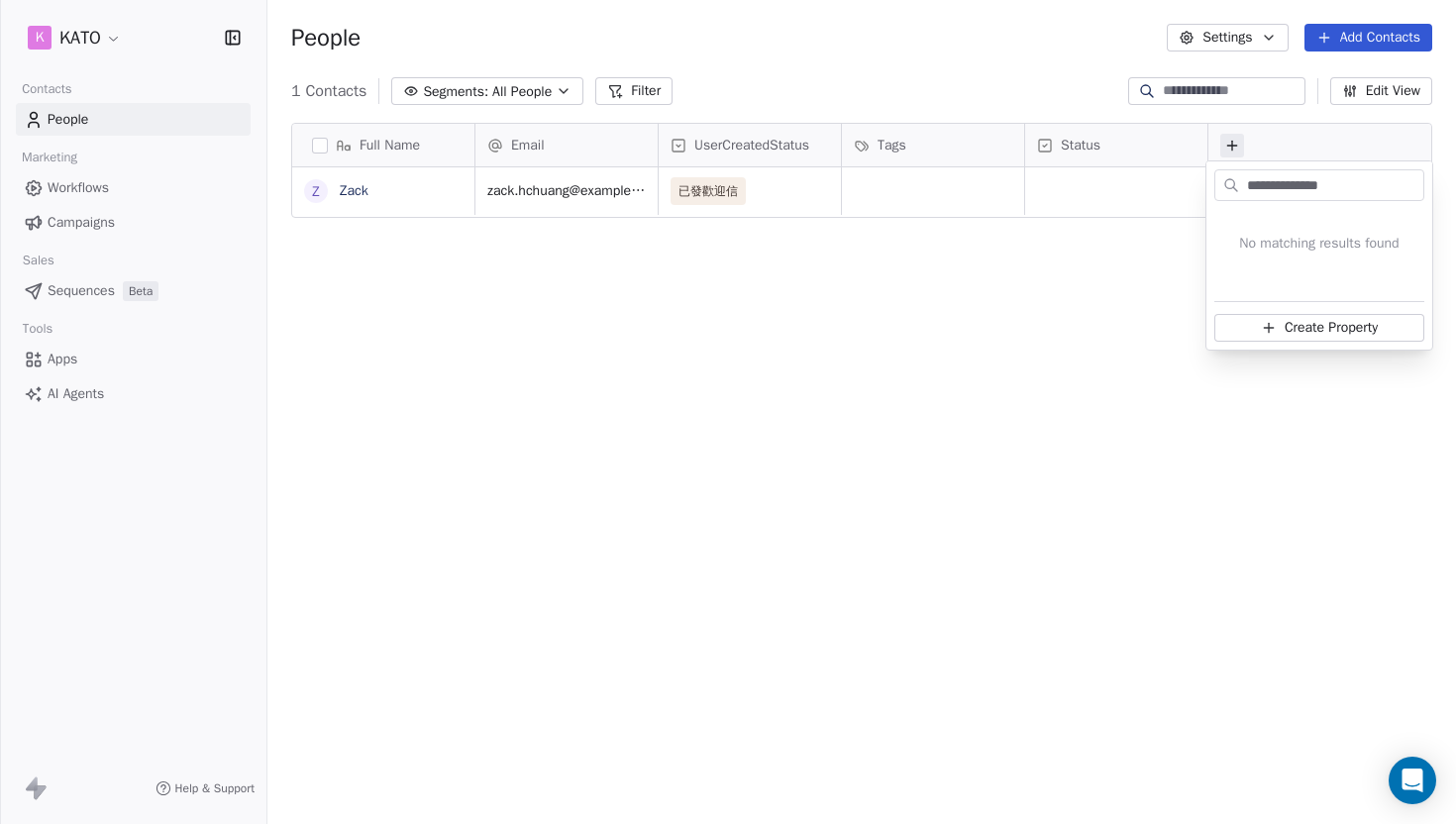 type on "**********" 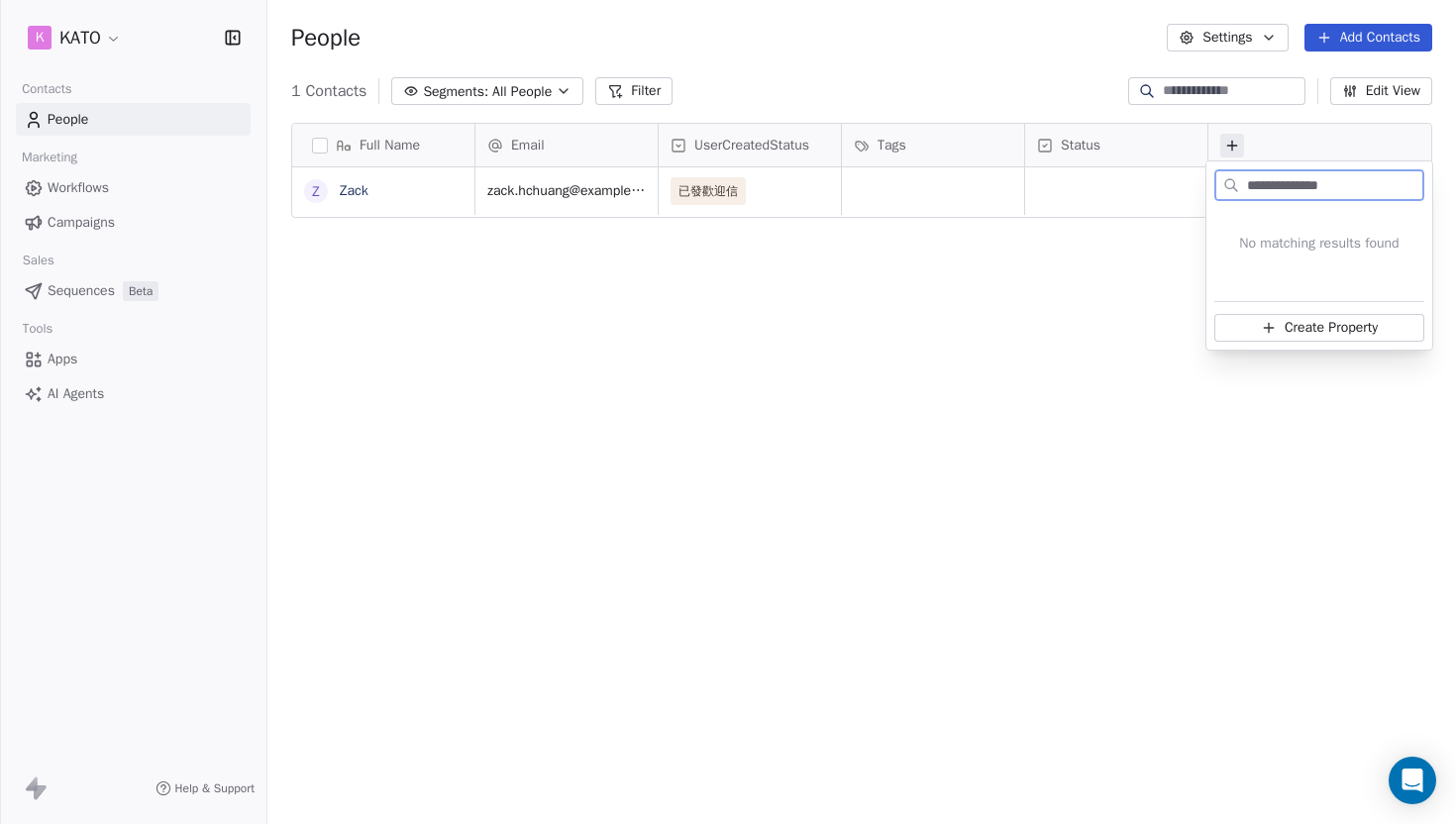 click on "Create Property" at bounding box center (1331, 328) 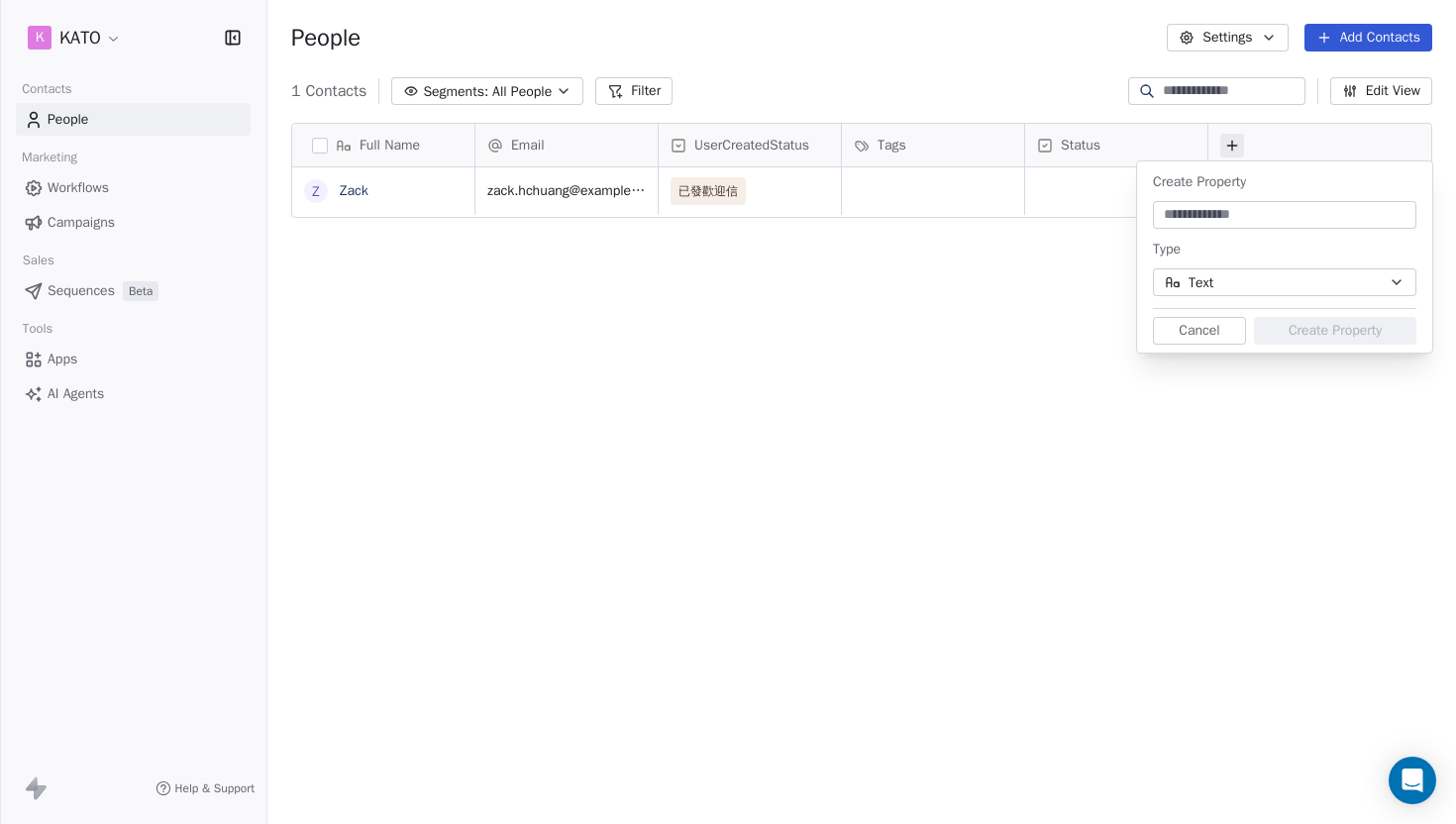 click on "Text" at bounding box center (1285, 282) 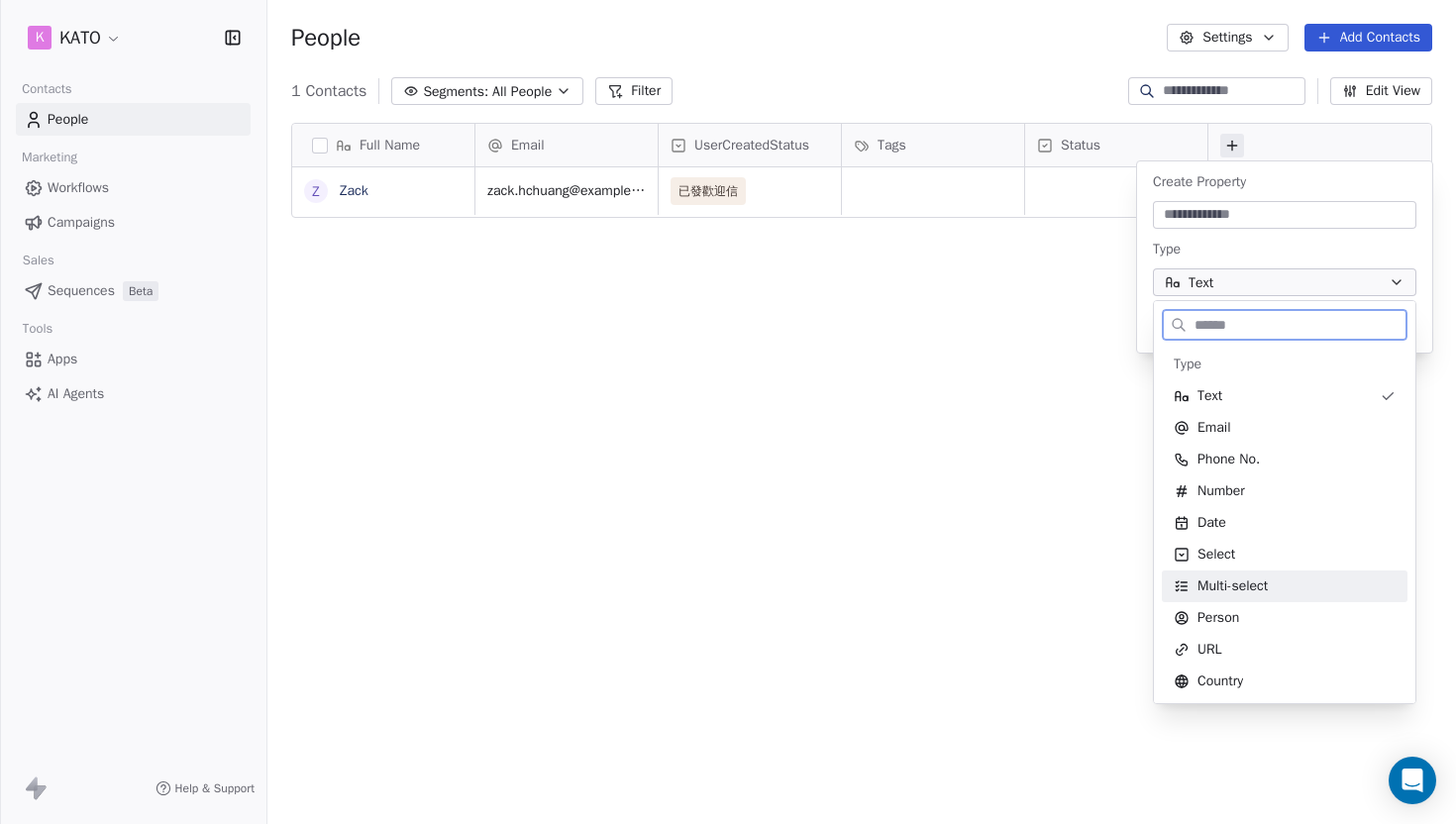 click on "Multi-select" at bounding box center [1232, 586] 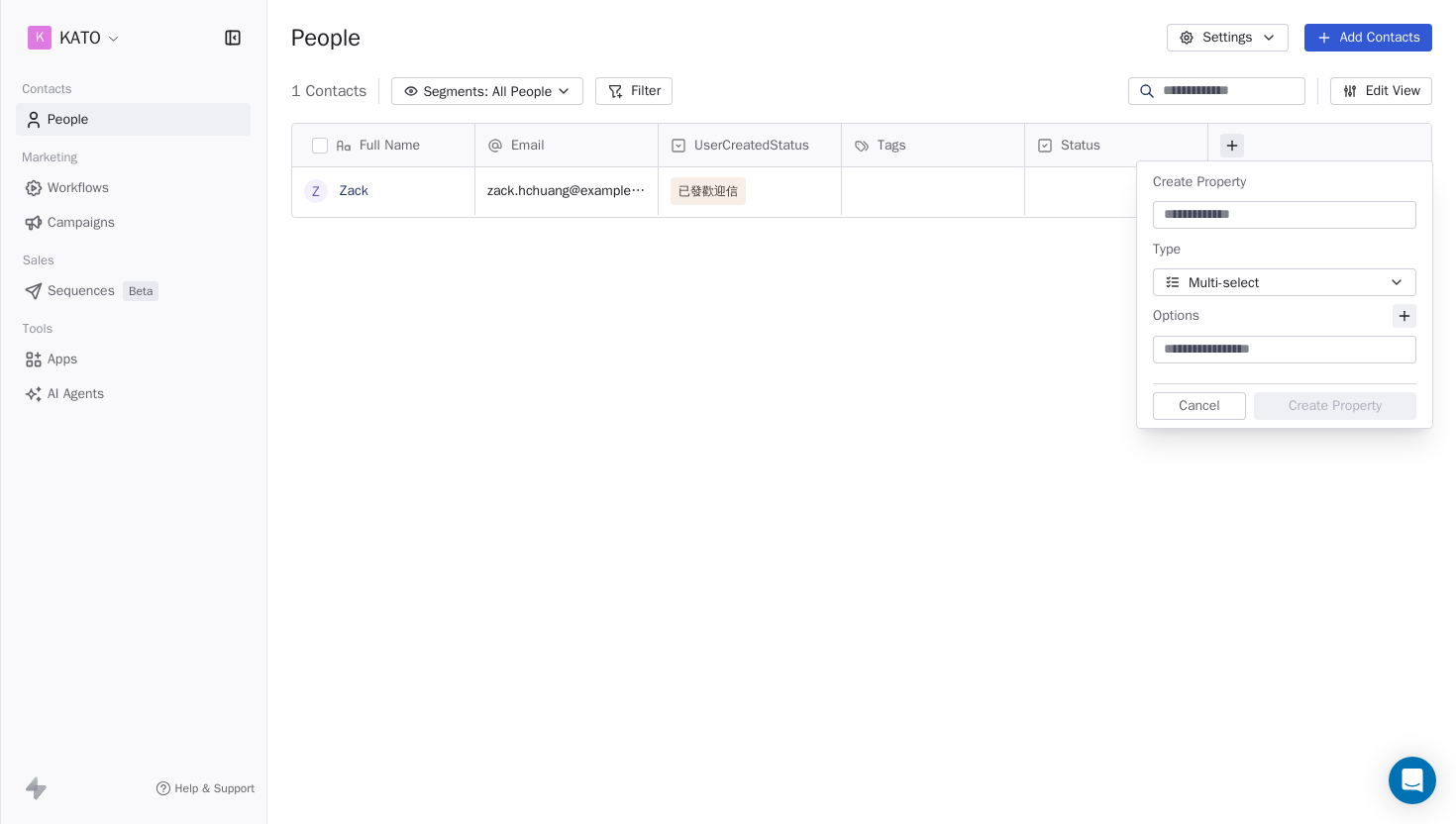 click on "Multi-select" at bounding box center [1223, 282] 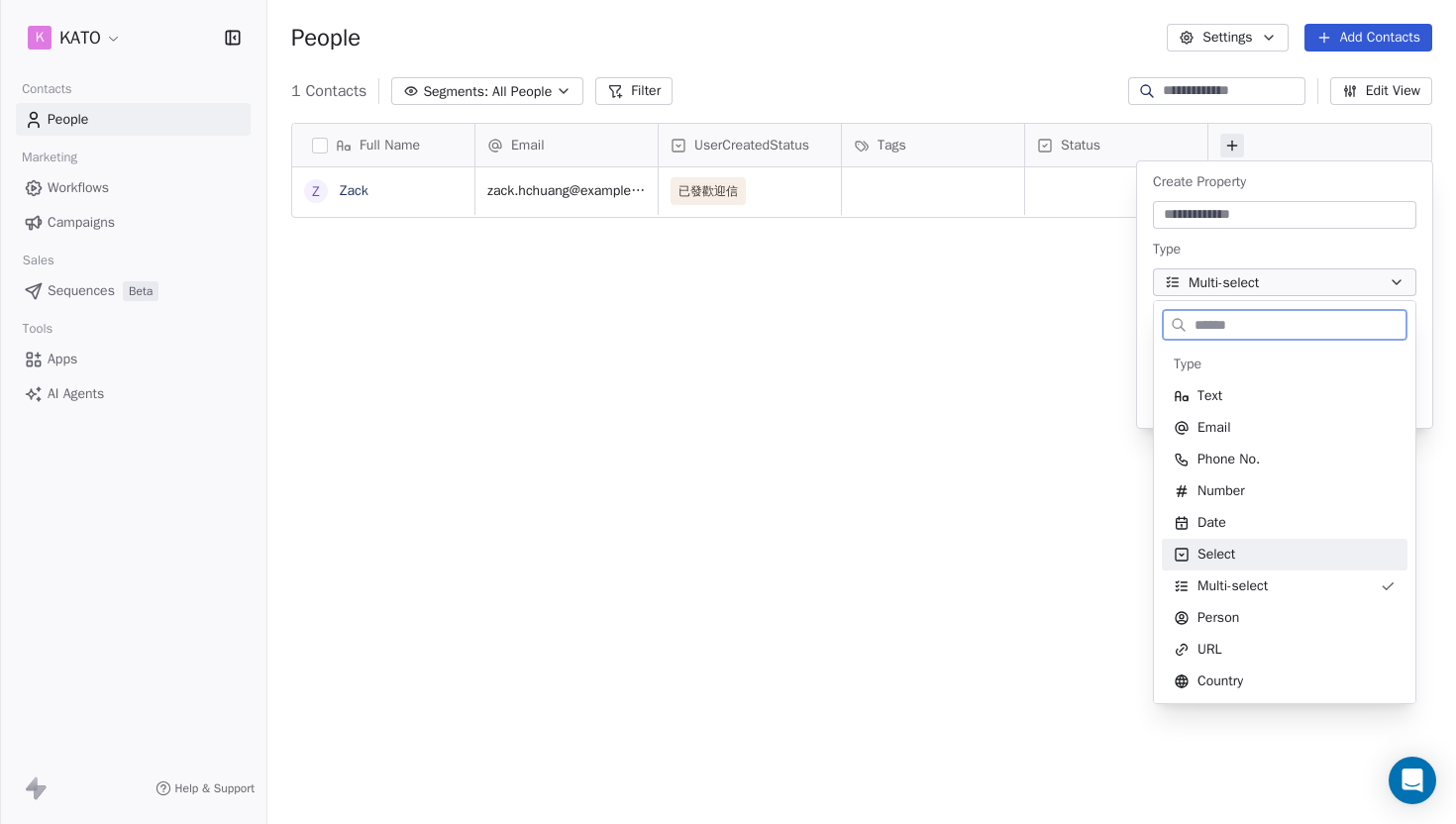 click on "Select" at bounding box center [1216, 555] 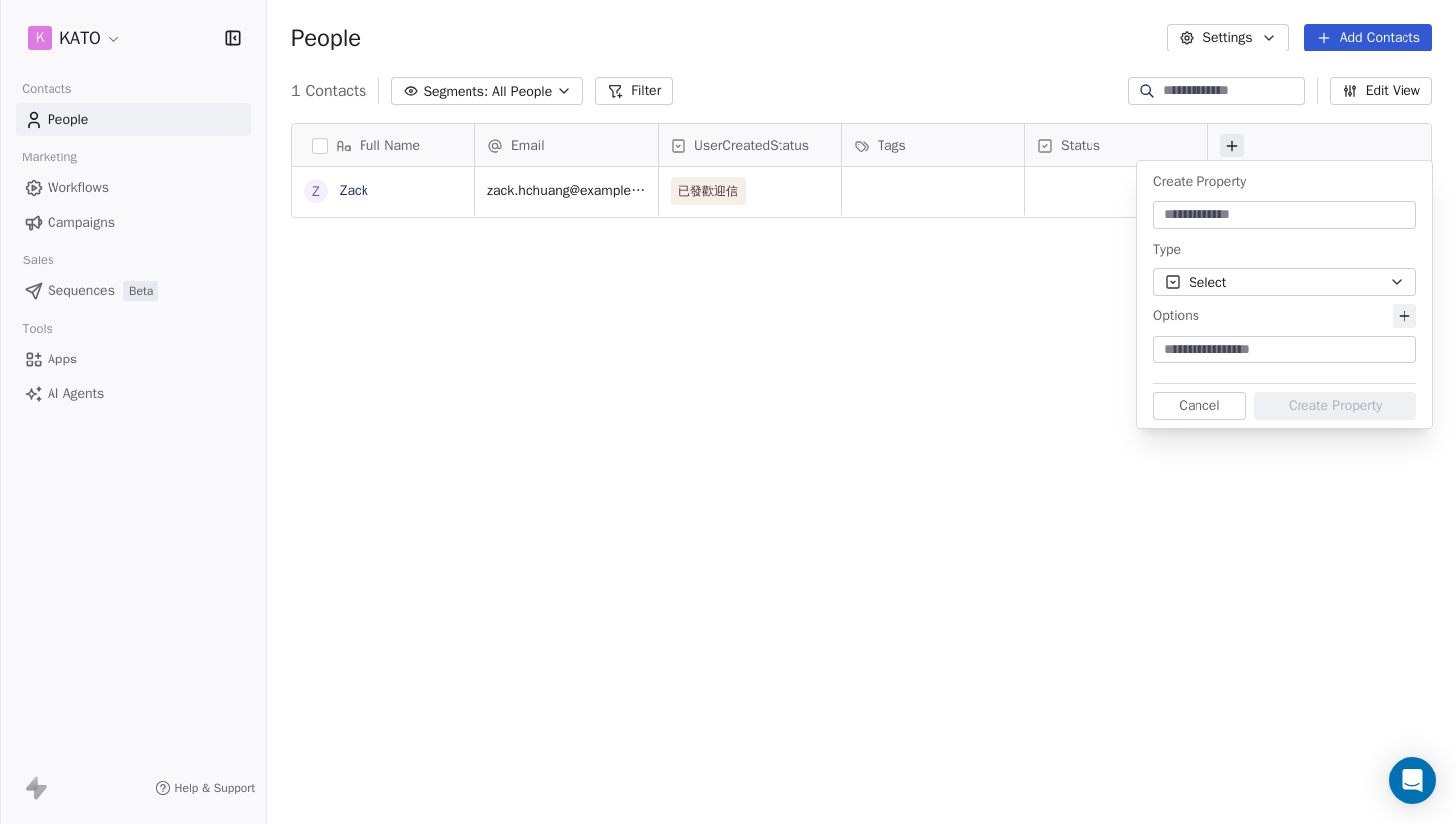 click at bounding box center [1285, 350] 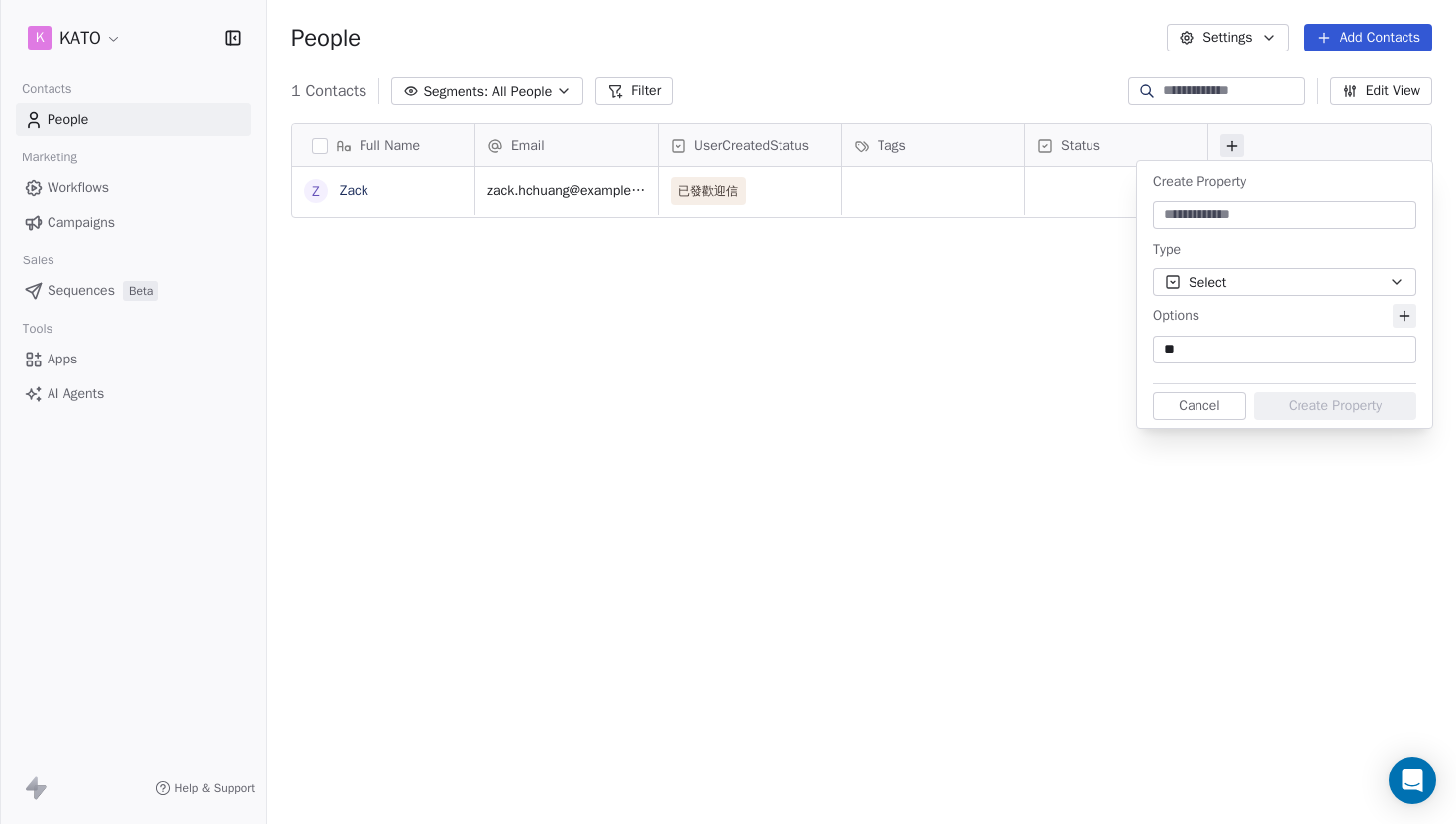 type on "*" 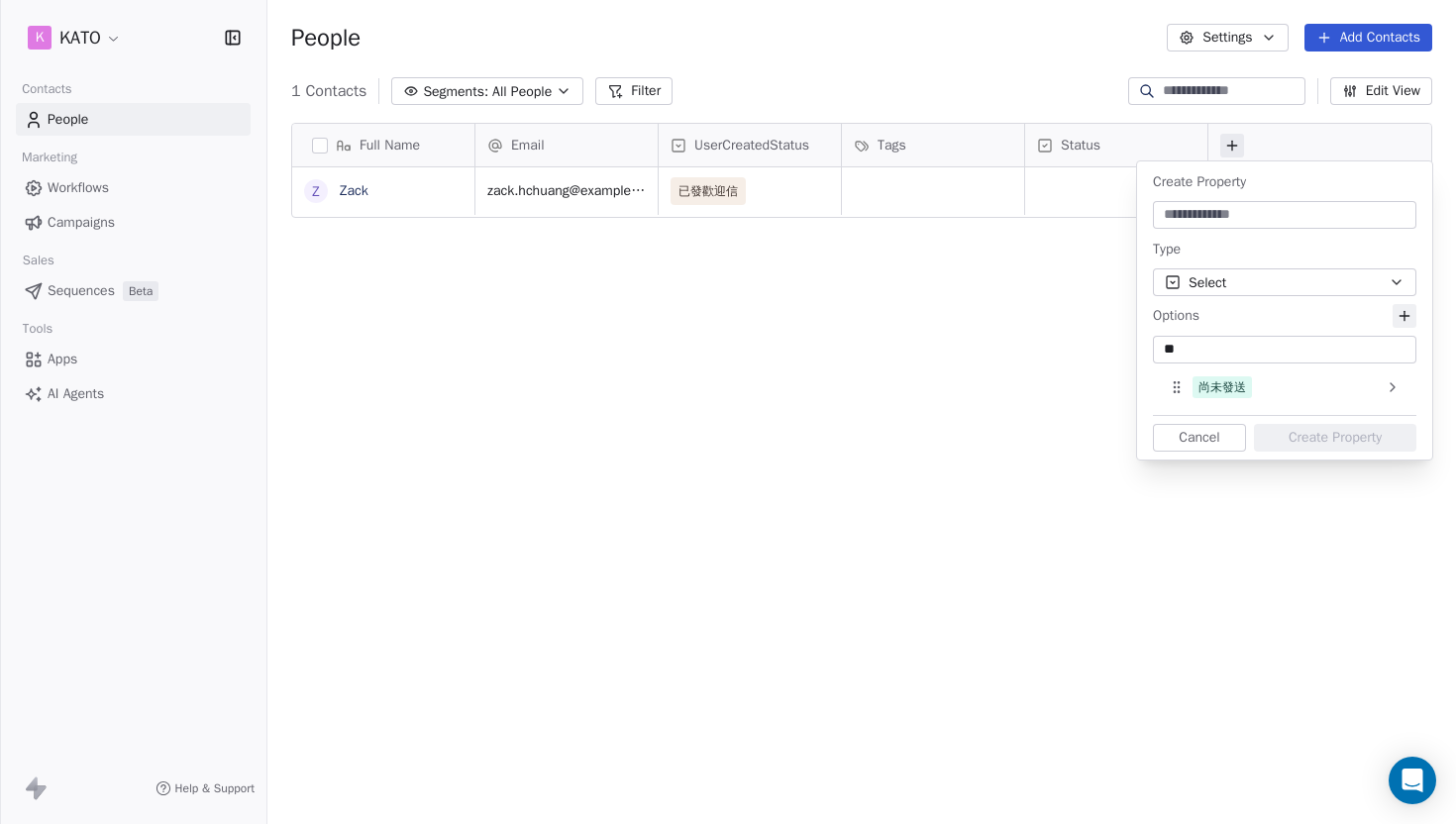 type on "*" 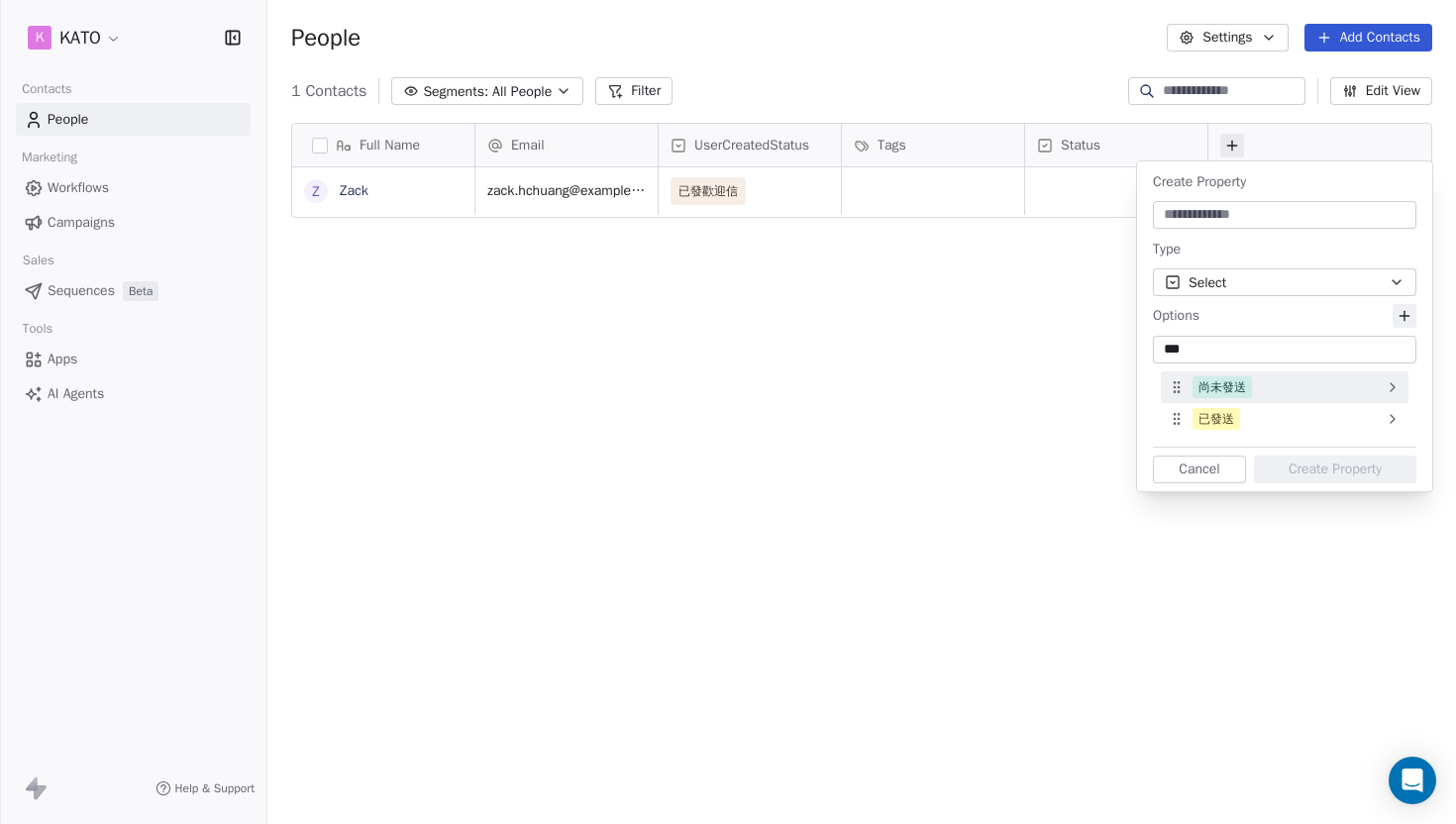 type on "***" 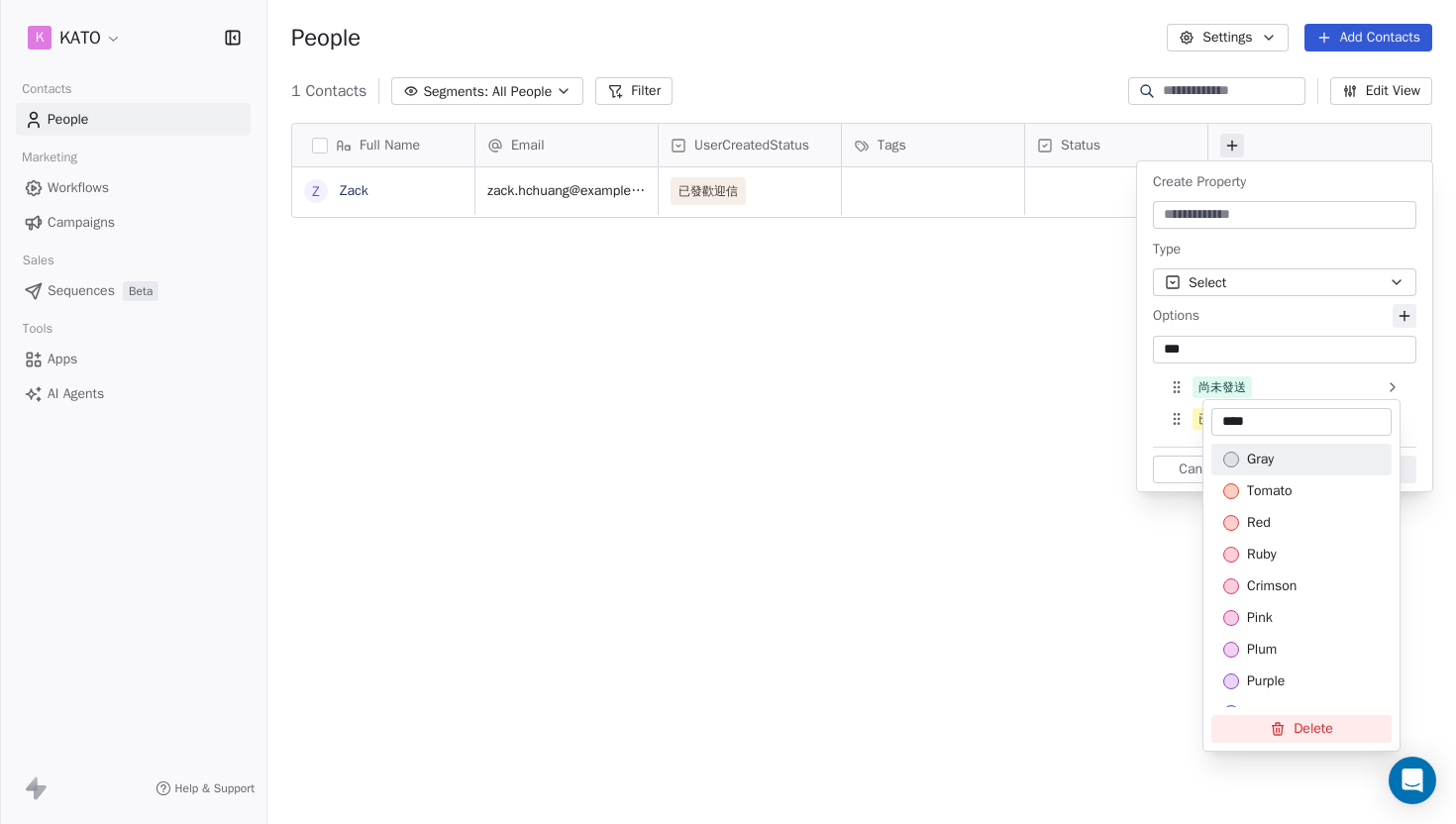 click on "K KATO Contacts People Marketing Workflows Campaigns Sales Sequences Beta Tools Apps AI Agents Help & Support People Settings  Add Contacts 1 Contacts Segments: All People Filter  Edit View Tag Add to Sequence Export Full Name Z Zack Email UserCreatedStatus Tags Status zack.hchuang@gmail.com 已發歡迎信
To pick up a draggable item, press the space bar.
While dragging, use the arrow keys to move the item.
Press space again to drop the item in its new position, or press escape to cancel.
Create Property Type Select Options *** 尚未發送 已發送
To pick up a draggable item, press the space bar.
While dragging, use the arrow keys to move the item.
Press space again to drop the item in its new position, or press escape to cancel.
Cancel Create Property **** gray tomato red ruby crimson pink plum purple violet iris indigo cyan blue teal jade green grass bronze gold brown orange amber yellow lime mint sky Delete" at bounding box center [728, 412] 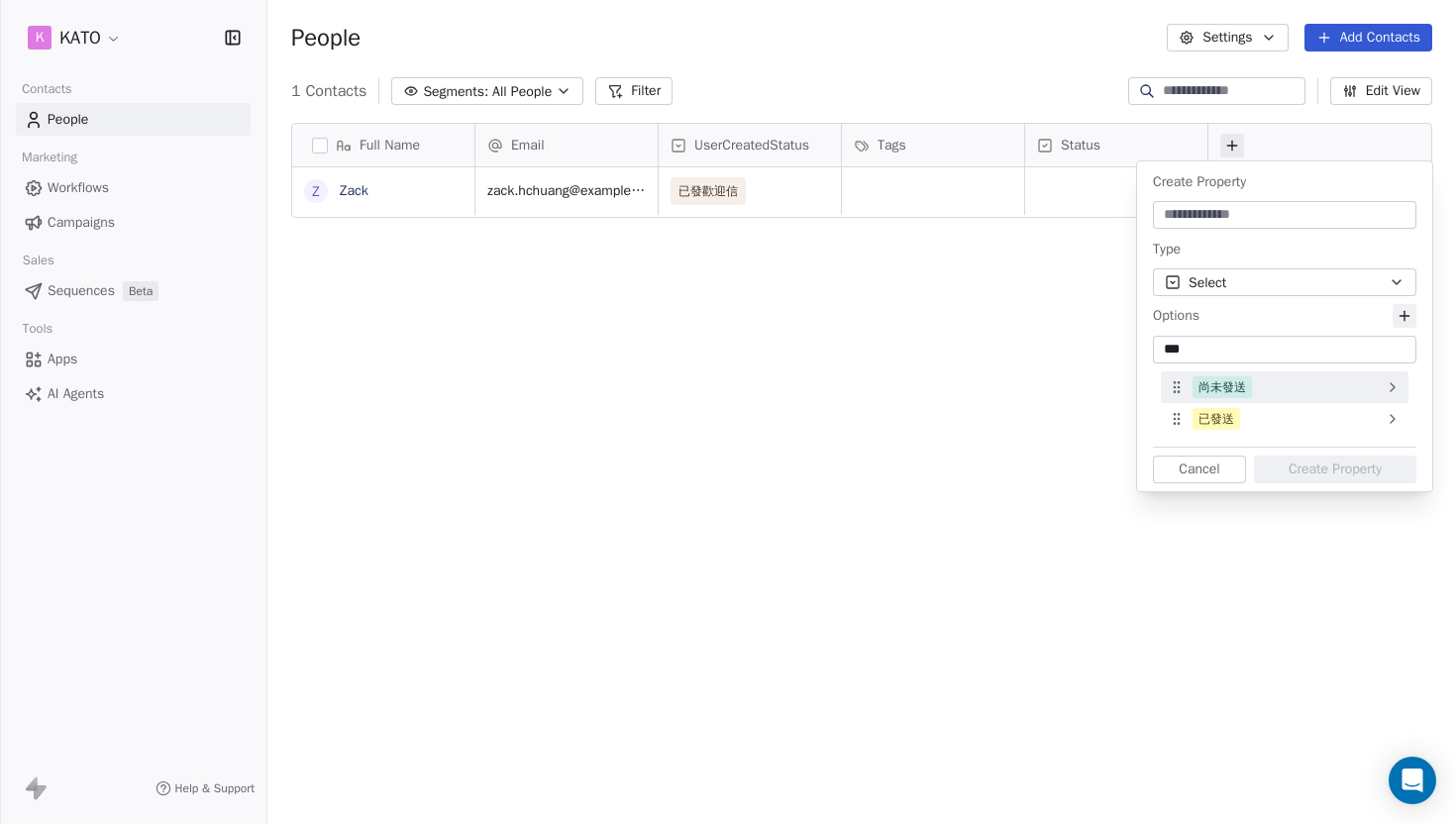 click on "尚未發送" at bounding box center [1285, 387] 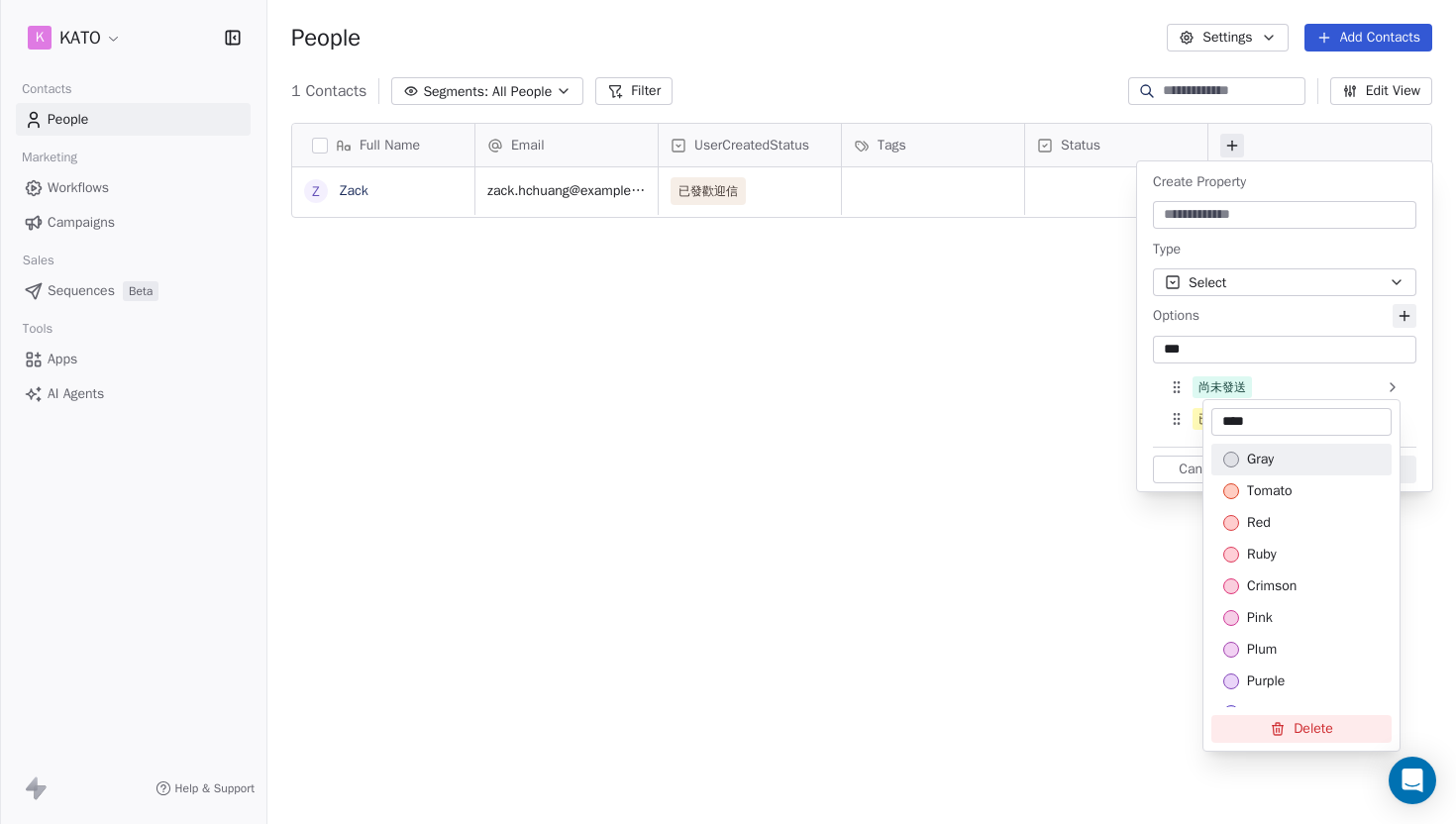 click on "K KATO Contacts People Marketing Workflows Campaigns Sales Sequences Beta Tools Apps AI Agents Help & Support People Settings  Add Contacts 1 Contacts Segments: All People Filter  Edit View Tag Add to Sequence Export Full Name Z Zack Email UserCreatedStatus Tags Status zack.hchuang@gmail.com 已發歡迎信
To pick up a draggable item, press the space bar.
While dragging, use the arrow keys to move the item.
Press space again to drop the item in its new position, or press escape to cancel.
Create Property Type Select Options *** 尚未發送 已發送
To pick up a draggable item, press the space bar.
While dragging, use the arrow keys to move the item.
Press space again to drop the item in its new position, or press escape to cancel.
Cancel Create Property **** gray tomato red ruby crimson pink plum purple violet iris indigo cyan blue teal jade green grass bronze gold brown orange amber yellow lime mint sky Delete" at bounding box center (728, 412) 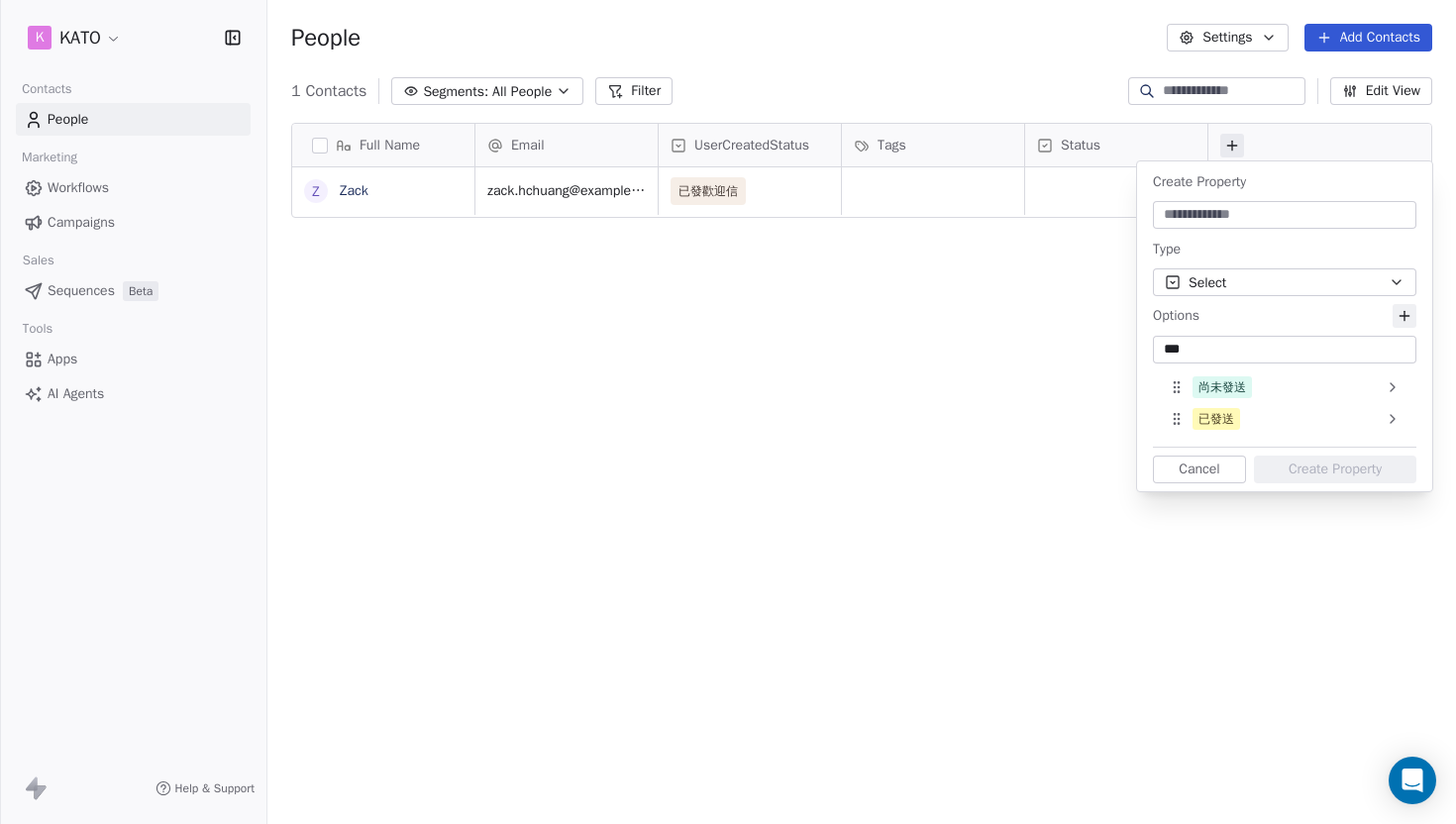 click at bounding box center [1285, 215] 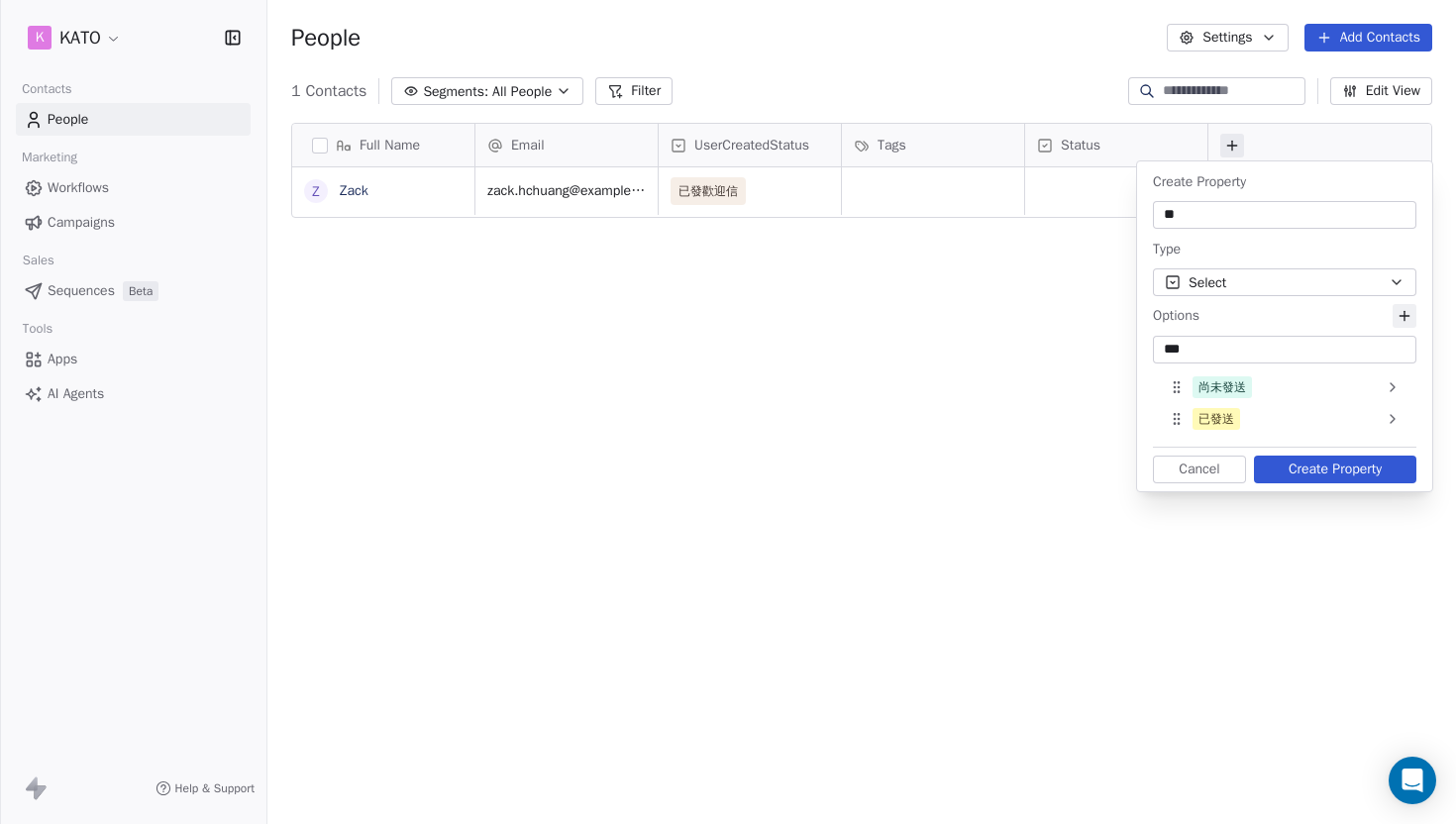 type on "*" 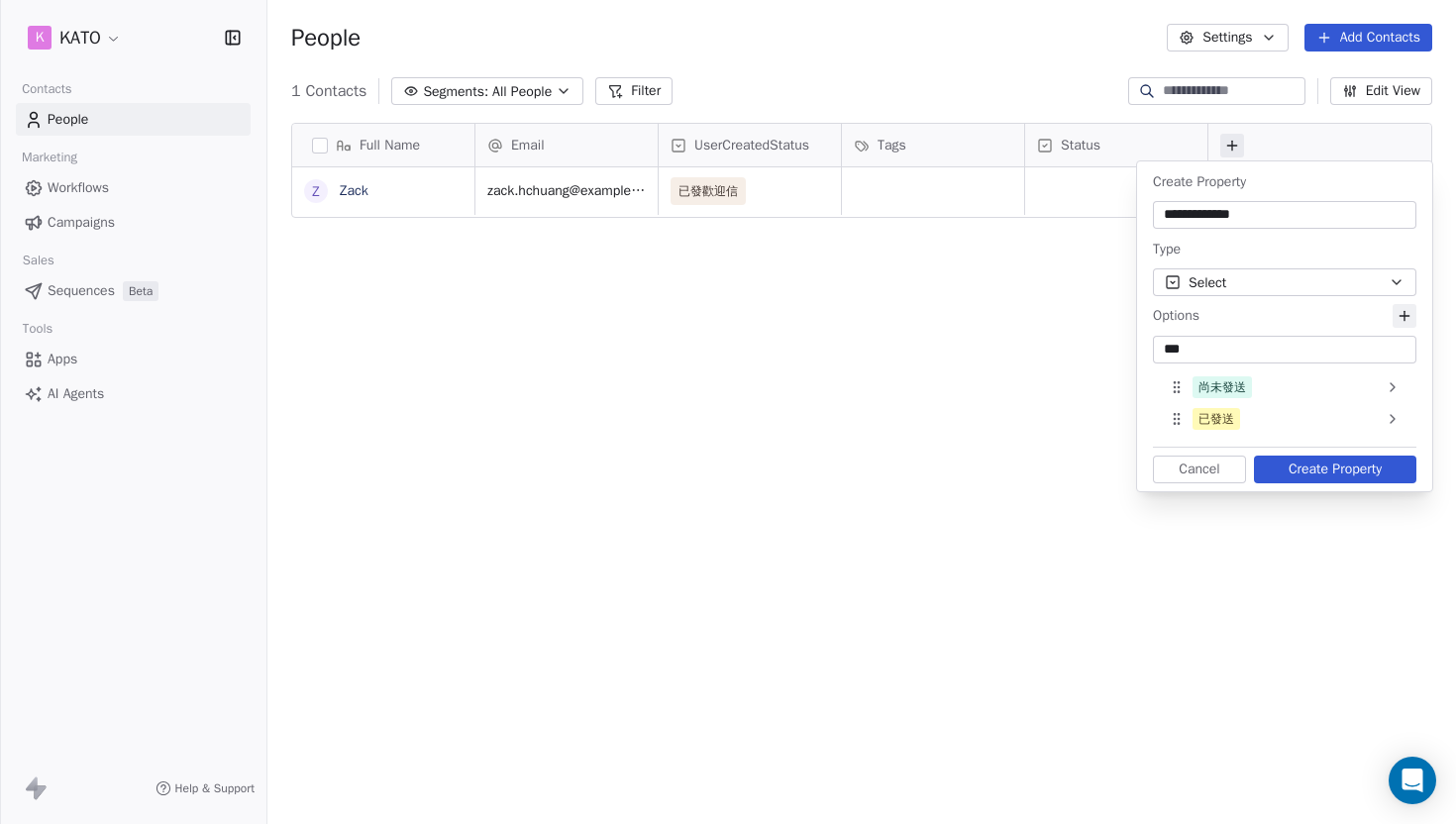 type on "**********" 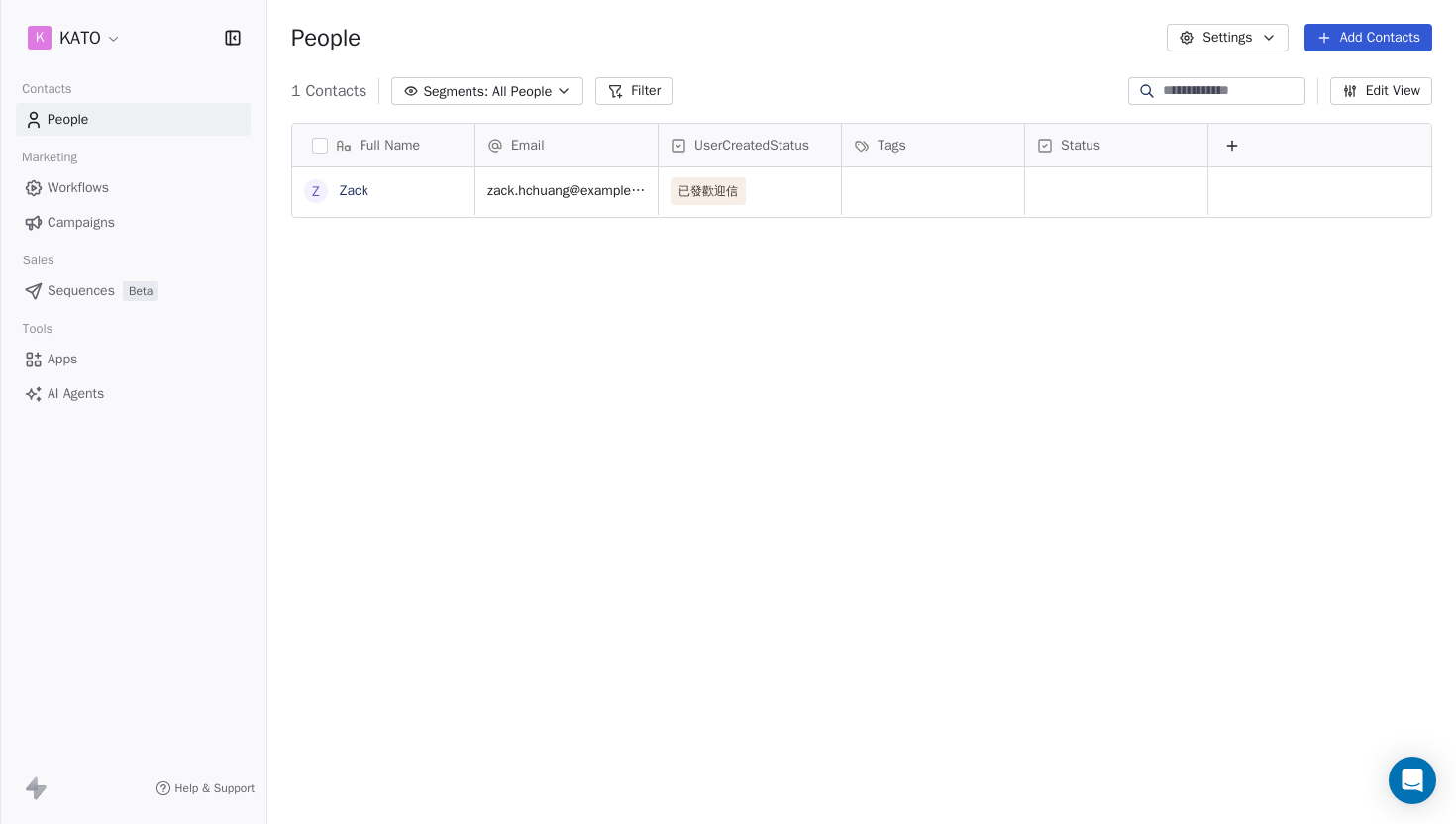 scroll, scrollTop: 0, scrollLeft: 23, axis: horizontal 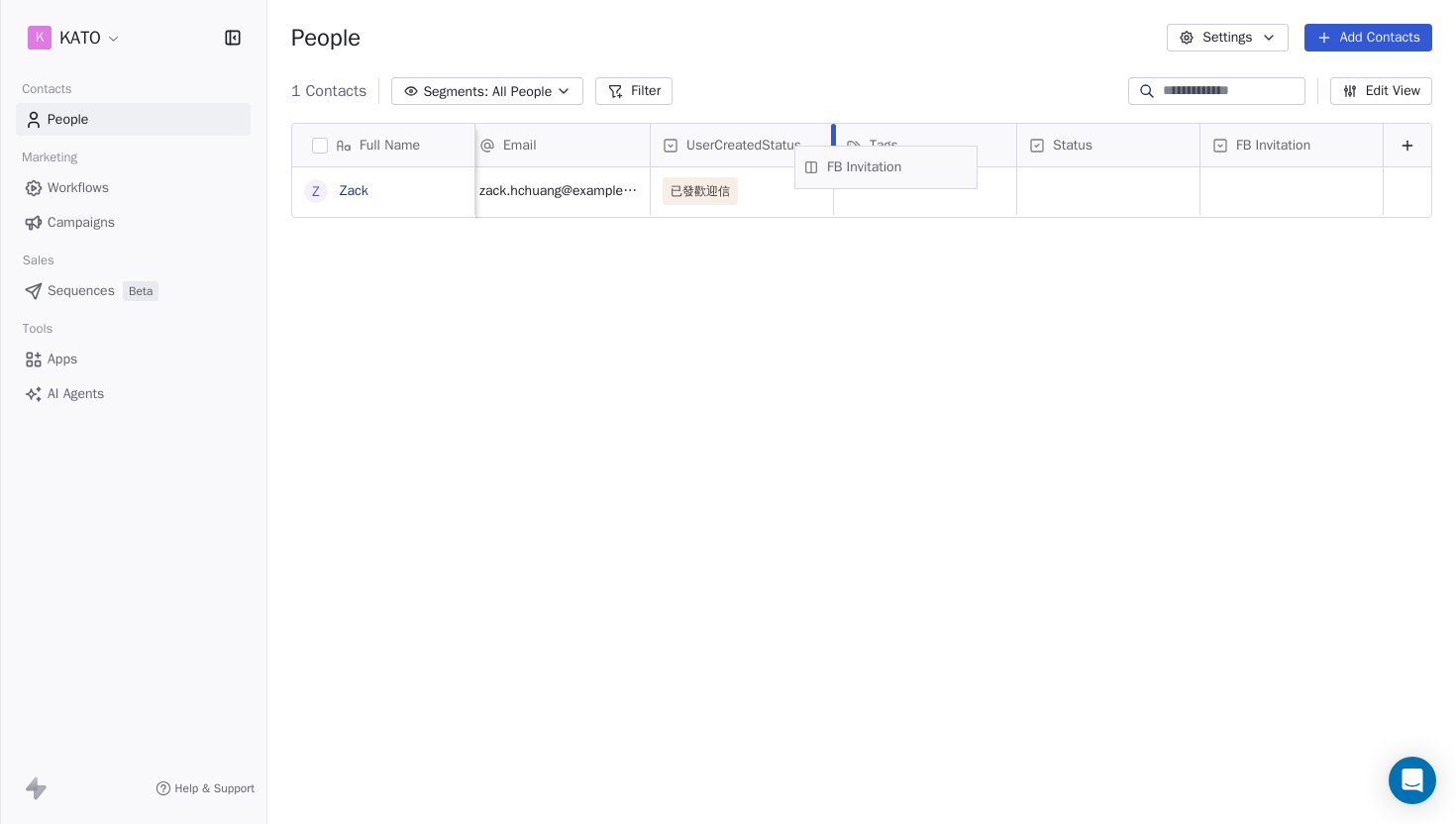 drag, startPoint x: 1261, startPoint y: 143, endPoint x: 870, endPoint y: 163, distance: 391.51117 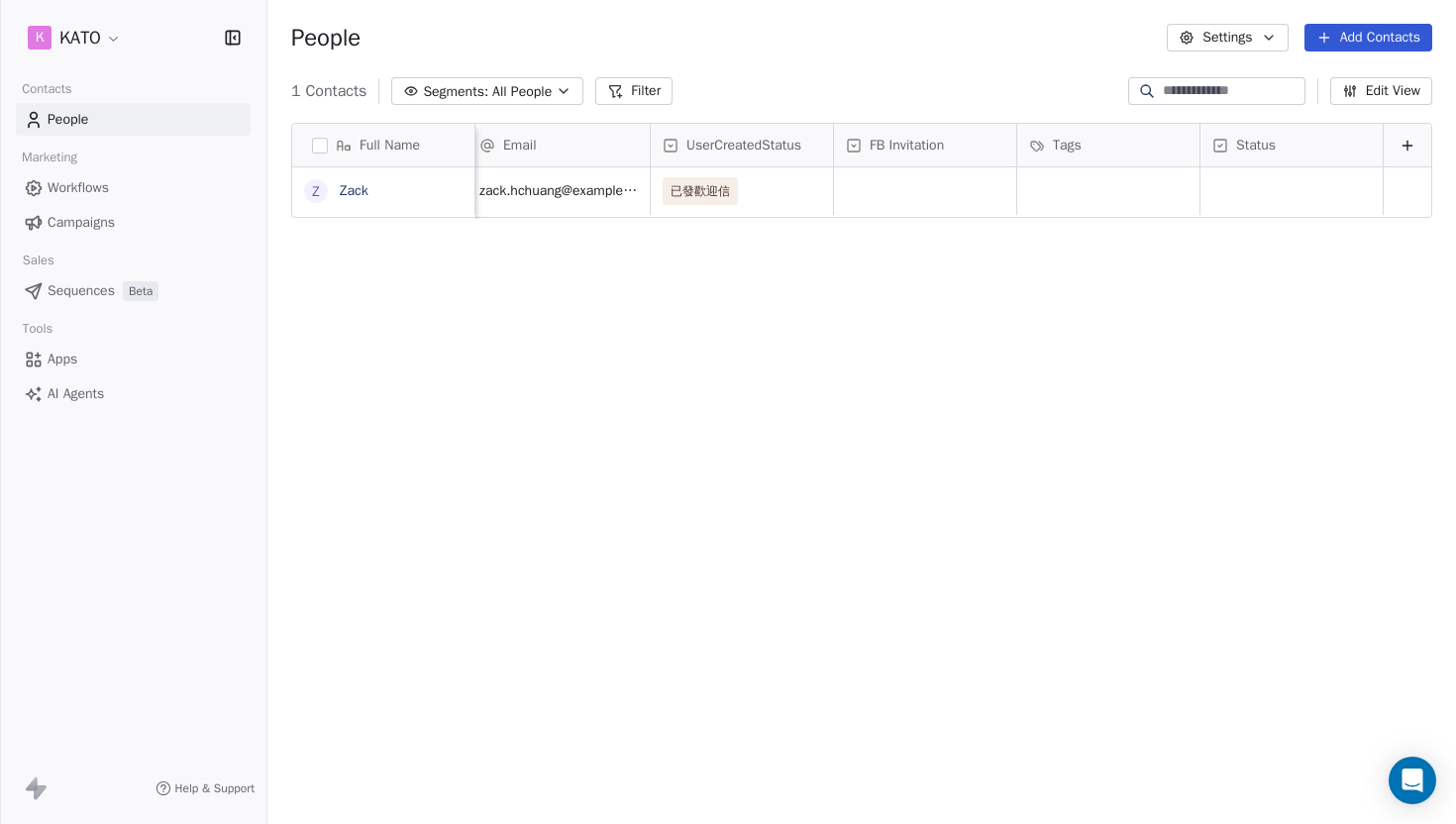 click on "UserCreatedStatus" at bounding box center (744, 146) 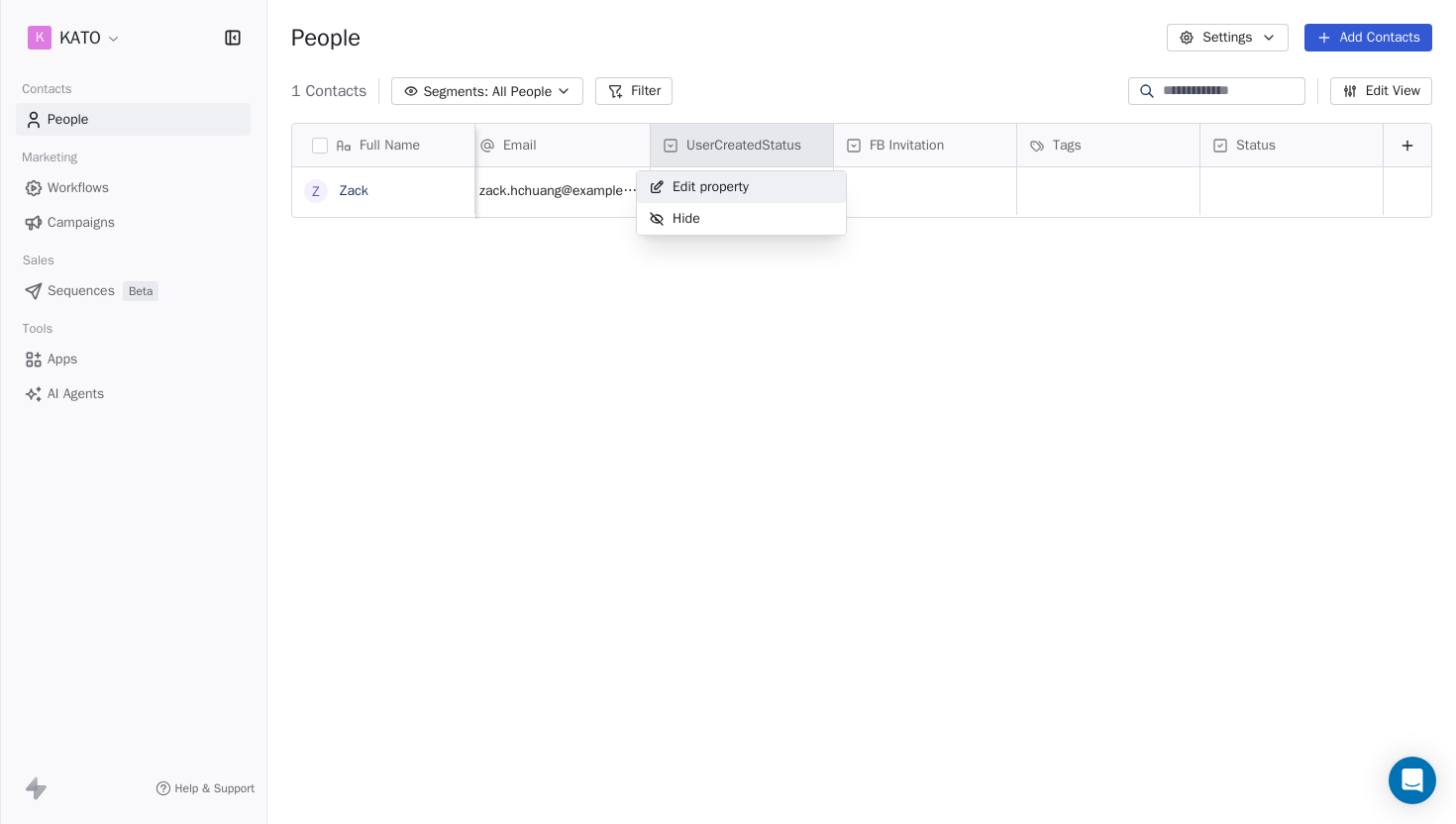 click on "Edit property" at bounding box center (710, 187) 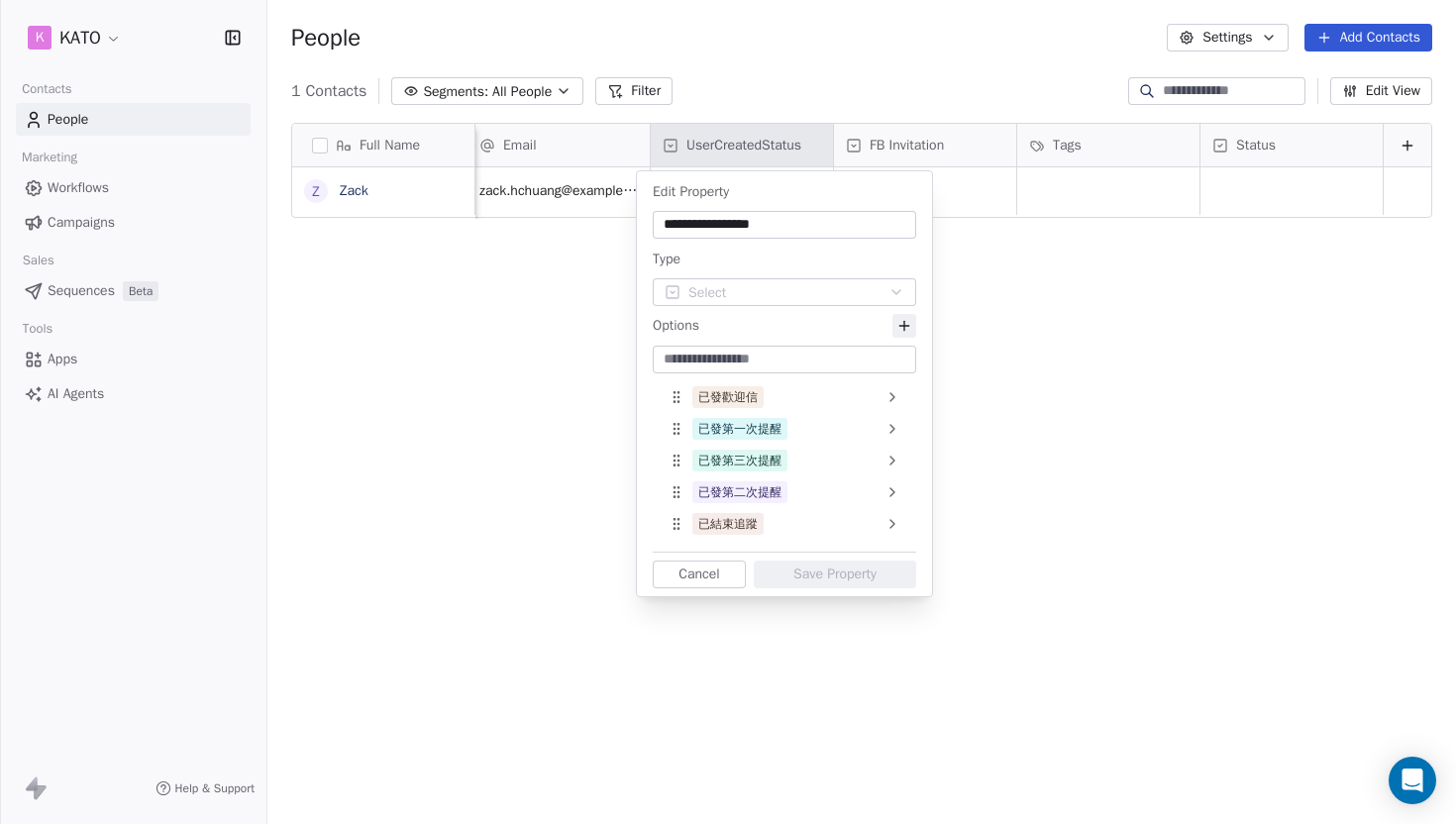 drag, startPoint x: 793, startPoint y: 225, endPoint x: 663, endPoint y: 225, distance: 130 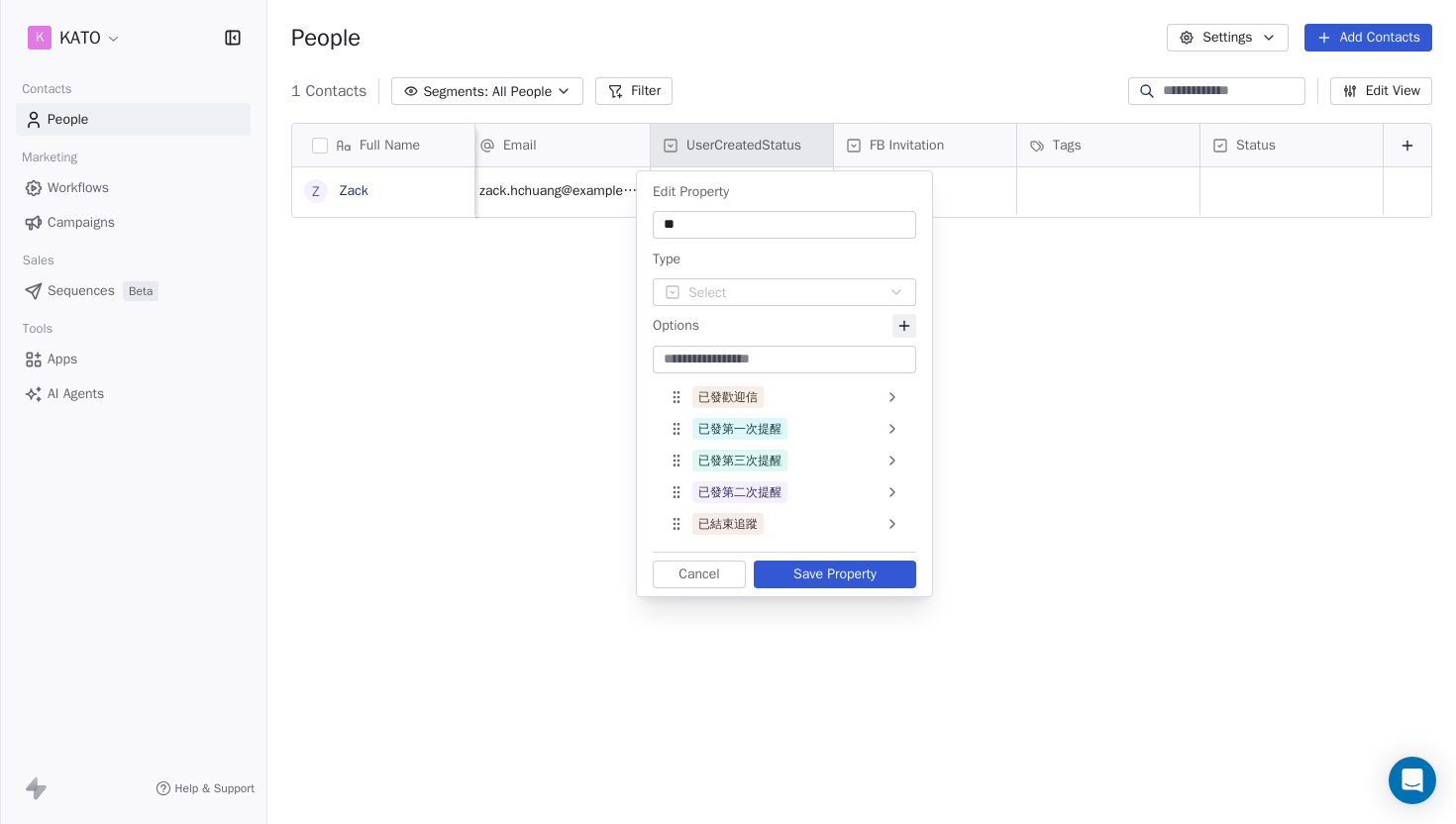 type on "*" 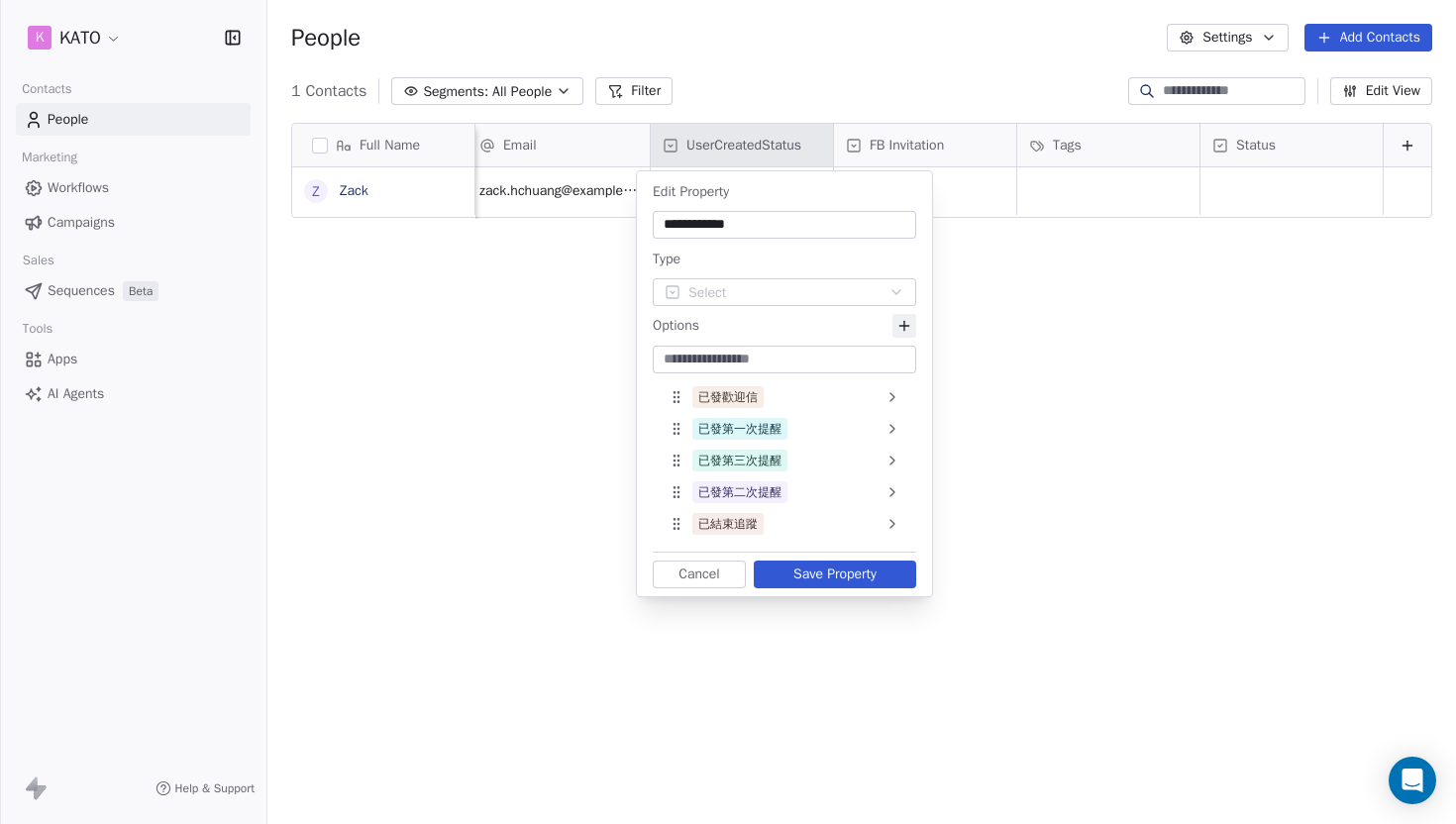 click on "**********" at bounding box center (784, 225) 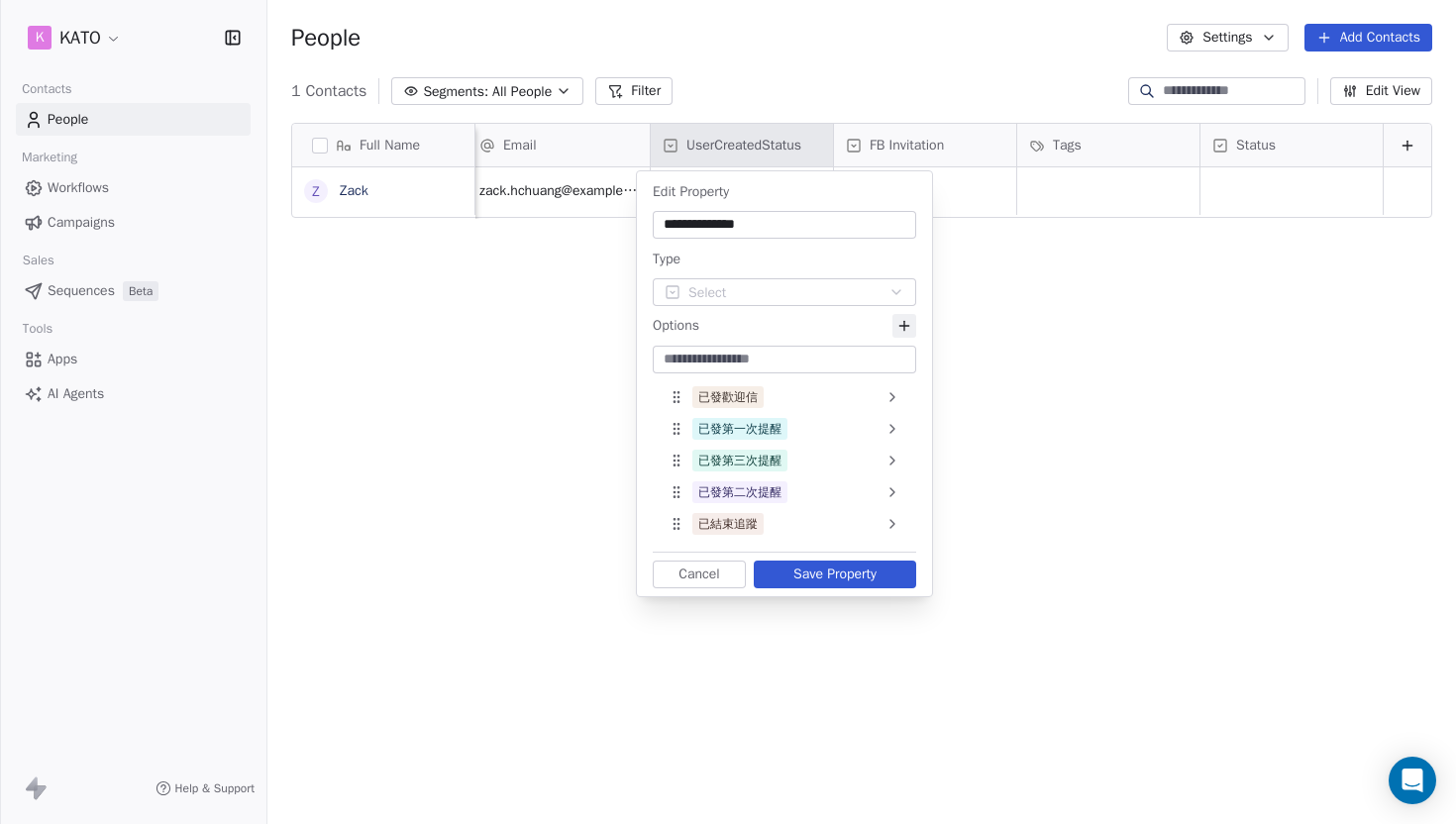 type on "**********" 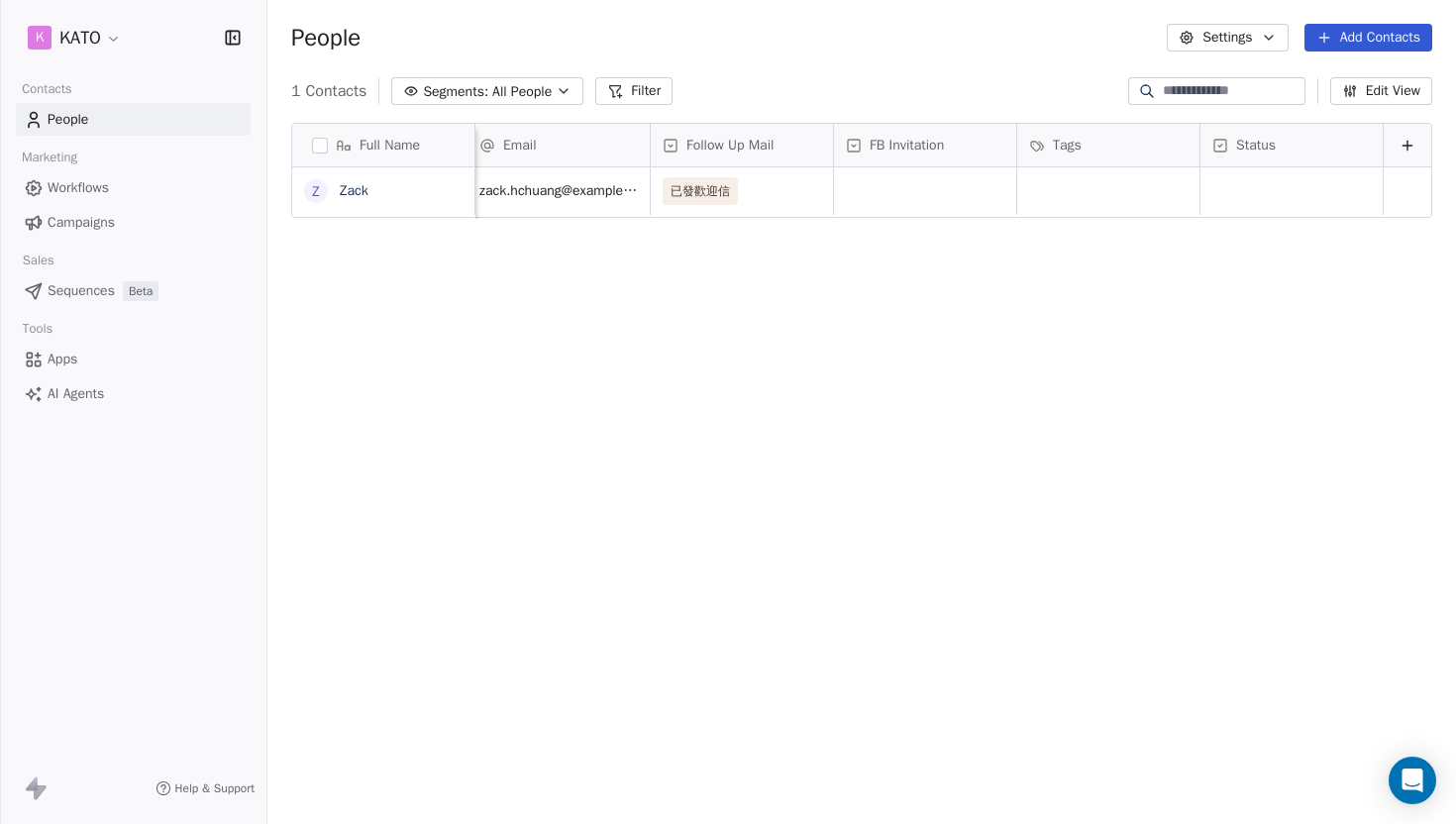 click on "zack.hchuang@gmail.com 已發歡迎信" at bounding box center (949, 484) 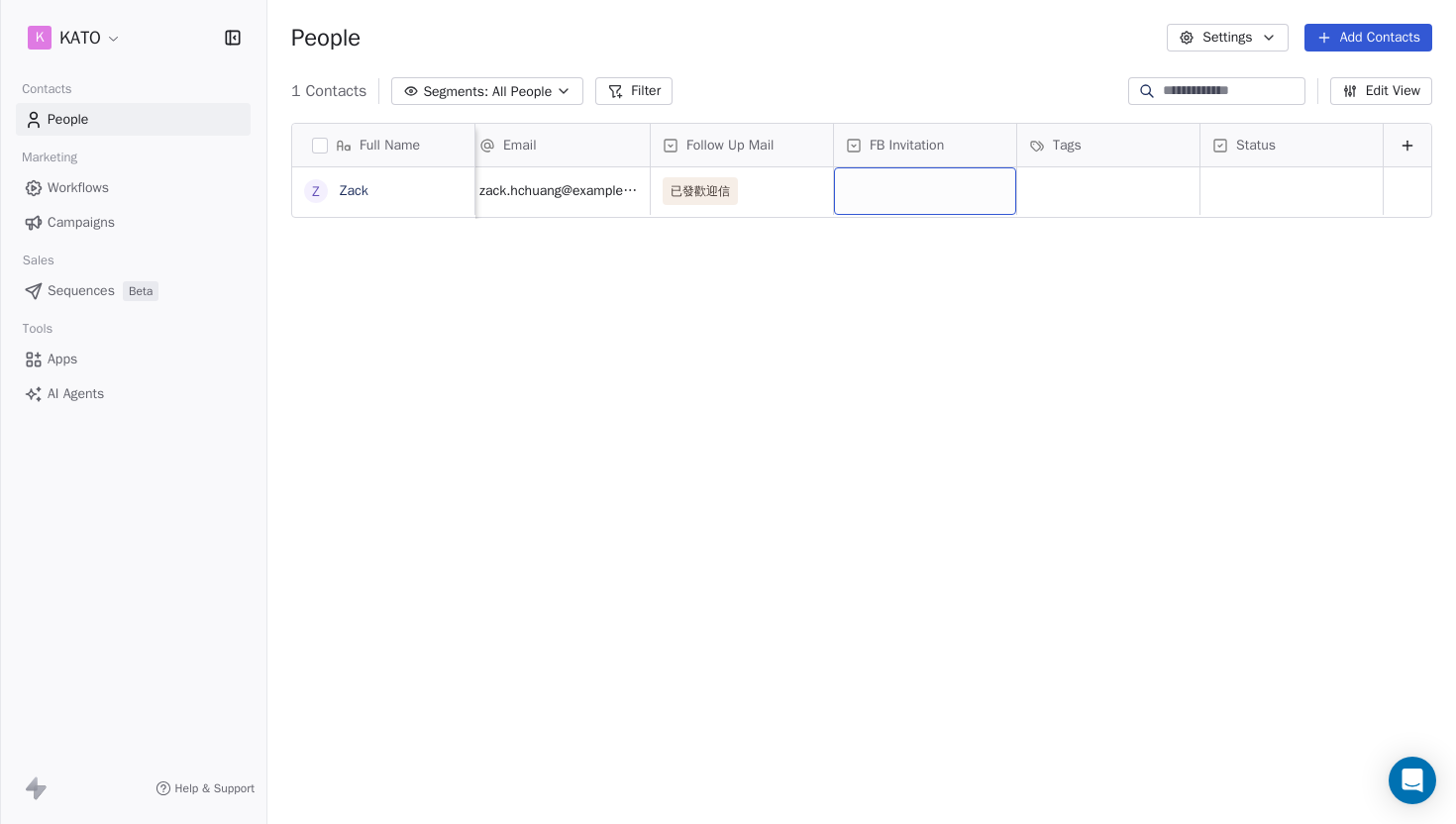 click at bounding box center [925, 191] 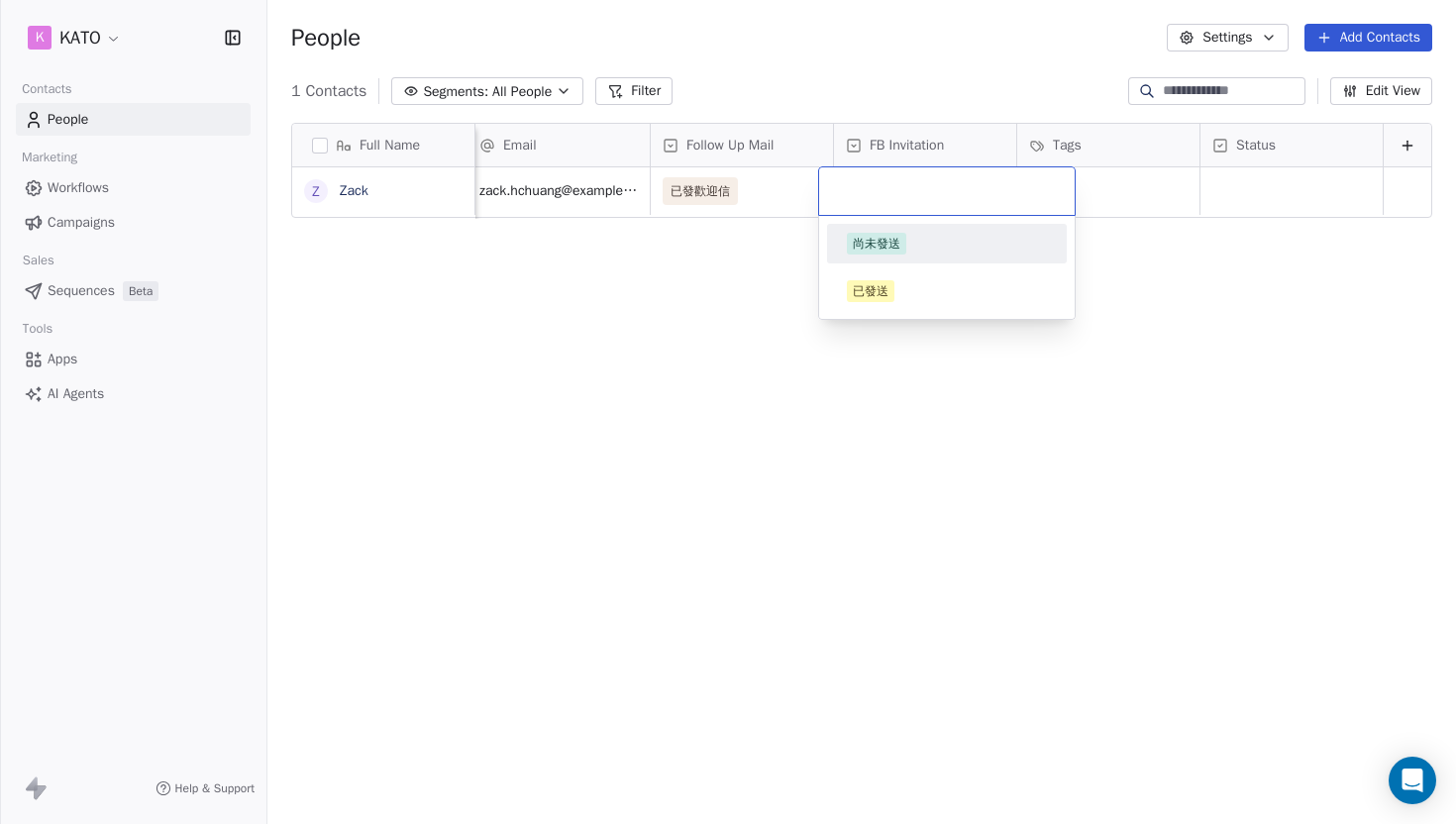 click on "尚未發送" at bounding box center (877, 244) 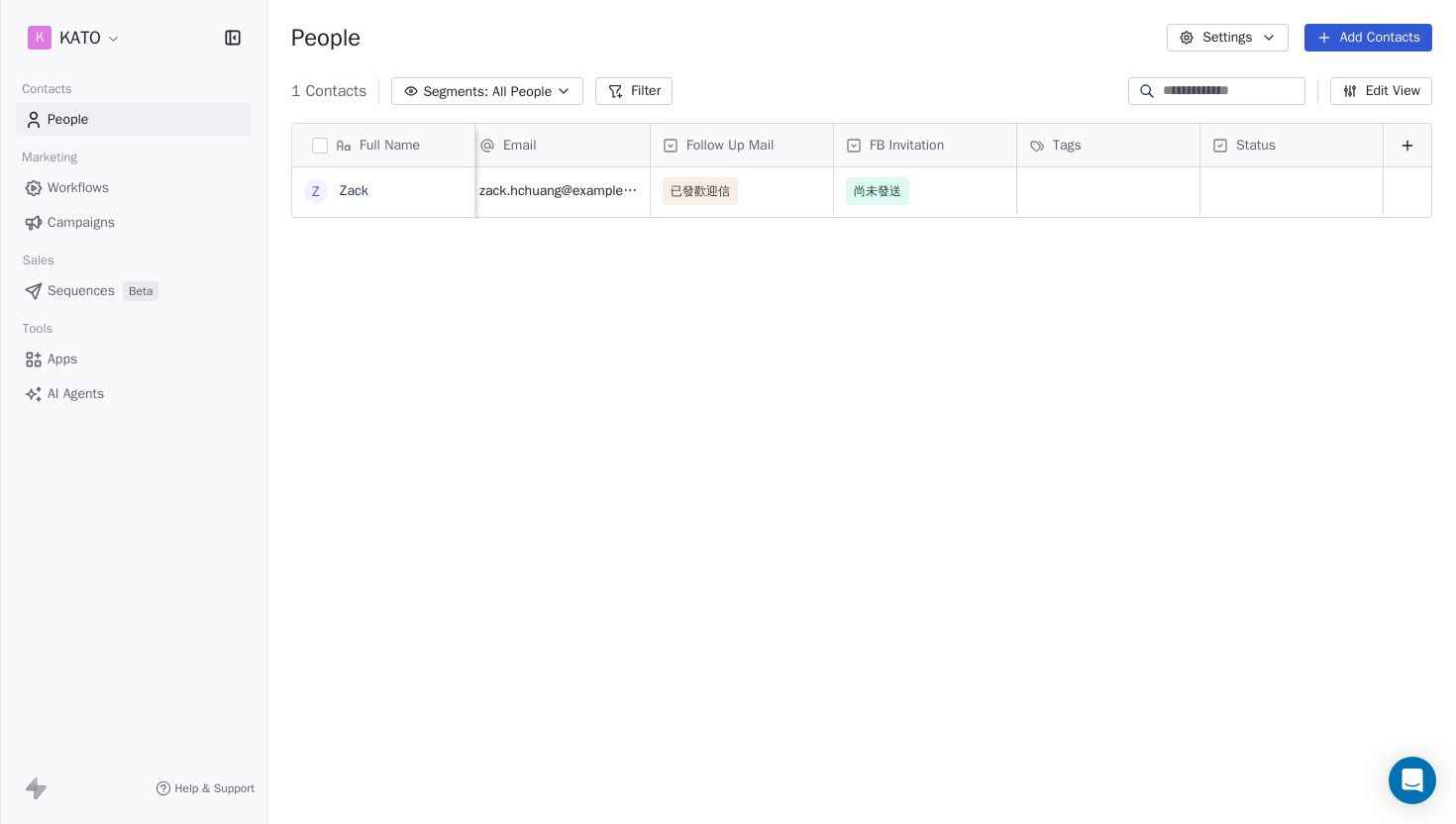 click on "Full Name Z Zack Email Follow Up Mail FB Invitation Tags Status zack.hchuang@gmail.com 已發歡迎信 尚未發送
To pick up a draggable item, press the space bar.
While dragging, use the arrow keys to move the item.
Press space again to drop the item in its new position, or press escape to cancel.
Draggable item fb_invitation was dropped over droppable area tags" at bounding box center (862, 469) 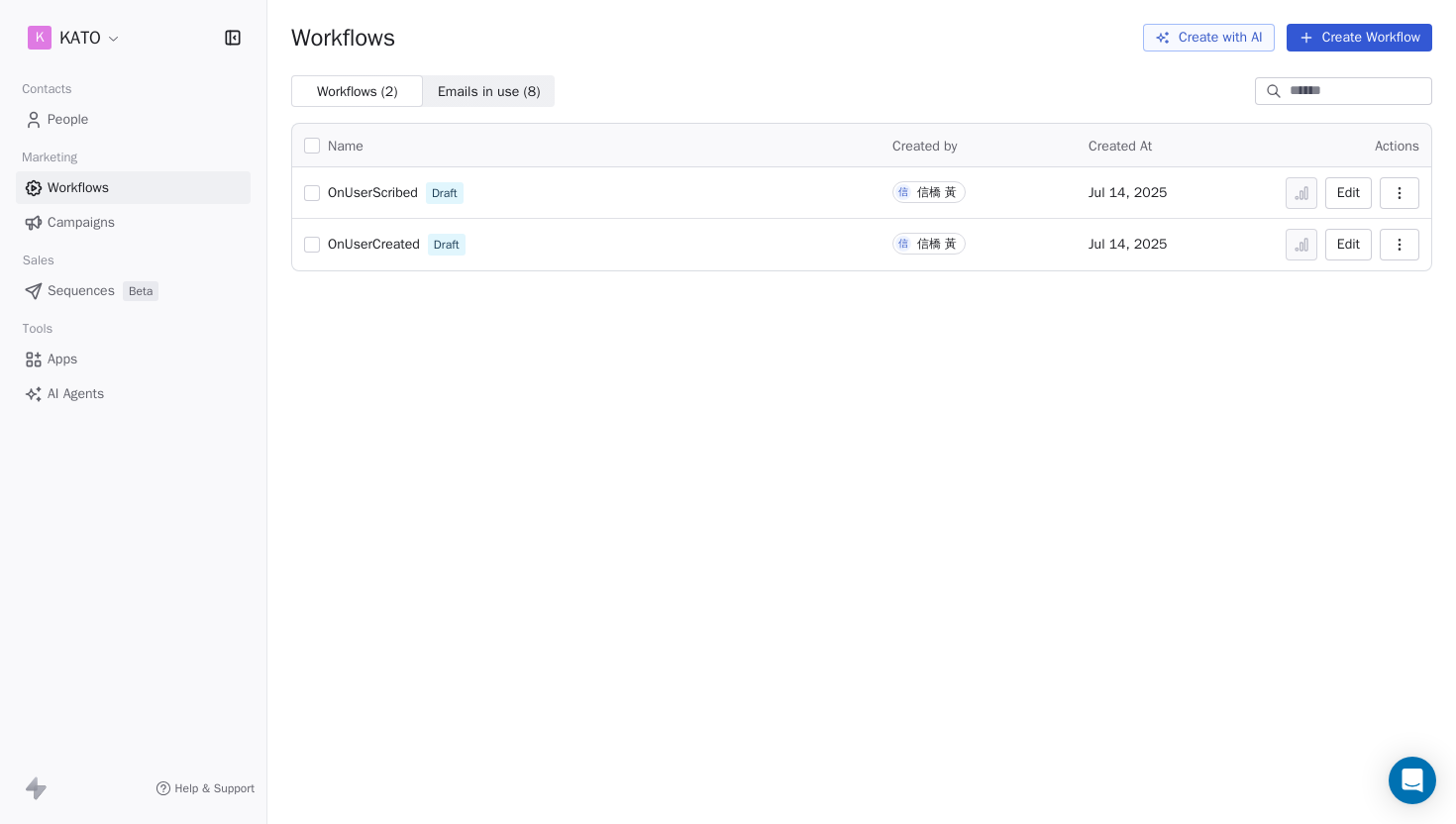 click on "People" at bounding box center [67, 119] 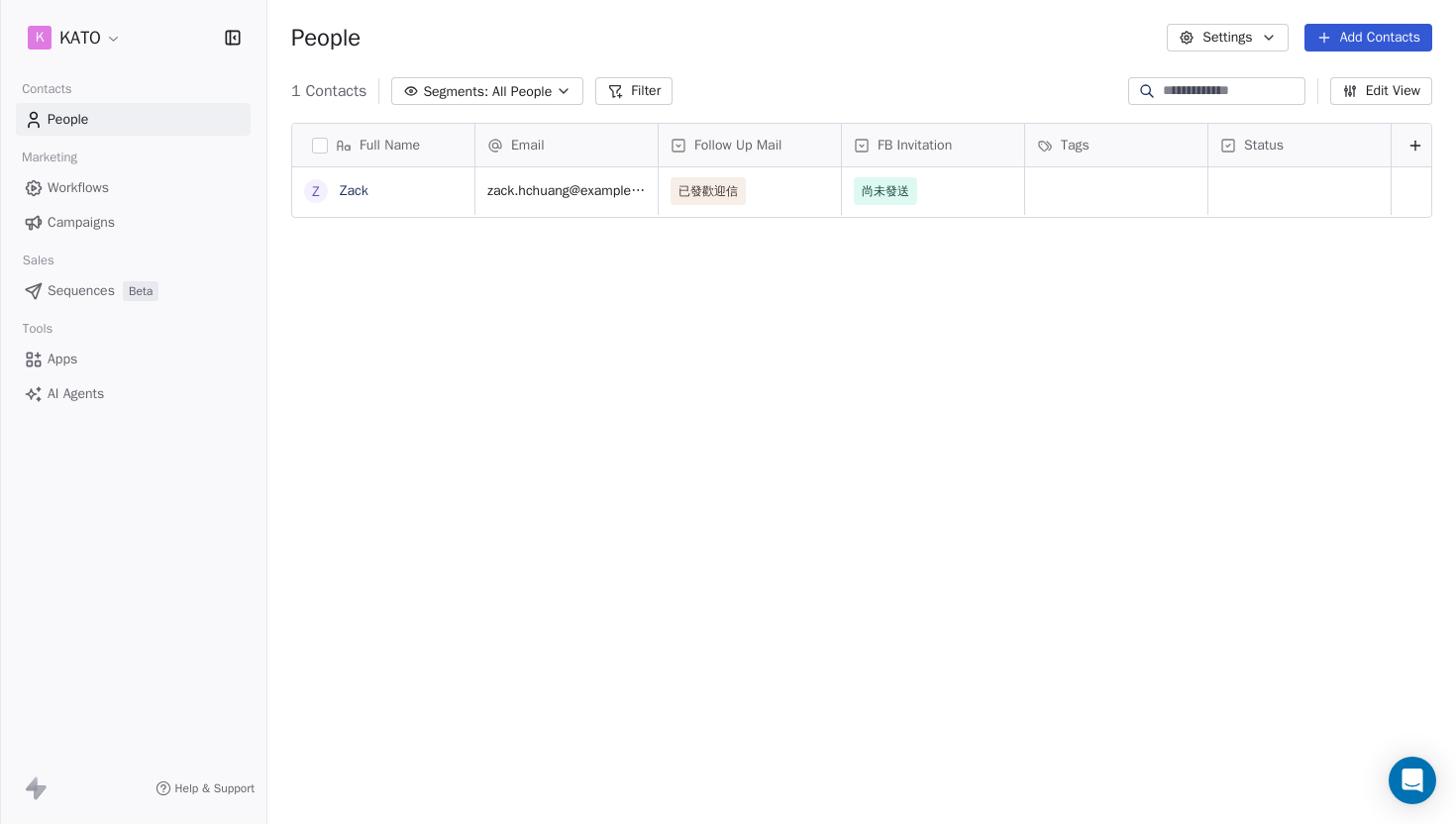 scroll, scrollTop: 16, scrollLeft: 16, axis: both 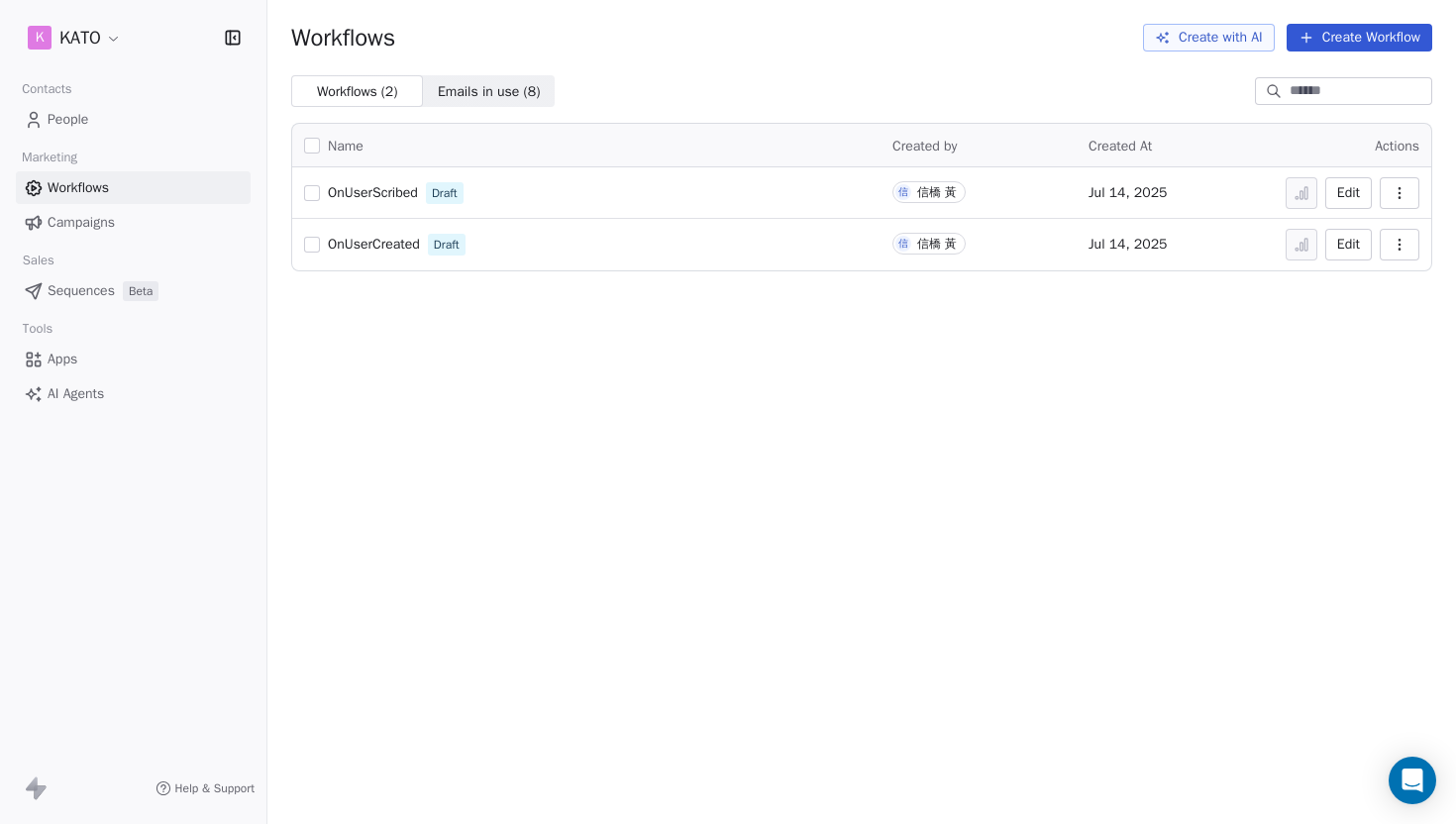 click on "OnUserCreated" at bounding box center (373, 244) 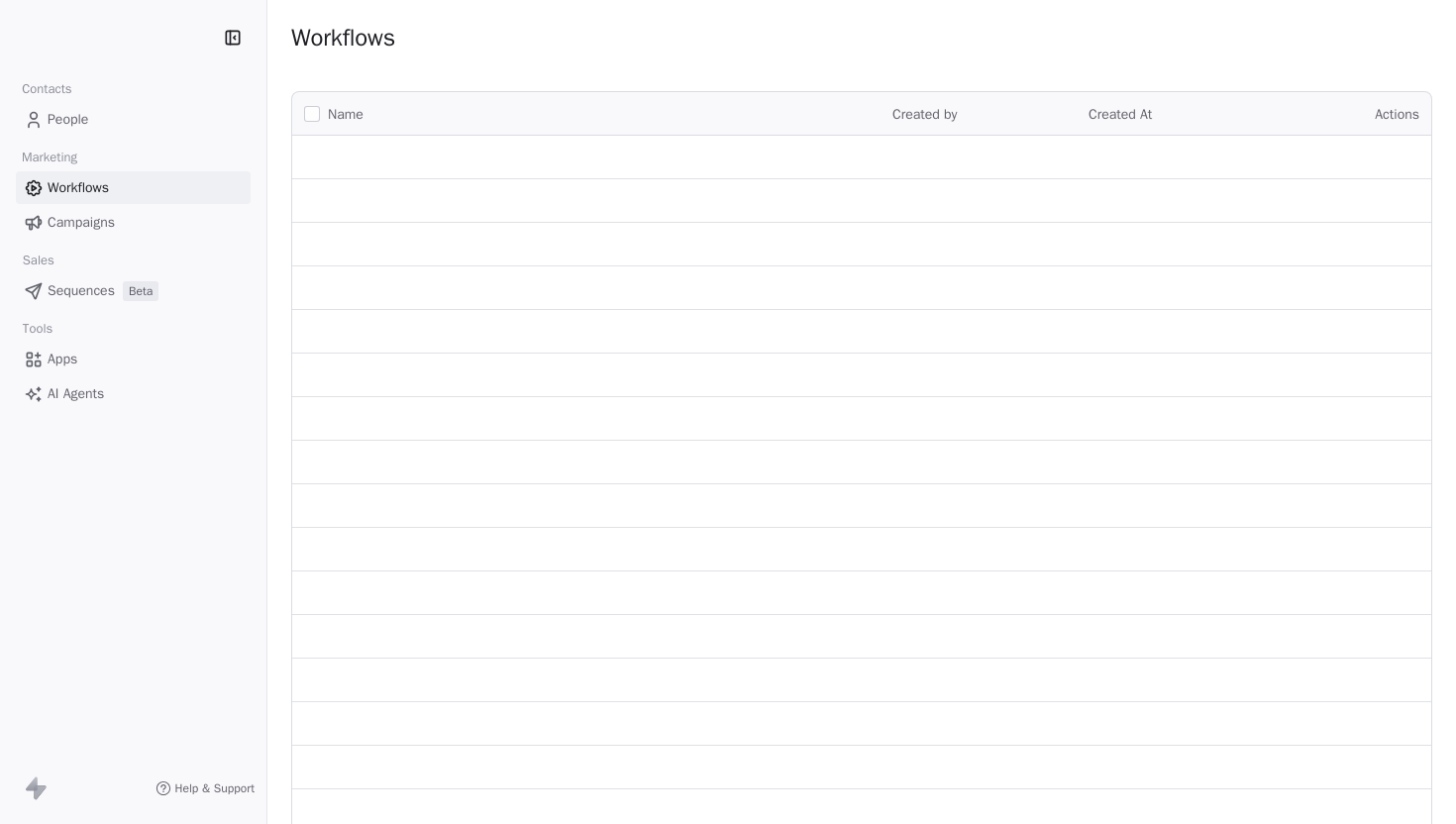 scroll, scrollTop: 0, scrollLeft: 0, axis: both 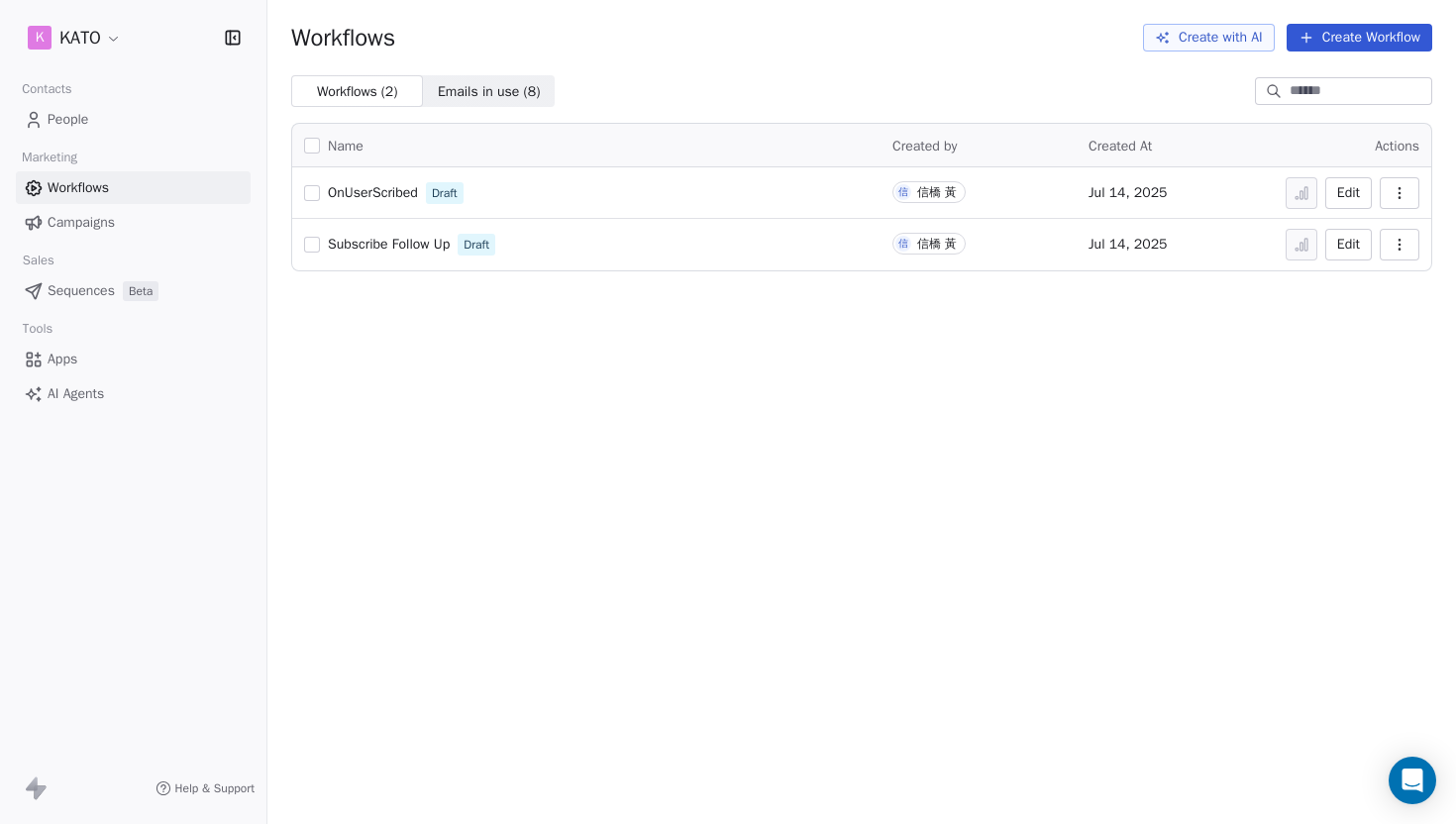 click on "OnUserScribed" at bounding box center [372, 192] 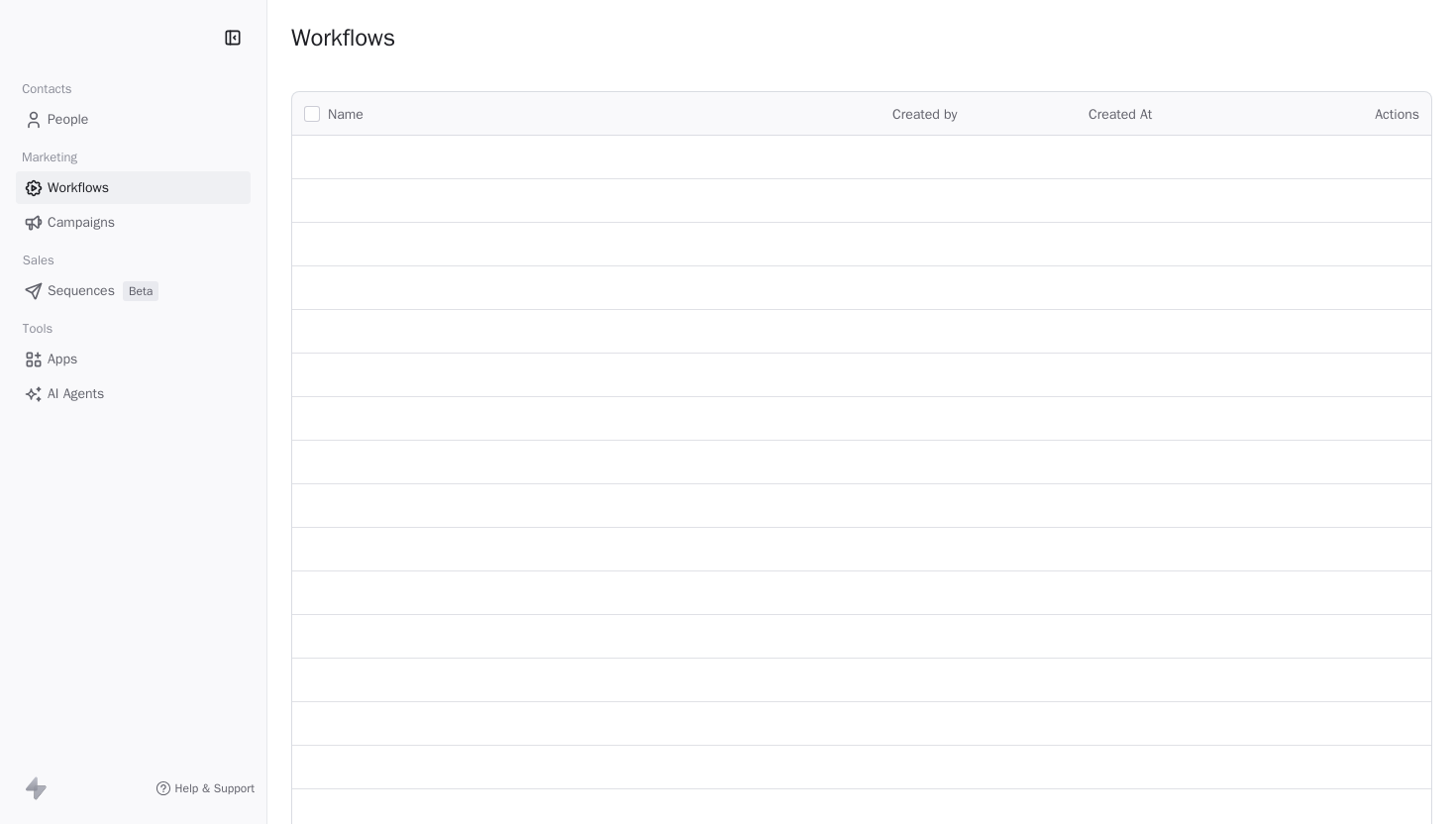 scroll, scrollTop: 0, scrollLeft: 0, axis: both 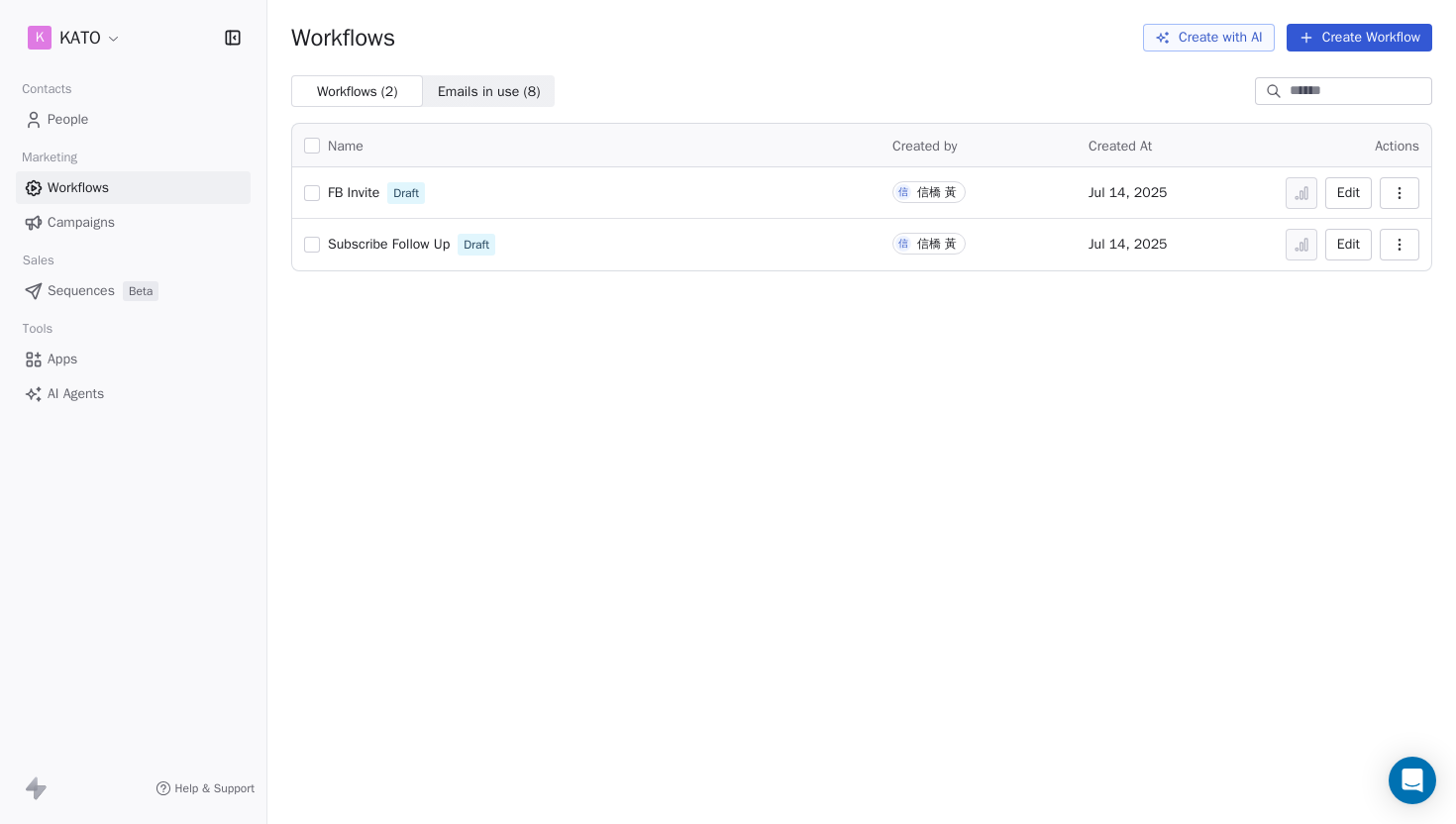 click on "People" at bounding box center [67, 119] 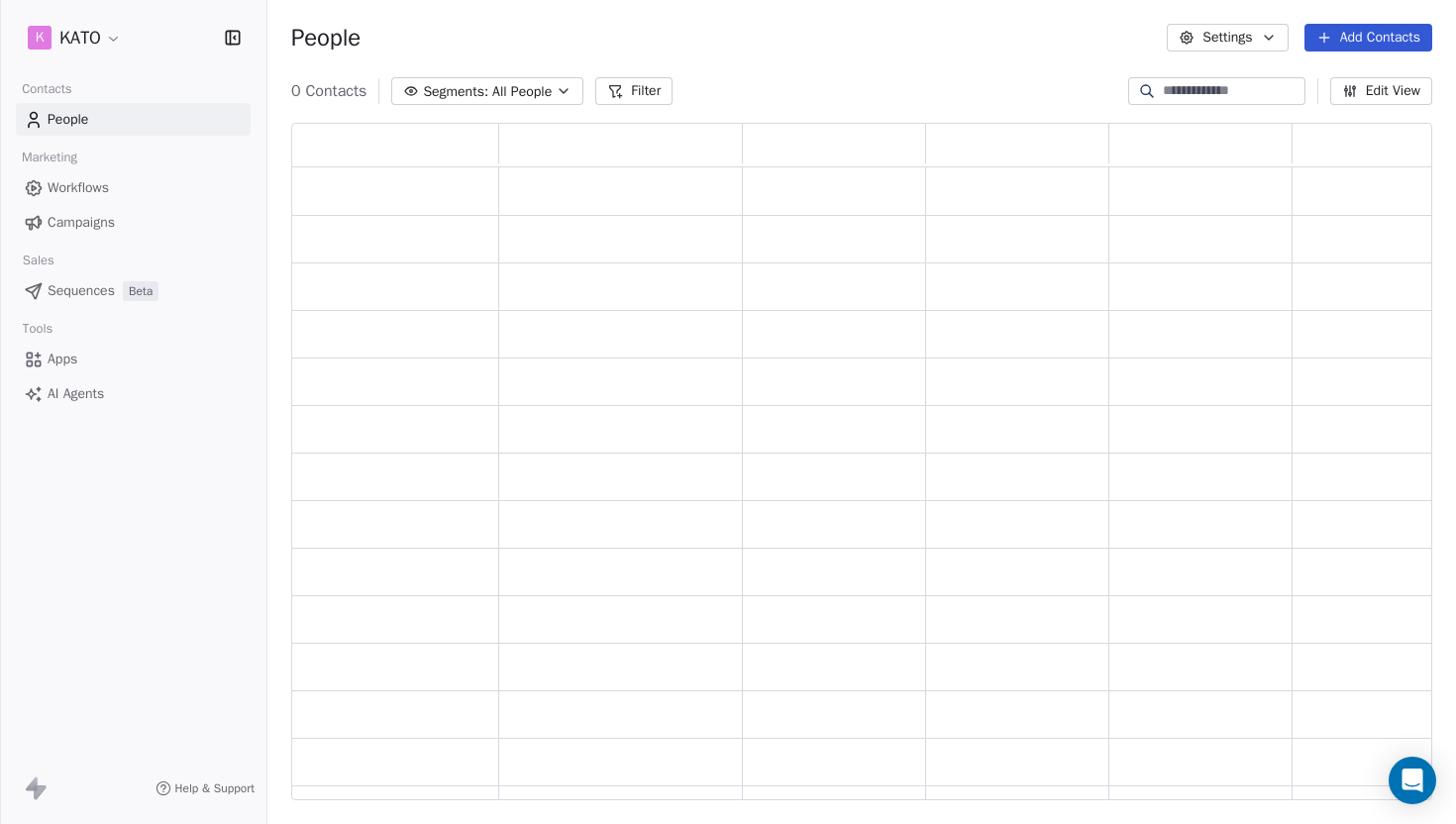 scroll, scrollTop: 16, scrollLeft: 16, axis: both 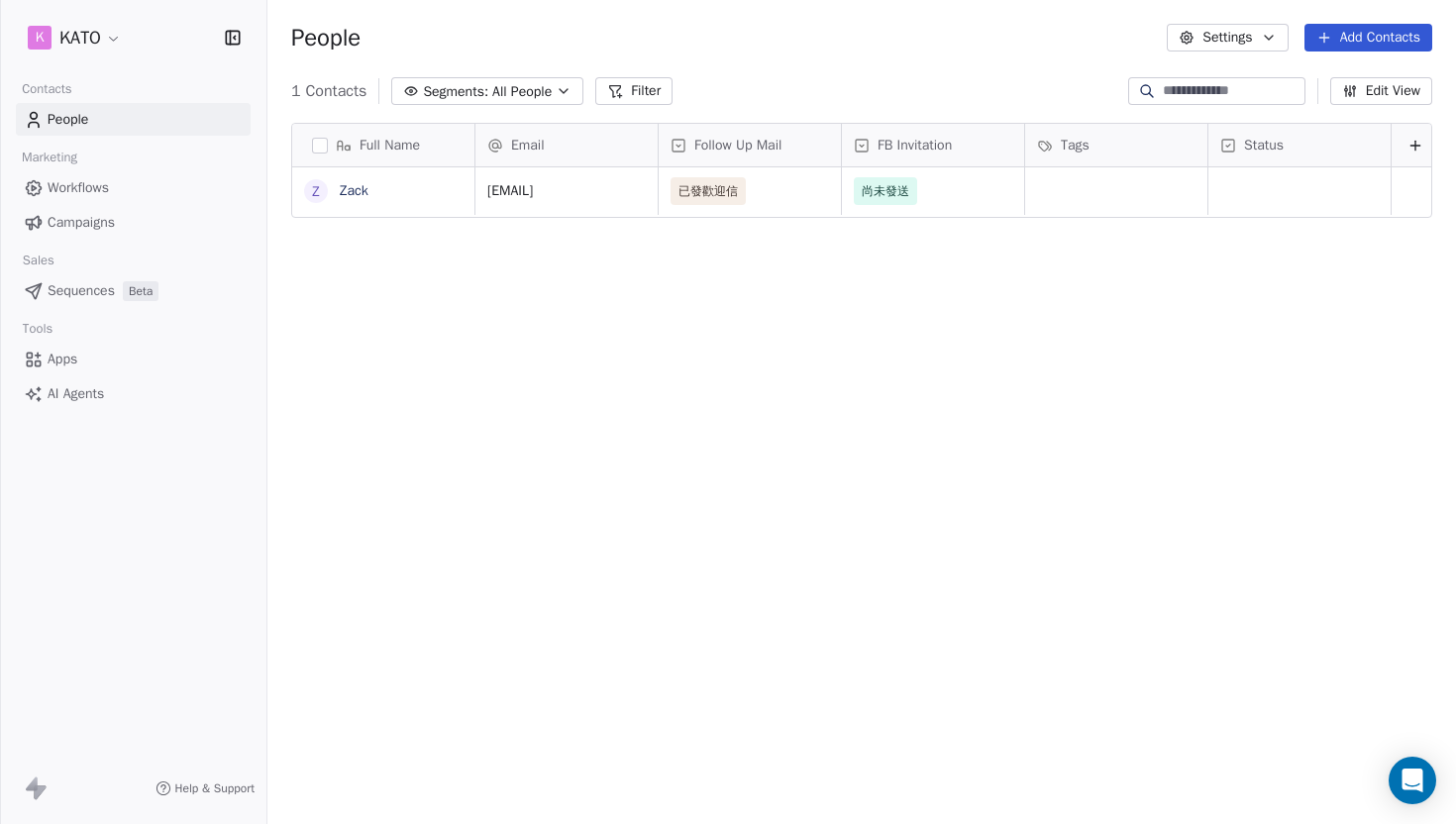 click on "Follow Up Mail" at bounding box center [738, 146] 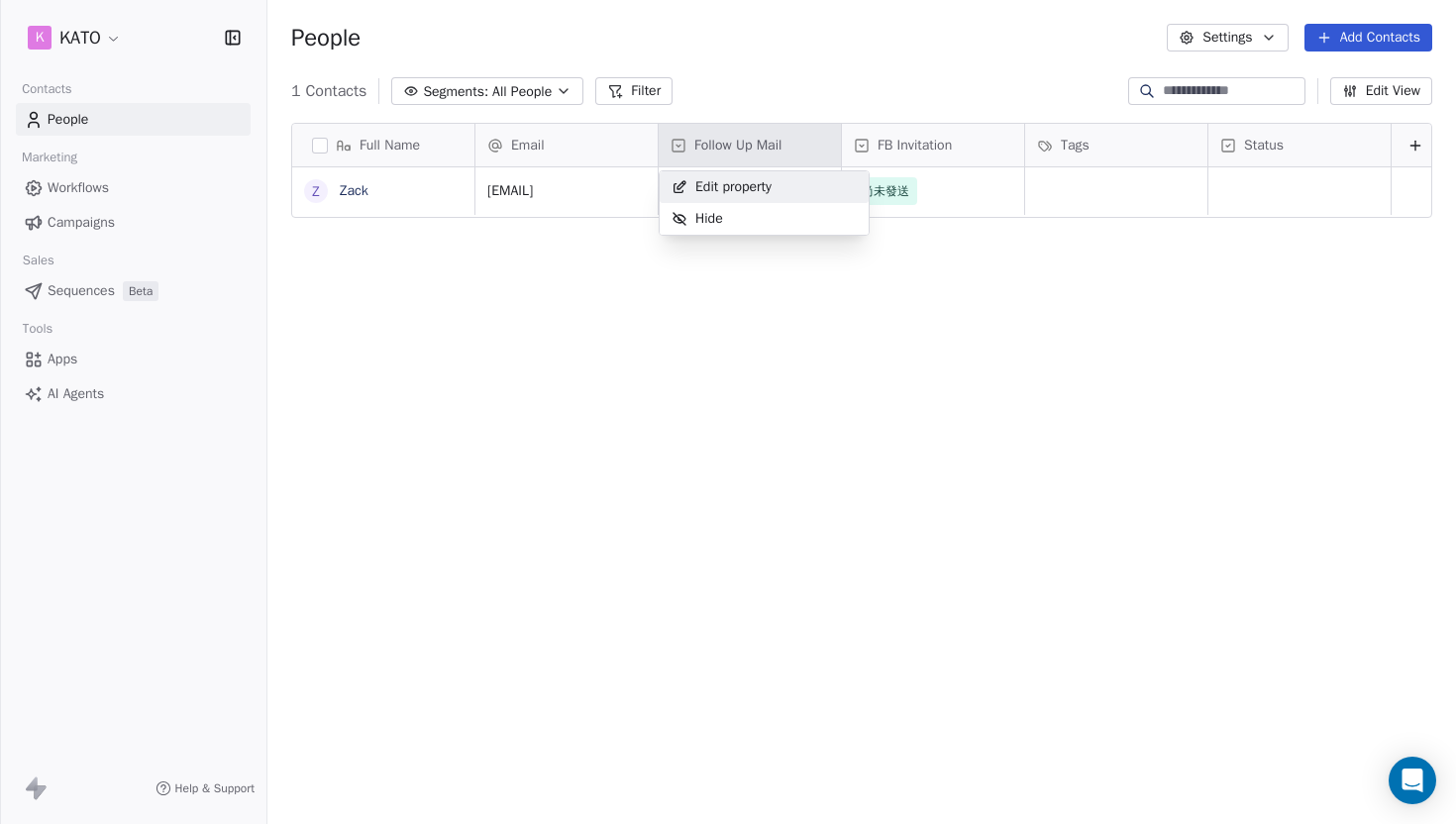 click on "Edit property" at bounding box center [733, 187] 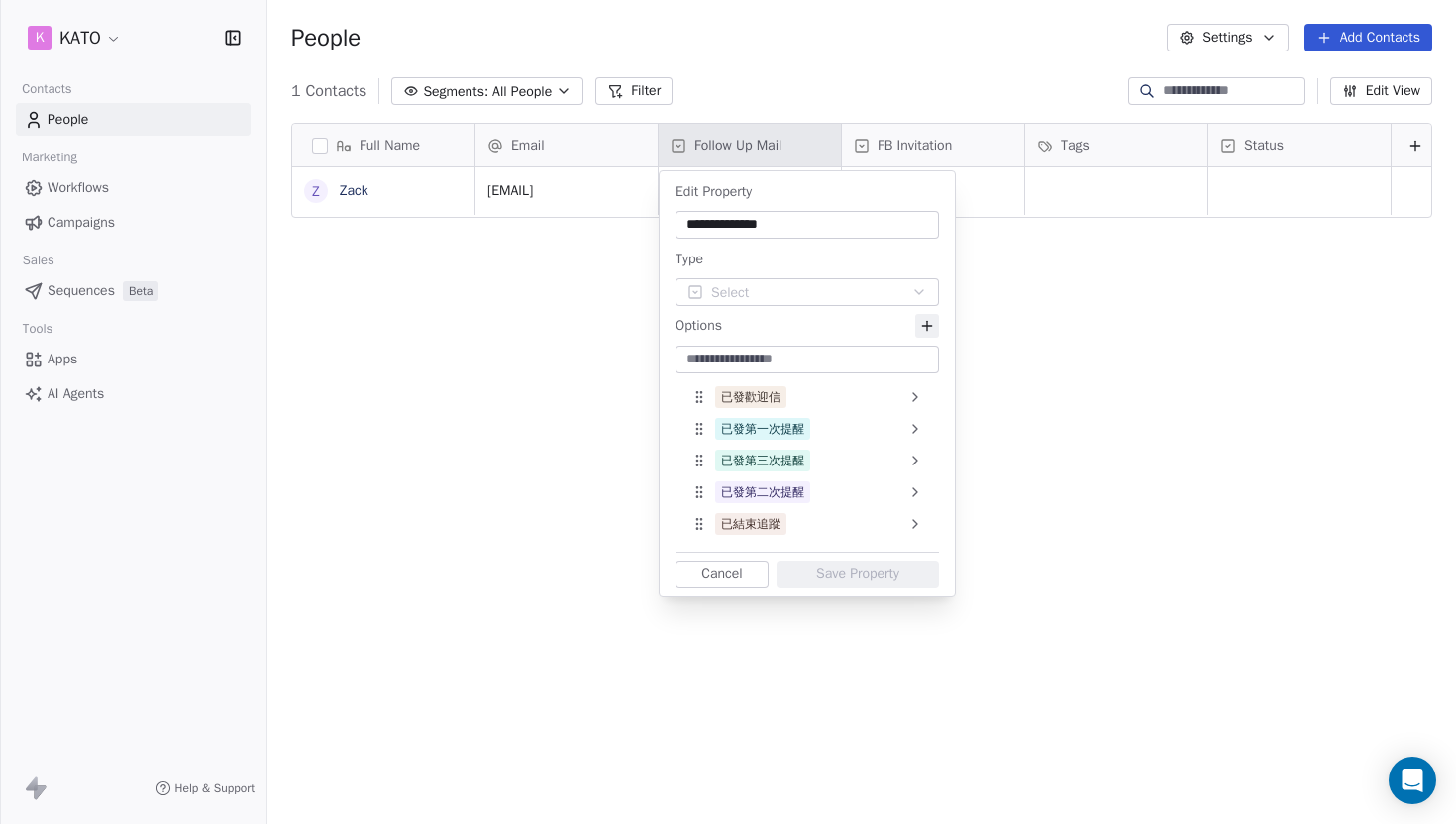 click on "**********" at bounding box center (807, 225) 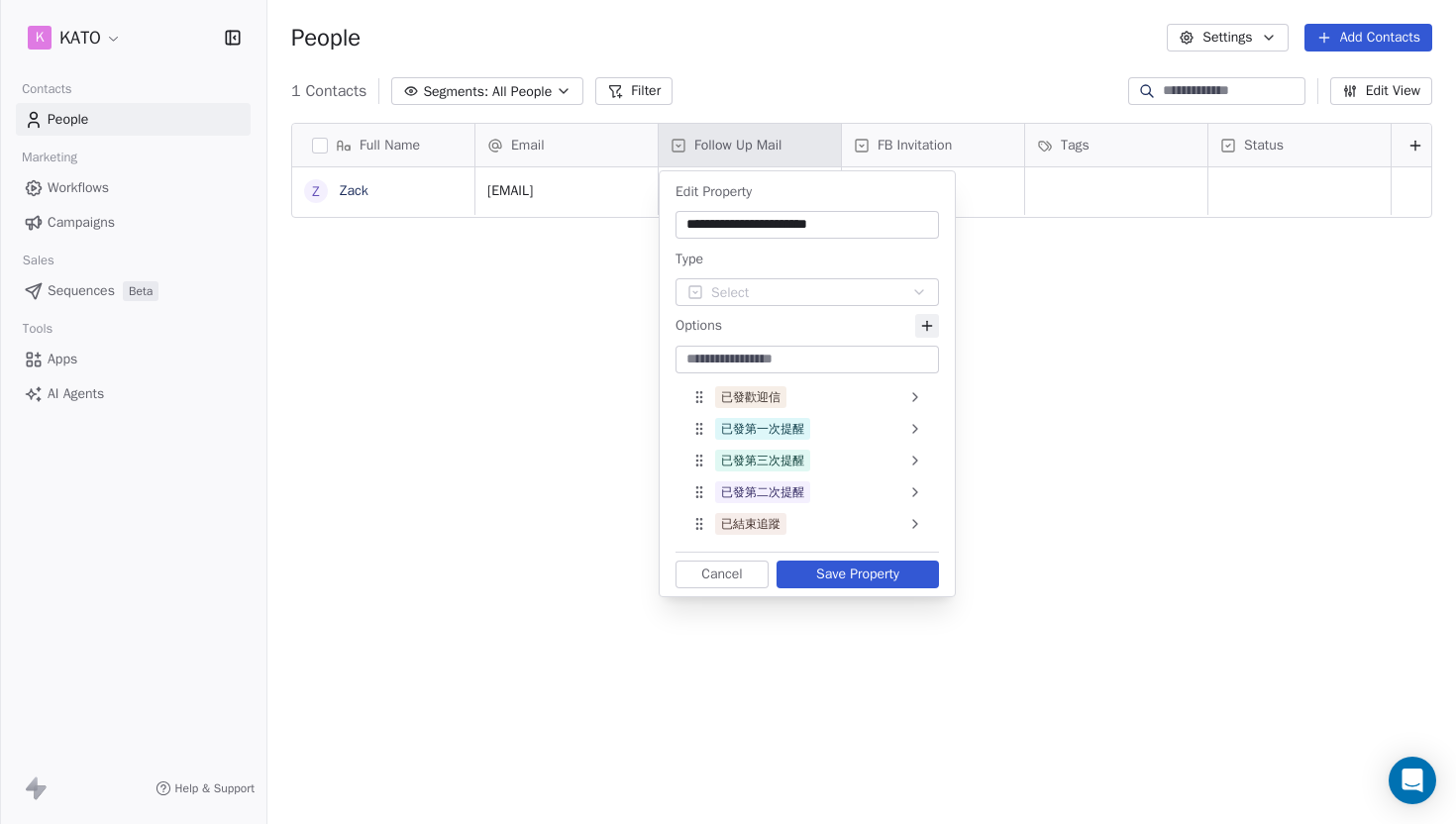 drag, startPoint x: 818, startPoint y: 224, endPoint x: 977, endPoint y: 224, distance: 159 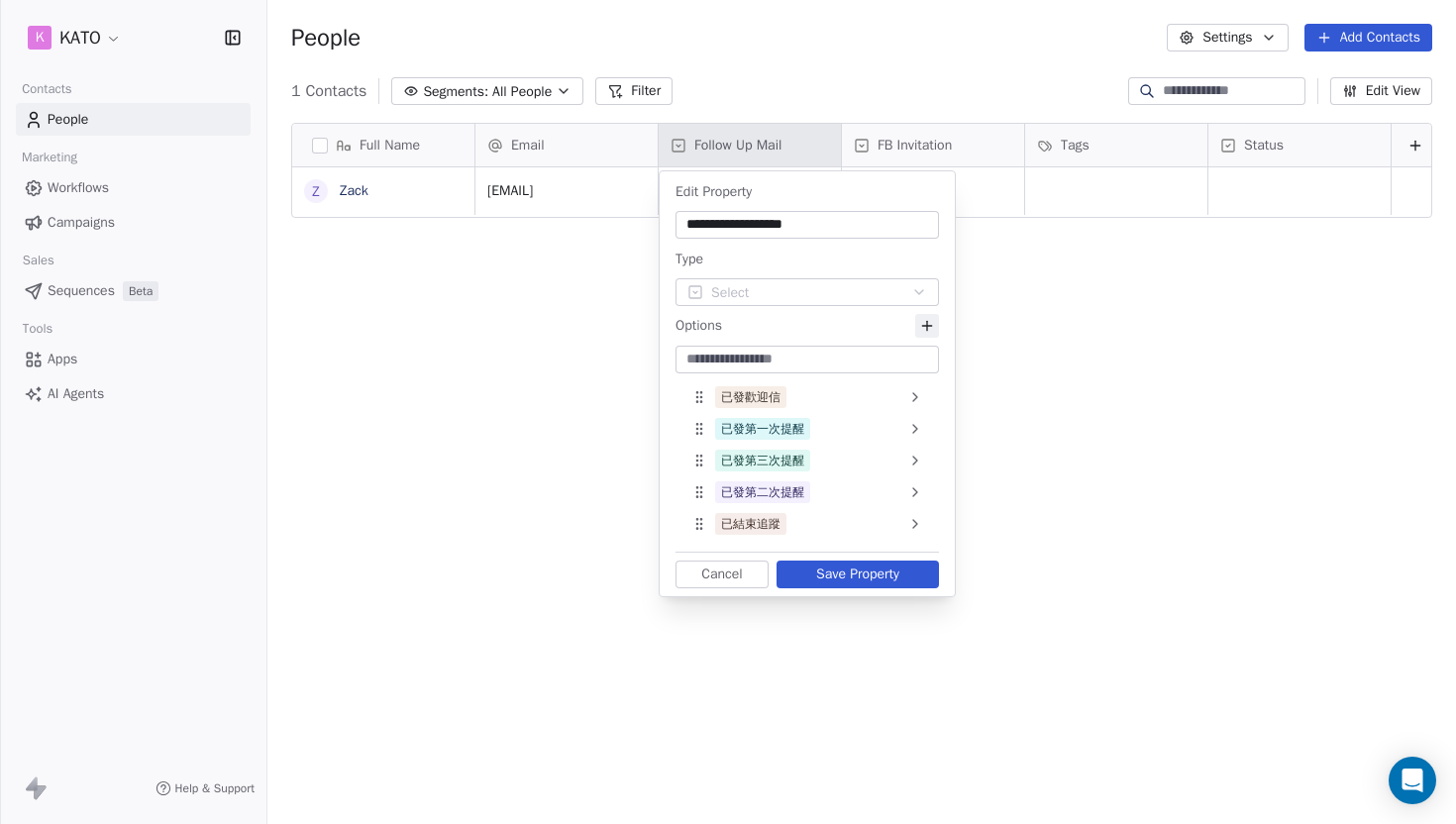 type on "**********" 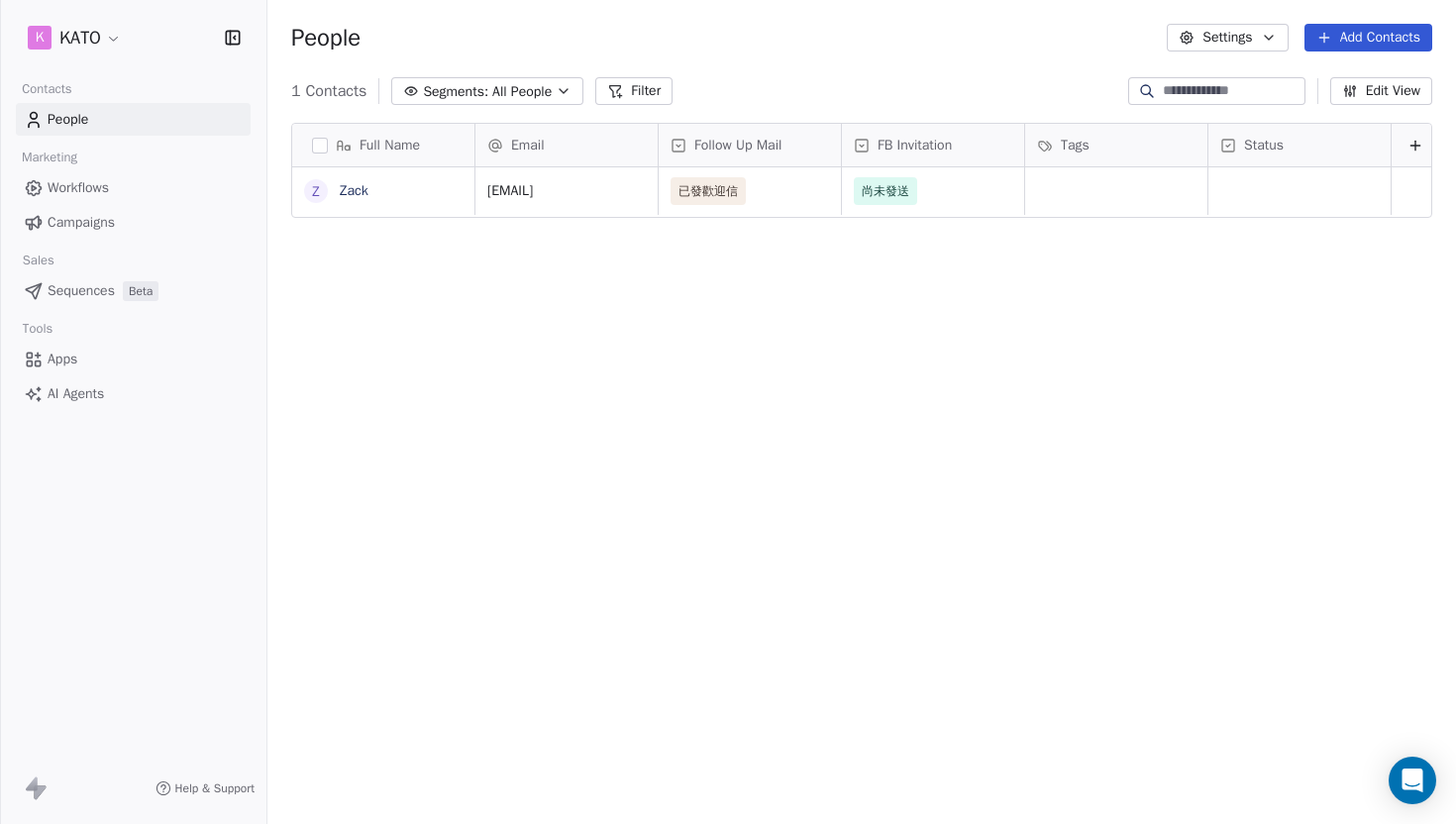 click on "FB Invitation" at bounding box center (914, 146) 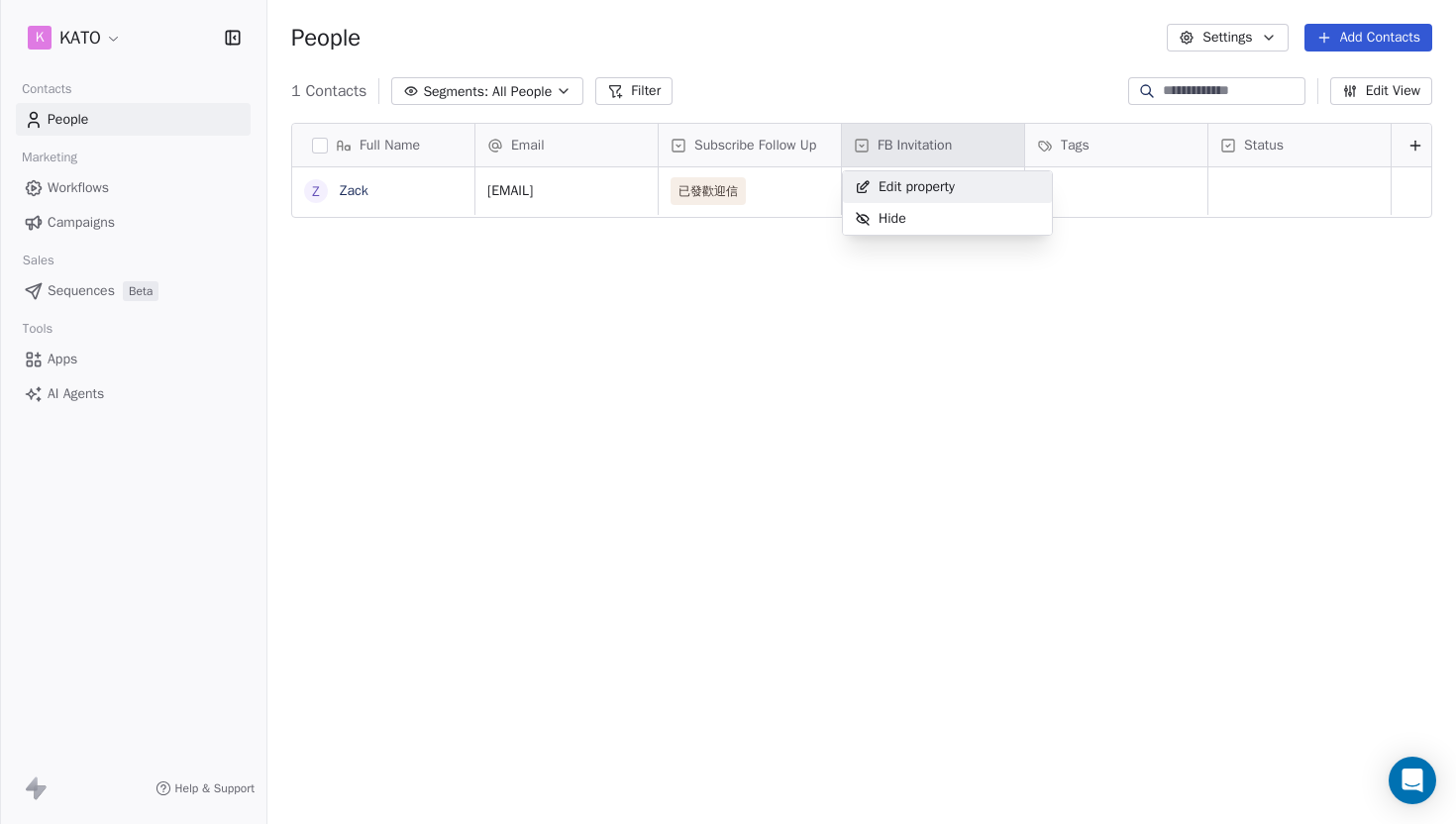 click on "Edit property" at bounding box center (916, 187) 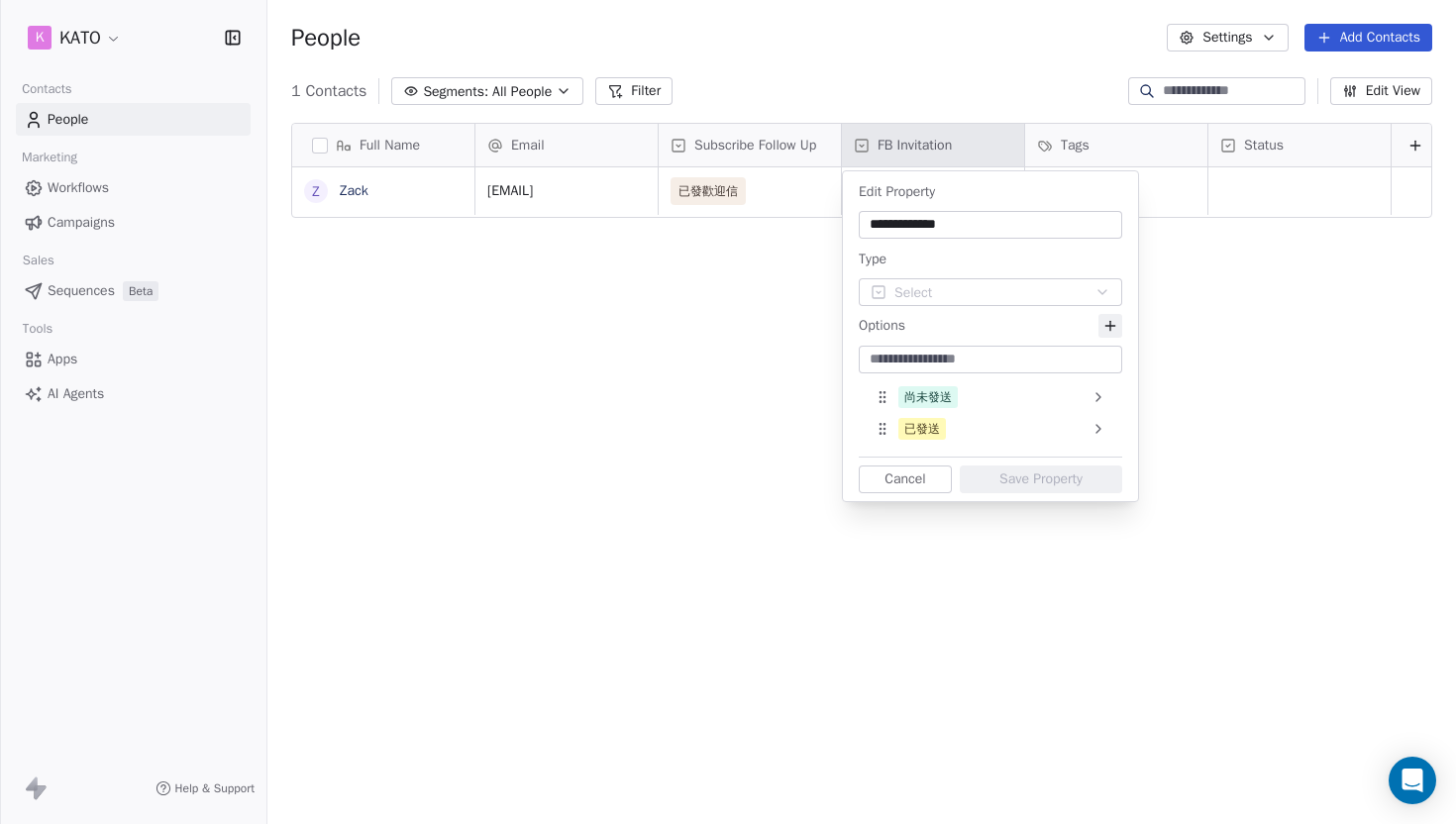 drag, startPoint x: 918, startPoint y: 228, endPoint x: 1017, endPoint y: 228, distance: 99 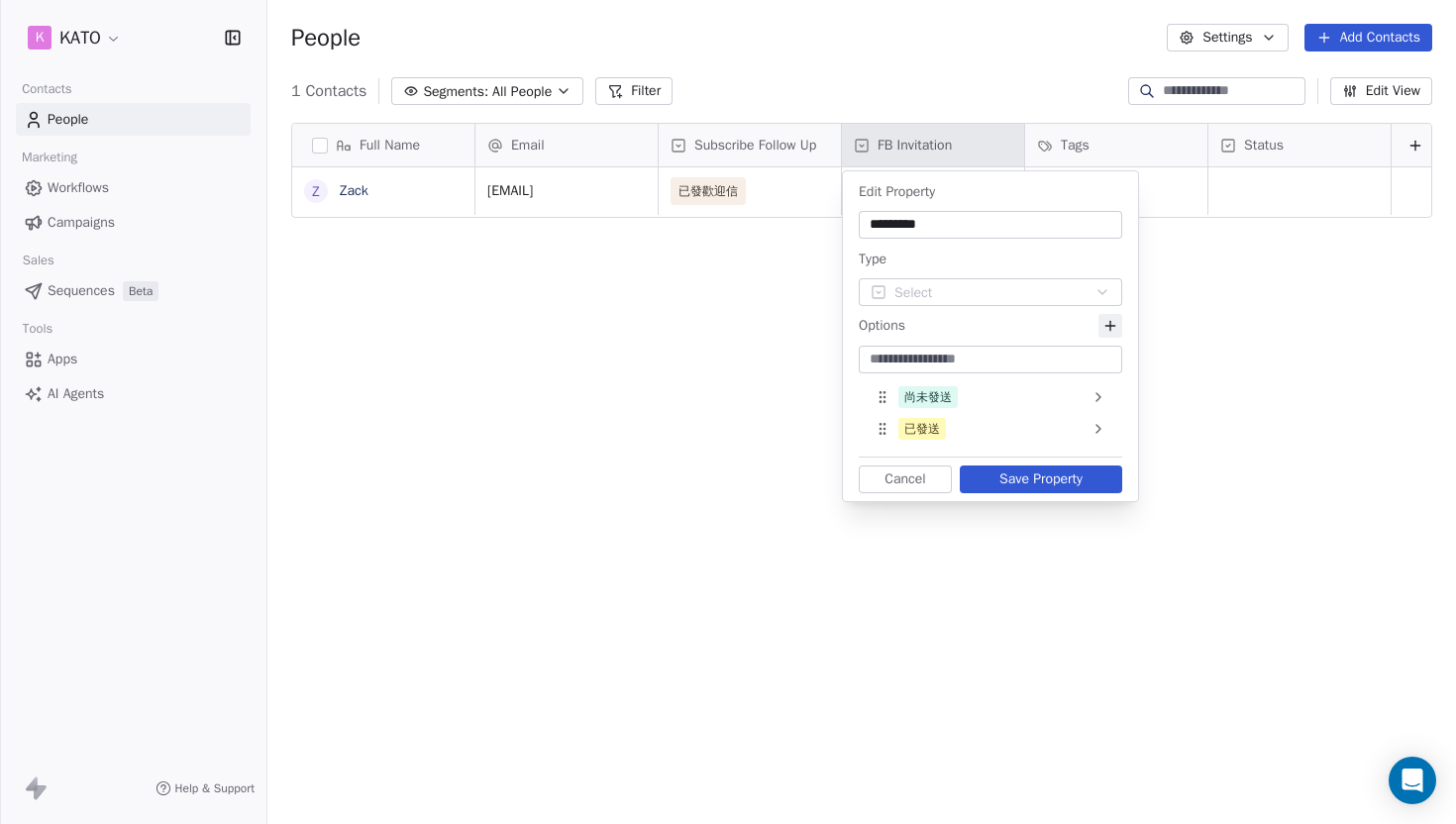 type on "*********" 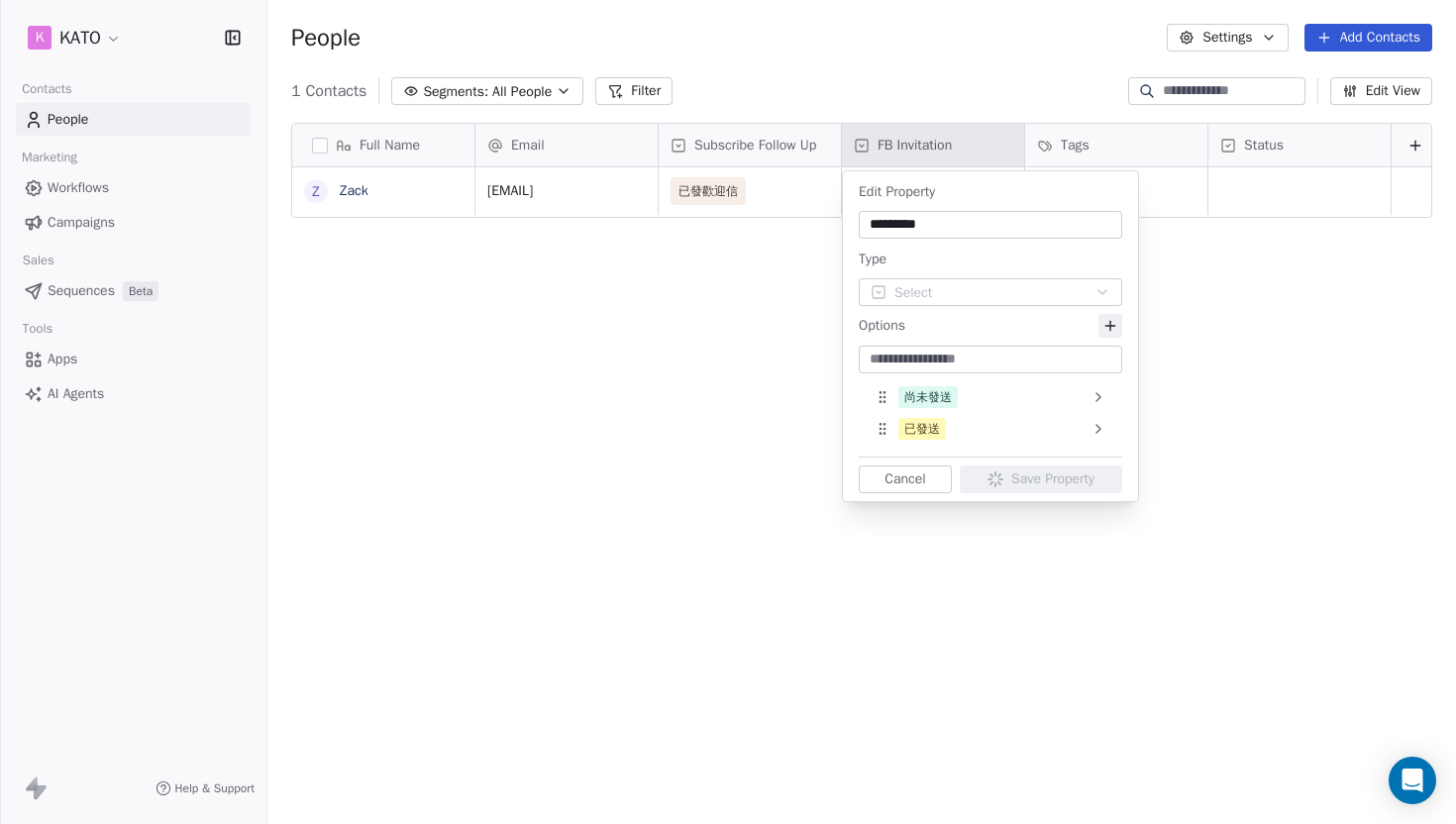 click on "K KATO Contacts People Marketing Workflows Campaigns Sales Sequences Beta Tools Apps AI Agents Help & Support People Settings Add Contacts 1 Contacts Segments: All People Filter Edit View Tag Add to Sequence Export Full Name Z [LAST] Email Subscribe Follow Up FB Invitation Tags Status [EMAIL] 已發歡迎信 尚未發送
To pick up a draggable item, press the space bar.
While dragging, use the arrow keys to move the item.
Press space again to drop the item in its new position, or press escape to cancel.
Edit Property ********* Type Select Options 尚未發送 已發送
To pick up a draggable item, press the space bar.
While dragging, use the arrow keys to move the item.
Press space again to drop the item in its new position, or press escape to cancel.
Cancel Save Property" at bounding box center [728, 412] 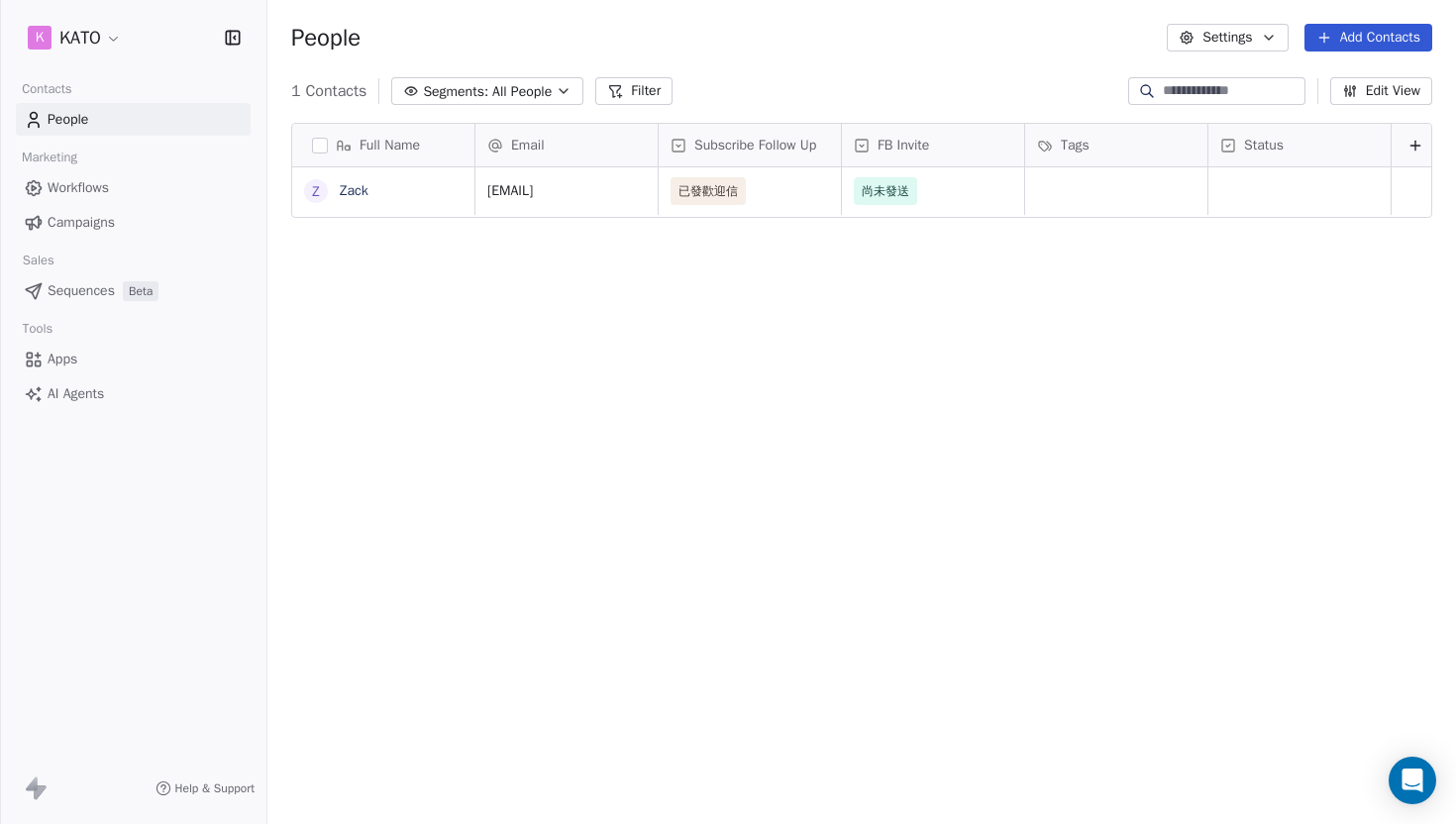 click on "Workflows" at bounding box center (78, 187) 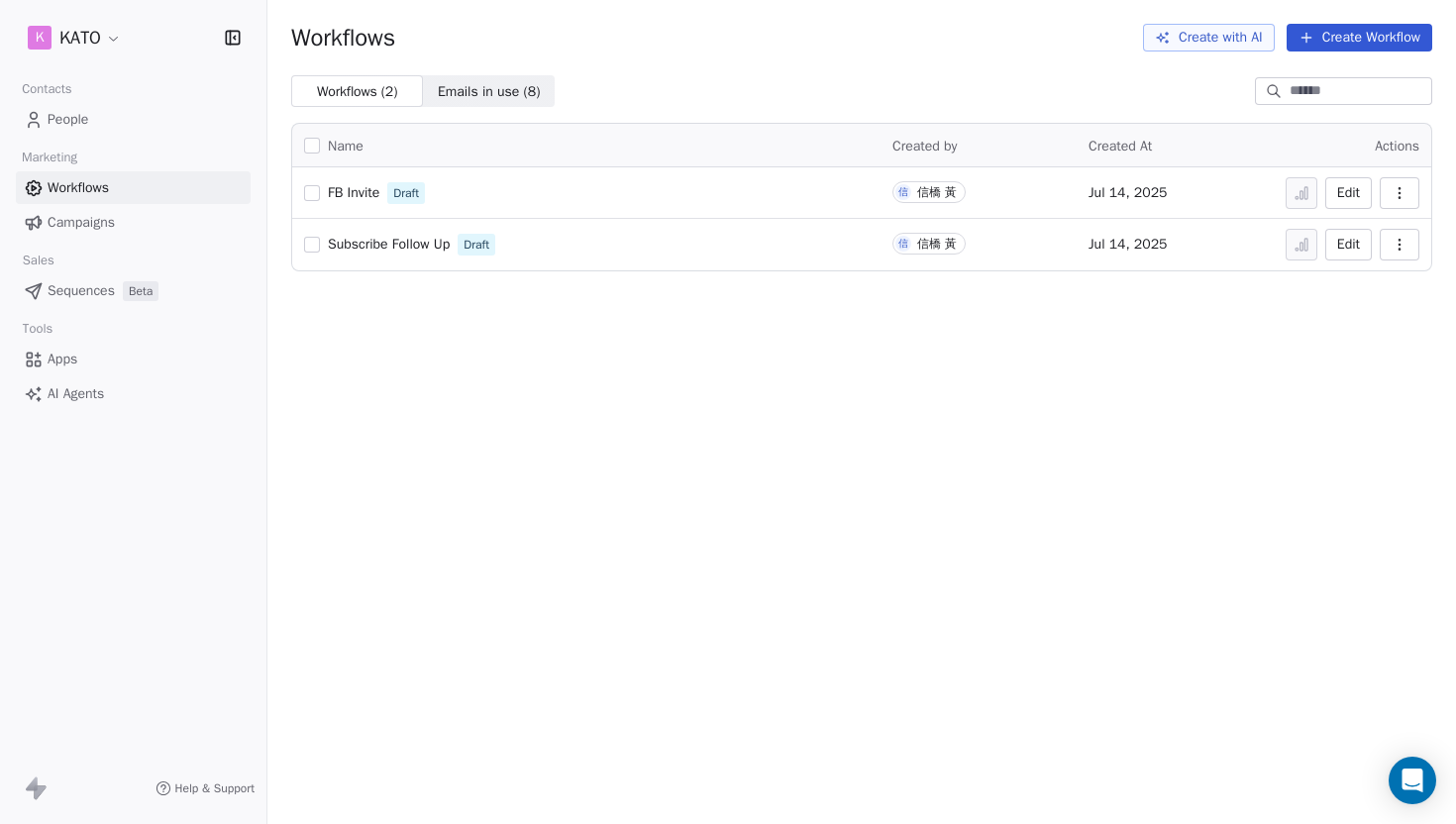 click on "People" at bounding box center [67, 119] 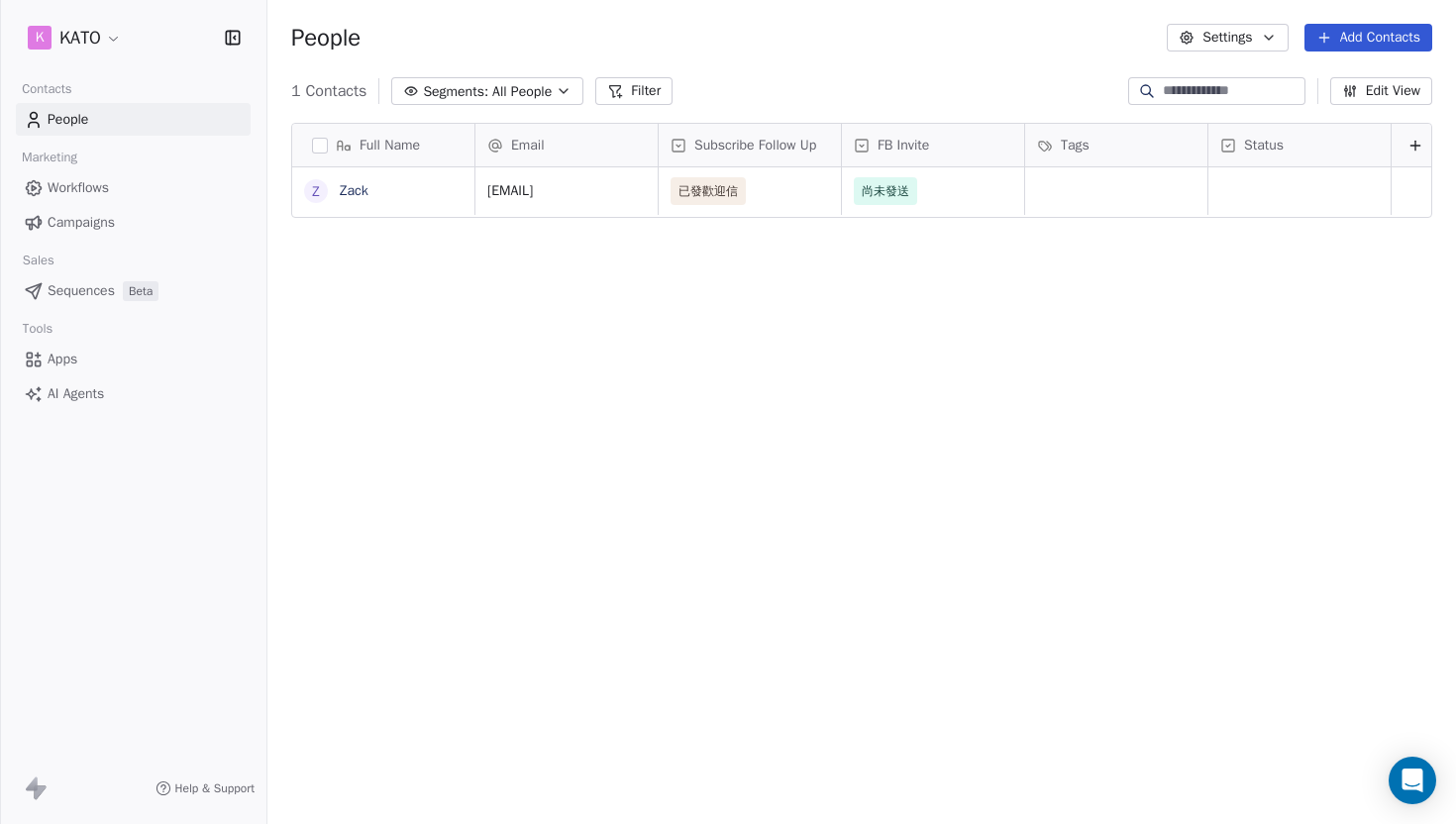 scroll, scrollTop: 16, scrollLeft: 16, axis: both 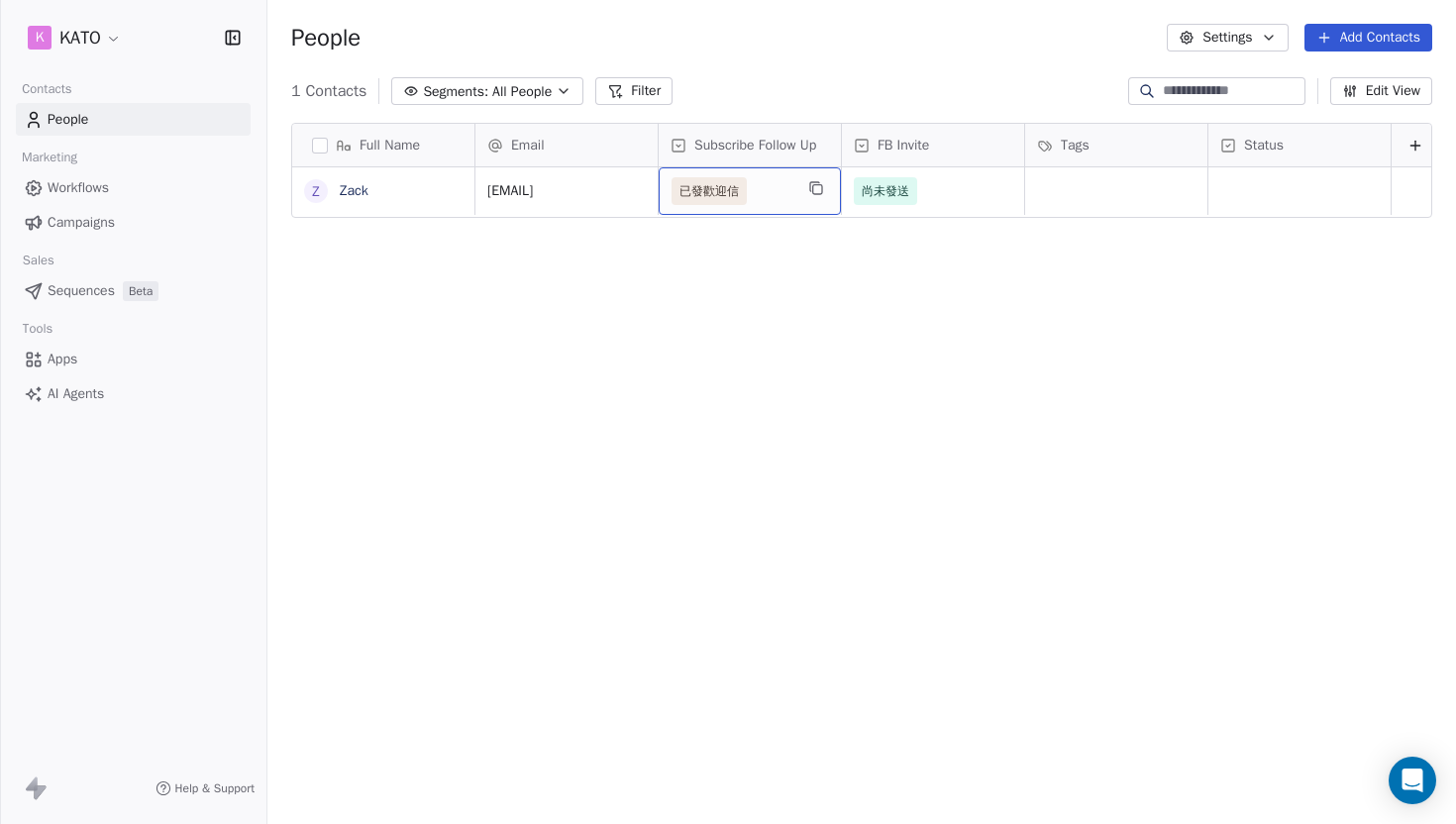 click on "Subscribe Follow Up" at bounding box center [755, 146] 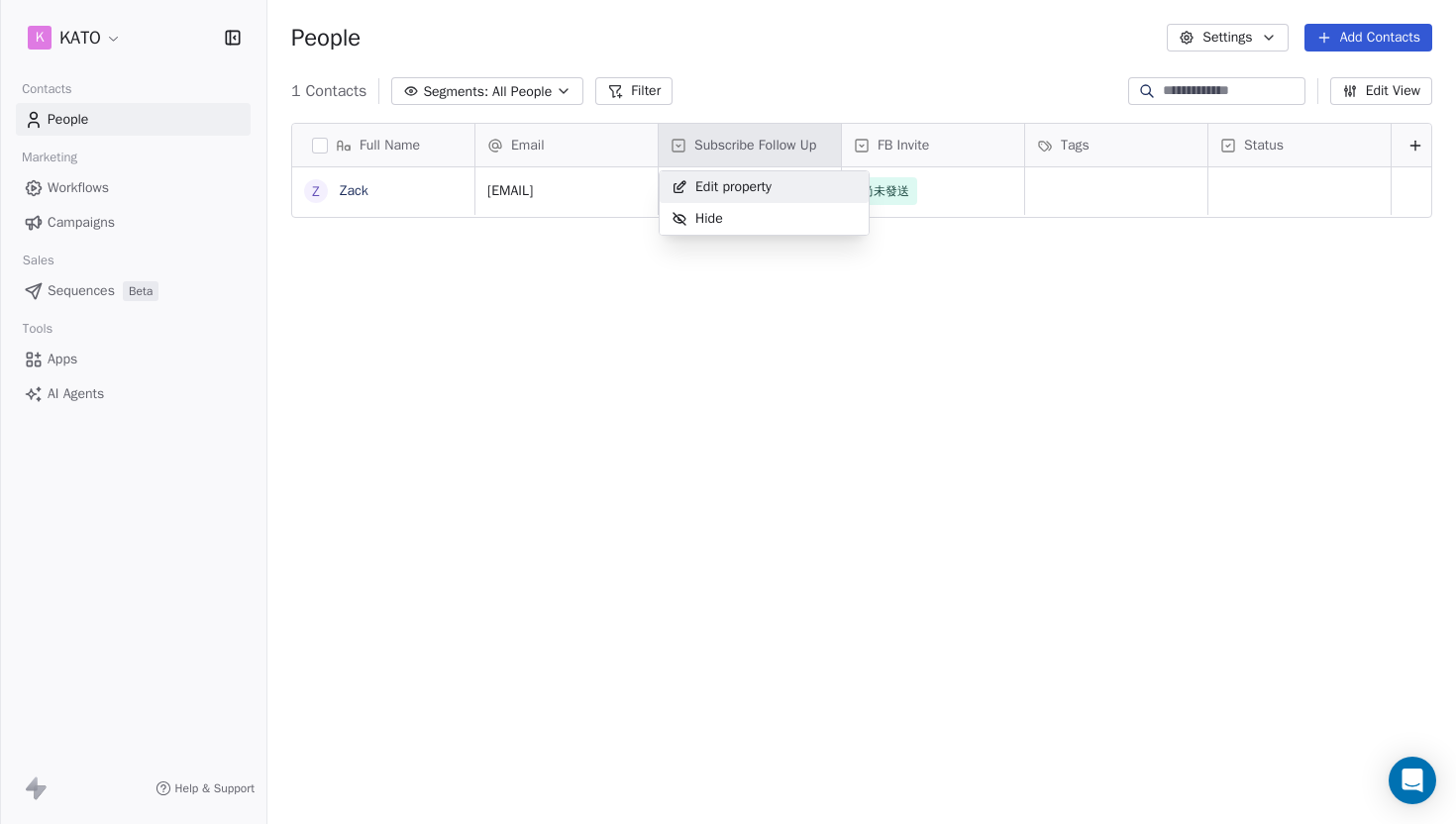 click on "Edit property" at bounding box center (721, 187) 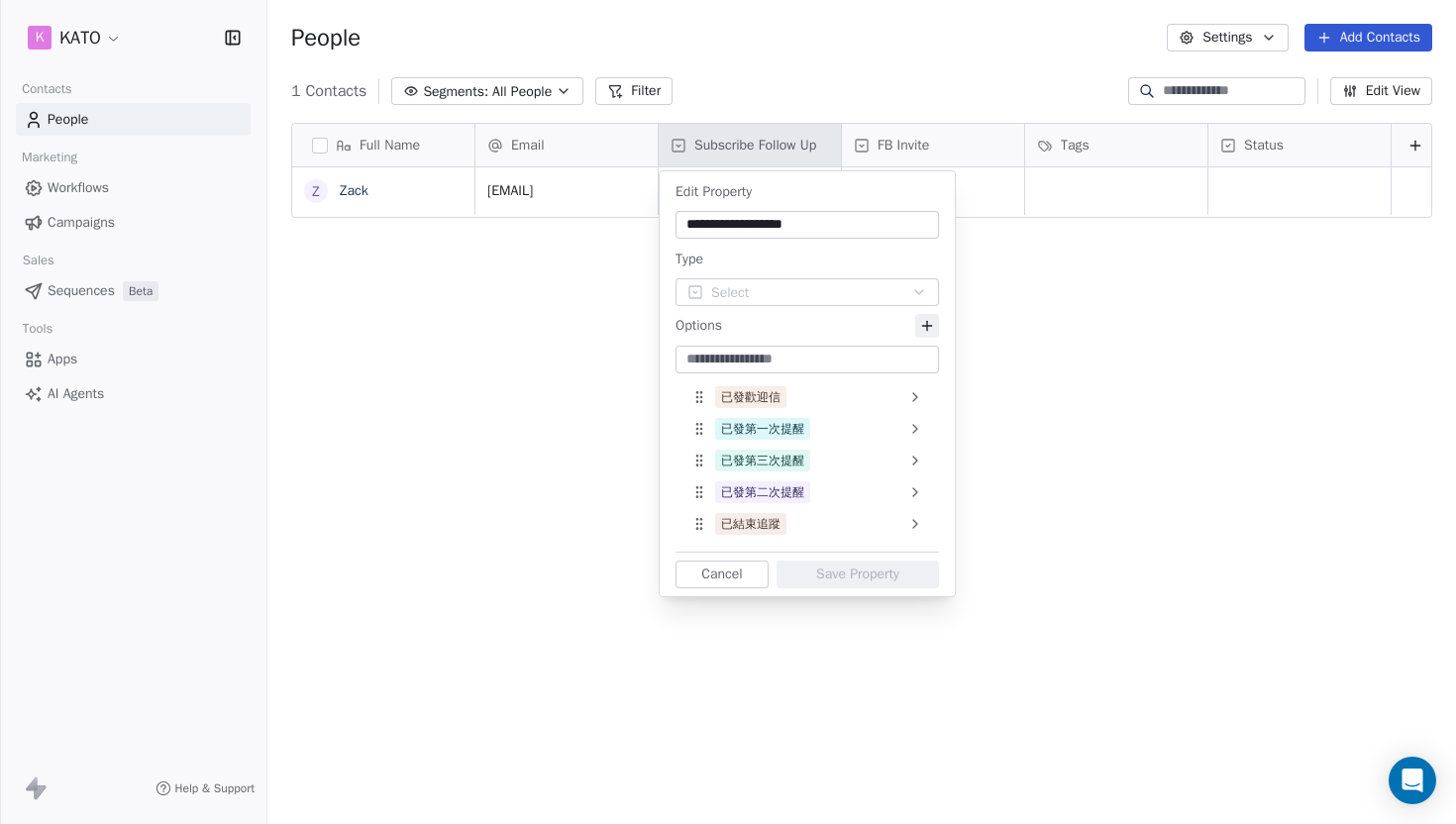 click at bounding box center (807, 360) 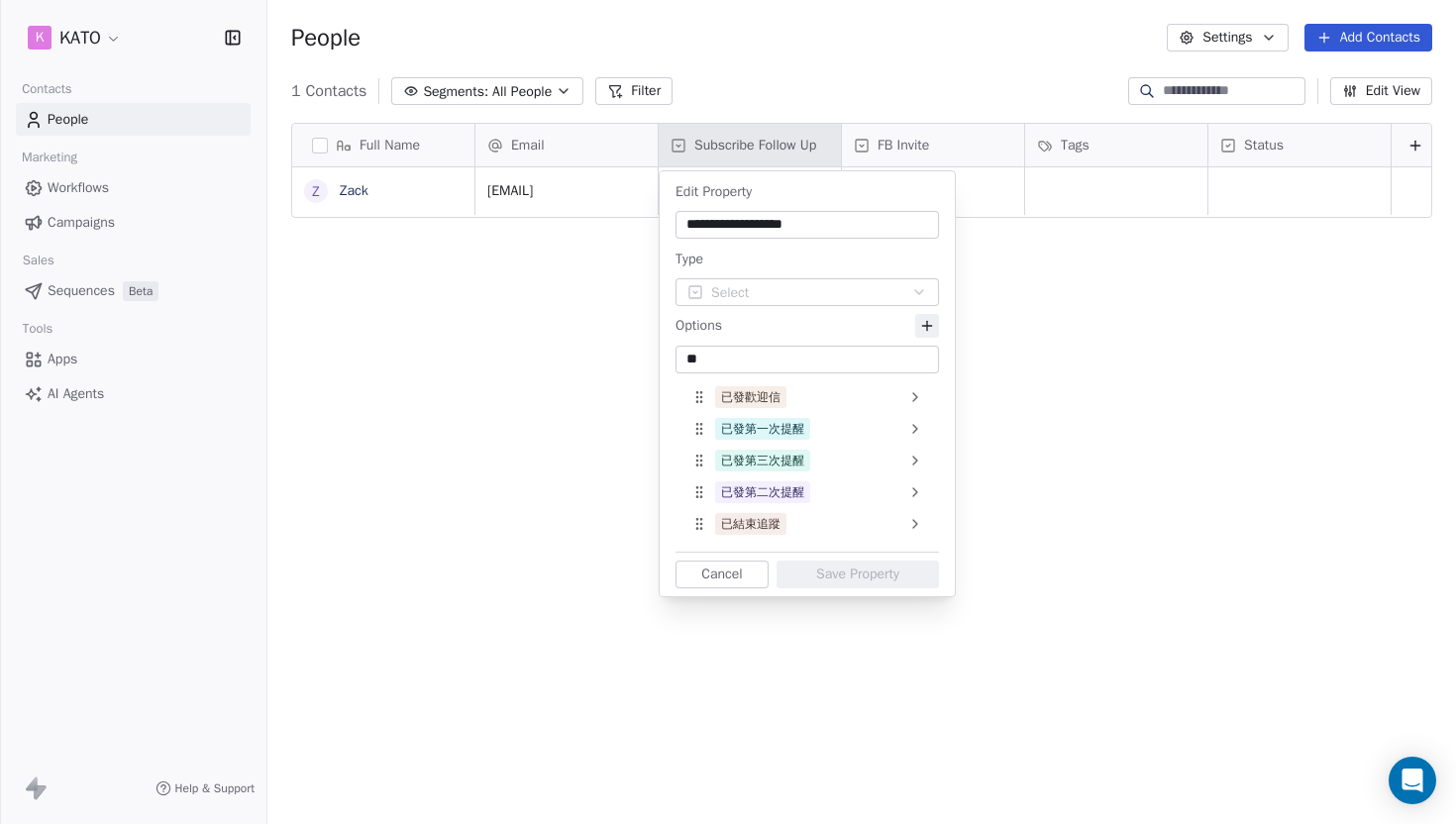 type on "*" 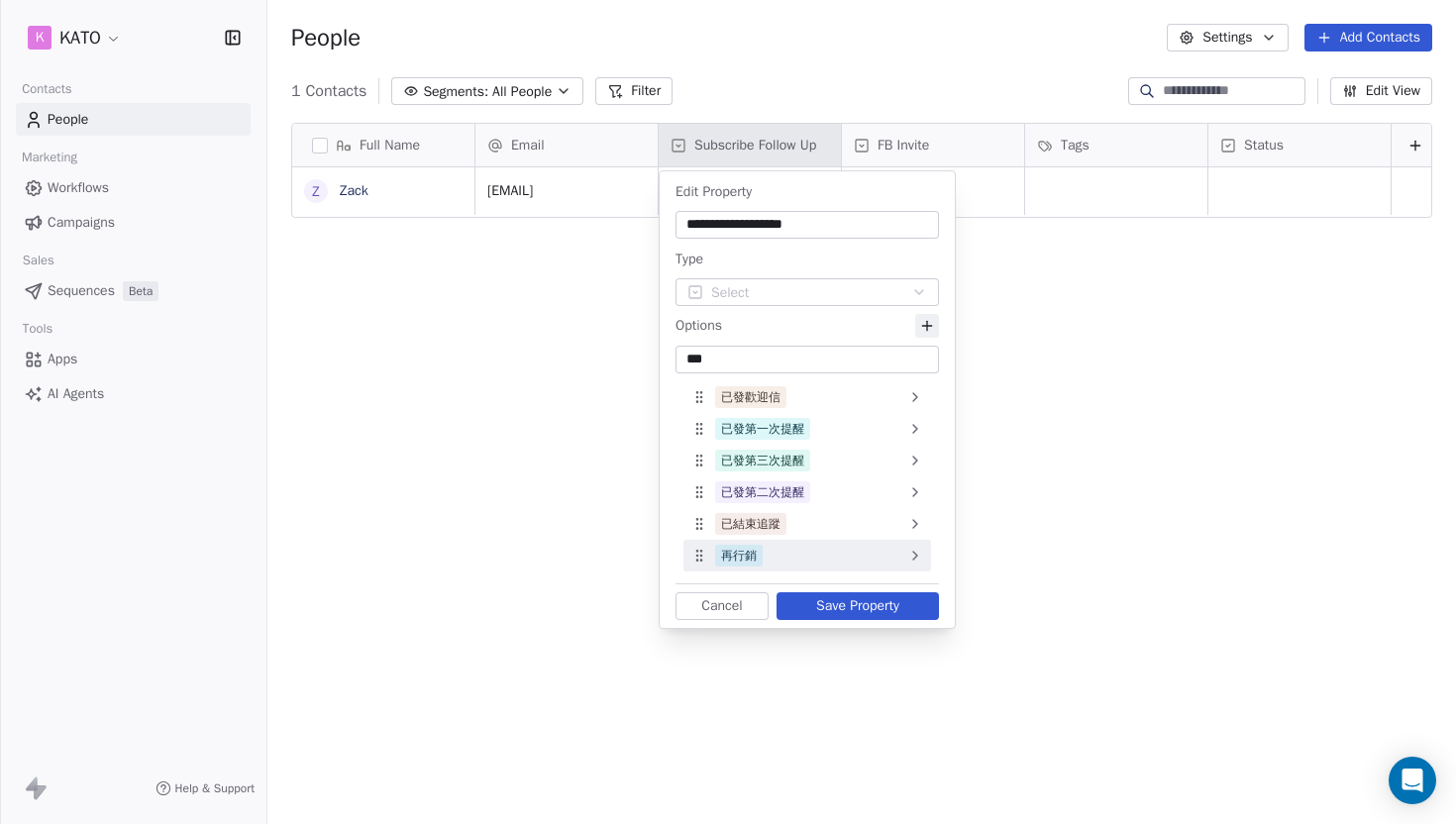 click 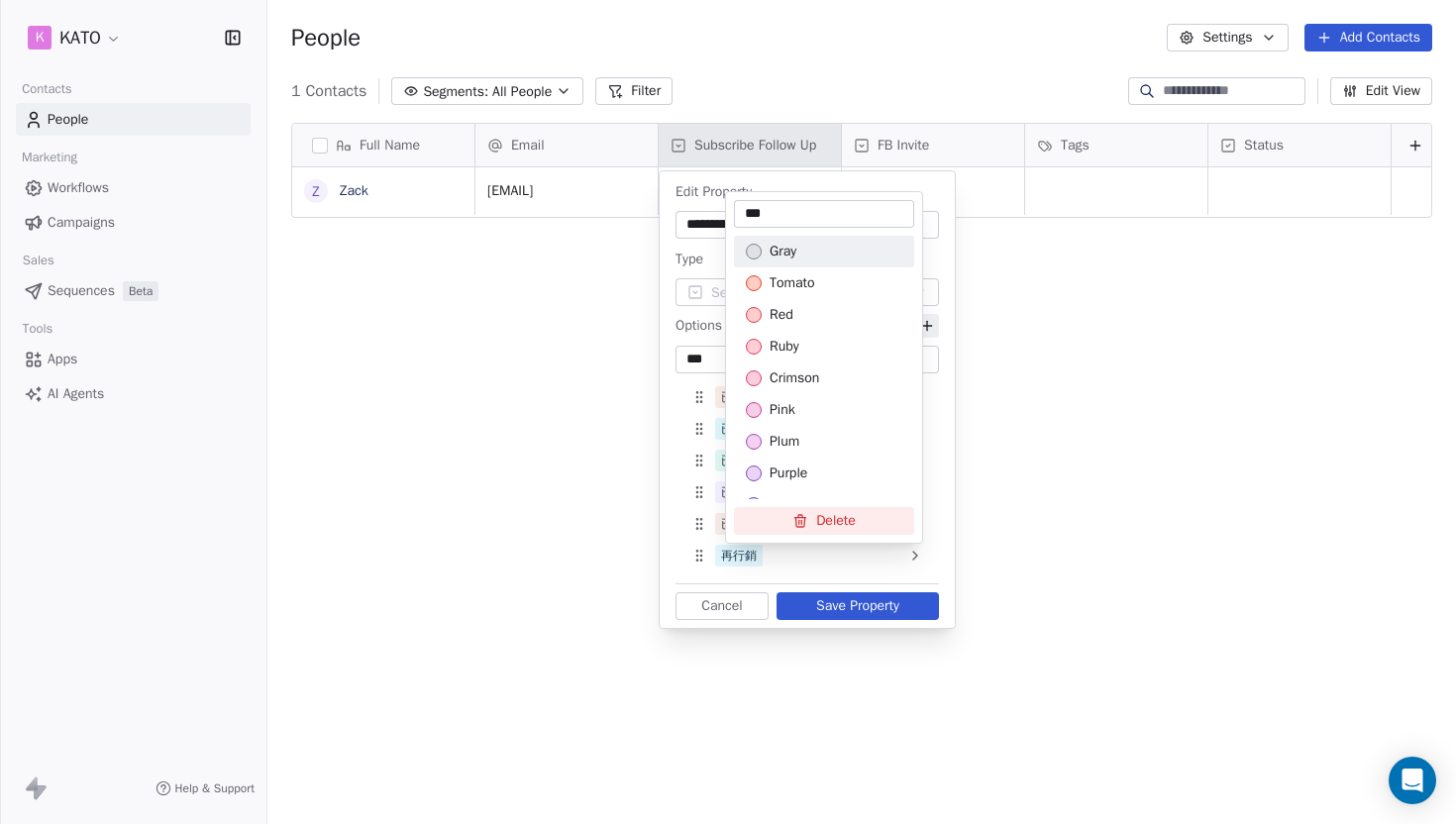 click on "***" at bounding box center [824, 214] 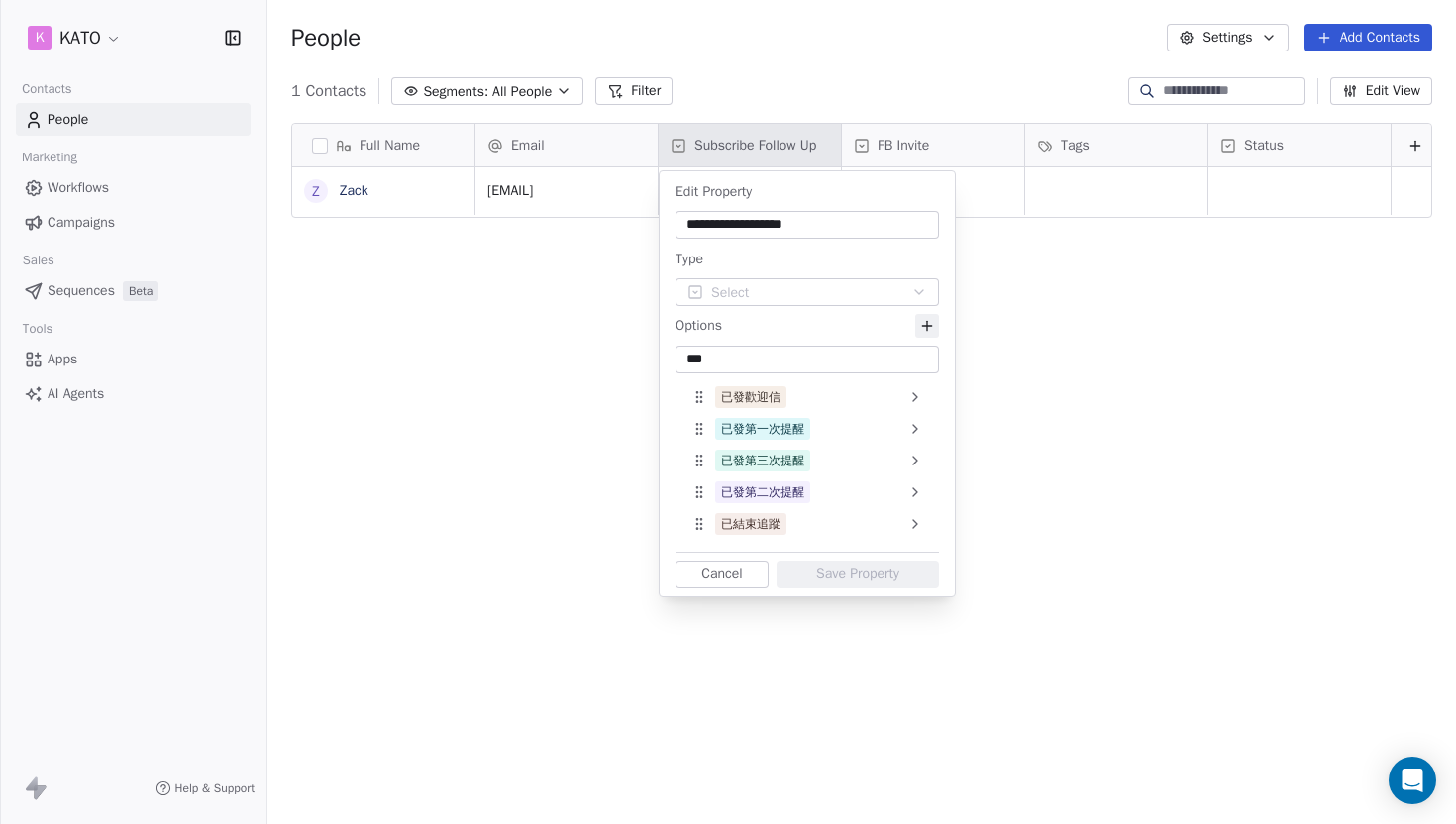 drag, startPoint x: 699, startPoint y: 355, endPoint x: 679, endPoint y: 355, distance: 20 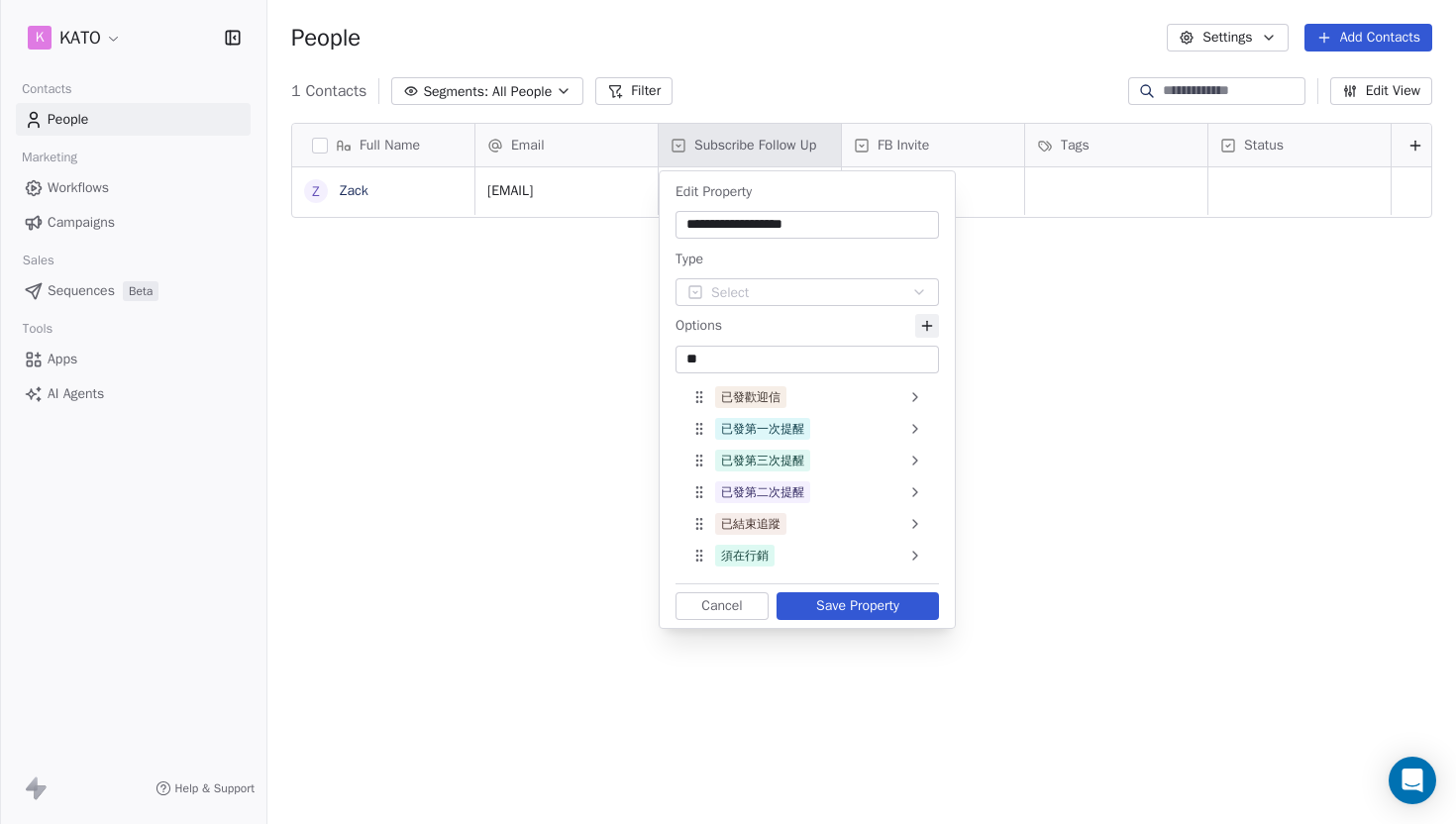 click on "**" at bounding box center [807, 360] 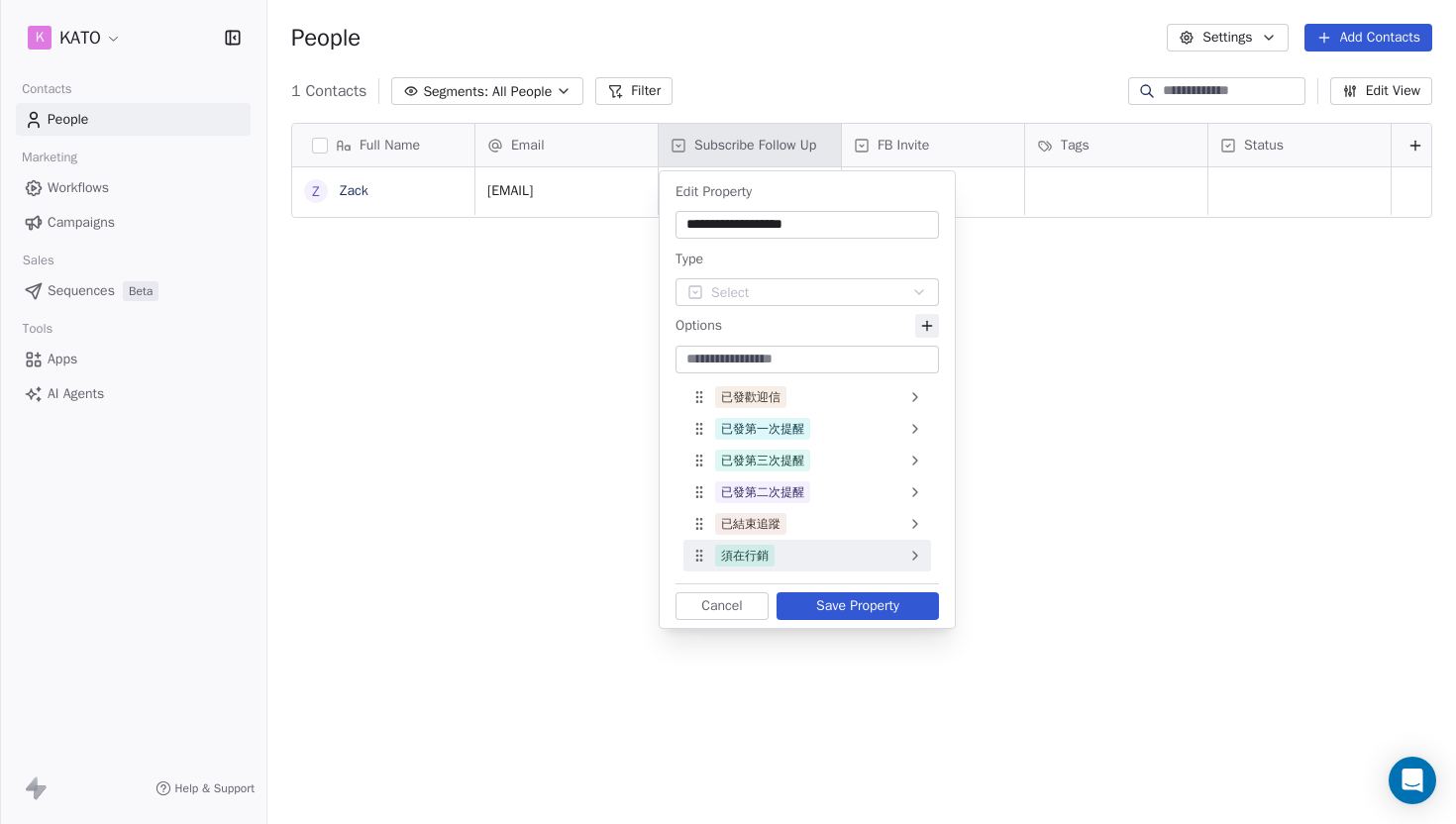 type 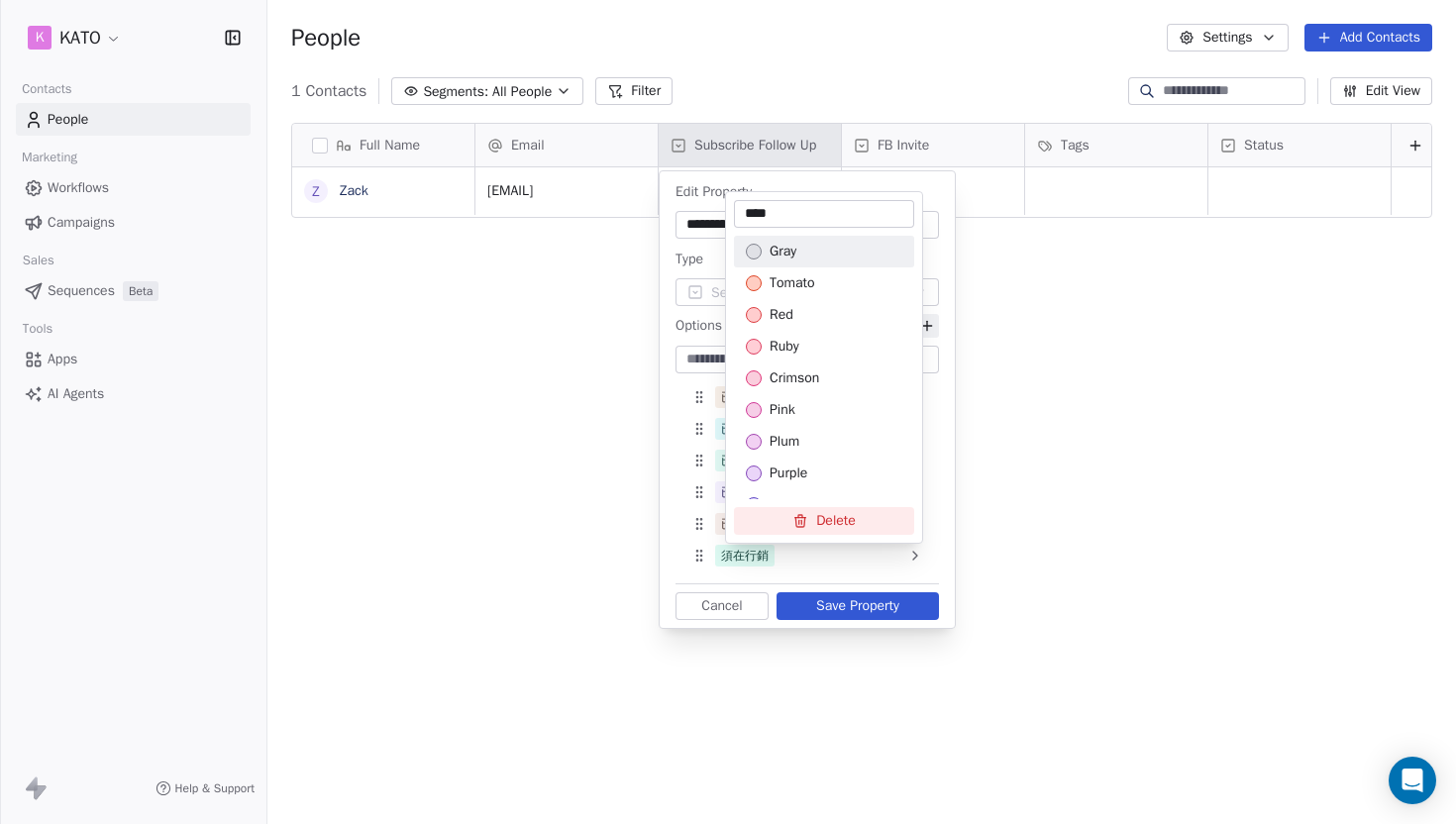 click on "****" at bounding box center [824, 214] 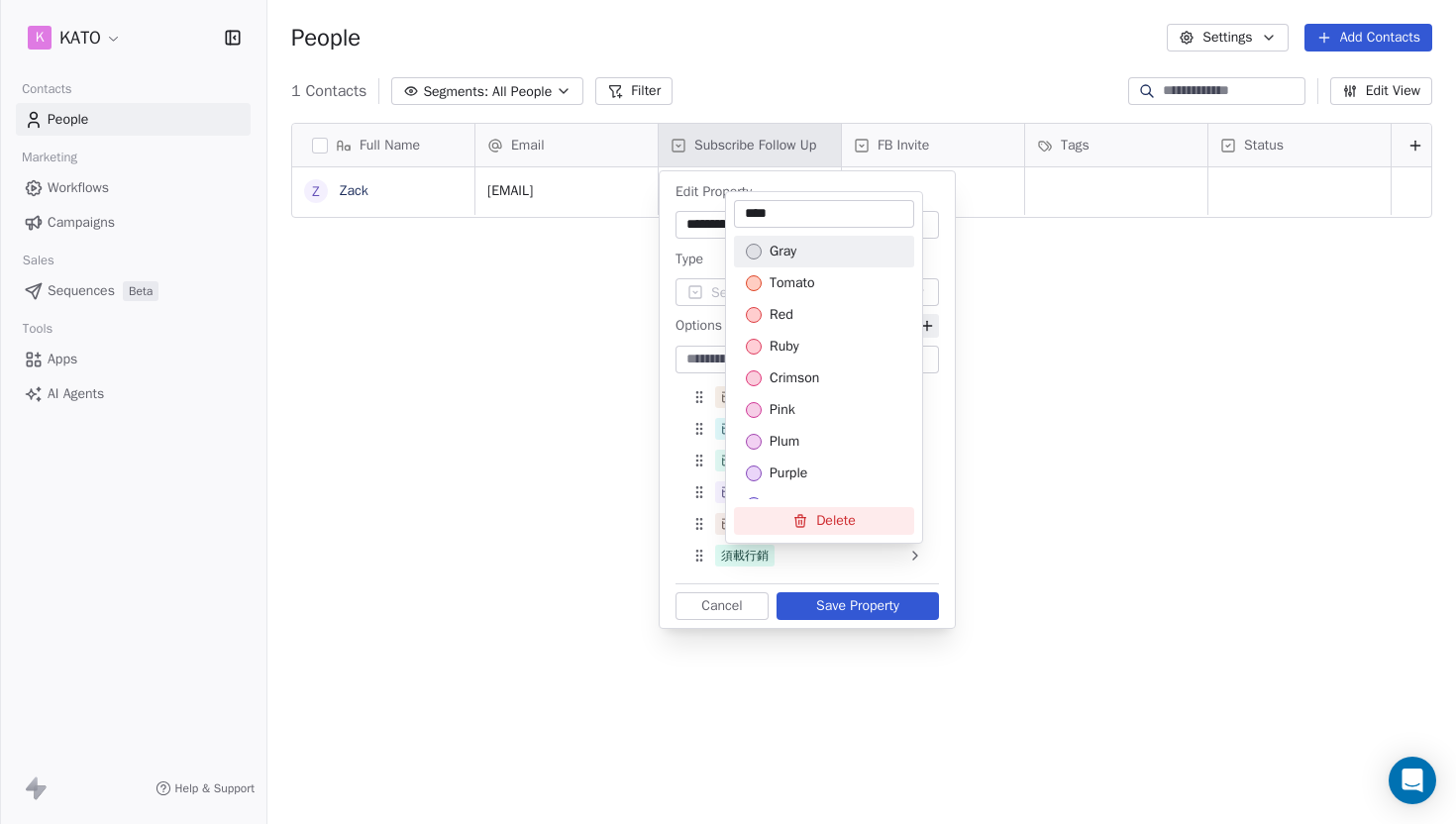 type on "****" 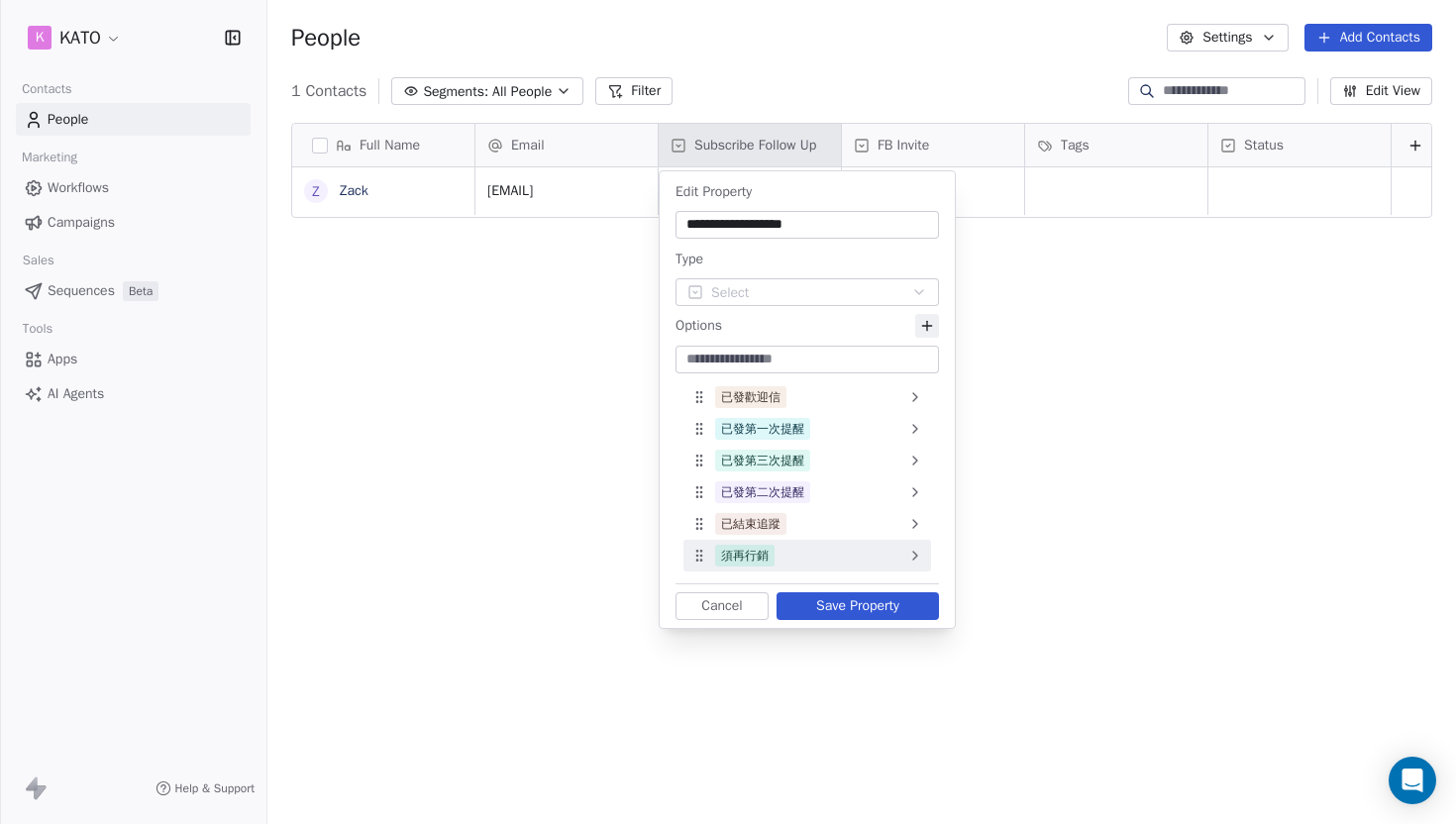 click 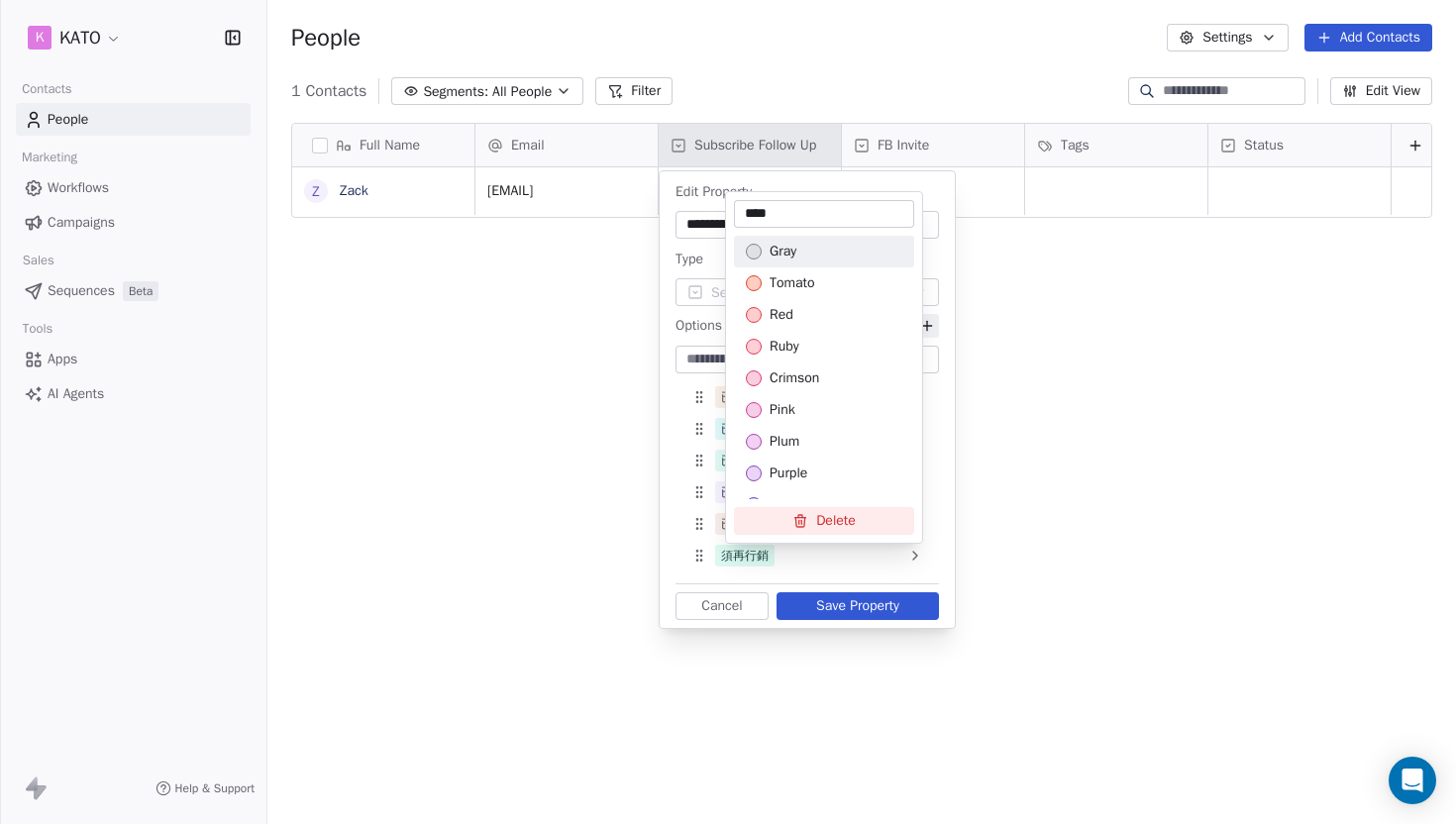 click on "****" at bounding box center (824, 214) 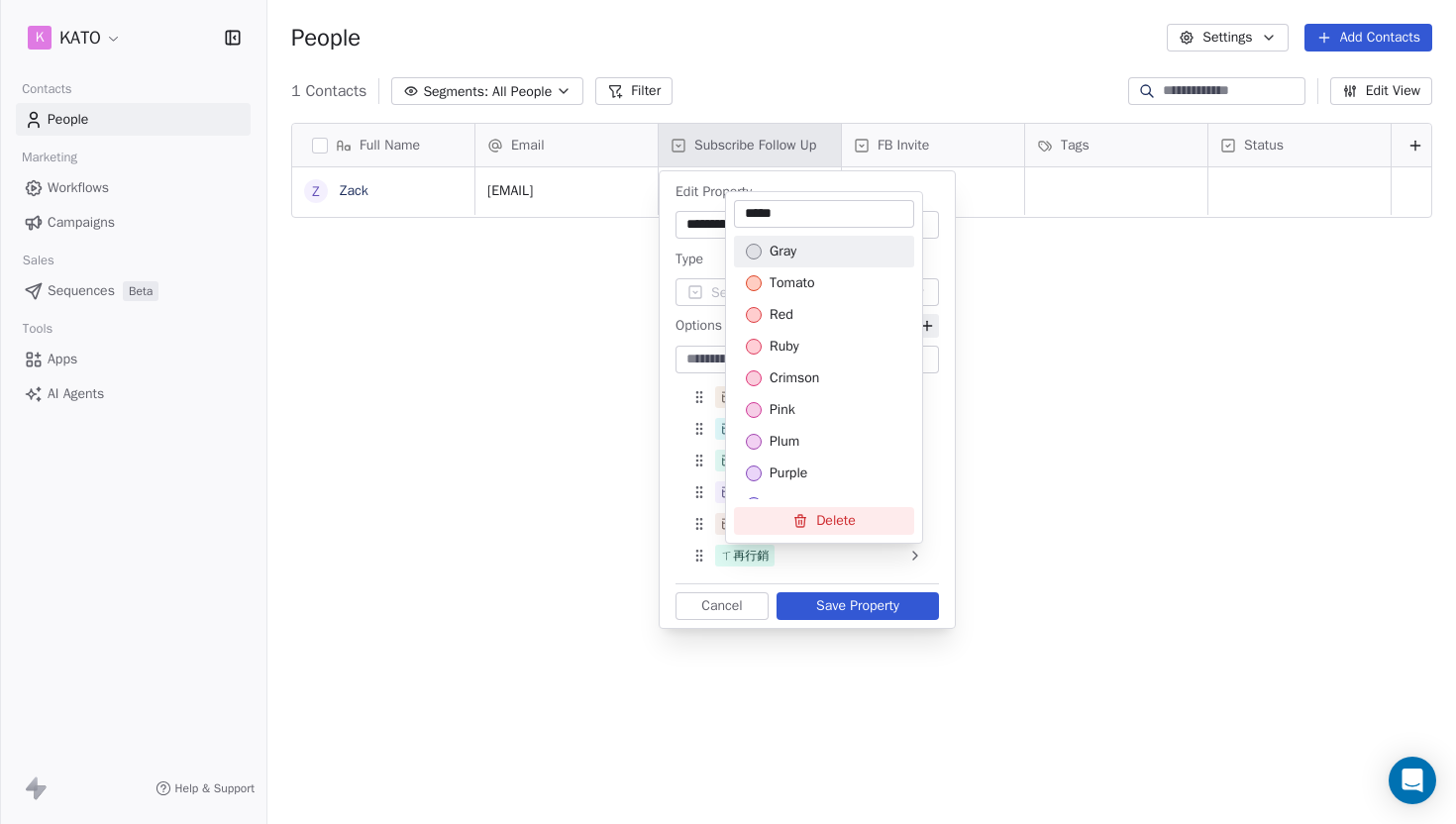 type on "****" 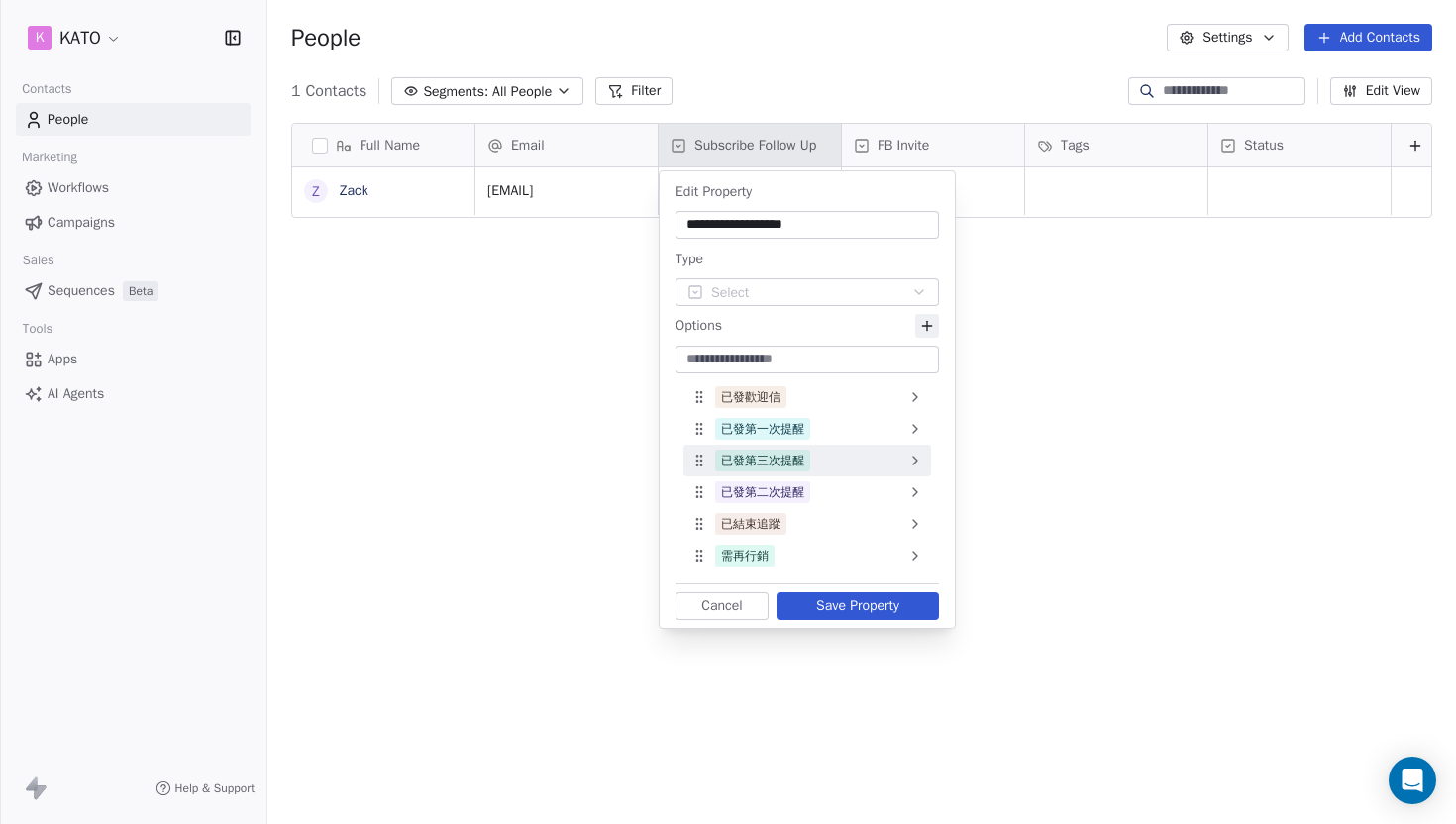 click 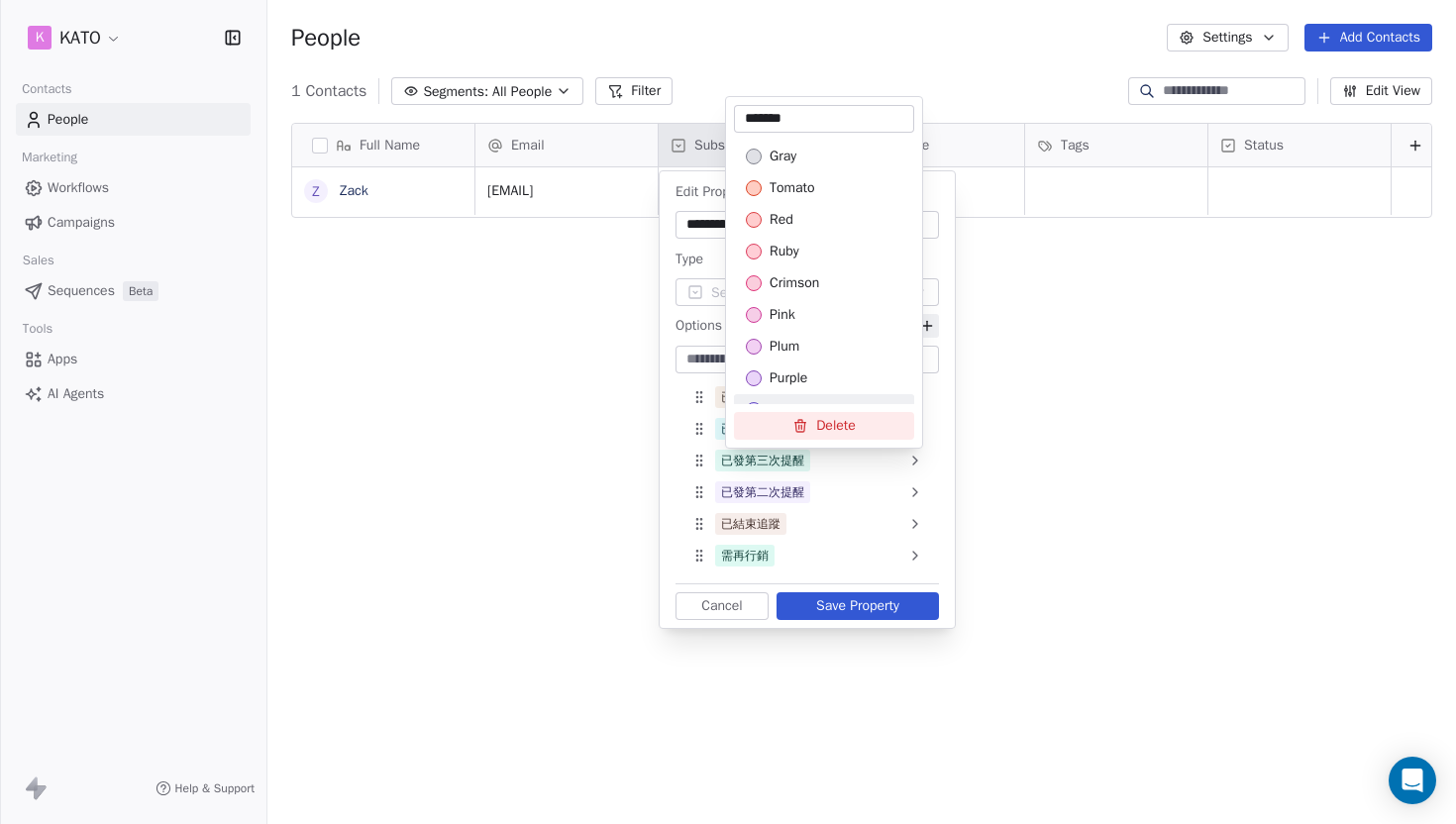 click on "Delete" at bounding box center (824, 426) 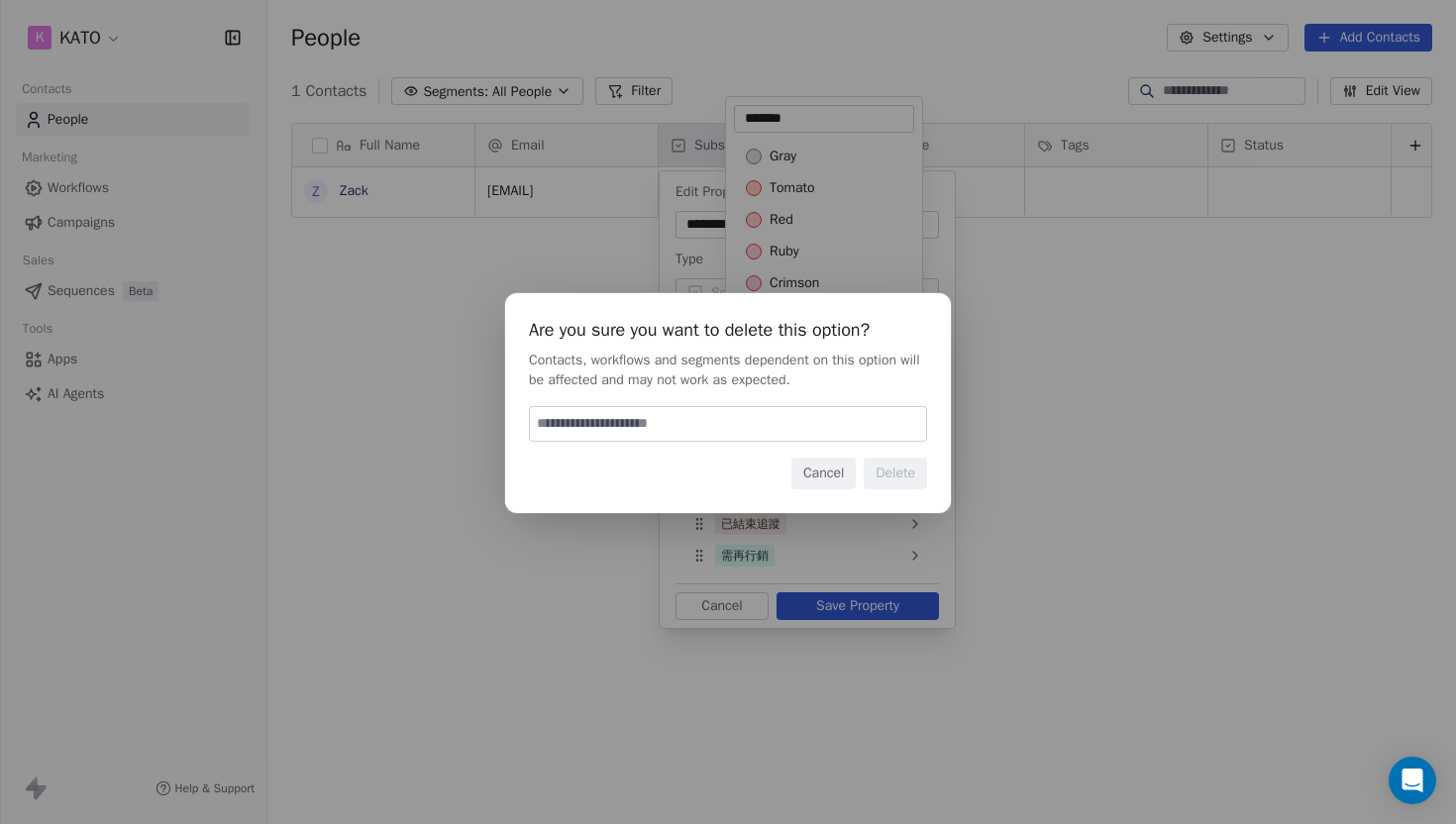 click at bounding box center [728, 424] 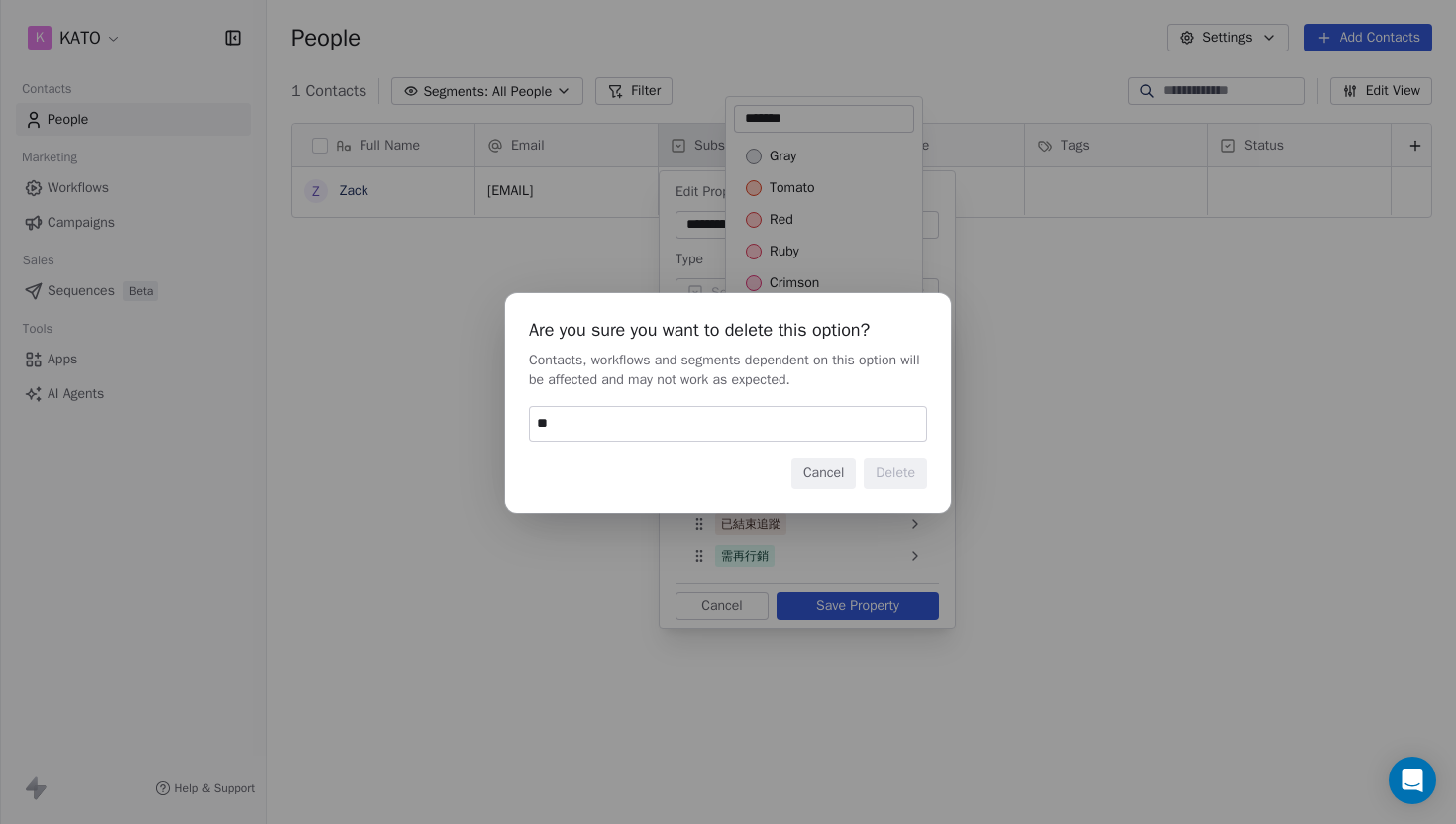 type on "*" 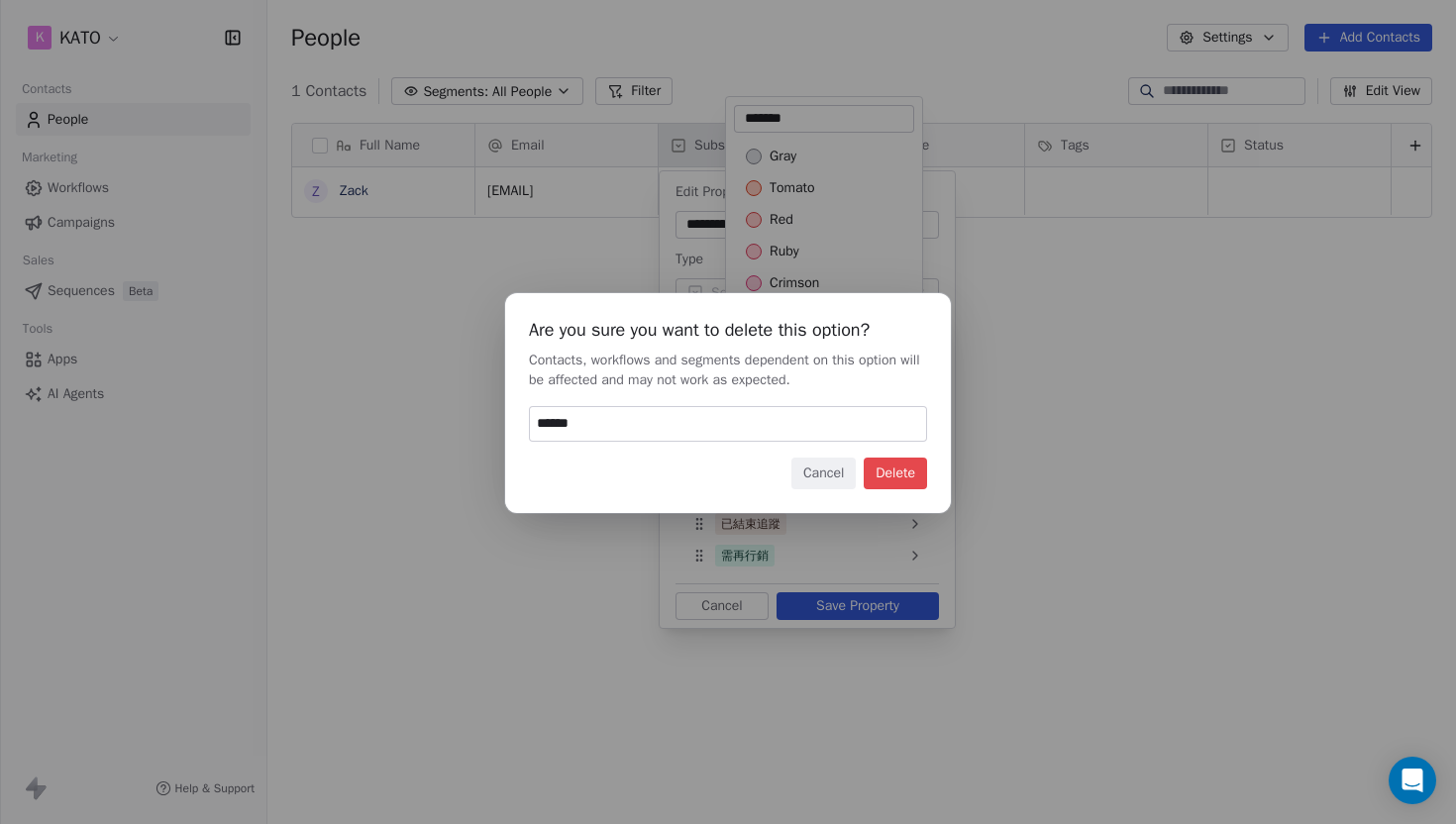 type on "******" 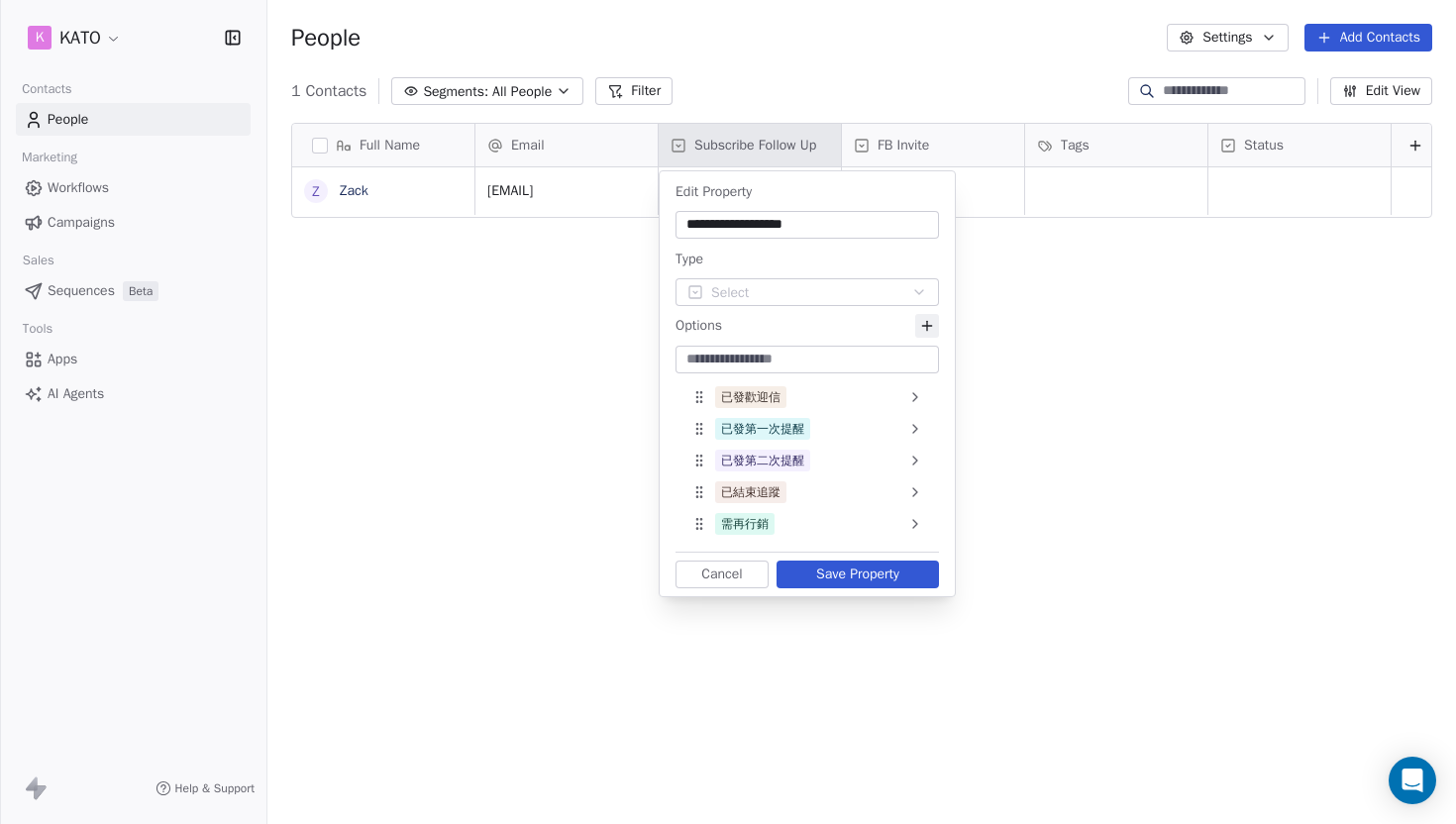 click on "Save Property" at bounding box center (858, 574) 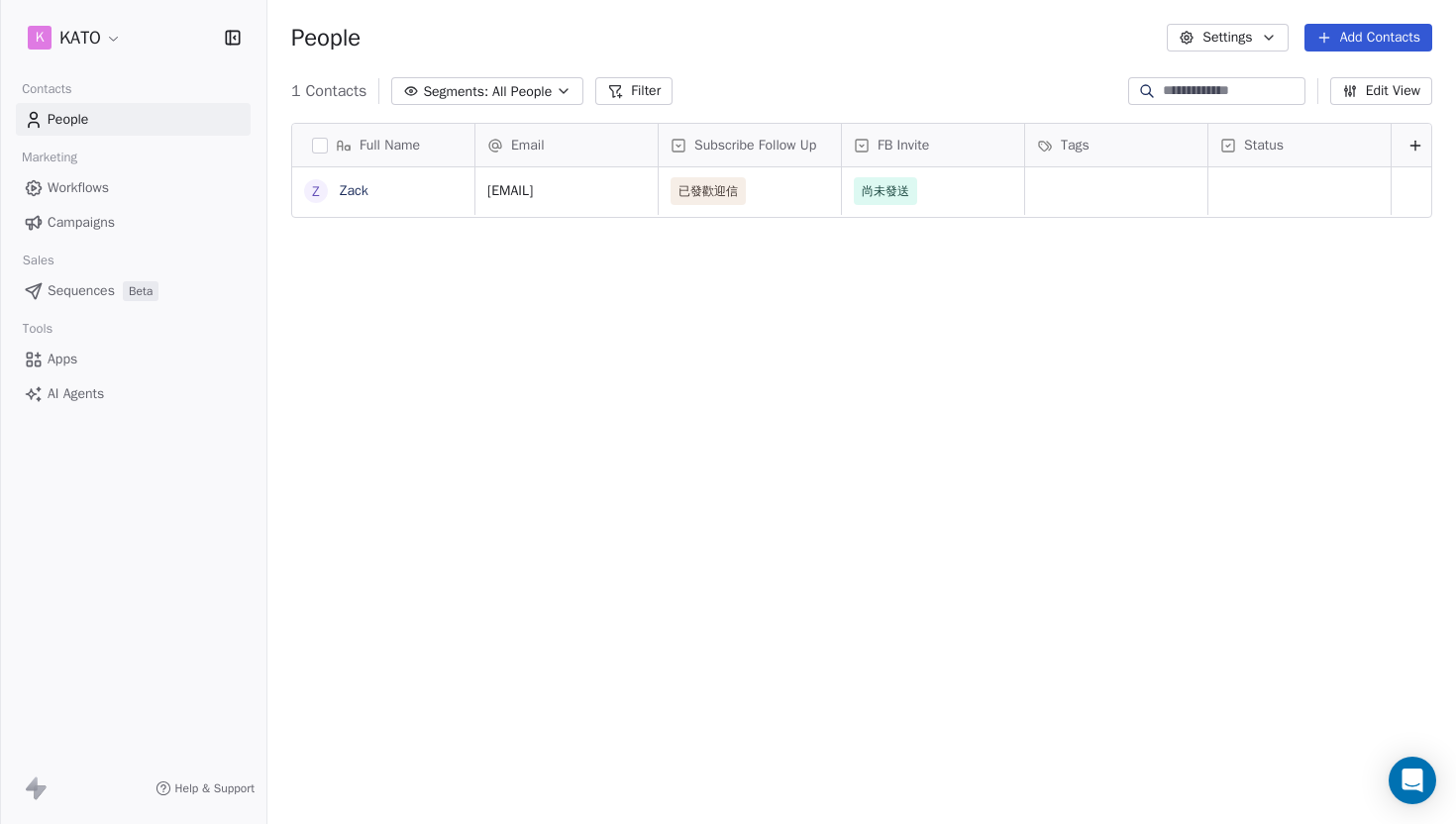 click on "Workflows" at bounding box center [78, 187] 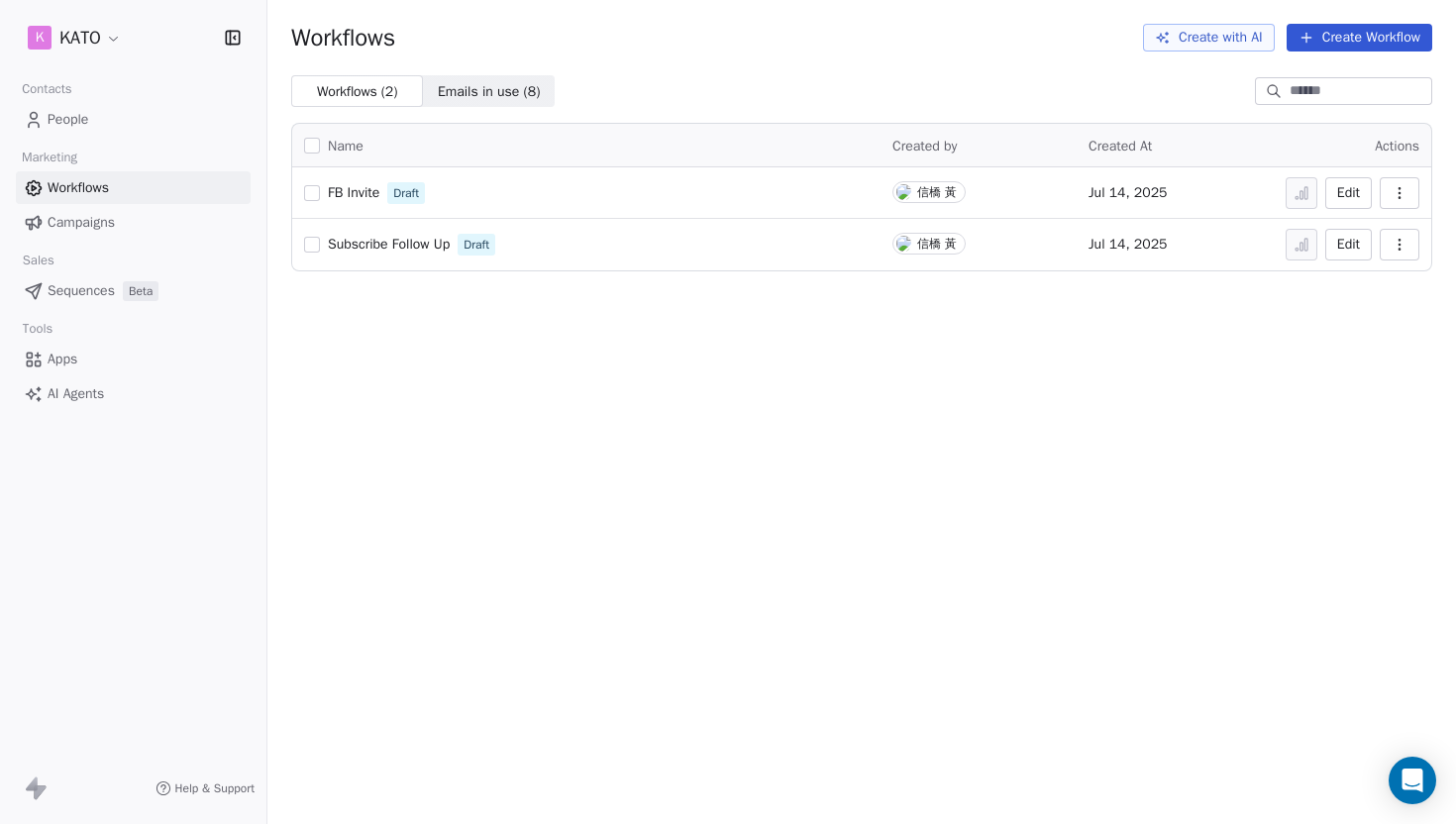 click on "Subscribe Follow Up" at bounding box center [388, 244] 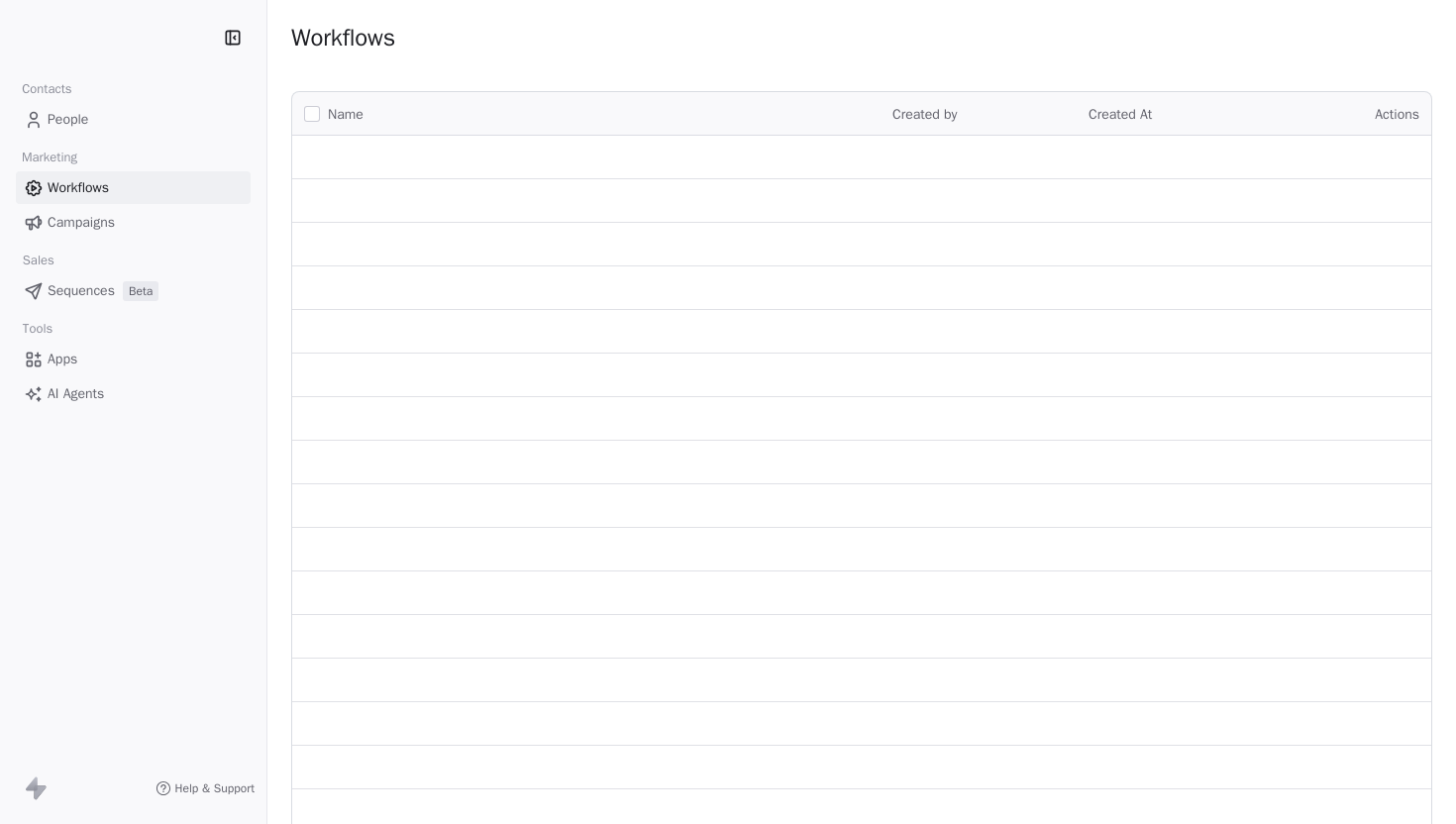 scroll, scrollTop: 0, scrollLeft: 0, axis: both 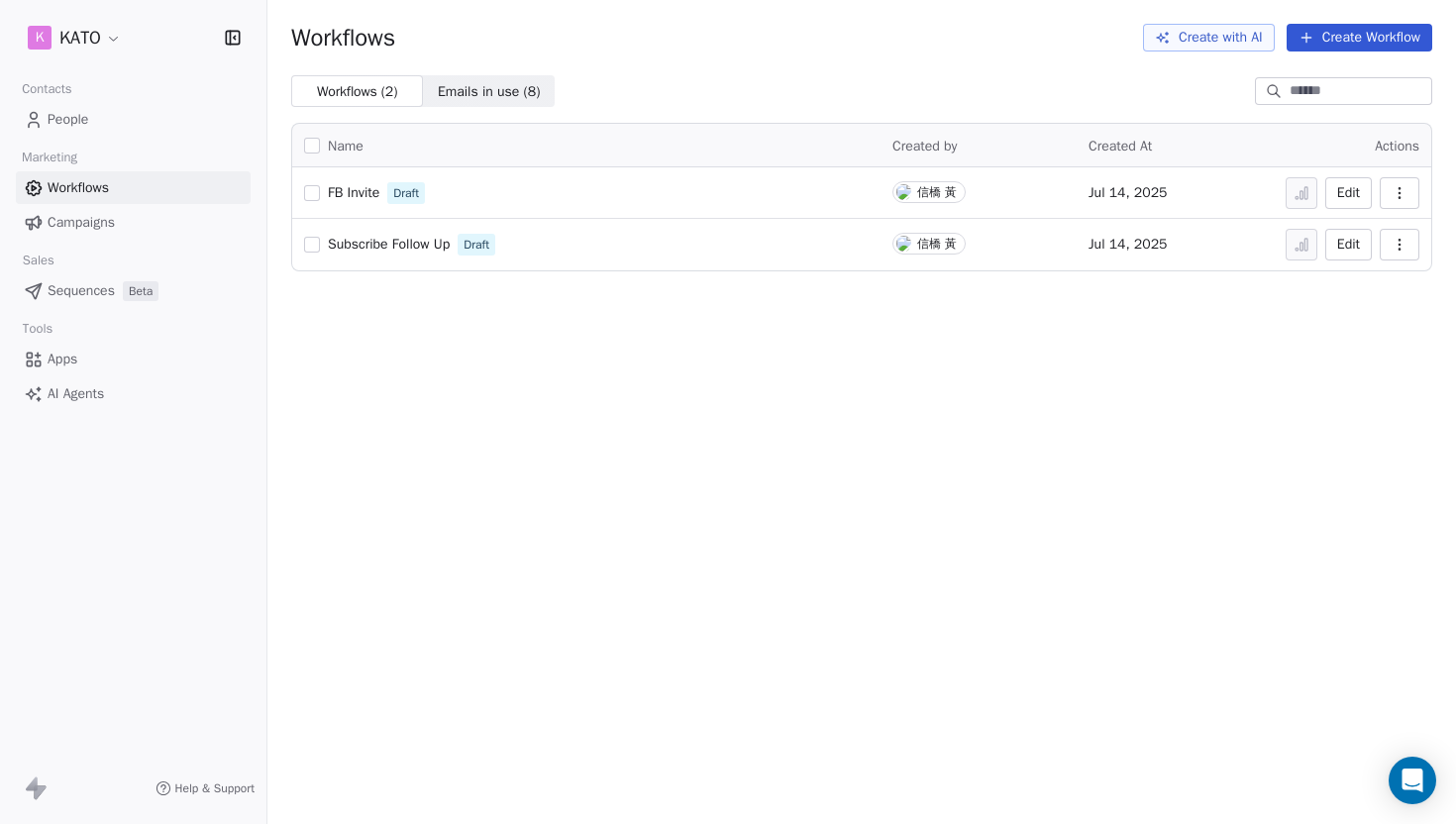 click on "Subscribe Follow Up" at bounding box center (388, 244) 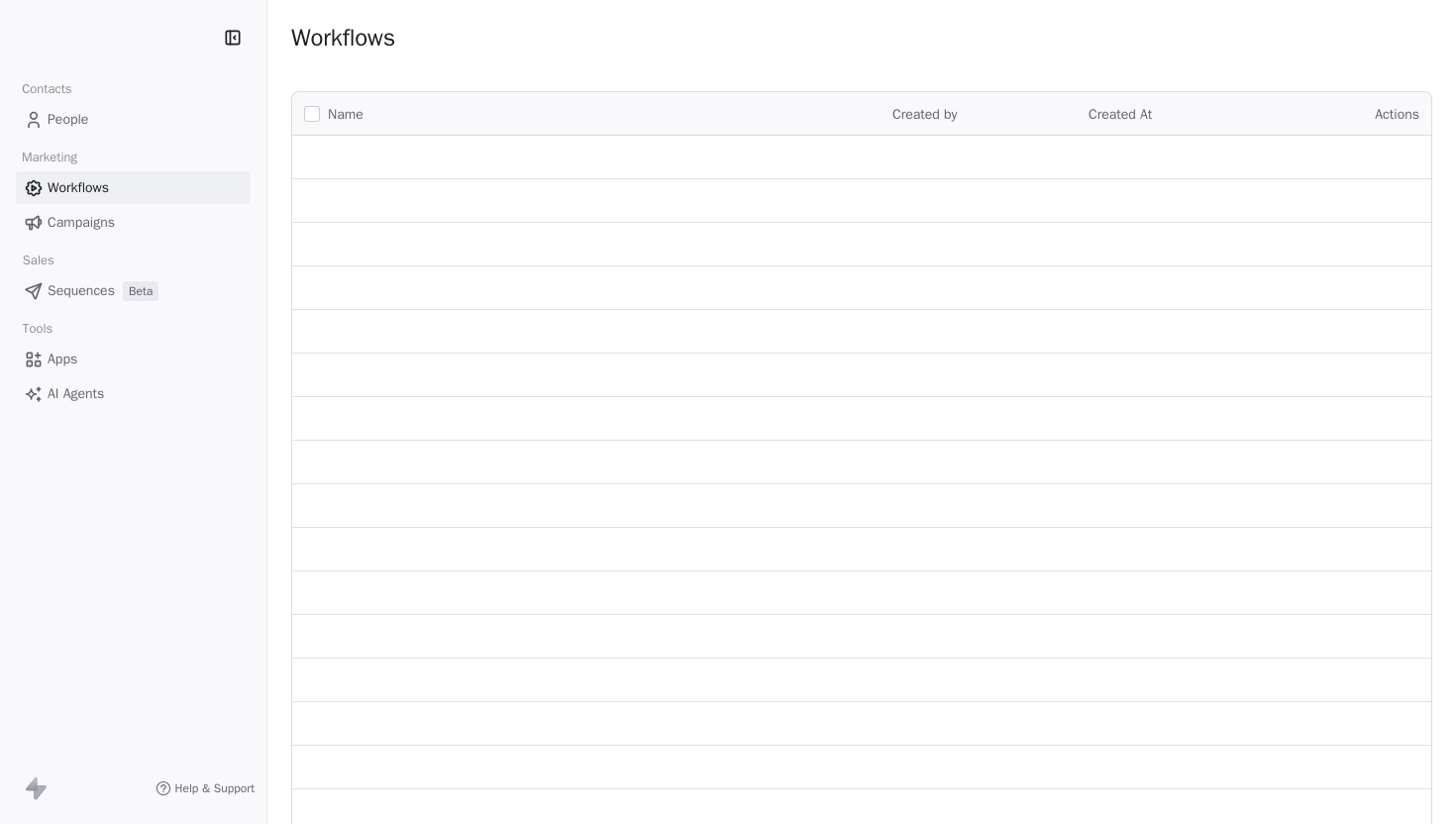 scroll, scrollTop: 0, scrollLeft: 0, axis: both 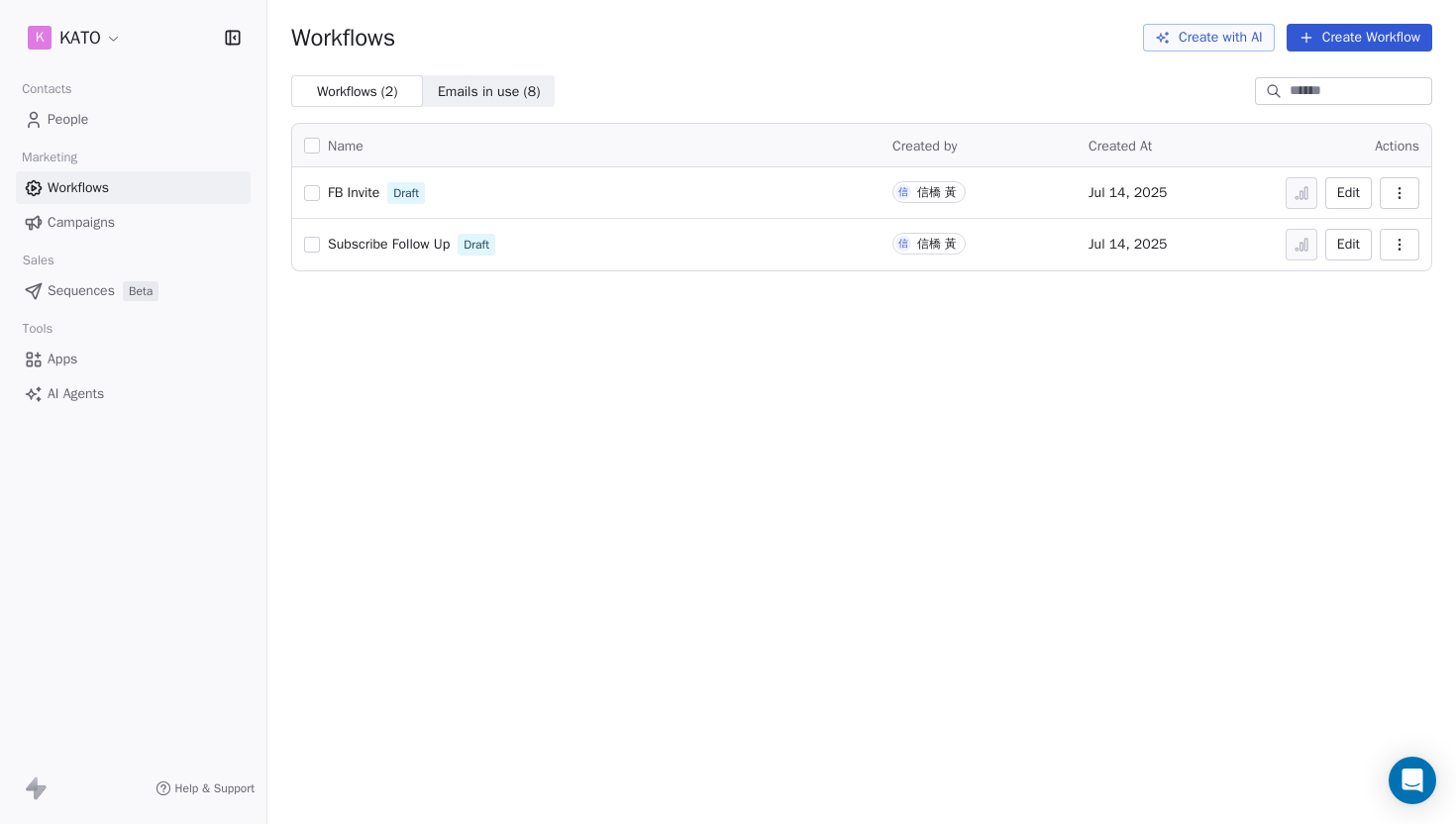 click on "People" at bounding box center [67, 119] 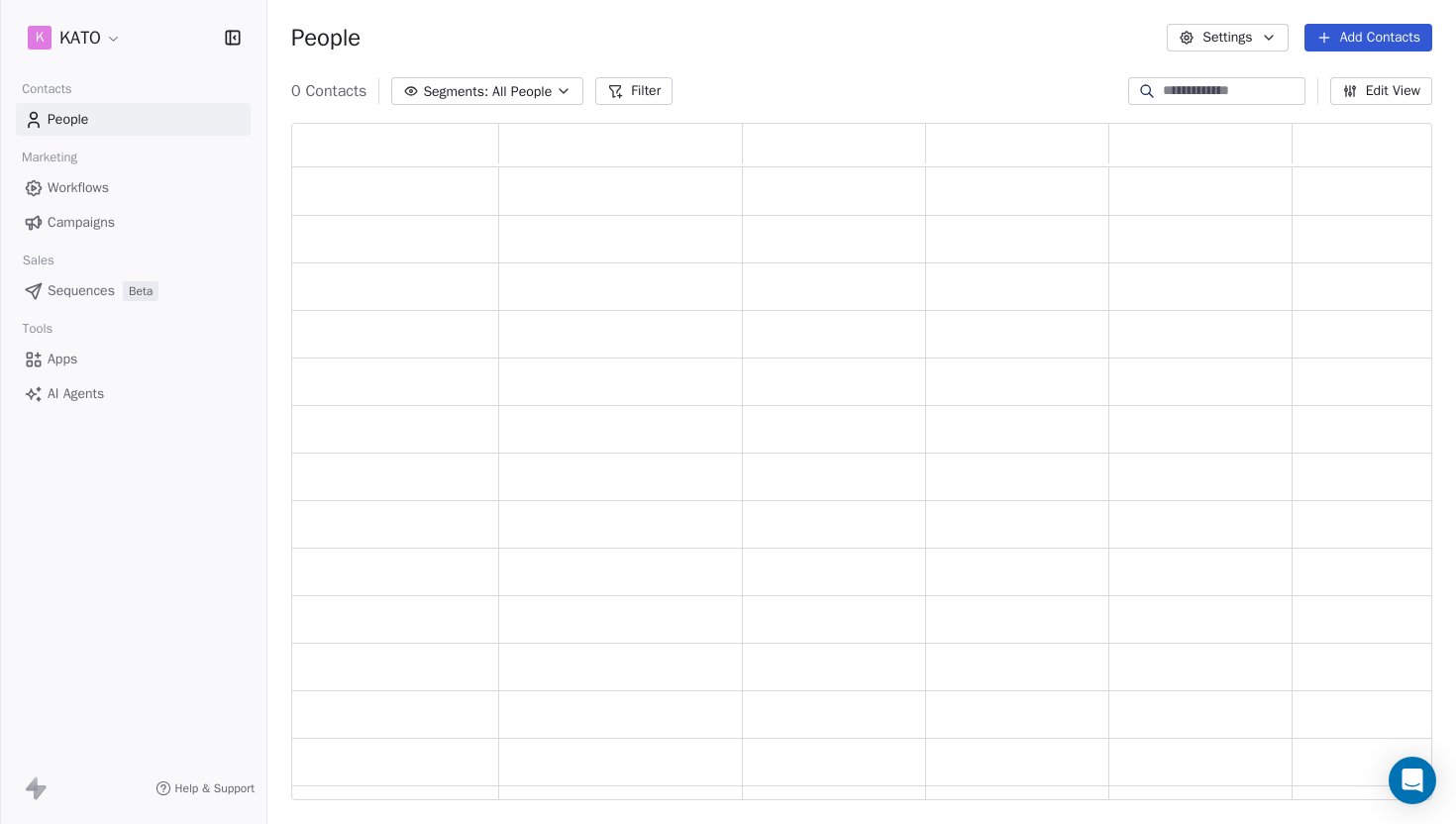 scroll, scrollTop: 16, scrollLeft: 16, axis: both 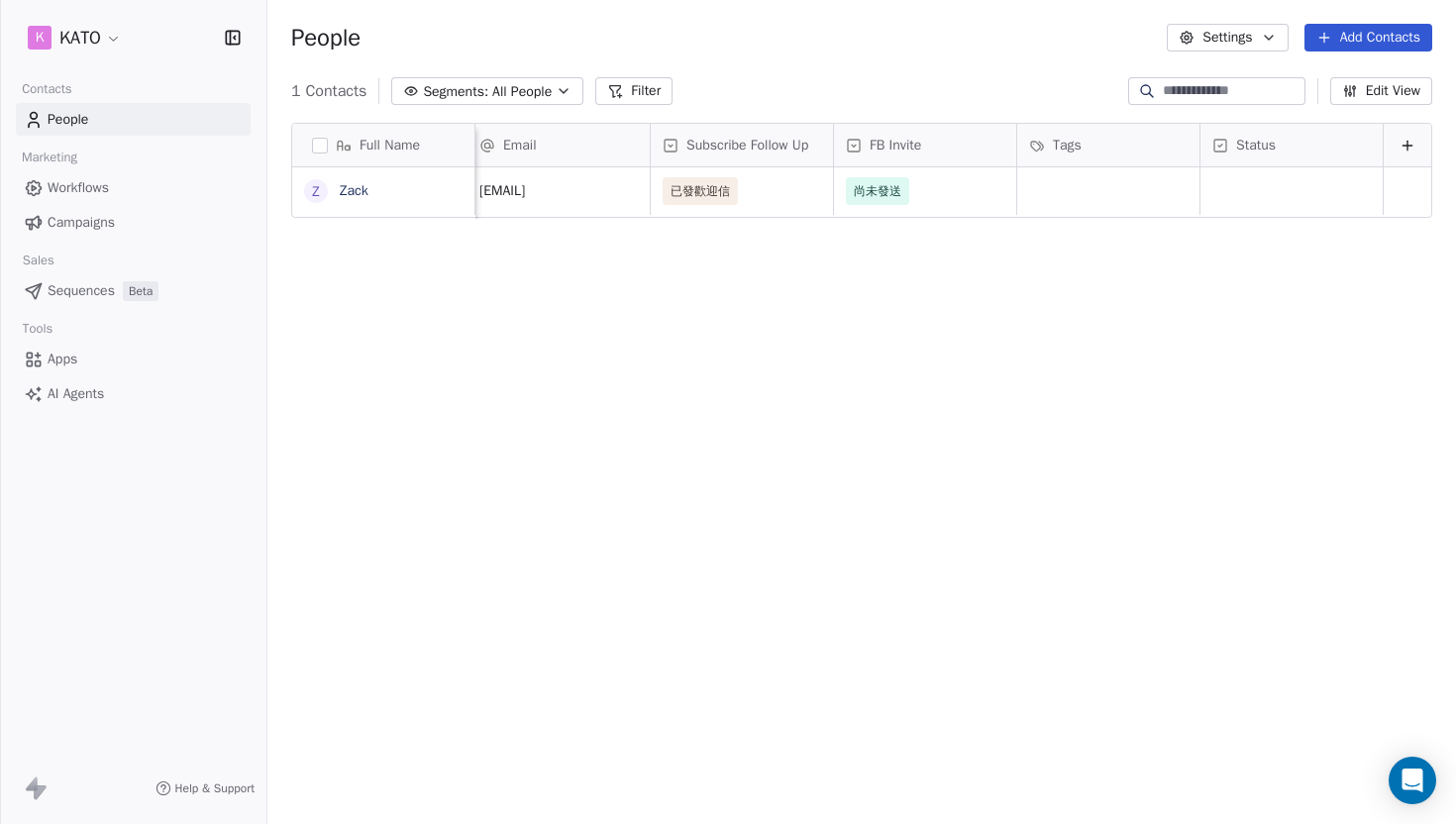 click 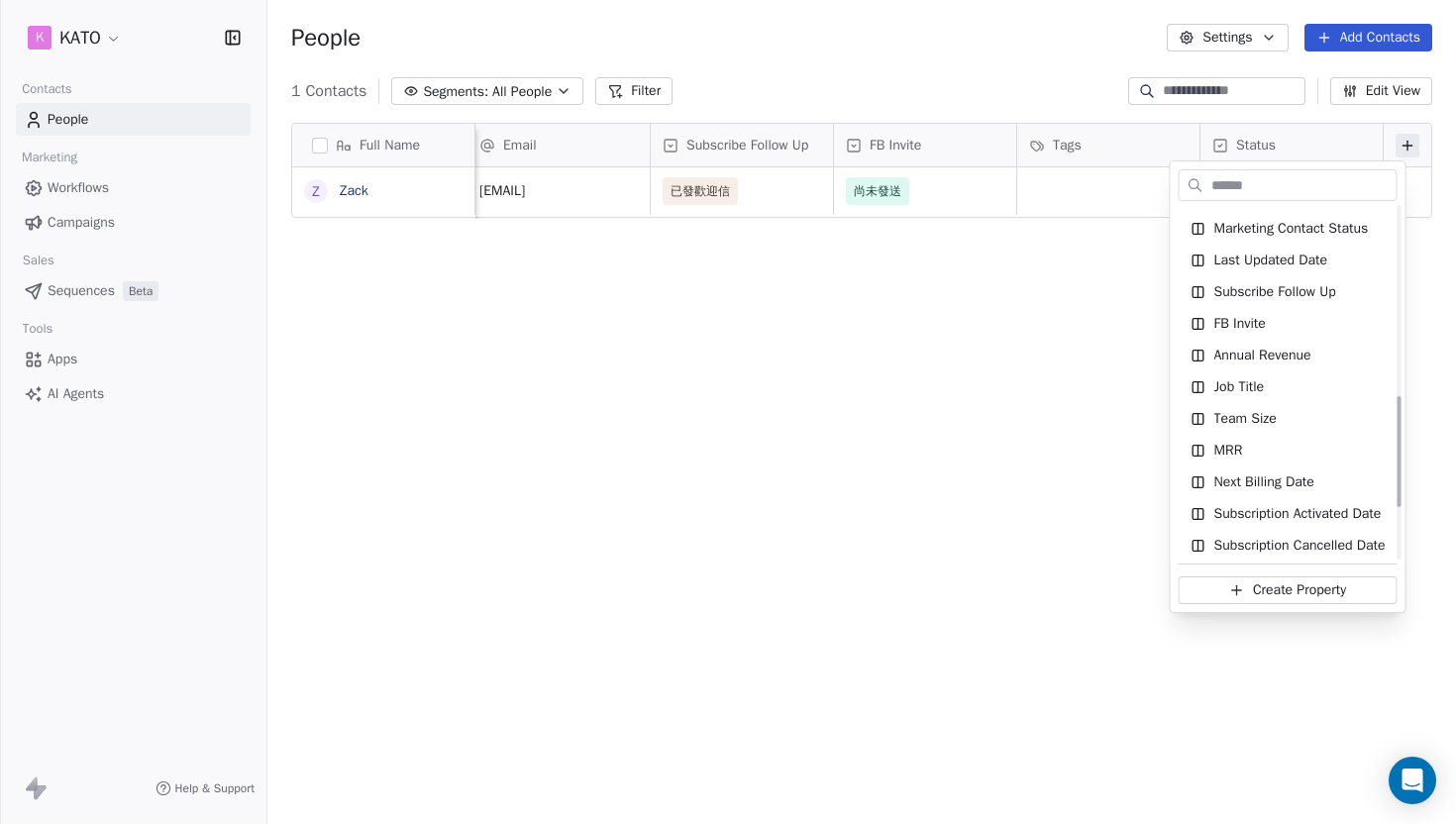 scroll, scrollTop: 763, scrollLeft: 0, axis: vertical 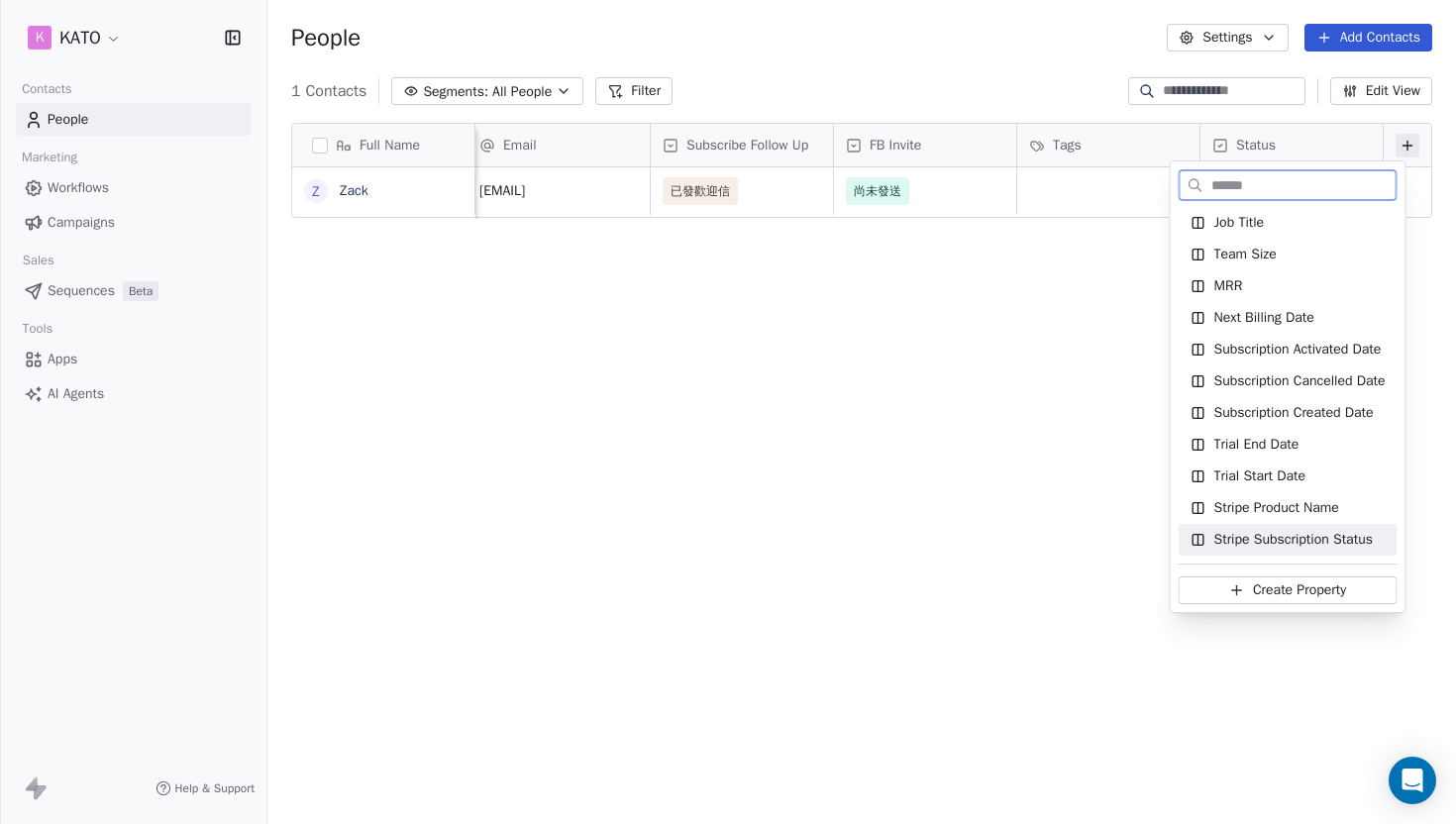 click on "Stripe Subscription Status" at bounding box center (1294, 540) 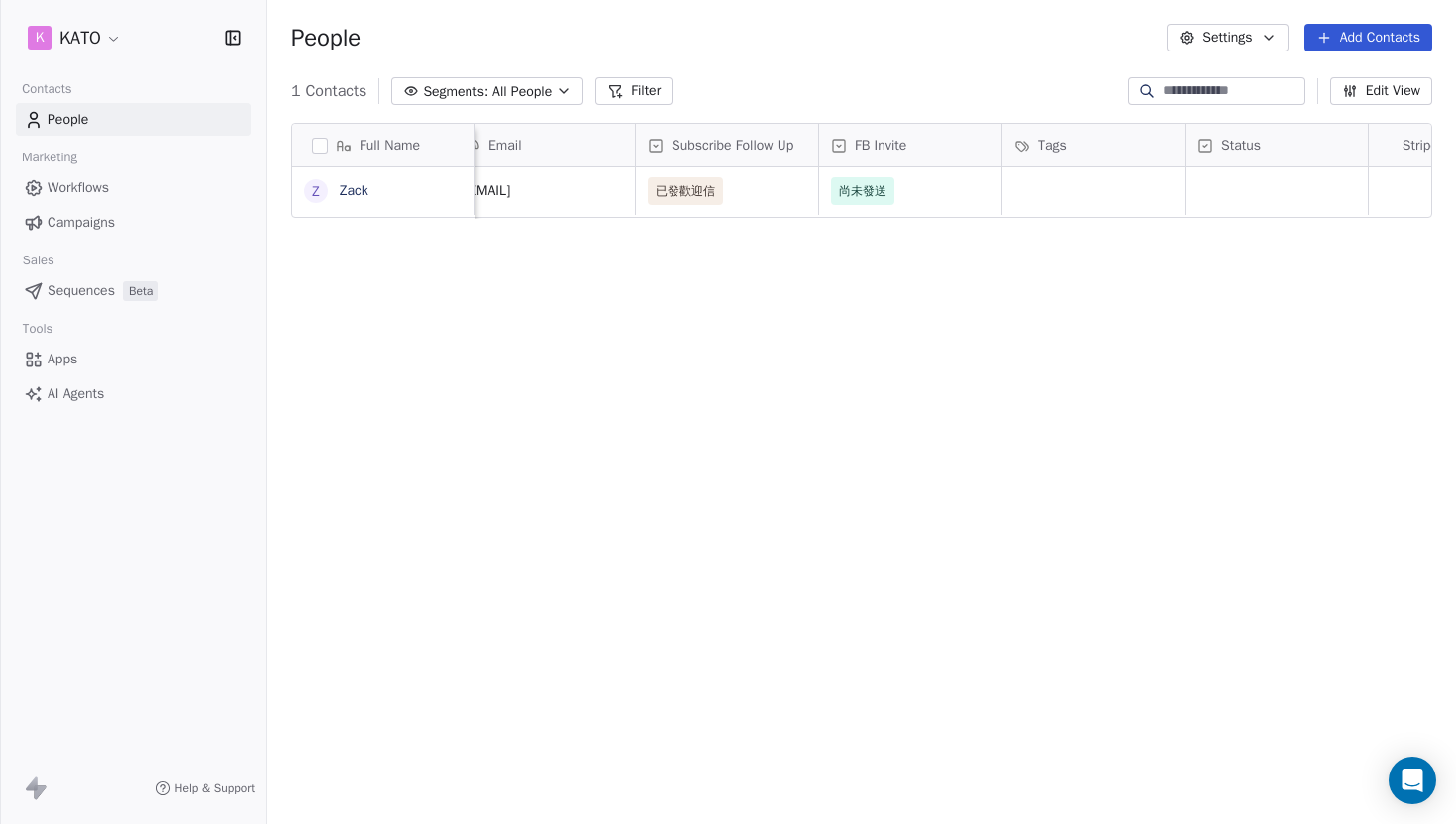 scroll, scrollTop: 0, scrollLeft: 206, axis: horizontal 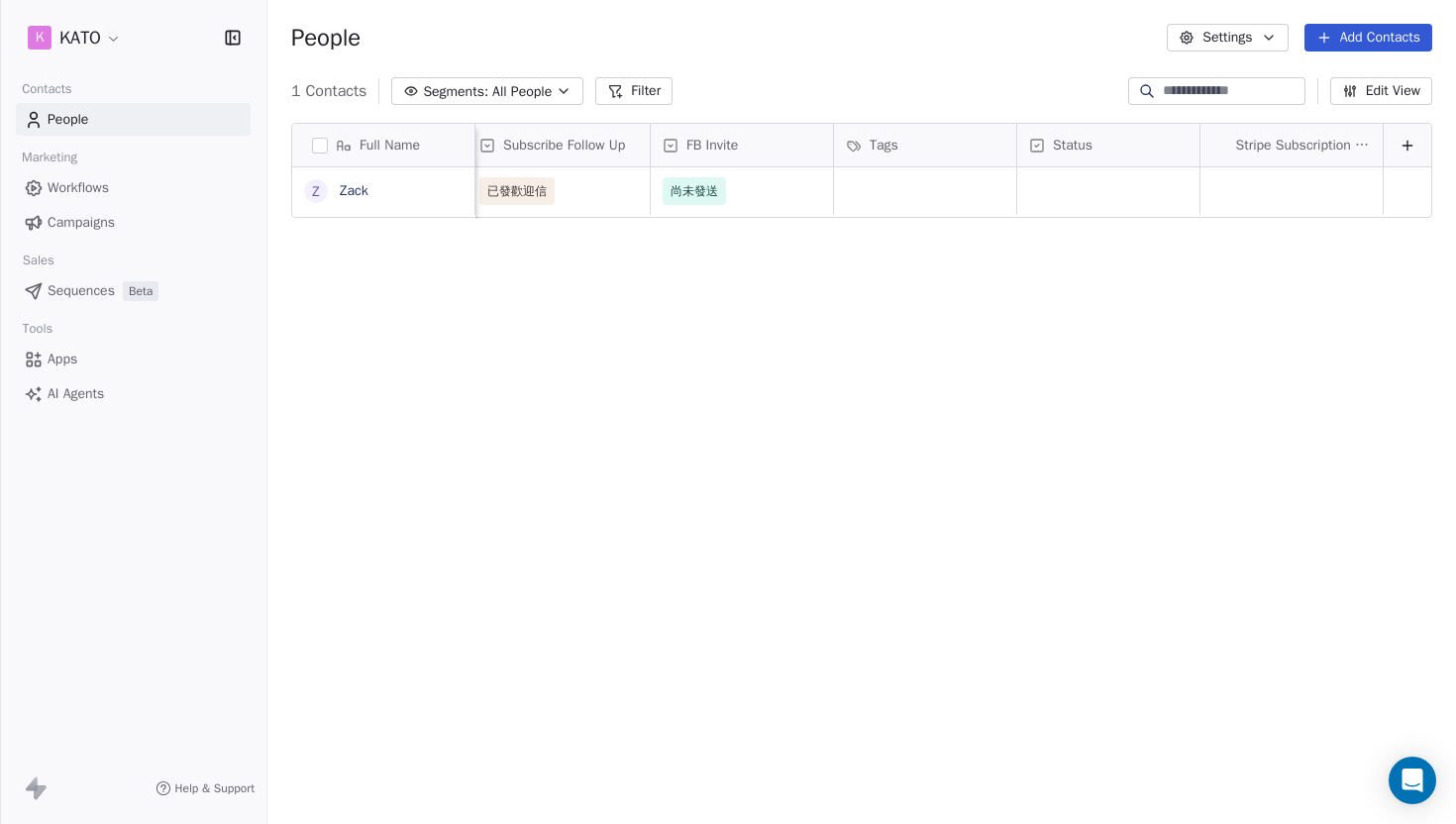 click on "Status" at bounding box center [1106, 146] 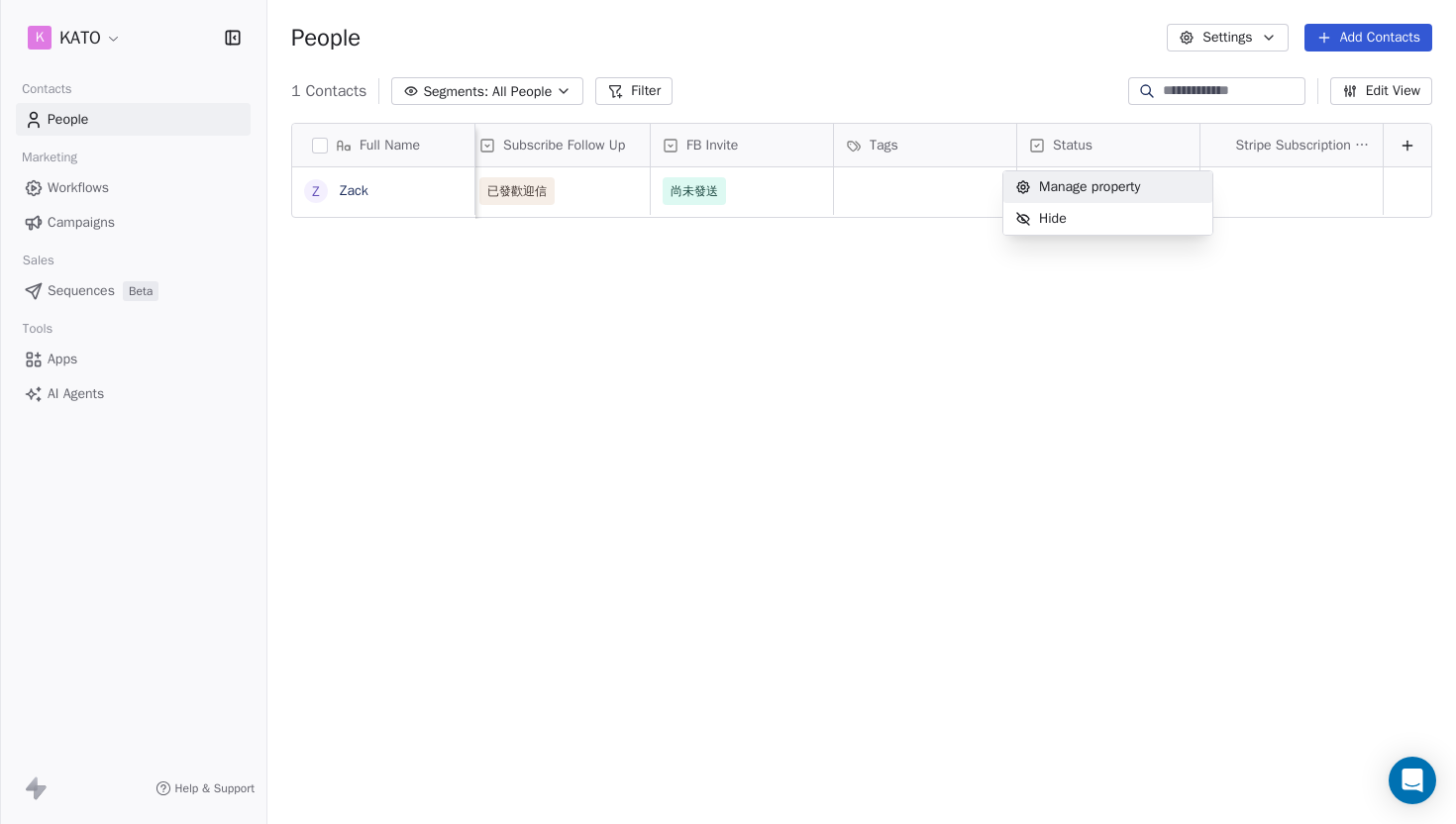 click on "K KATO Contacts People Marketing Workflows Campaigns Sales Sequences Beta Tools Apps AI Agents Help & Support People Settings Add Contacts 1 Contacts Segments: All People Filter Edit View Tag Add to Sequence Export Full Name Z Zack Email Subscribe Follow Up FB Invite Tags Status Stripe Subscription Status [EMAIL] 已發歡迎信 尚未發送
To pick up a draggable item, press the space bar.
While dragging, use the arrow keys to move the item.
Press space again to drop the item in its new position, or press escape to cancel.
Manage property Hide" at bounding box center (728, 412) 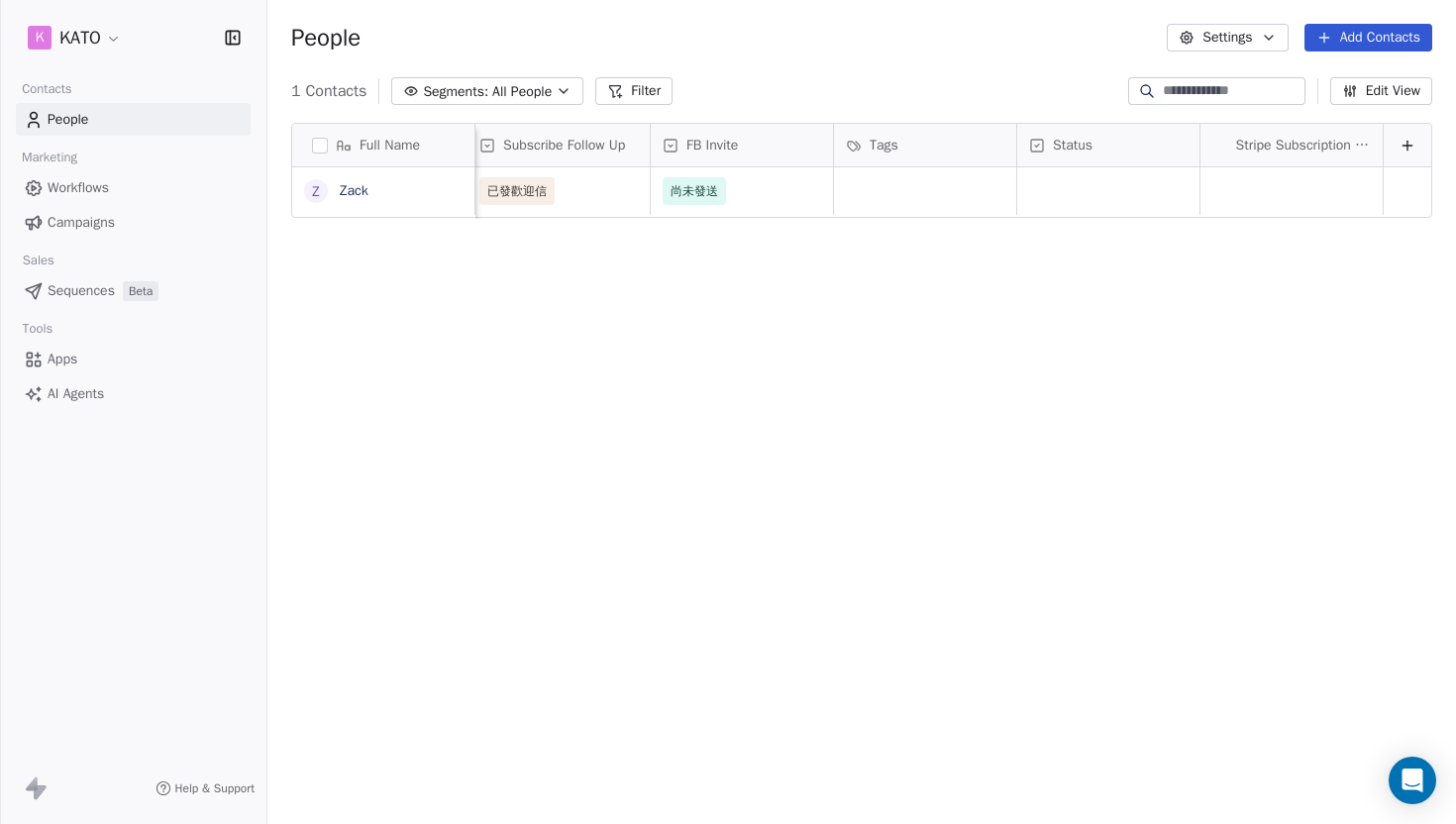click on "Status" at bounding box center [1108, 145] 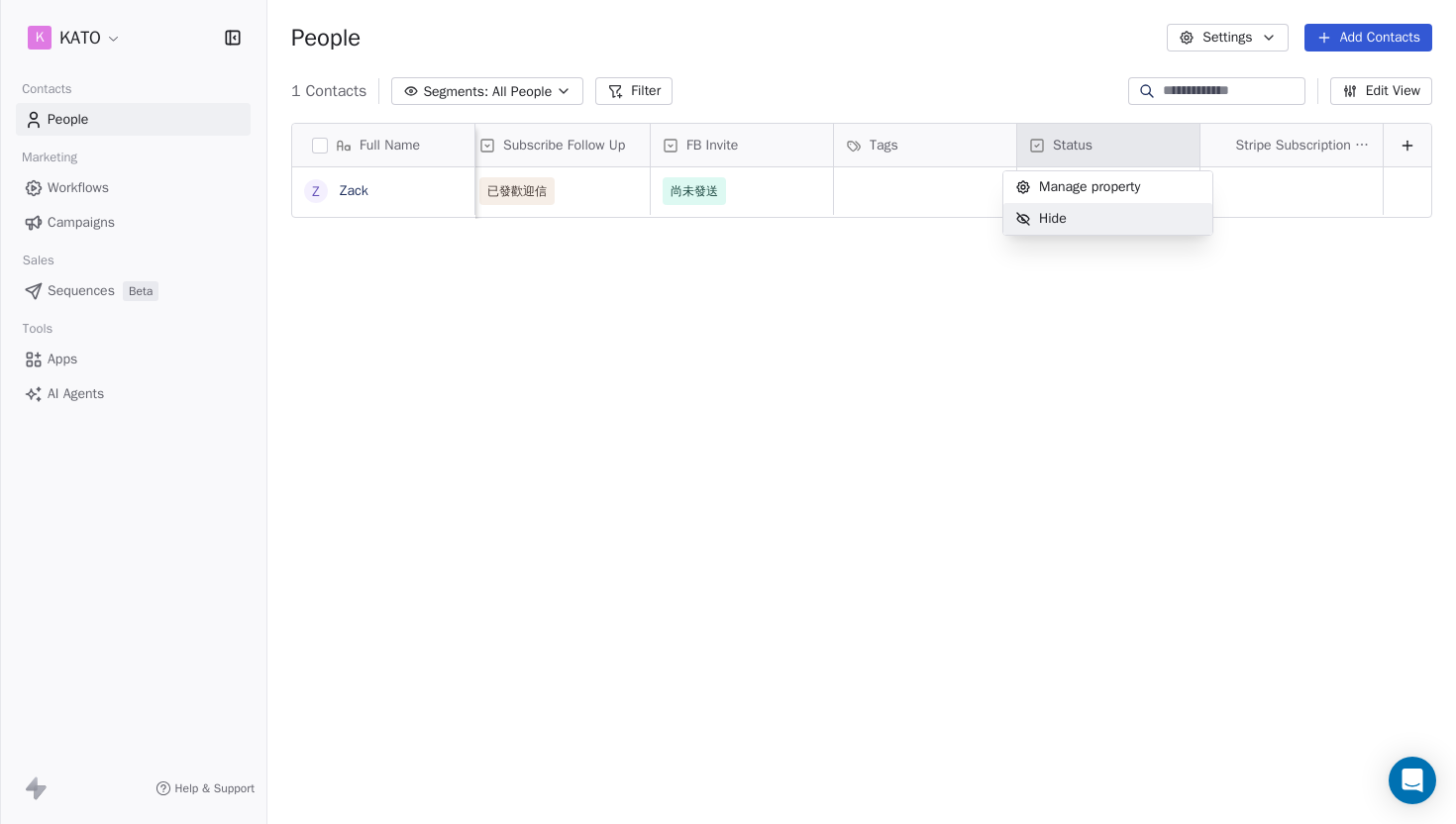 click on "Hide" at bounding box center [1053, 219] 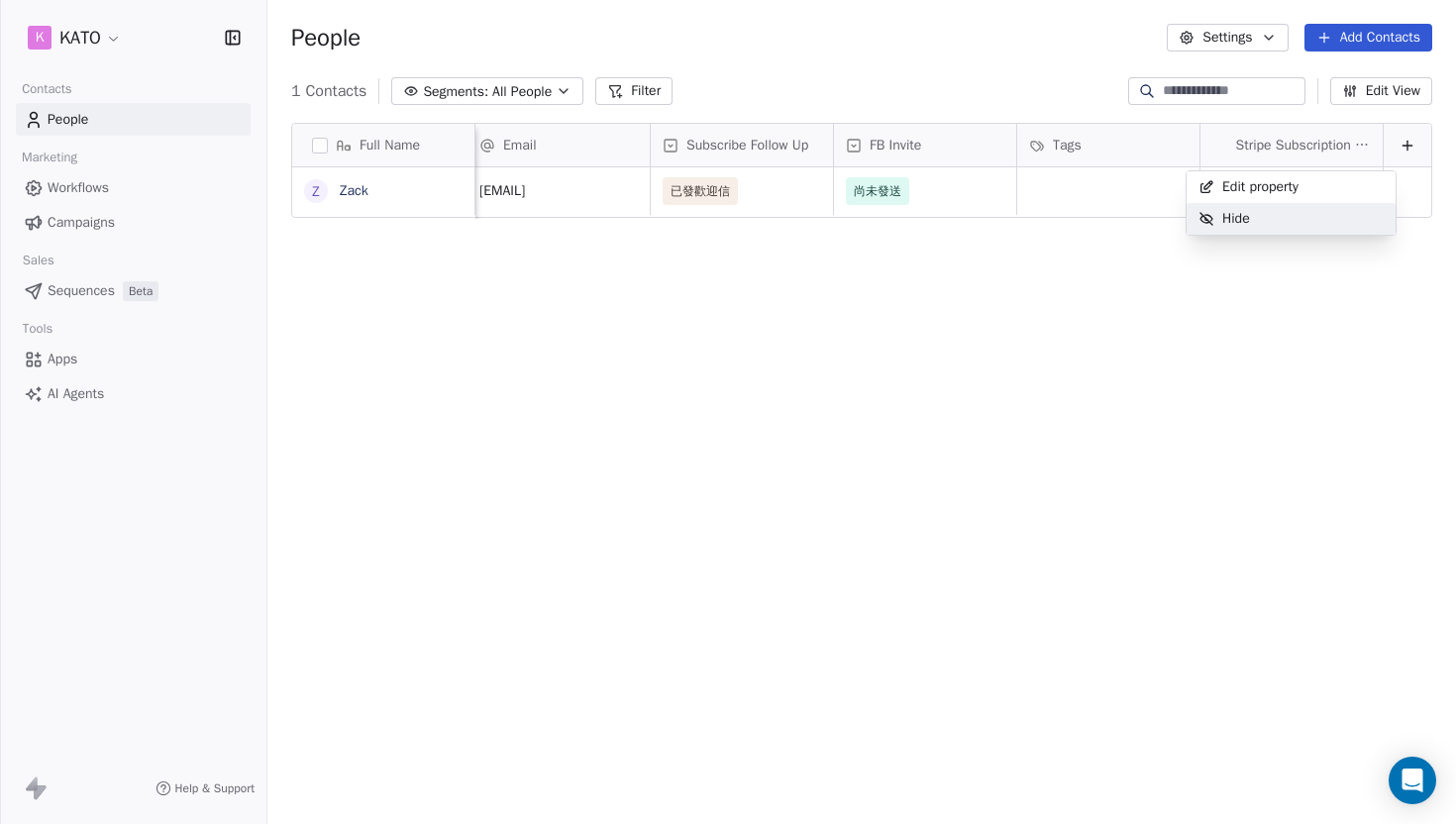 scroll, scrollTop: 0, scrollLeft: 23, axis: horizontal 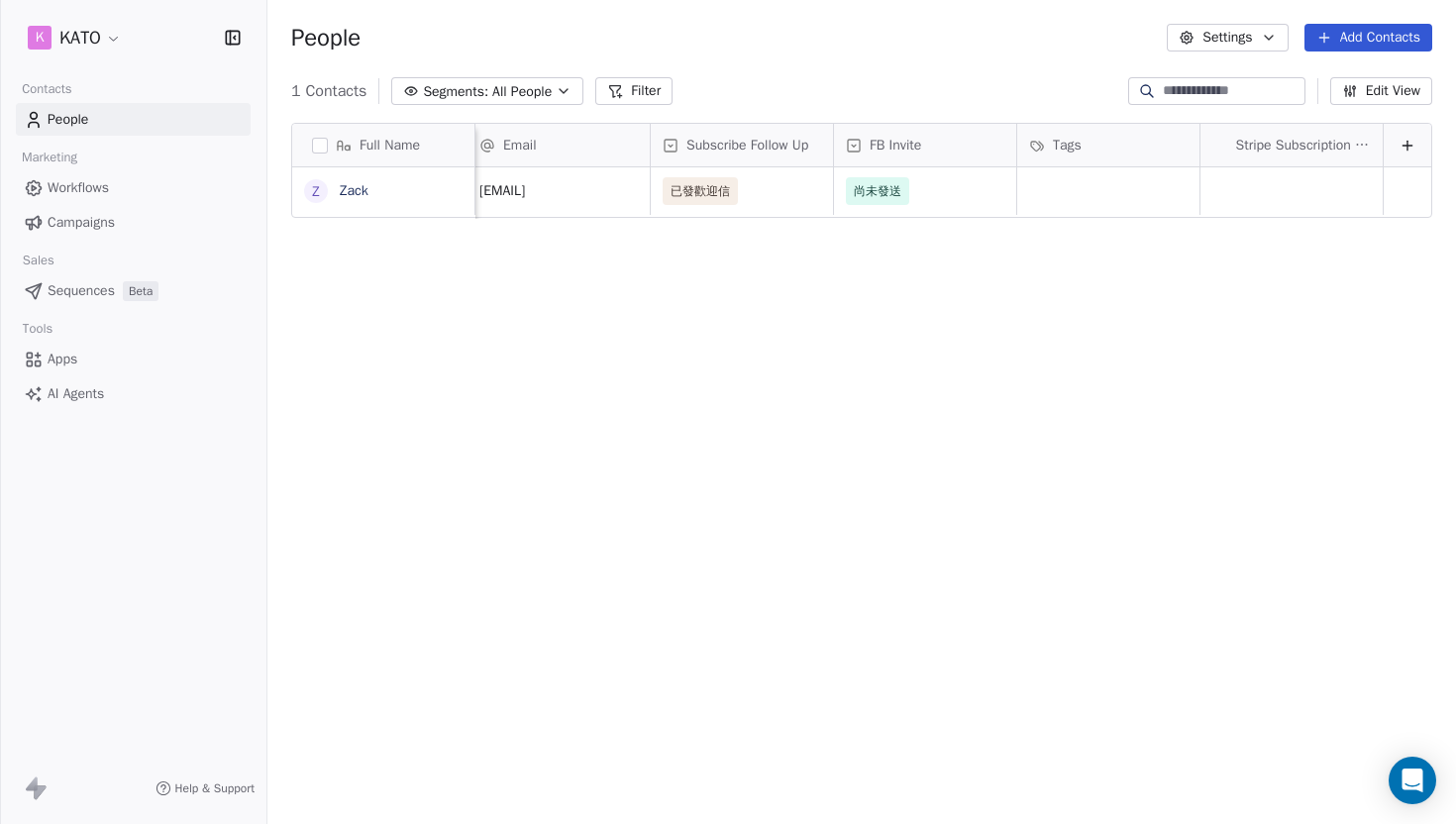 click on "Tags" at bounding box center [1067, 146] 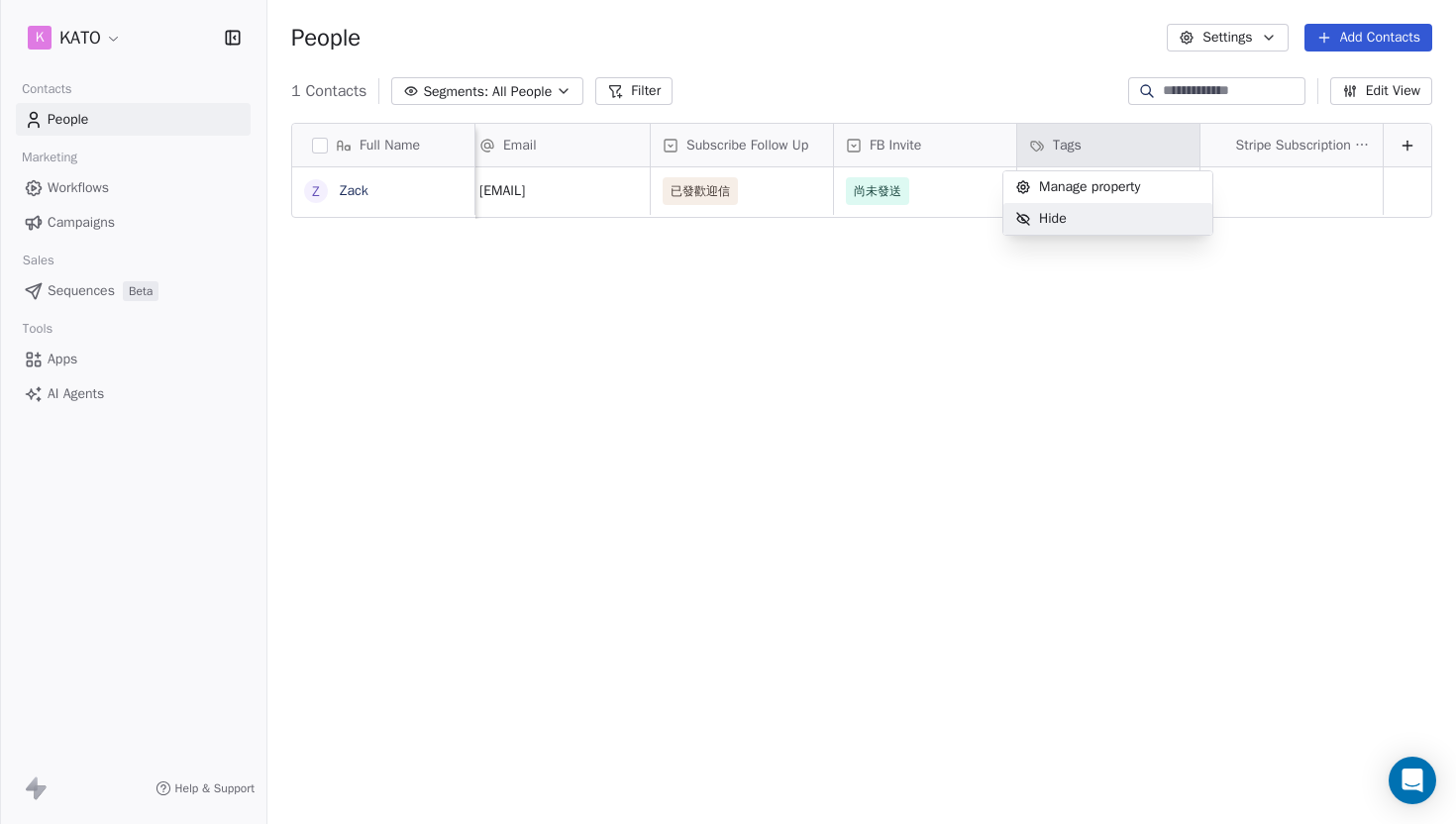 click on "Hide" at bounding box center (1053, 219) 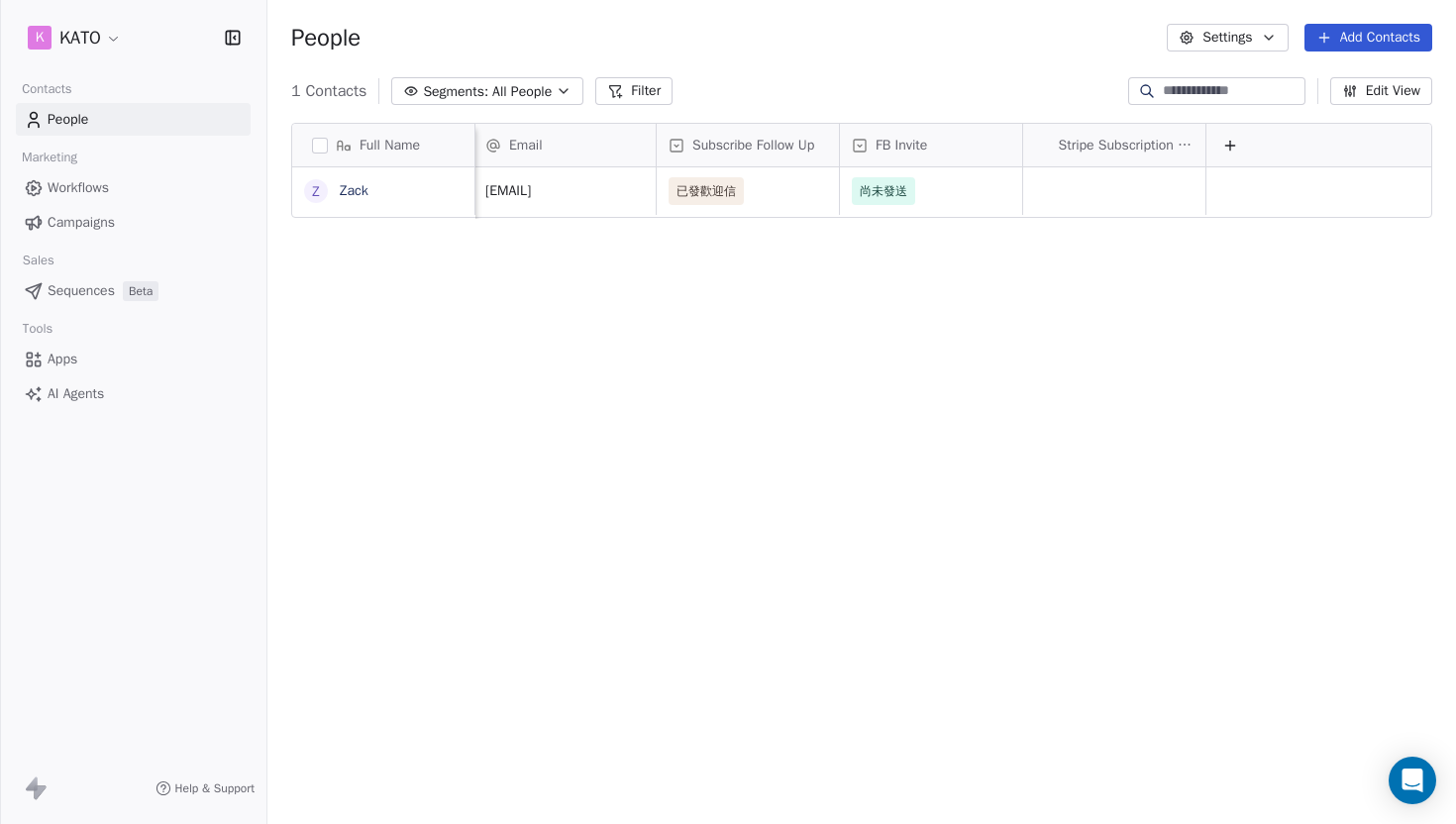 scroll, scrollTop: 0, scrollLeft: 0, axis: both 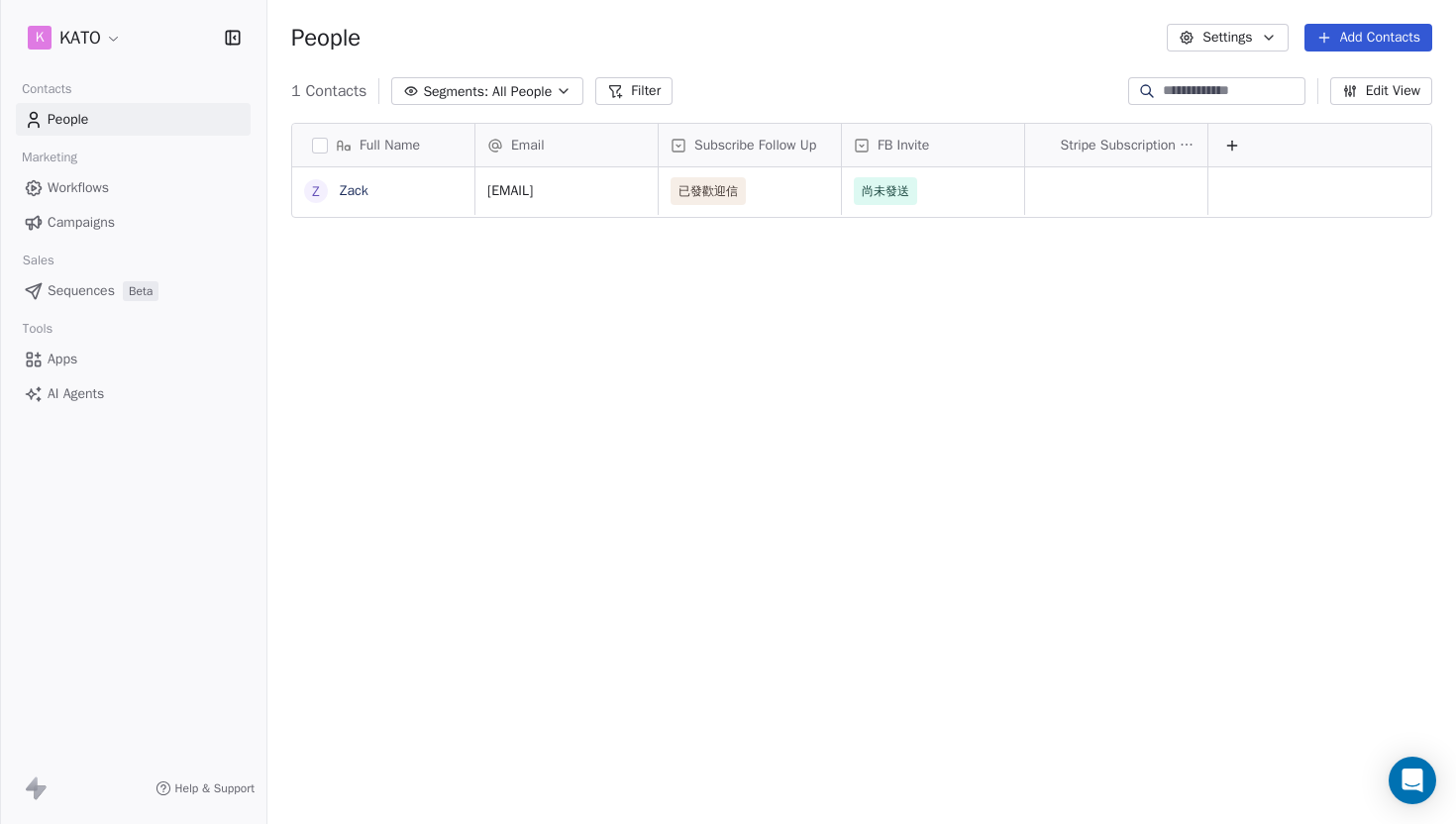 click 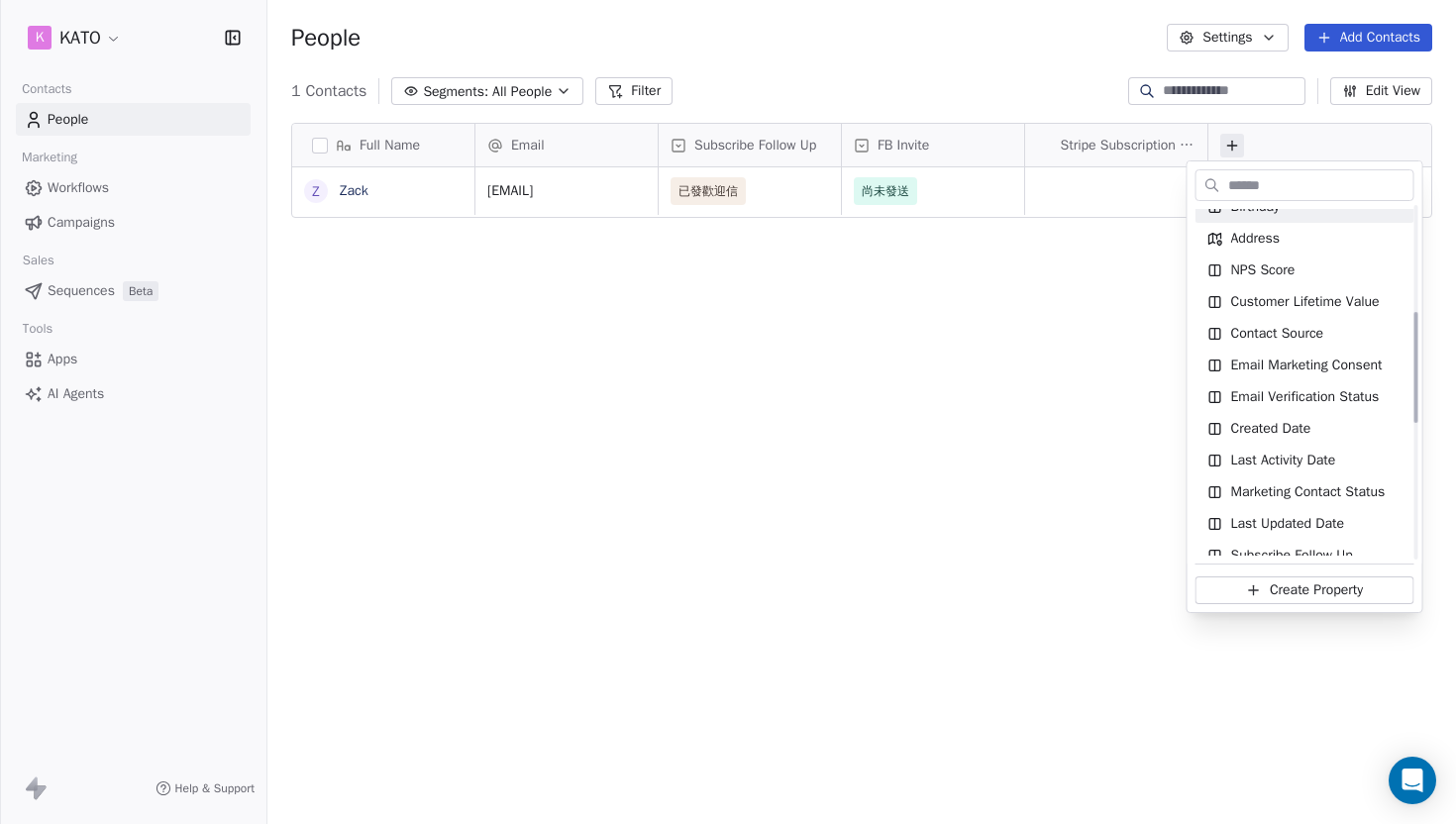 scroll, scrollTop: 763, scrollLeft: 0, axis: vertical 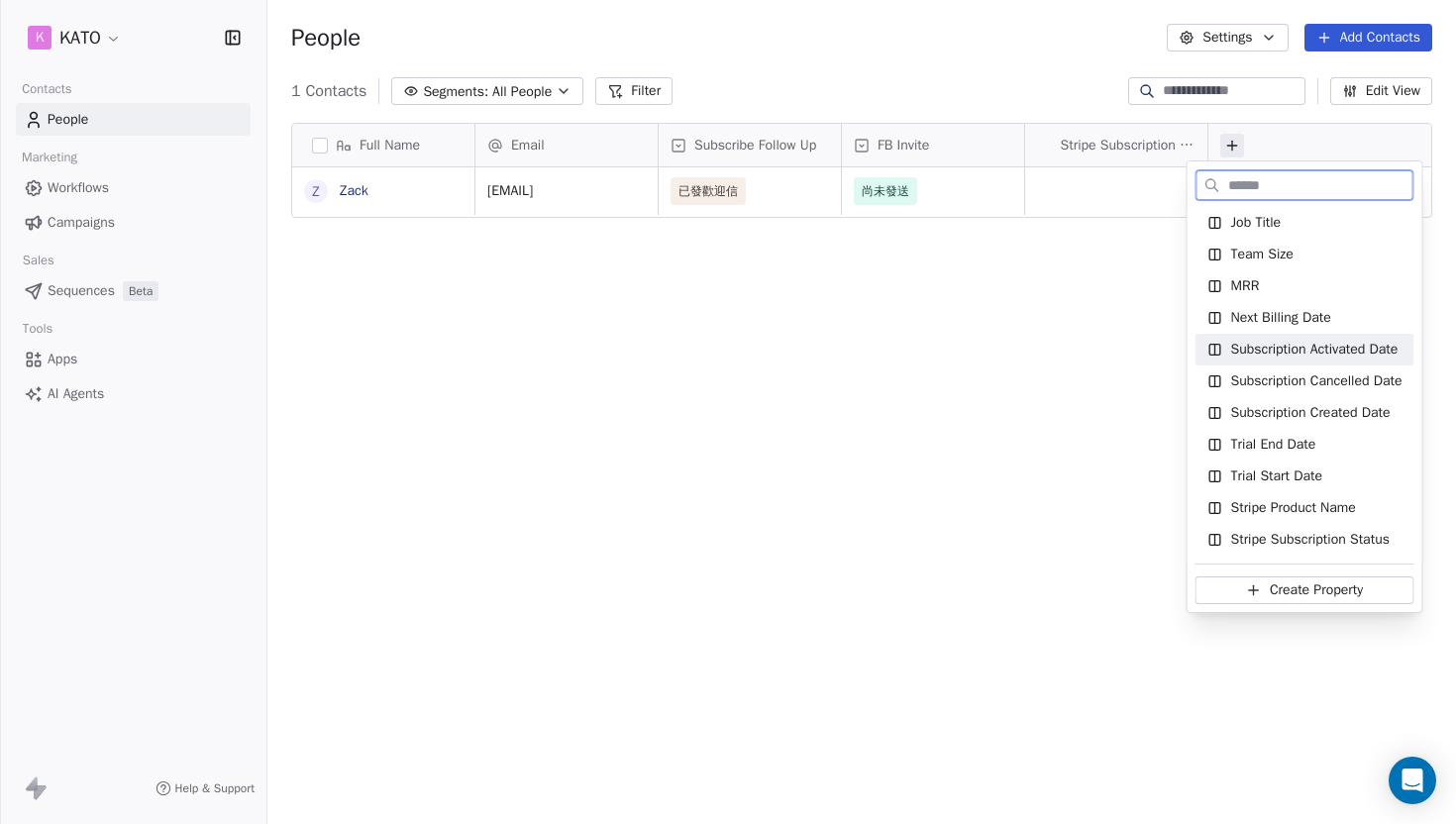 click on "Subscription Activated Date" at bounding box center (1314, 350) 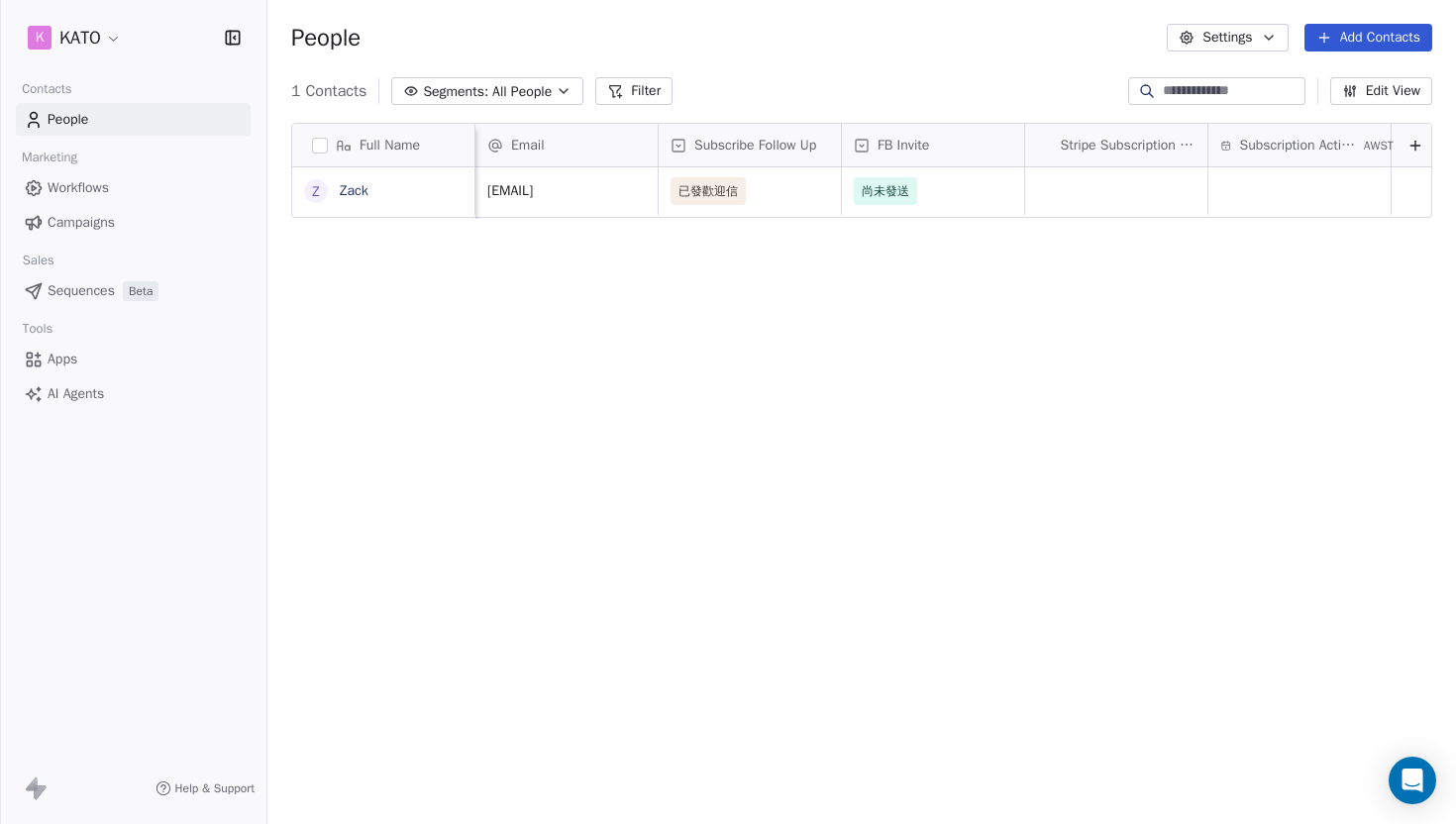 scroll, scrollTop: 0, scrollLeft: 23, axis: horizontal 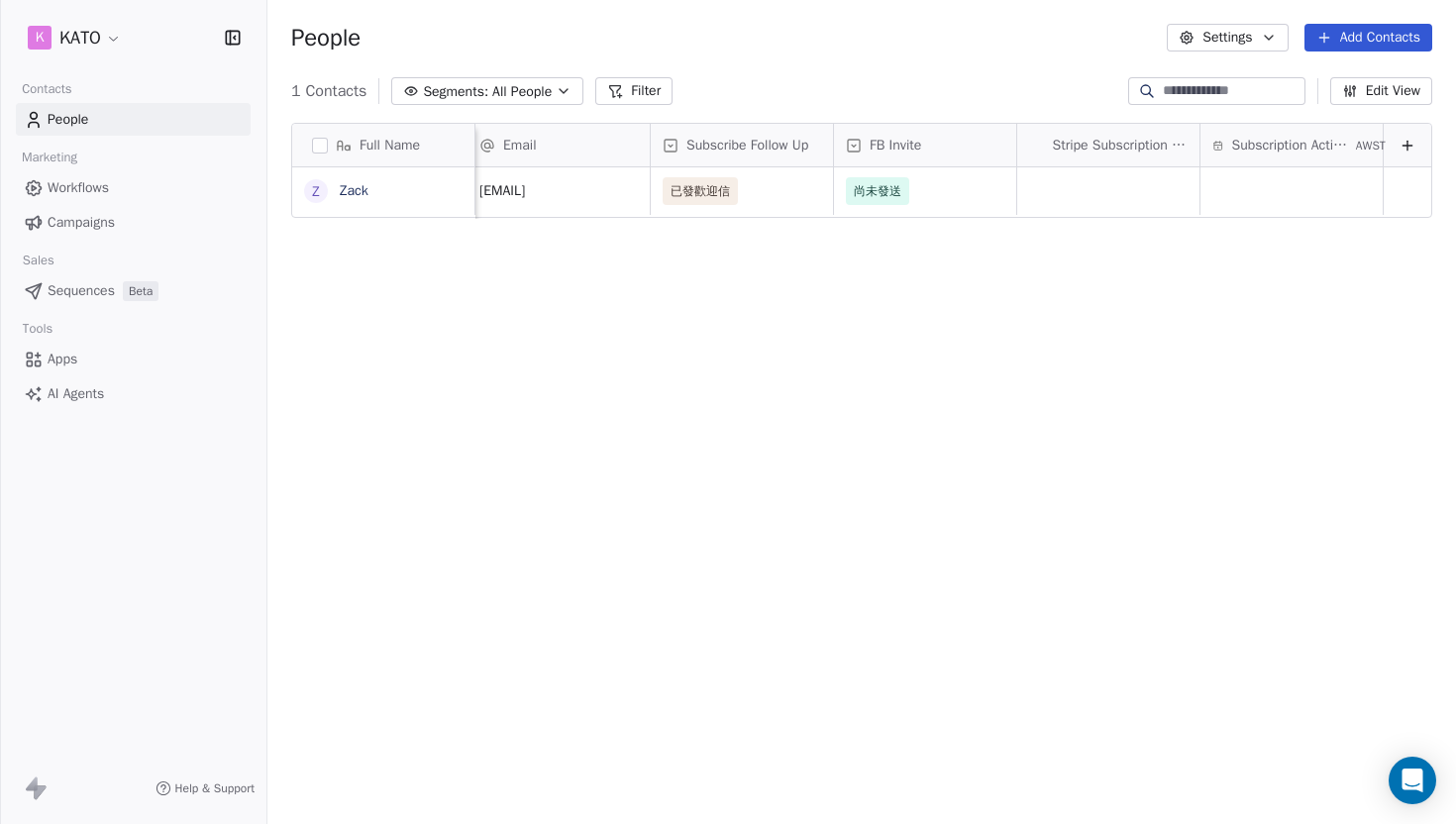 click on "Full Name Z Zack Email Subscribe Follow Up FB Invite Stripe Subscription Status Subscription Activated Date AWST [EMAIL] 已發歡迎信 尚未發送
To pick up a draggable item, press the space bar.
While dragging, use the arrow keys to move the item.
Press space again to drop the item in its new position, or press escape to cancel." at bounding box center (862, 469) 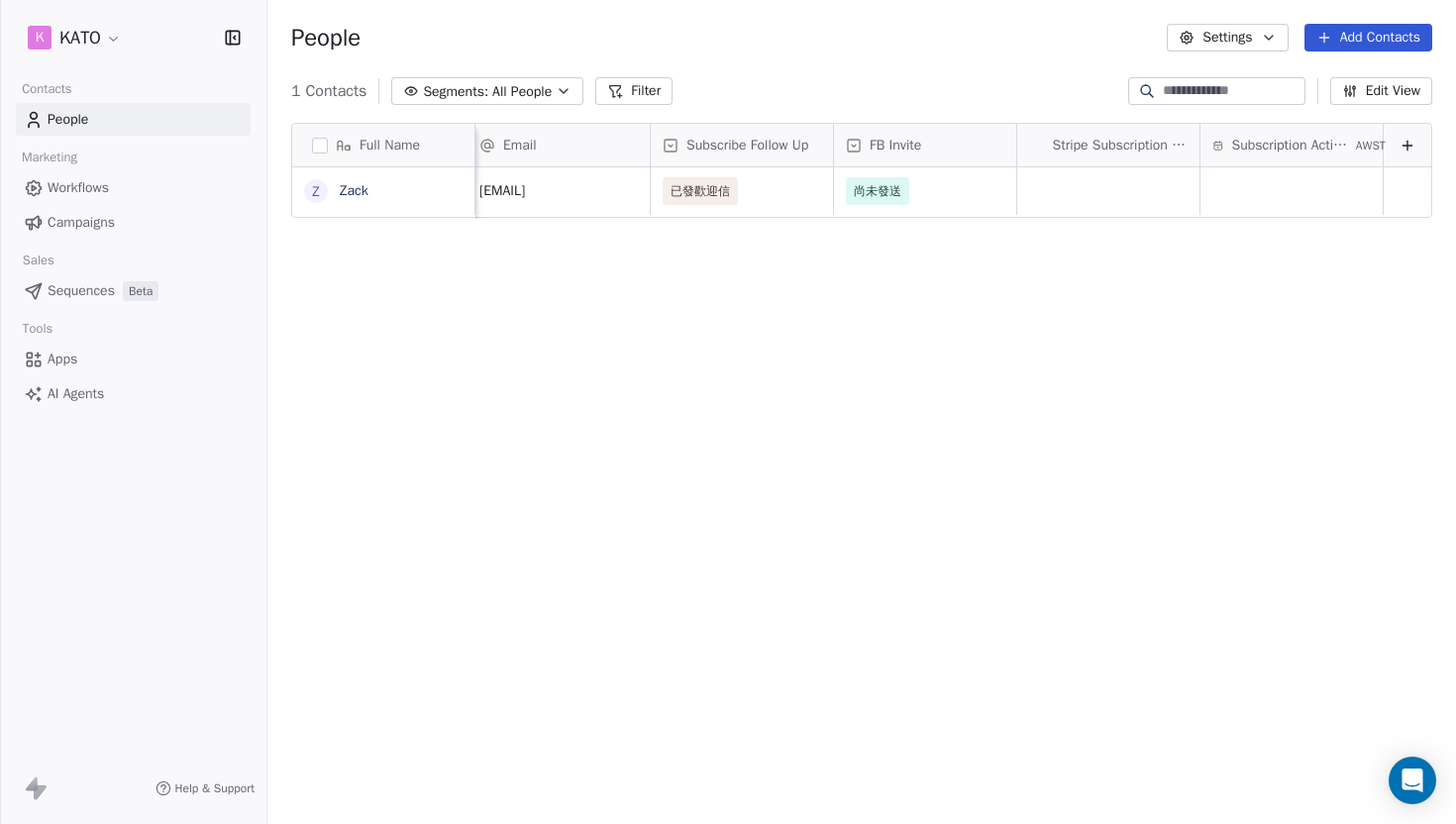 click on "Full Name Z Zack Email Subscribe Follow Up FB Invite Stripe Subscription Status Subscription Activated Date AWST [EMAIL] 已發歡迎信 尚未發送
To pick up a draggable item, press the space bar.
While dragging, use the arrow keys to move the item.
Press space again to drop the item in its new position, or press escape to cancel." at bounding box center [862, 469] 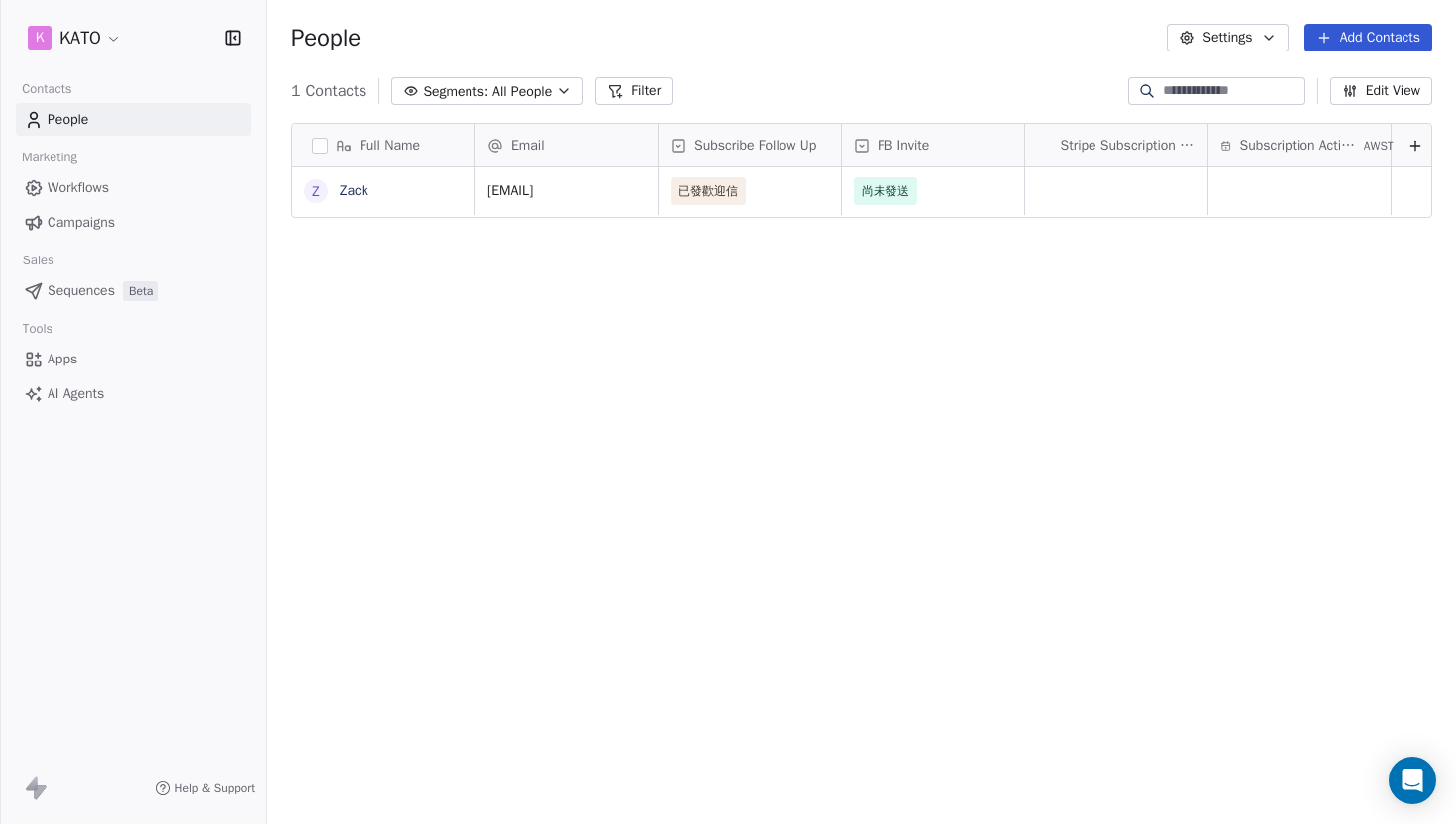 click on "Full Name Z Zack Email Subscribe Follow Up FB Invite Stripe Subscription Status Subscription Activated Date AWST [EMAIL] 已發歡迎信 尚未發送
To pick up a draggable item, press the space bar.
While dragging, use the arrow keys to move the item.
Press space again to drop the item in its new position, or press escape to cancel." at bounding box center [862, 469] 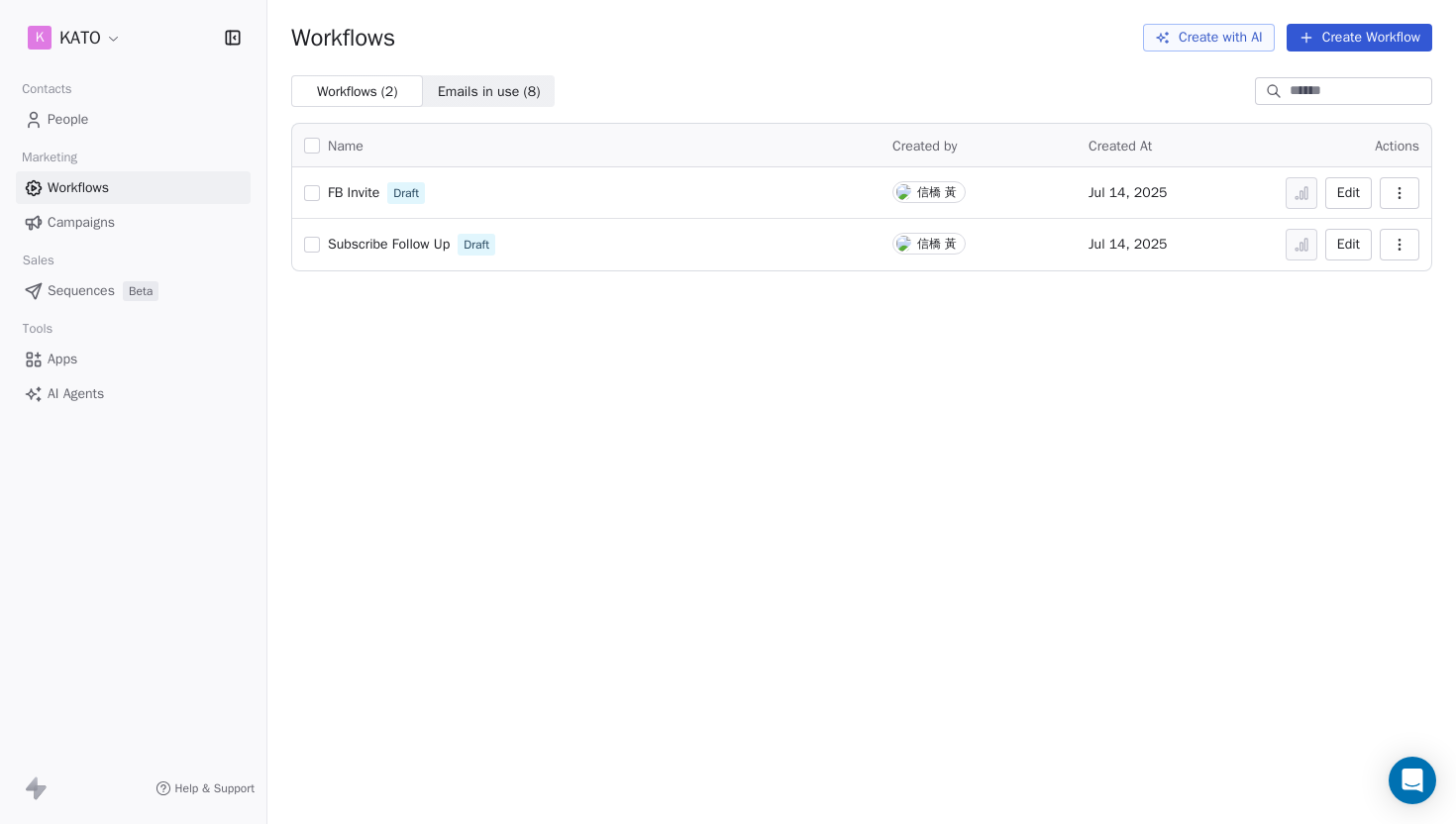 click on "Campaigns" at bounding box center (81, 222) 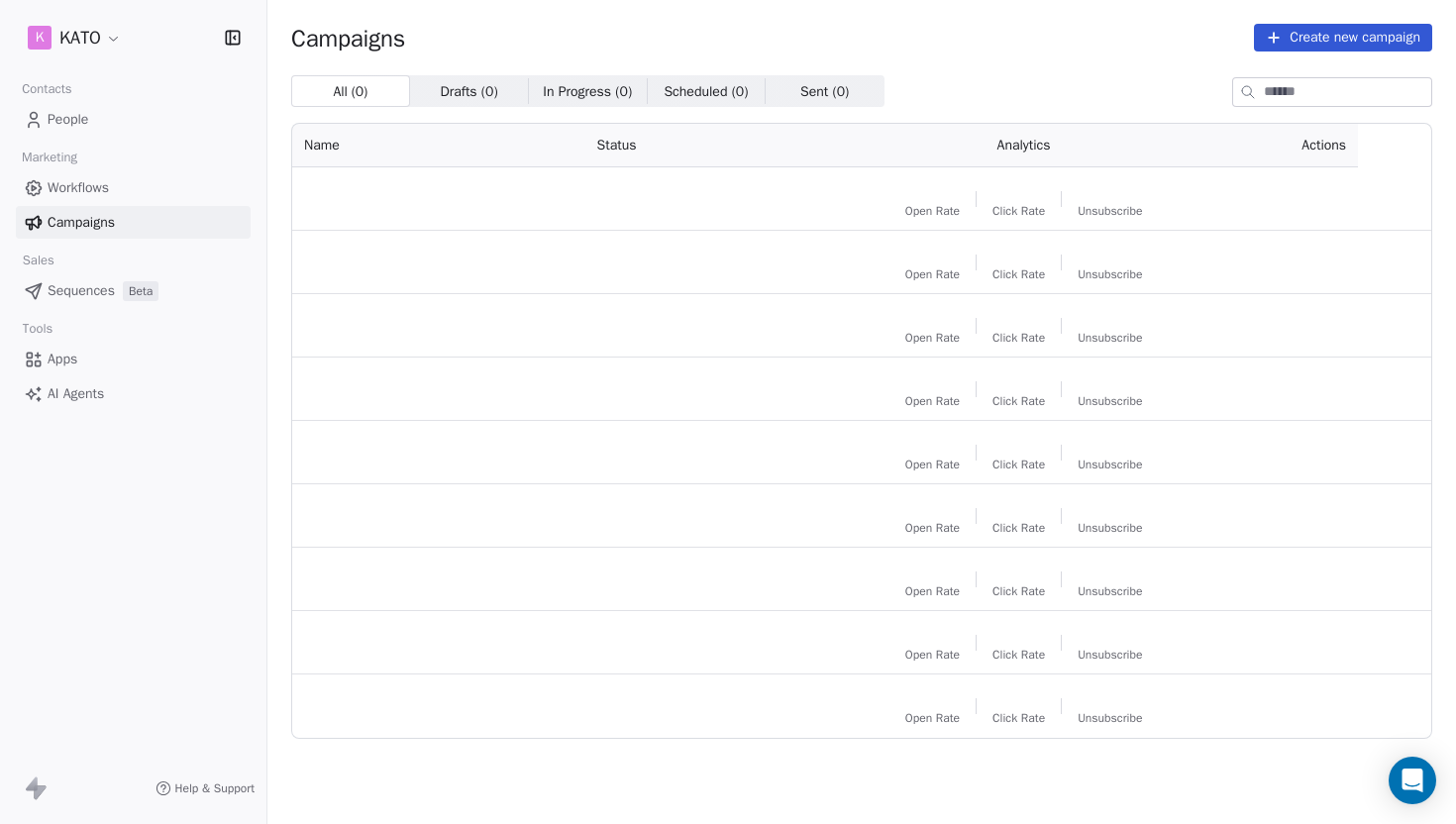 click on "Workflows" at bounding box center [78, 187] 